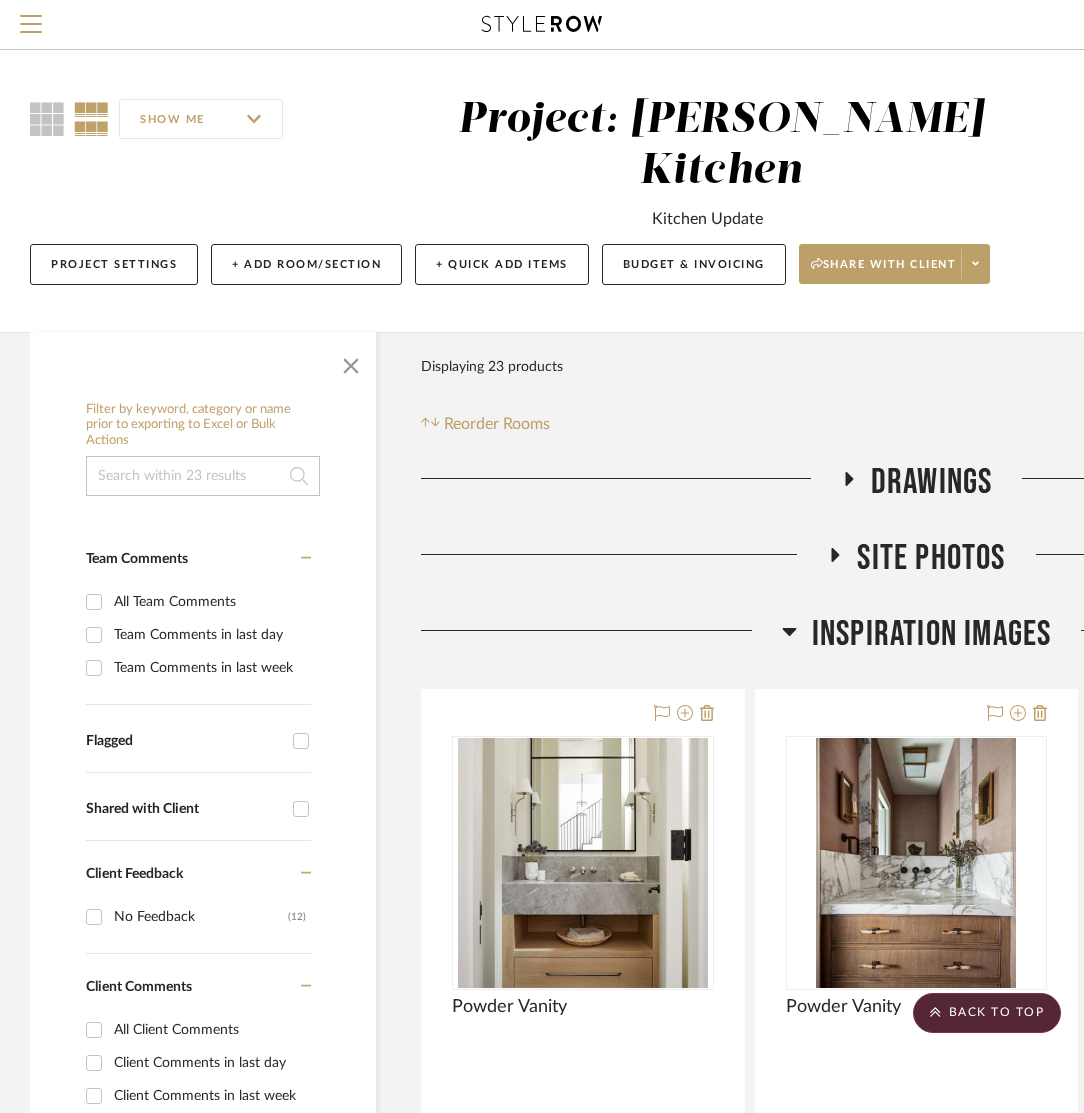 scroll, scrollTop: 1234, scrollLeft: 97, axis: both 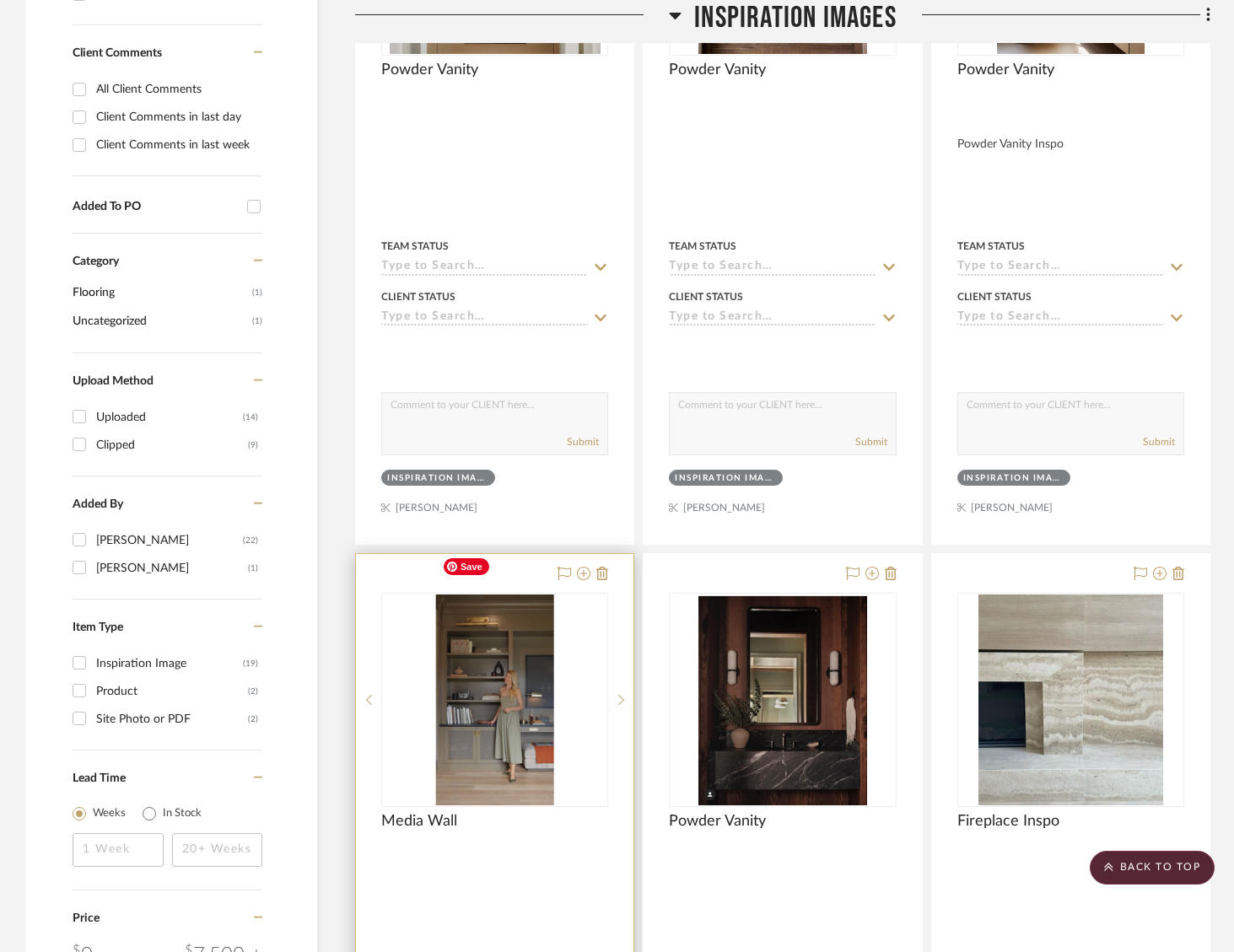 click at bounding box center (494, 700) 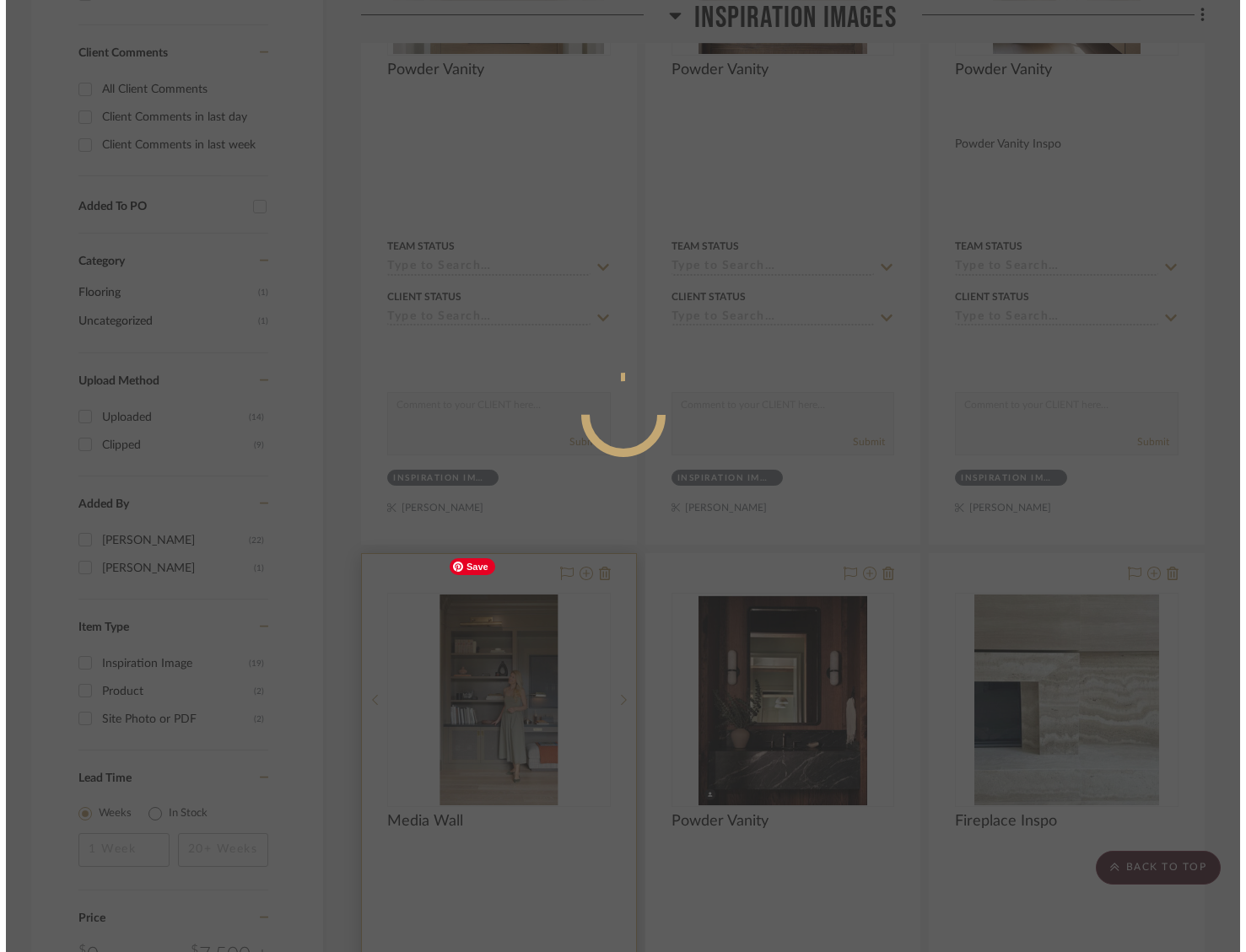 scroll, scrollTop: 0, scrollLeft: 0, axis: both 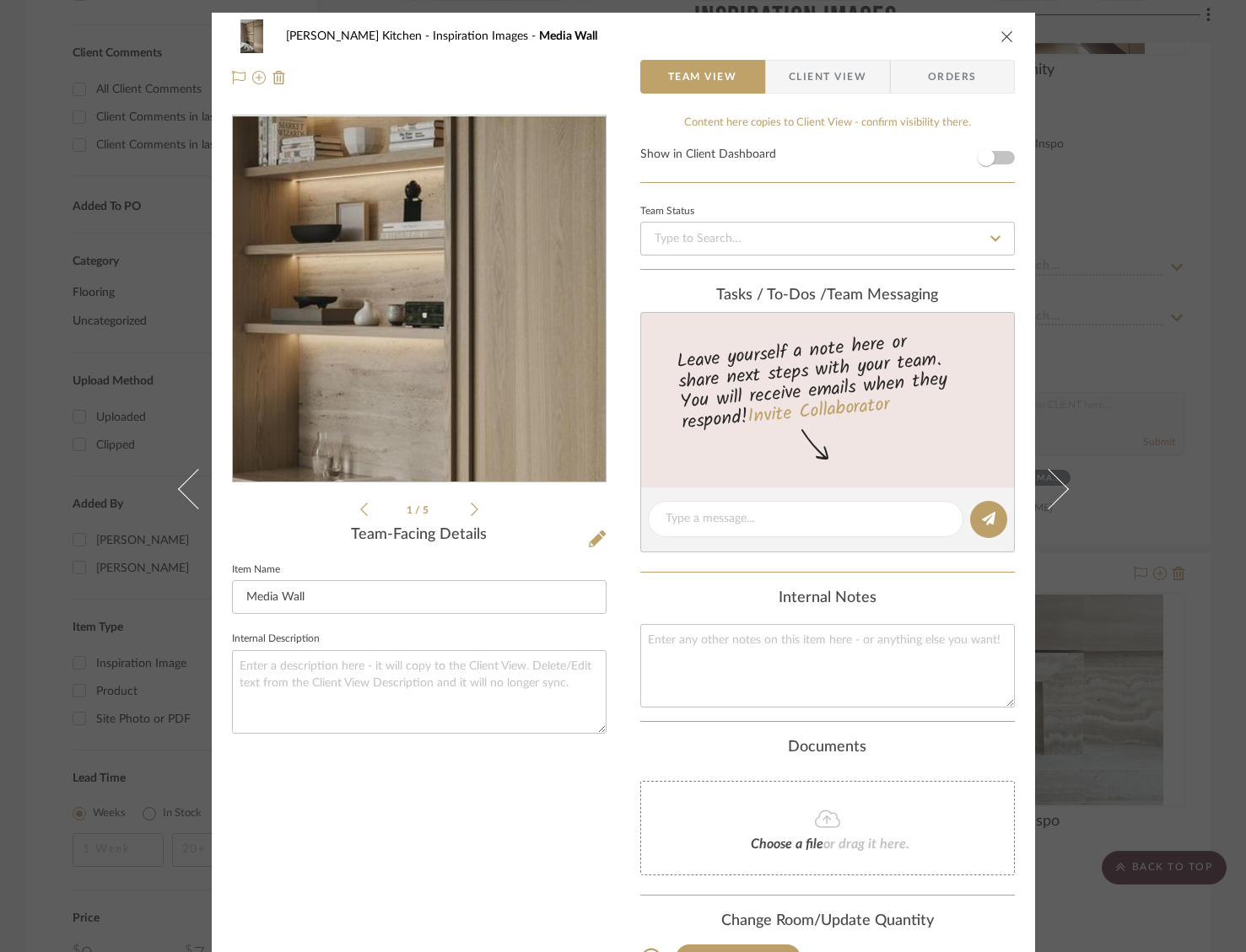 click at bounding box center [418, 299] 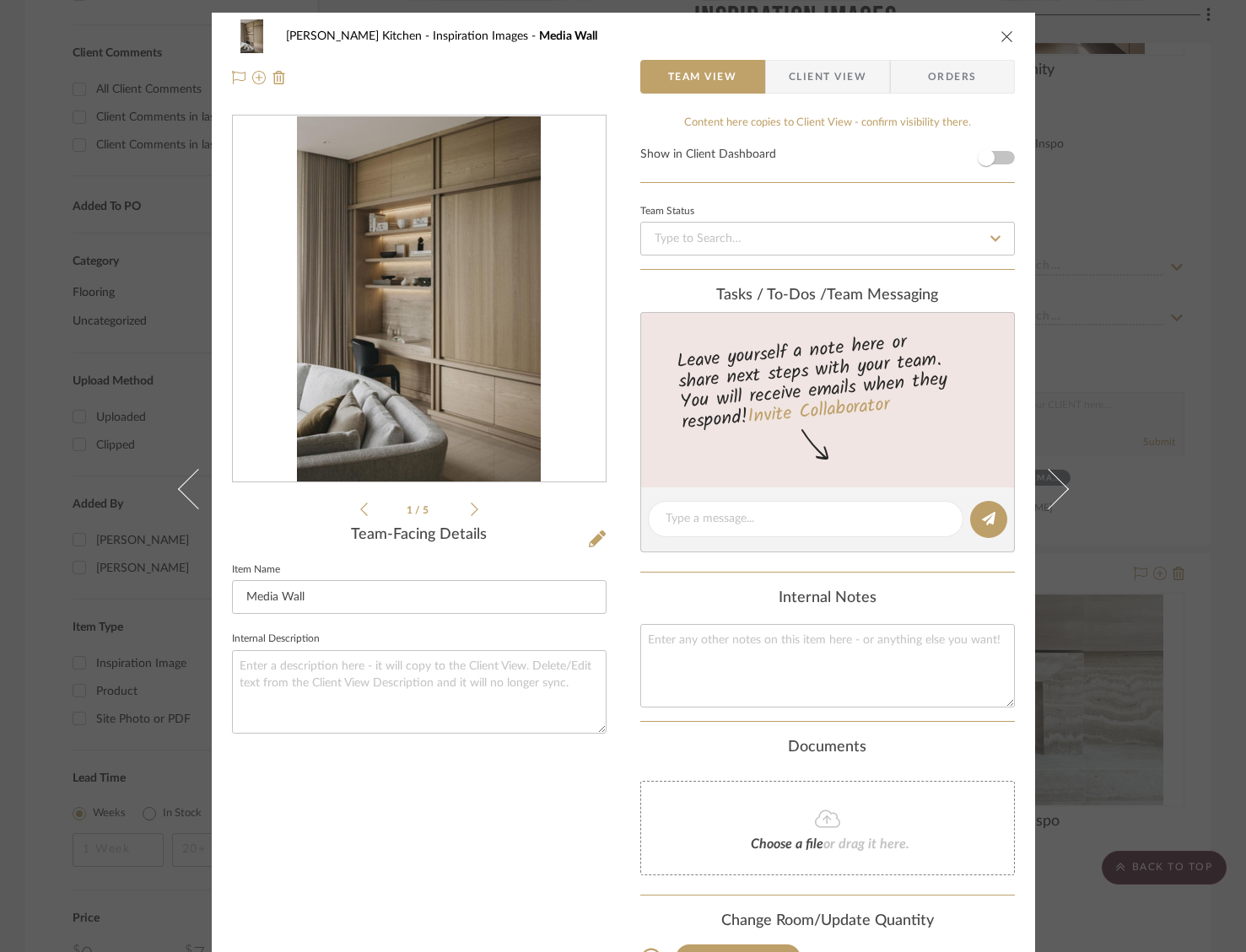 click 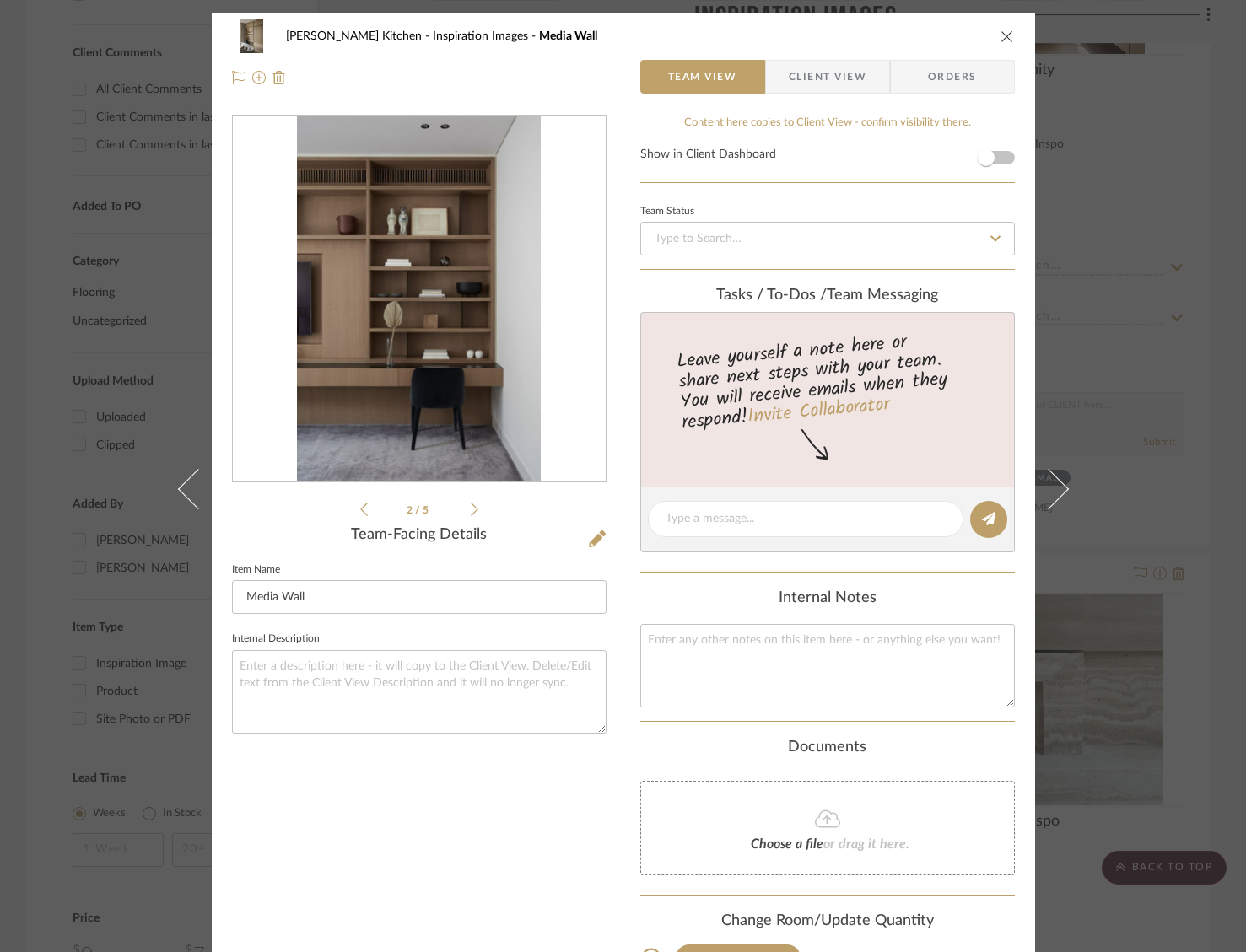 click 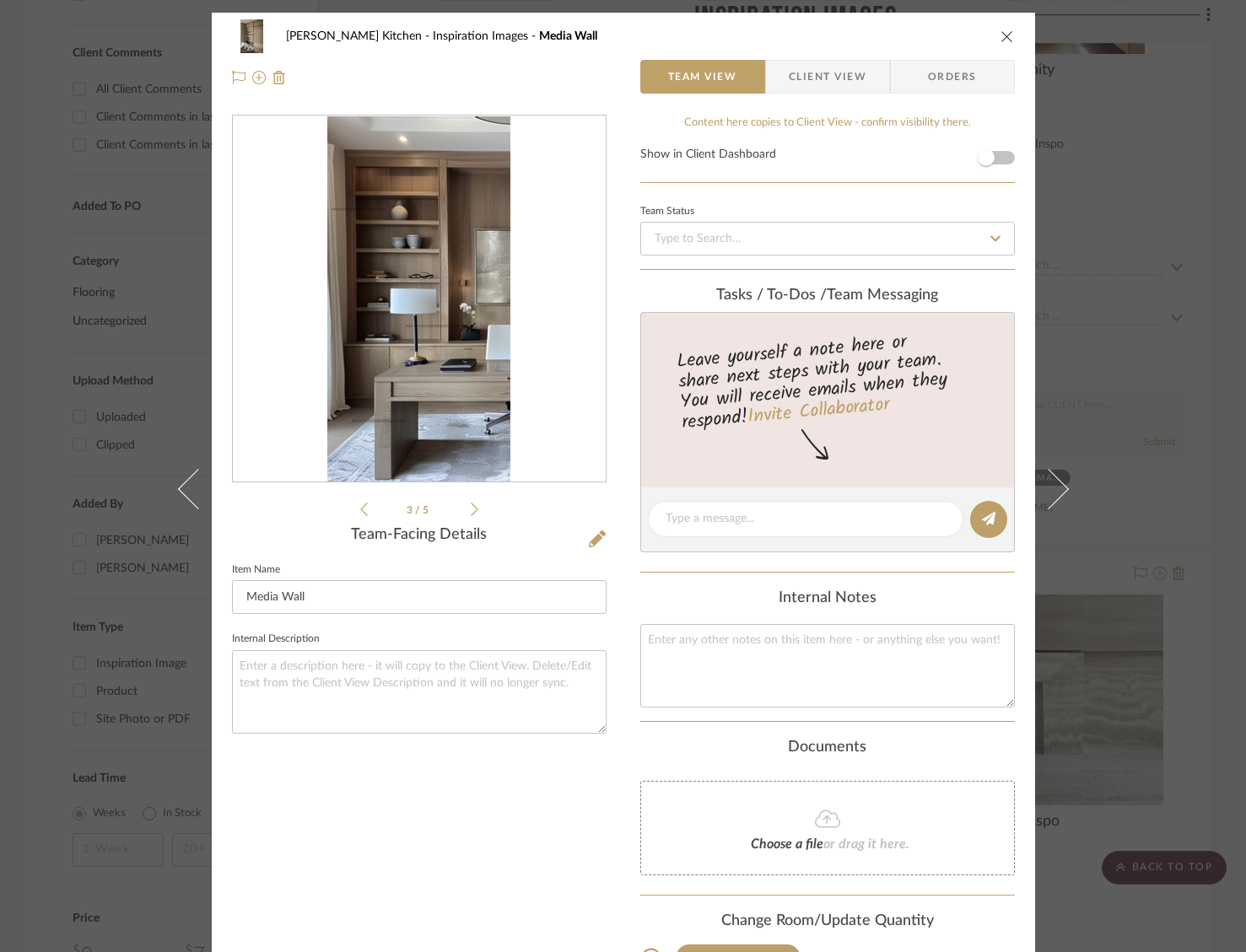 click 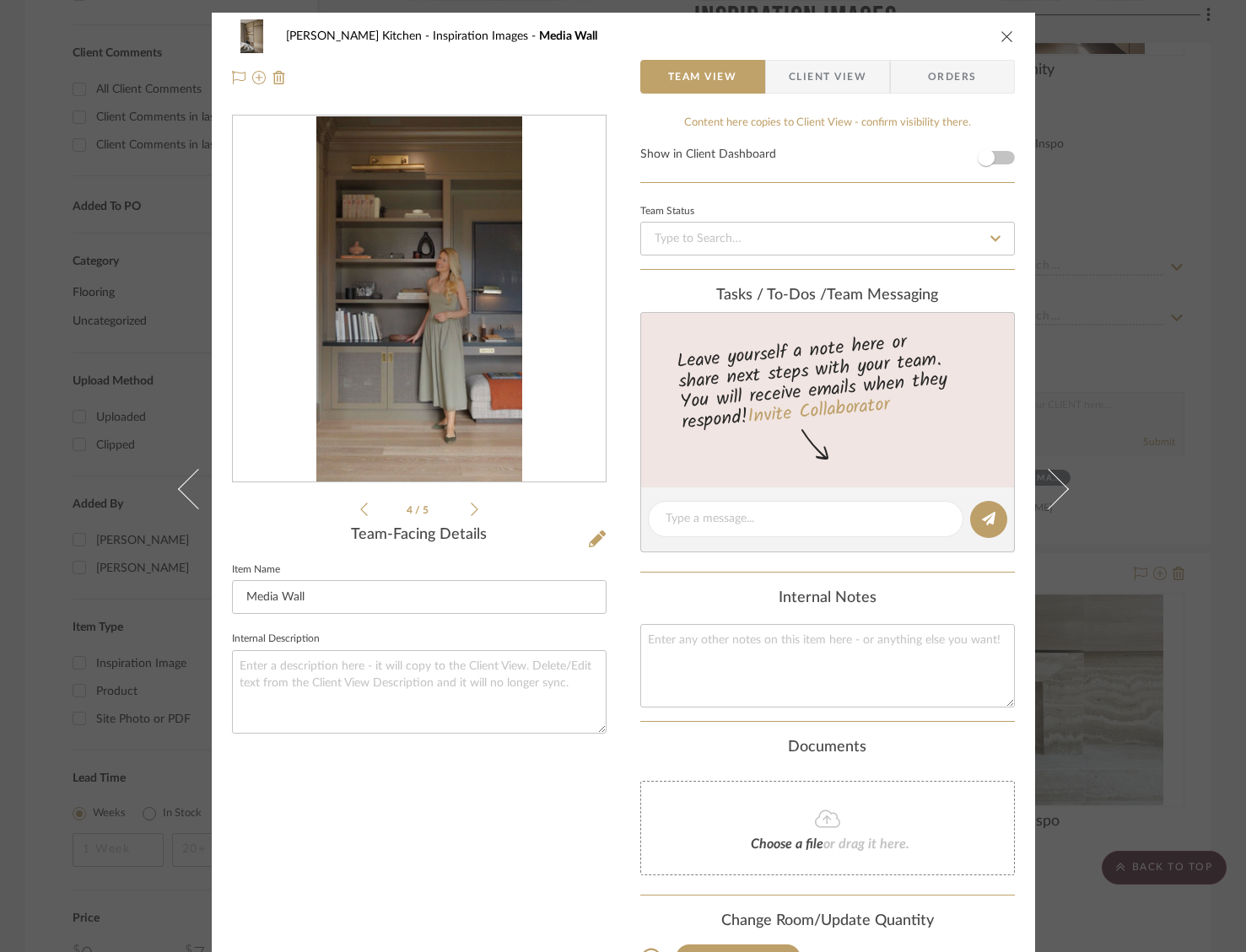 click 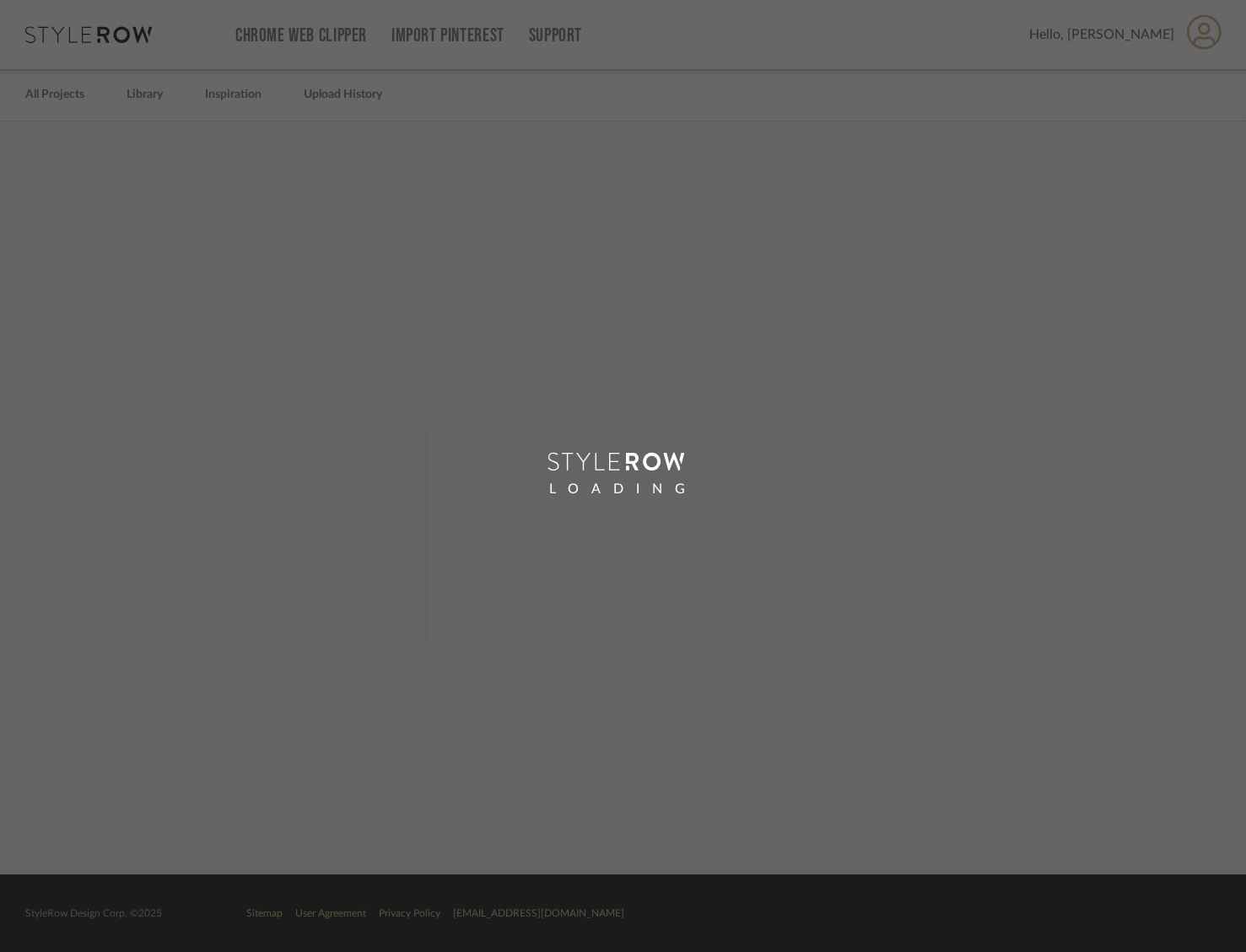 scroll, scrollTop: 0, scrollLeft: 0, axis: both 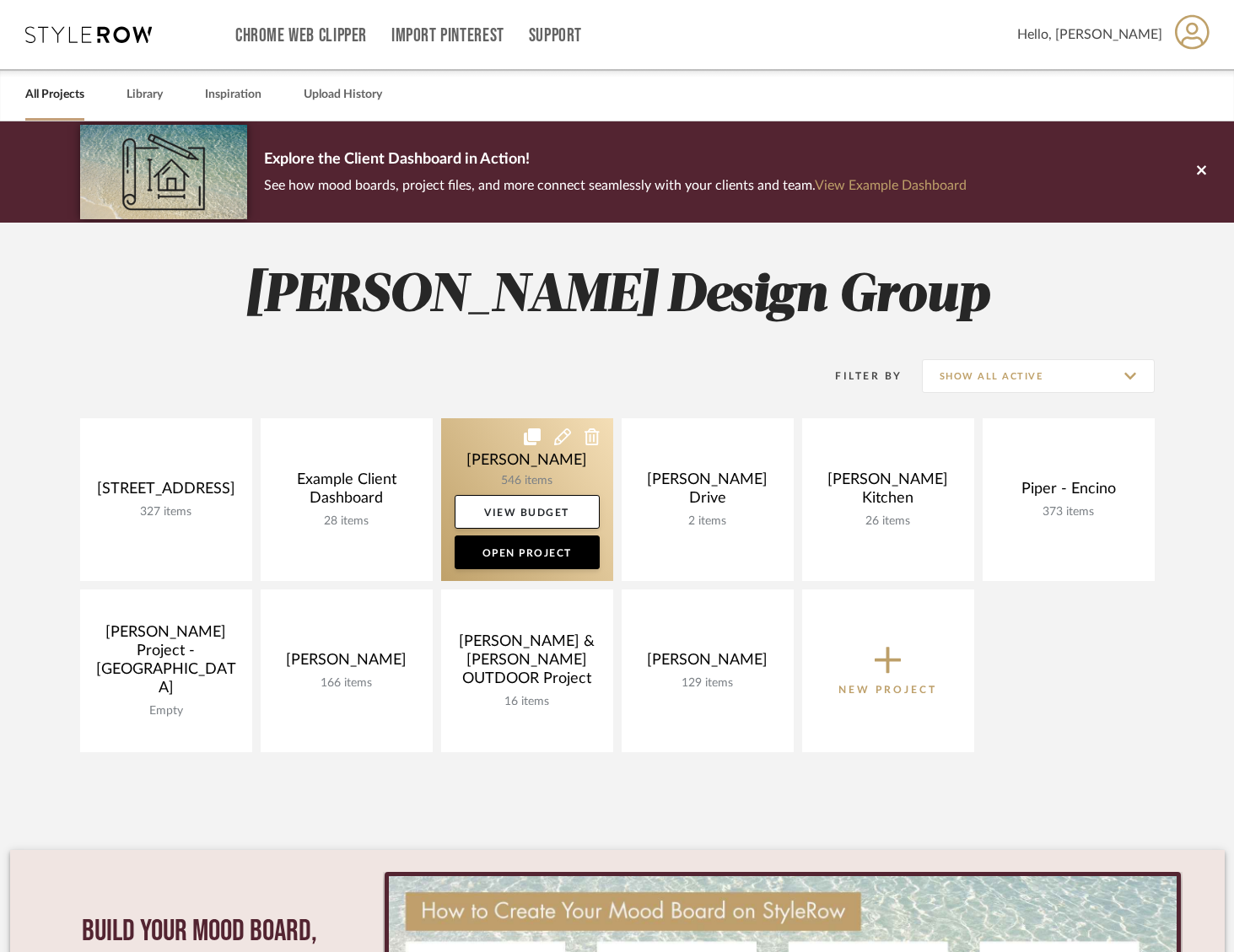 click 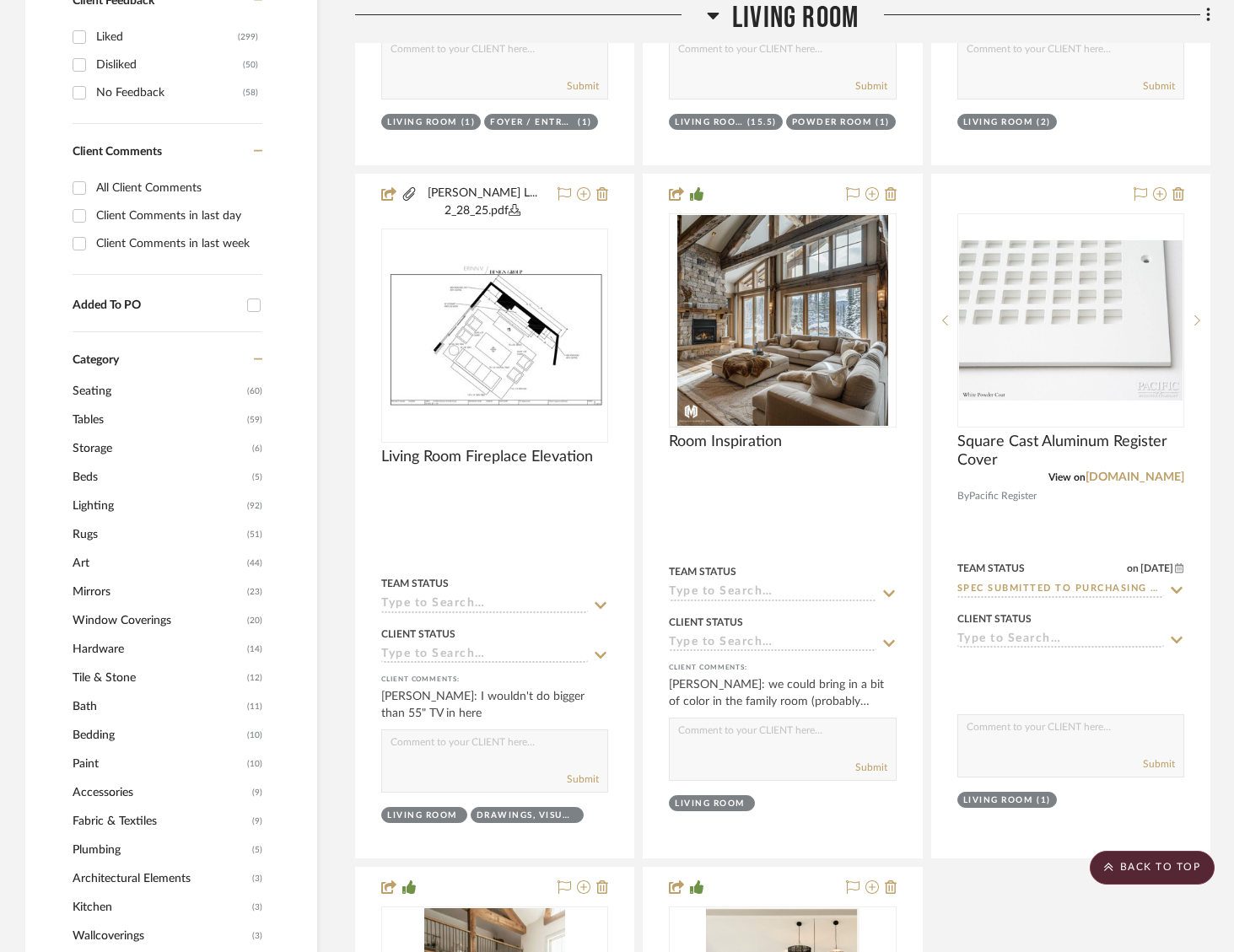 click on "Paint" 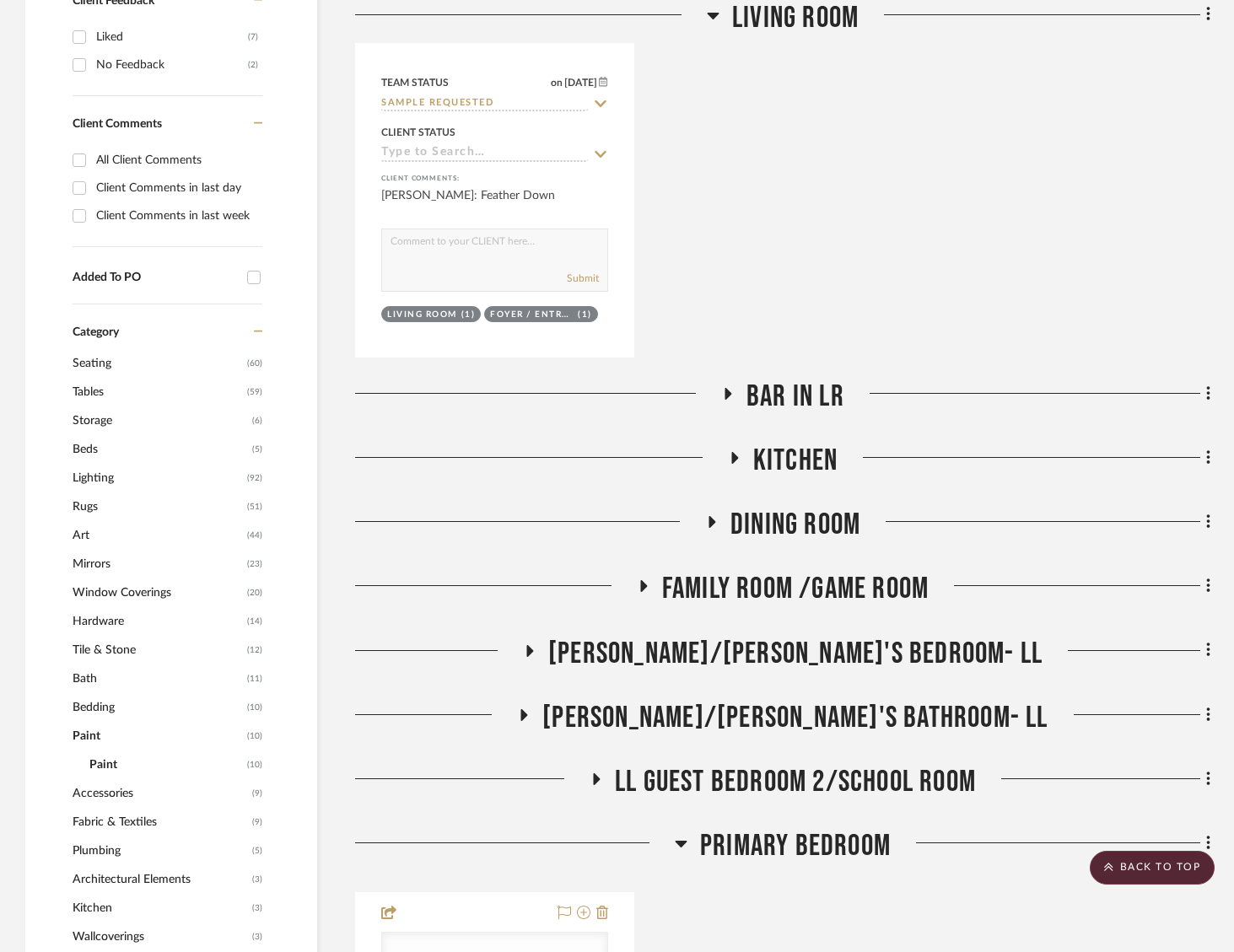 scroll, scrollTop: 0, scrollLeft: 0, axis: both 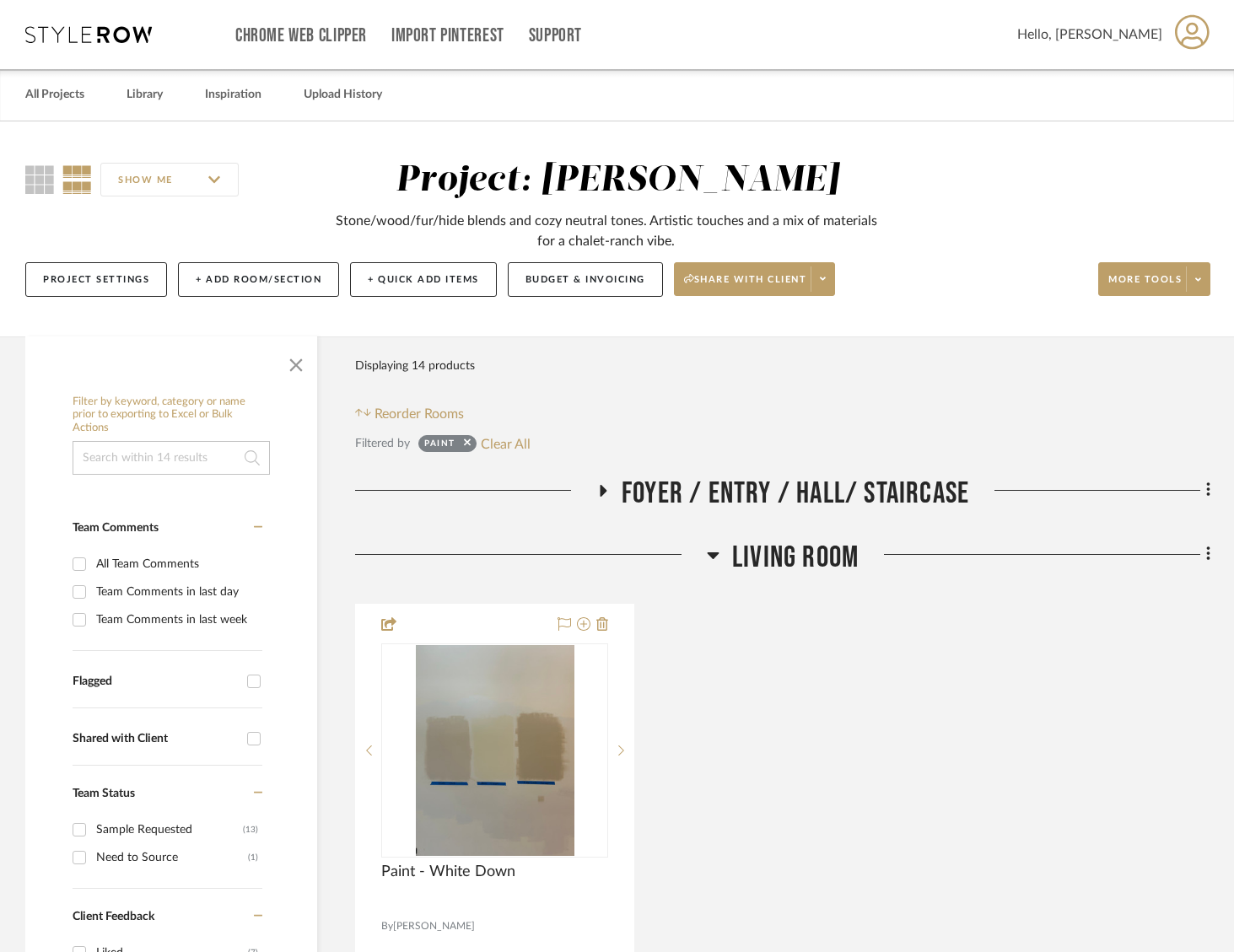 click on "Foyer / Entry / Hall/ Staircase" 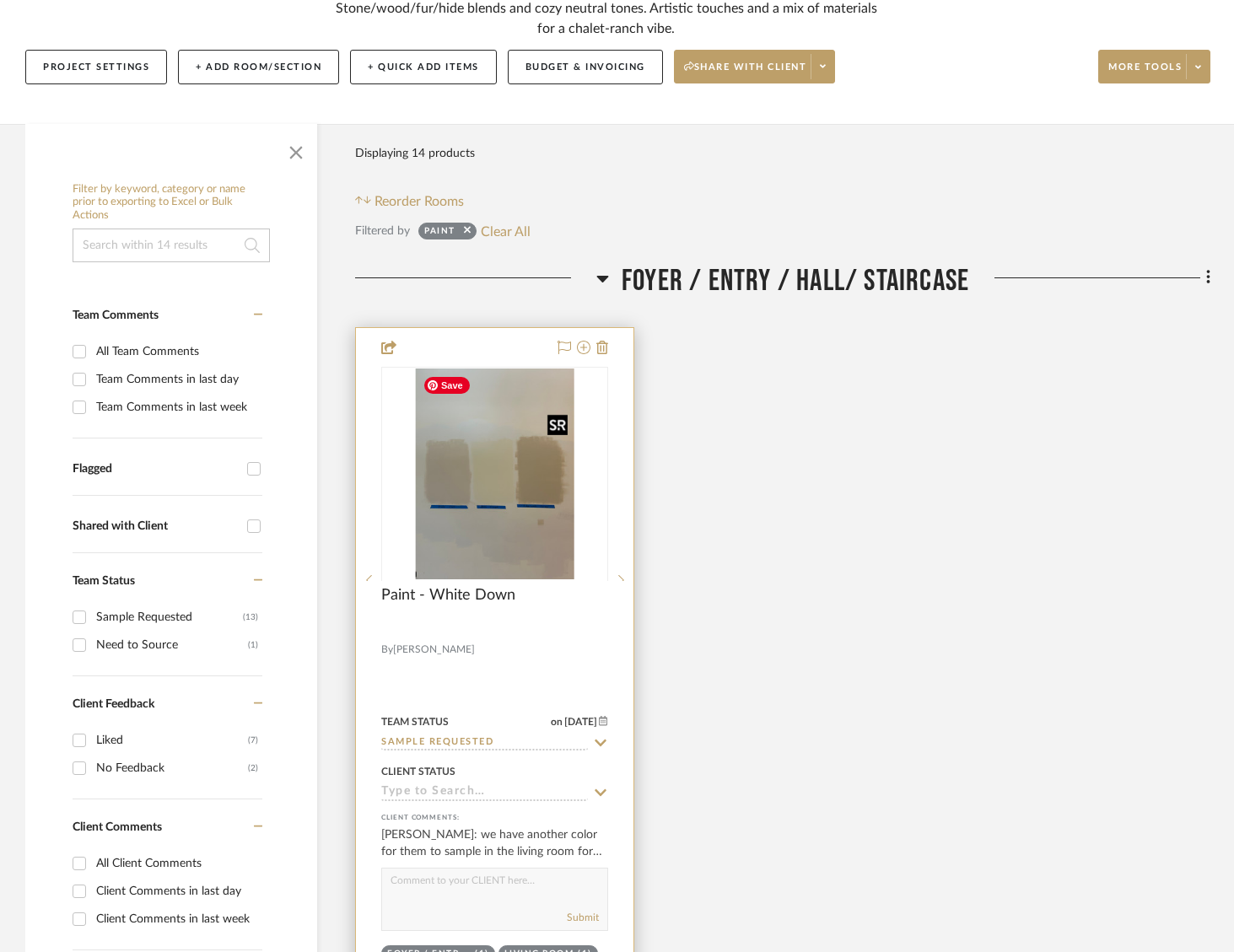 scroll, scrollTop: 213, scrollLeft: 0, axis: vertical 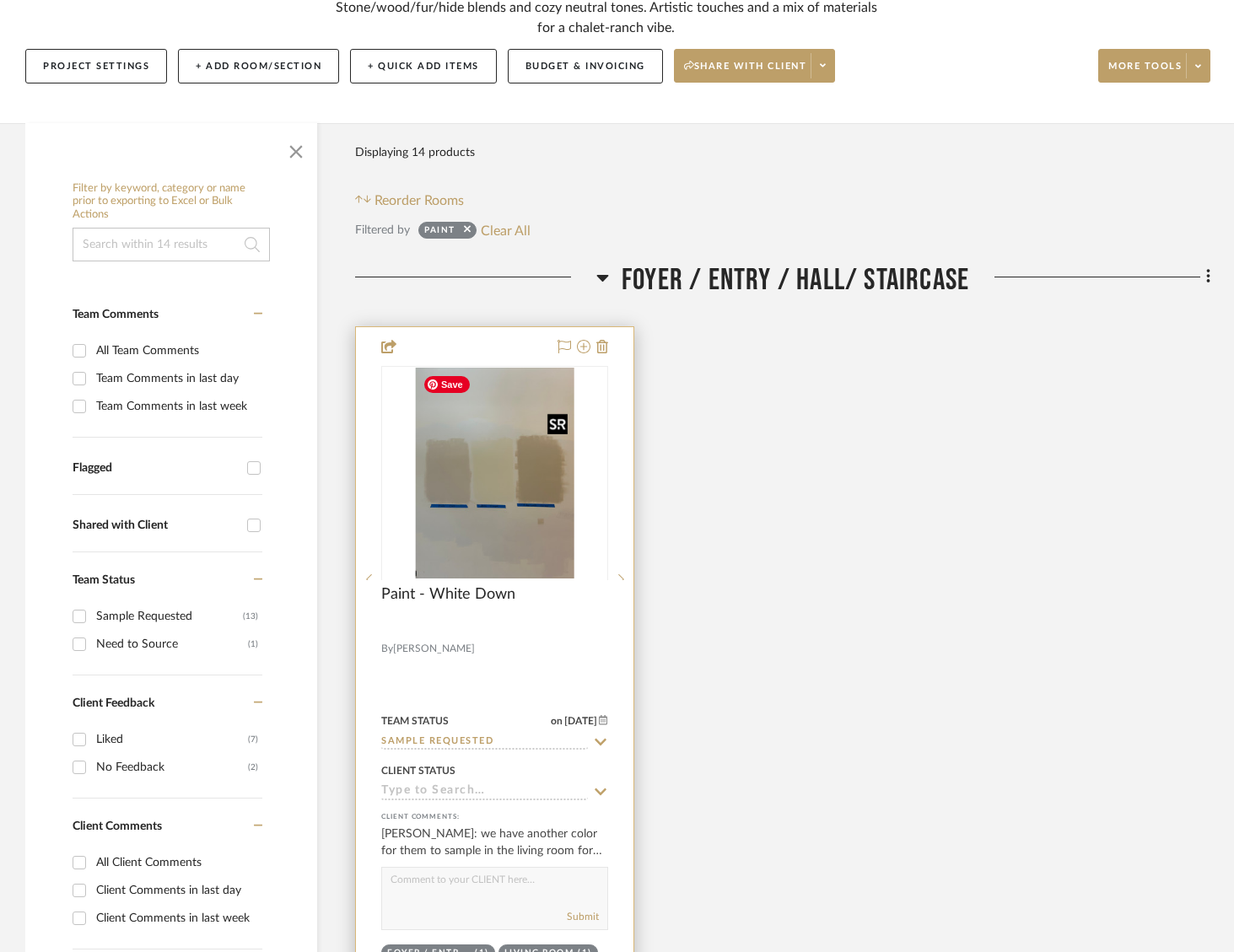 click at bounding box center (495, 473) 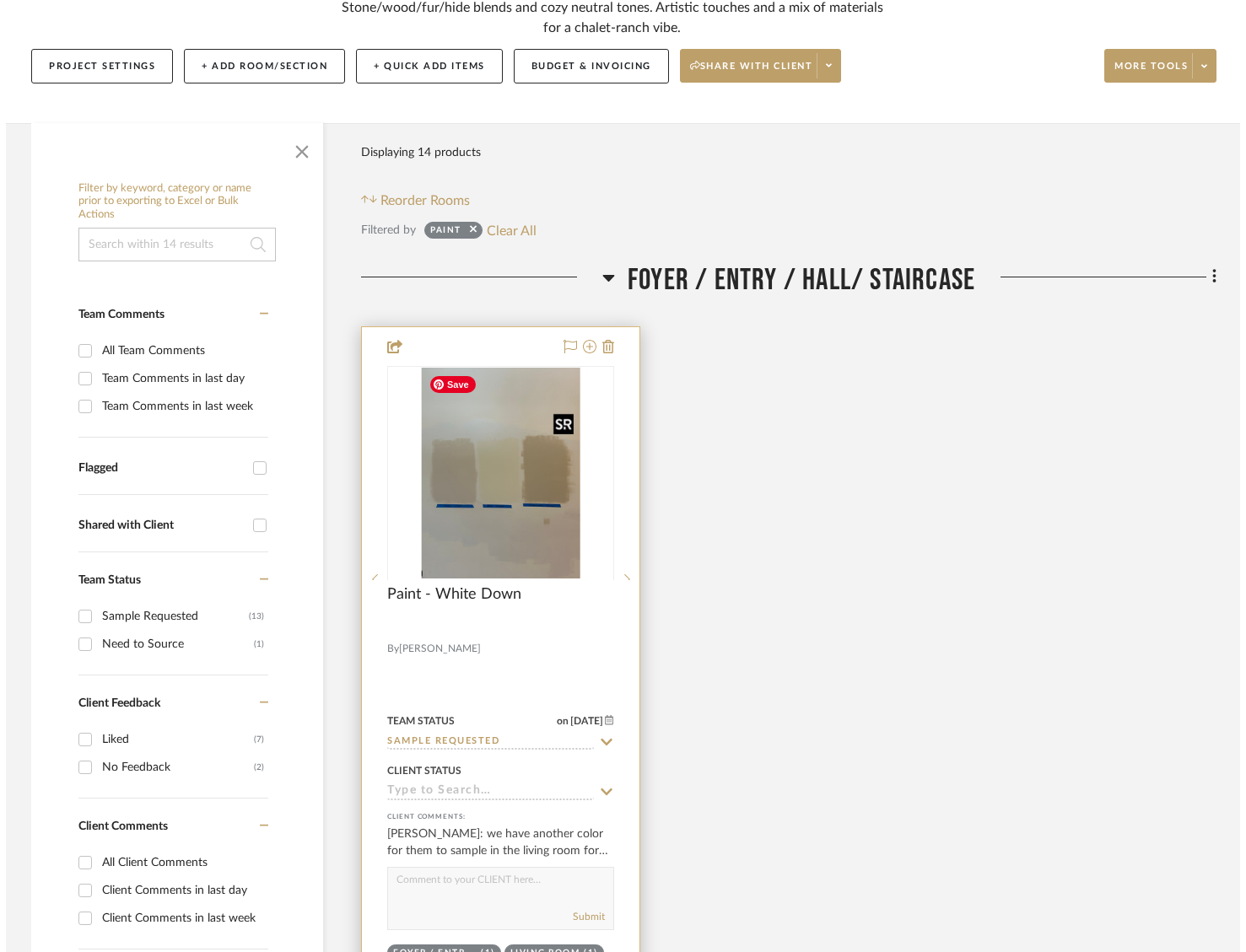 scroll, scrollTop: 0, scrollLeft: 0, axis: both 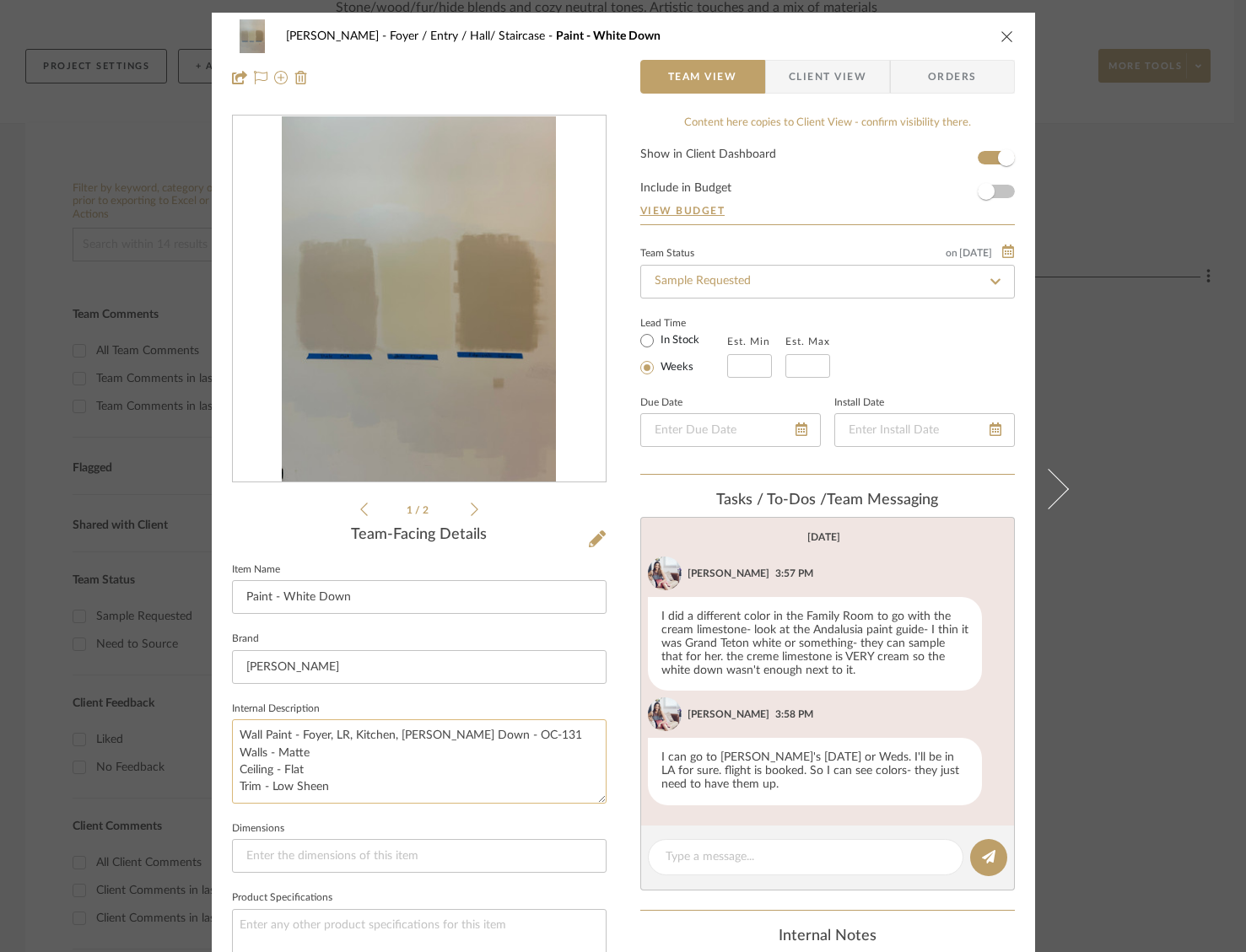 drag, startPoint x: 392, startPoint y: 731, endPoint x: 337, endPoint y: 747, distance: 57.28001 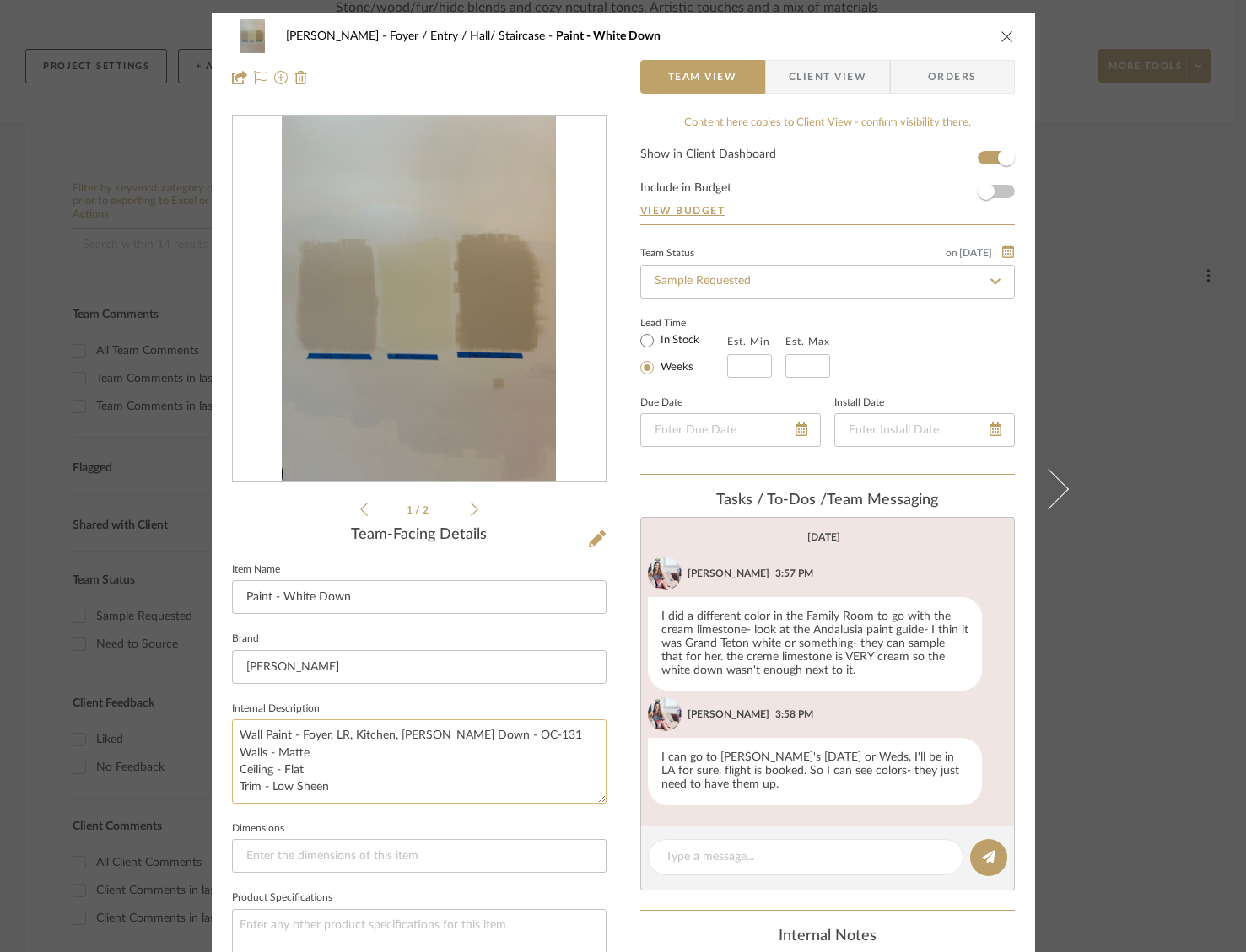 scroll, scrollTop: 3, scrollLeft: 0, axis: vertical 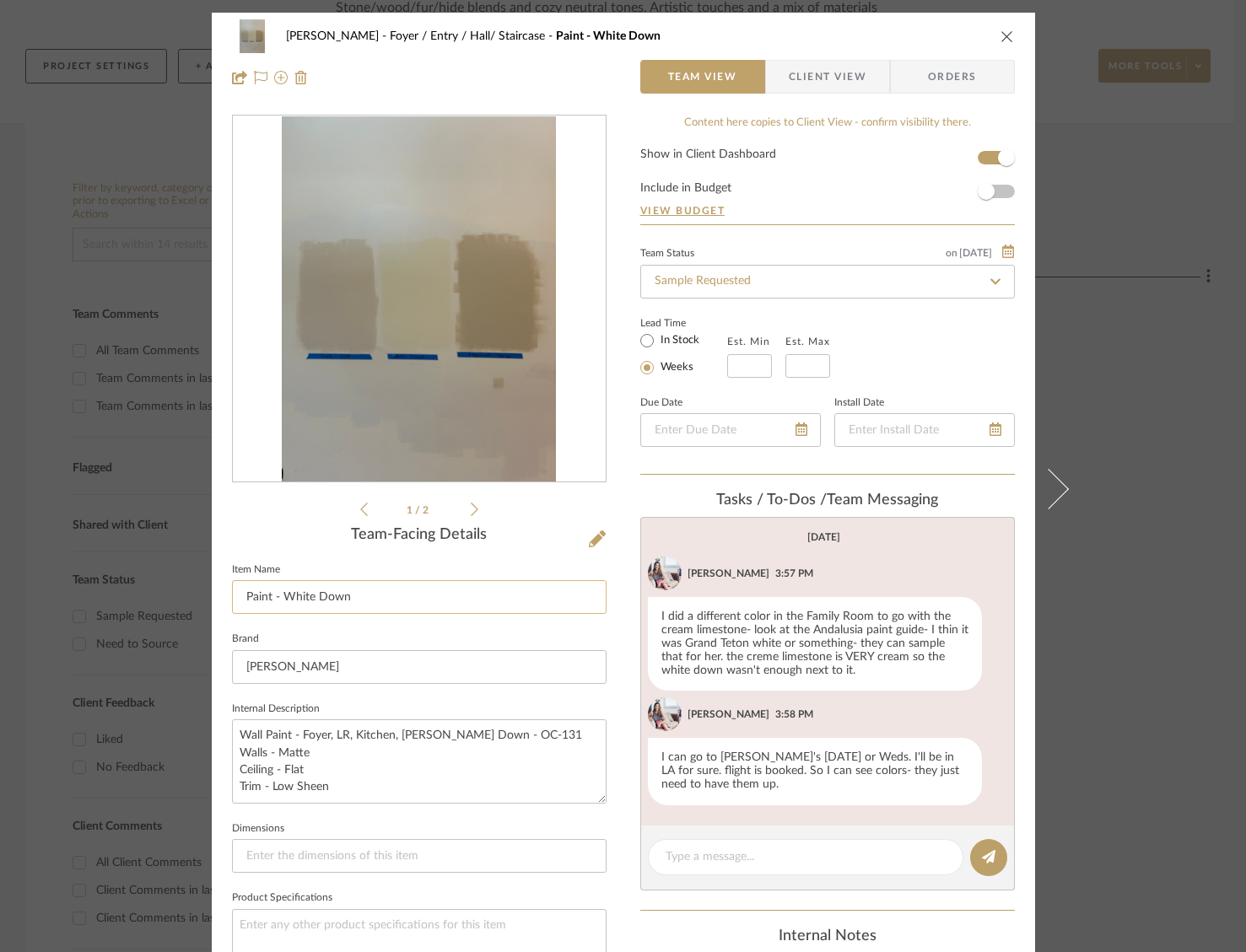 click on "Paint - White Down" 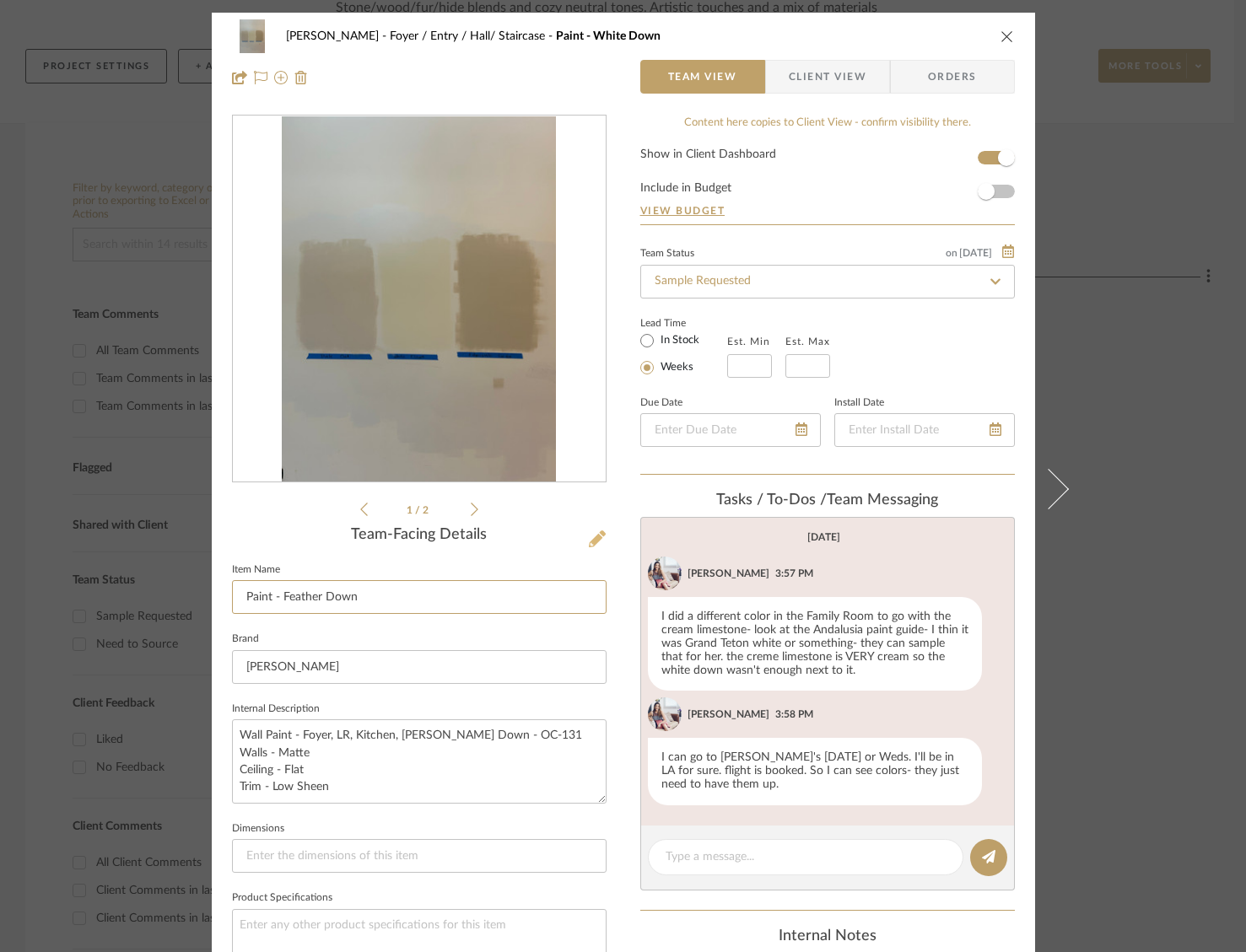 type on "Paint - Feather Down" 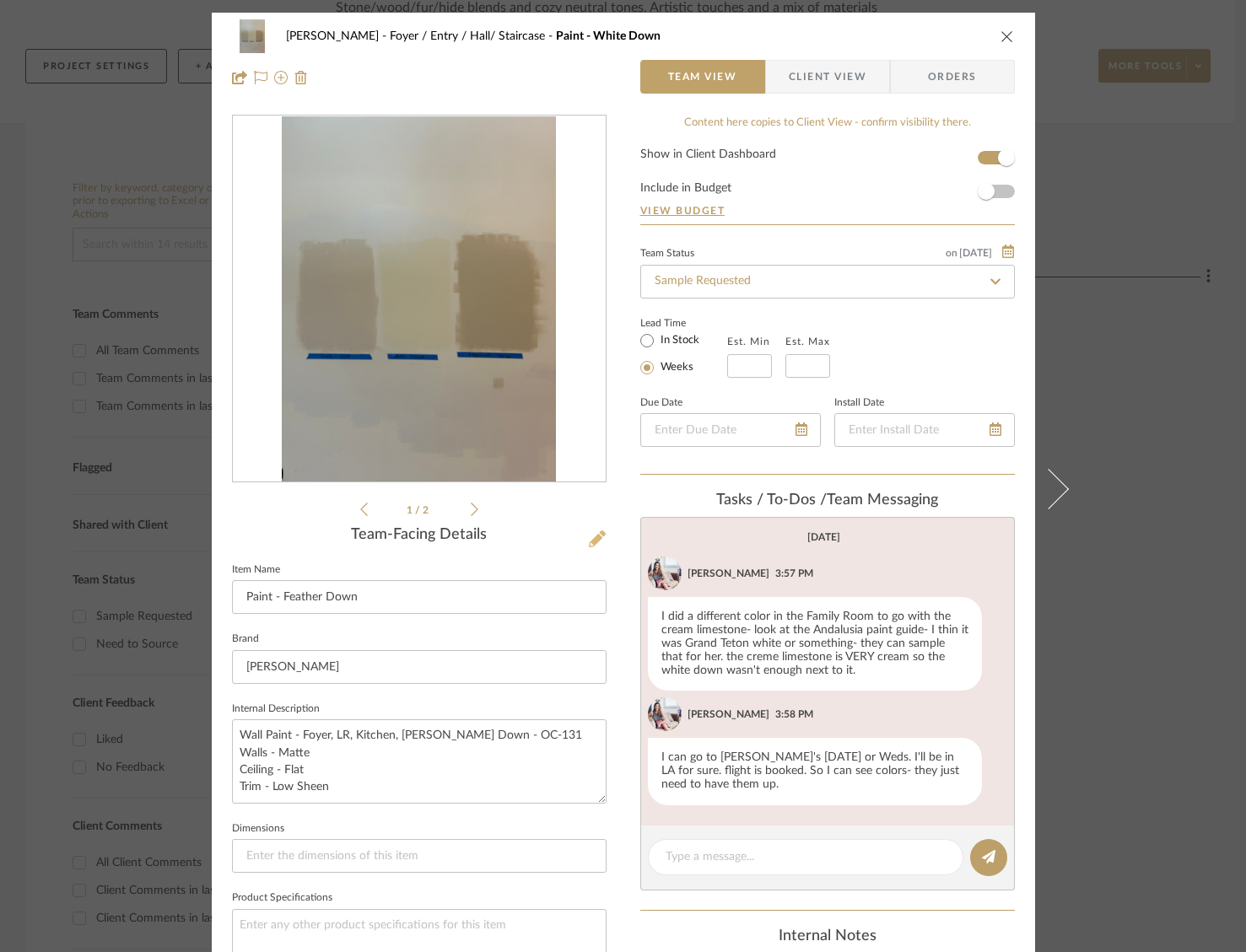 click 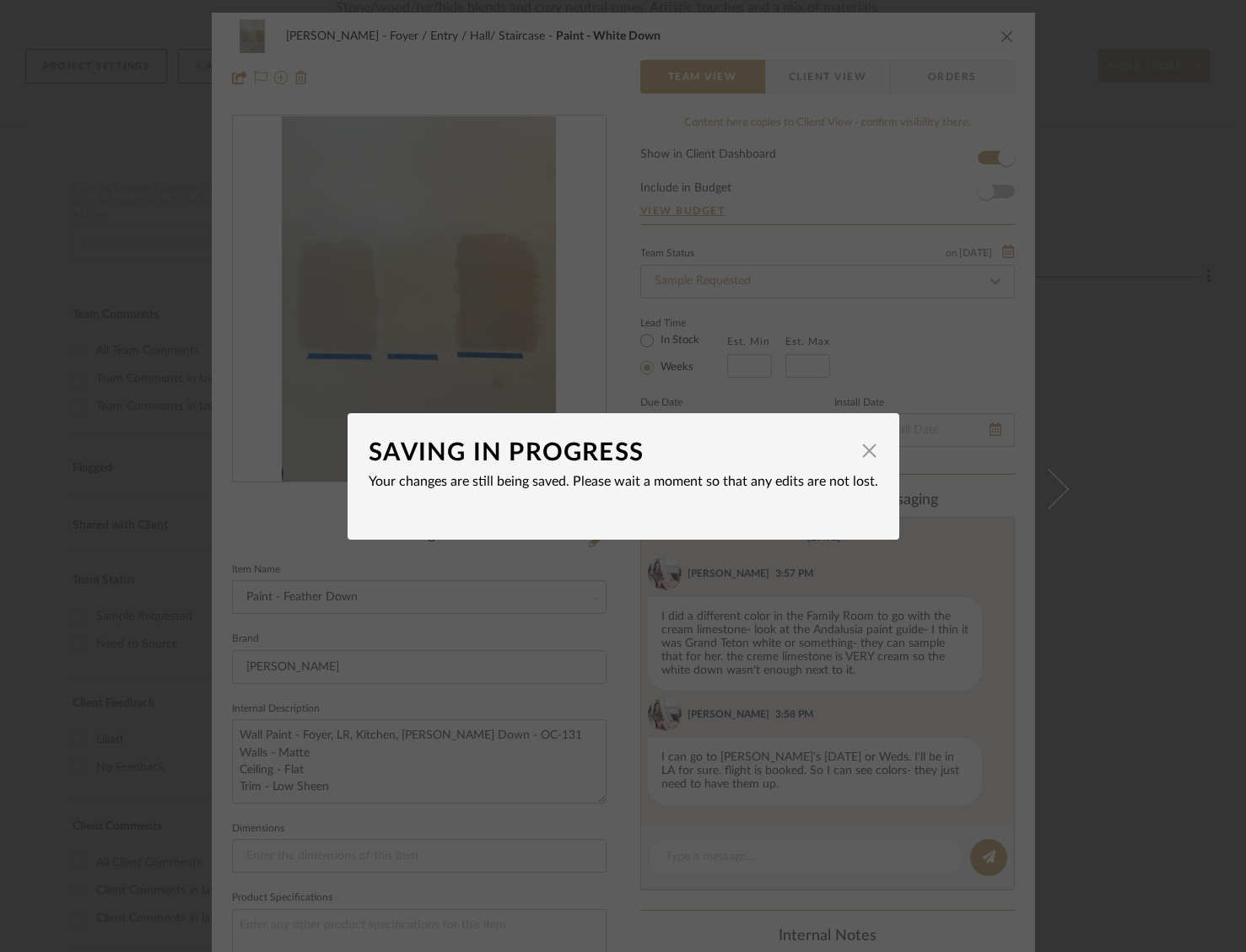 type 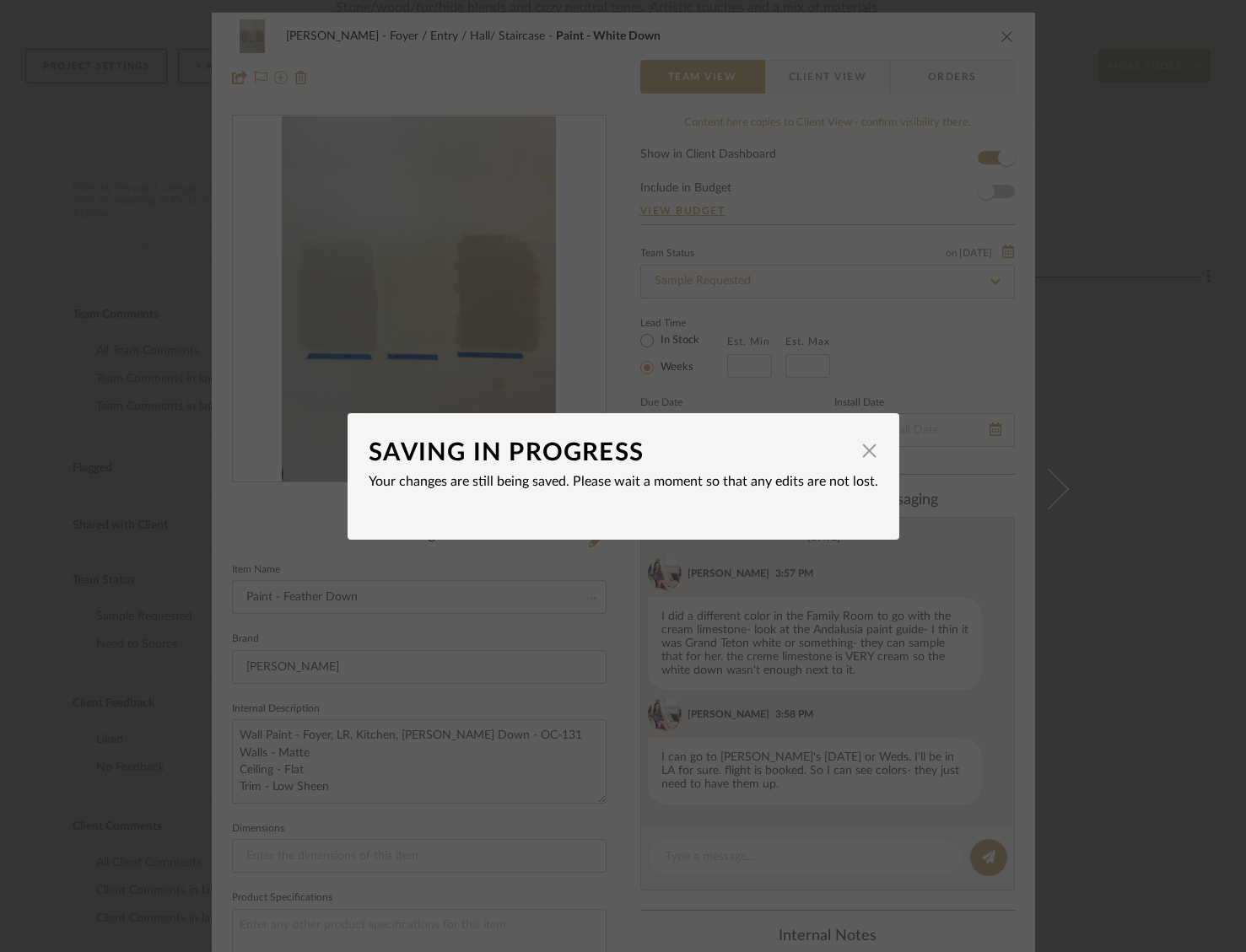 type 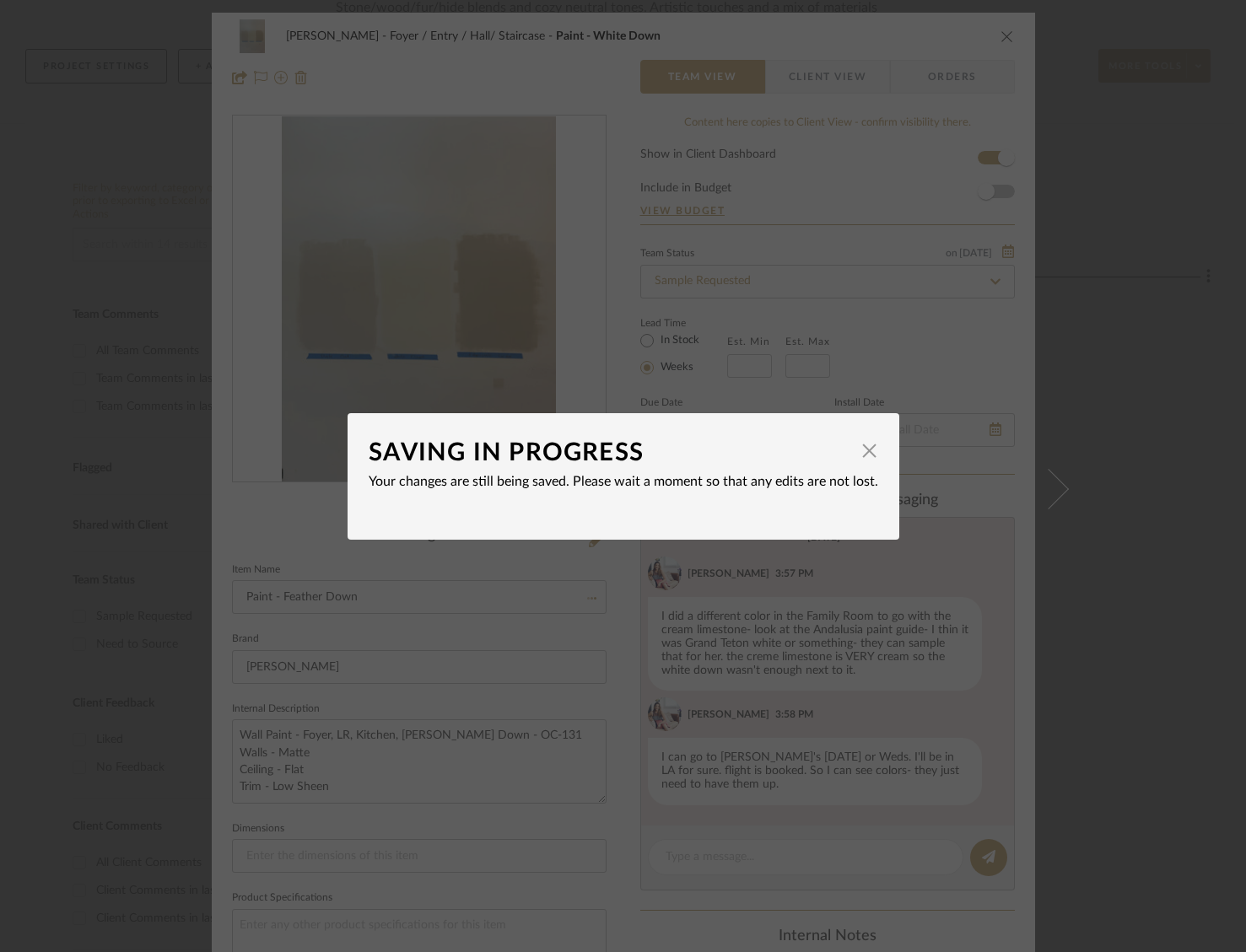 type 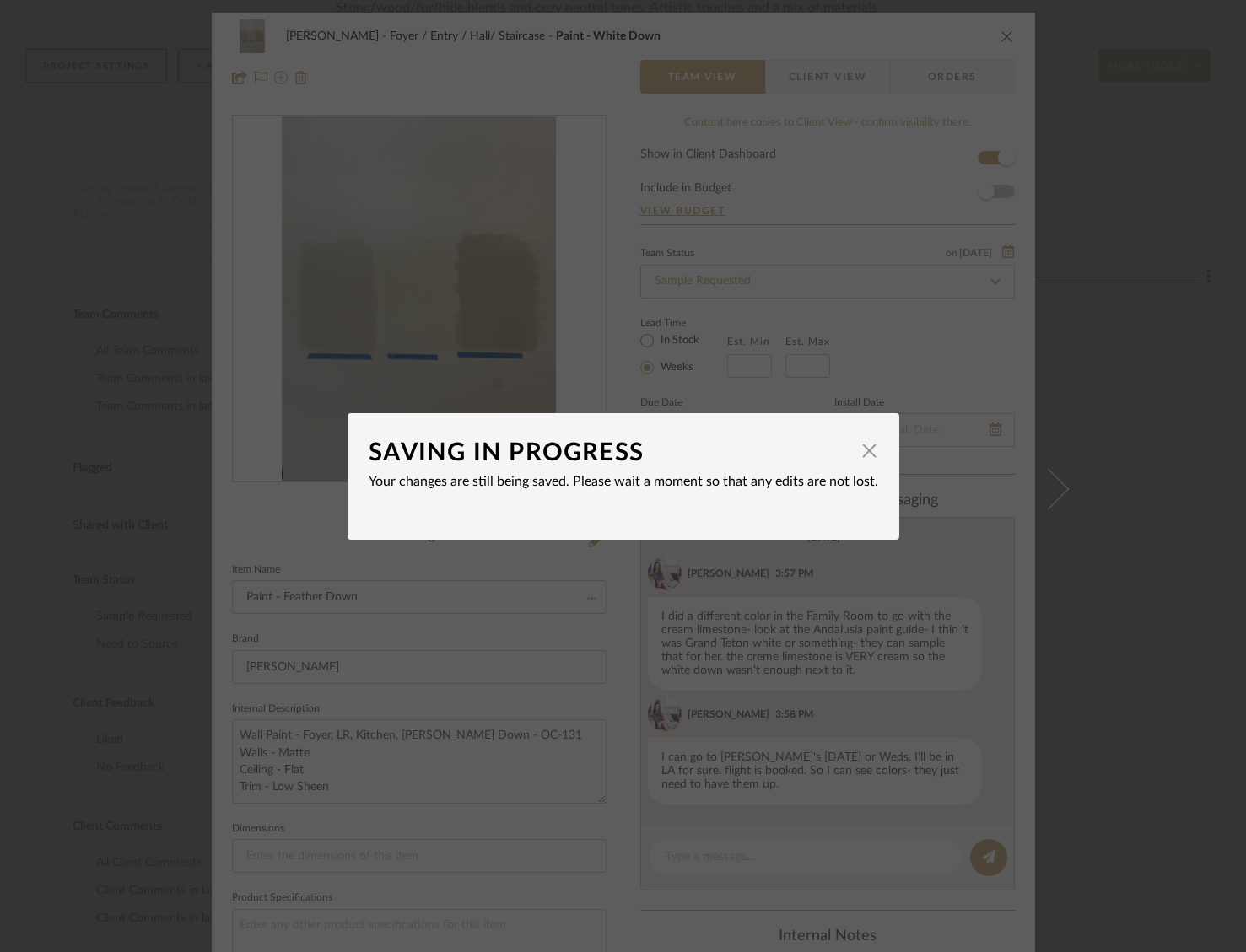 type 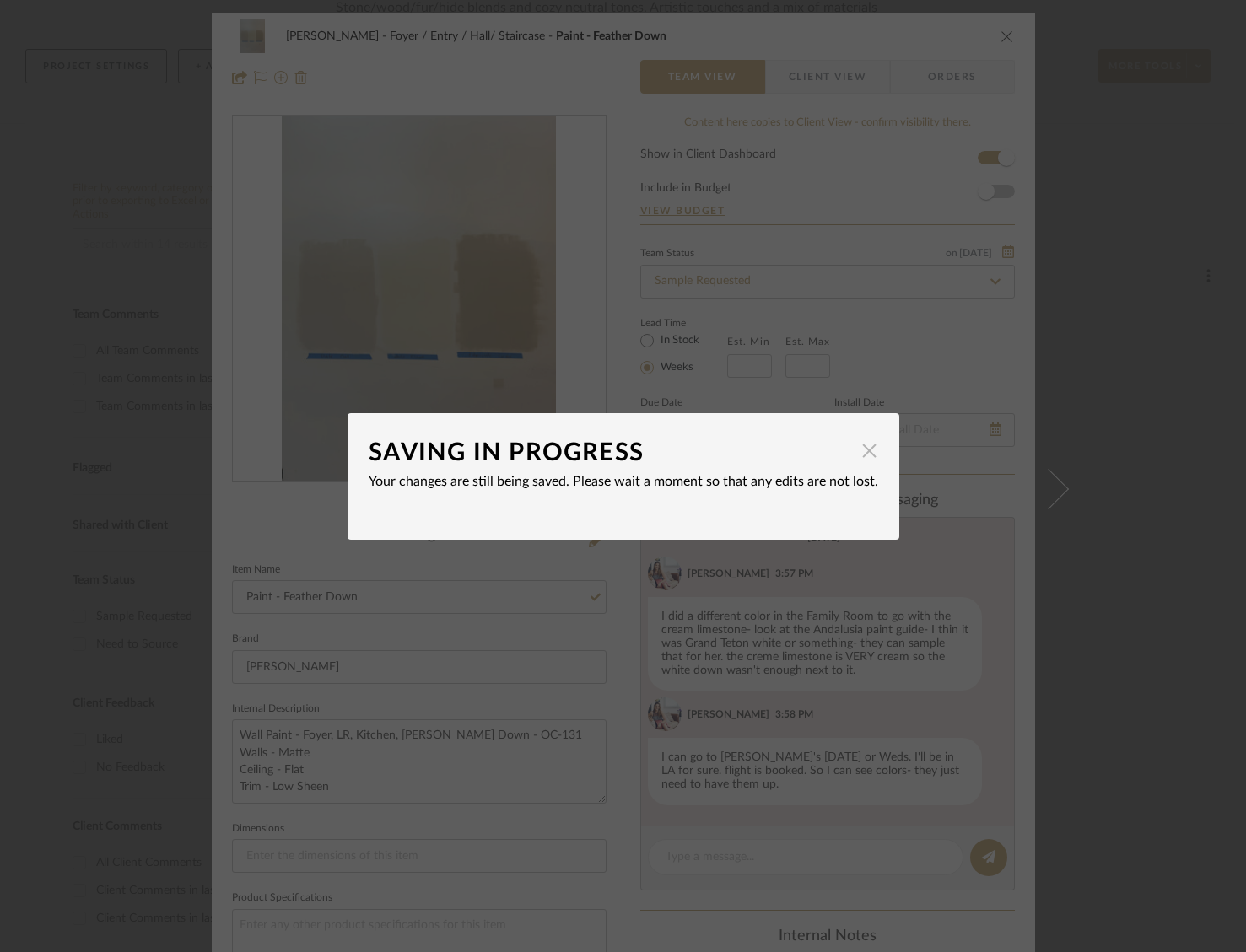 click at bounding box center [870, 451] 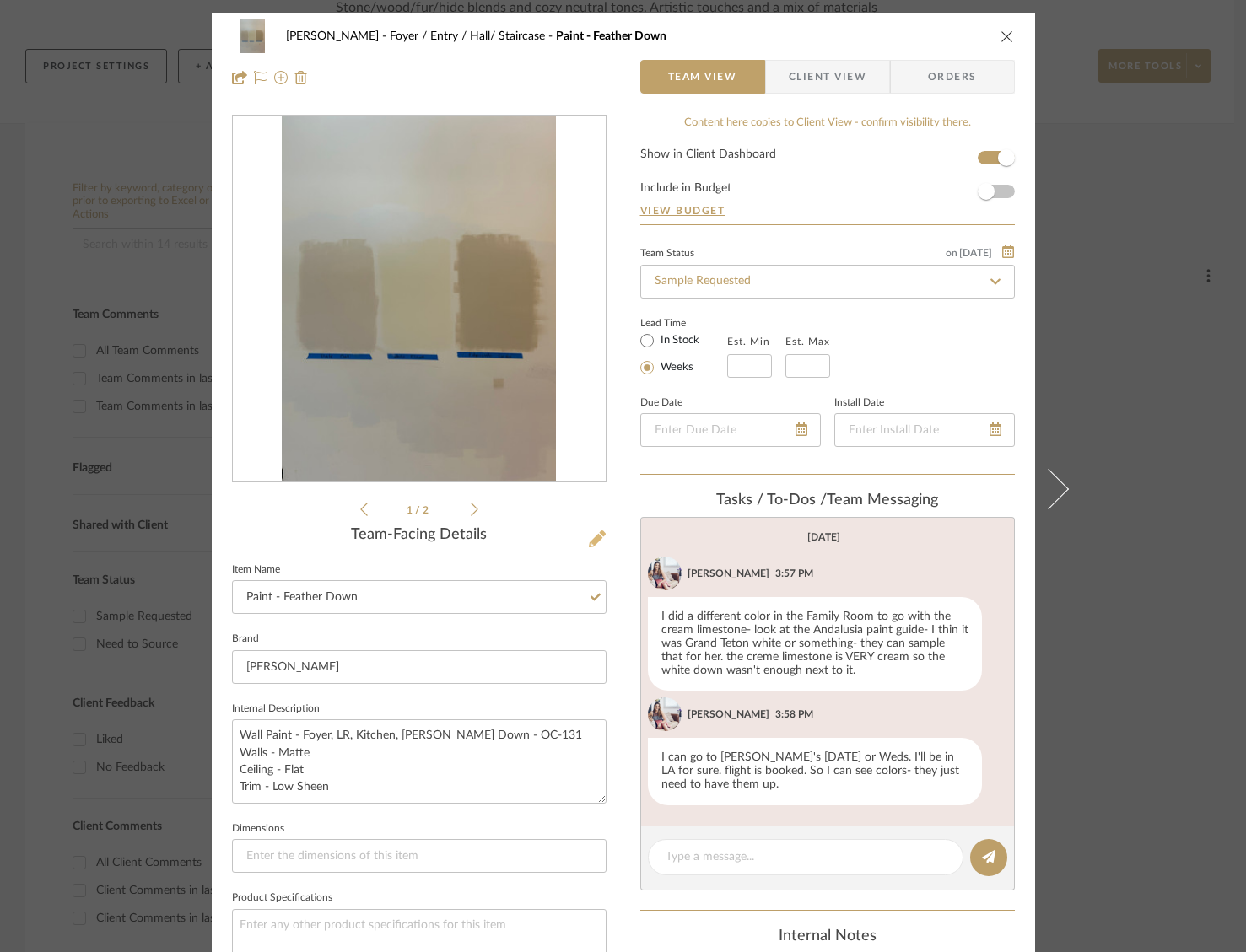 click 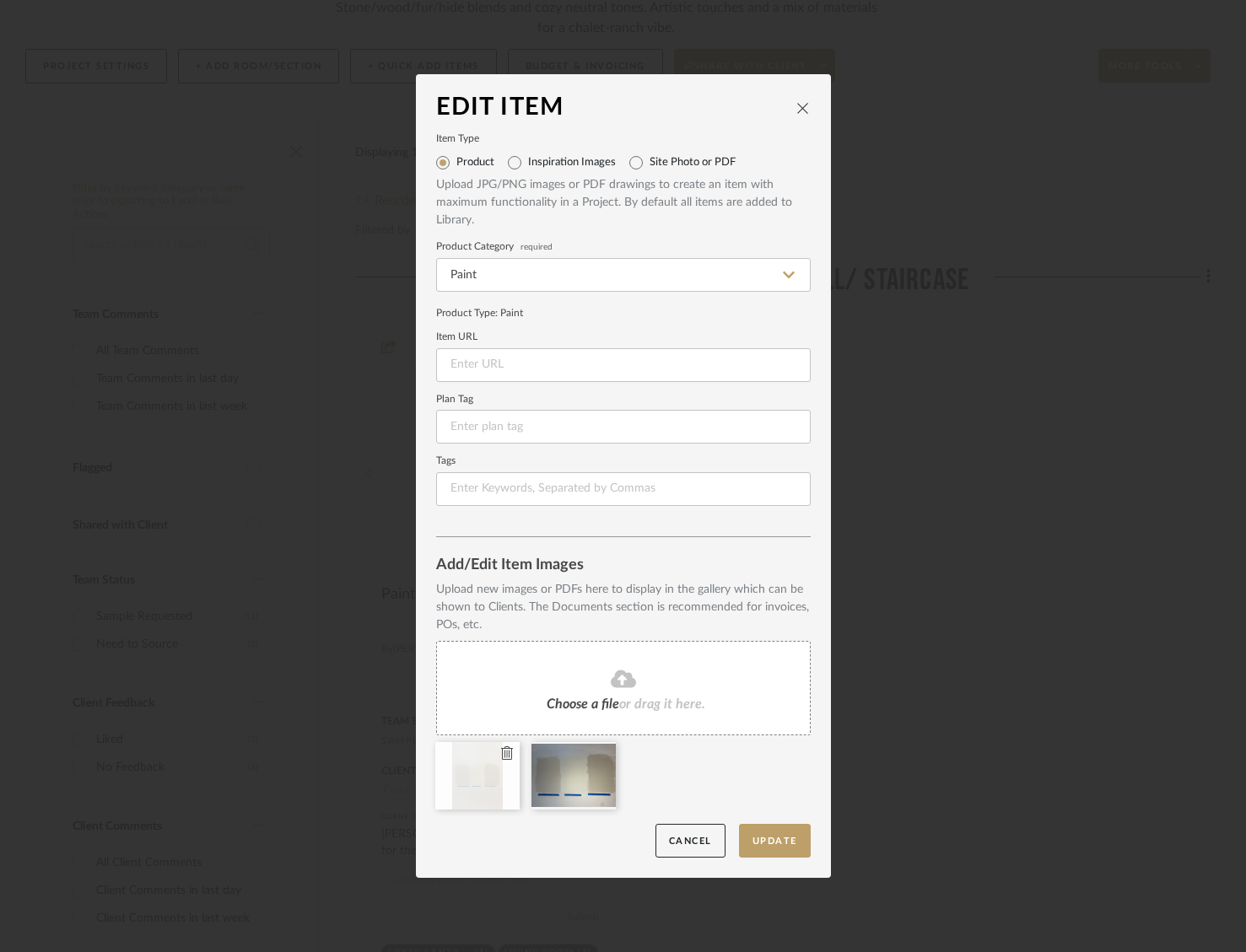 click 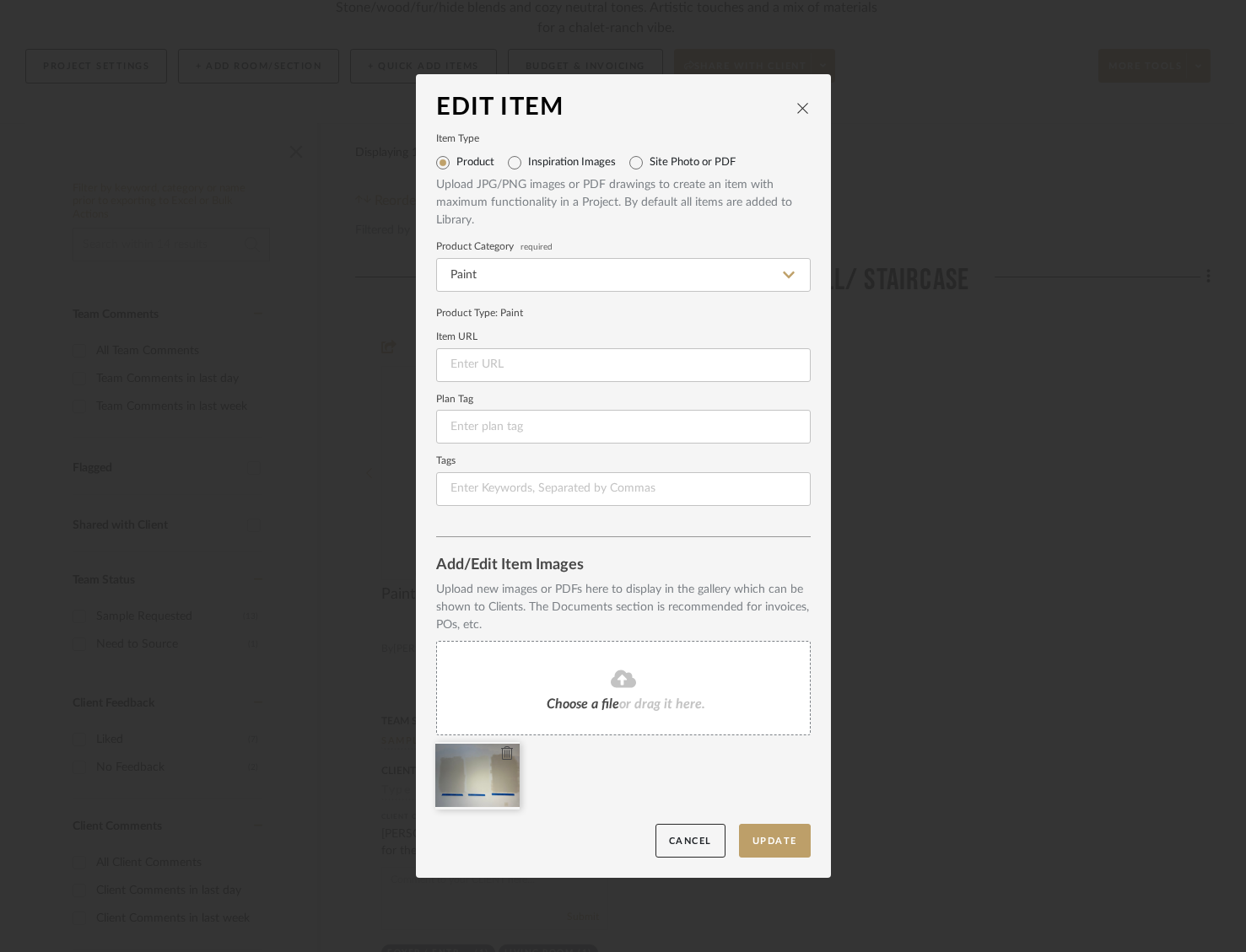 click 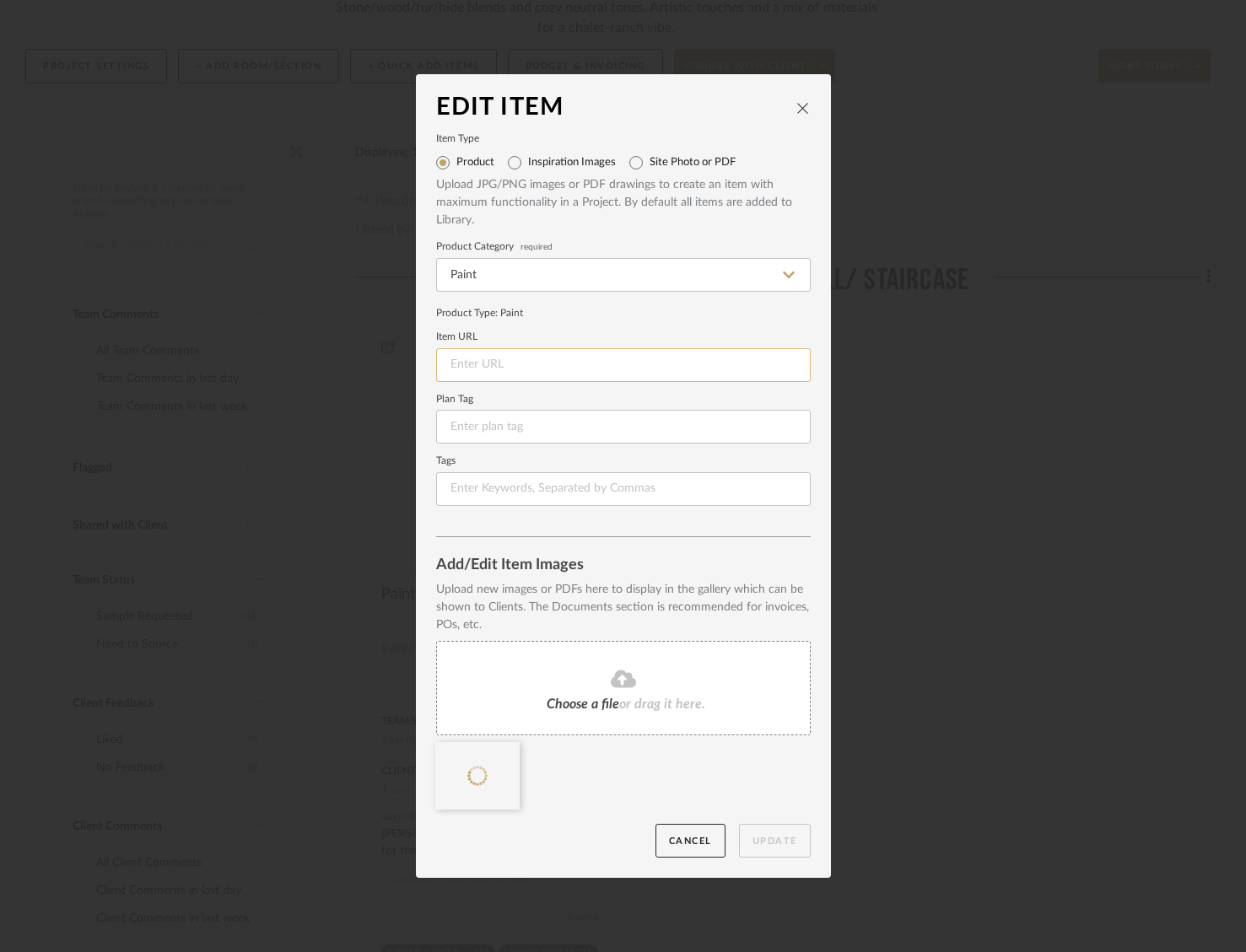 click at bounding box center [623, 365] 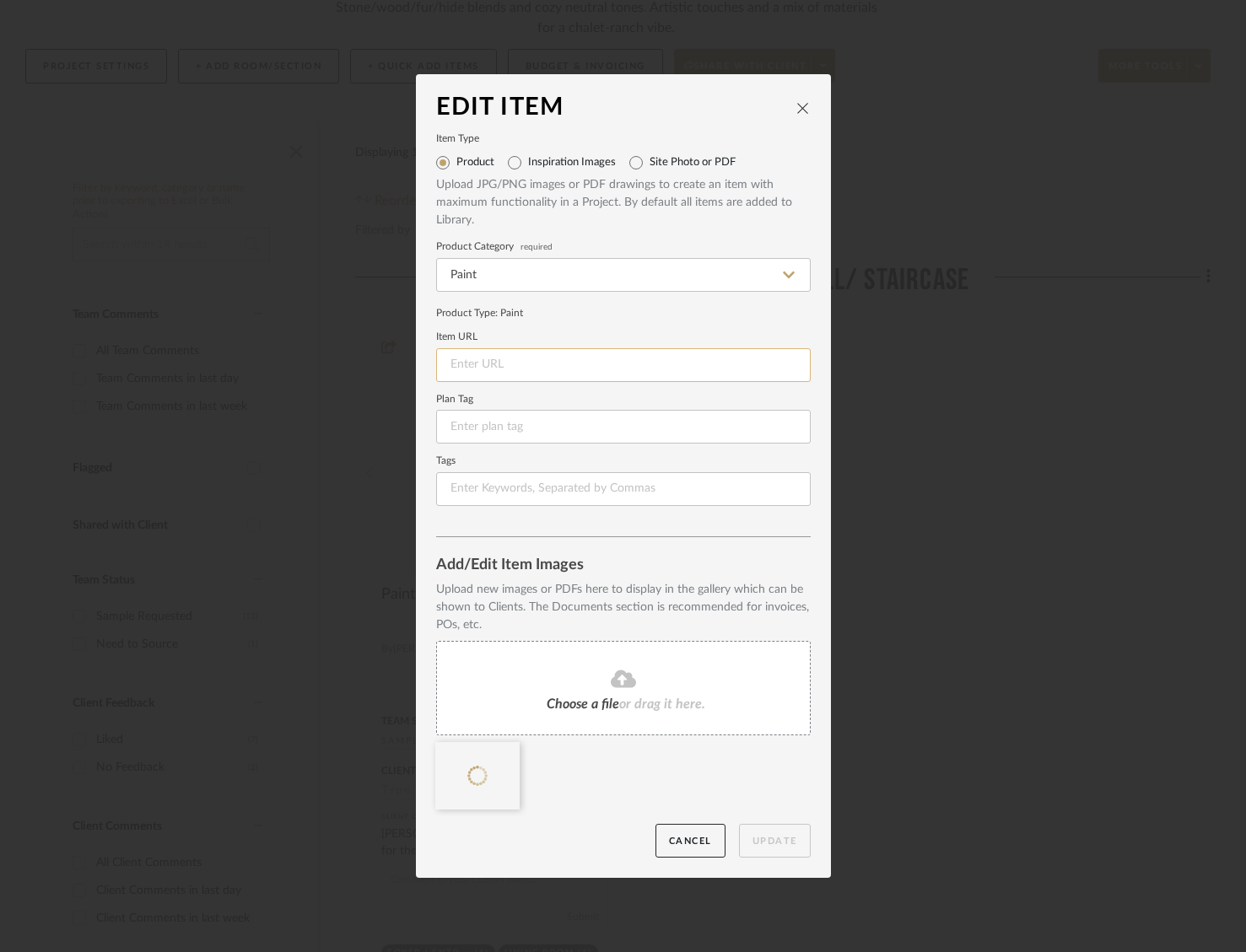 paste on "[URL][DOMAIN_NAME]" 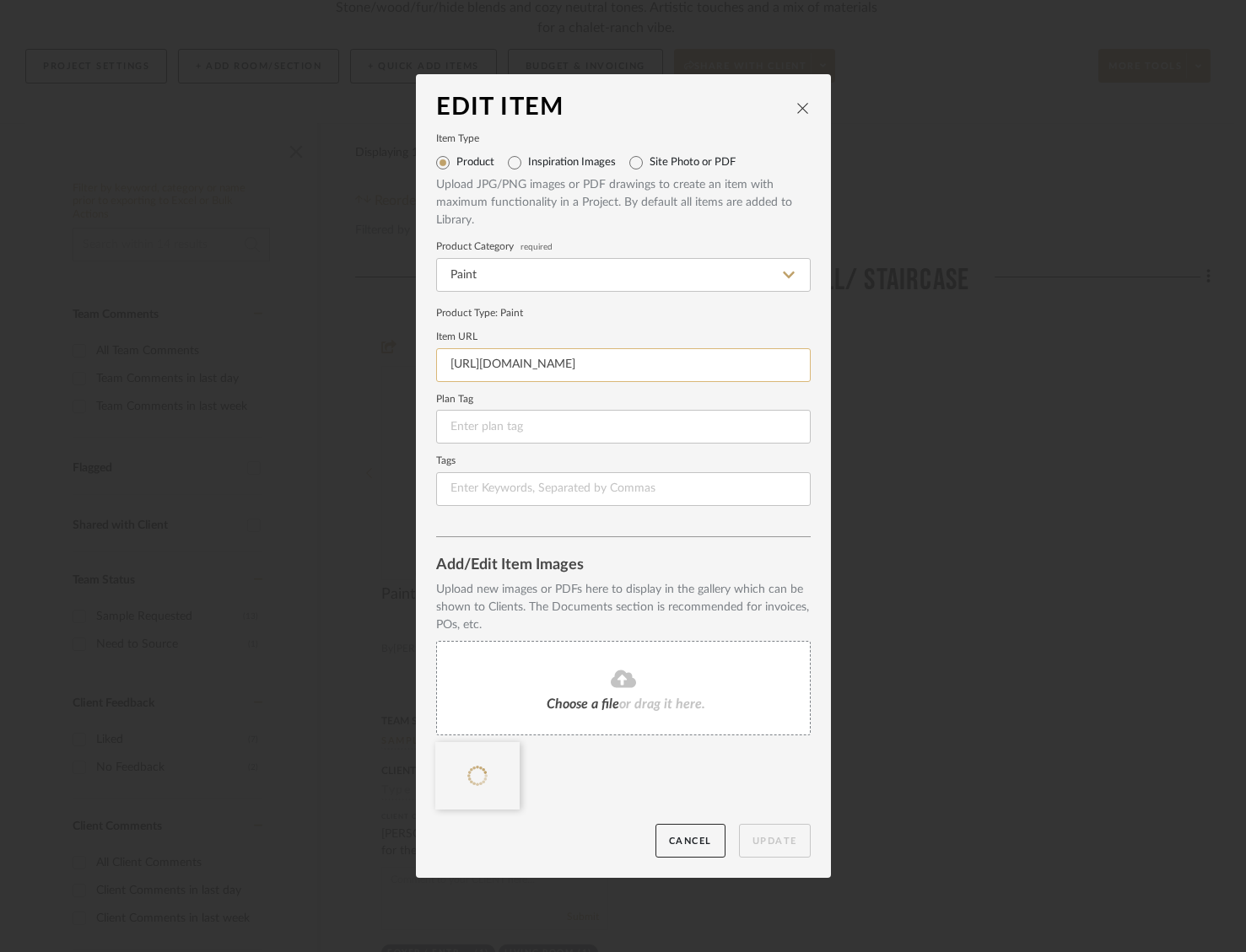 scroll, scrollTop: 0, scrollLeft: 62, axis: horizontal 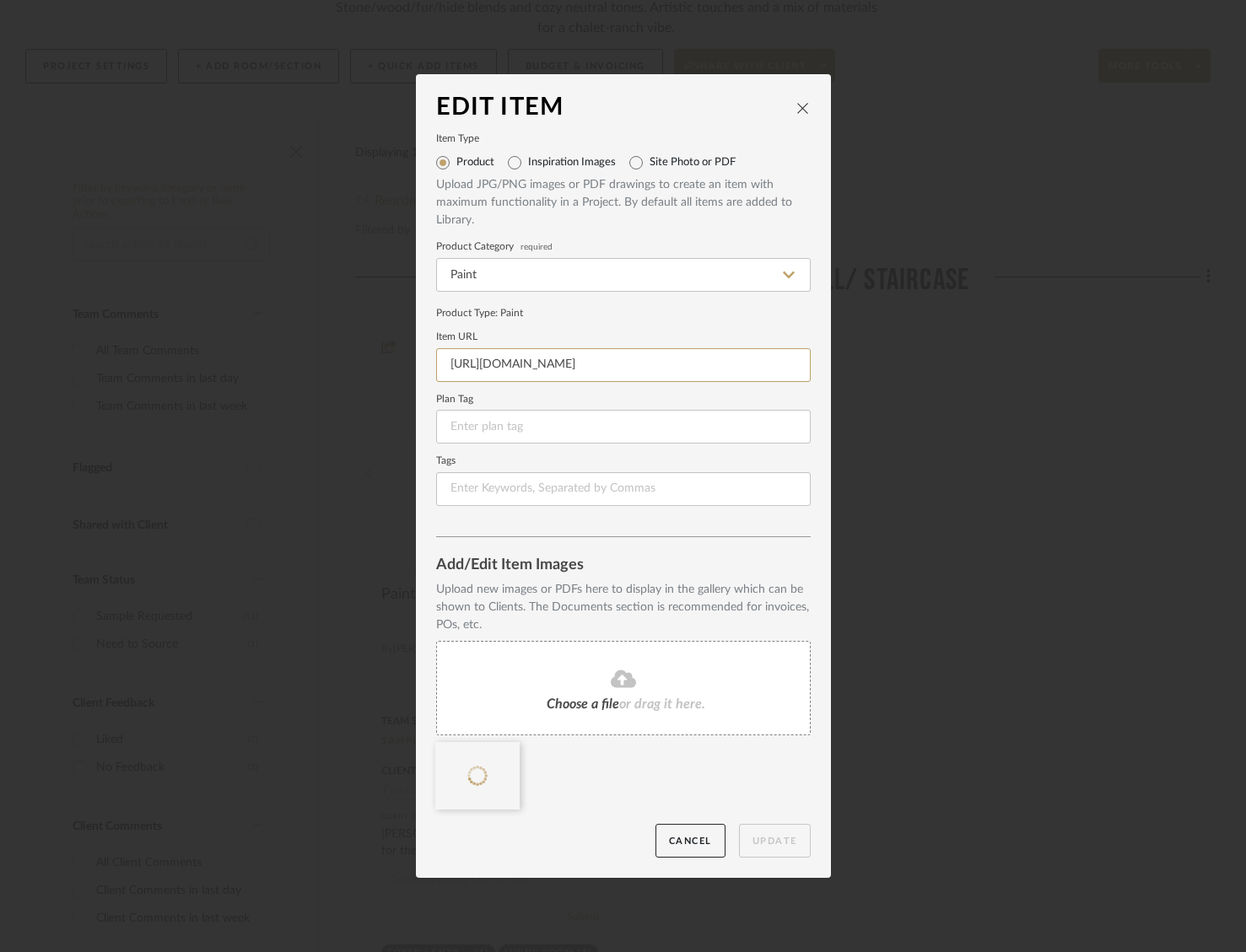 type on "[URL][DOMAIN_NAME]" 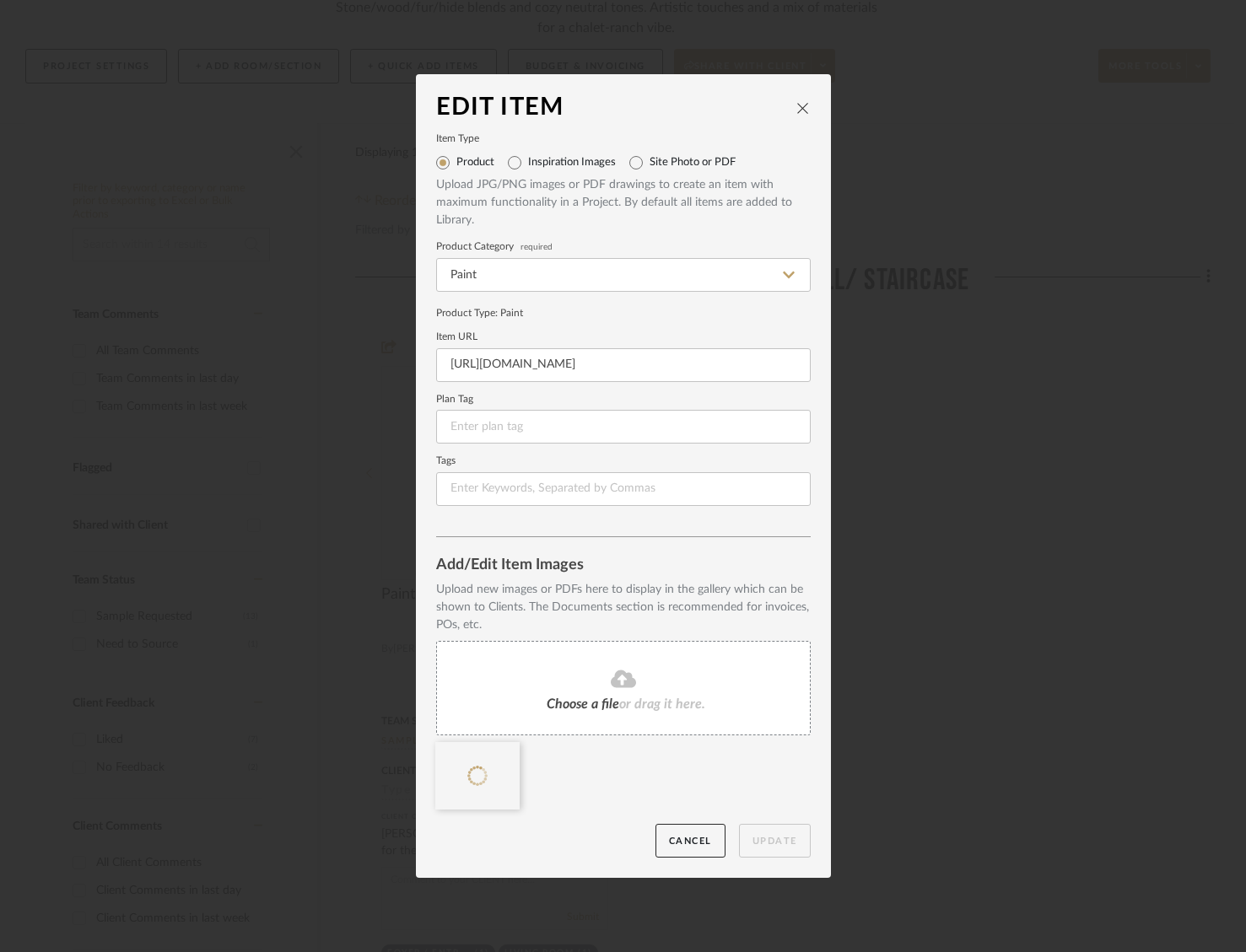 scroll, scrollTop: 0, scrollLeft: 0, axis: both 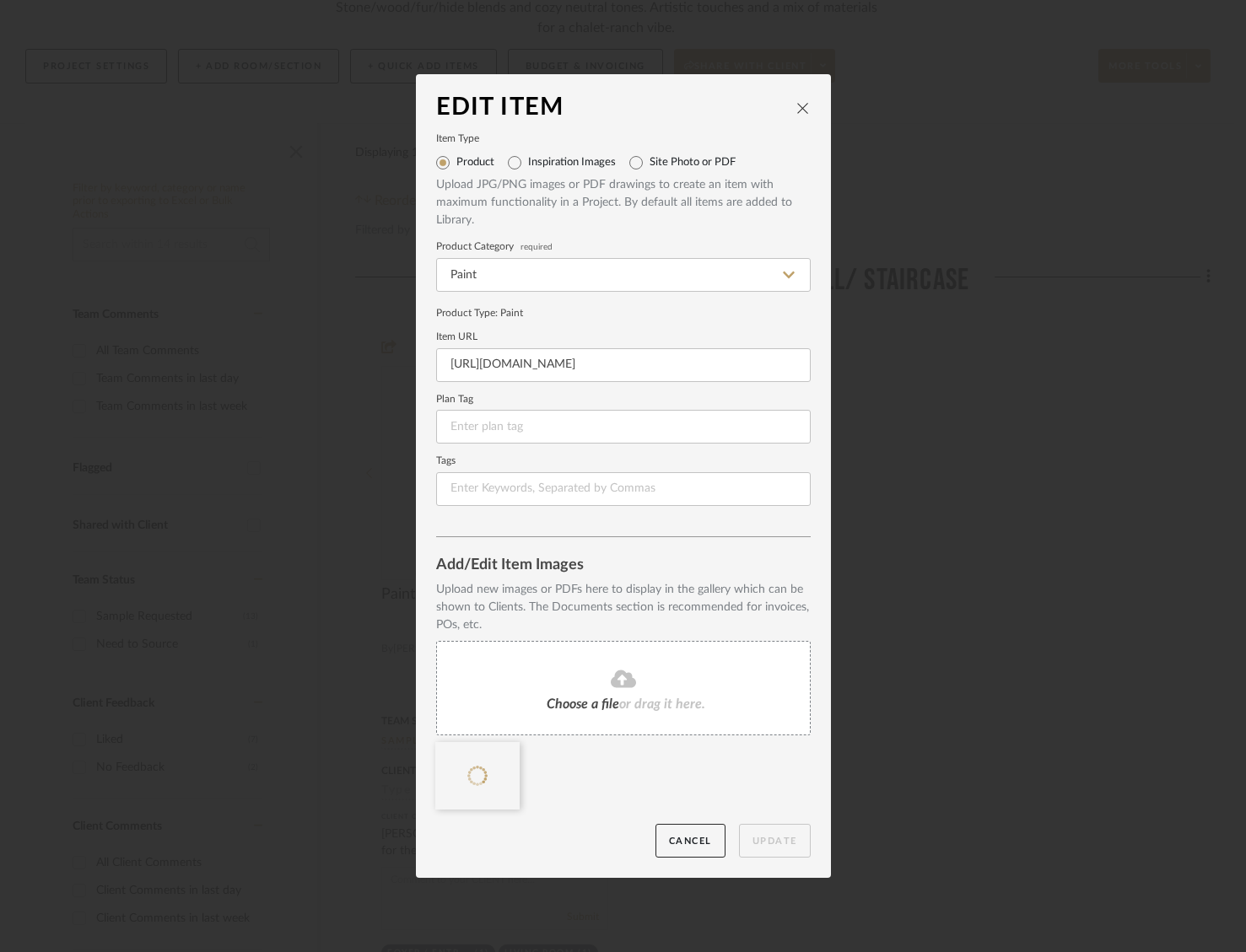 click on "Add/Edit Item Images" at bounding box center [623, 566] 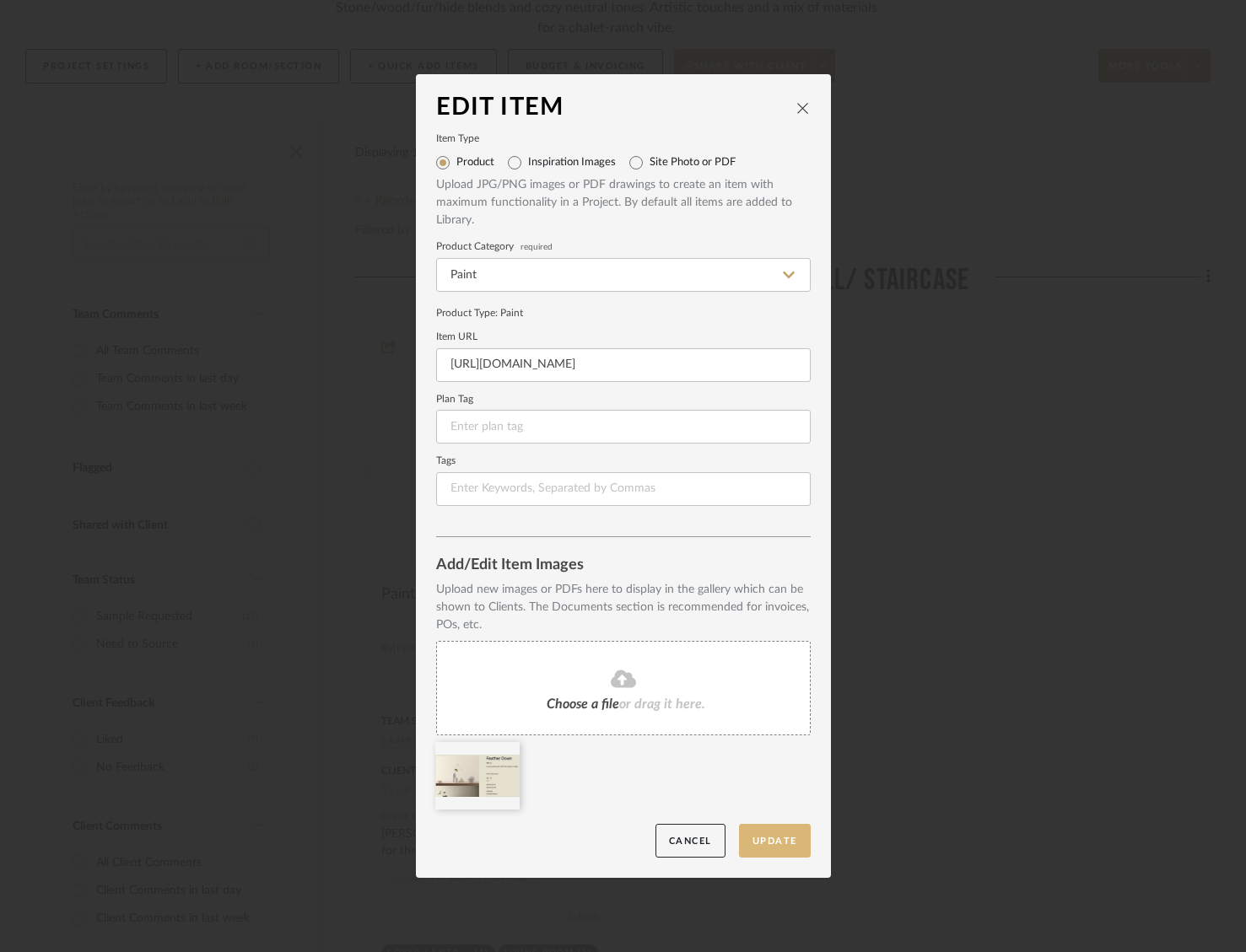 click on "Update" at bounding box center (774, 841) 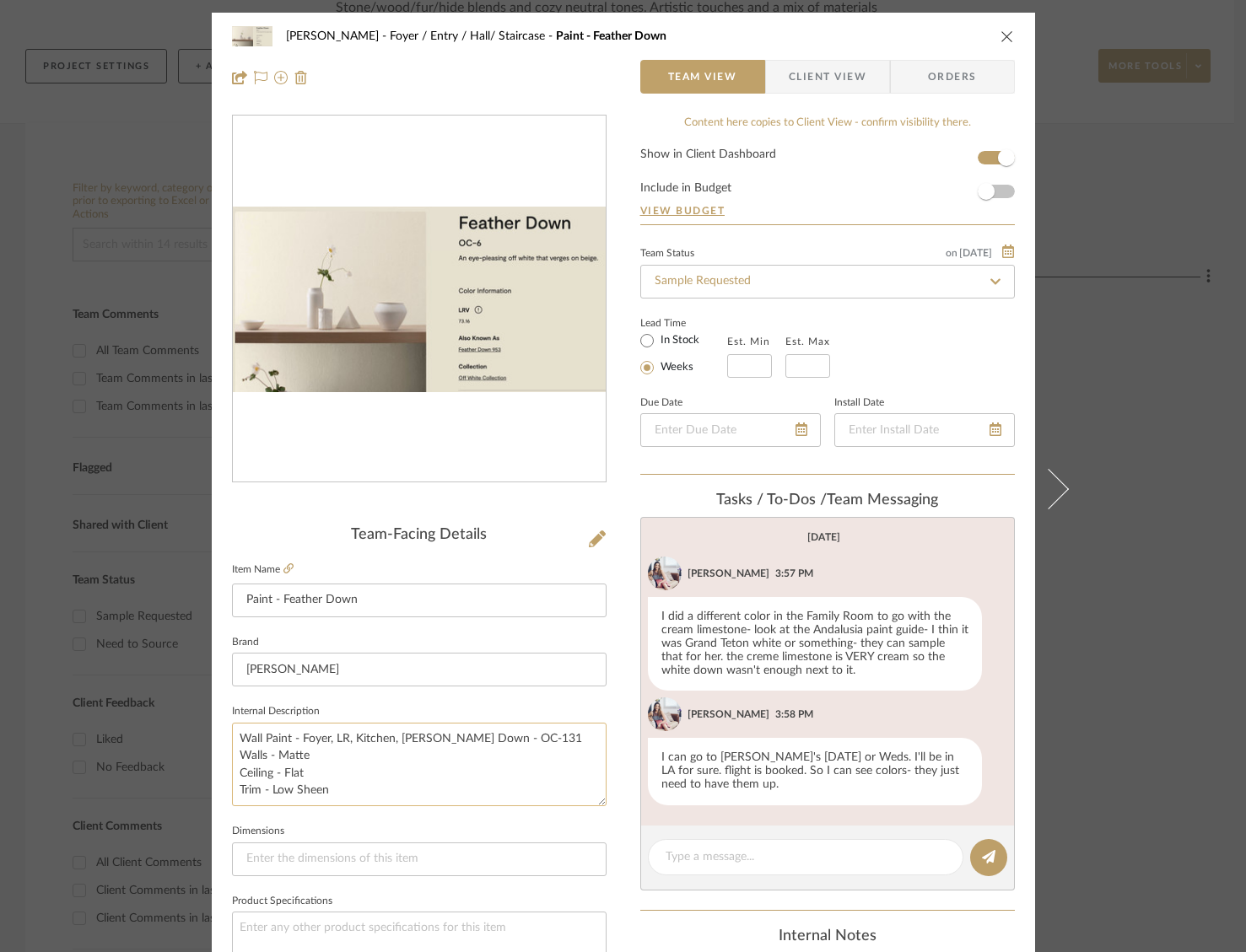 click on "Wall Paint - Foyer, LR, Kitchen, [PERSON_NAME] Down - OC-131
Walls - Matte
Ceiling - Flat
Trim - Low Sheen" 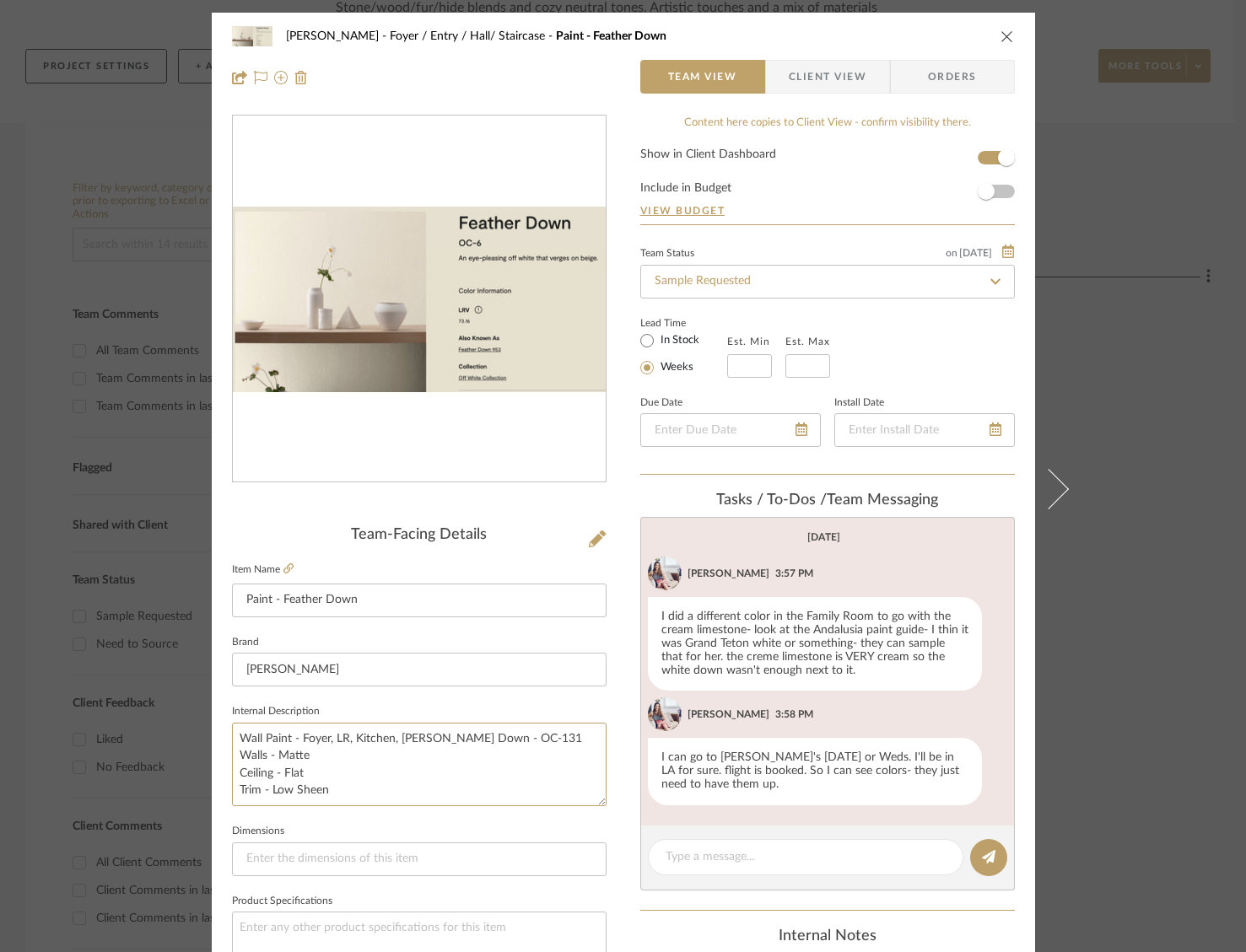 drag, startPoint x: 363, startPoint y: 755, endPoint x: 205, endPoint y: 757, distance: 158.01266 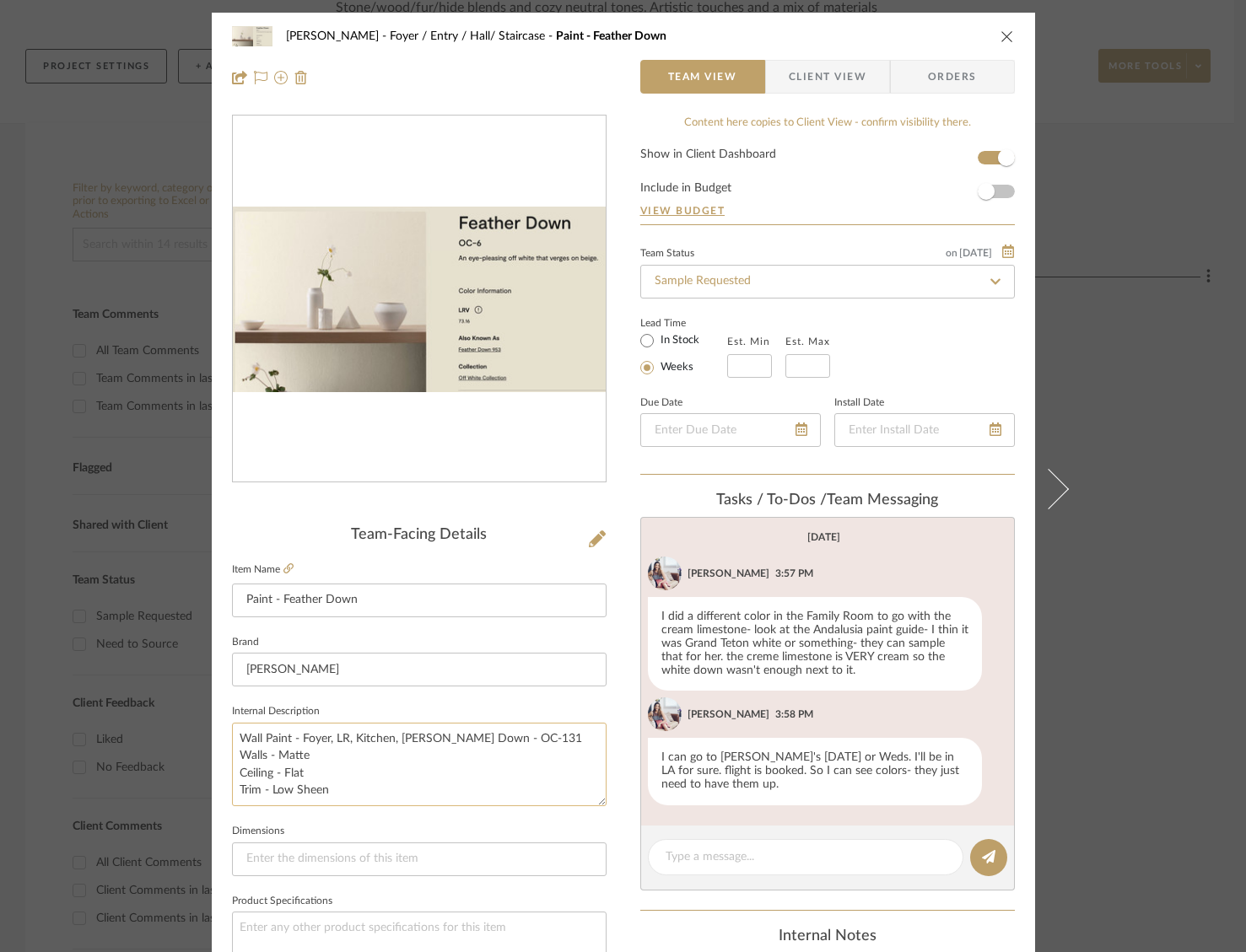 click on "Wall Paint - Foyer, LR, Kitchen, [PERSON_NAME] Down - OC-131
Walls - Matte
Ceiling - Flat
Trim - Low Sheen" 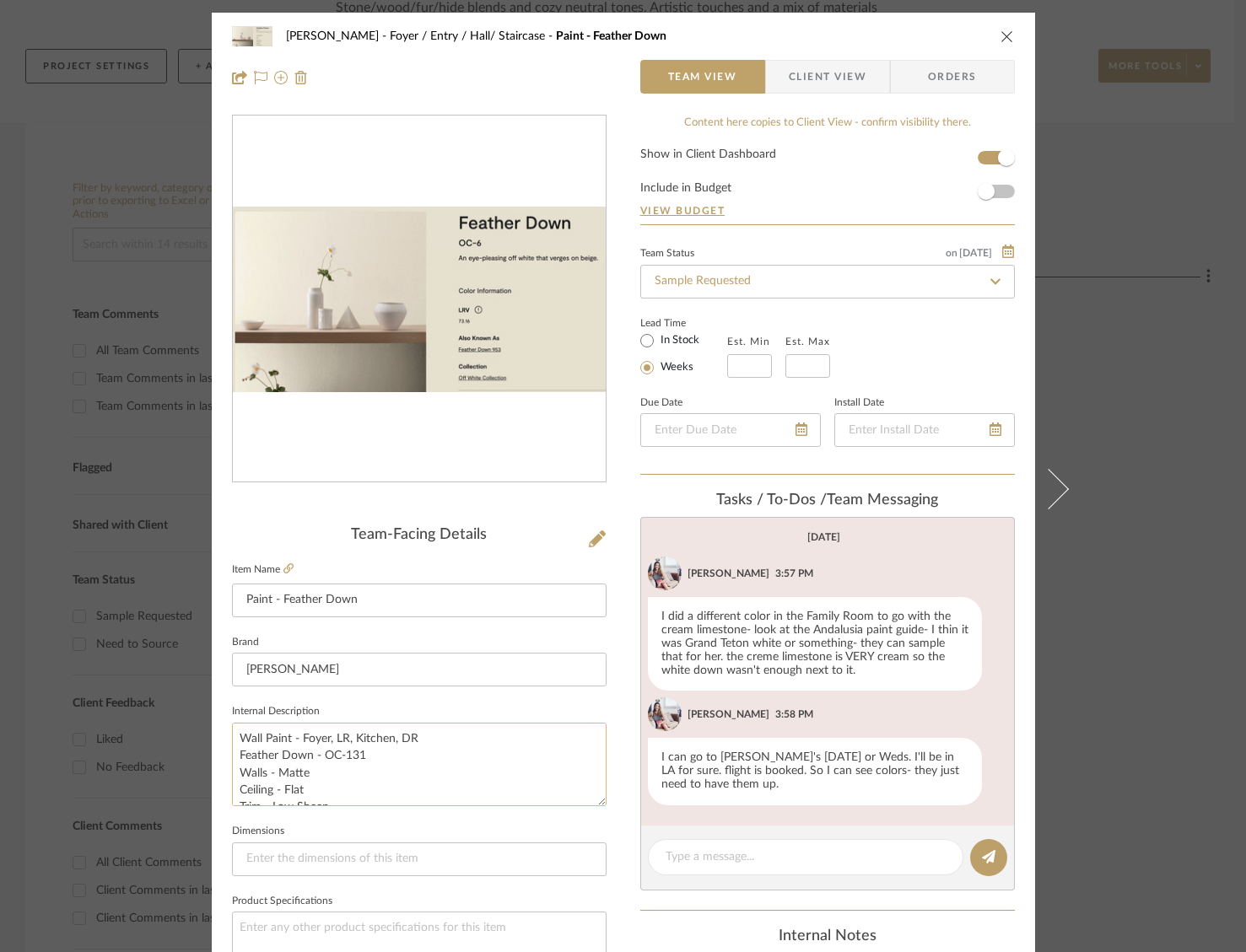 drag, startPoint x: 363, startPoint y: 758, endPoint x: 339, endPoint y: 760, distance: 24.083189 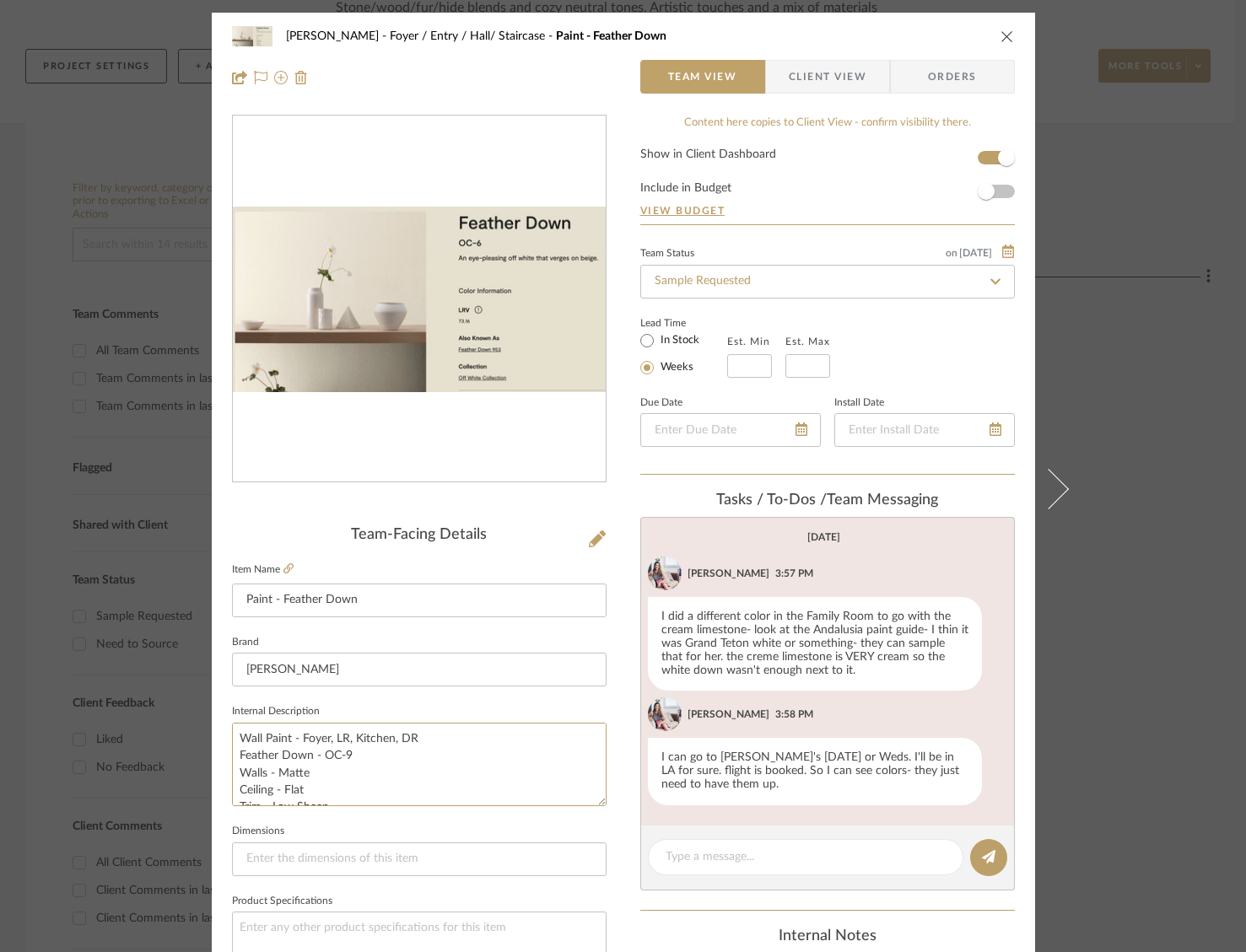 type on "Wall Paint - Foyer, LR, Kitchen, DR
Feather Down - OC-9
Walls - Matte
Ceiling - Flat
Trim - Low Sheen" 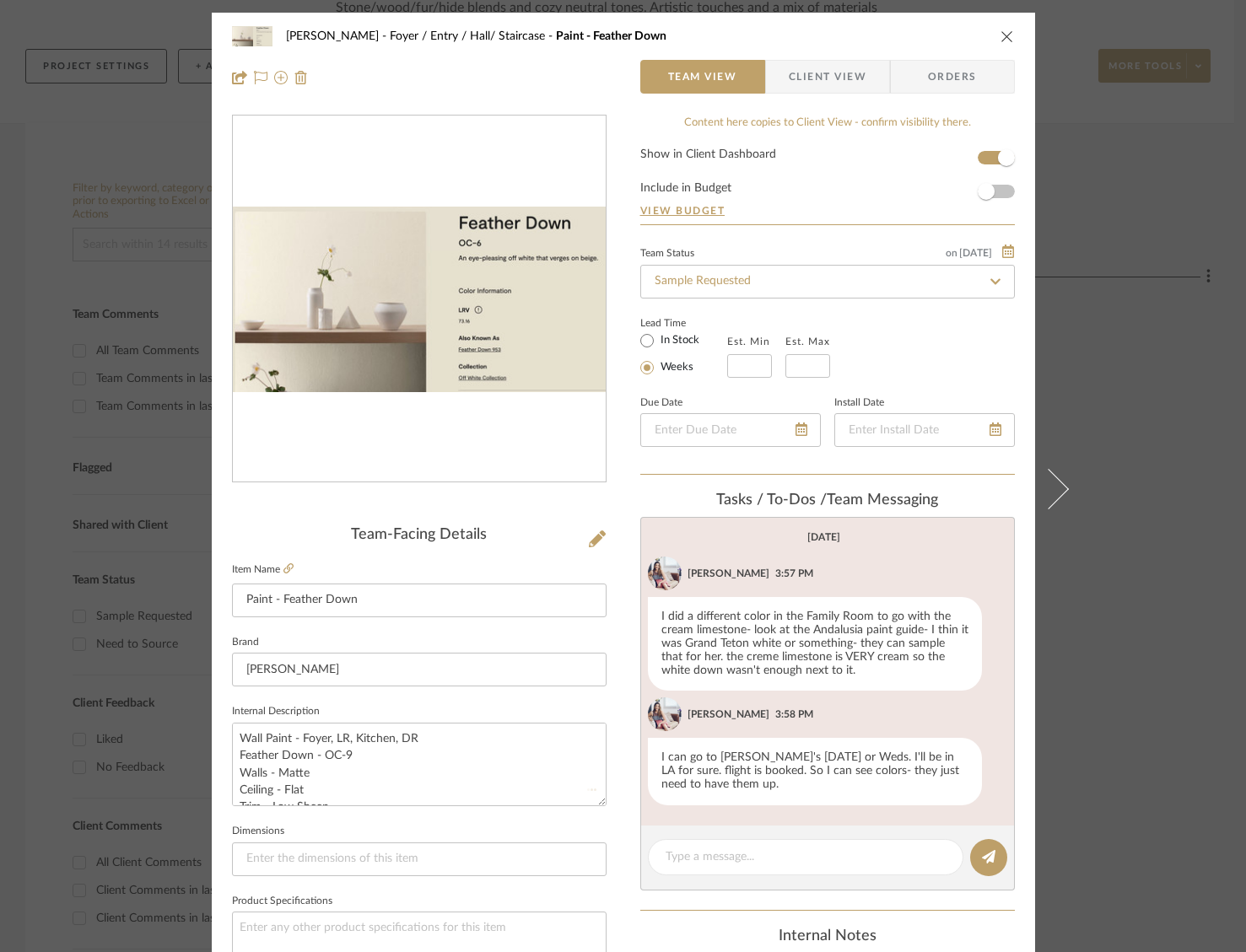 type 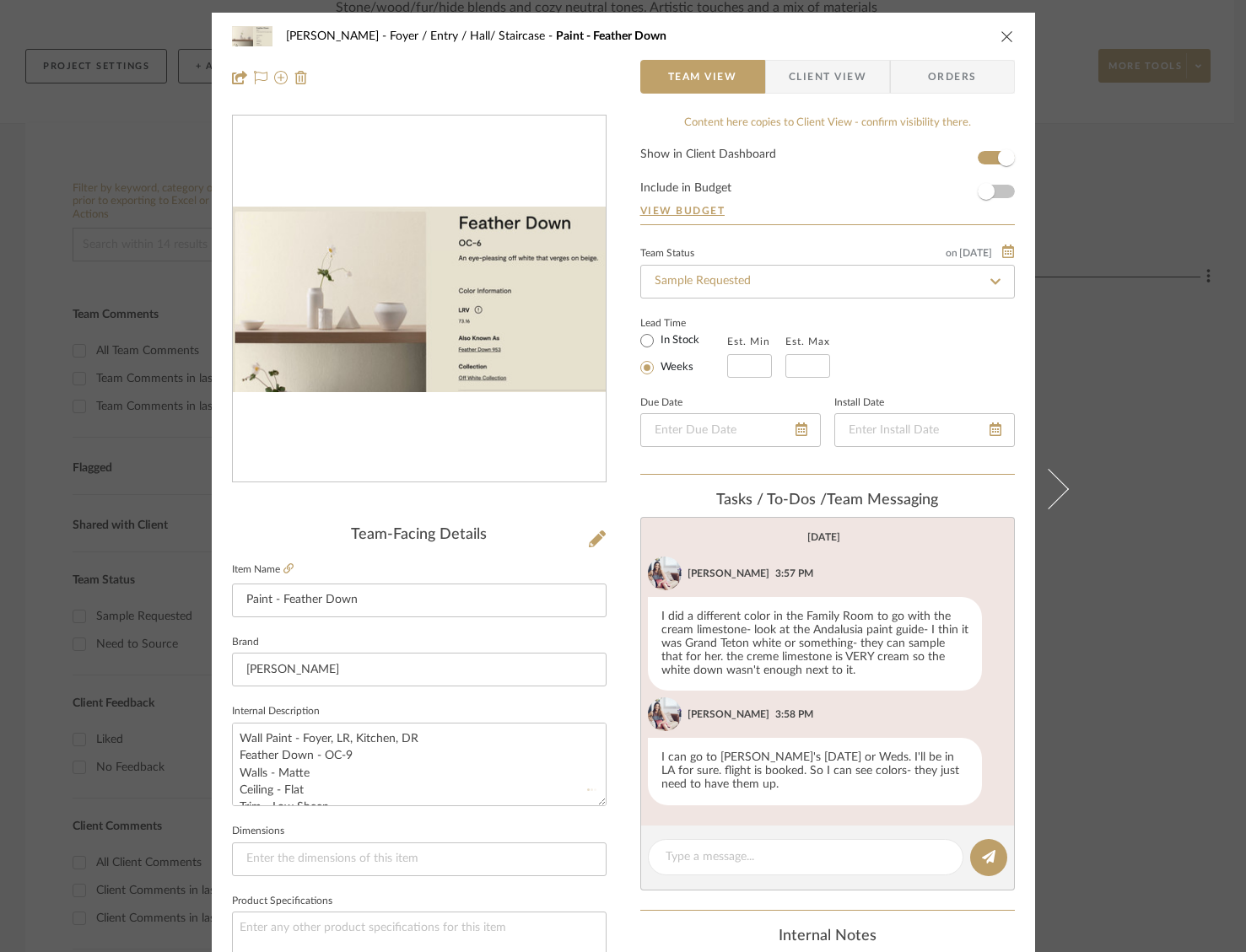 type 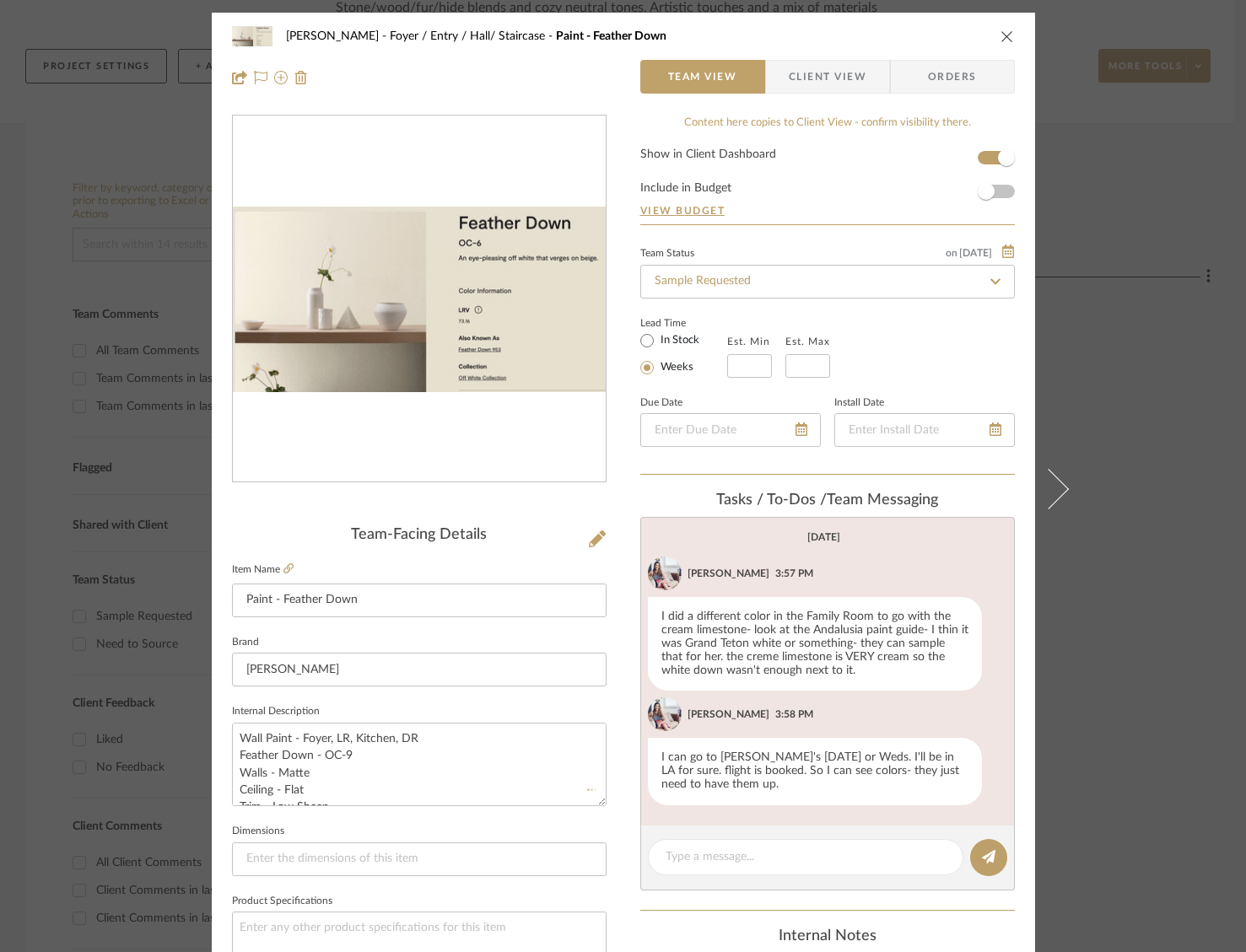 type 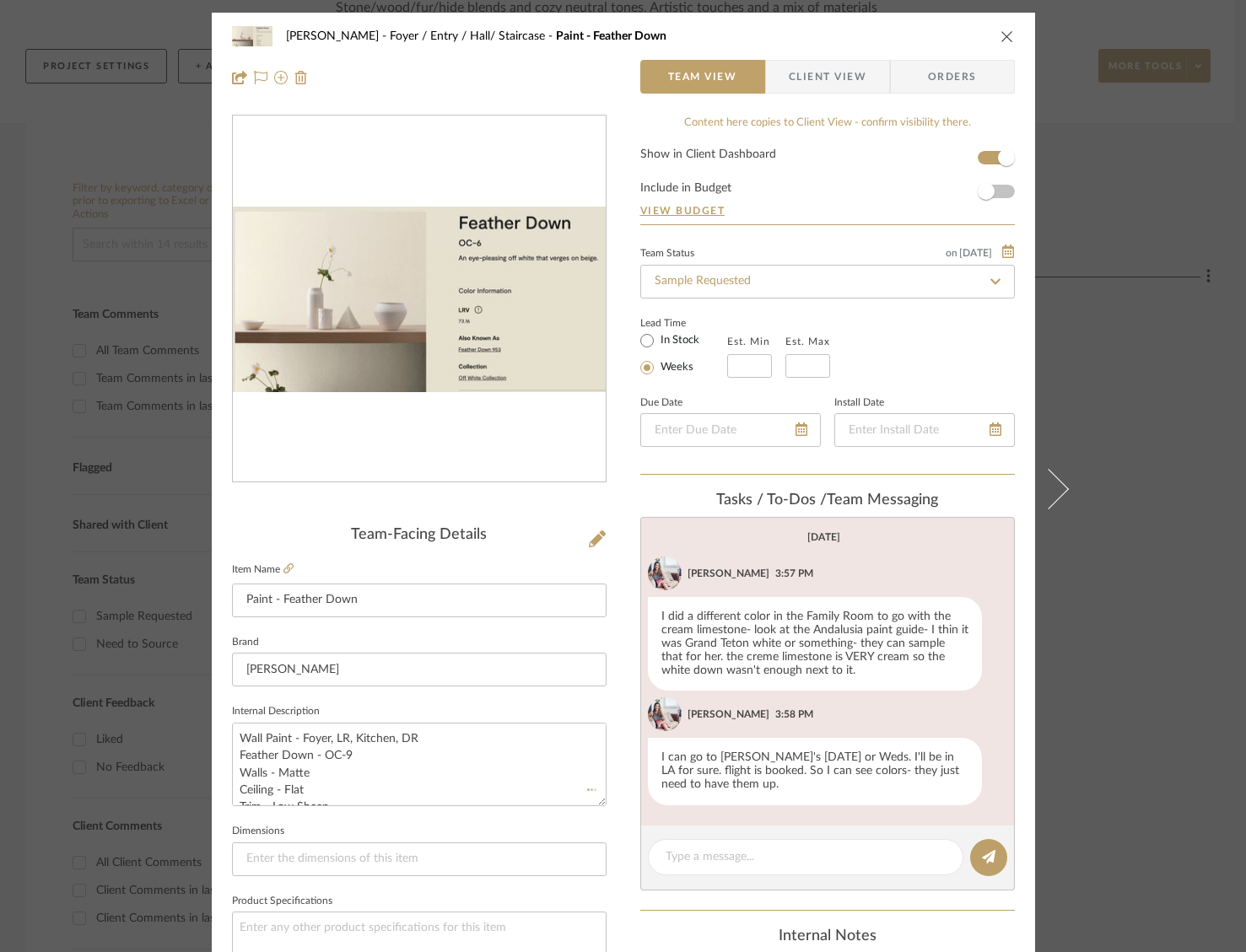 type 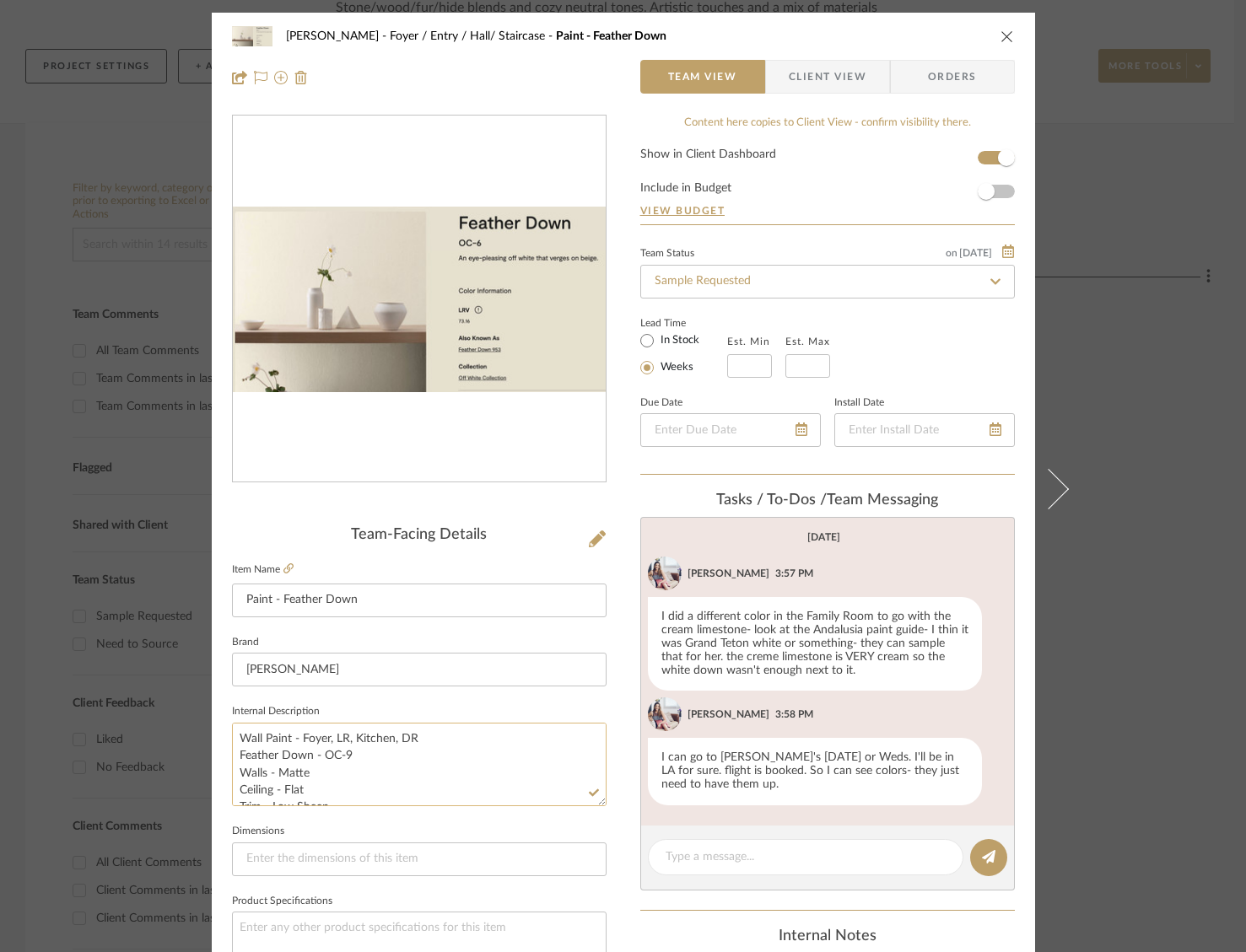 click on "Wall Paint - Foyer, LR, Kitchen, DR
Feather Down - OC-9
Walls - Matte
Ceiling - Flat
Trim - Low Sheen" 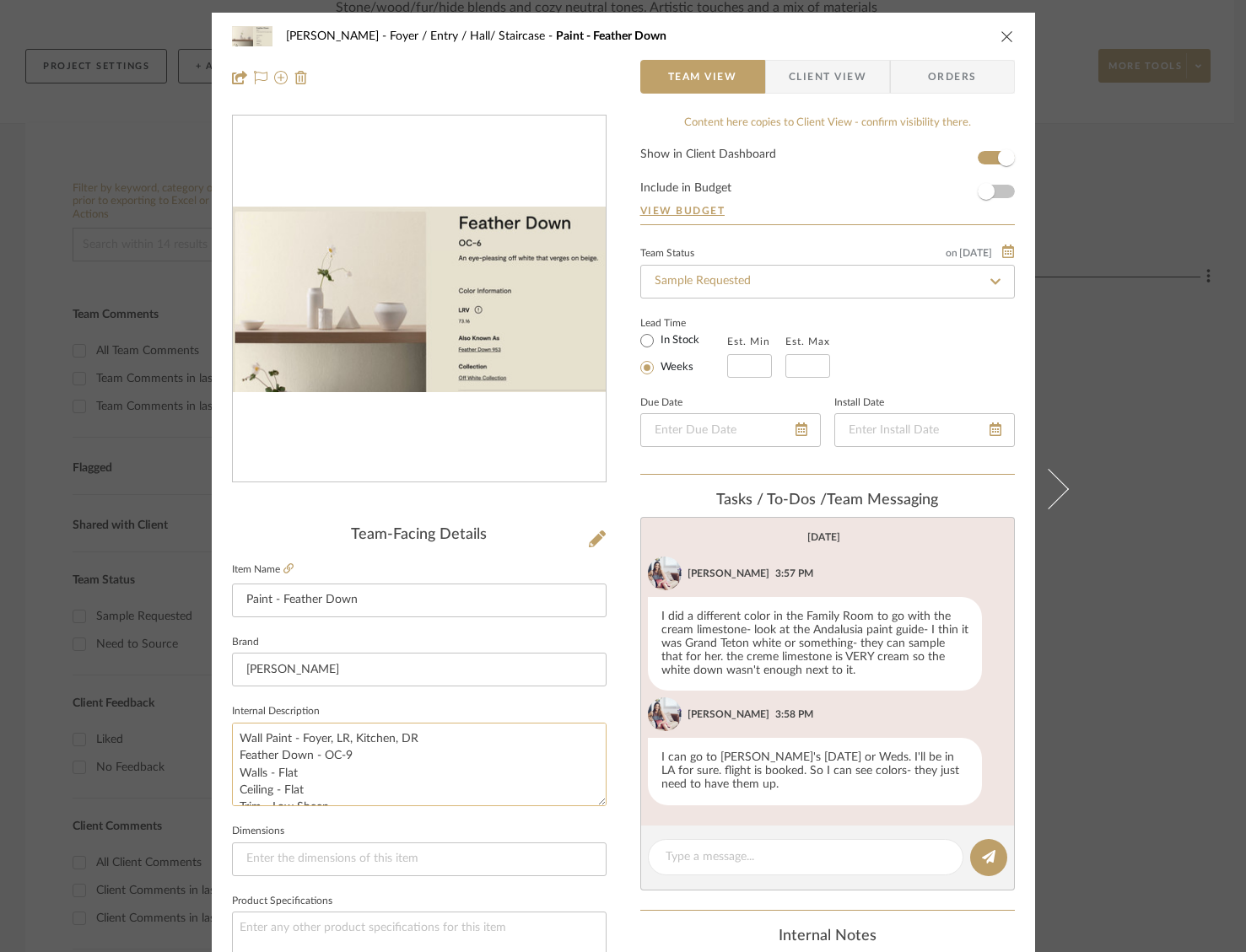 scroll, scrollTop: 17, scrollLeft: 0, axis: vertical 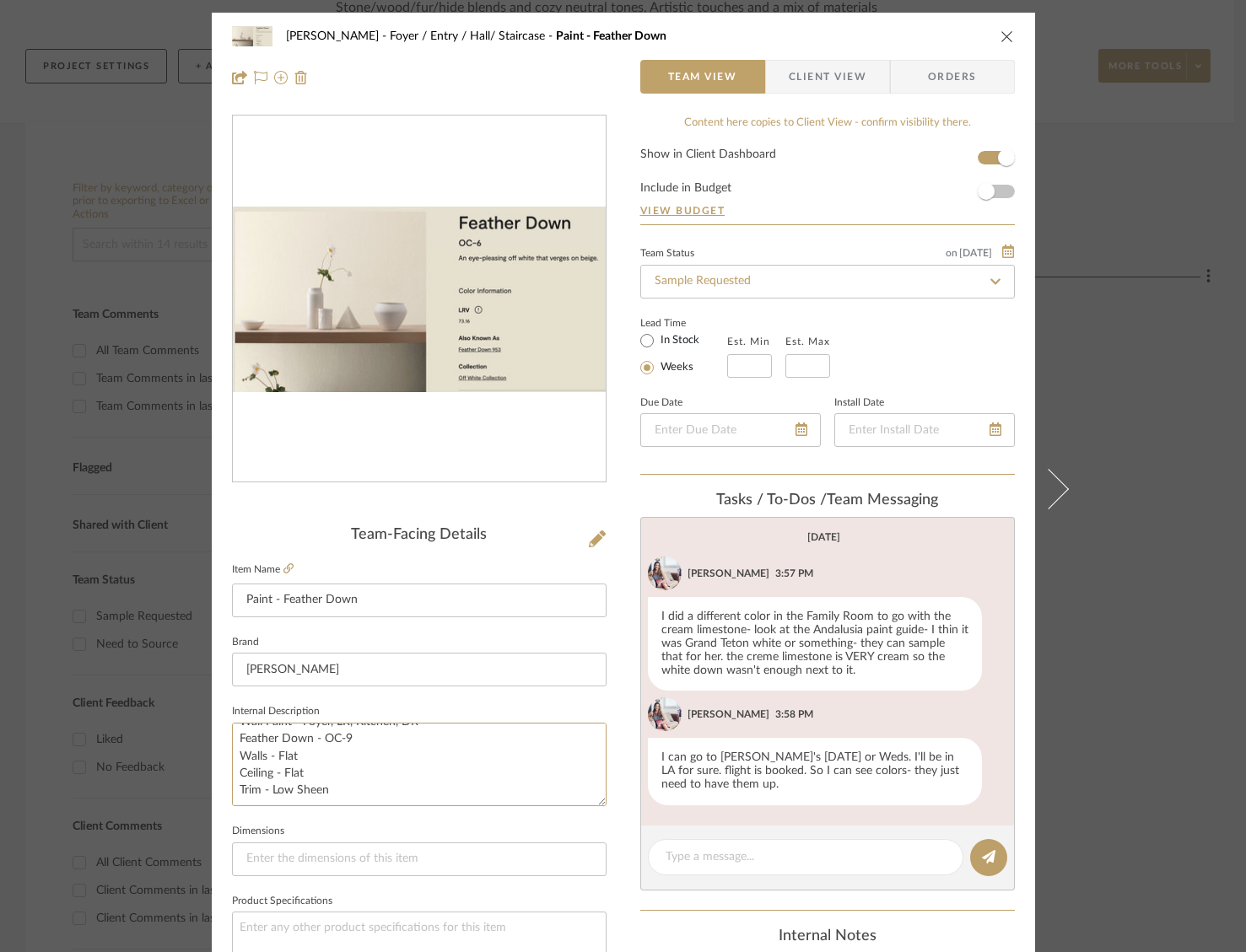 type on "Wall Paint - Foyer, LR, Kitchen, DR
Feather Down - OC-9
Walls - Flat
Ceiling - Flat
Trim - Low Sheen" 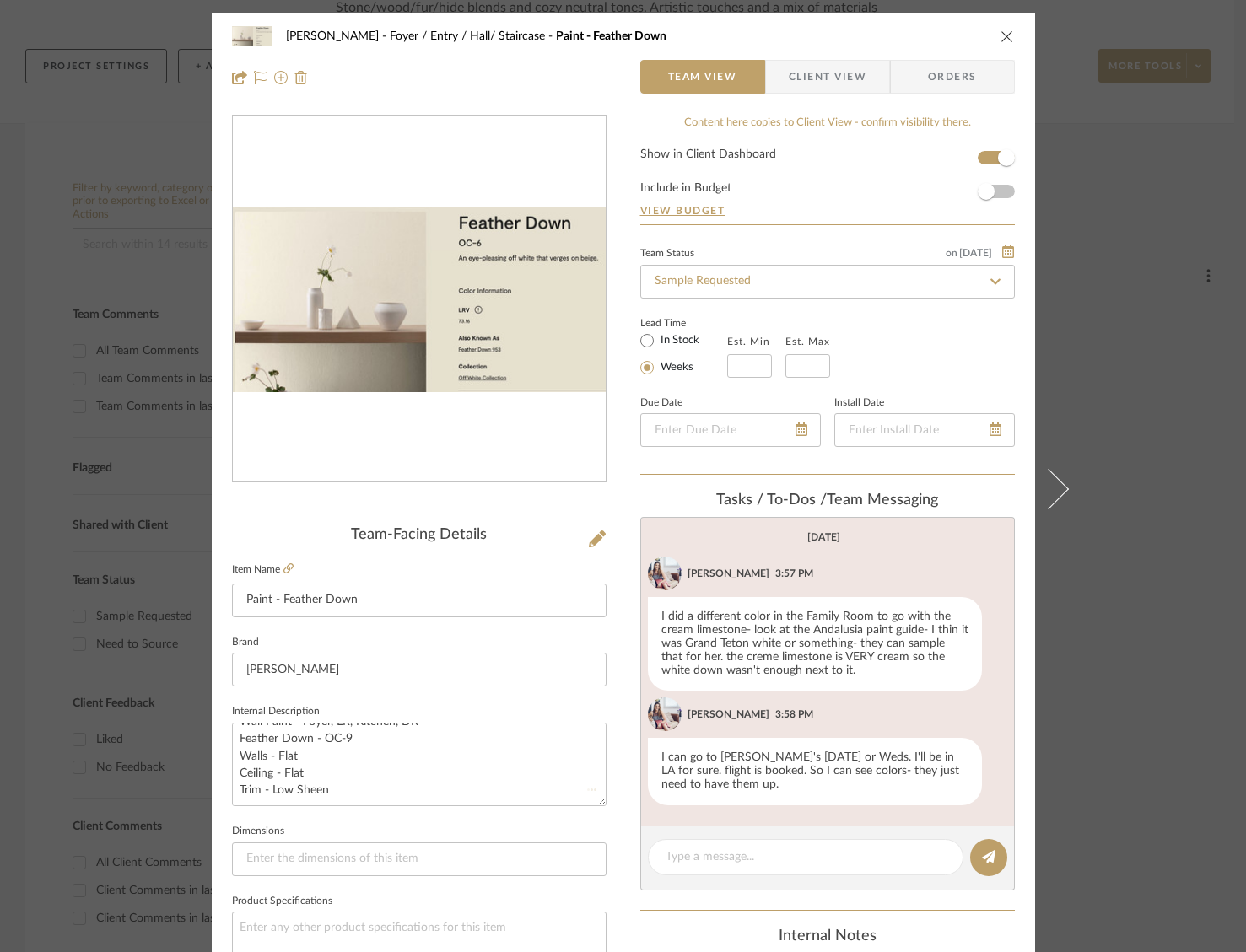 type 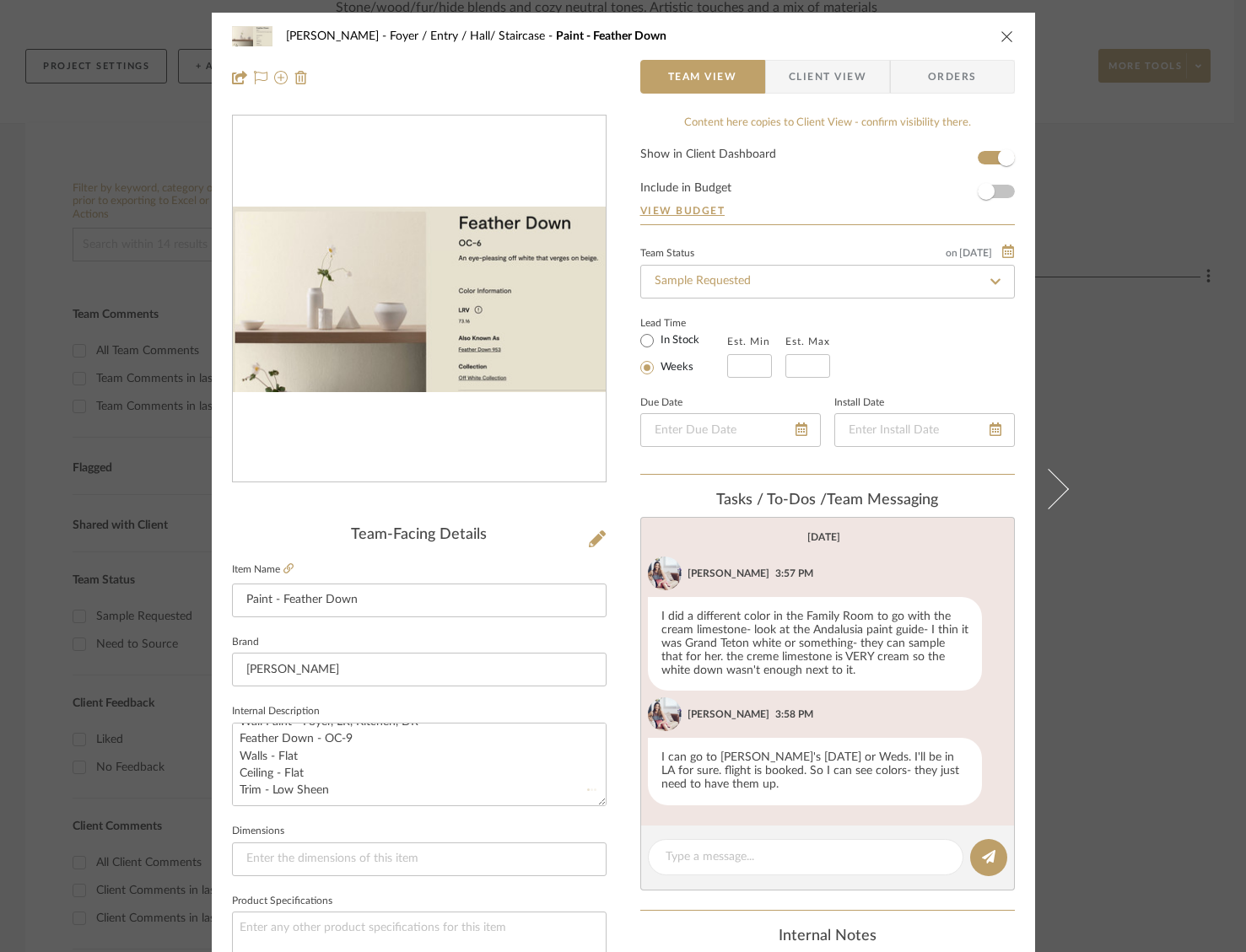 type 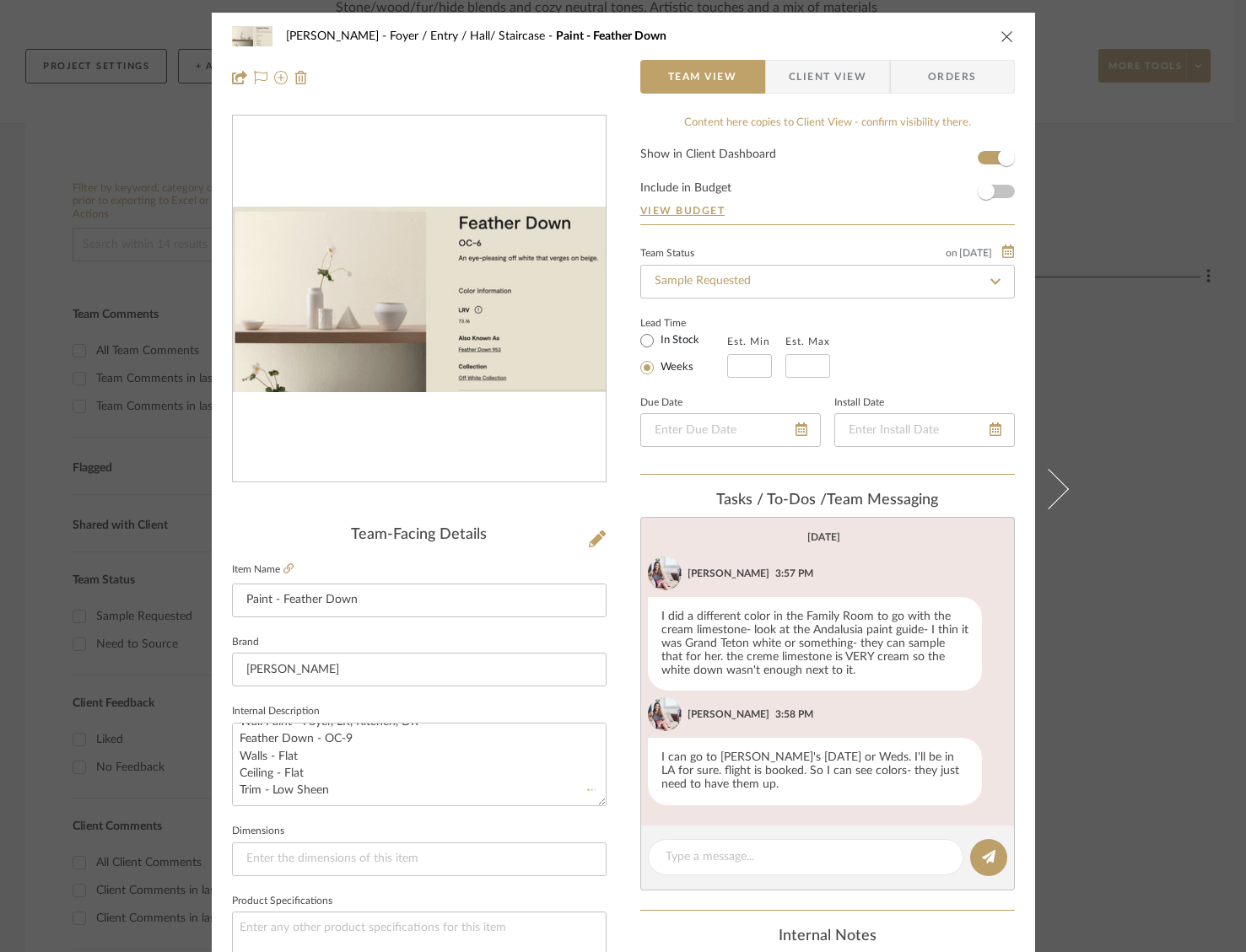 type 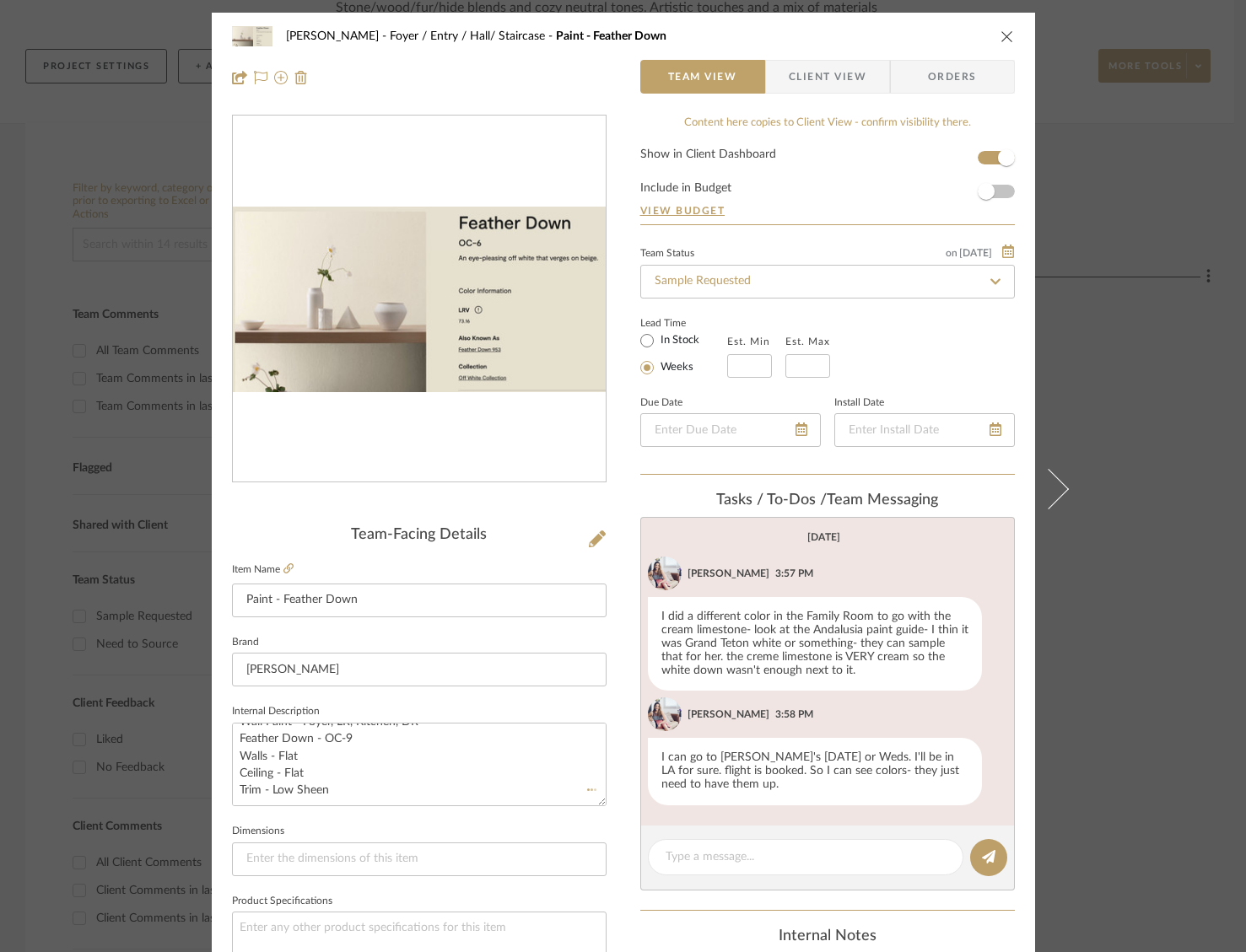 type 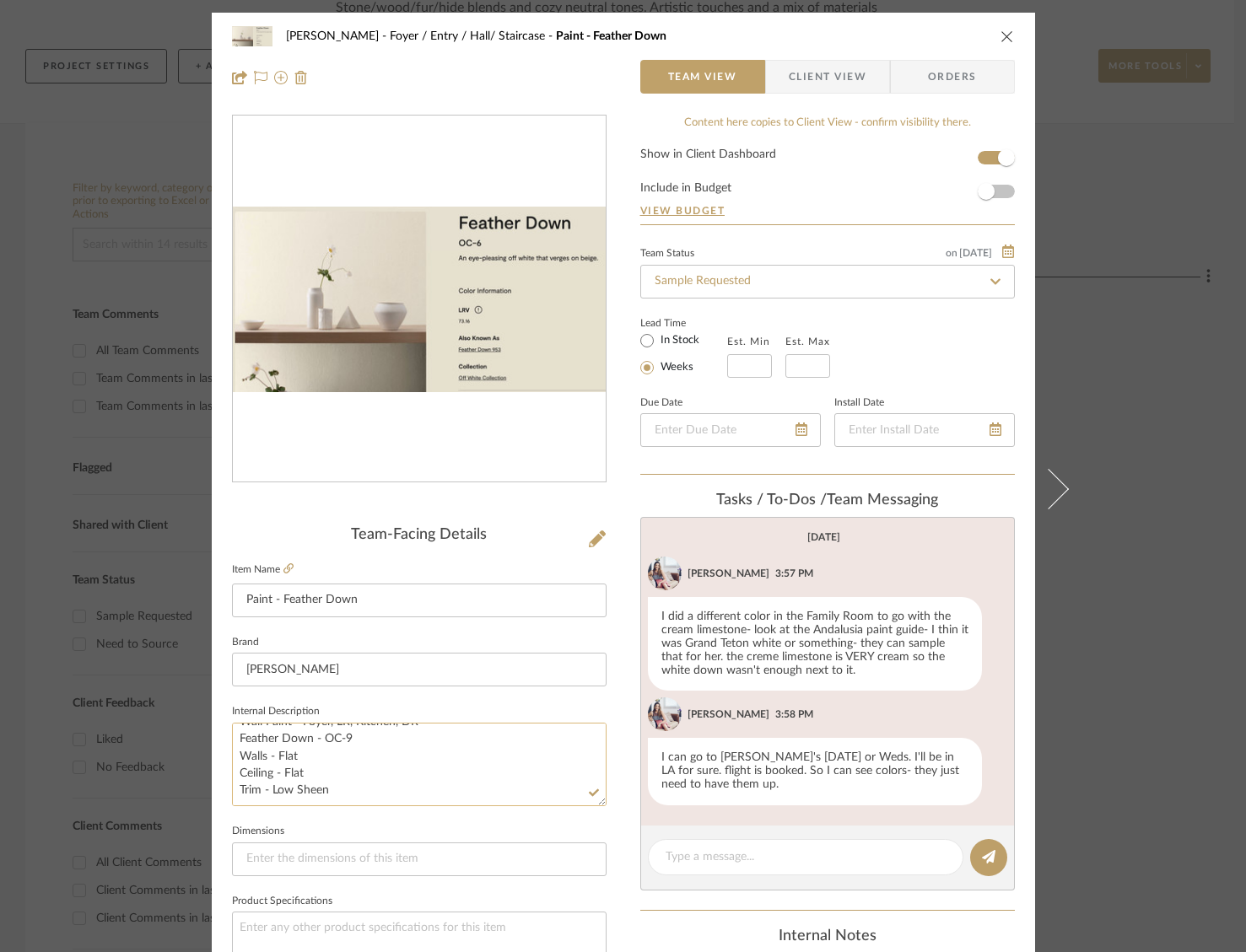 click on "Wall Paint - Foyer, LR, Kitchen, DR
Feather Down - OC-9
Walls - Flat
Ceiling - Flat
Trim - Low Sheen" 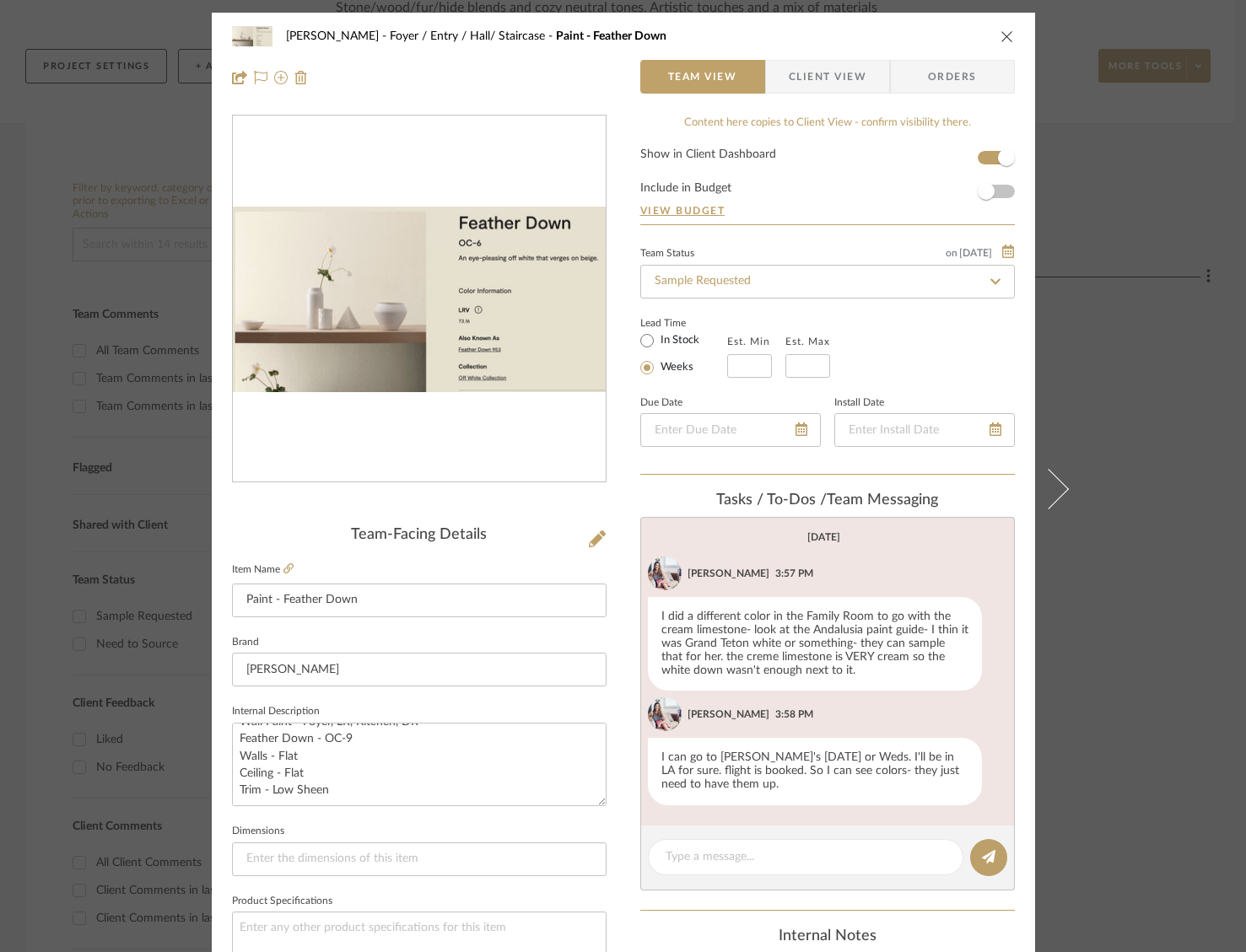 click on "Client View" at bounding box center (828, 77) 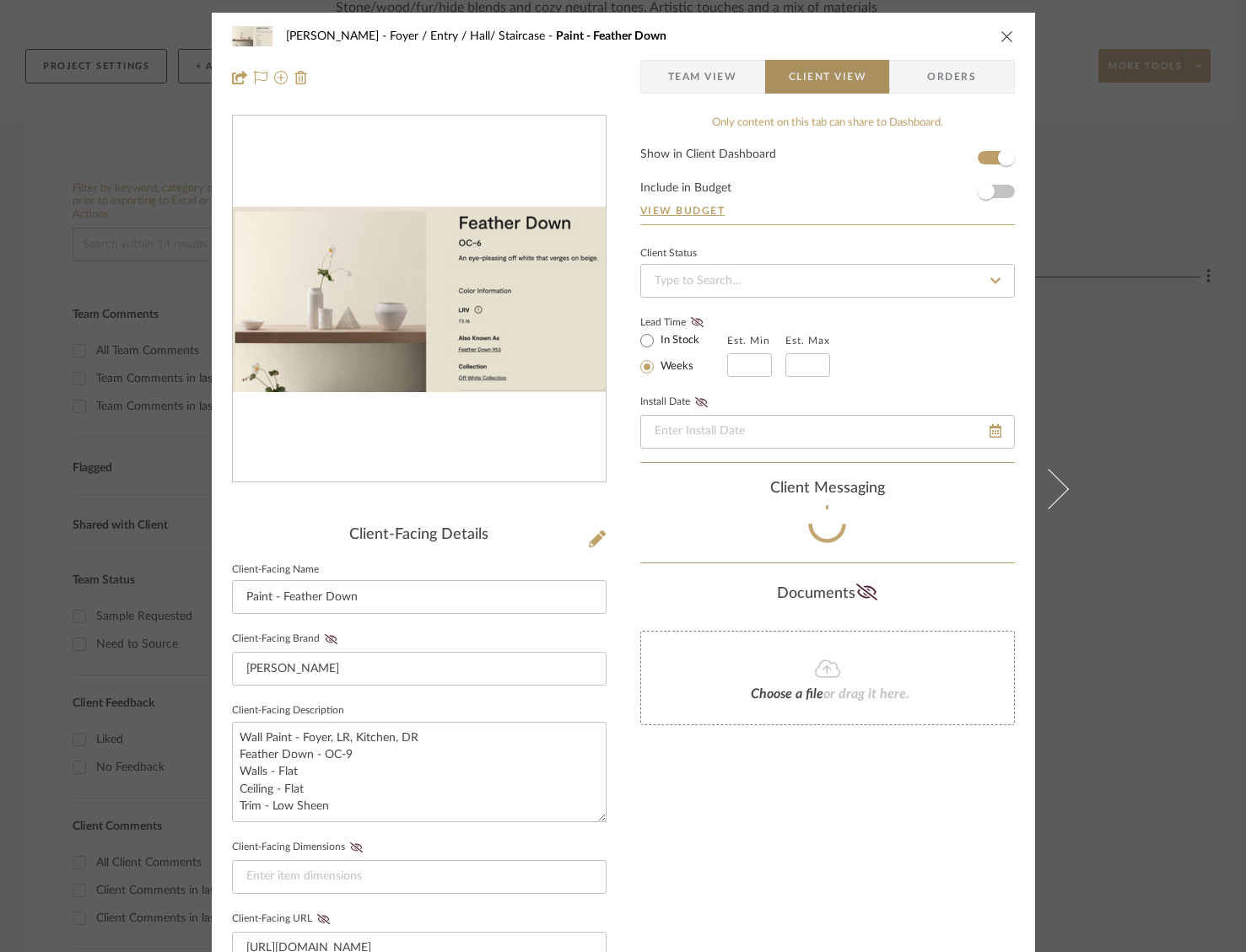type 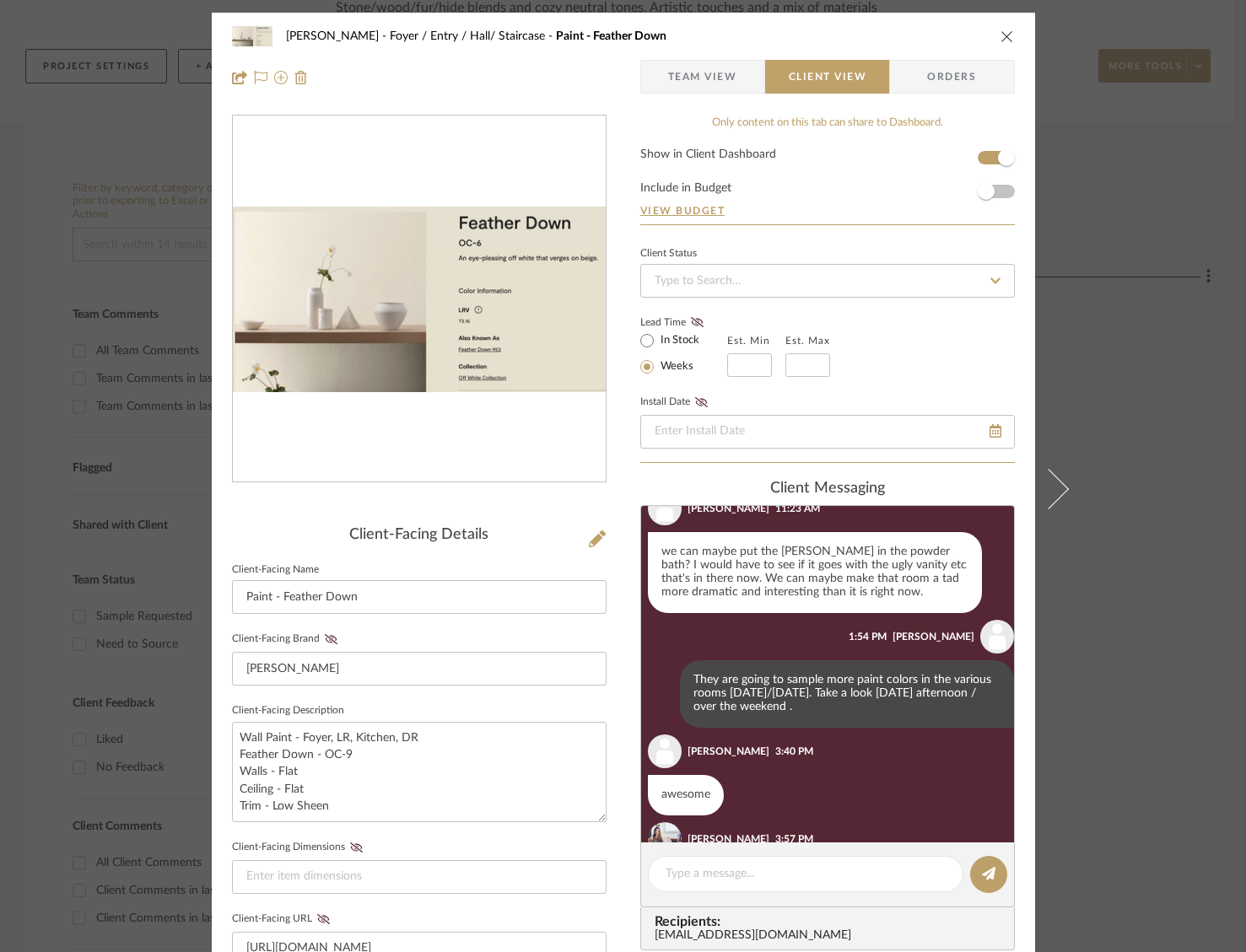 scroll, scrollTop: 874, scrollLeft: 0, axis: vertical 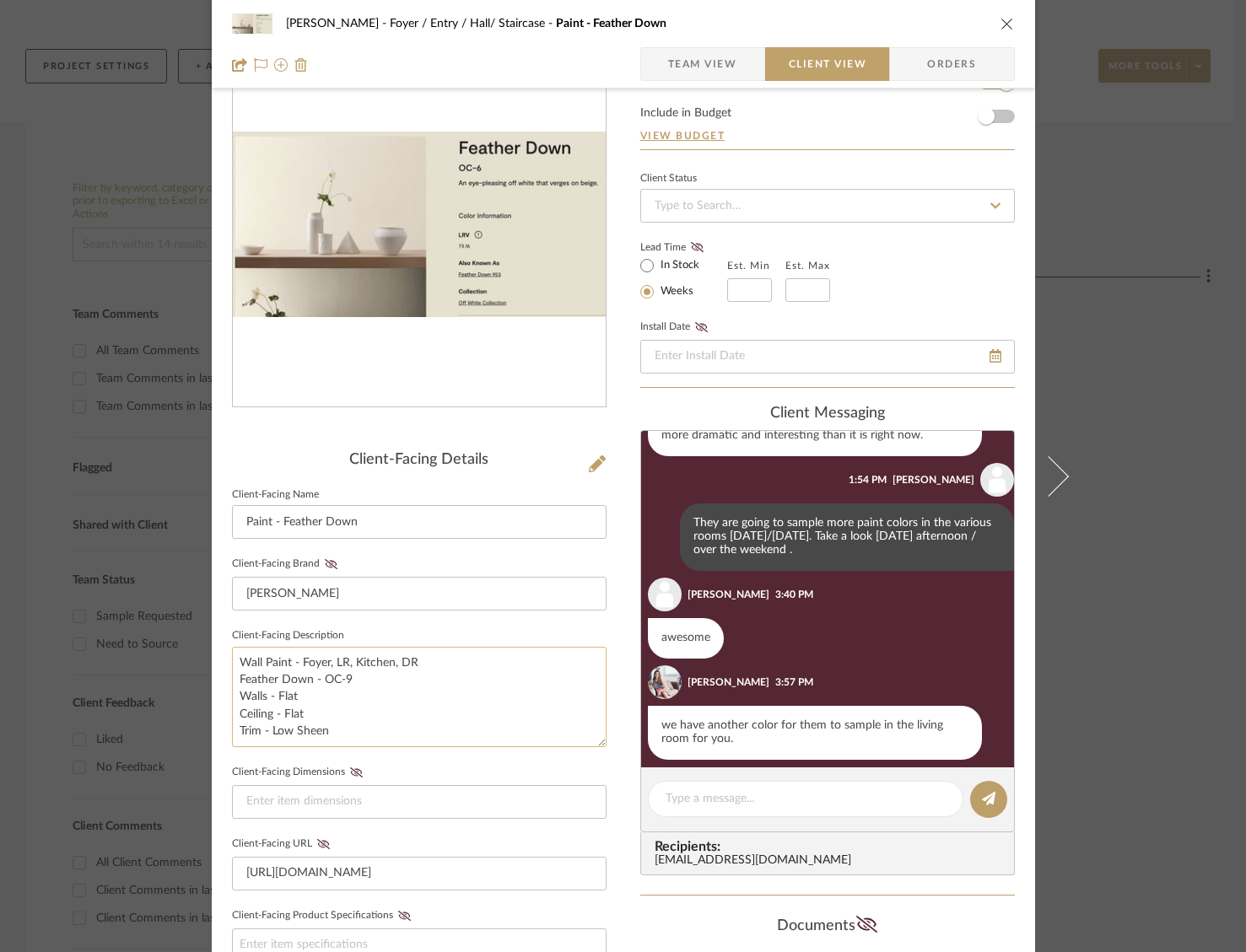 click on "Wall Paint - Foyer, LR, Kitchen, DR
Feather Down - OC-9
Walls - Flat
Ceiling - Flat
Trim - Low Sheen" 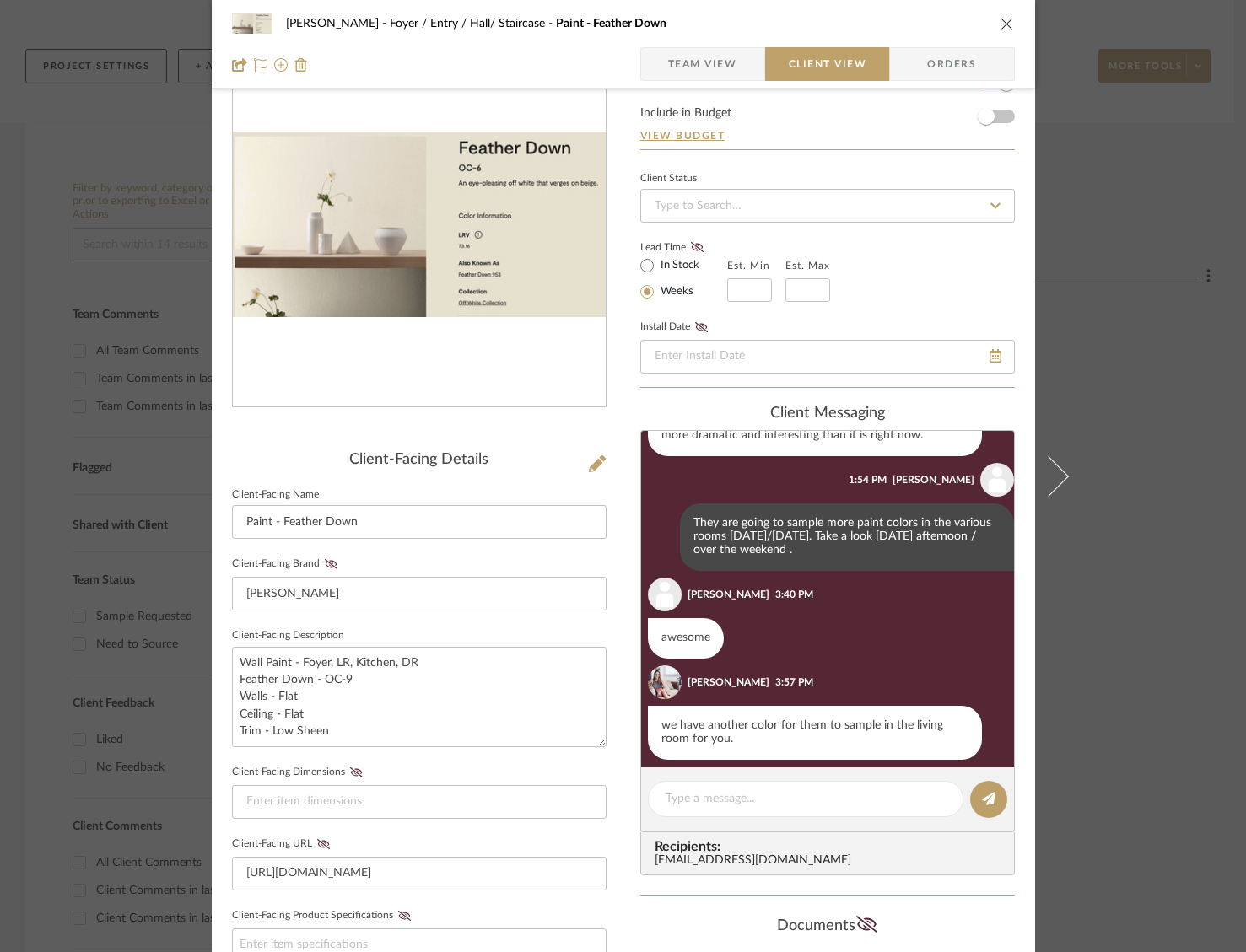 click at bounding box center (1007, 24) 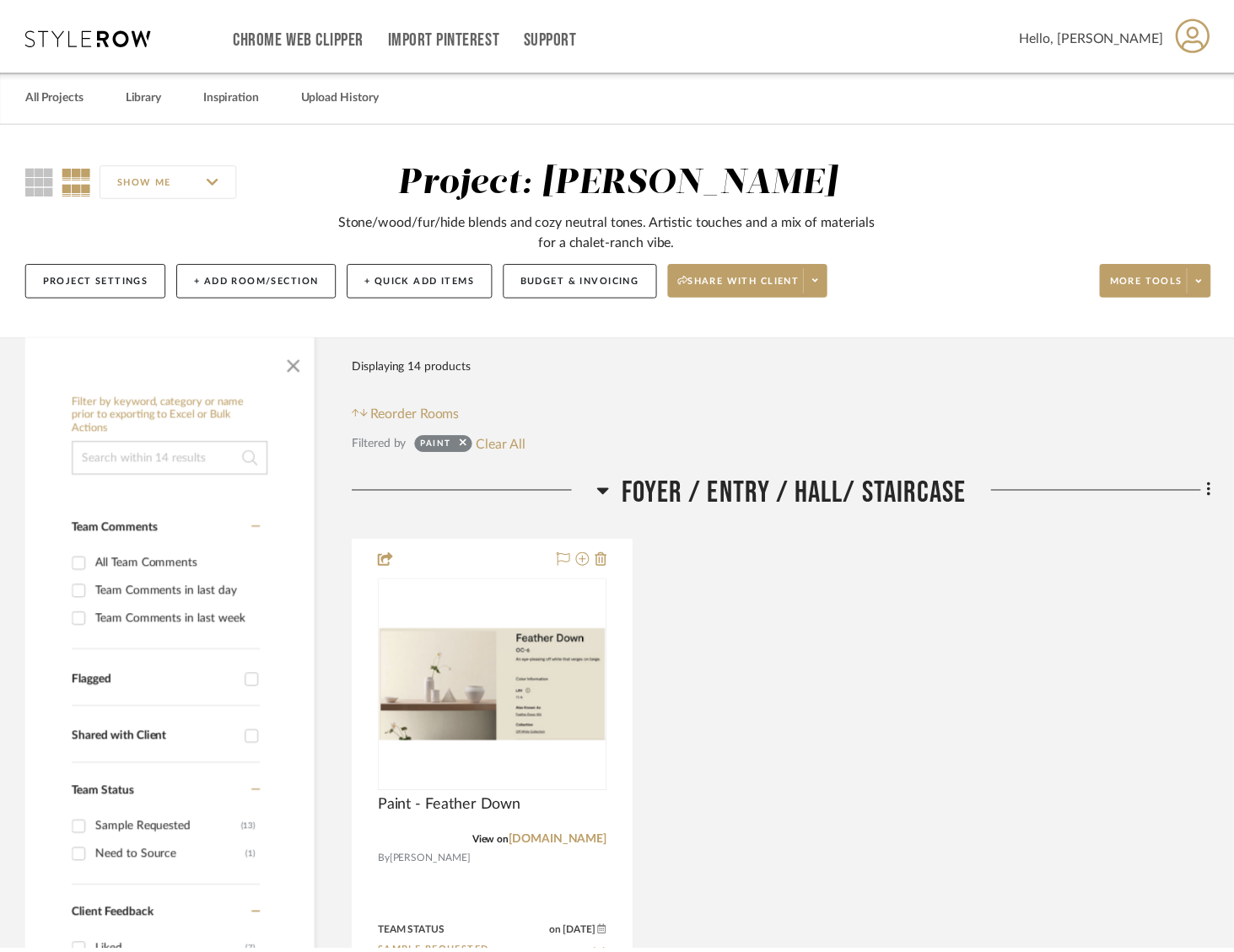 scroll, scrollTop: 213, scrollLeft: 0, axis: vertical 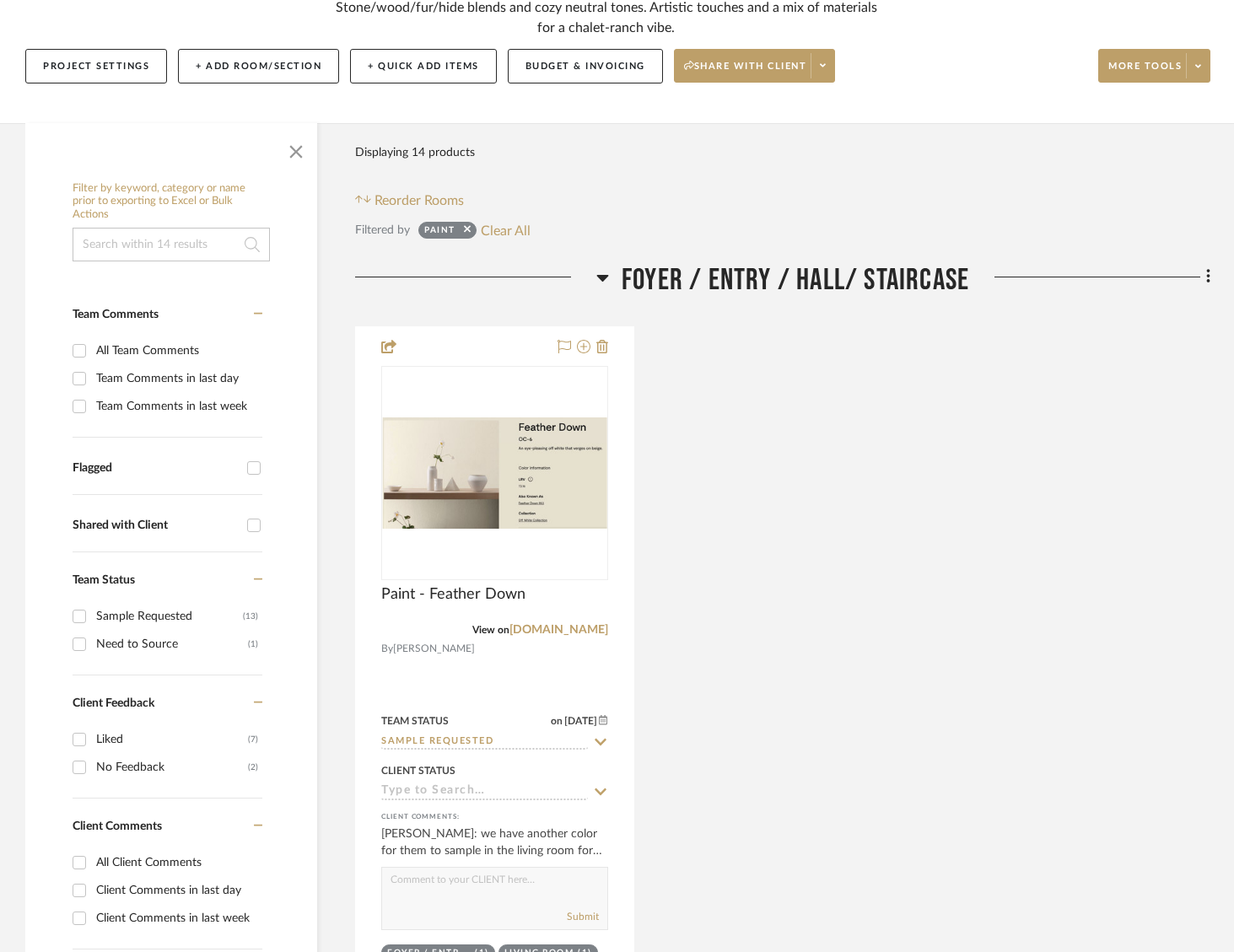 click on "Foyer / Entry / Hall/ Staircase" 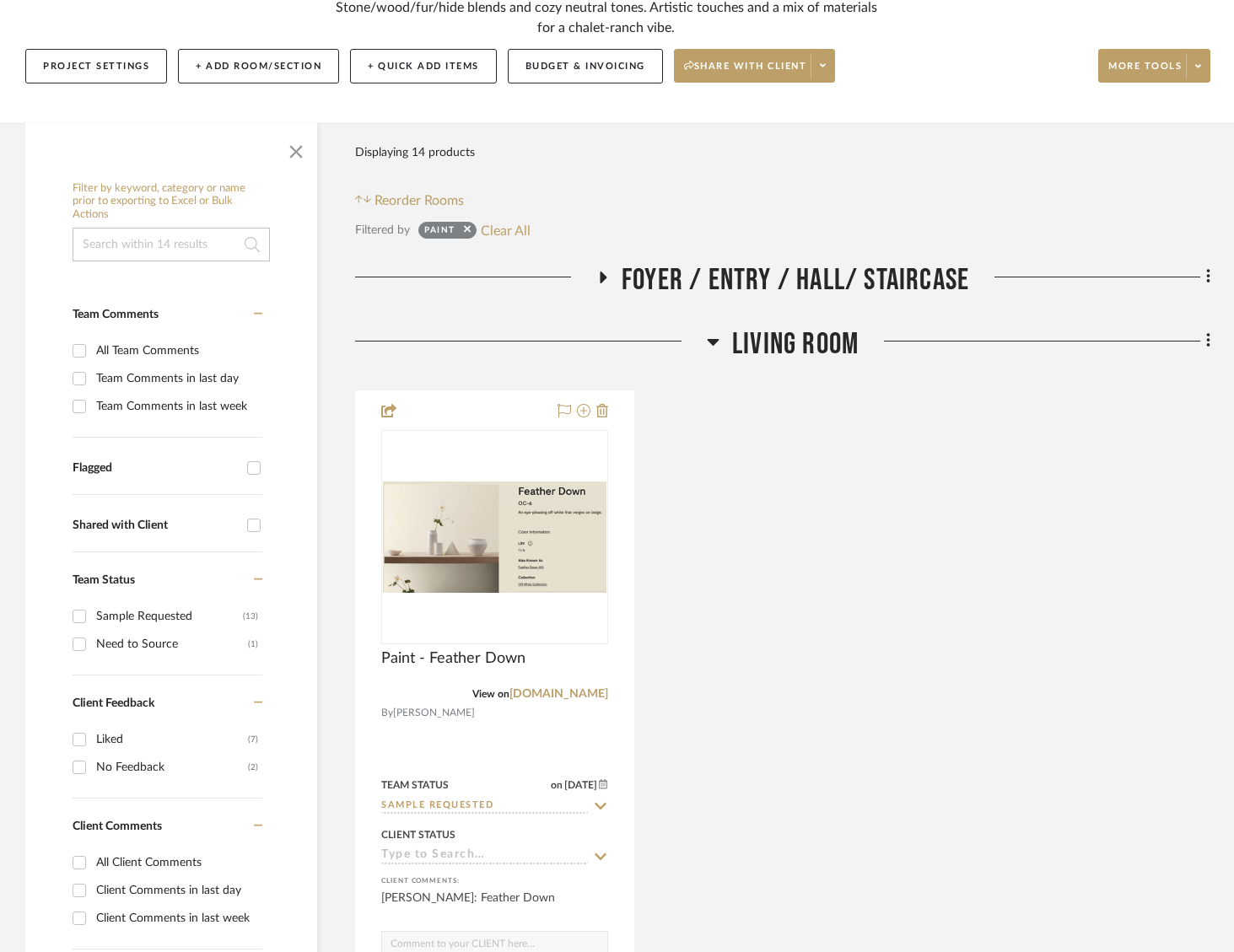 drag, startPoint x: 705, startPoint y: 280, endPoint x: 689, endPoint y: 306, distance: 30.528675 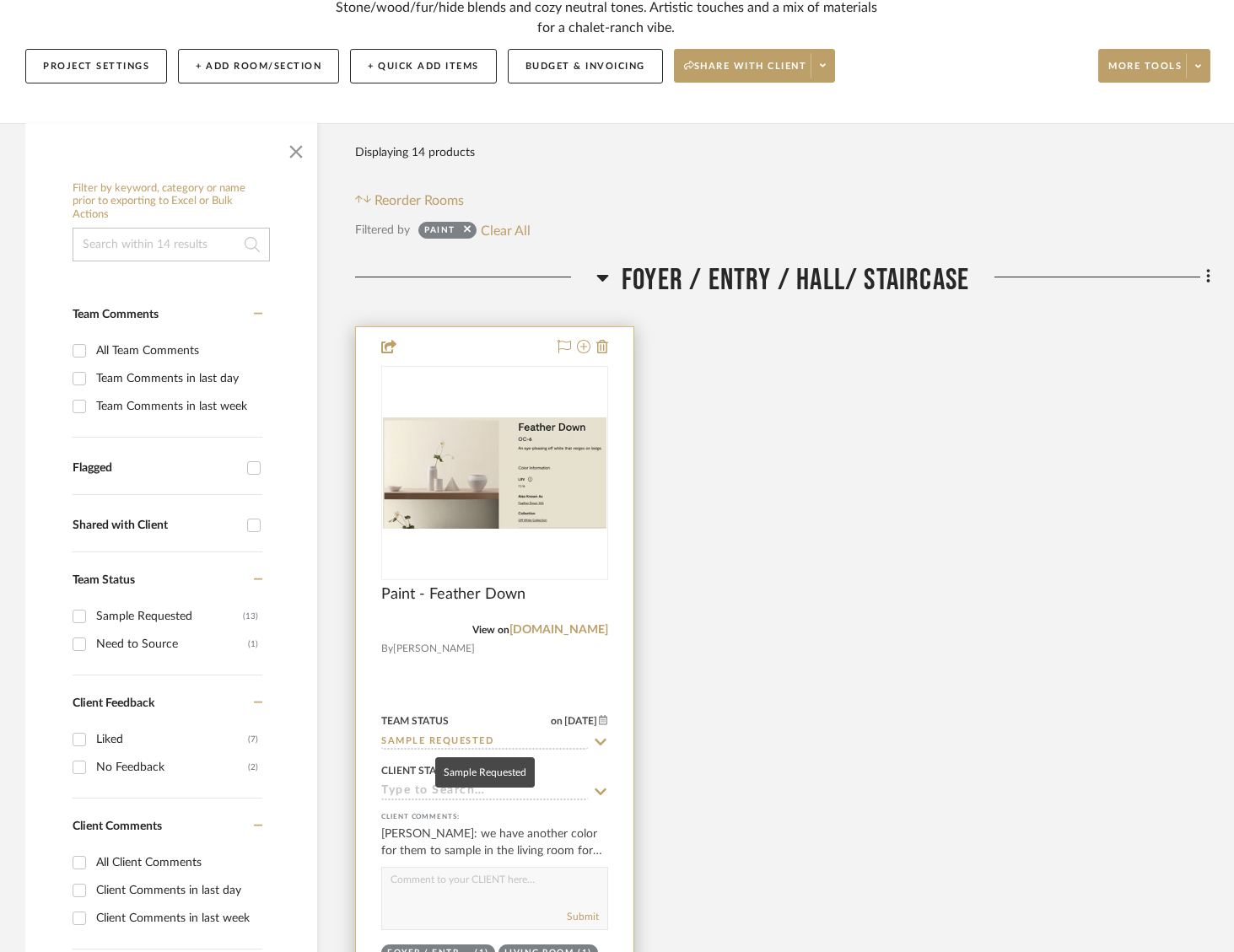 click on "Sample Requested" 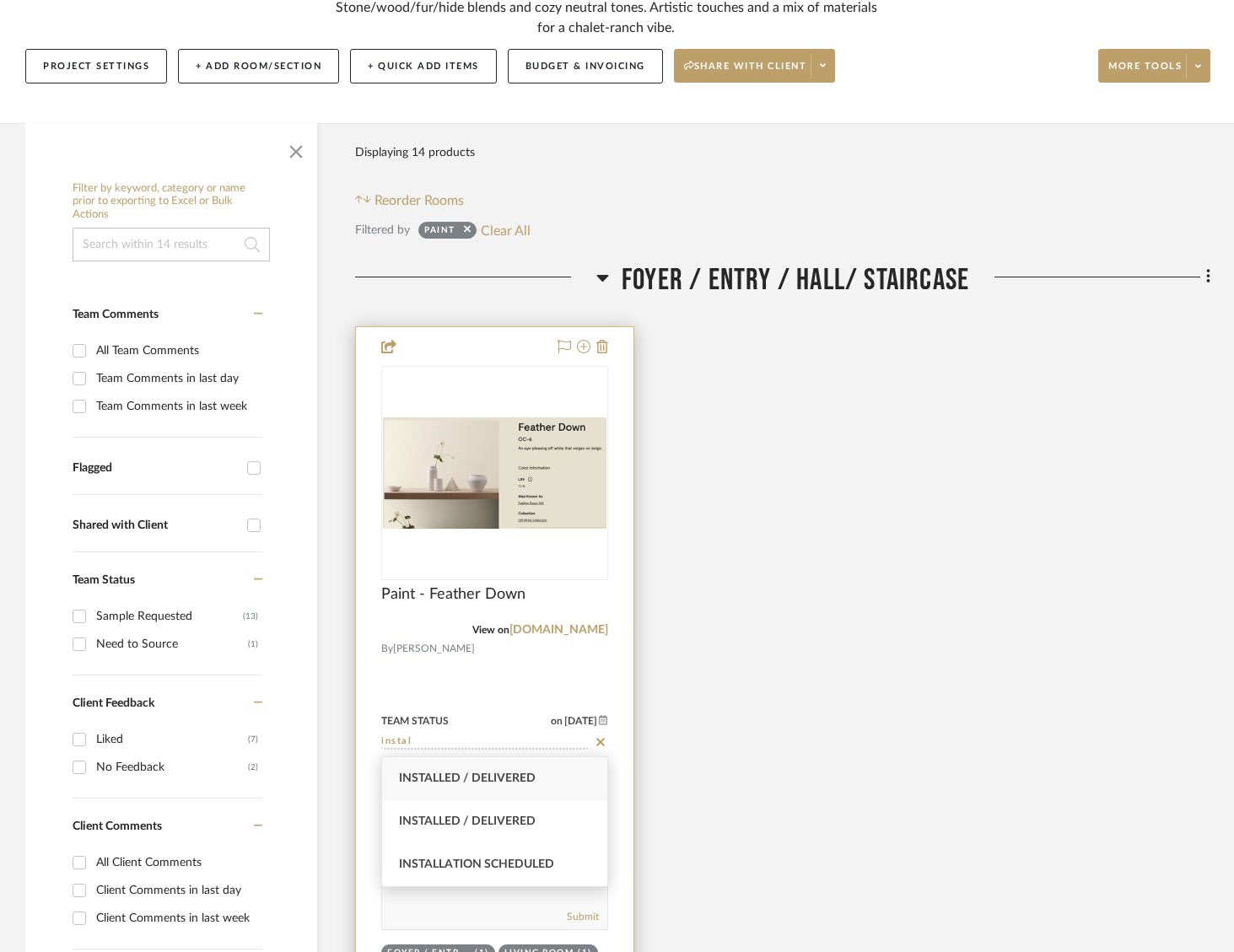 type on "instal" 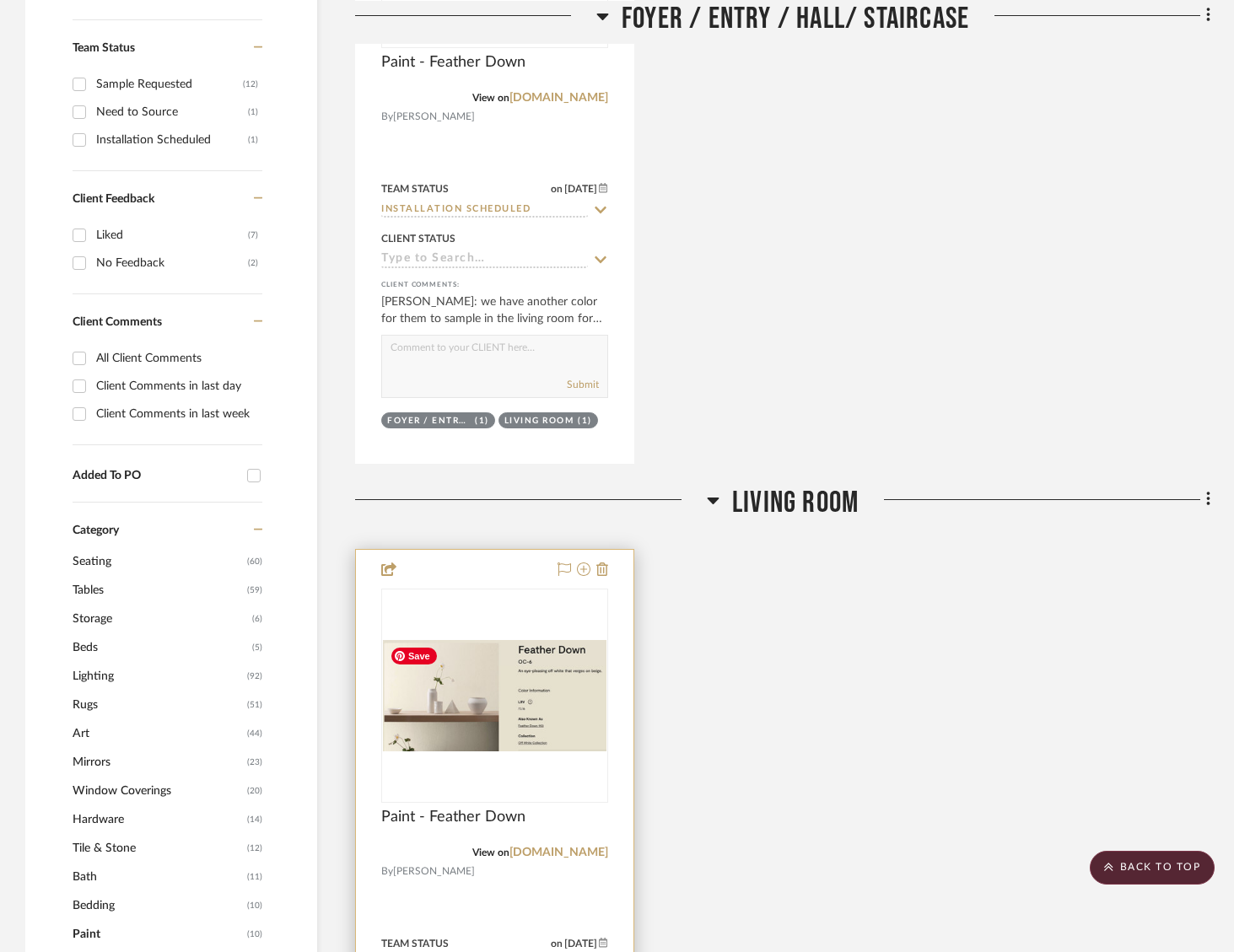scroll, scrollTop: 800, scrollLeft: 0, axis: vertical 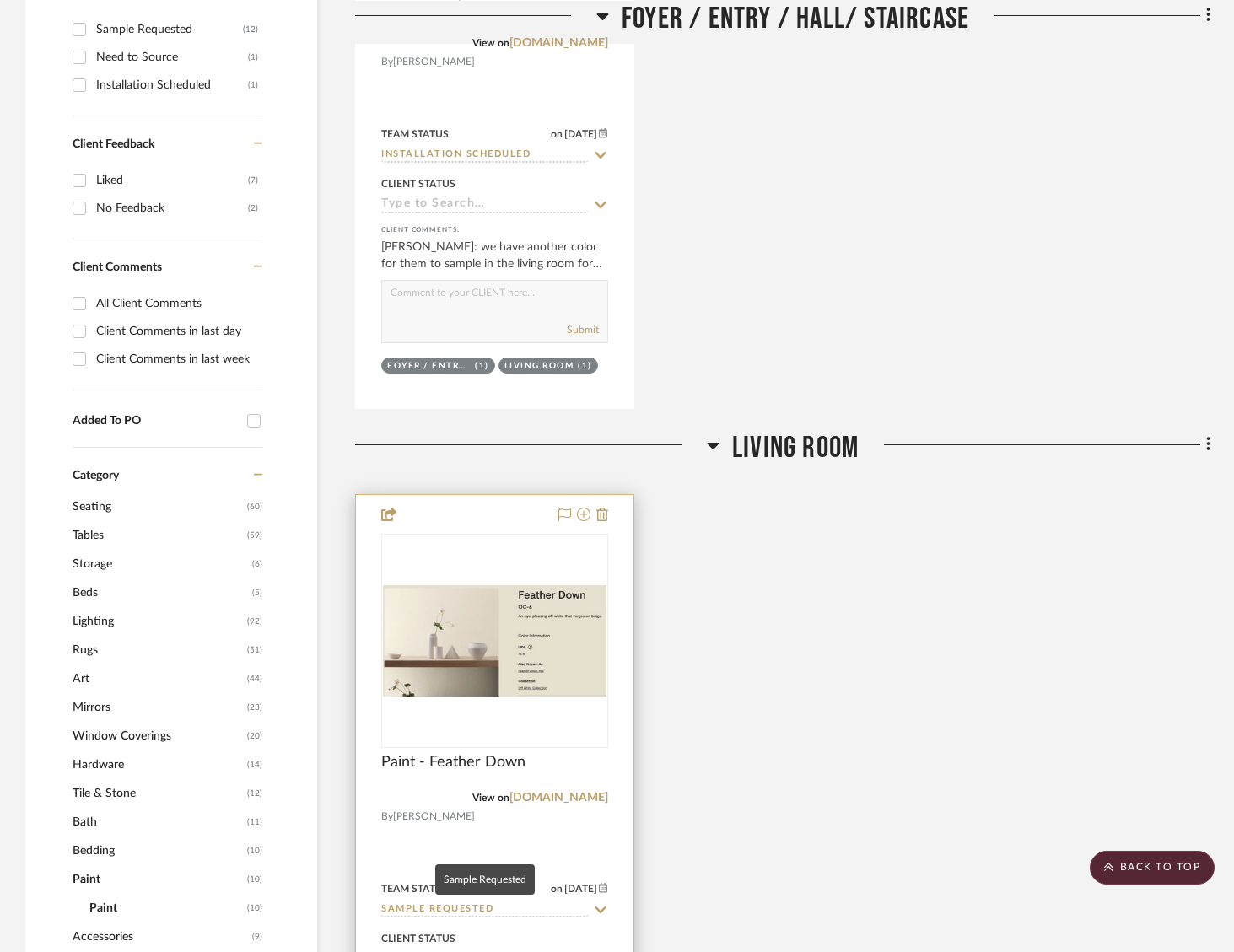 click on "Sample Requested" 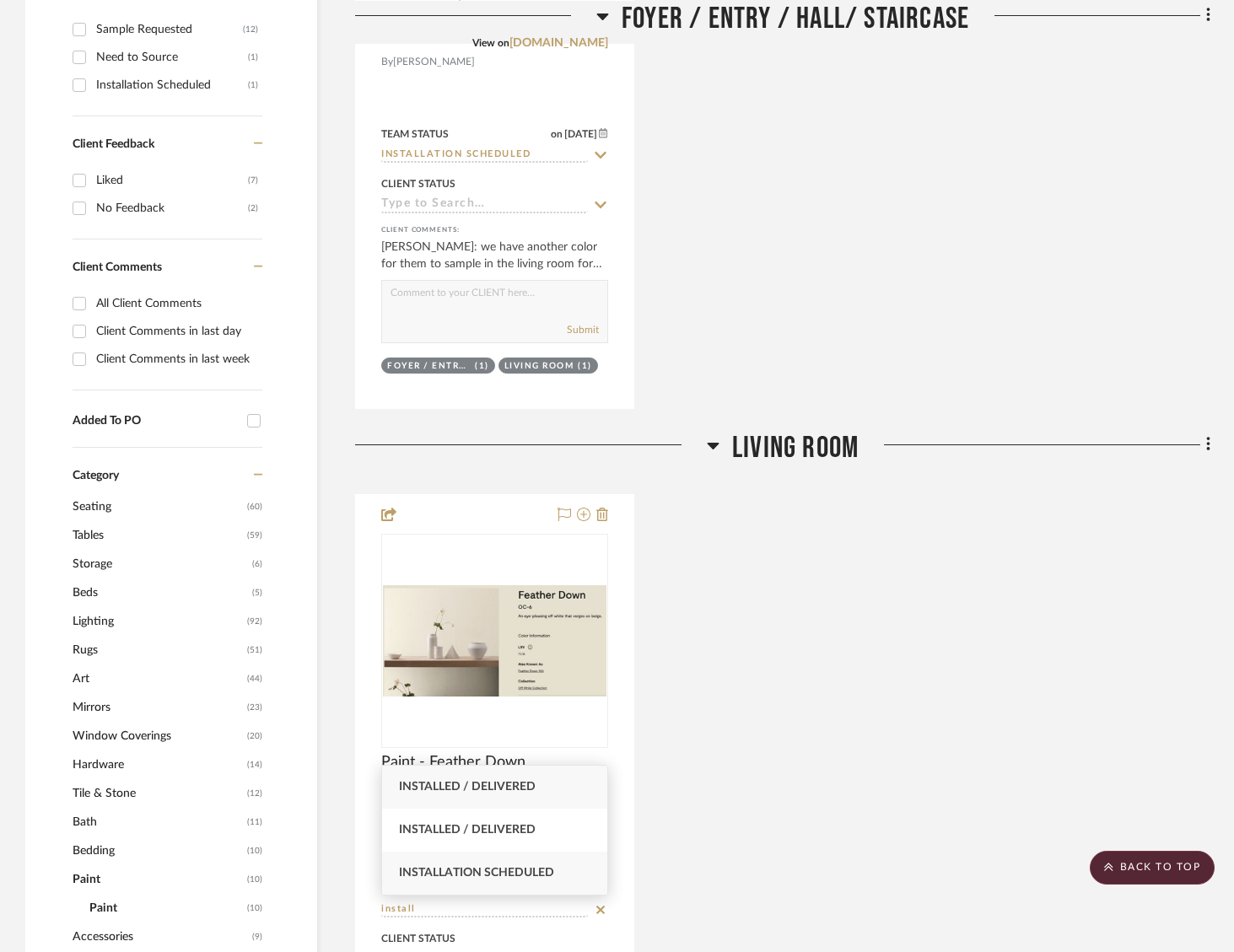 type on "install" 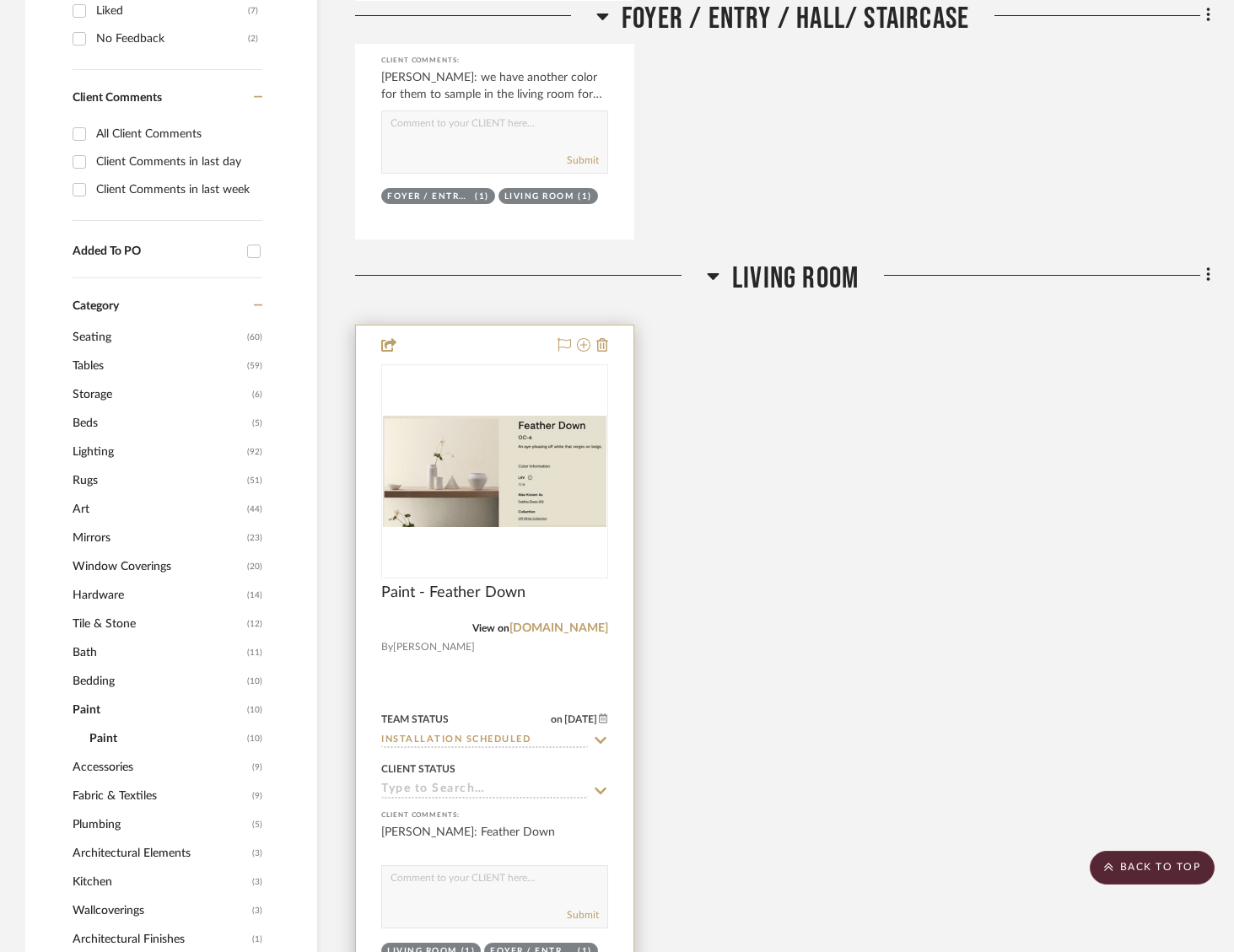scroll, scrollTop: 968, scrollLeft: 0, axis: vertical 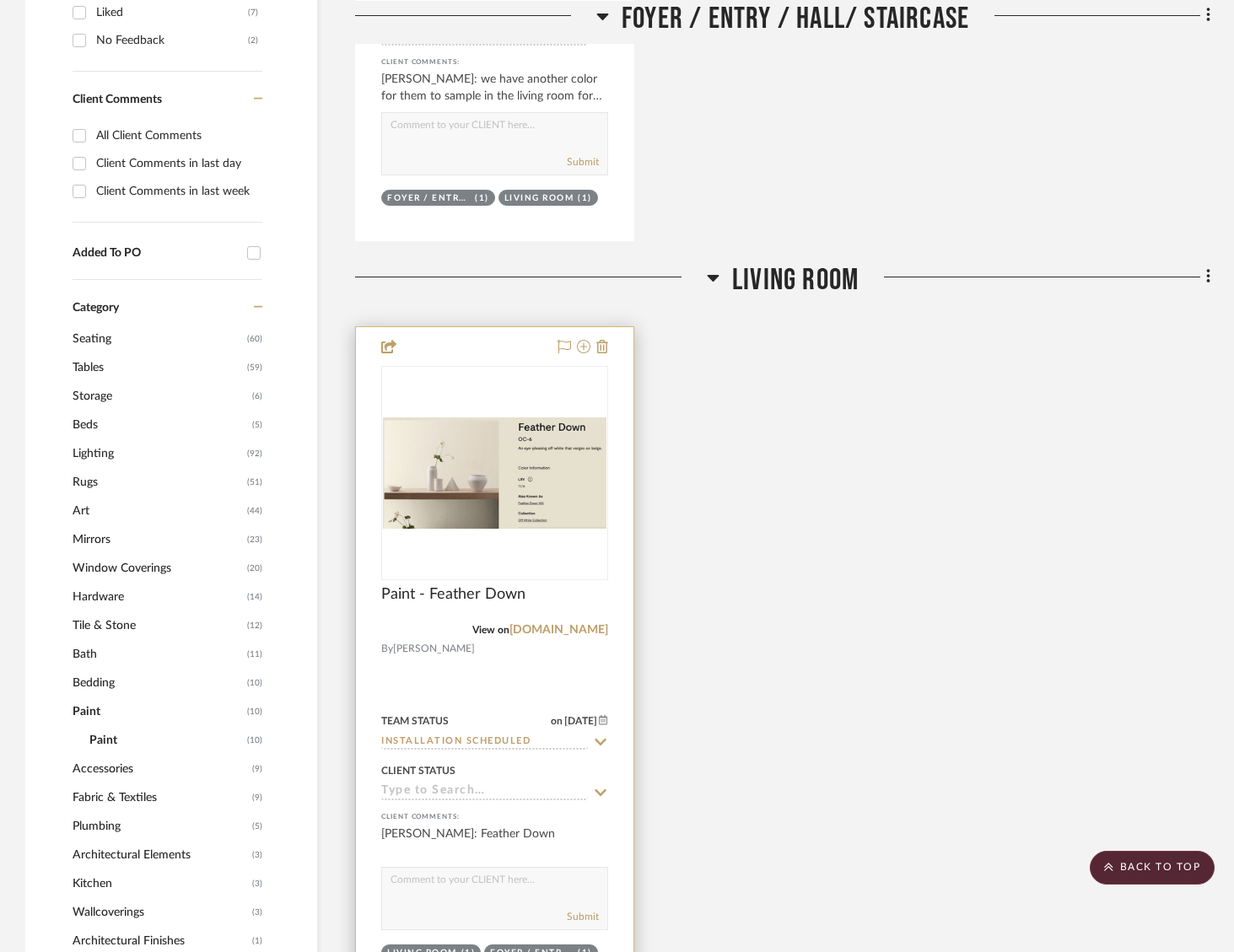 click 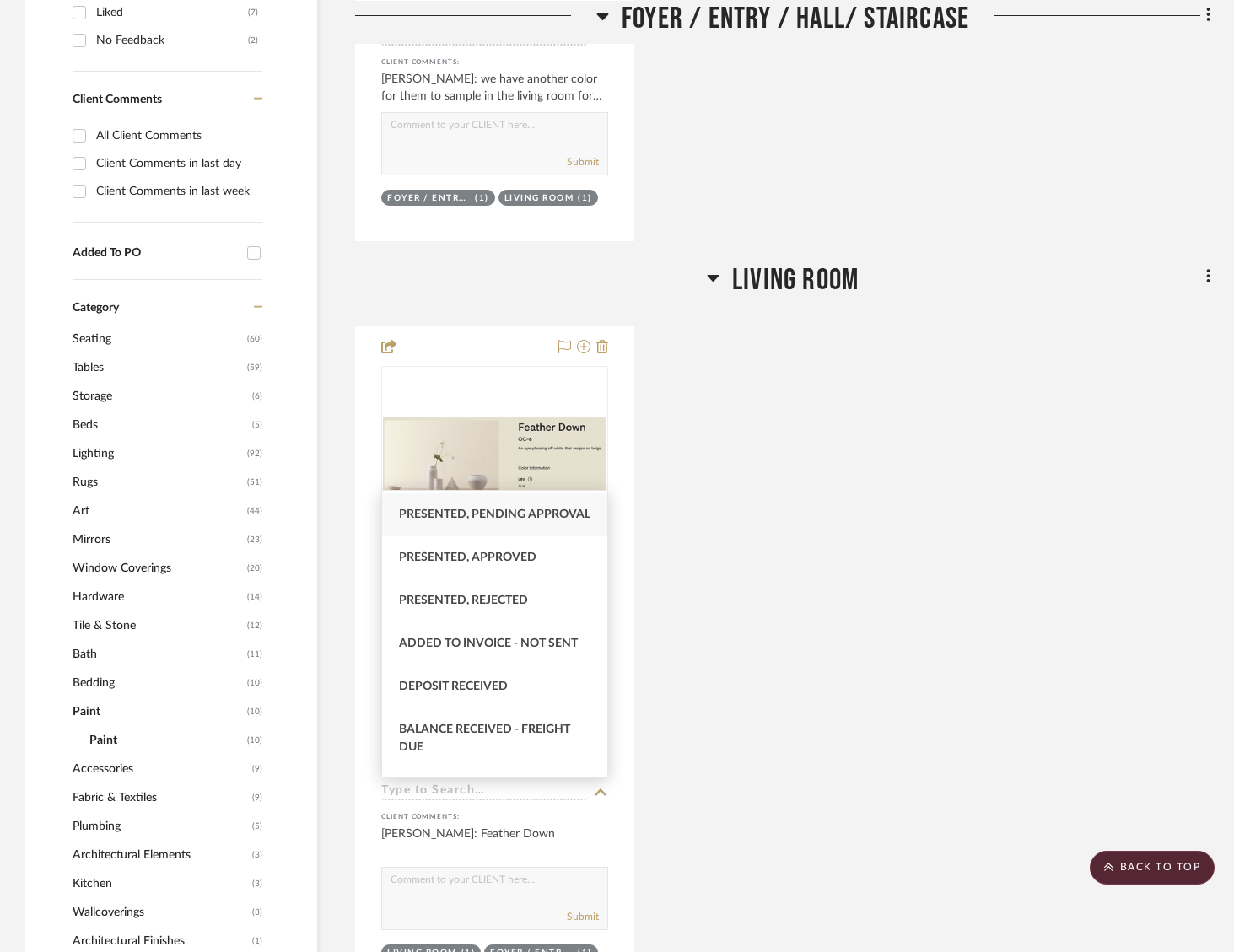 scroll, scrollTop: 1, scrollLeft: 0, axis: vertical 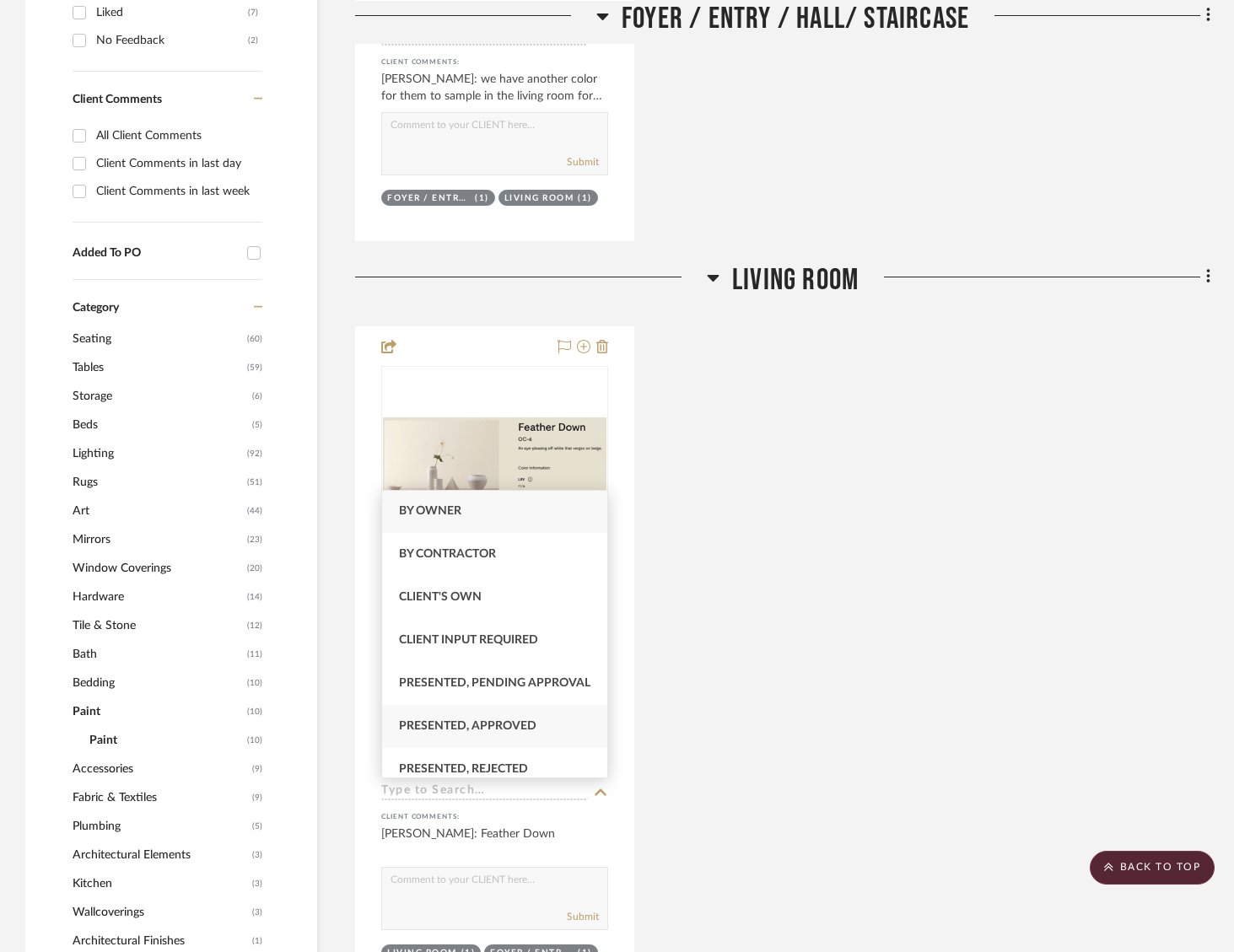 click on "Presented, Approved" at bounding box center [467, 726] 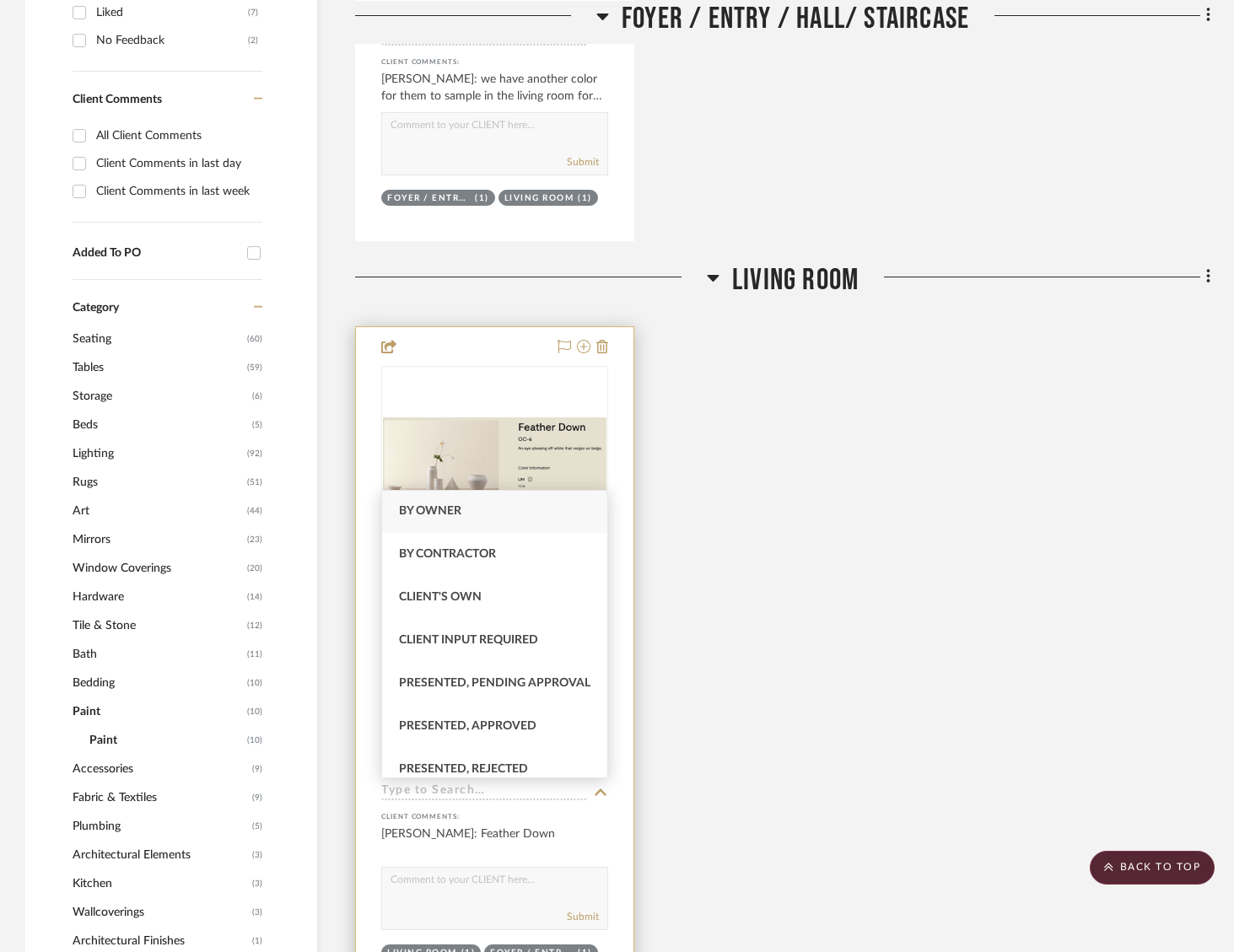 type on "[DATE]" 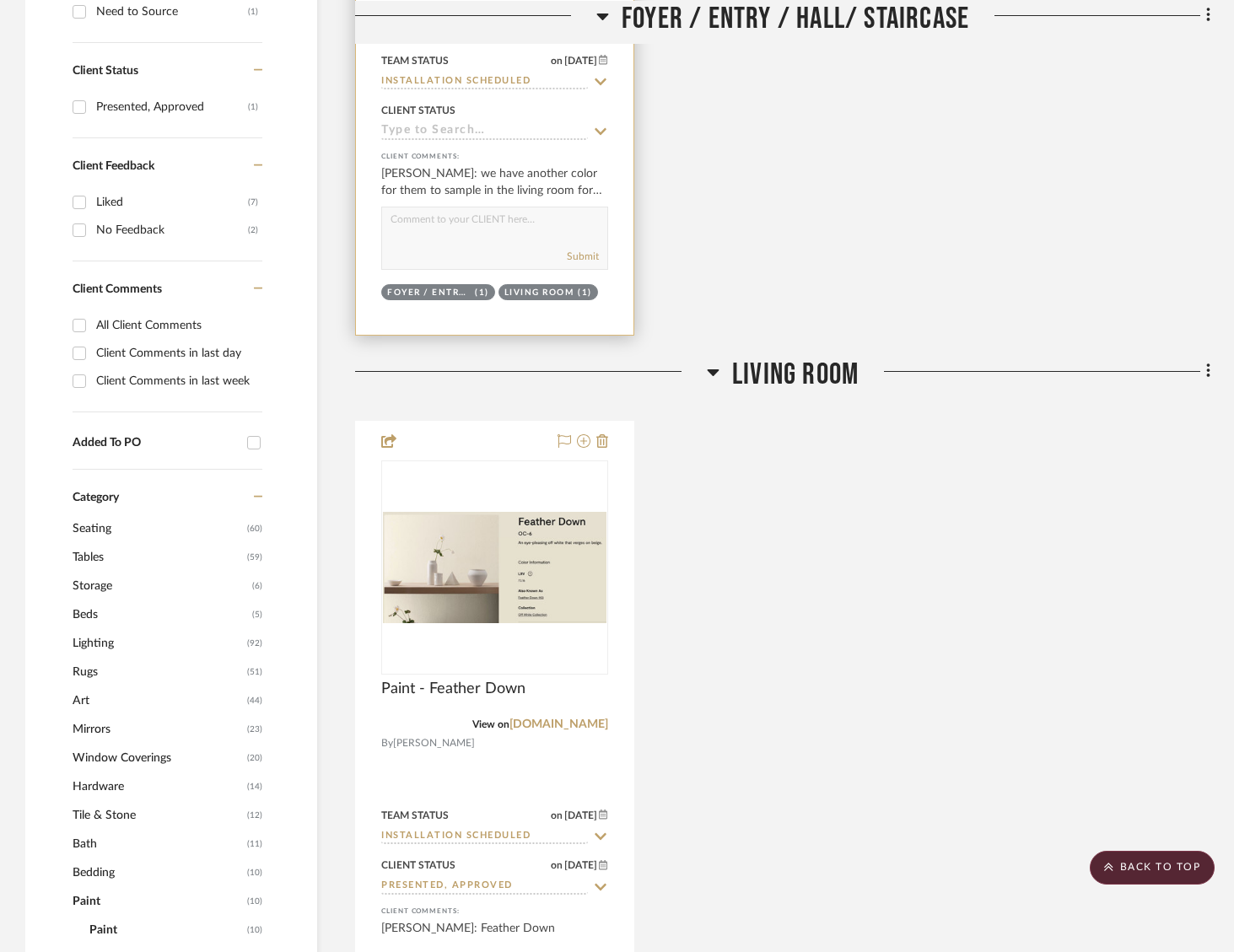 scroll, scrollTop: 683, scrollLeft: 0, axis: vertical 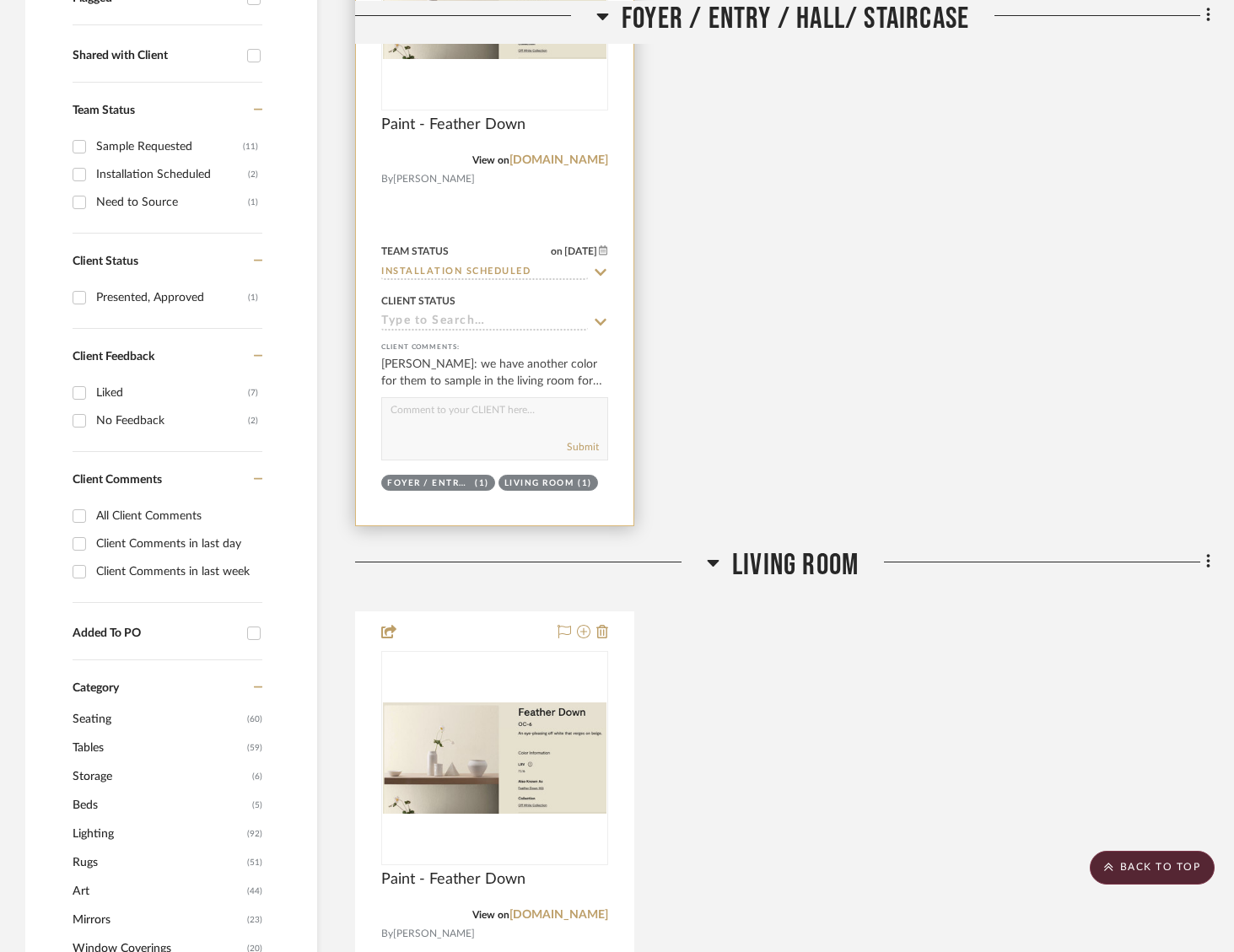 click 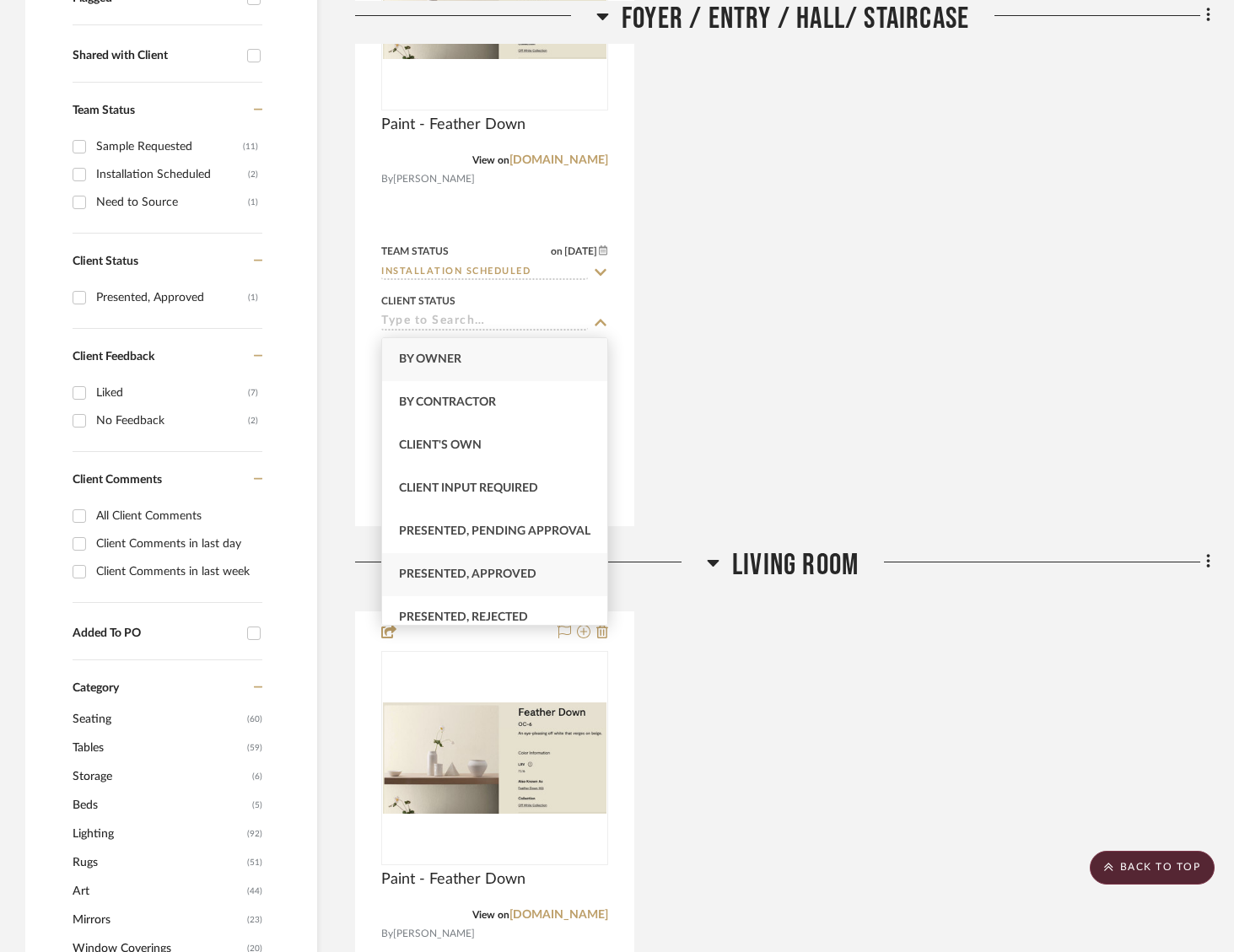 click on "Presented, Approved" at bounding box center (494, 574) 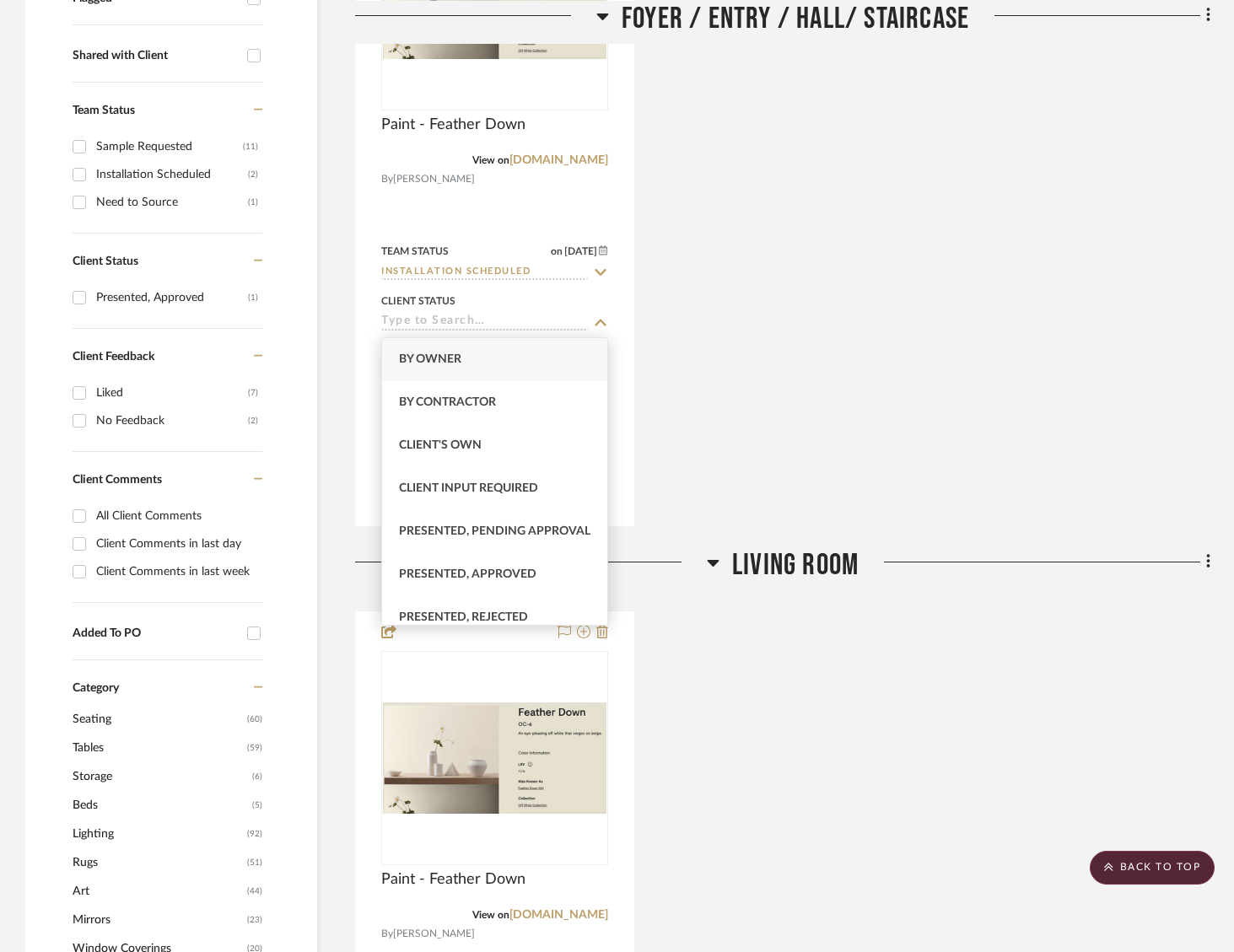 type on "[DATE]" 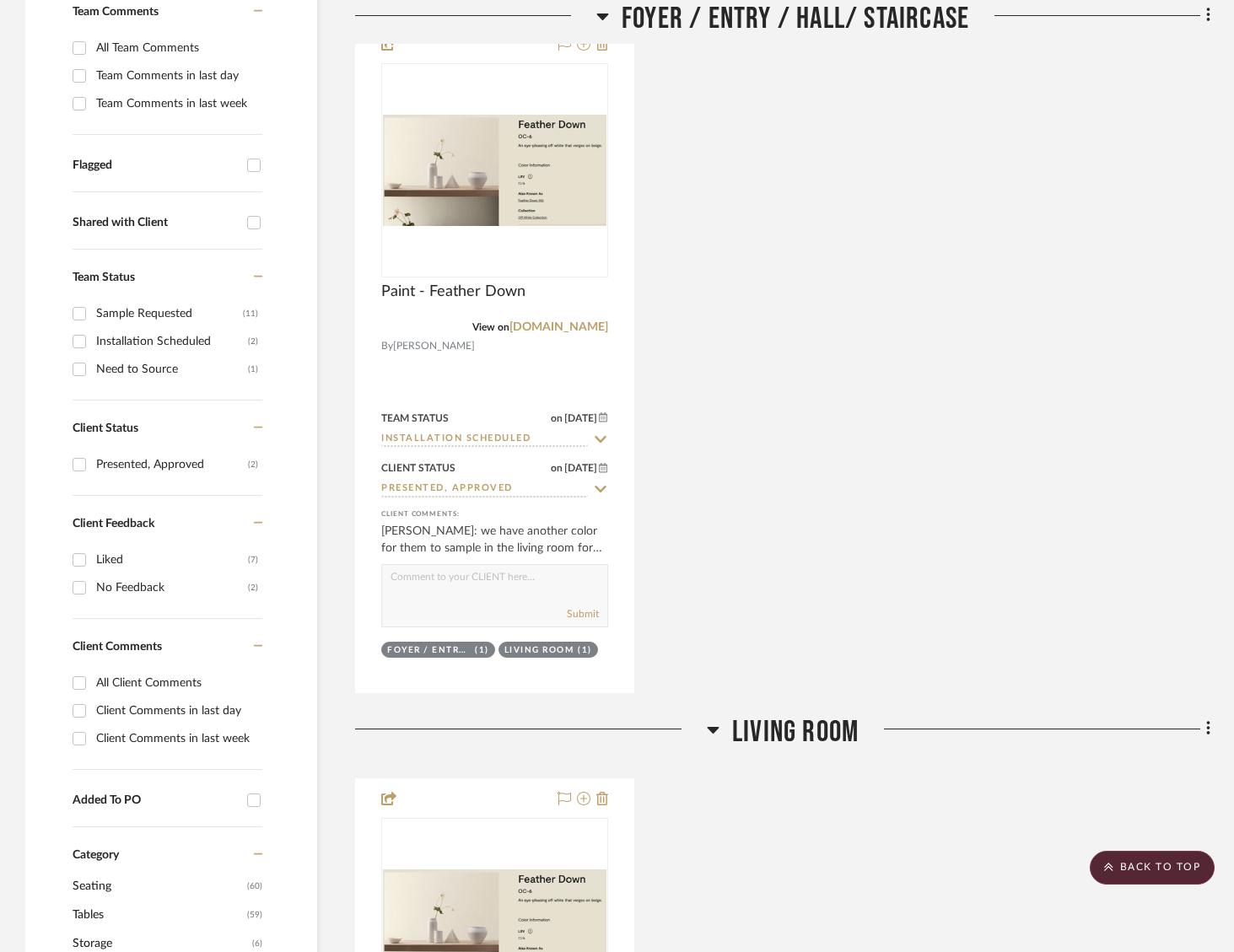 scroll, scrollTop: 322, scrollLeft: 0, axis: vertical 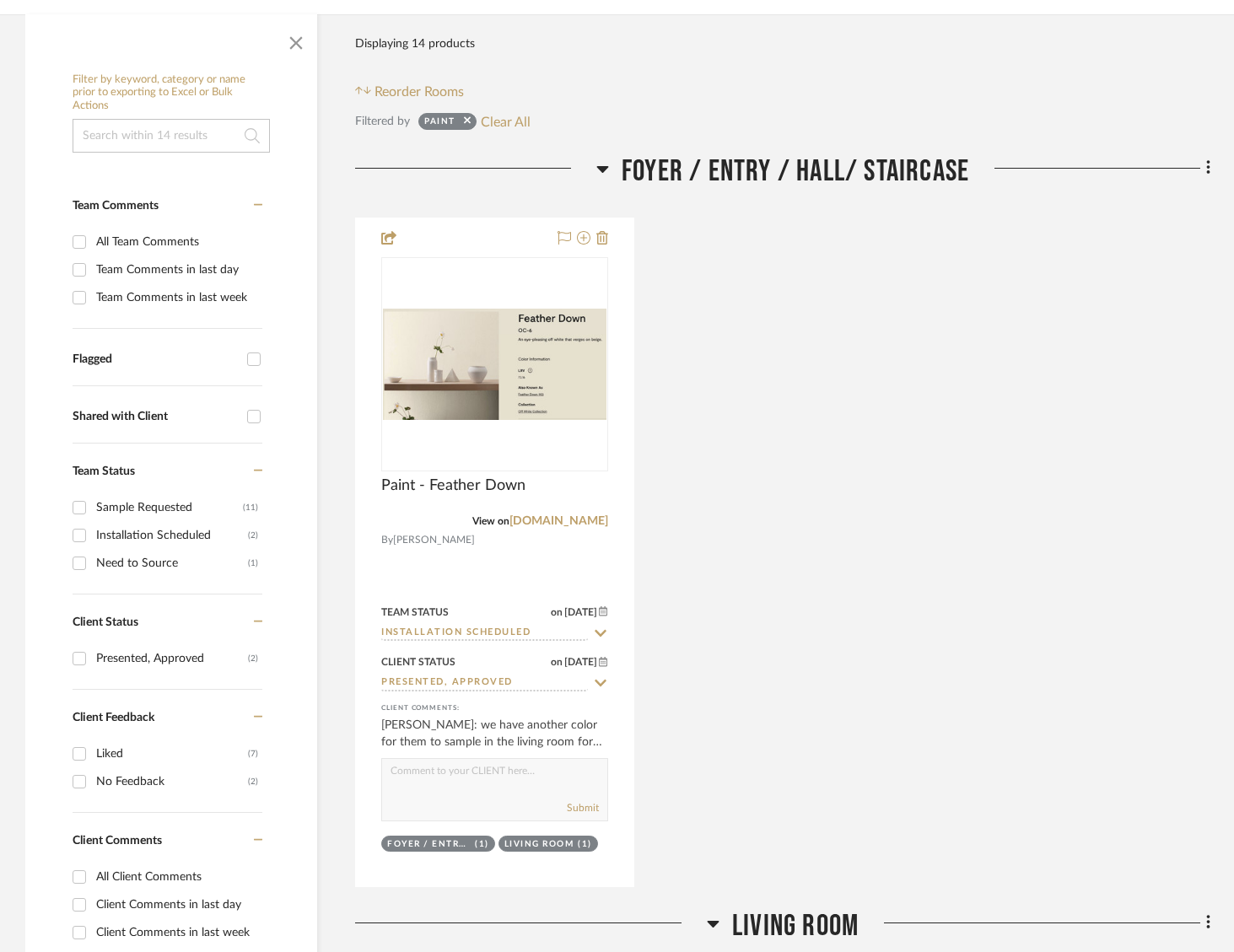 click on "Foyer / Entry / Hall/ Staircase" 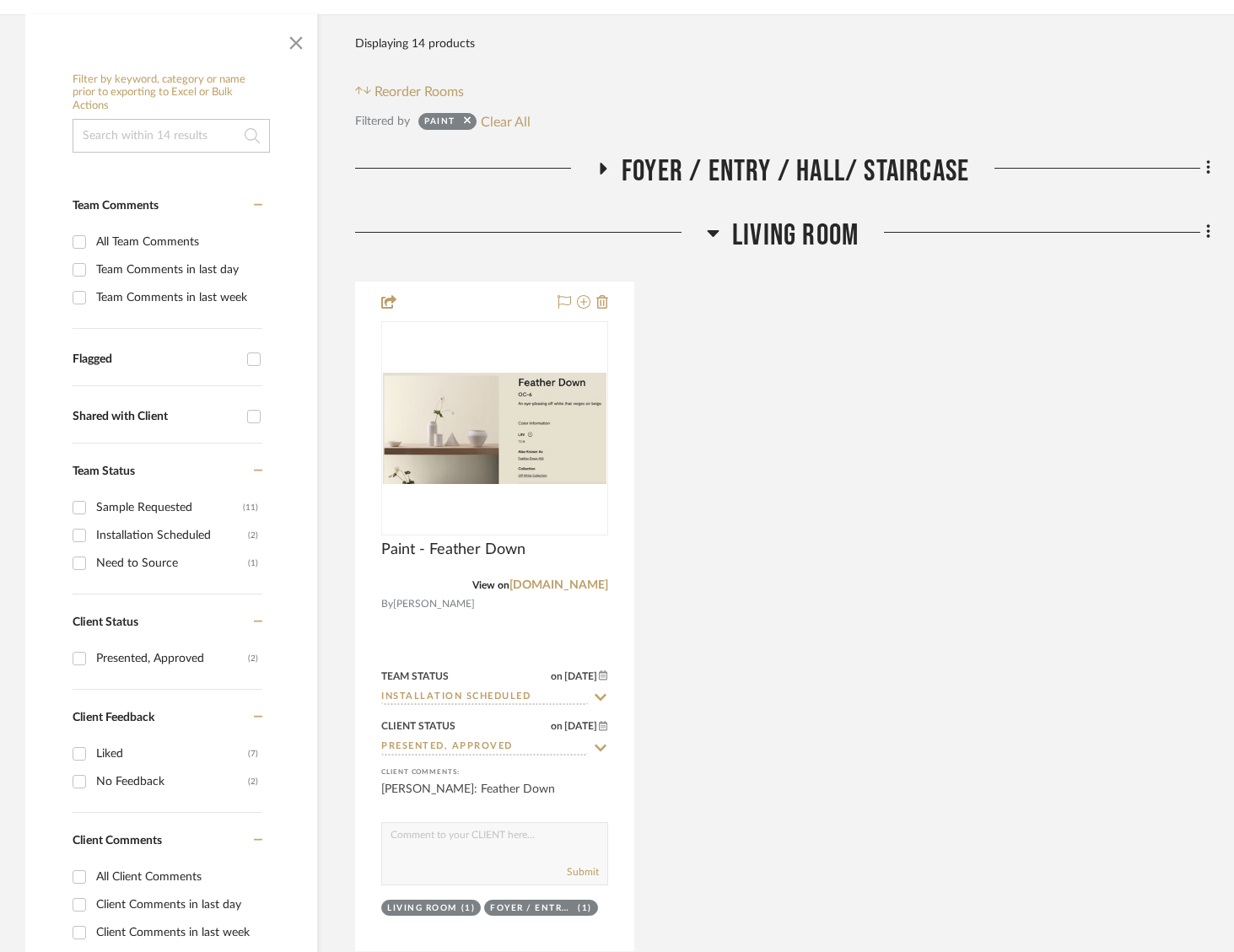 click on "Living Room" 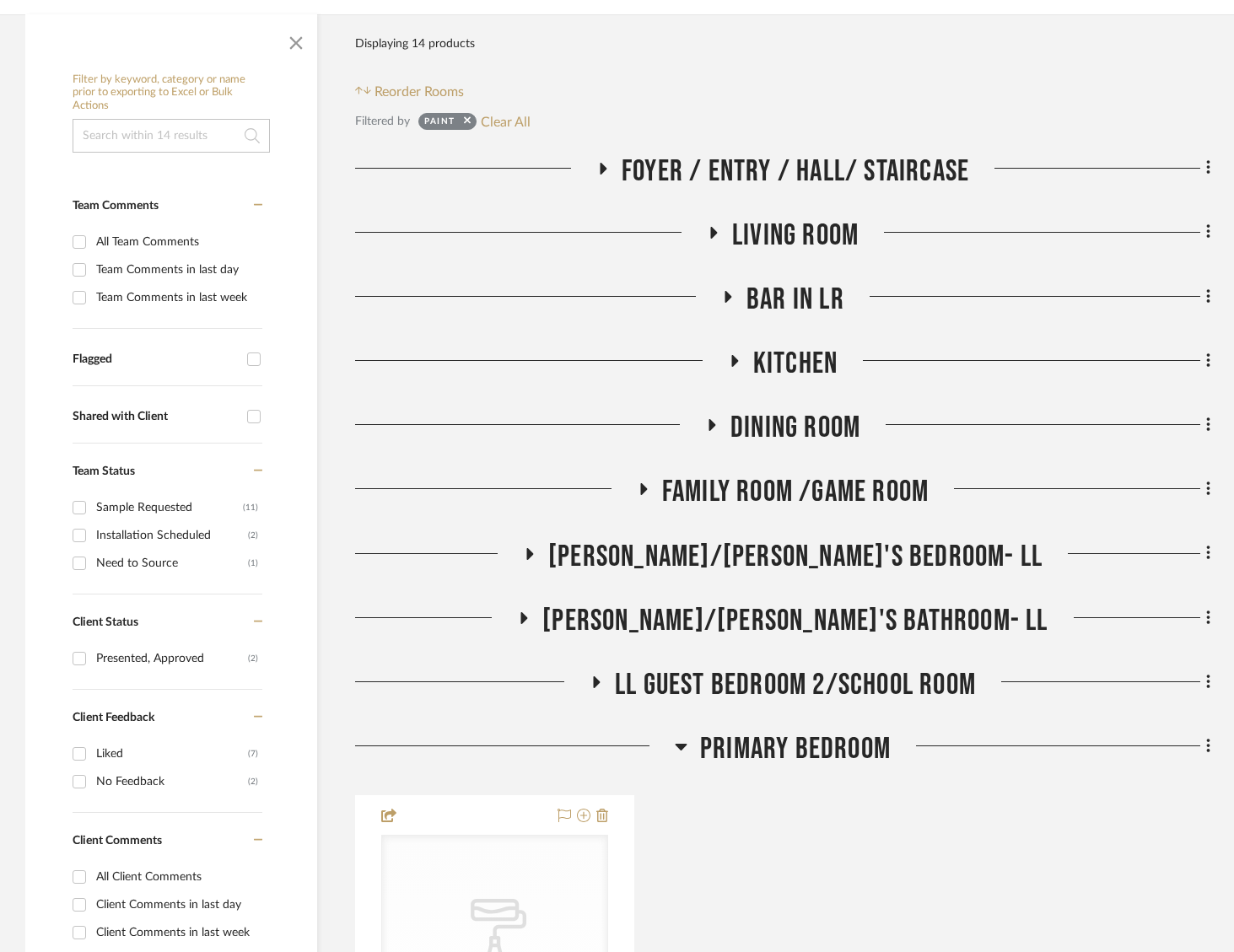 click on "Bar in LR" 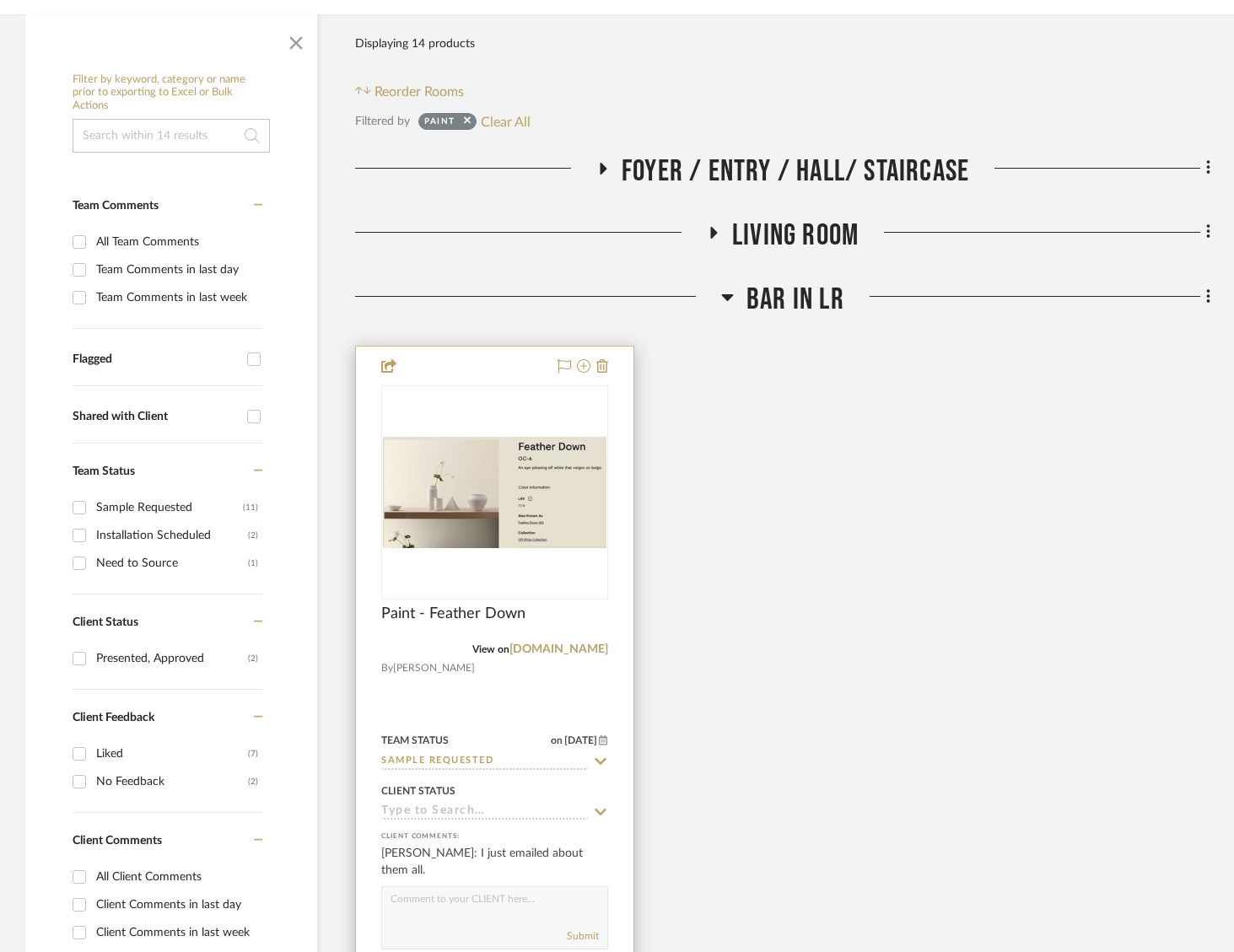 click on "Sample Requested" 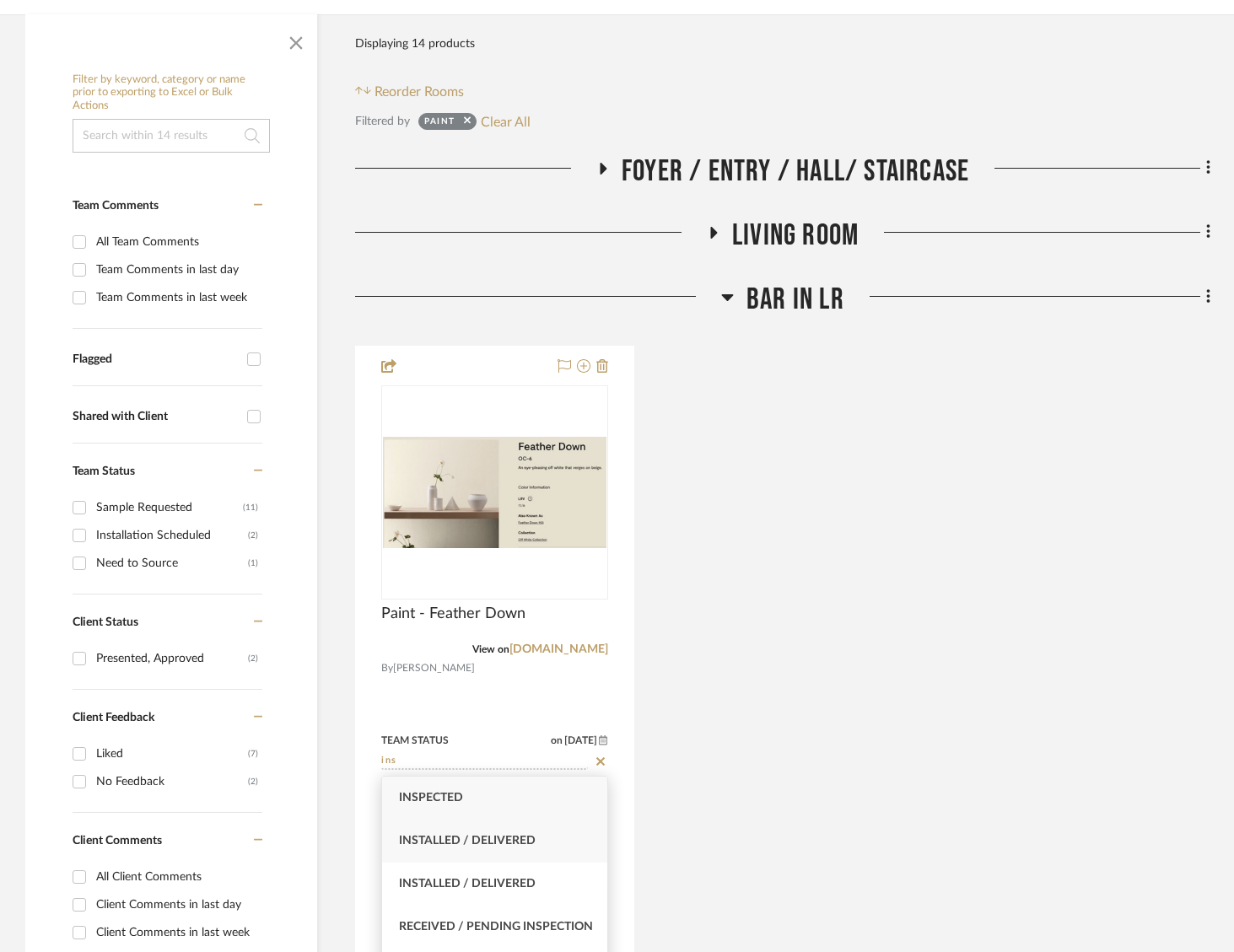 scroll, scrollTop: 128, scrollLeft: 0, axis: vertical 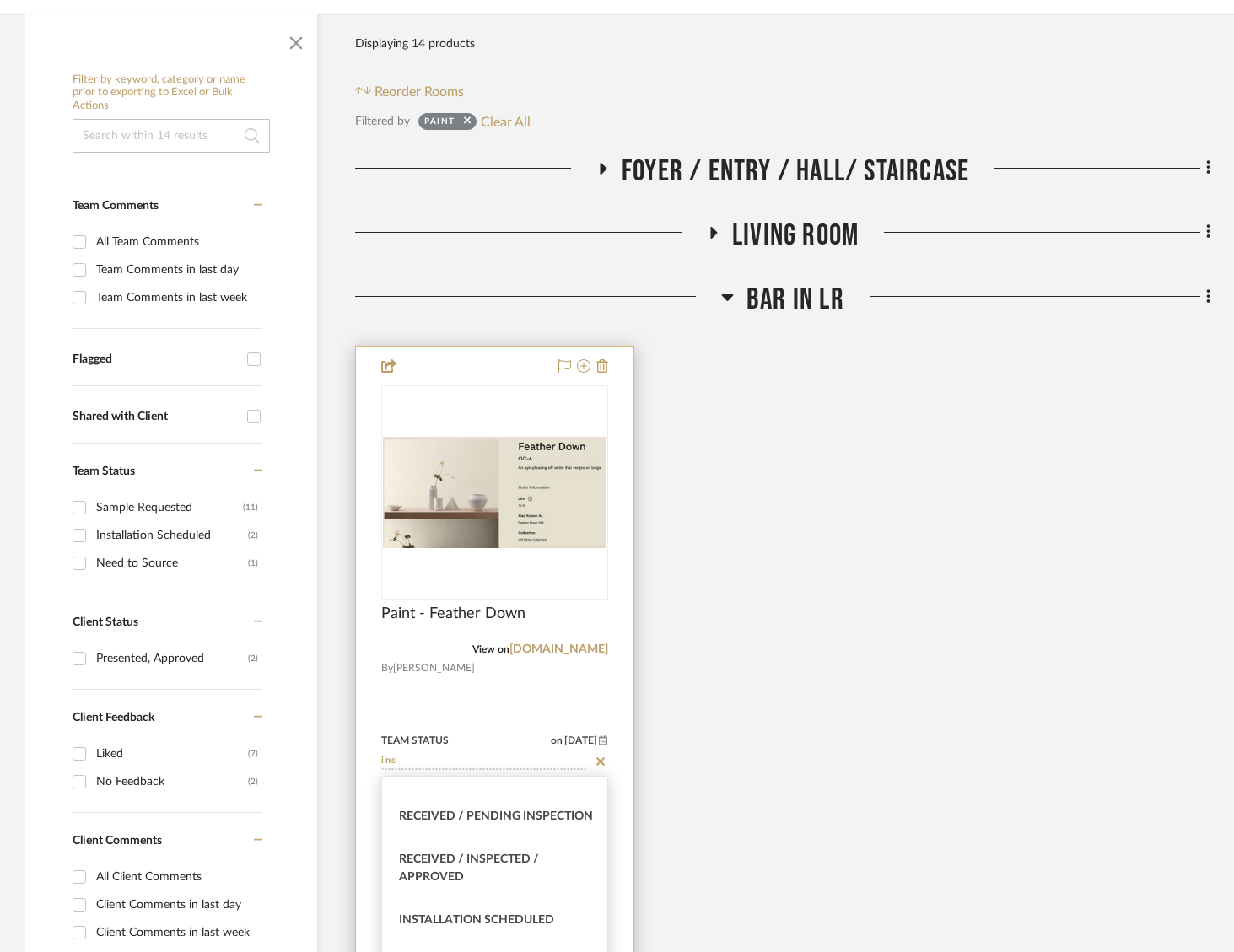 type on "ins" 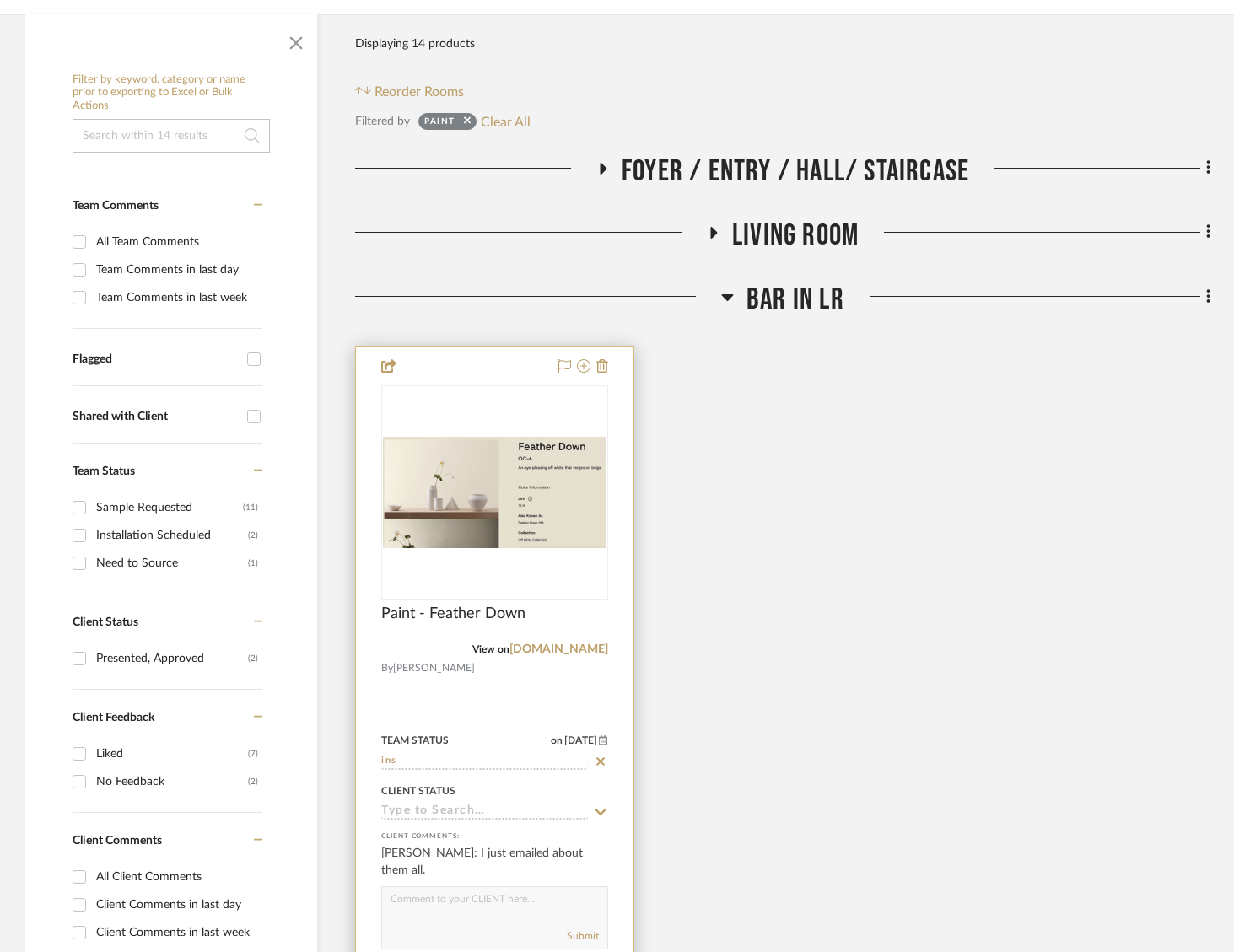 scroll, scrollTop: 325, scrollLeft: 0, axis: vertical 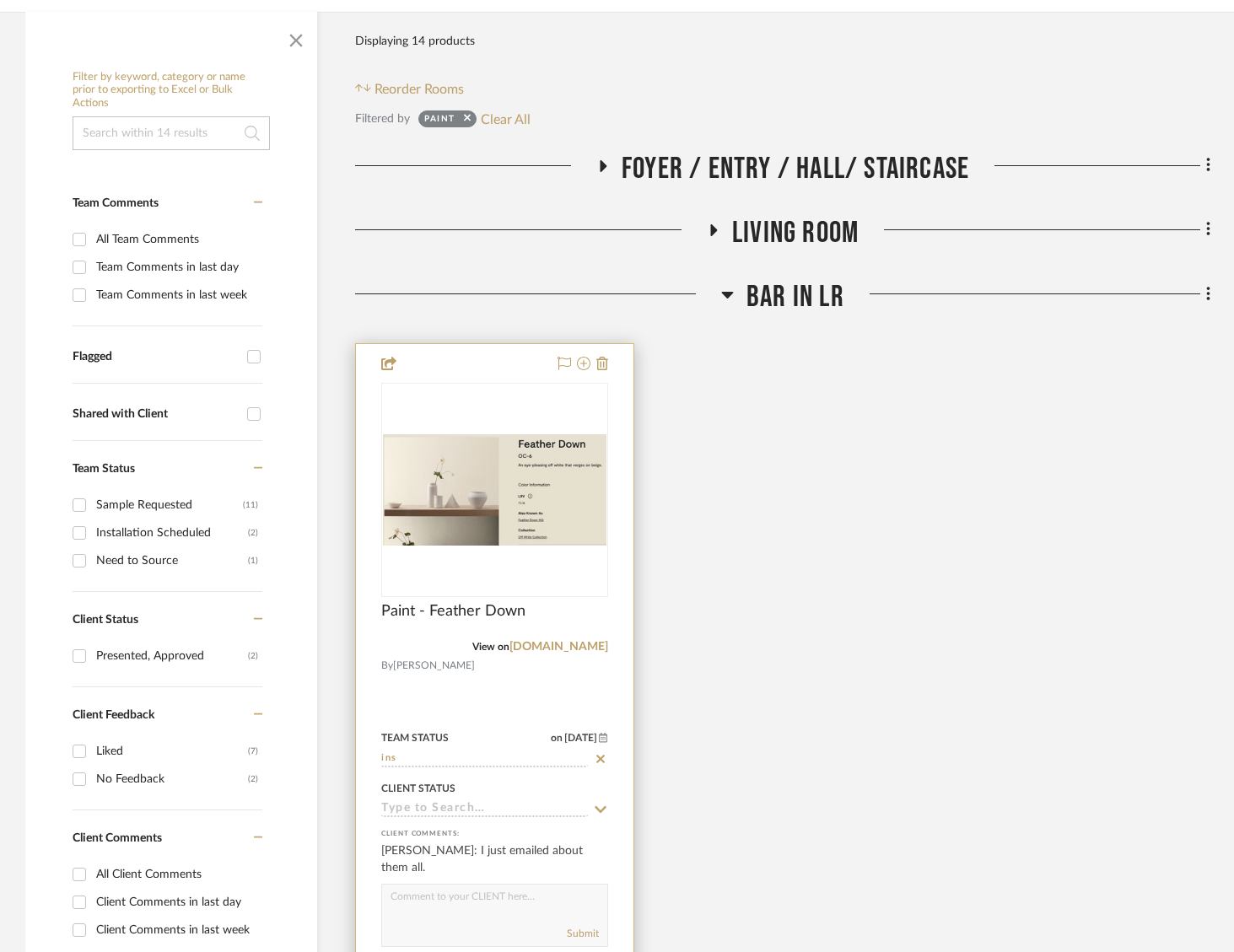 type on "[DATE]" 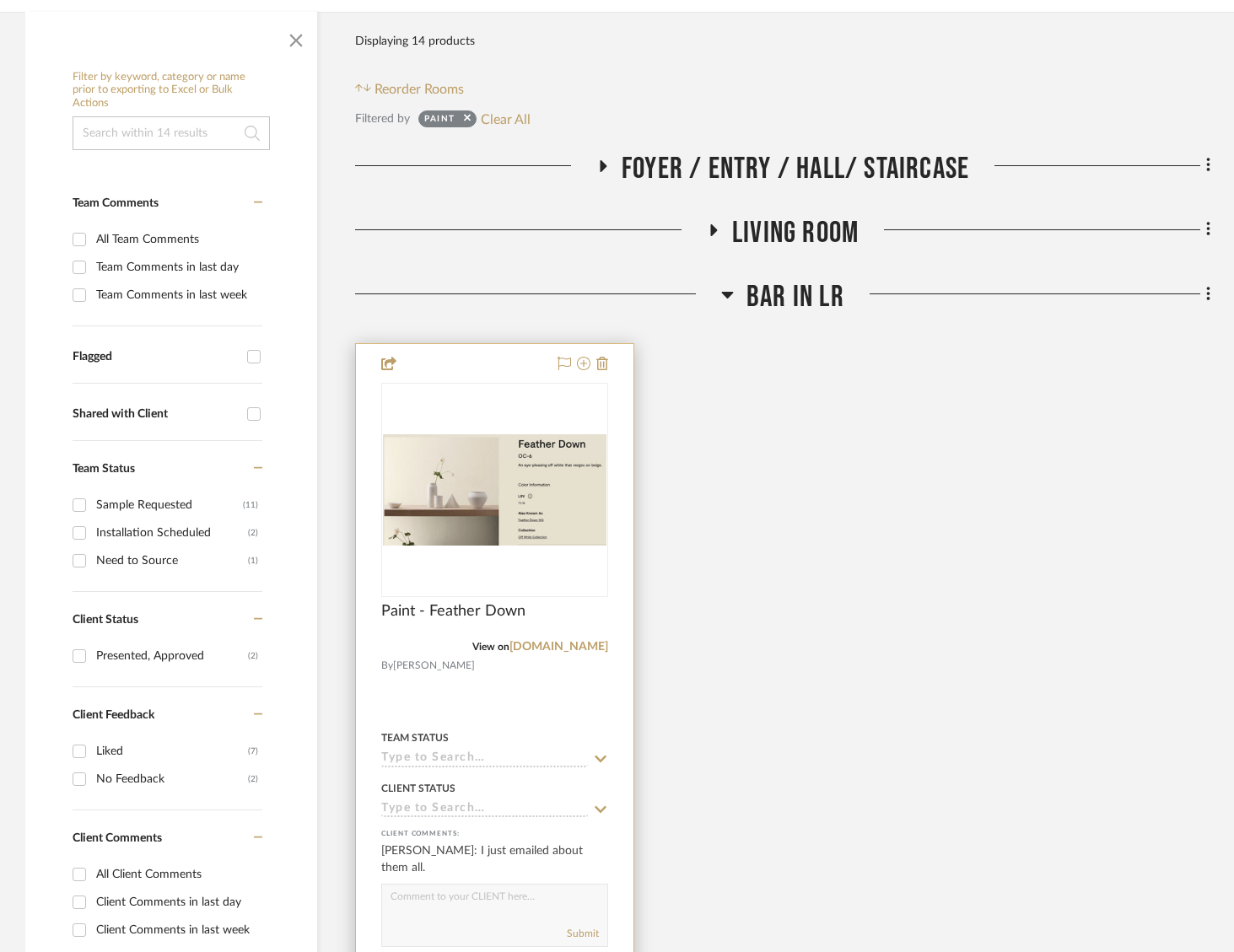 click 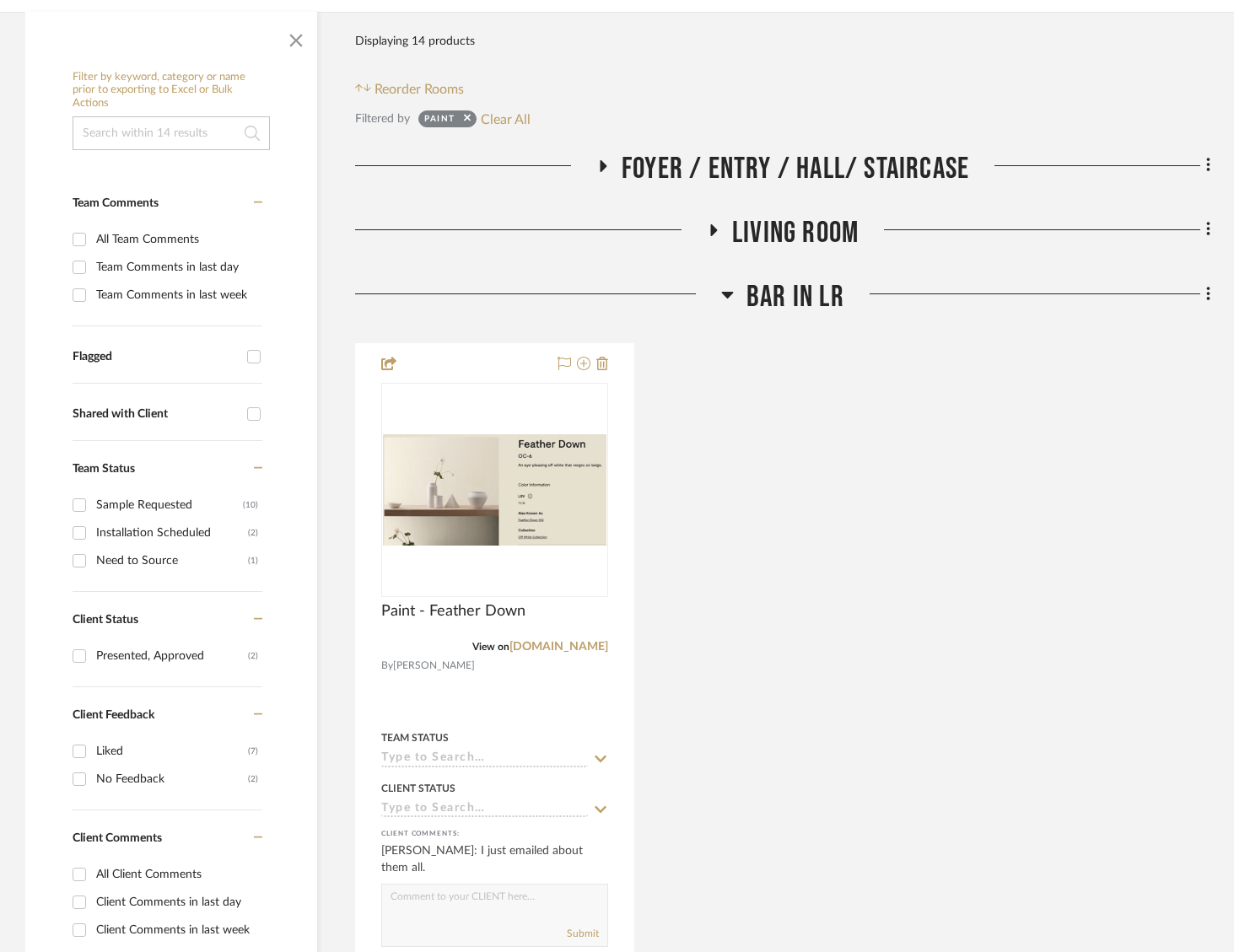 scroll, scrollTop: 327, scrollLeft: 0, axis: vertical 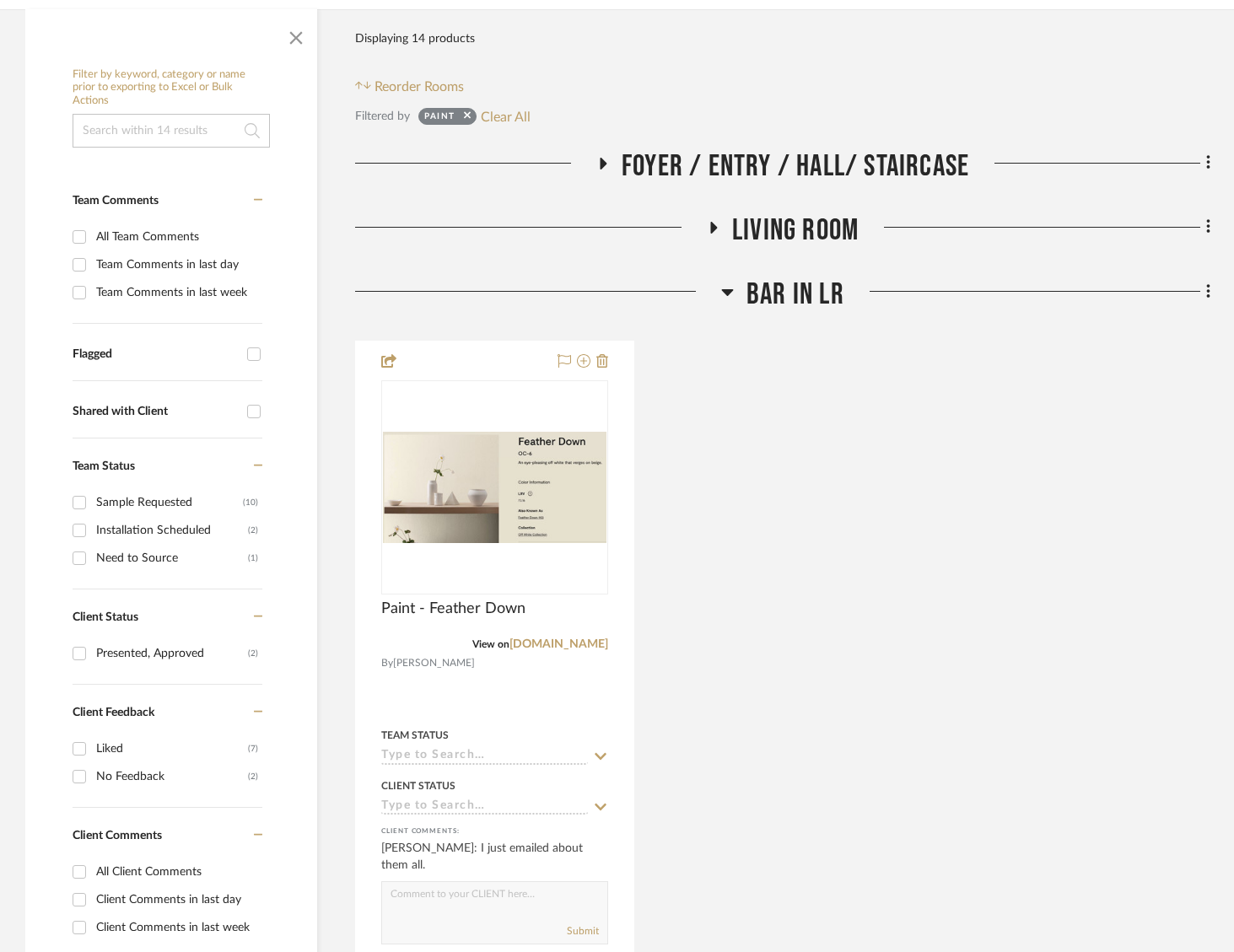 click 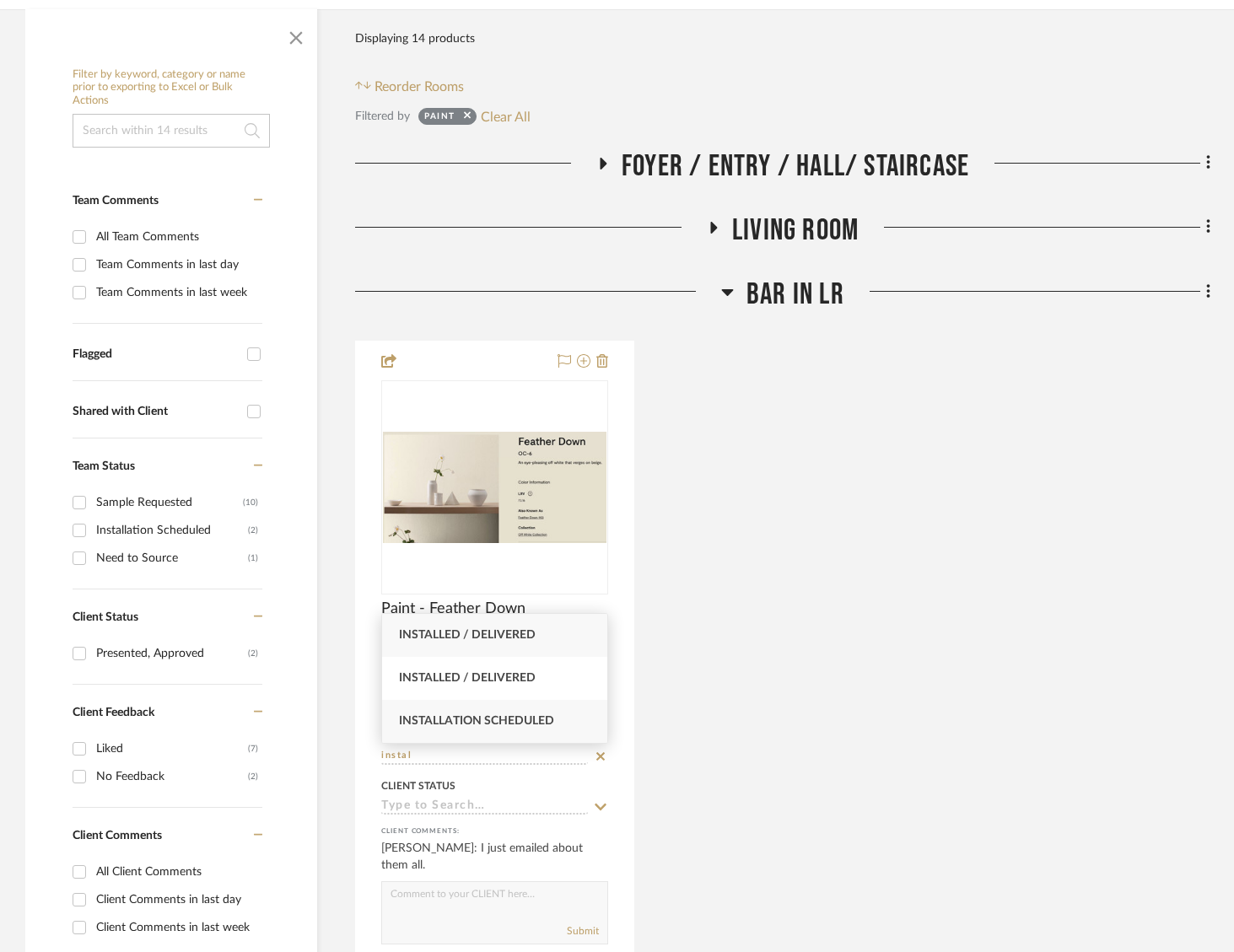 click on "Installation Scheduled" at bounding box center [477, 721] 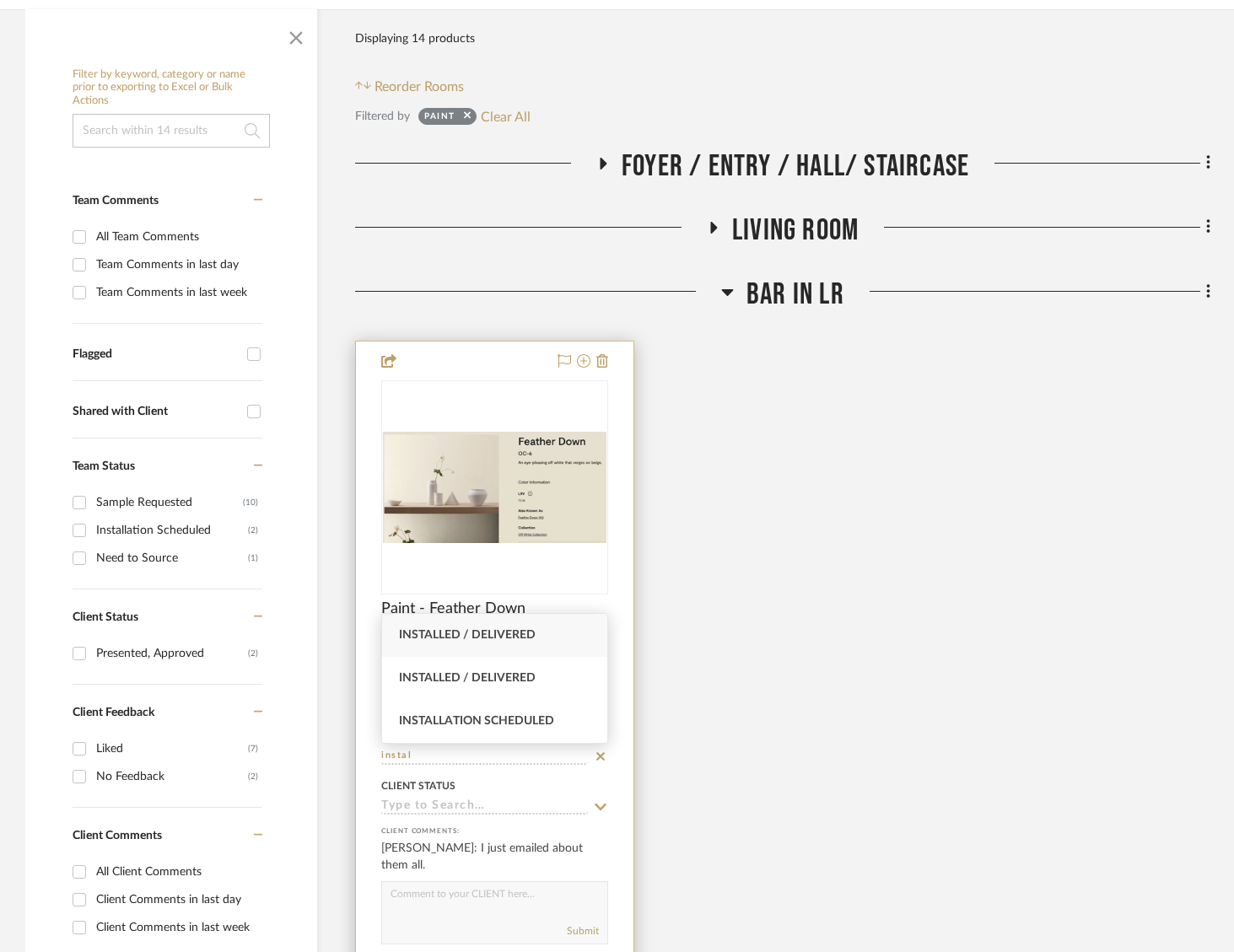type on "Installation Scheduled" 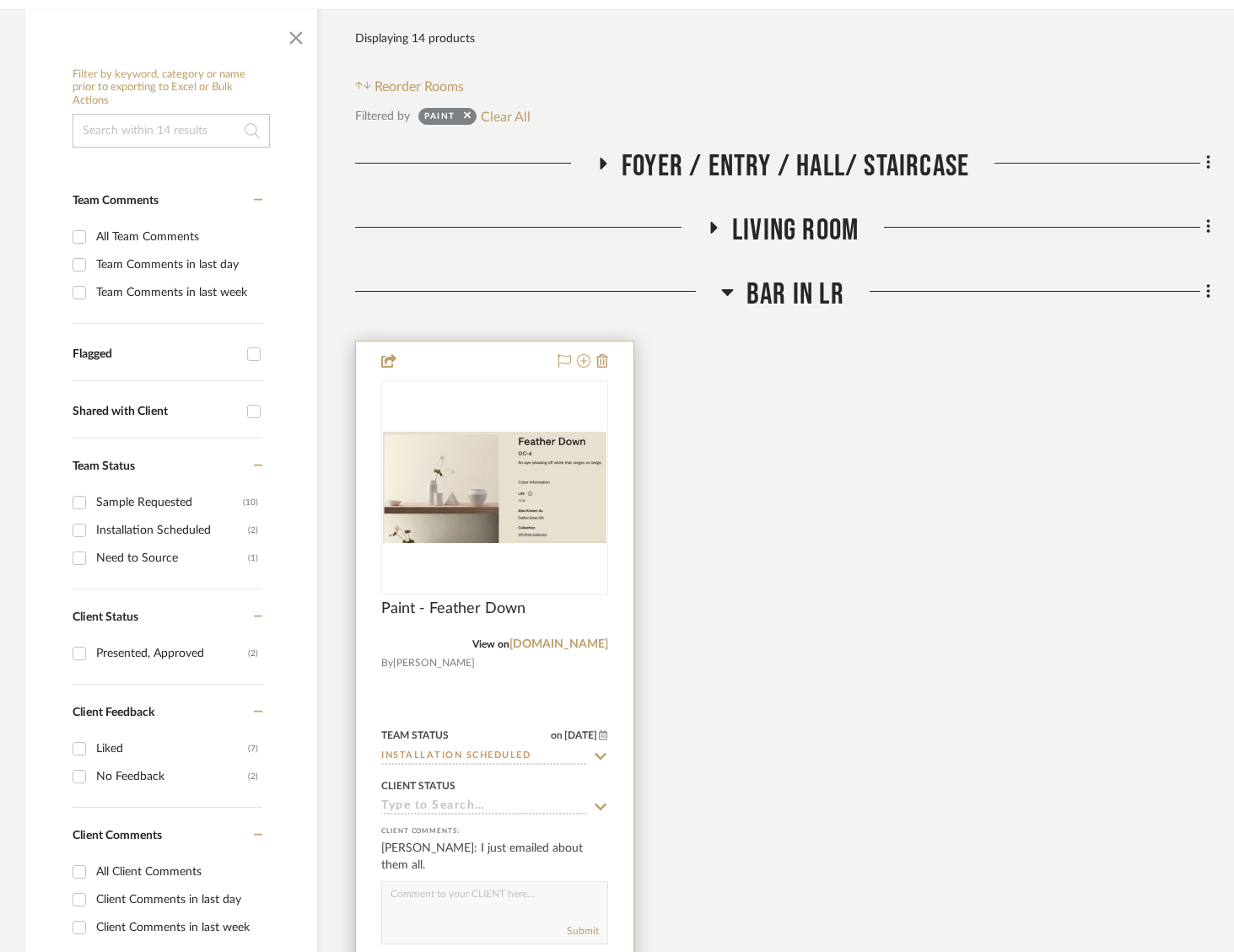 click 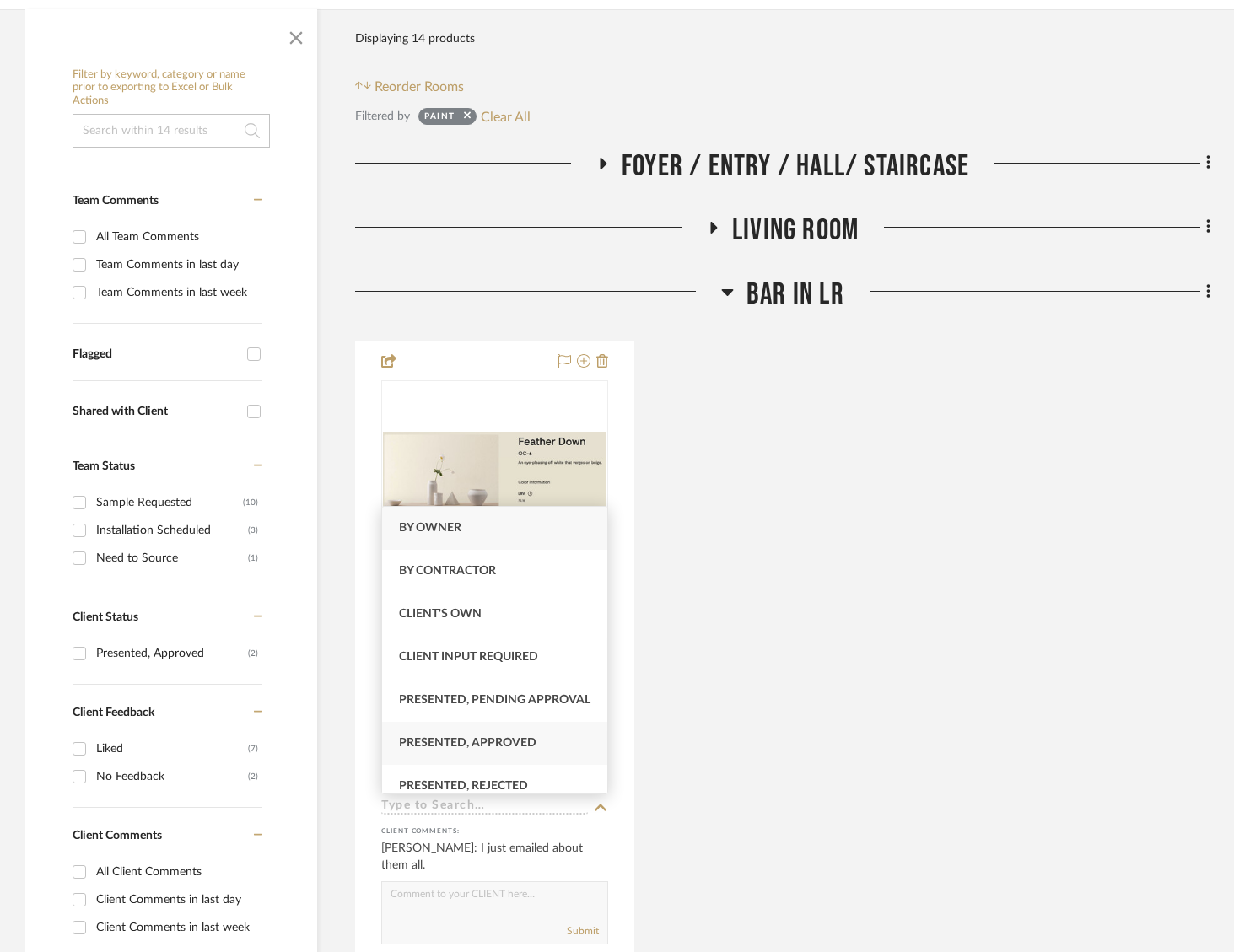 click on "Presented, Approved" at bounding box center [467, 743] 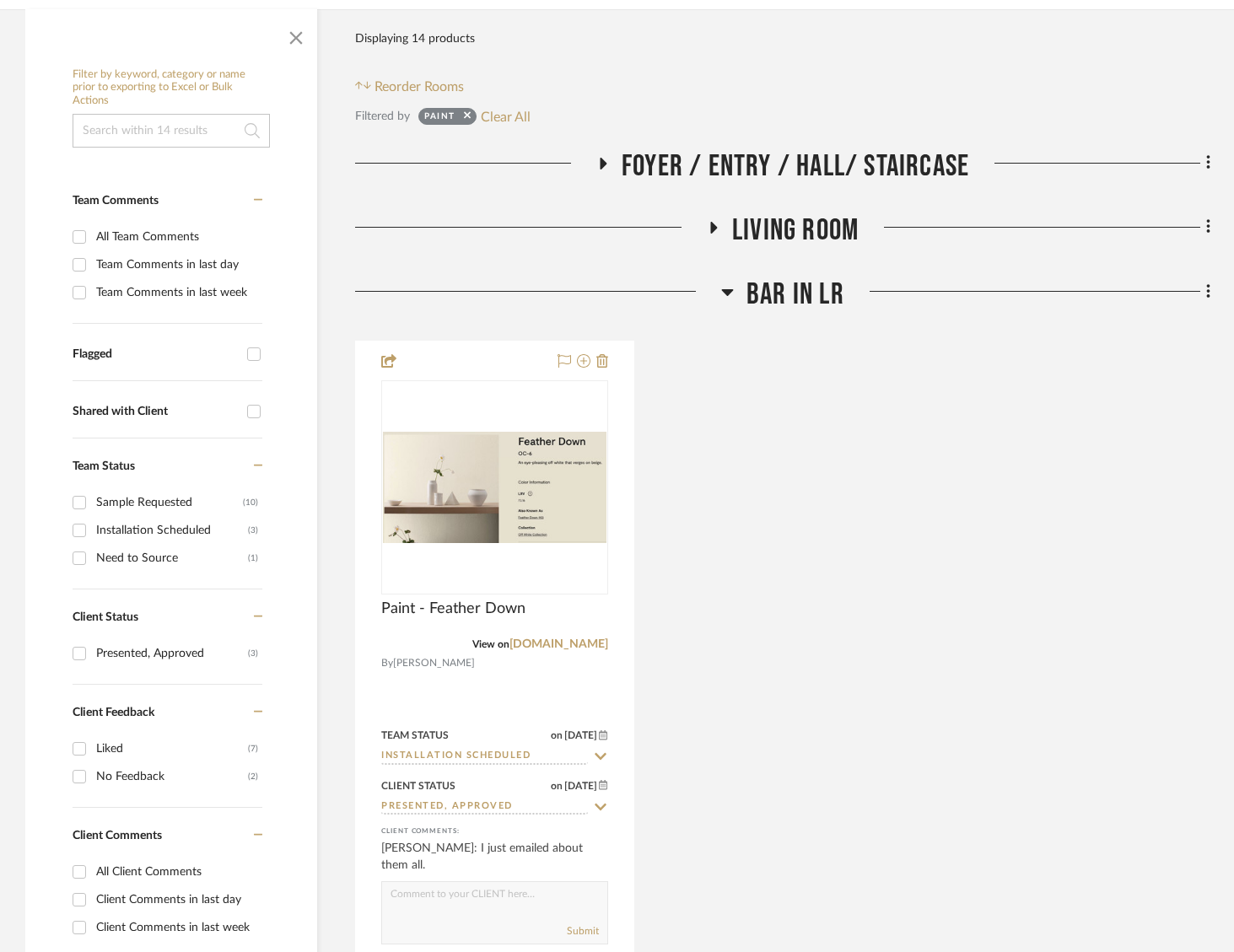 click on "Bar in LR" 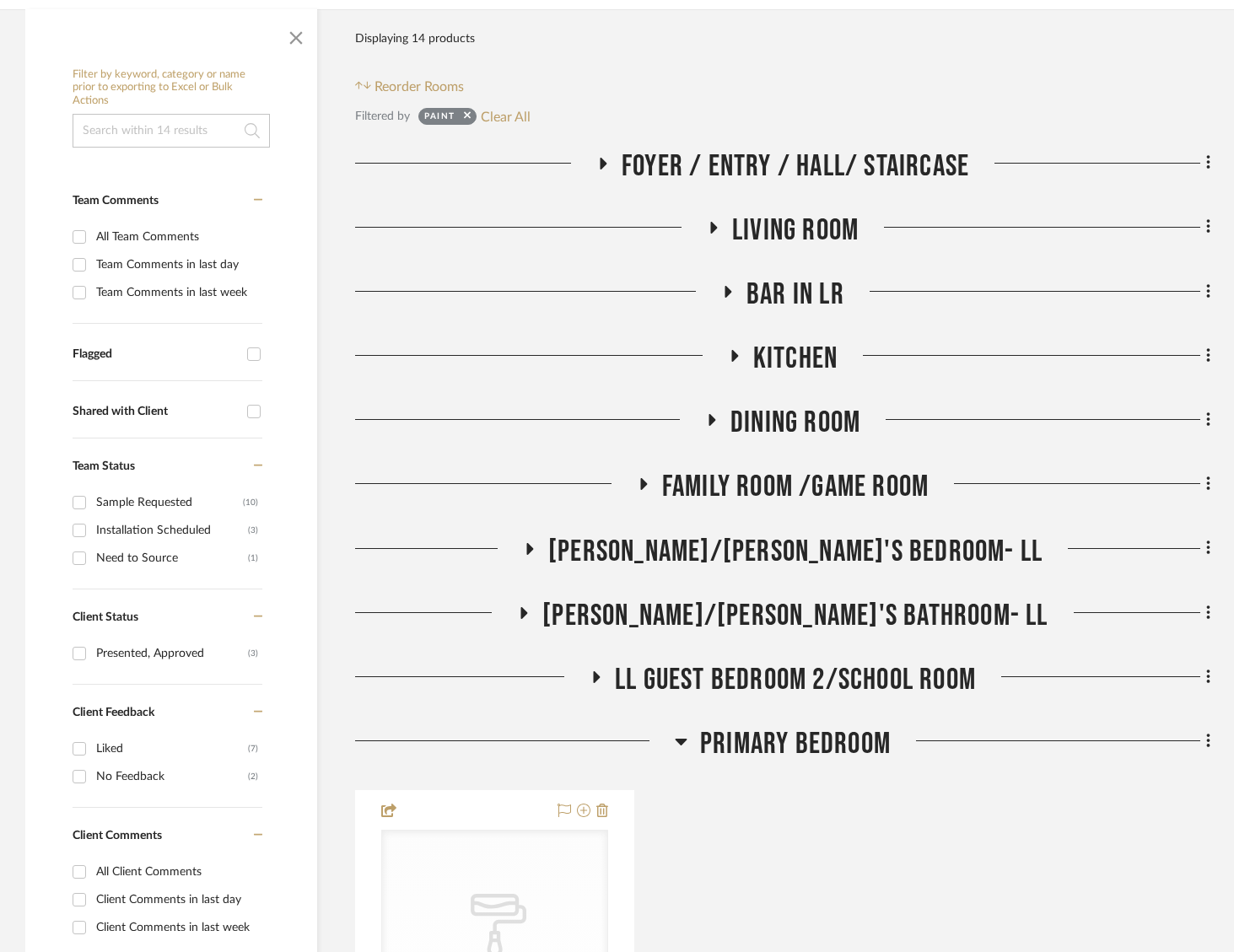 click on "Kitchen" 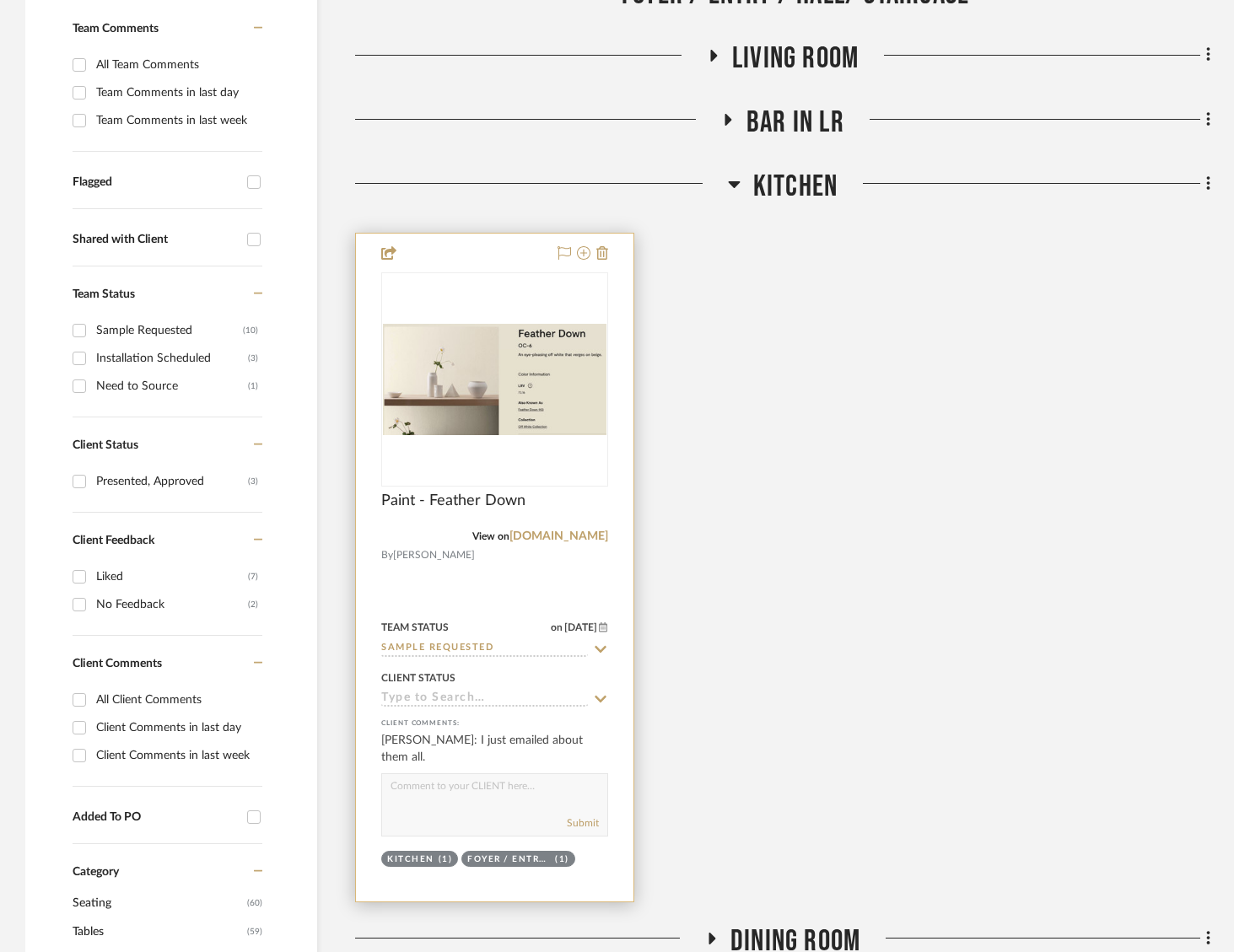 scroll, scrollTop: 502, scrollLeft: 0, axis: vertical 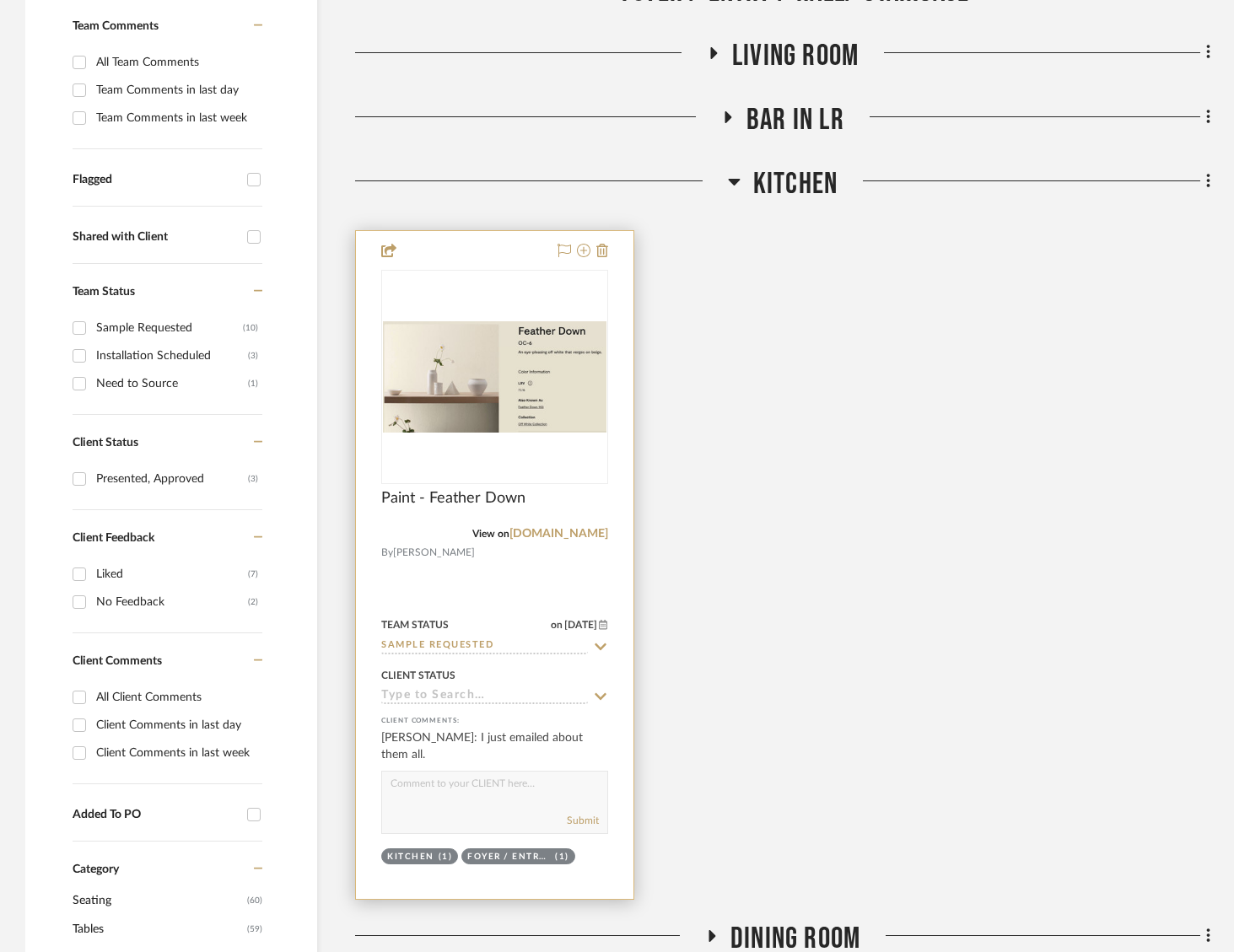 click on "Sample Requested" 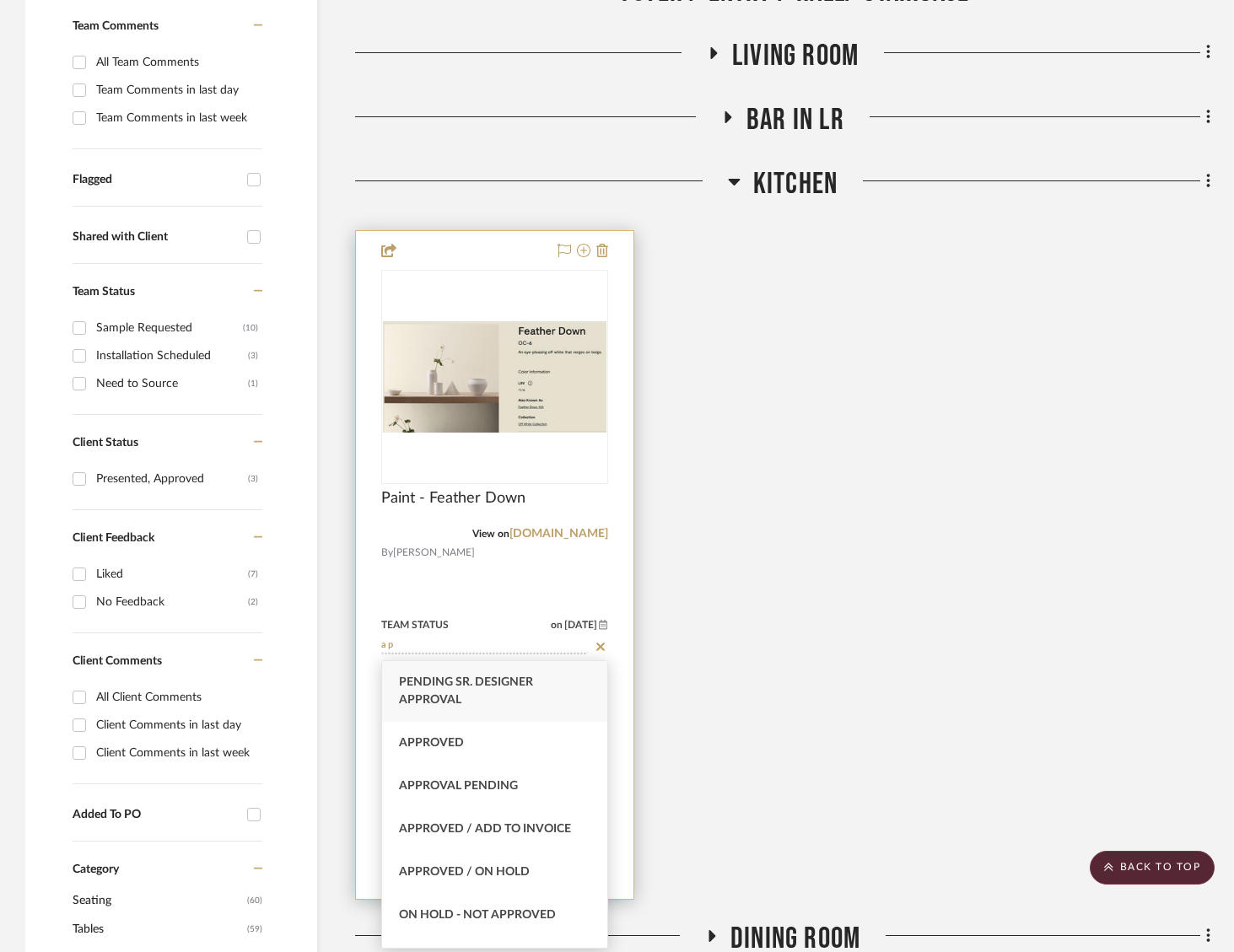 type on "a" 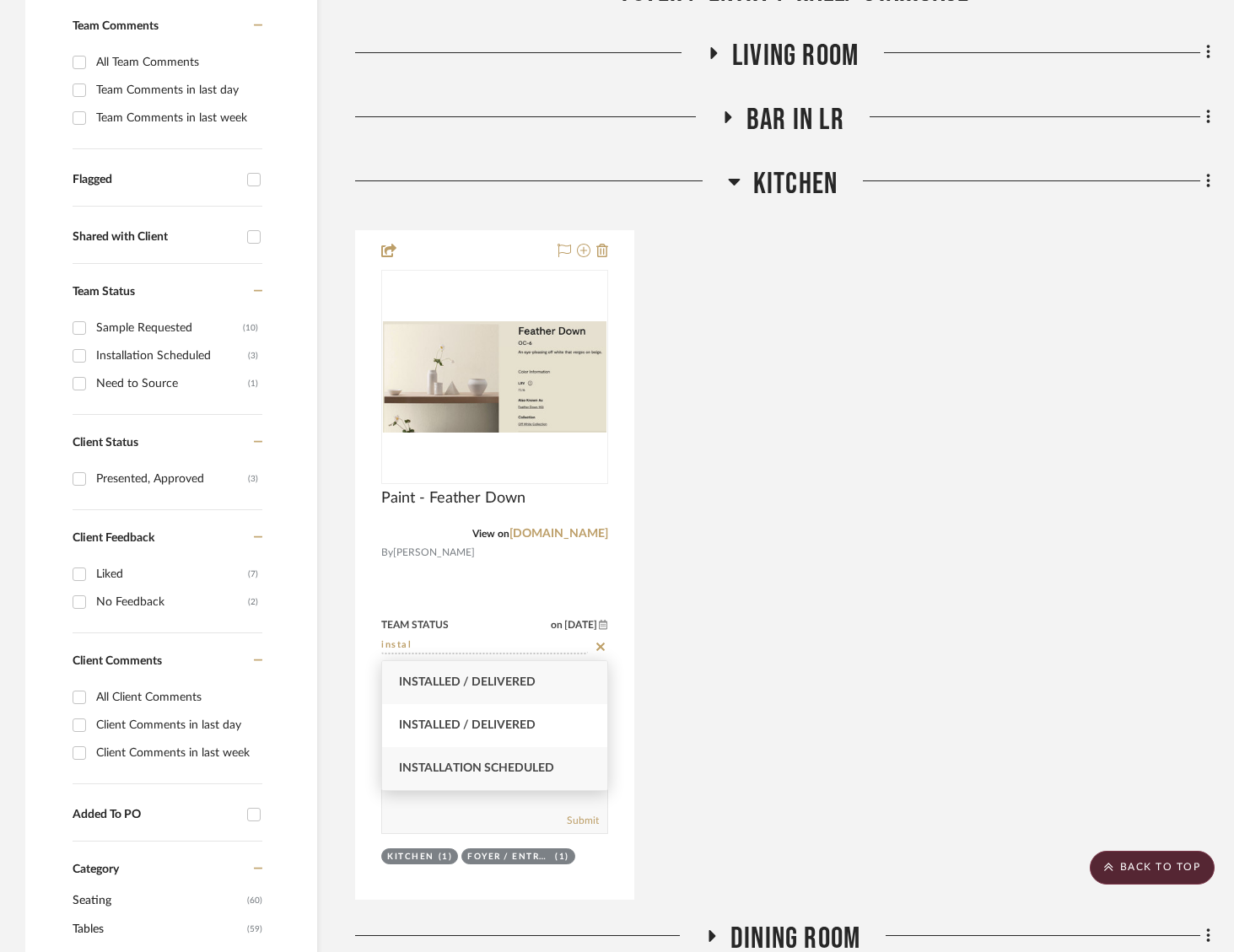 type on "instal" 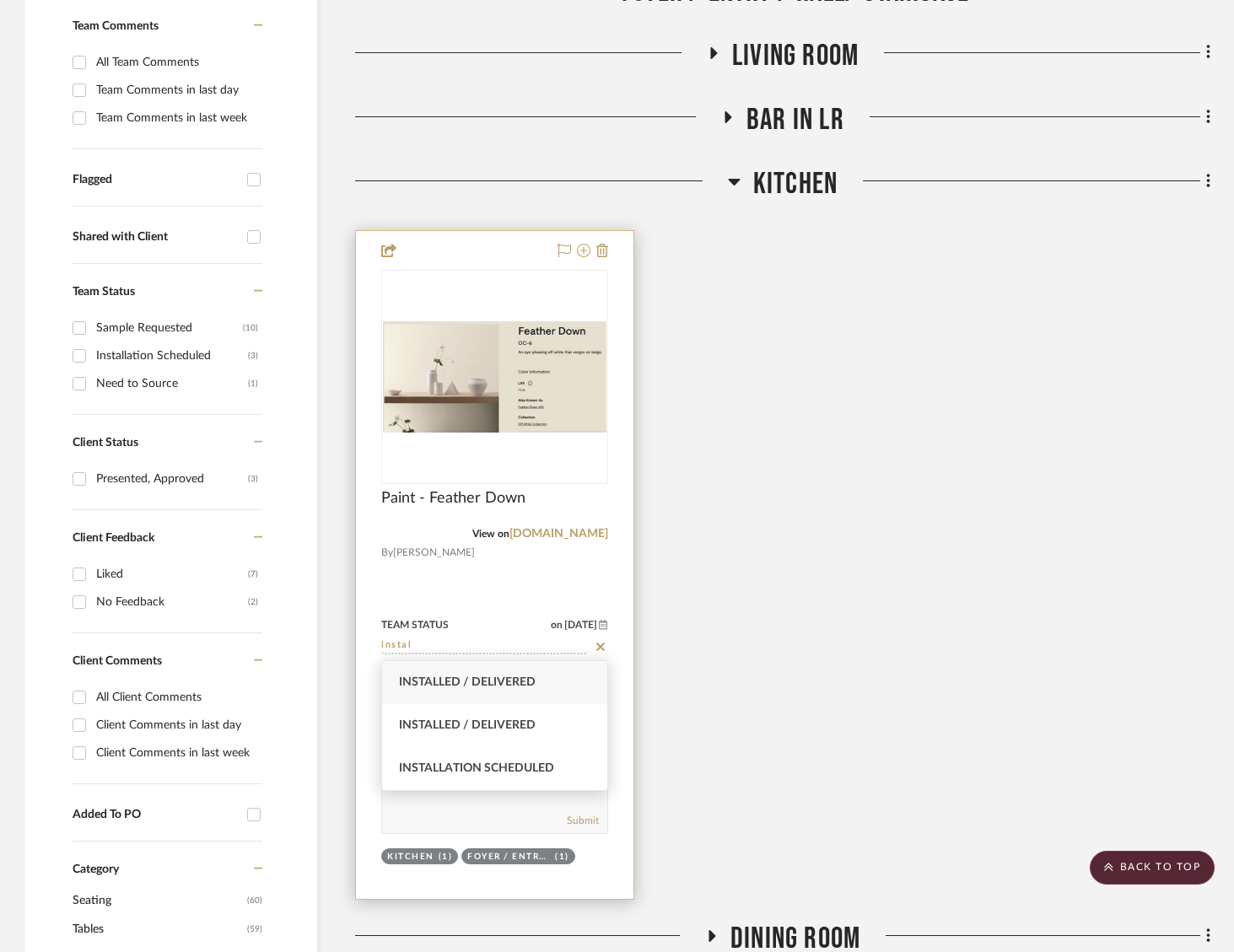 click on "Installation Scheduled" at bounding box center (477, 768) 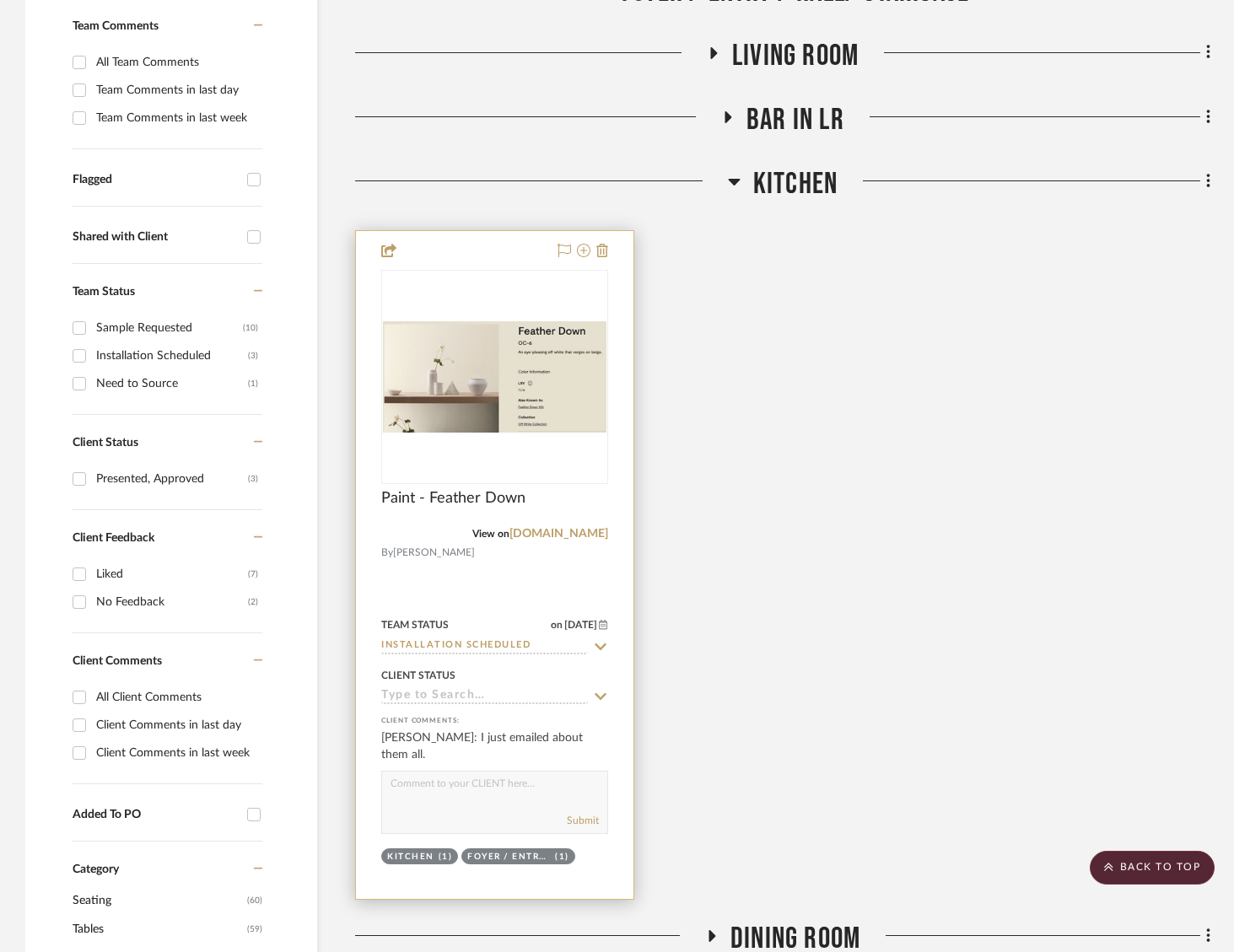 click at bounding box center [494, 565] 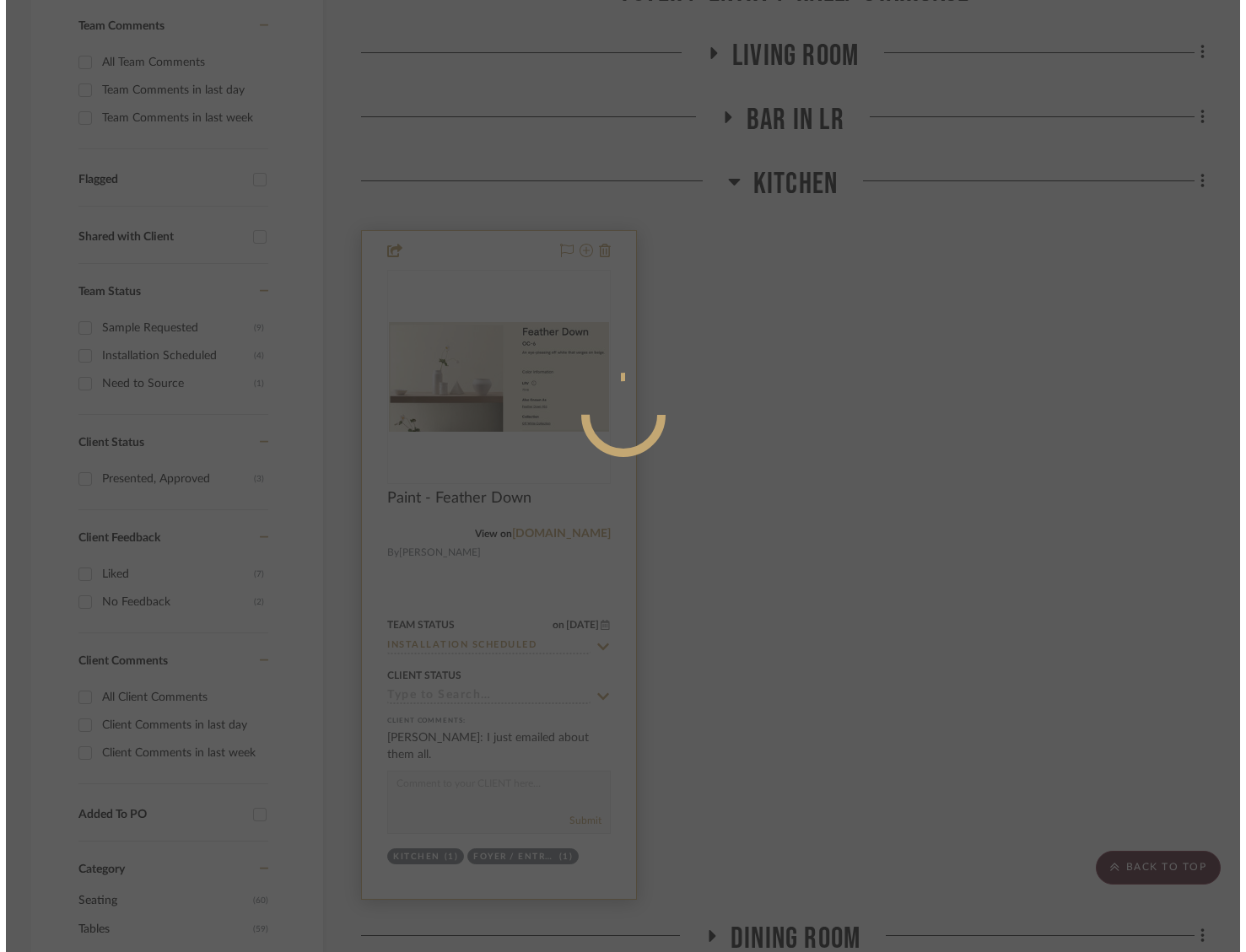 scroll, scrollTop: 0, scrollLeft: 0, axis: both 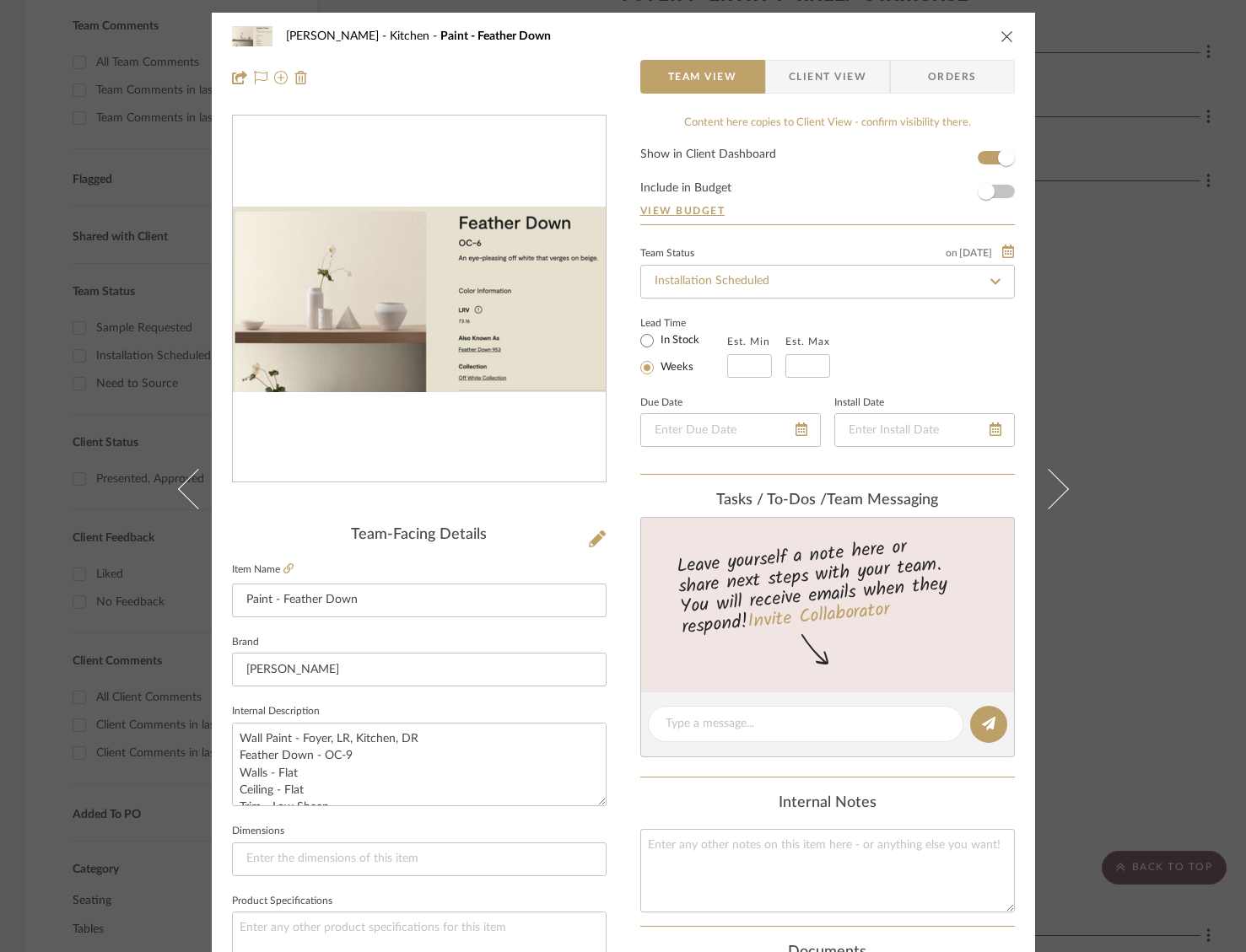 drag, startPoint x: 1000, startPoint y: 34, endPoint x: 871, endPoint y: 290, distance: 286.66531 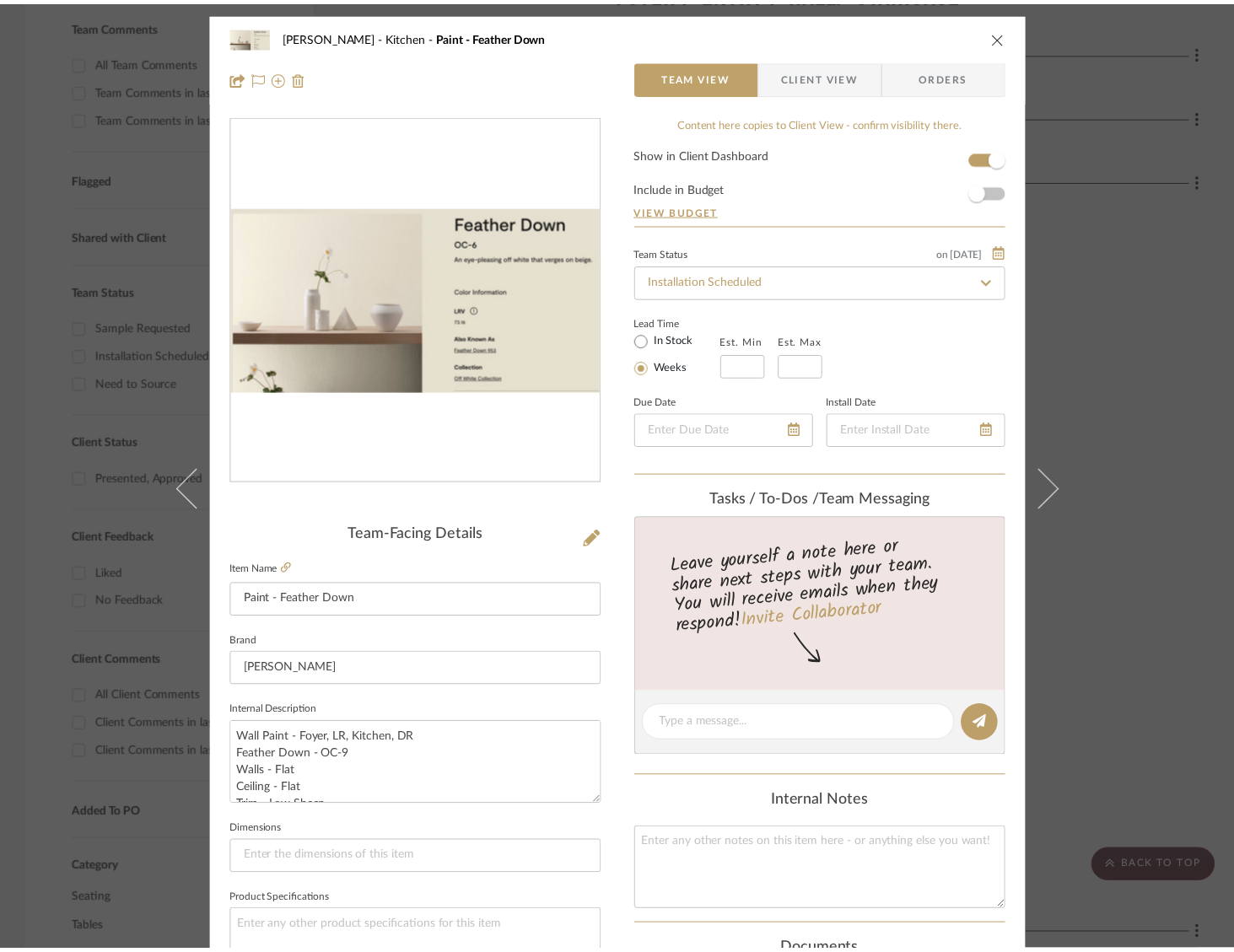 scroll, scrollTop: 502, scrollLeft: 0, axis: vertical 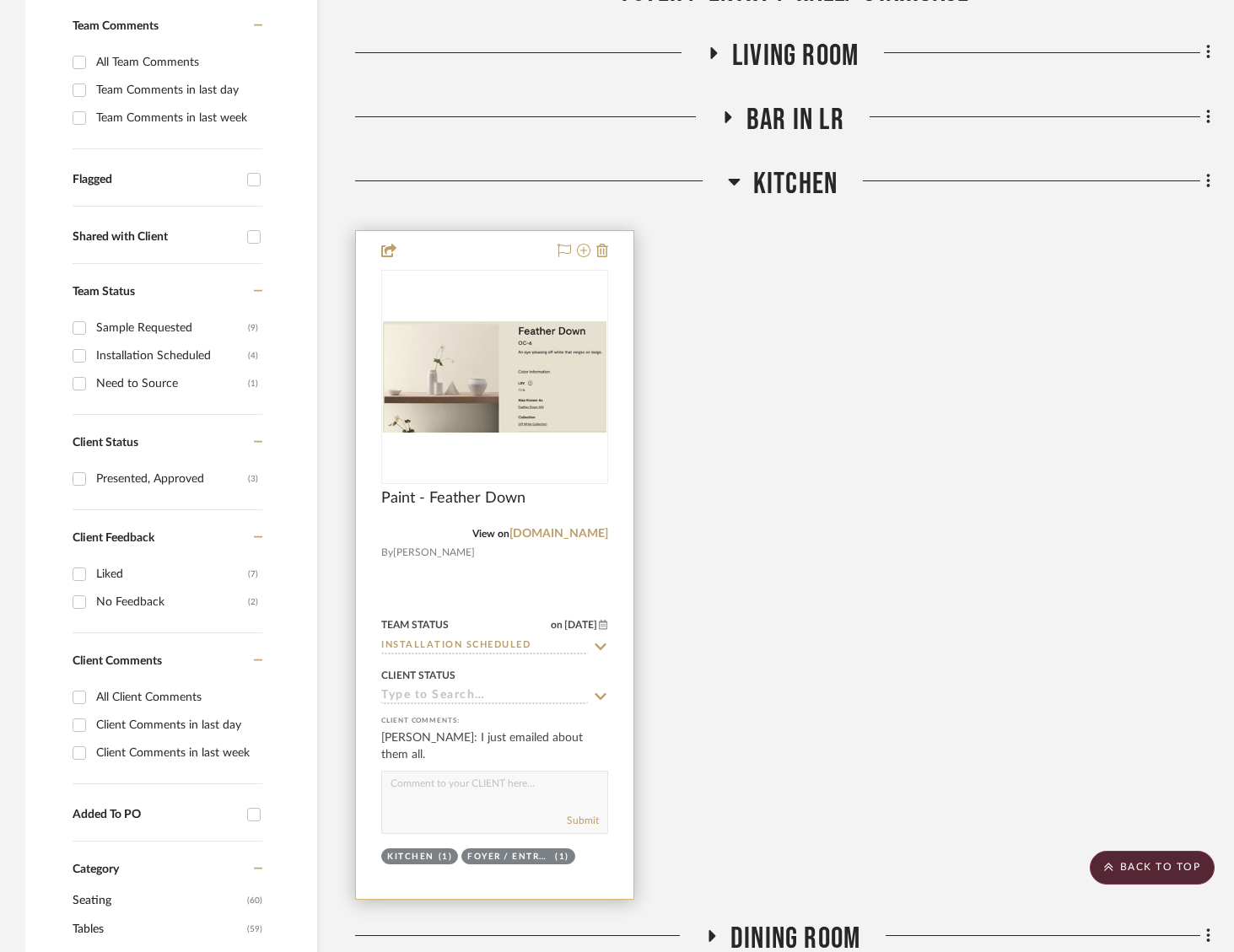 click 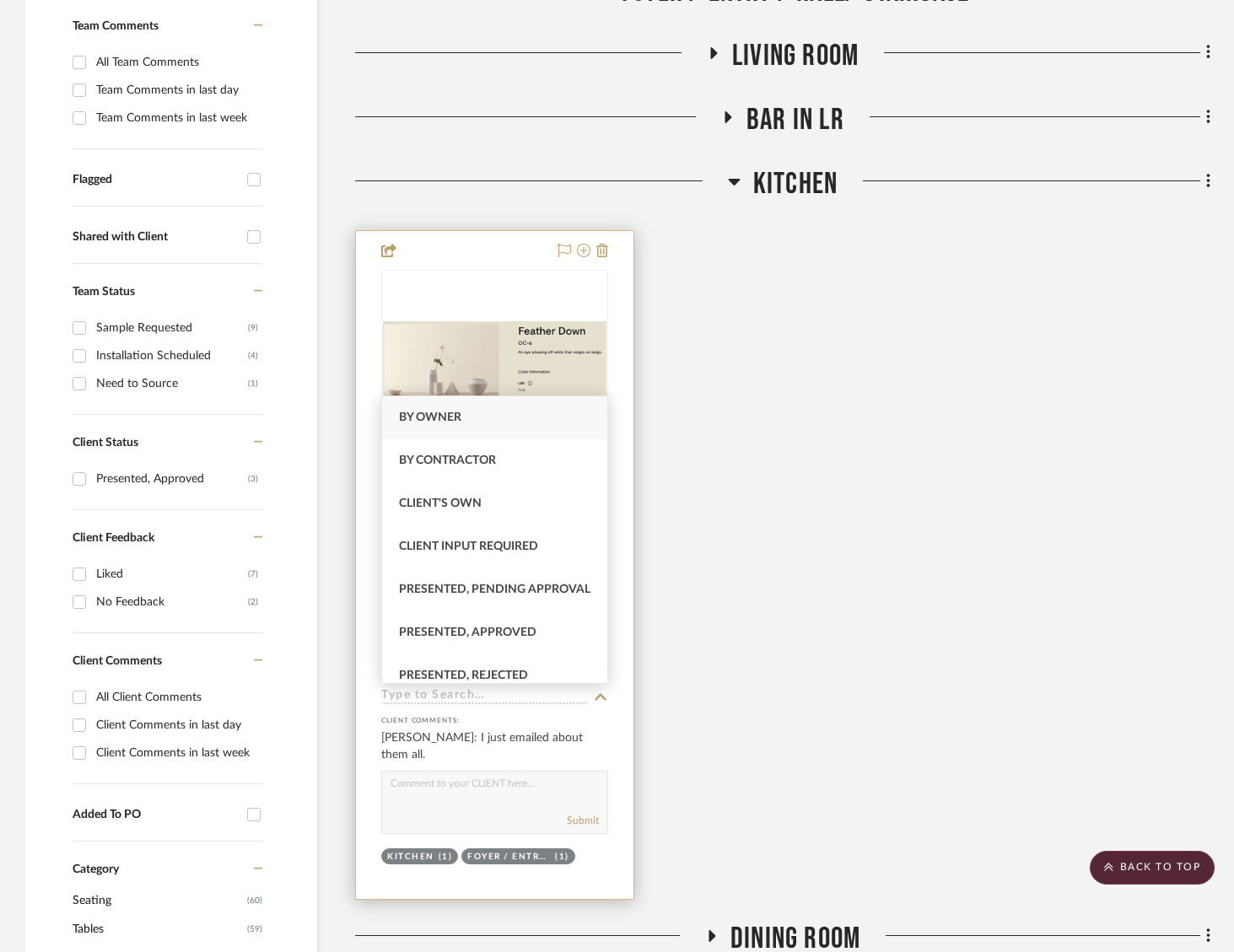 drag, startPoint x: 432, startPoint y: 646, endPoint x: 467, endPoint y: 643, distance: 35.128336 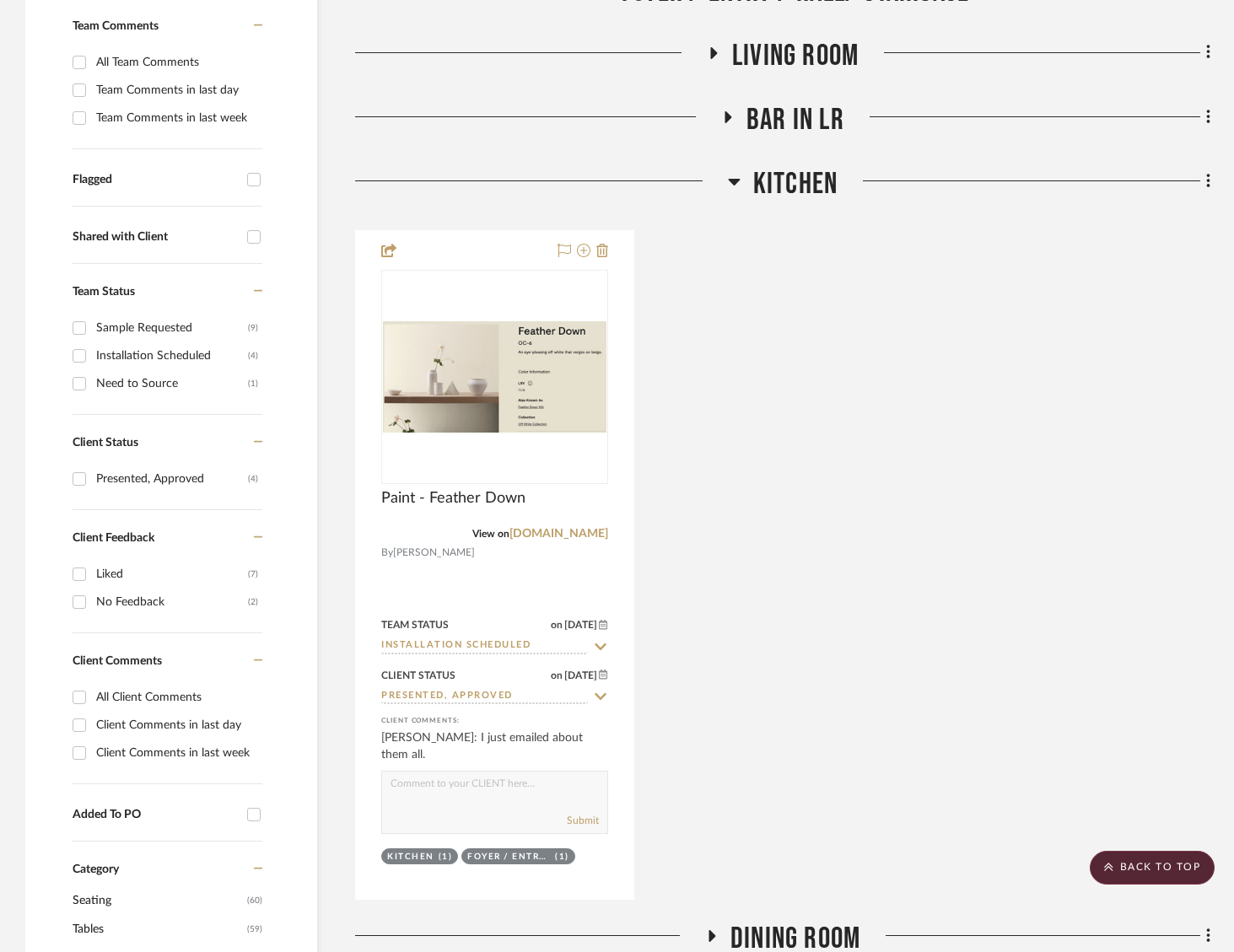 click on "Kitchen" 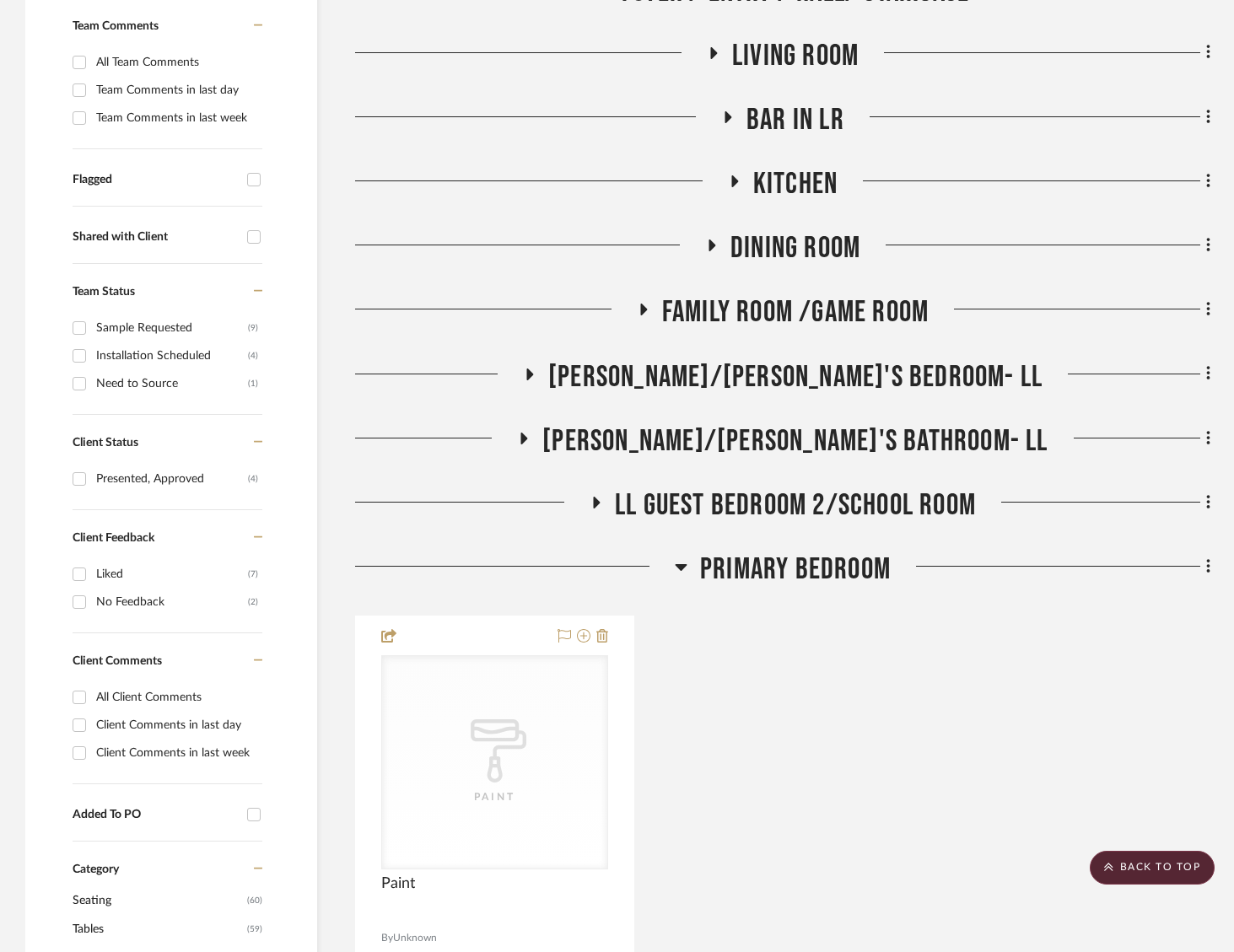 click on "Dining Room" 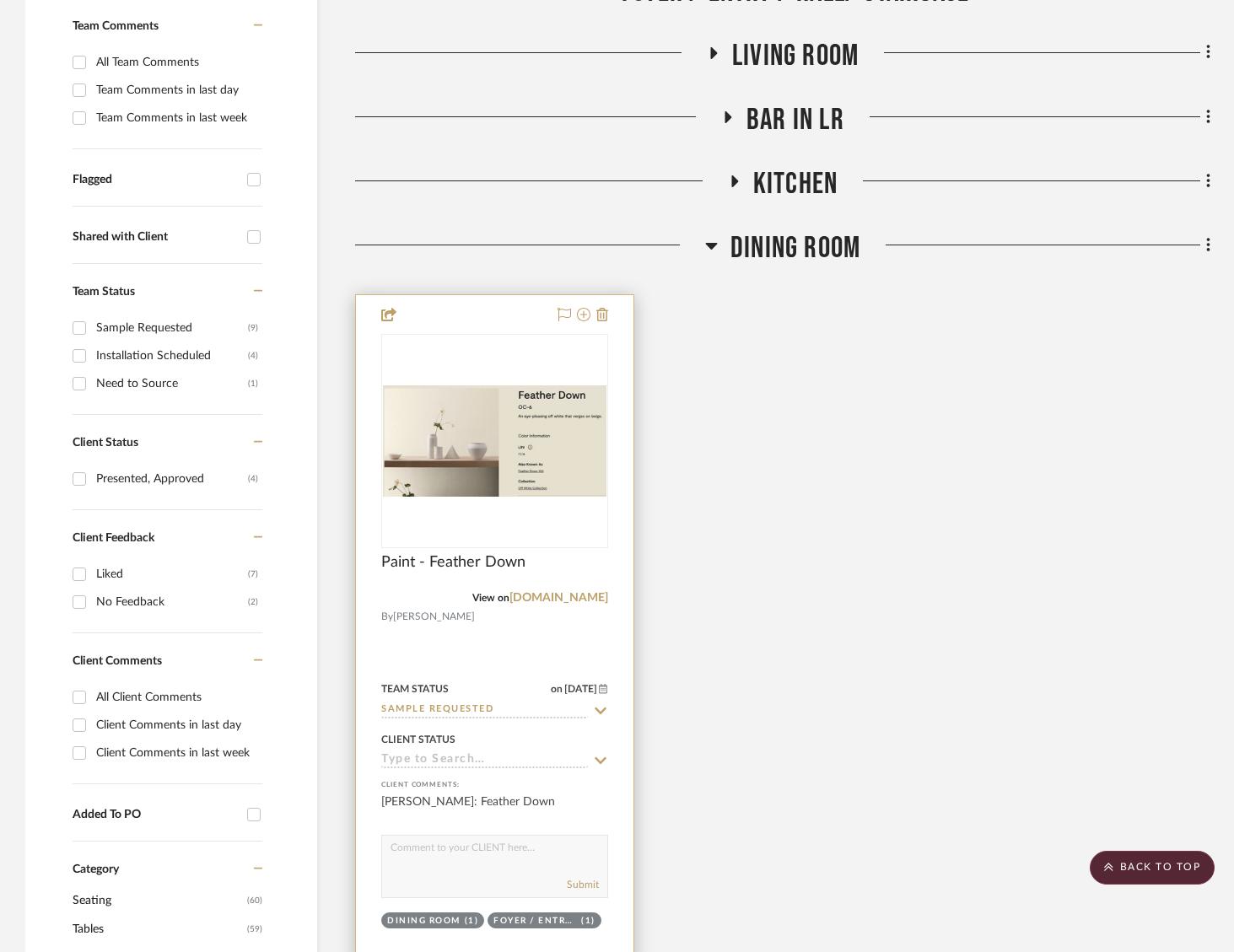 click on "Sample Requested" 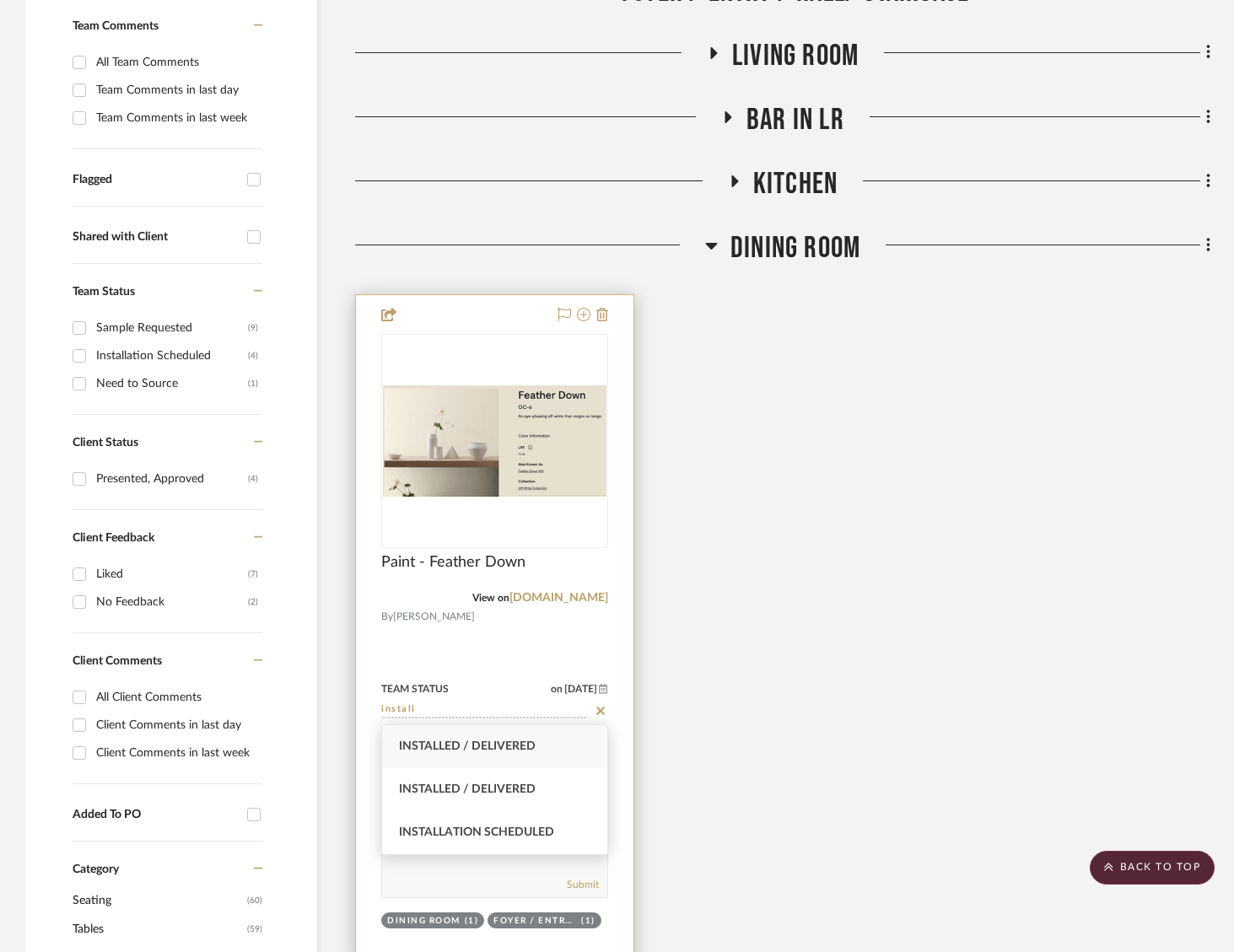 type on "install" 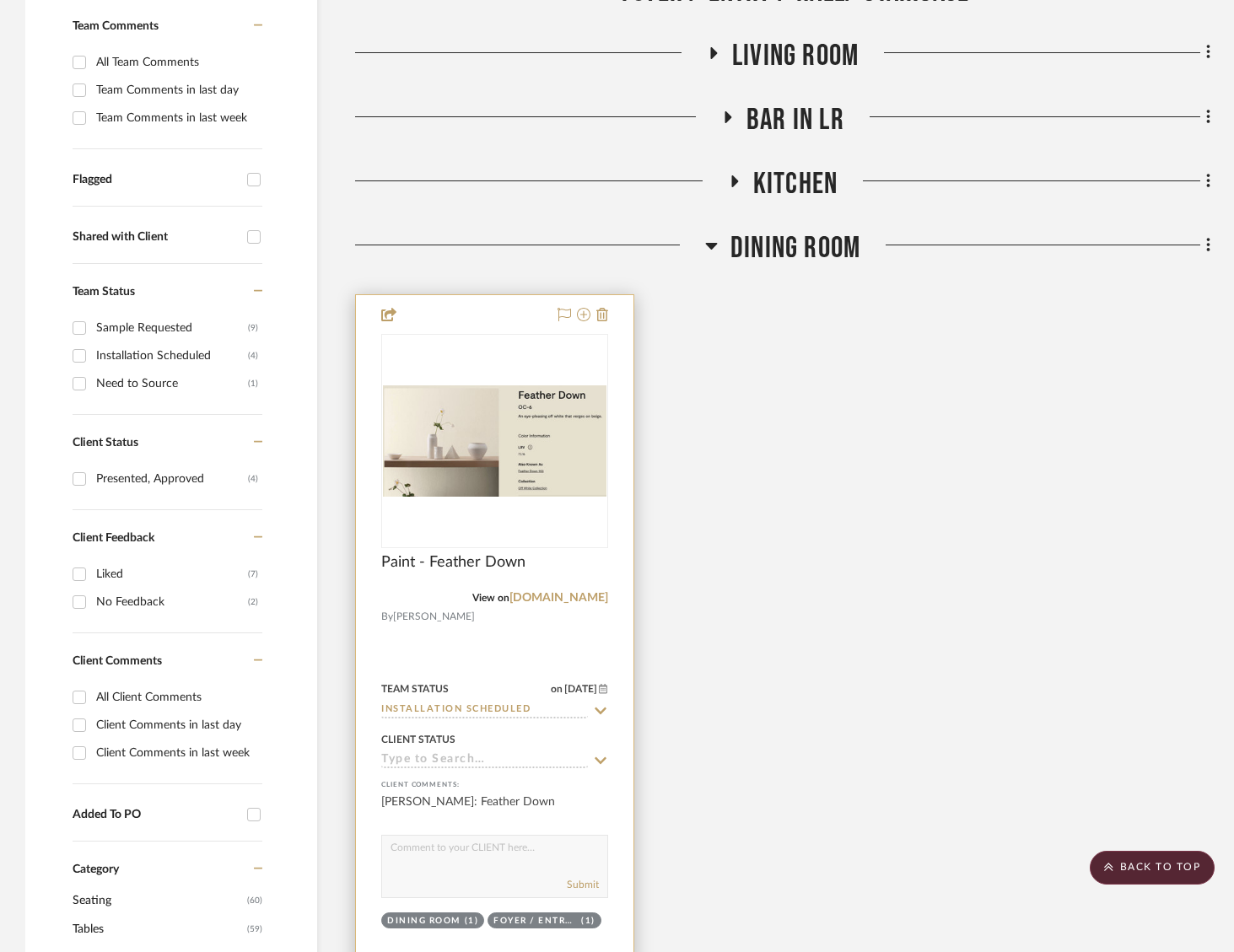 click 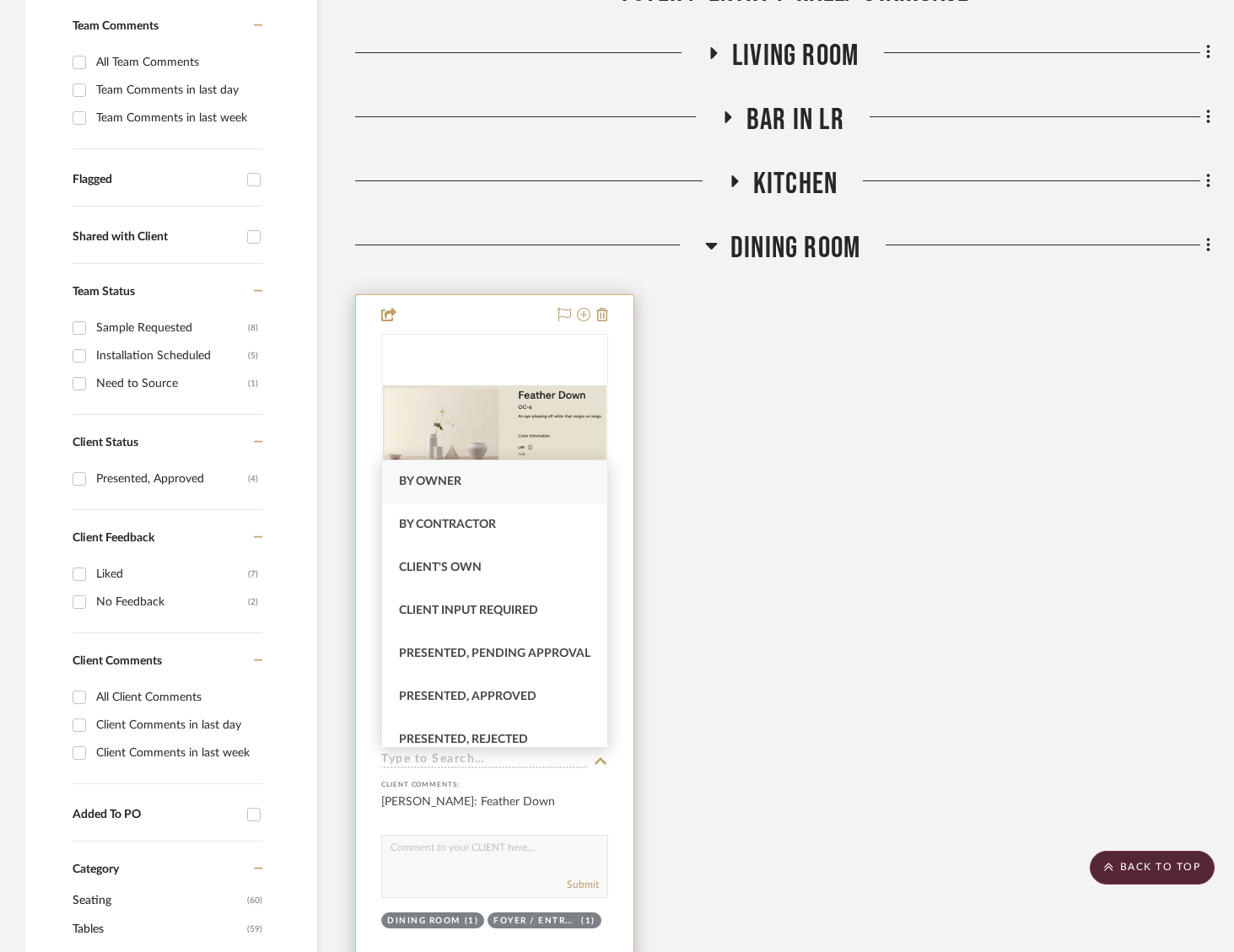 drag, startPoint x: 450, startPoint y: 716, endPoint x: 543, endPoint y: 728, distance: 93.771 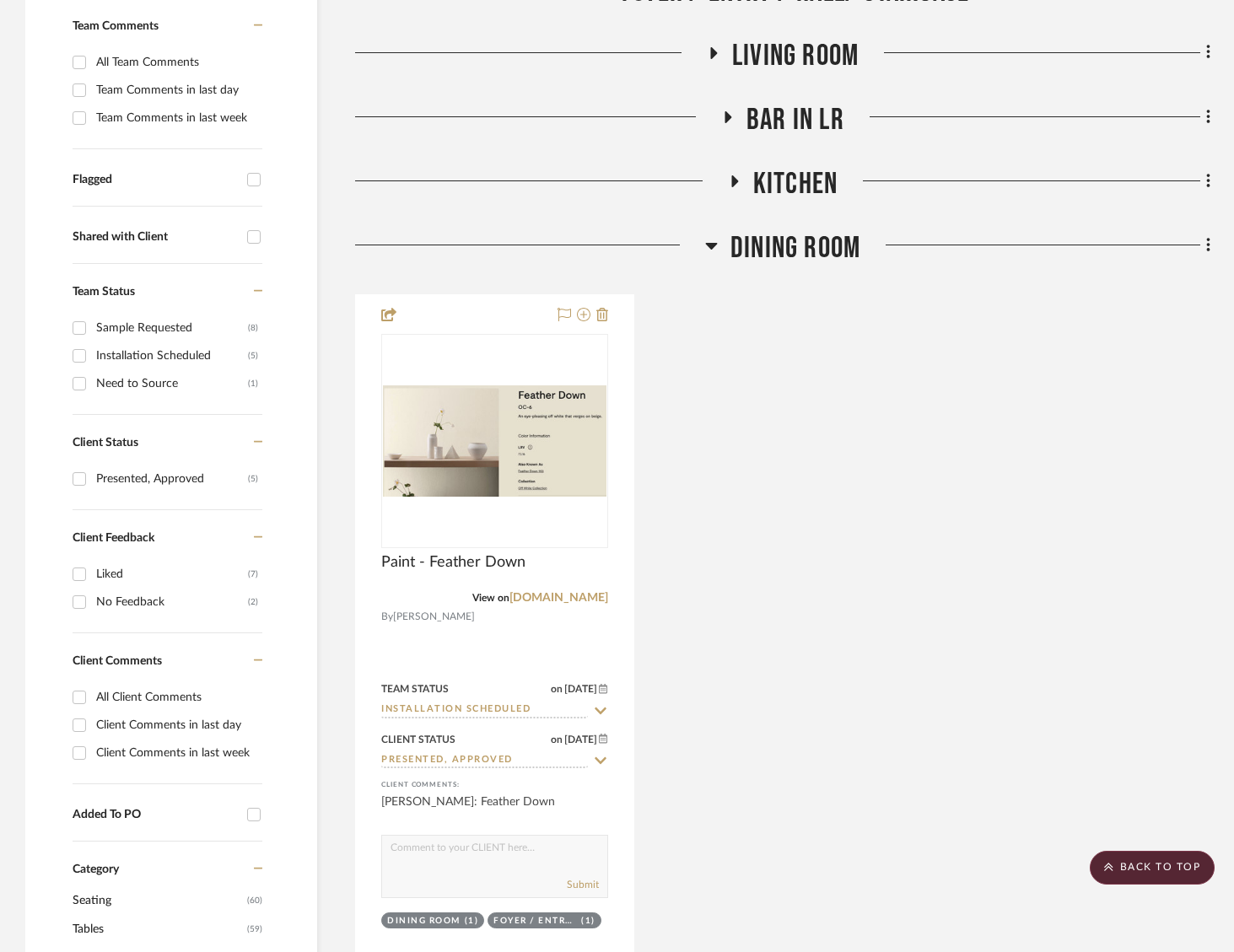 click on "Dining Room" 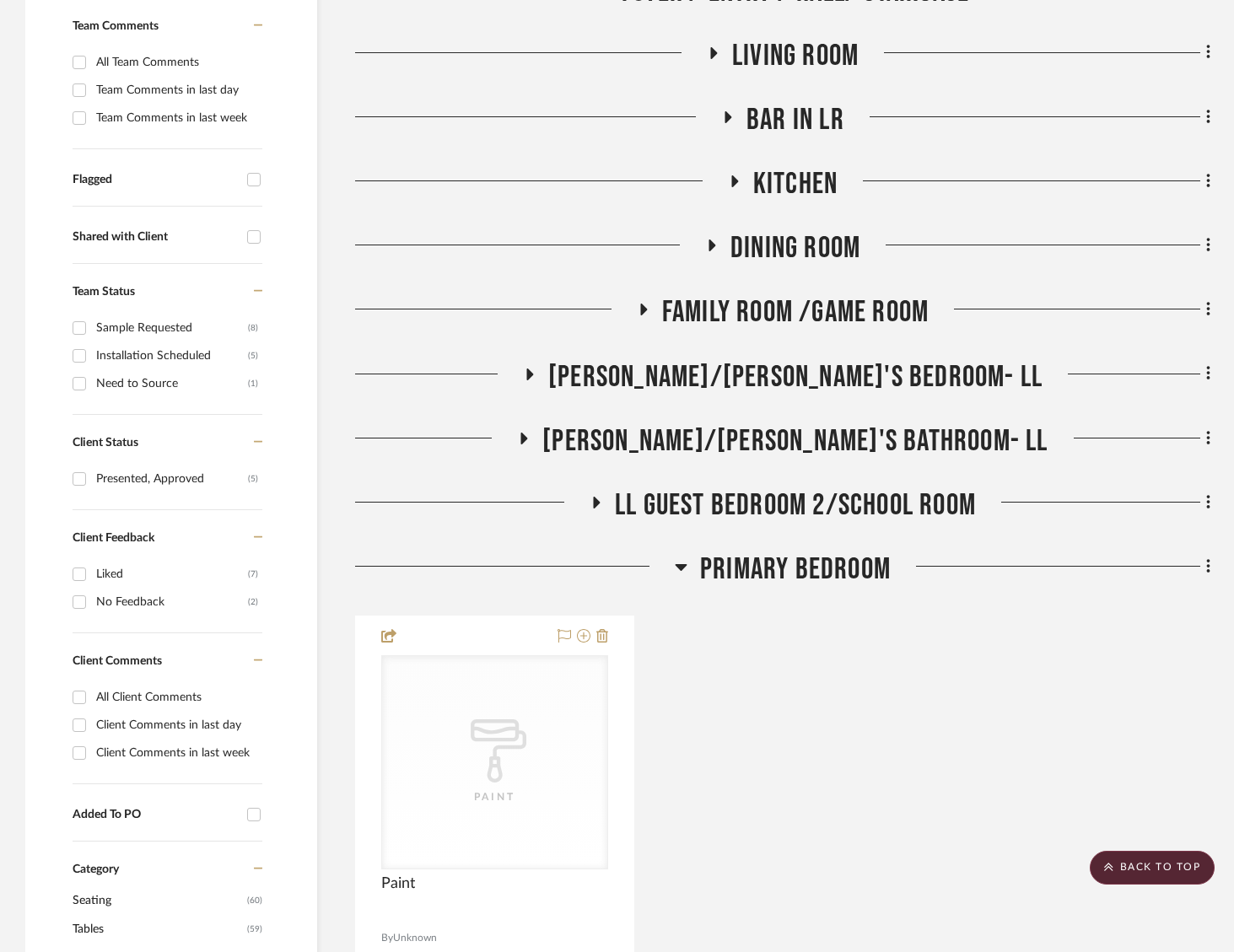 click on "Family Room /Game Room" 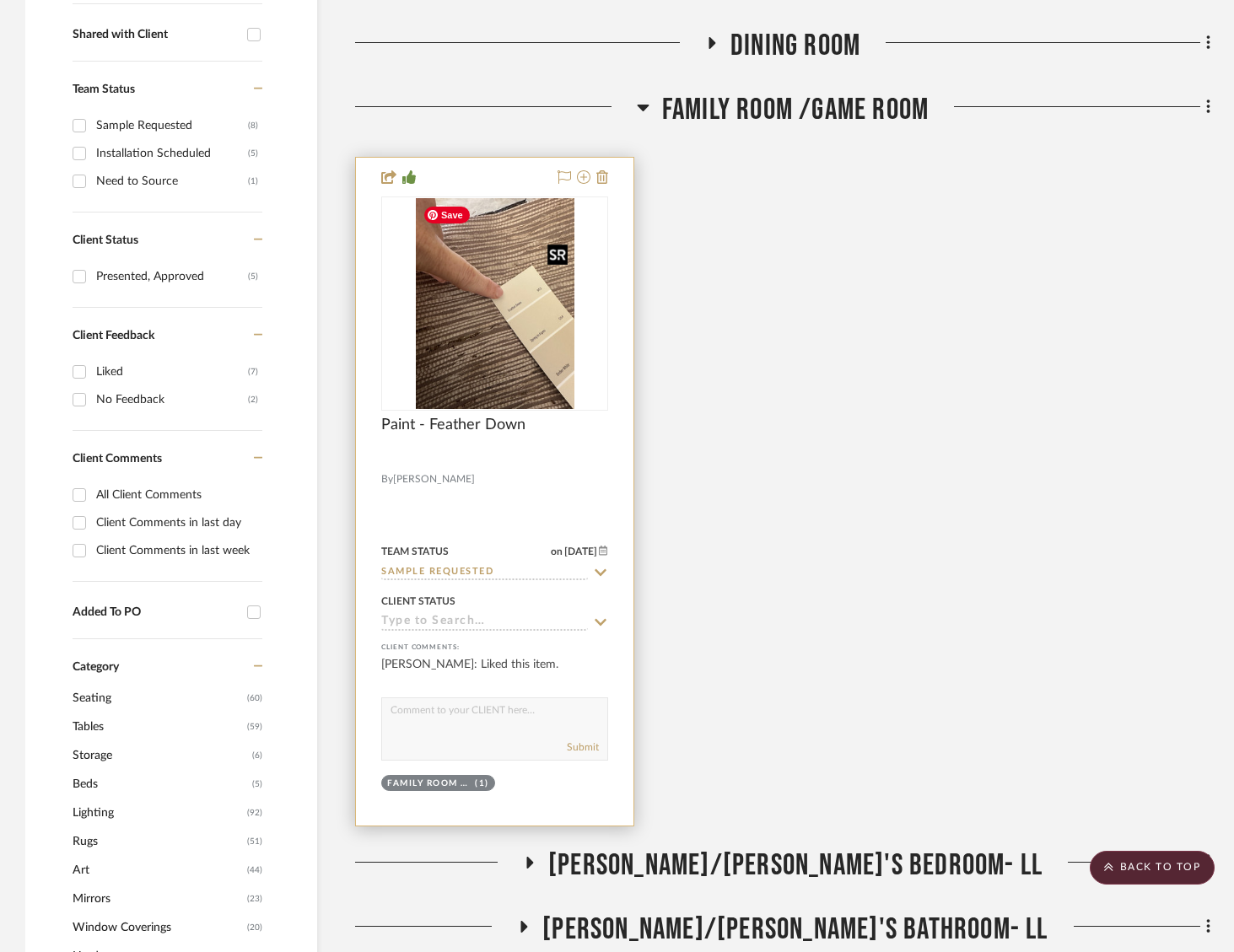 scroll, scrollTop: 693, scrollLeft: 0, axis: vertical 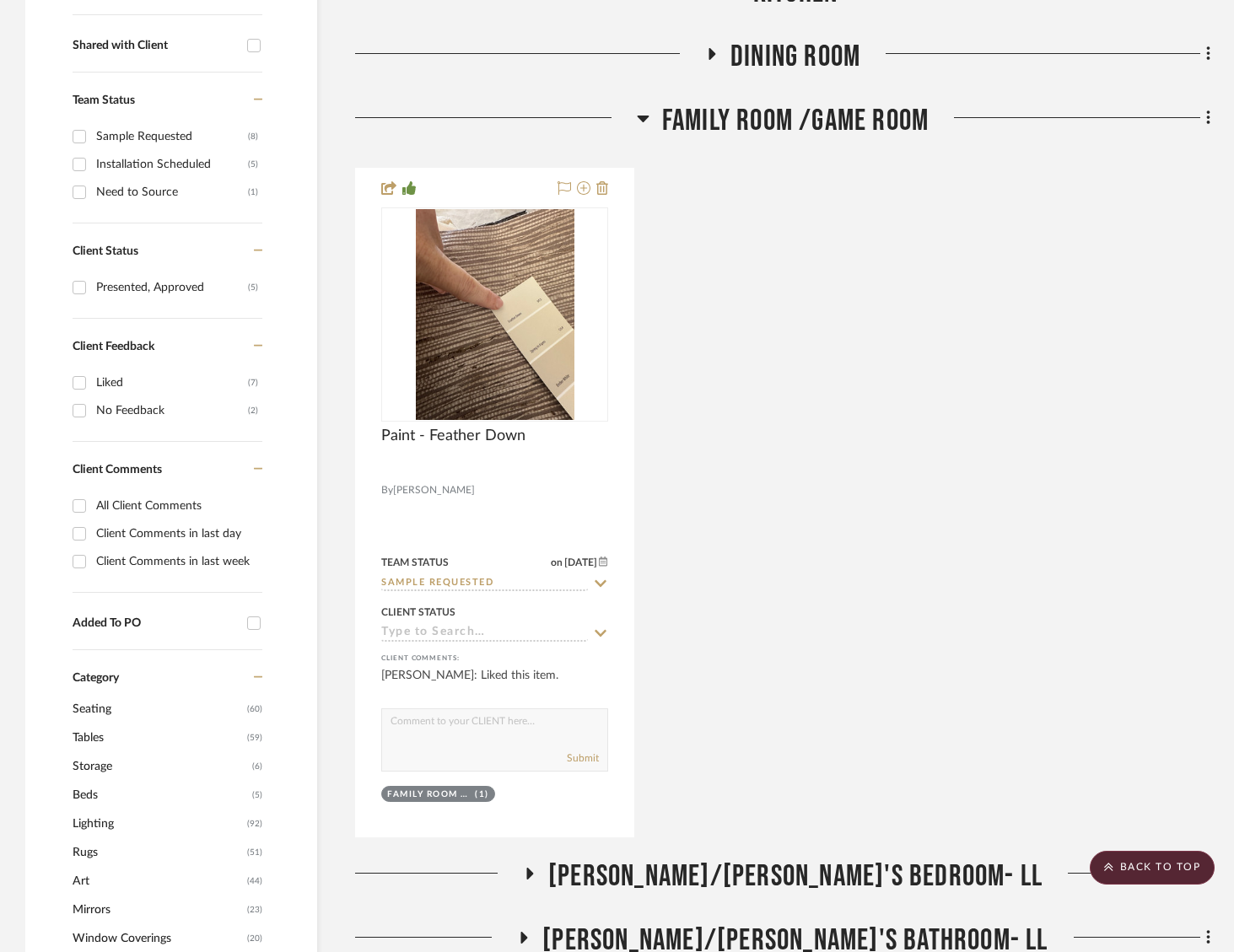 click on "Dining Room" 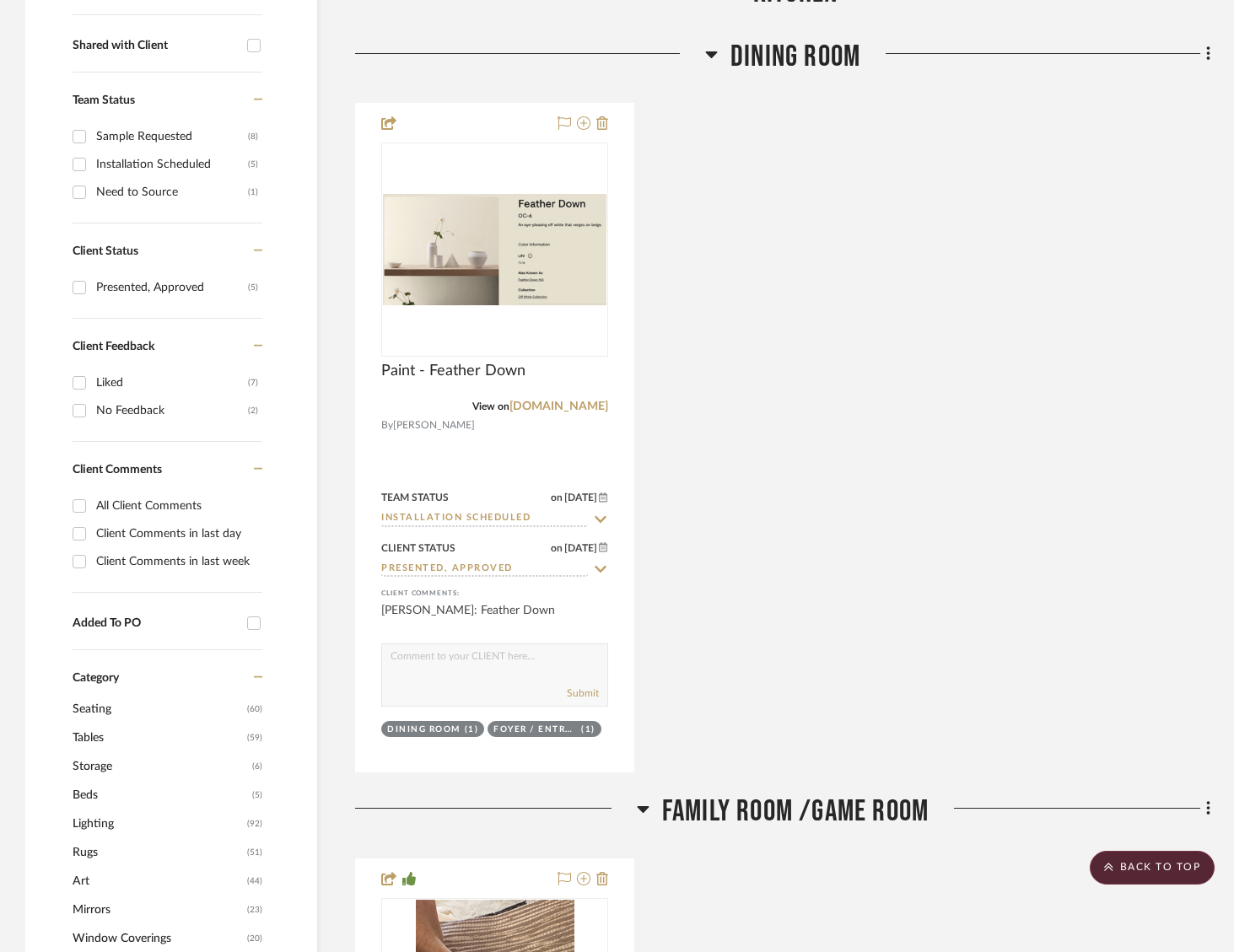 click on "Dining Room" 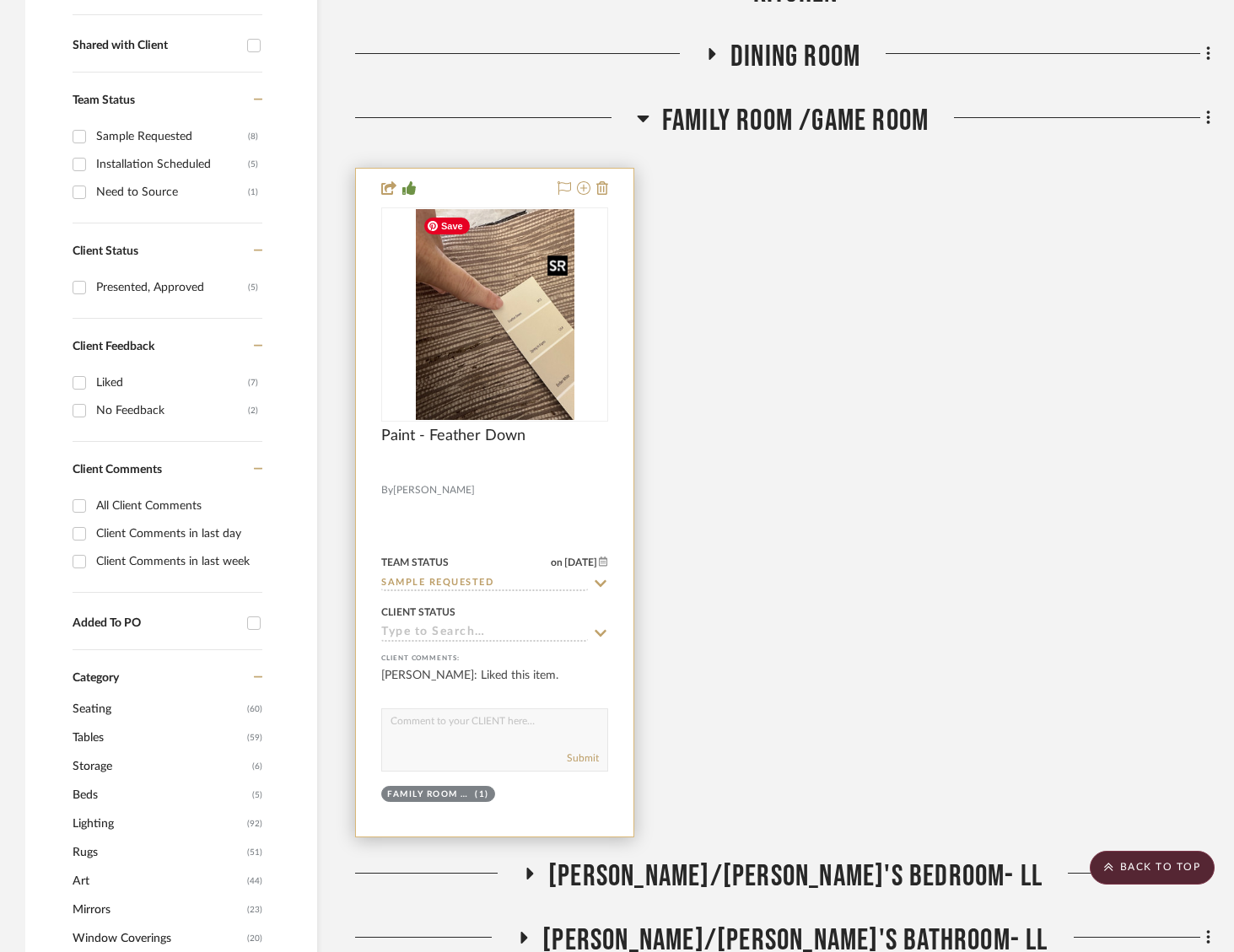 click at bounding box center [495, 315] 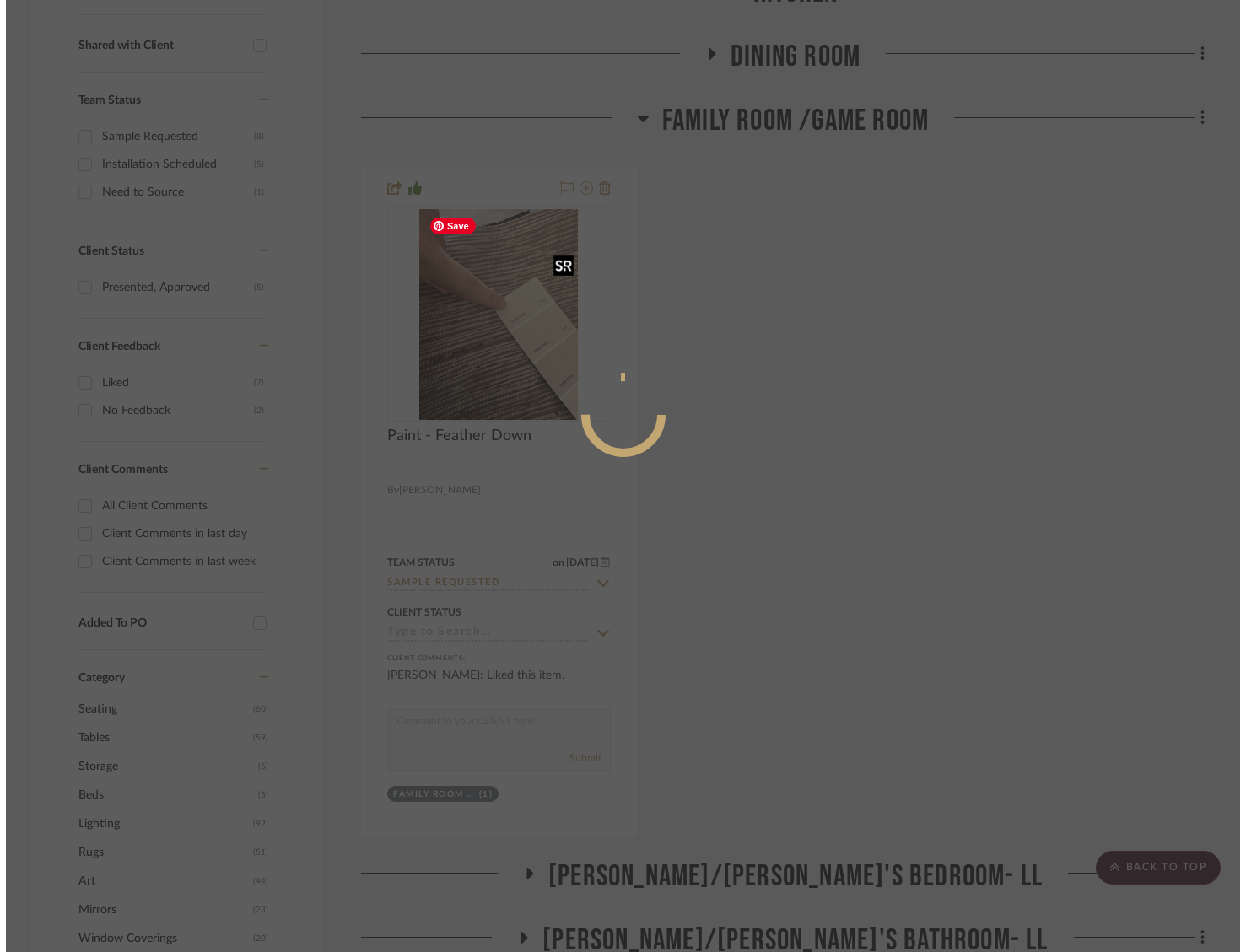 scroll, scrollTop: 0, scrollLeft: 0, axis: both 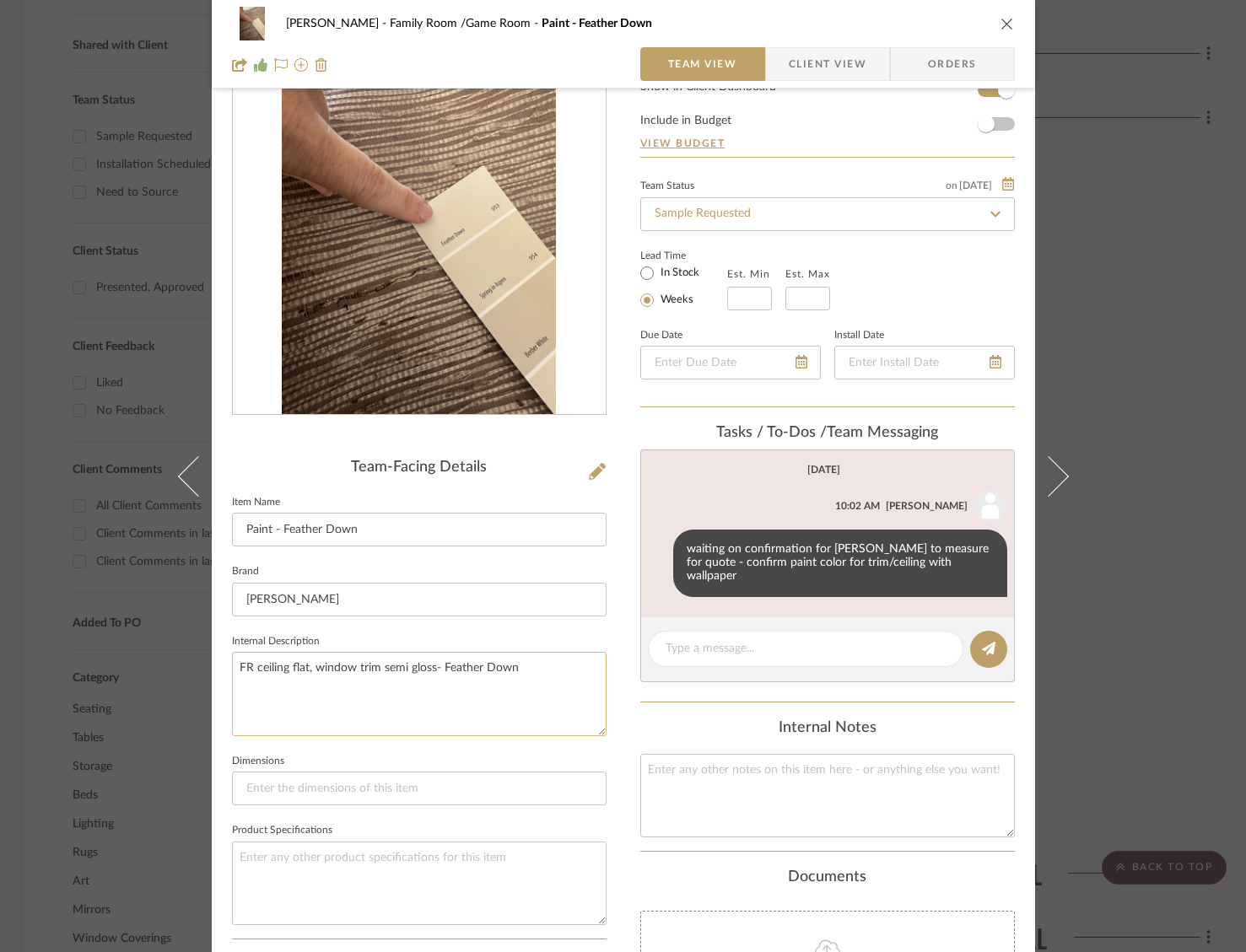 drag, startPoint x: 320, startPoint y: 676, endPoint x: 300, endPoint y: 675, distance: 20.024984 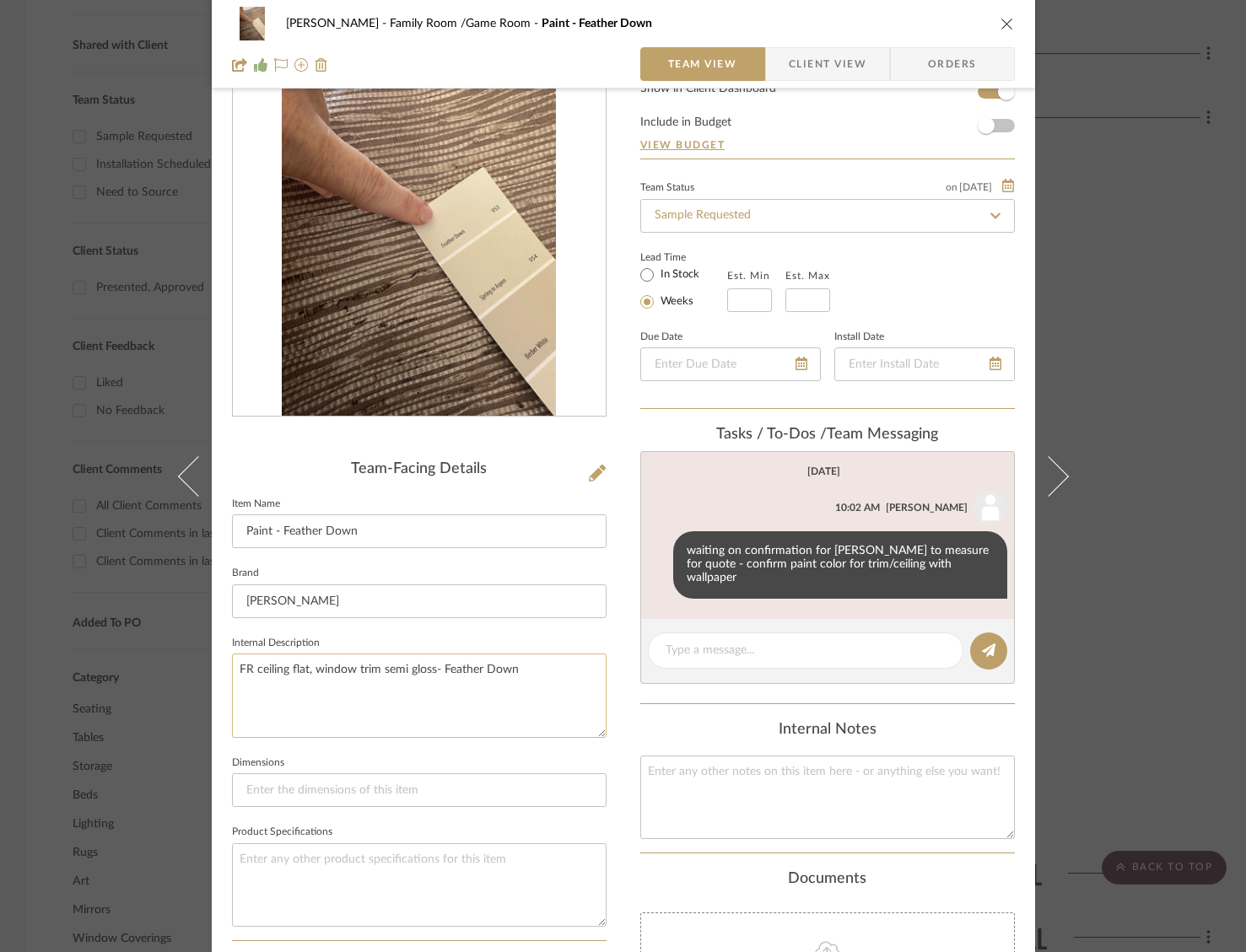 drag, startPoint x: 238, startPoint y: 666, endPoint x: 272, endPoint y: 671, distance: 34.3657 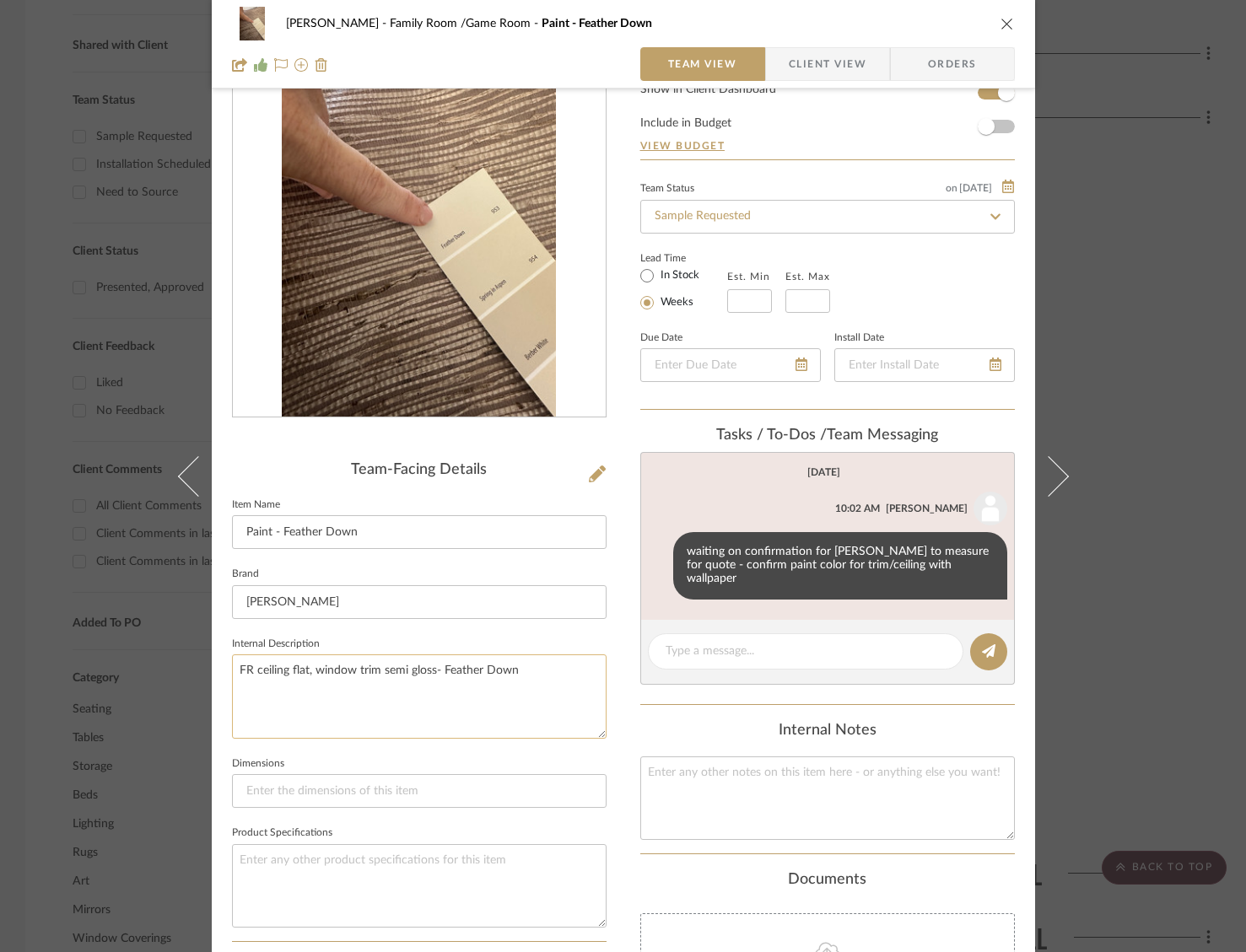 drag, startPoint x: 458, startPoint y: 665, endPoint x: 520, endPoint y: 662, distance: 62.072538 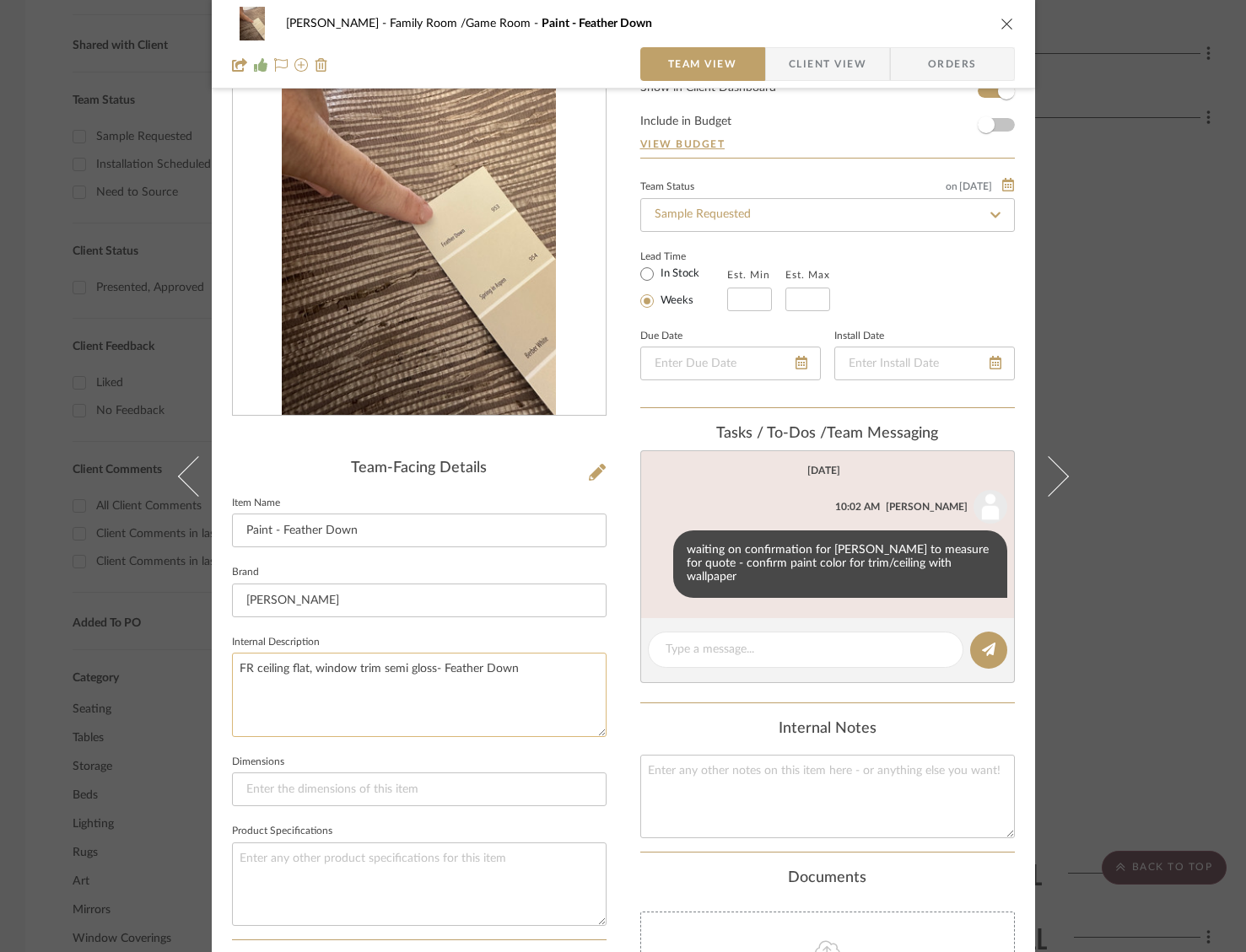 drag, startPoint x: 526, startPoint y: 667, endPoint x: 315, endPoint y: 659, distance: 211.1516 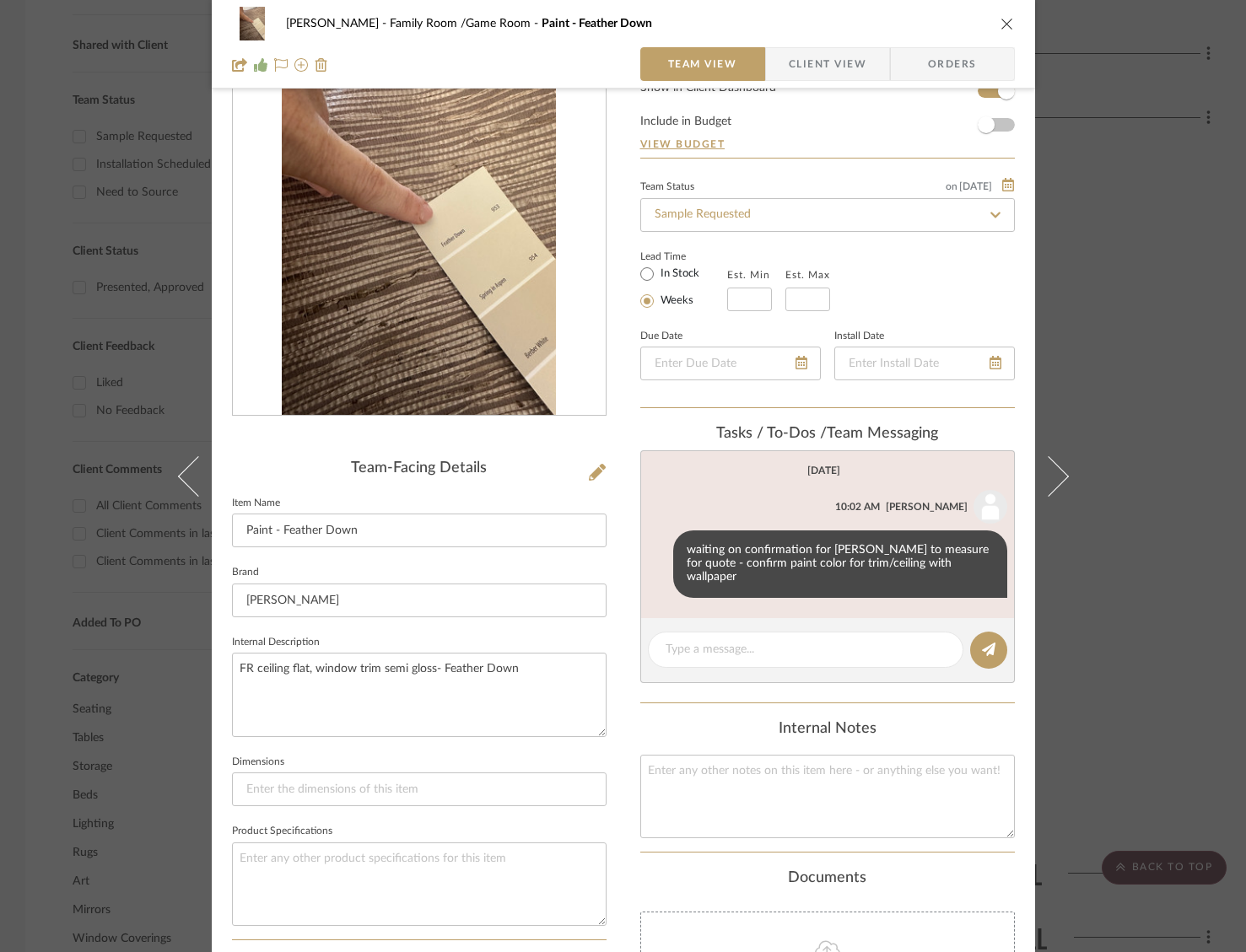 drag, startPoint x: 1007, startPoint y: 26, endPoint x: 903, endPoint y: 116, distance: 137.53545 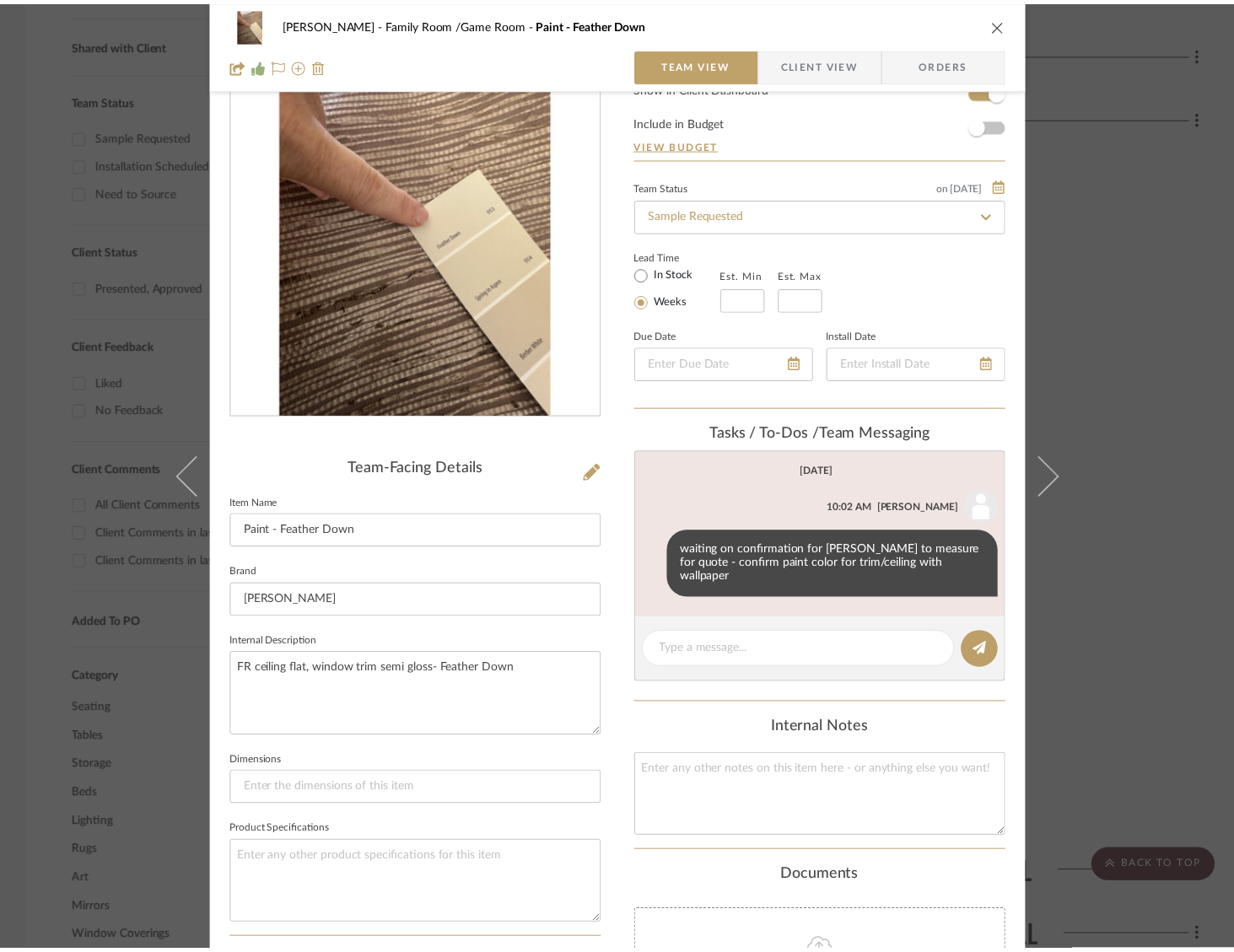 scroll, scrollTop: 693, scrollLeft: 0, axis: vertical 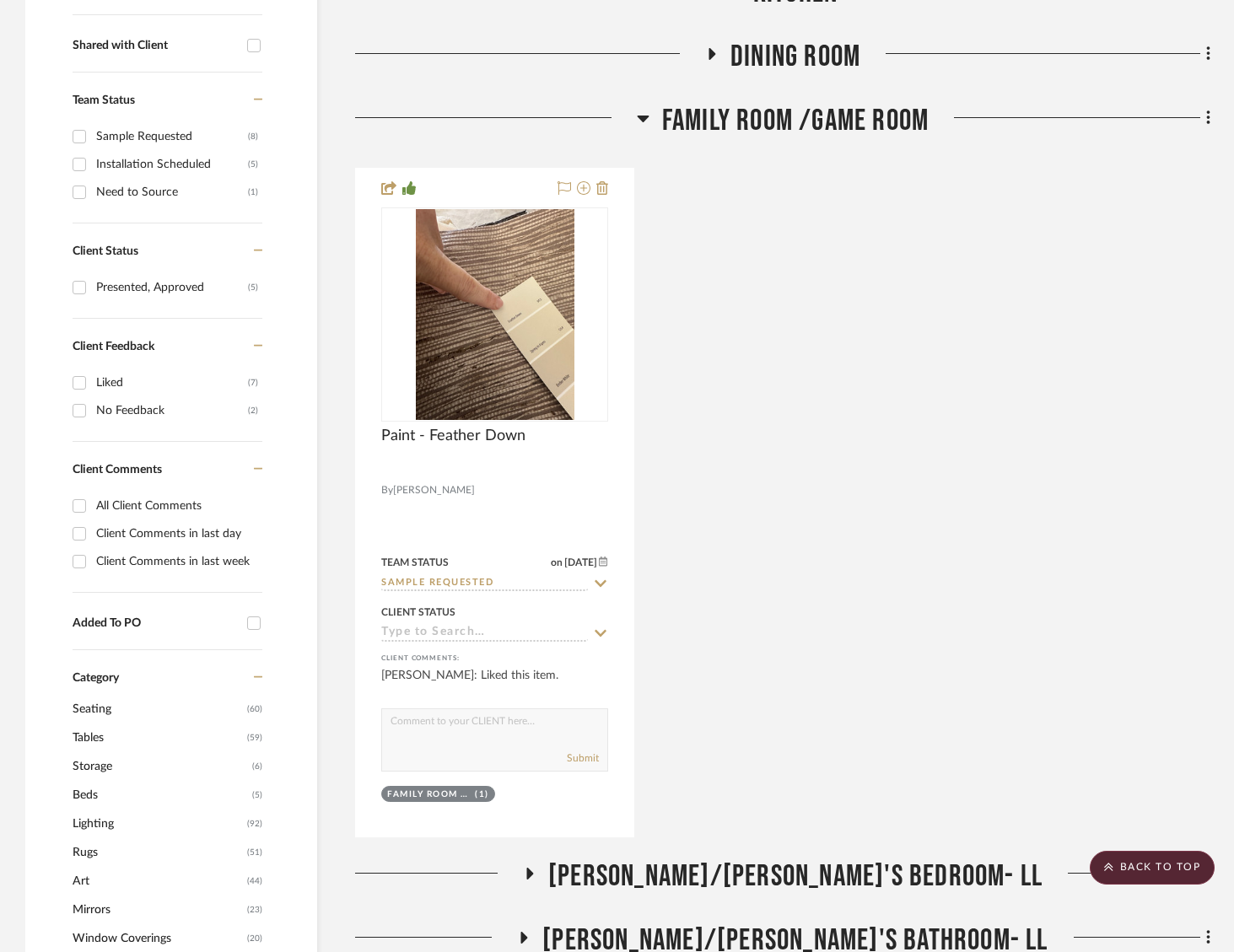 click on "Dining Room" 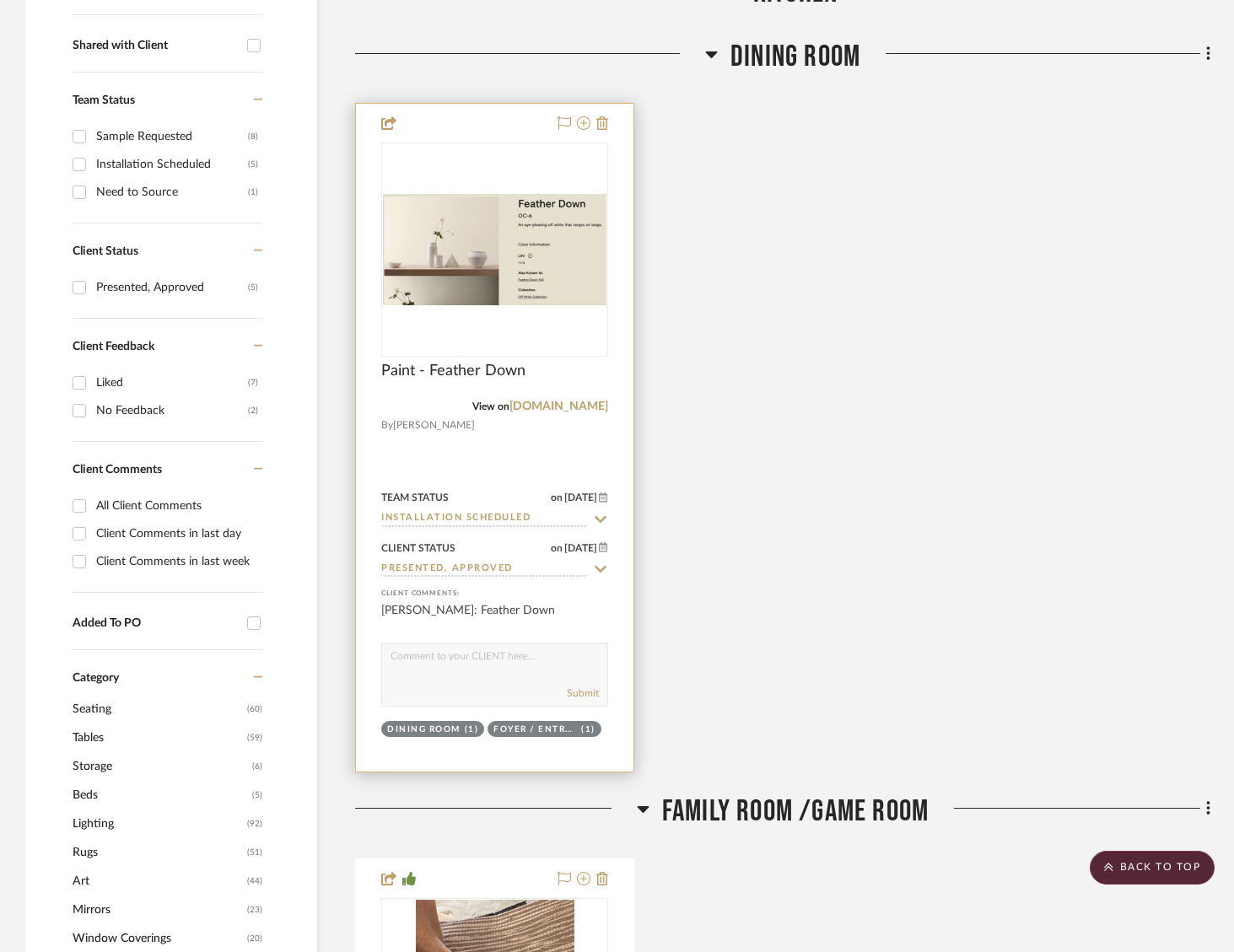 scroll, scrollTop: 692, scrollLeft: 0, axis: vertical 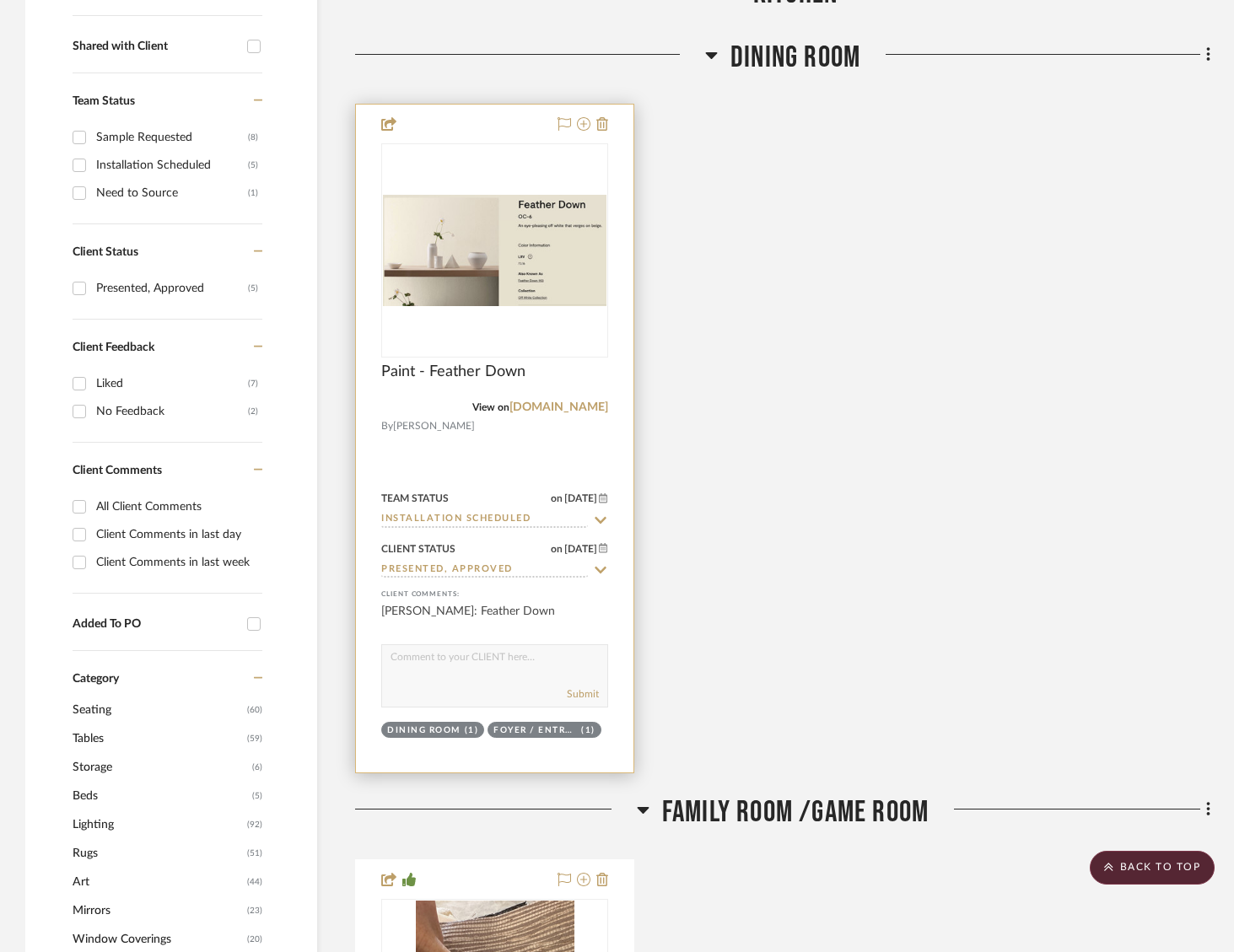 click at bounding box center (0, 0) 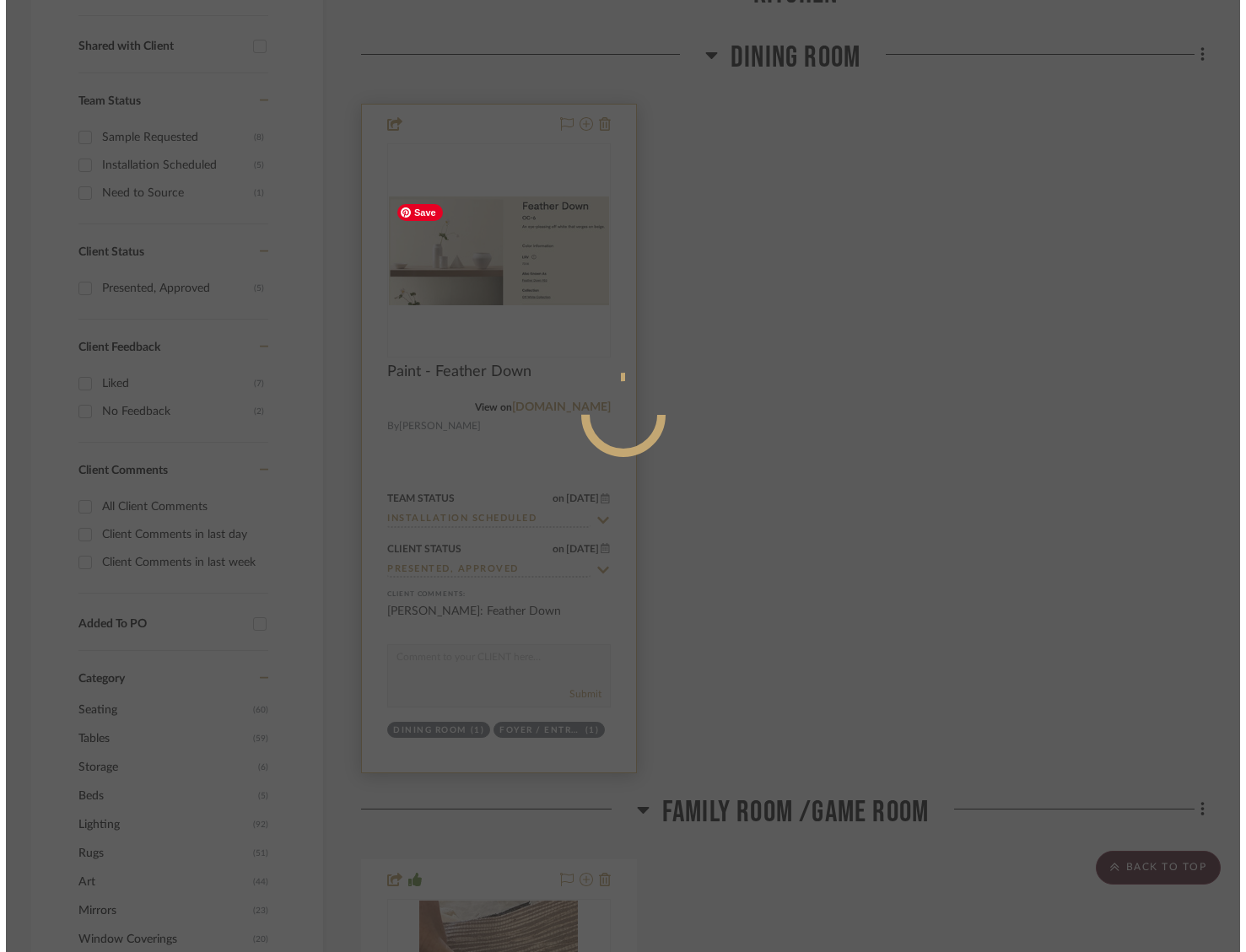 scroll, scrollTop: 0, scrollLeft: 0, axis: both 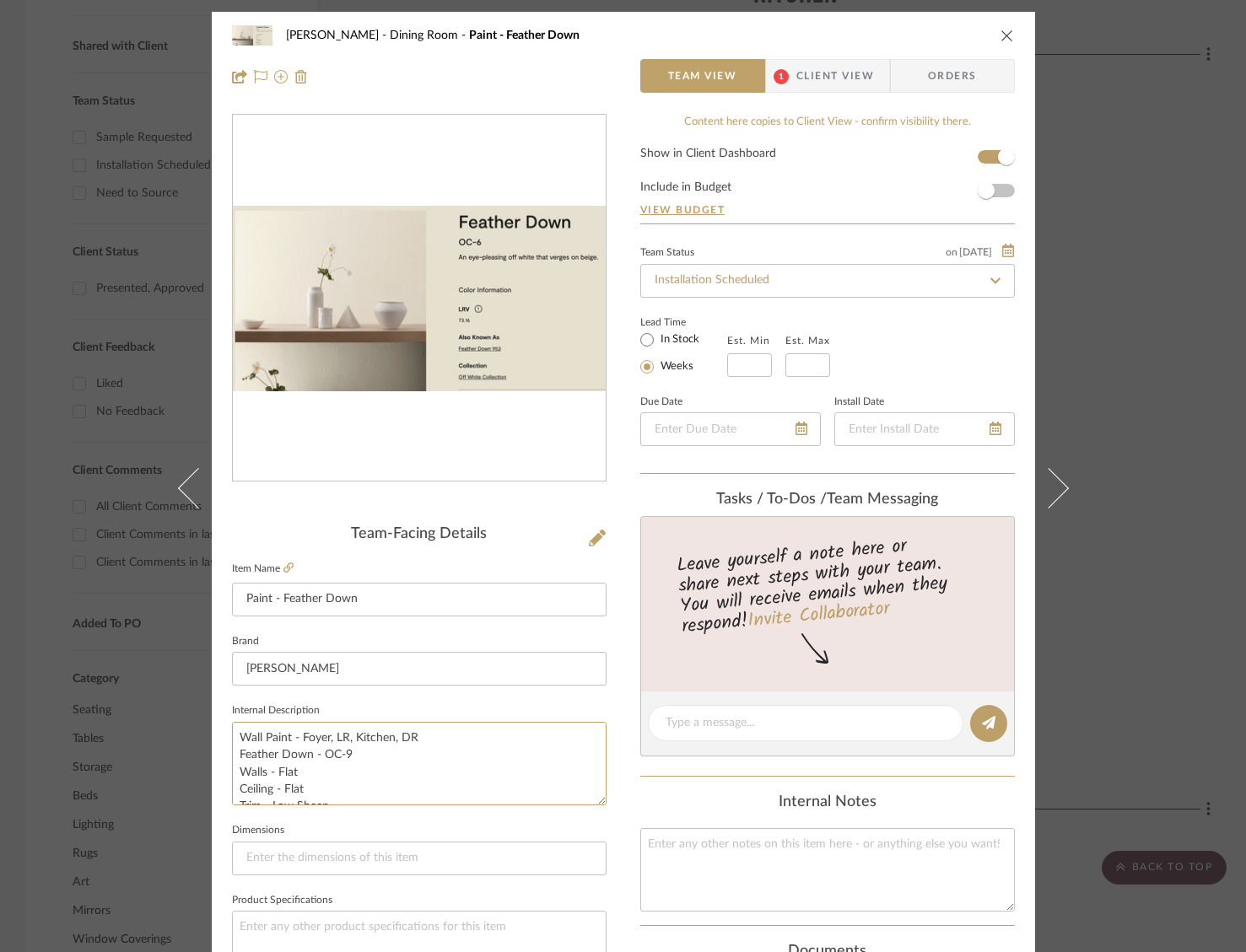 drag, startPoint x: 318, startPoint y: 798, endPoint x: 226, endPoint y: 718, distance: 121.91801 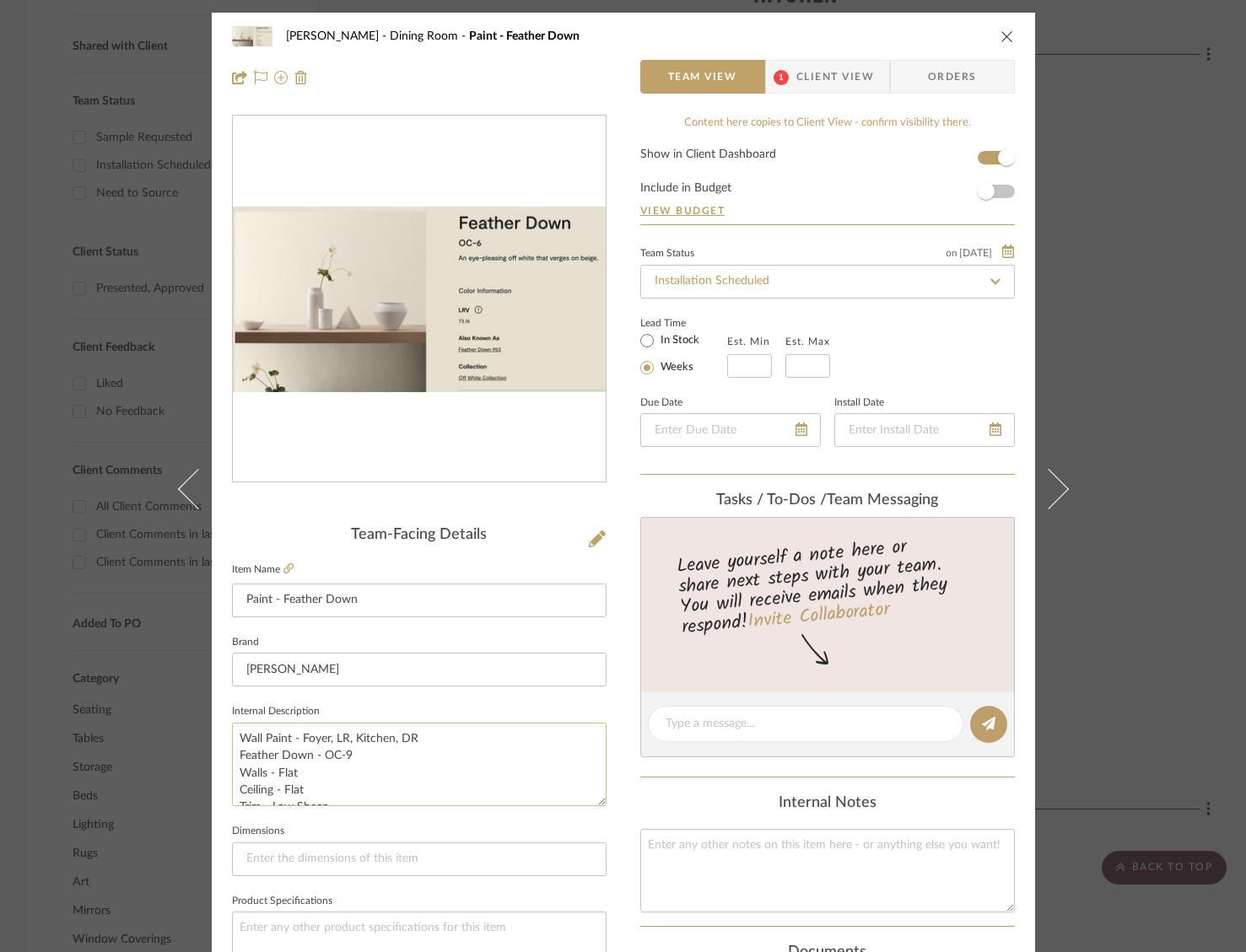 click on "Wall Paint - Foyer, LR, Kitchen, DR
Feather Down - OC-9
Walls - Flat
Ceiling - Flat
Trim - Low Sheen" 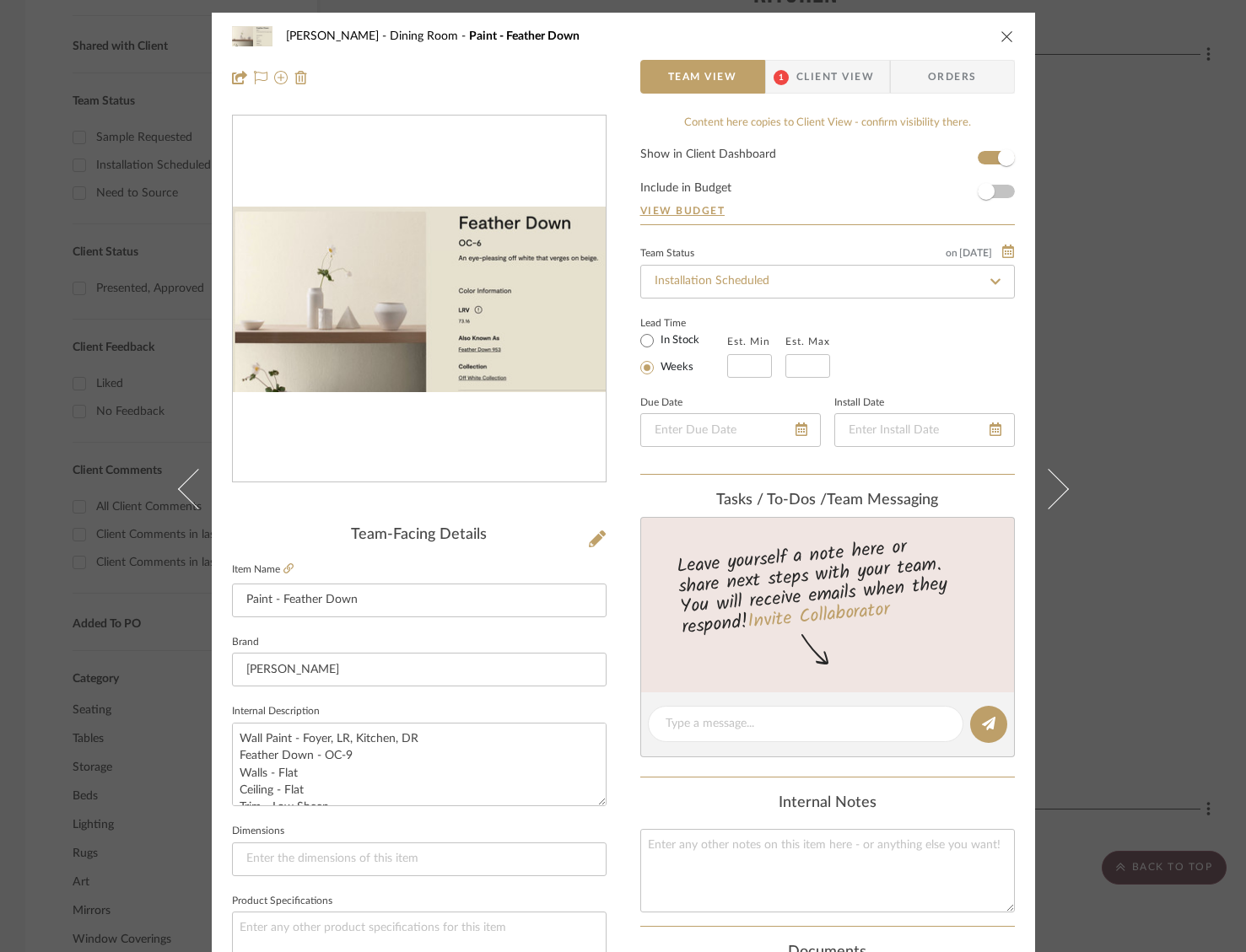 drag, startPoint x: 1005, startPoint y: 38, endPoint x: 909, endPoint y: 158, distance: 153.67498 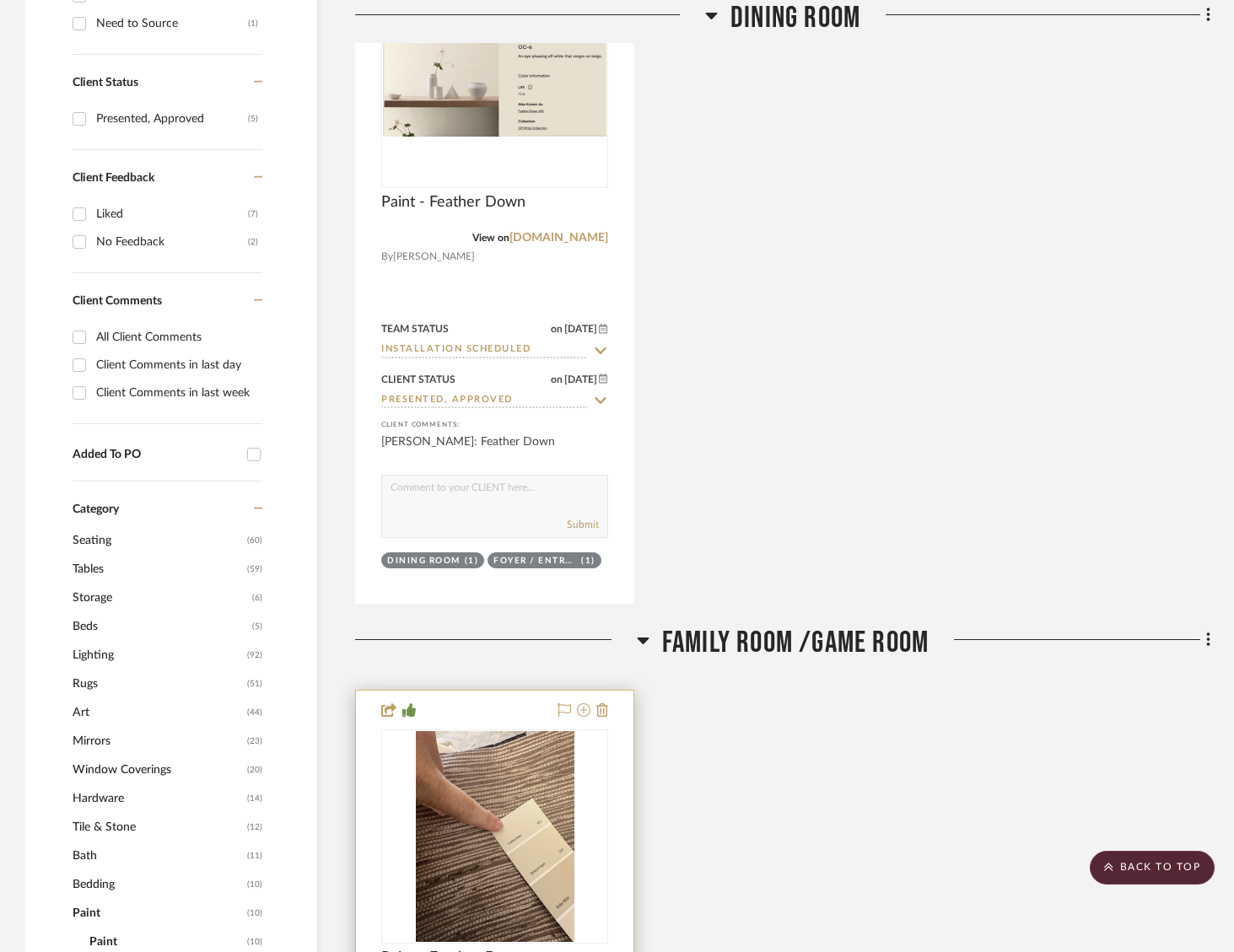 scroll, scrollTop: 888, scrollLeft: 0, axis: vertical 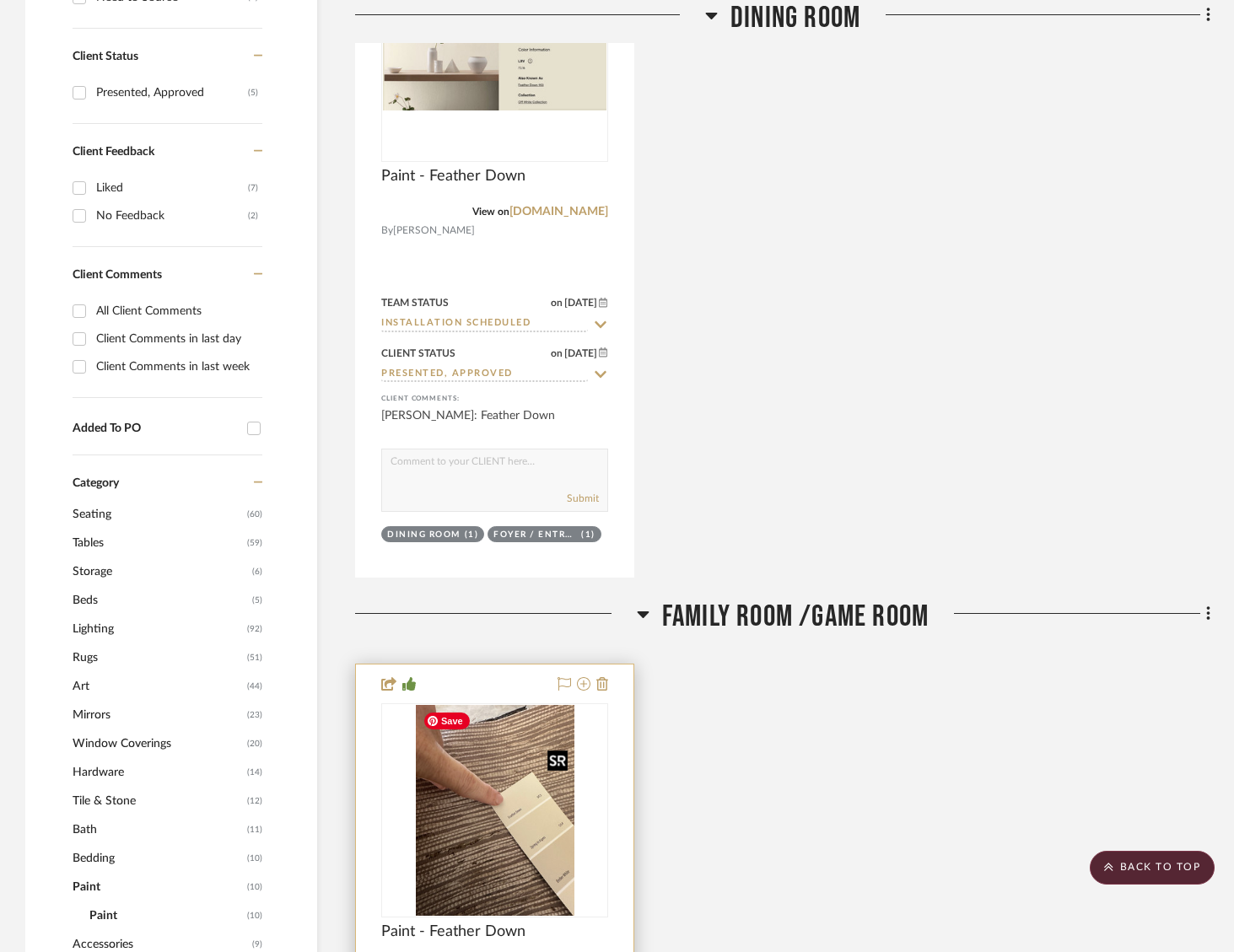 click at bounding box center [495, 810] 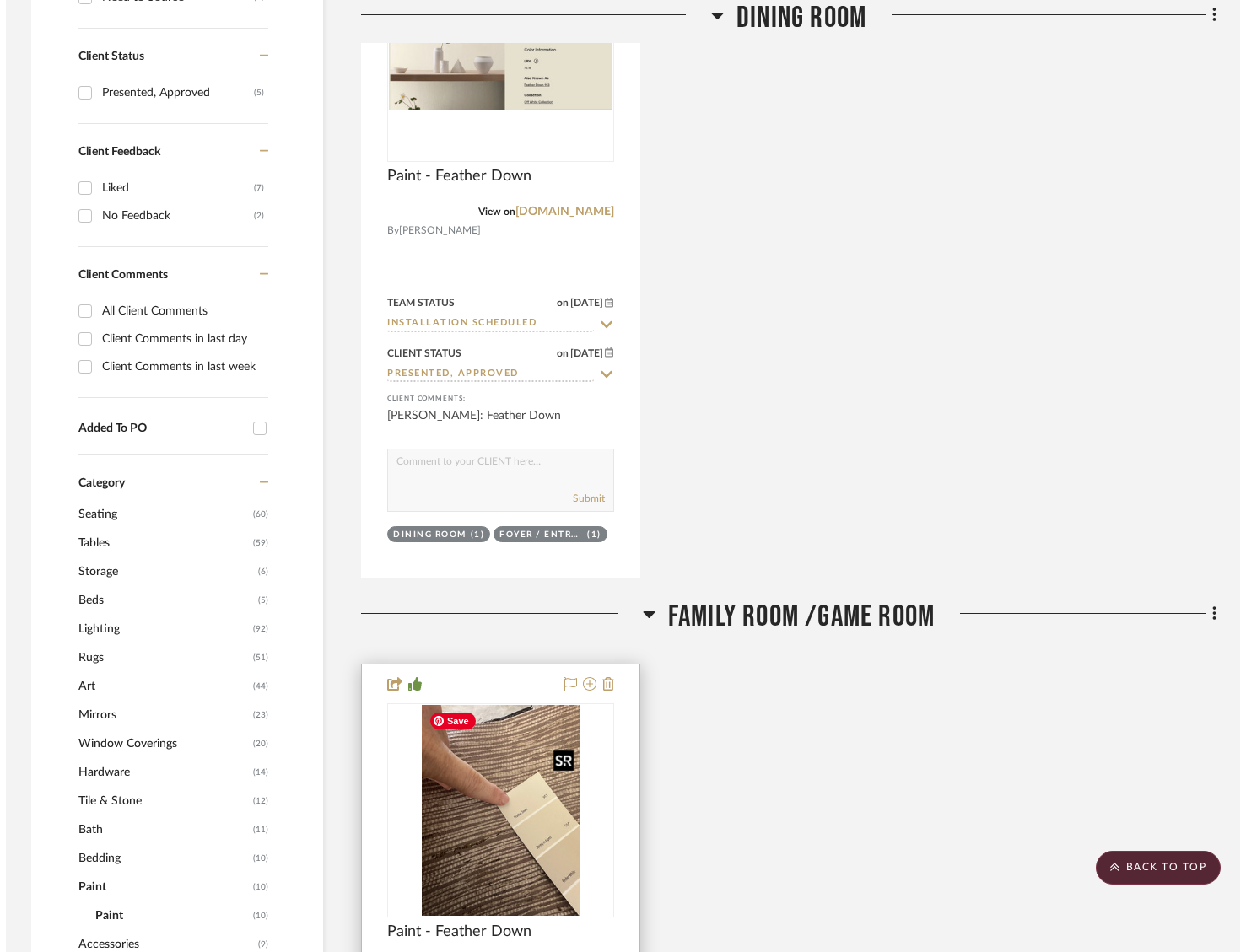 scroll, scrollTop: 0, scrollLeft: 0, axis: both 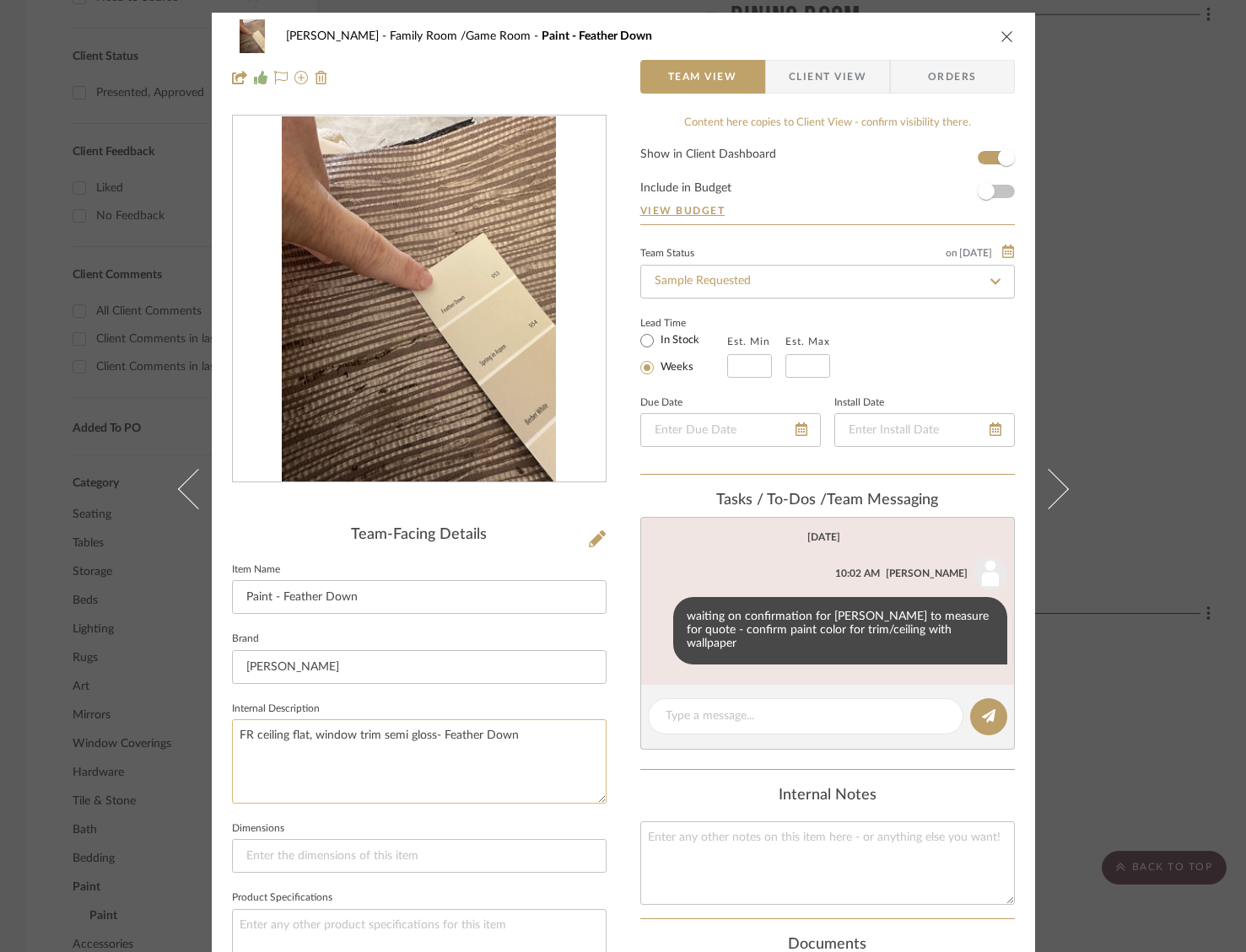 click on "FR ceiling flat, window trim semi gloss- Feather Down" 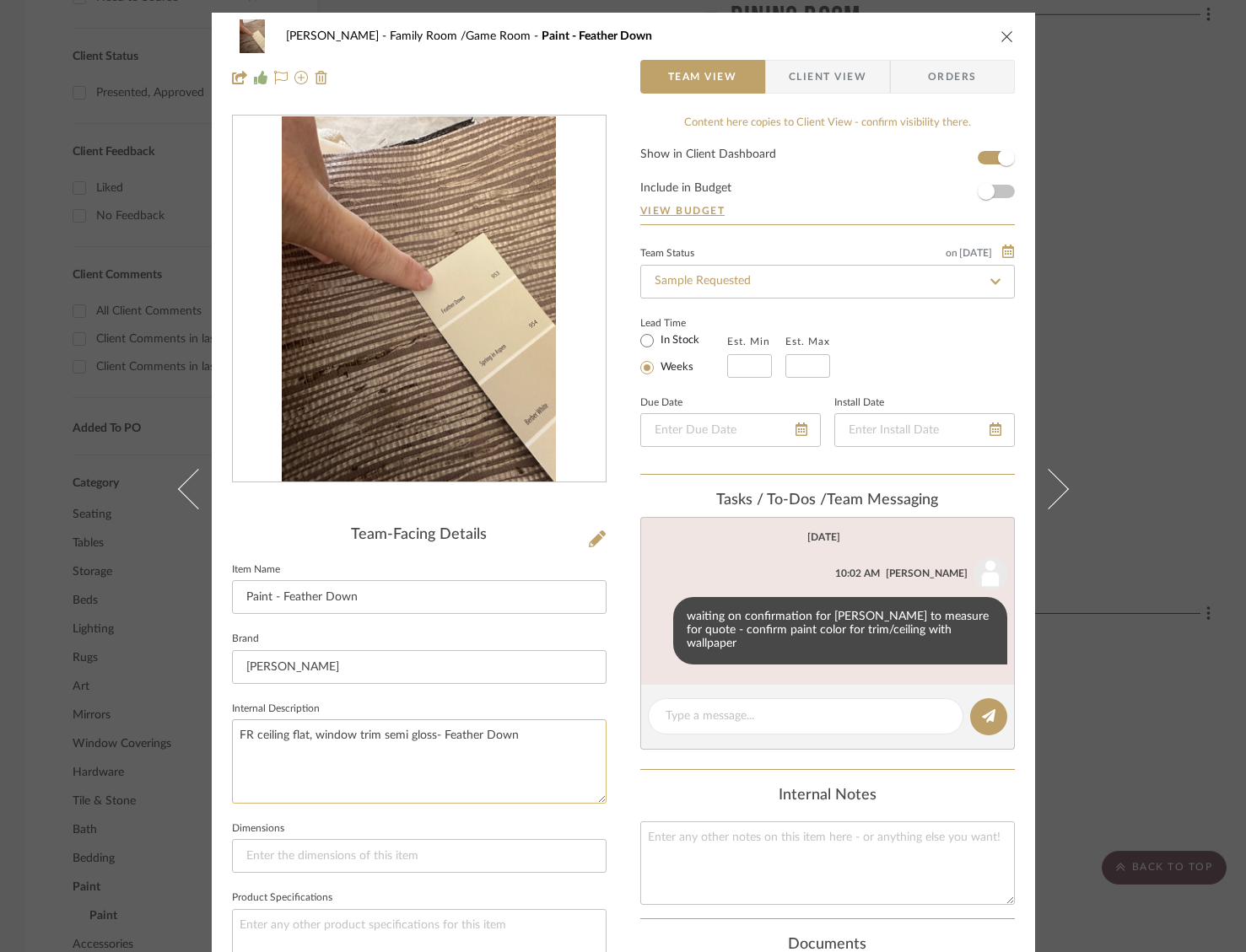 paste on "Wall Paint - Foyer, LR, Kitchen, DR
Feather Down - OC-9
Walls - Flat
Ceiling - Flat
Trim - Low Sheen" 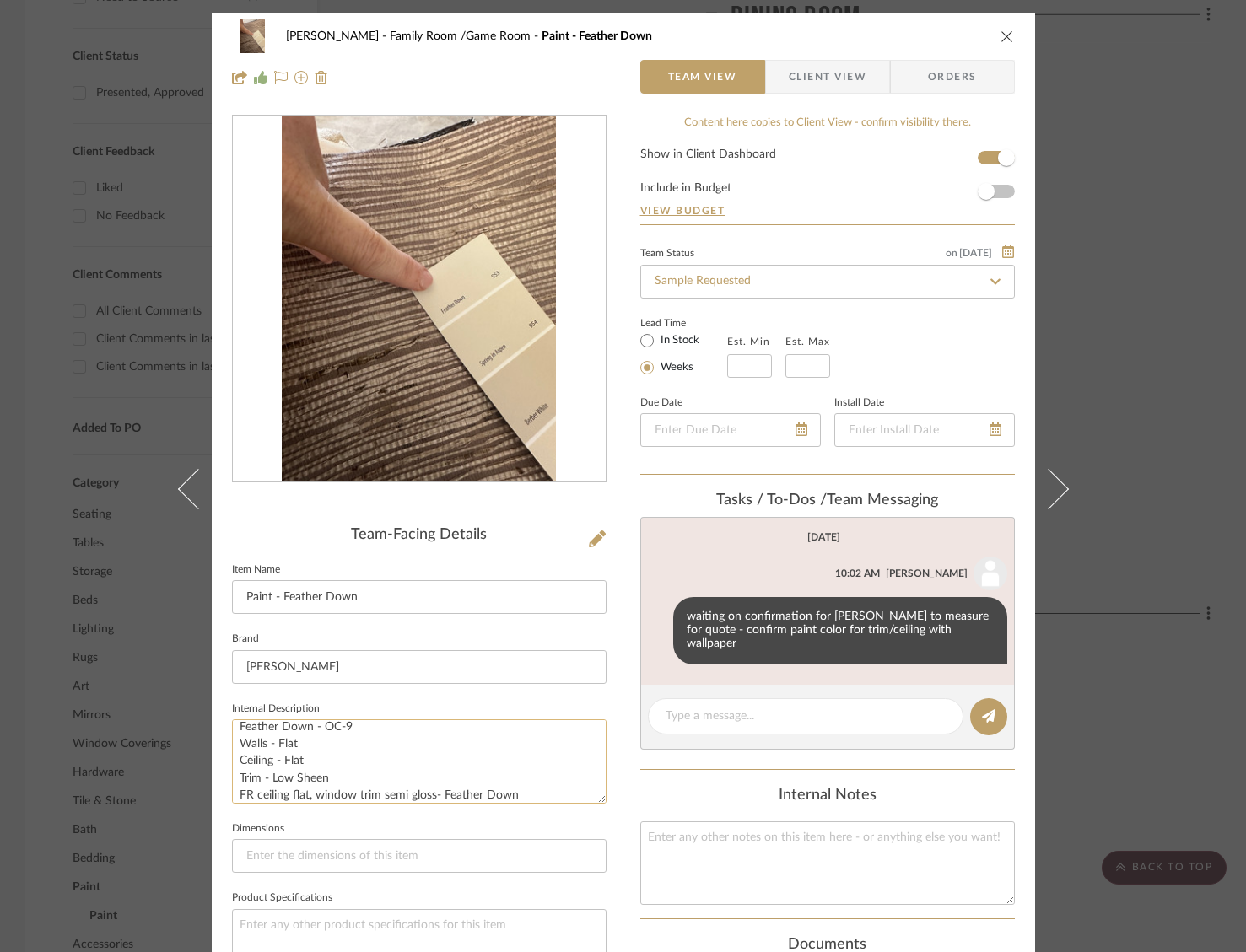 scroll, scrollTop: 0, scrollLeft: 0, axis: both 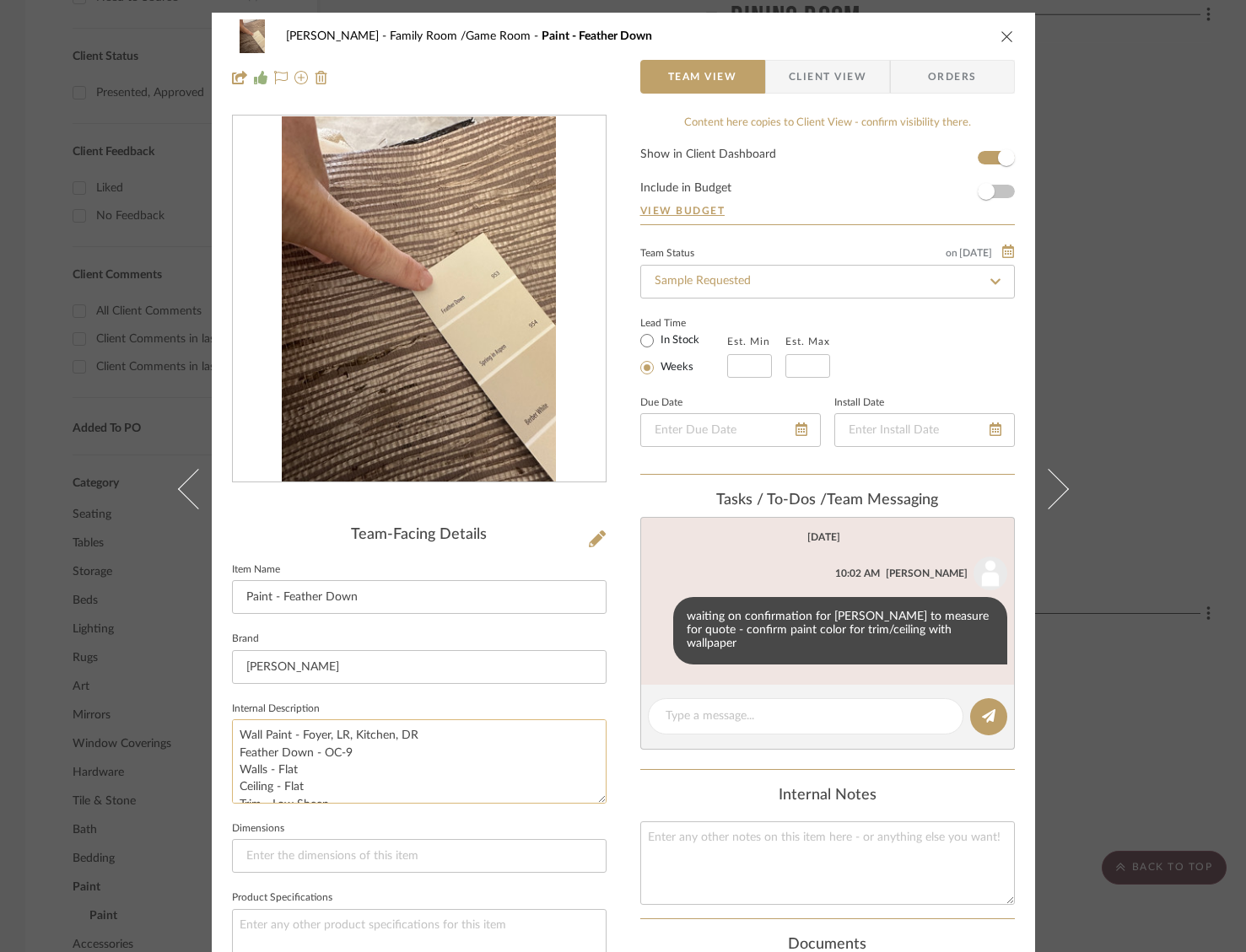 drag, startPoint x: 388, startPoint y: 745, endPoint x: 297, endPoint y: 750, distance: 91.13726 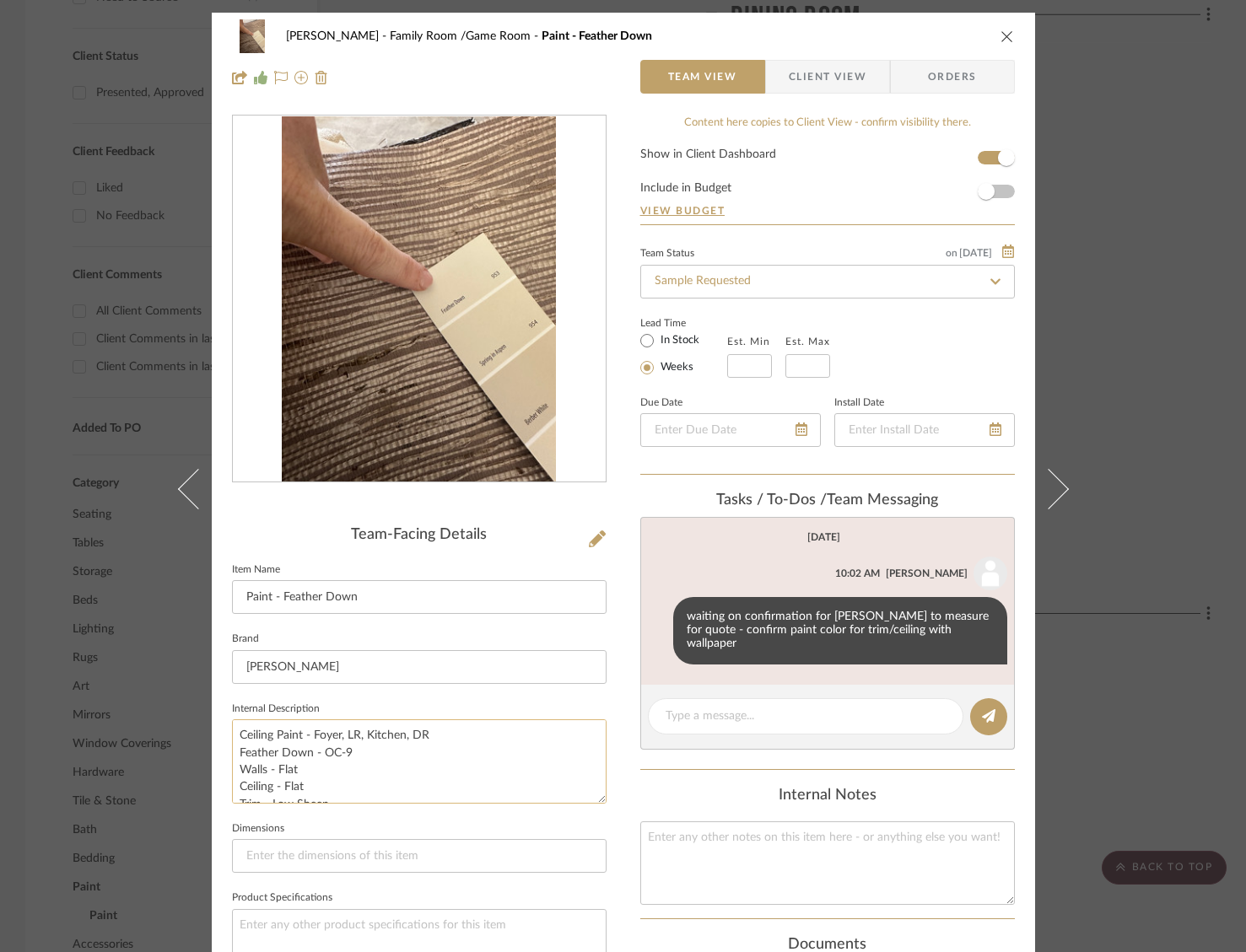 scroll, scrollTop: 6, scrollLeft: 0, axis: vertical 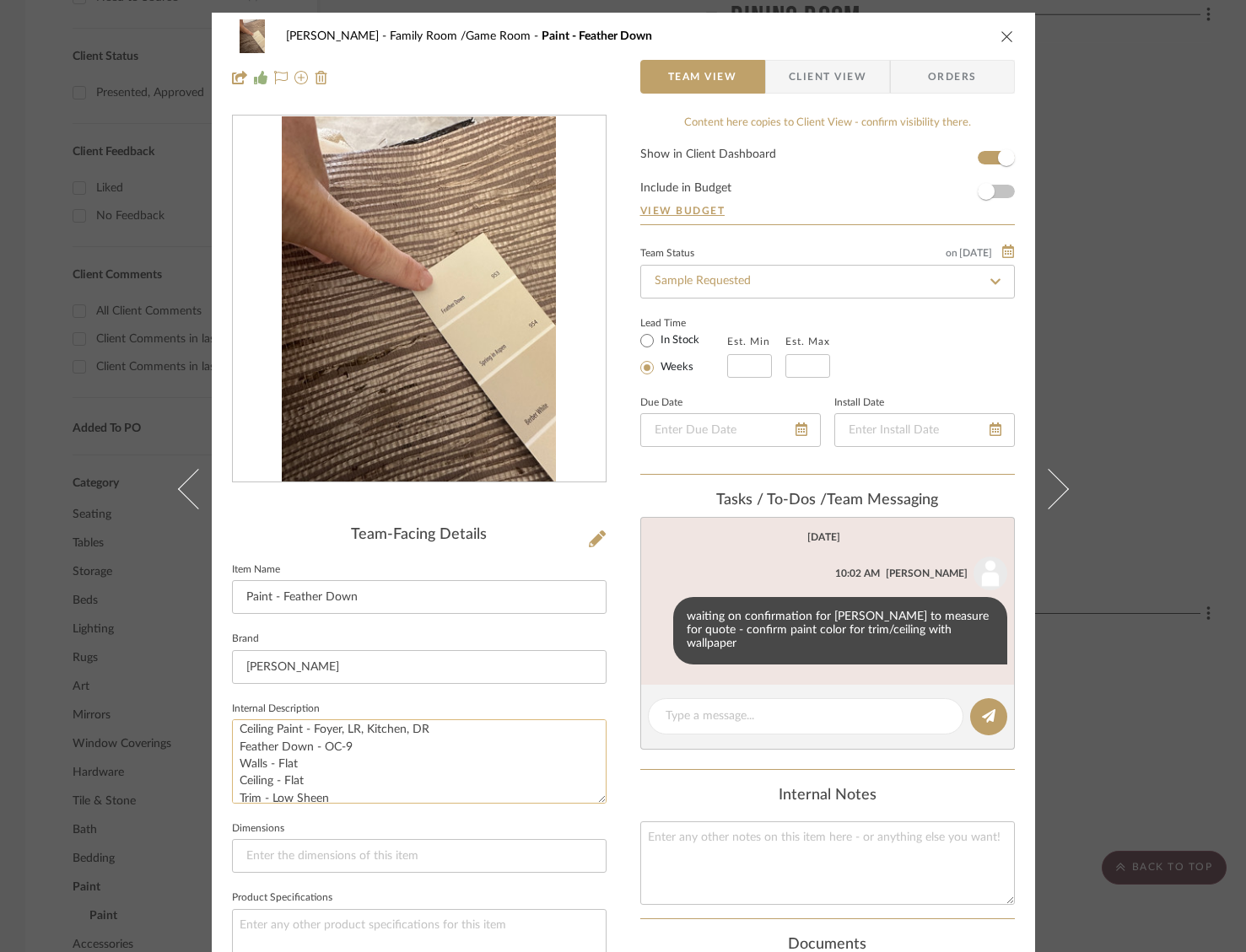 drag, startPoint x: 312, startPoint y: 730, endPoint x: 422, endPoint y: 732, distance: 110.01818 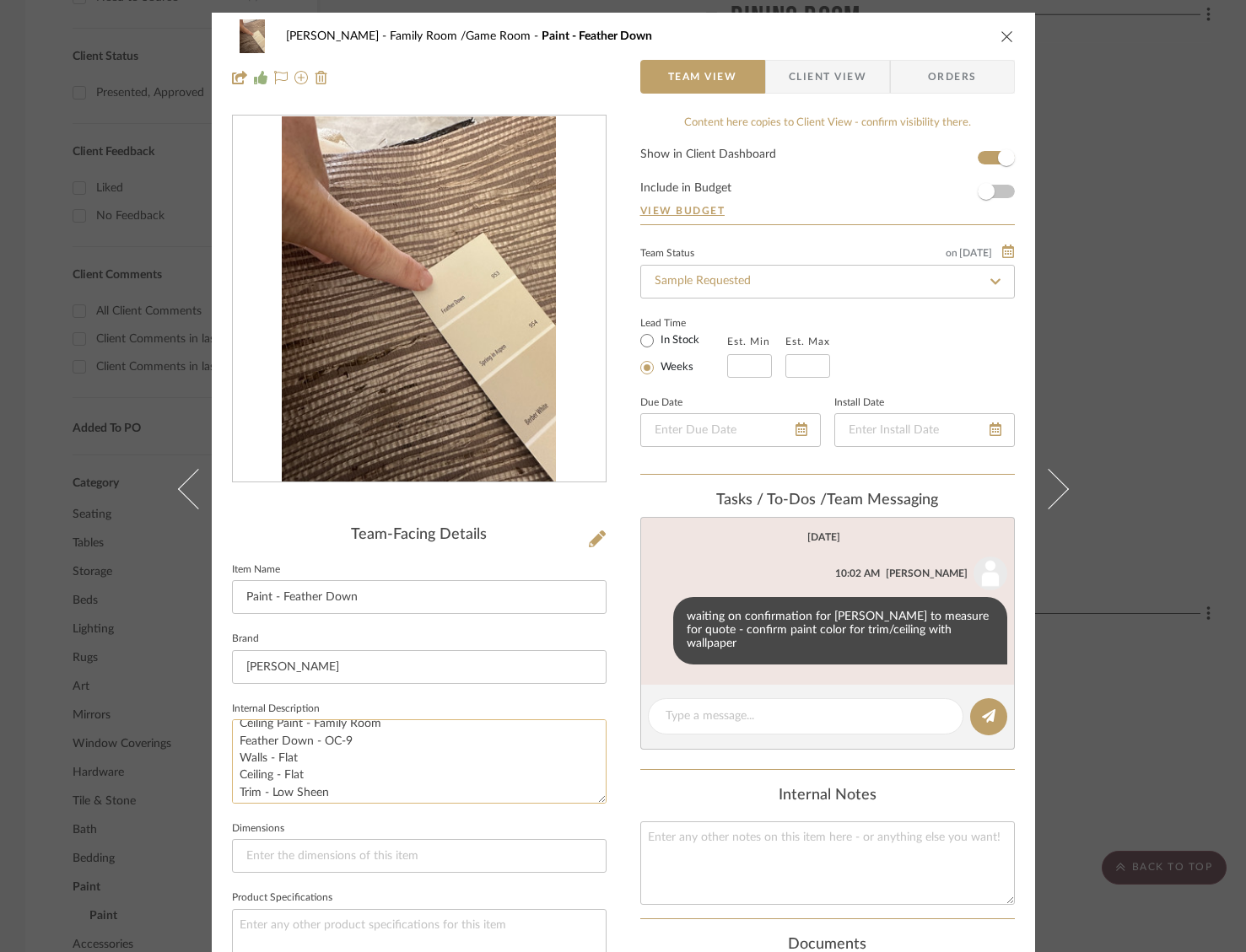 scroll, scrollTop: 11, scrollLeft: 0, axis: vertical 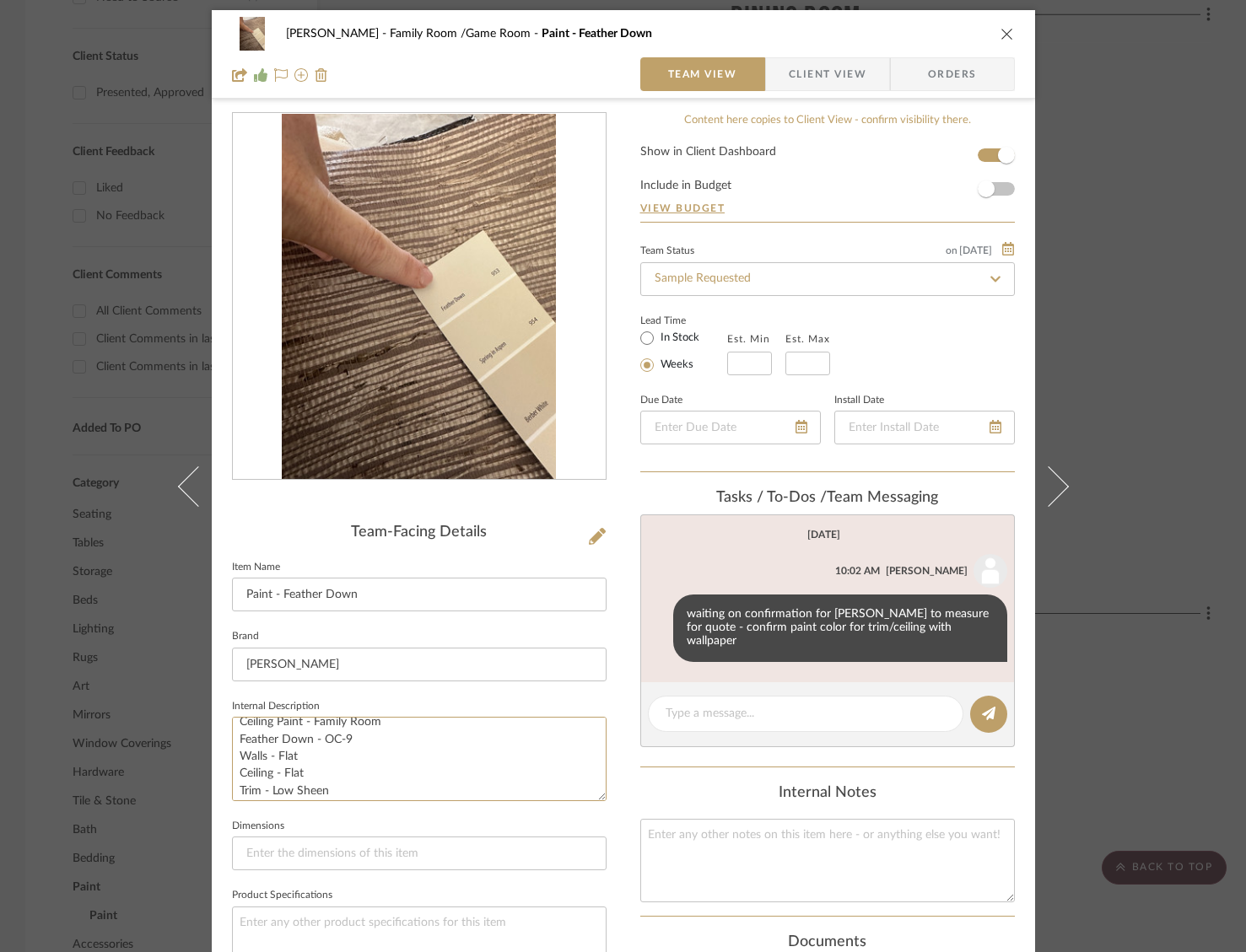 drag, startPoint x: 305, startPoint y: 758, endPoint x: 223, endPoint y: 750, distance: 82.3893 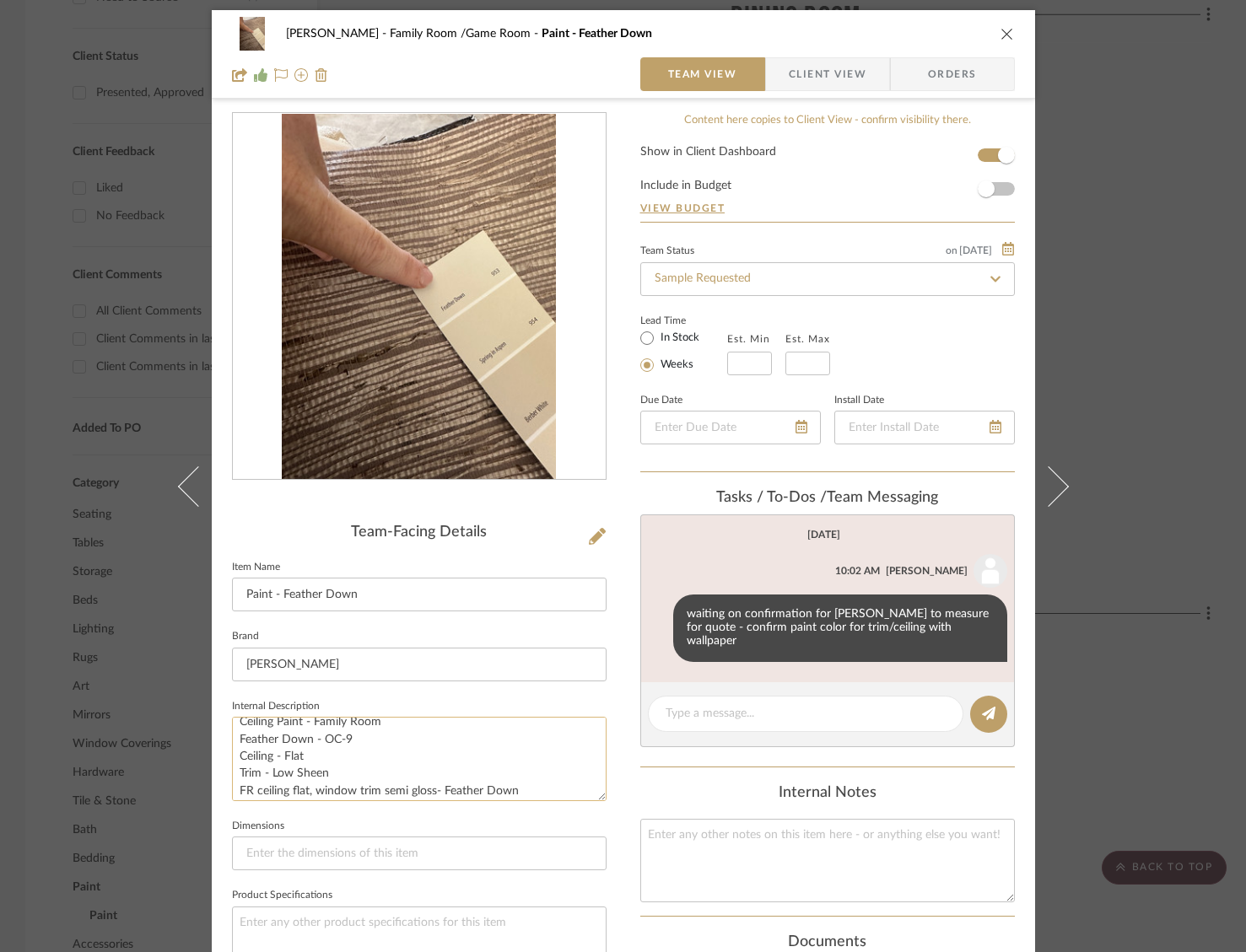 scroll, scrollTop: 4, scrollLeft: 0, axis: vertical 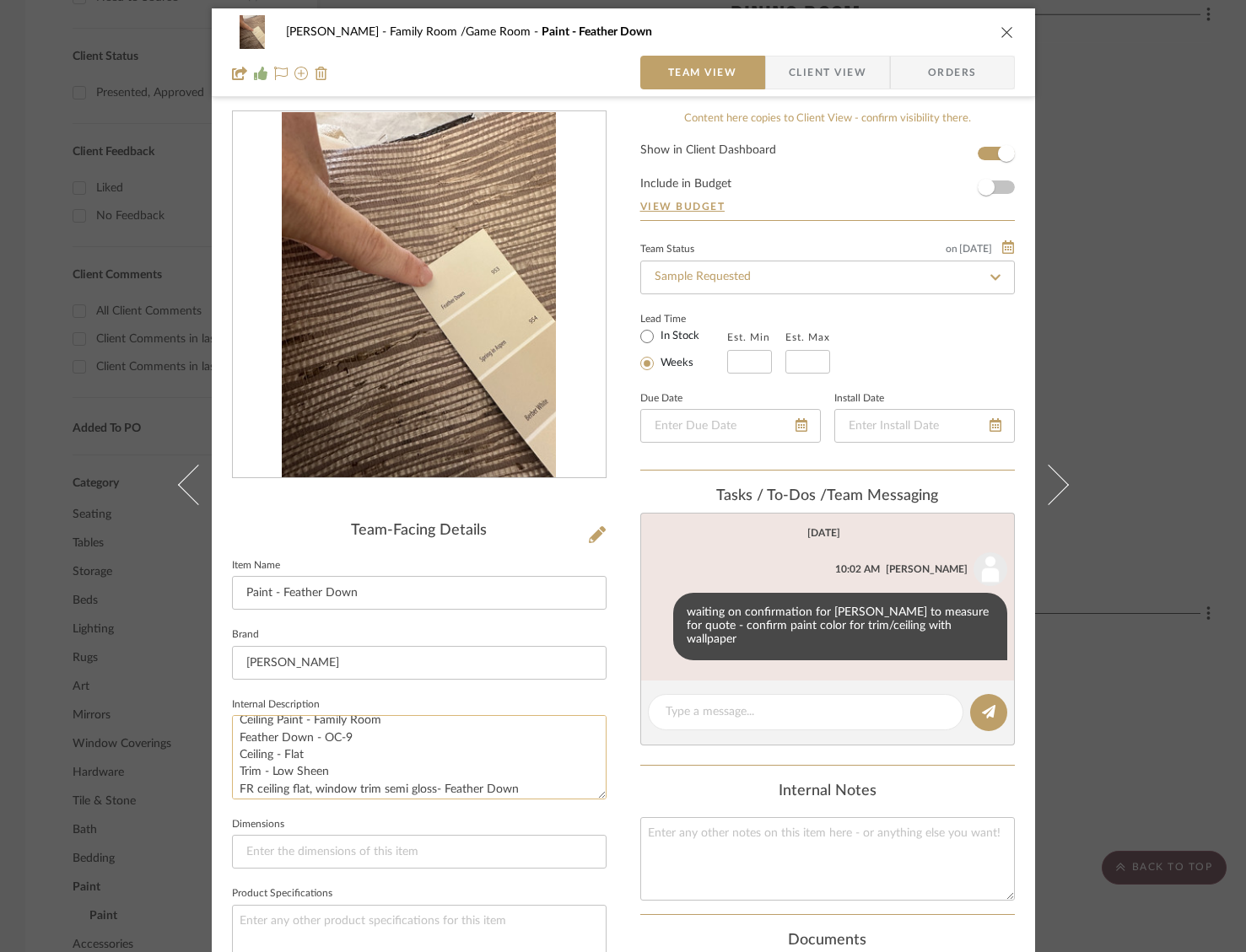 click on "Ceiling Paint - Family Room
Feather Down - OC-9
Ceiling - Flat
Trim - Low Sheen
FR ceiling flat, window trim semi gloss- Feather Down" 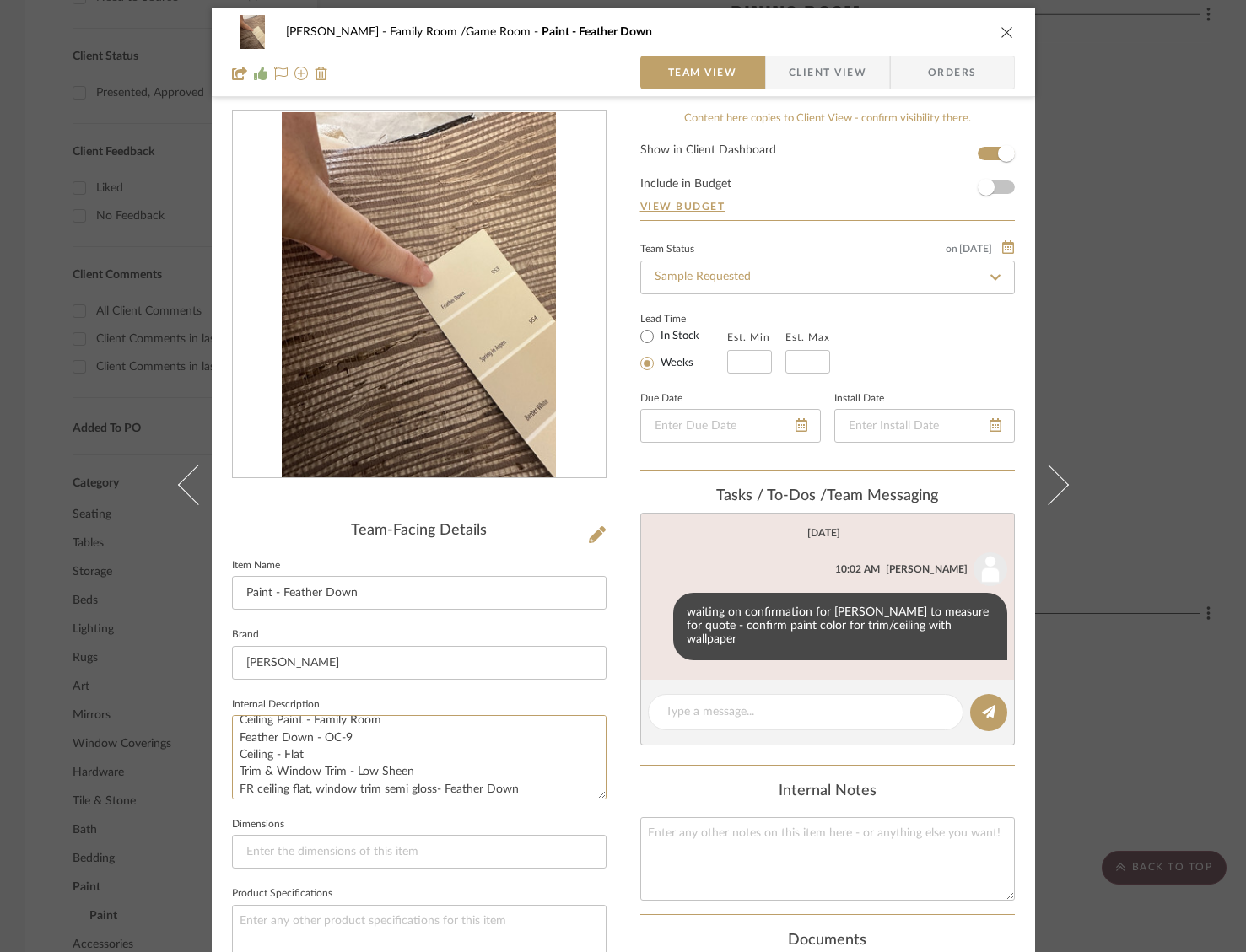 type on "Ceiling Paint - Family Room
Feather Down - OC-9
Ceiling - Flat
Trim & Window Trim - Low Sheen
FR ceiling flat, window trim semi gloss- Feather Down" 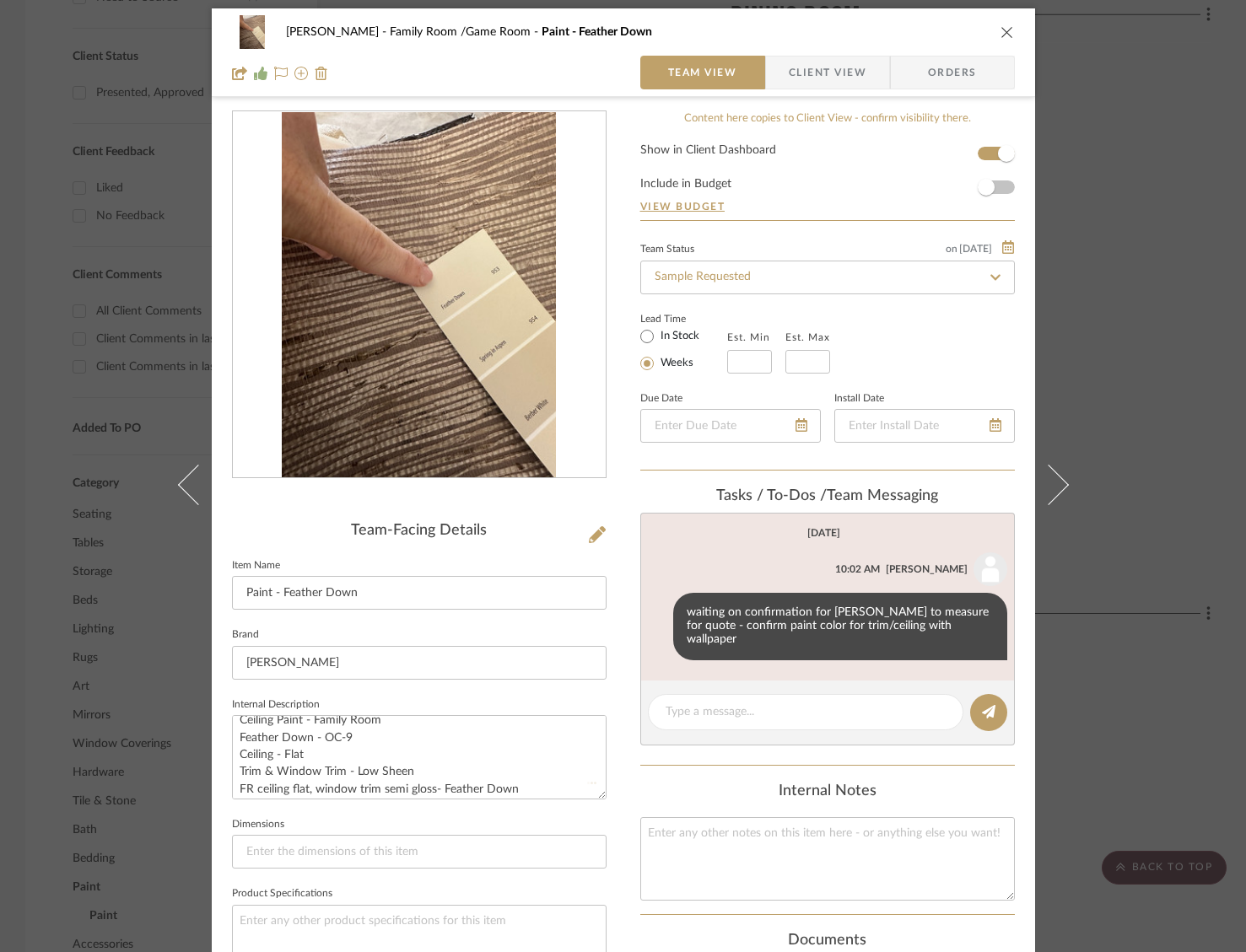 type 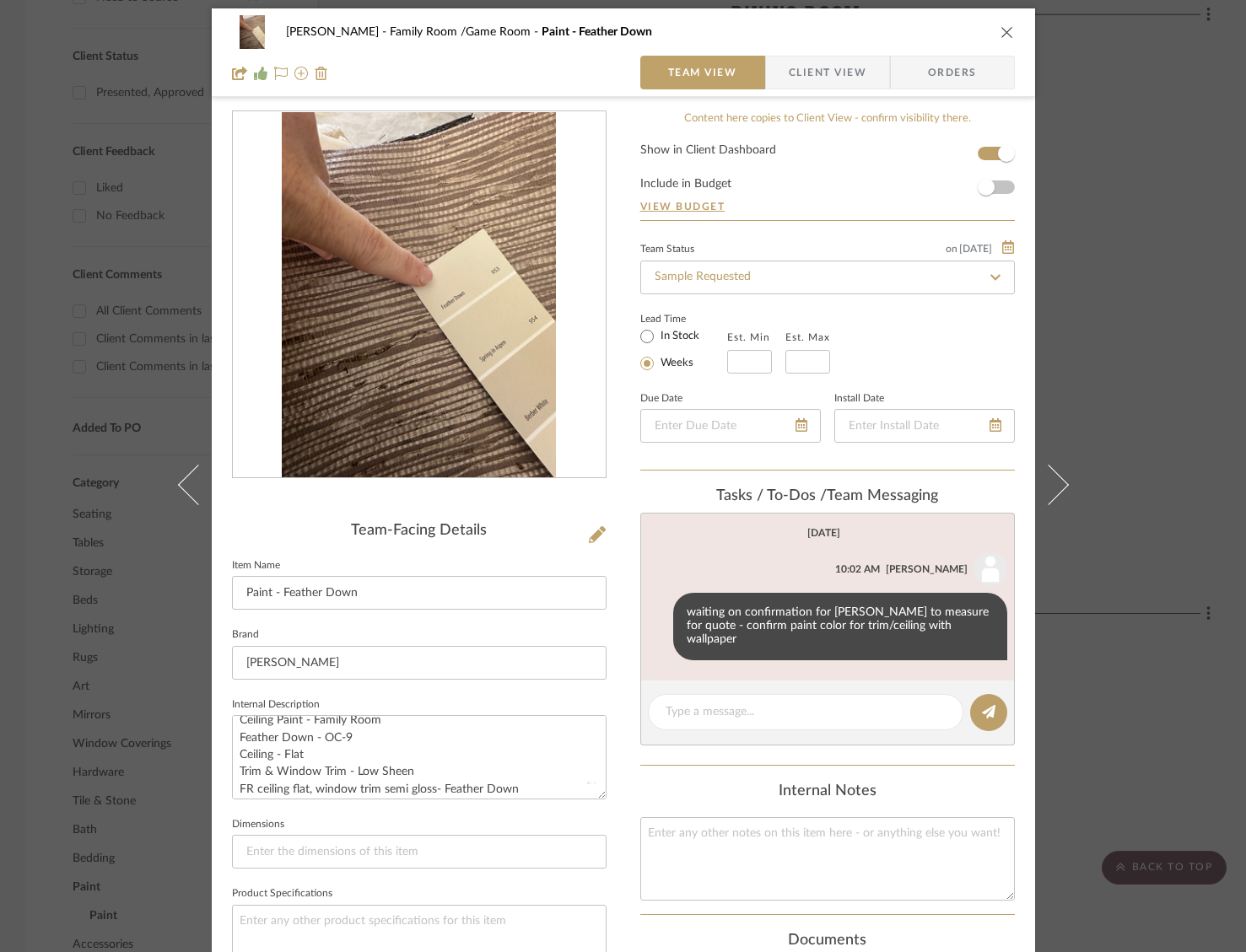 type 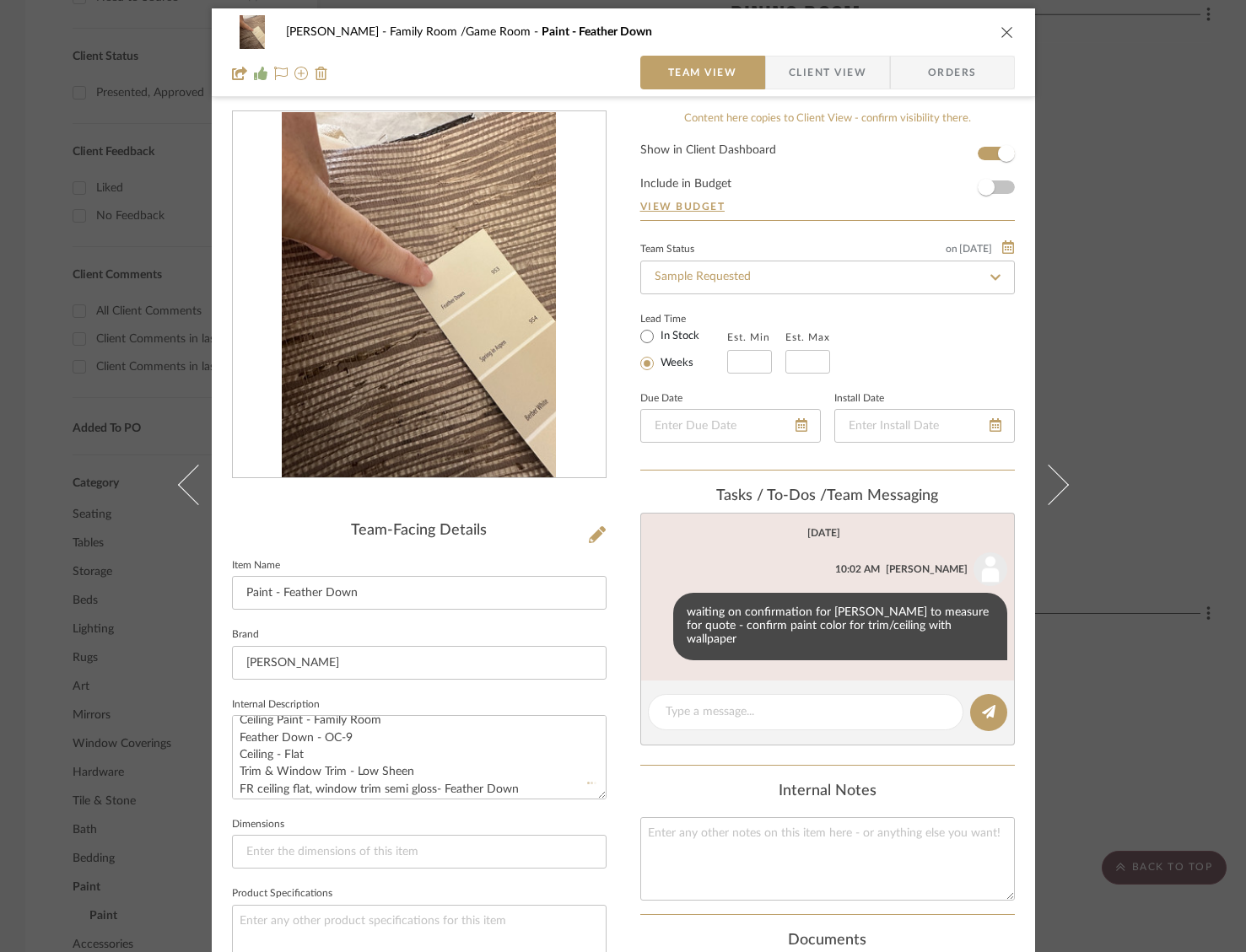 type 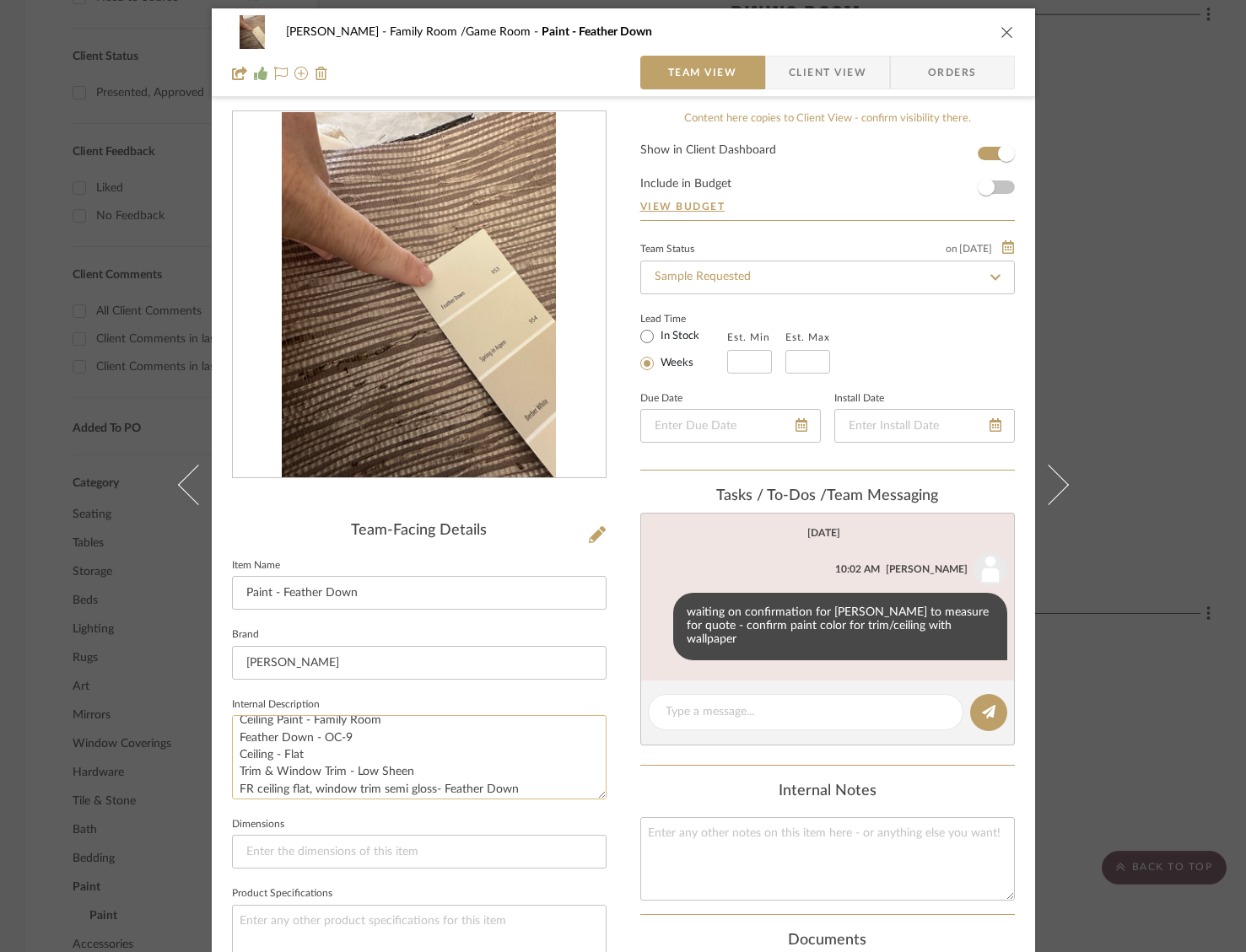 scroll, scrollTop: 17, scrollLeft: 0, axis: vertical 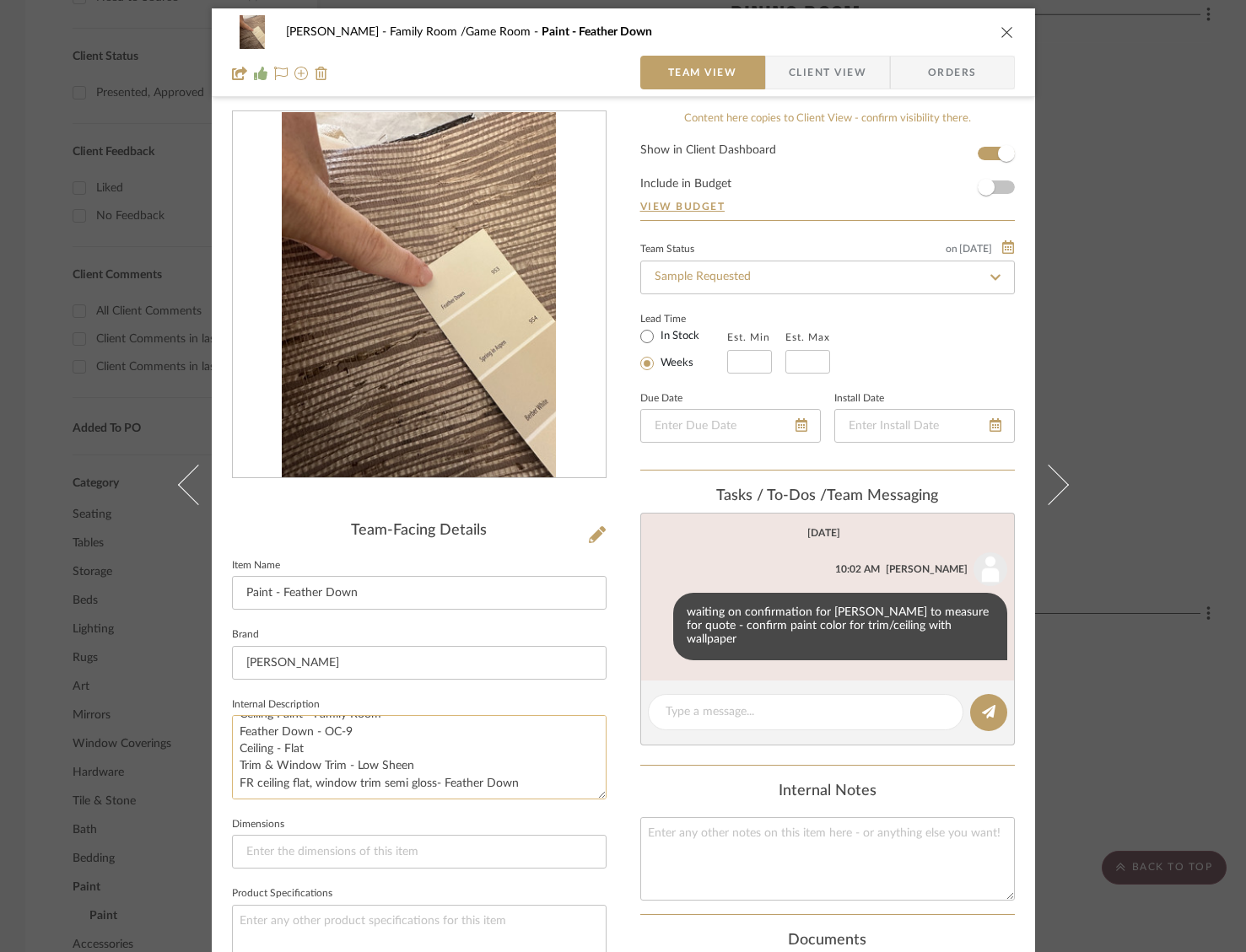 drag, startPoint x: 510, startPoint y: 786, endPoint x: 226, endPoint y: 785, distance: 284.0018 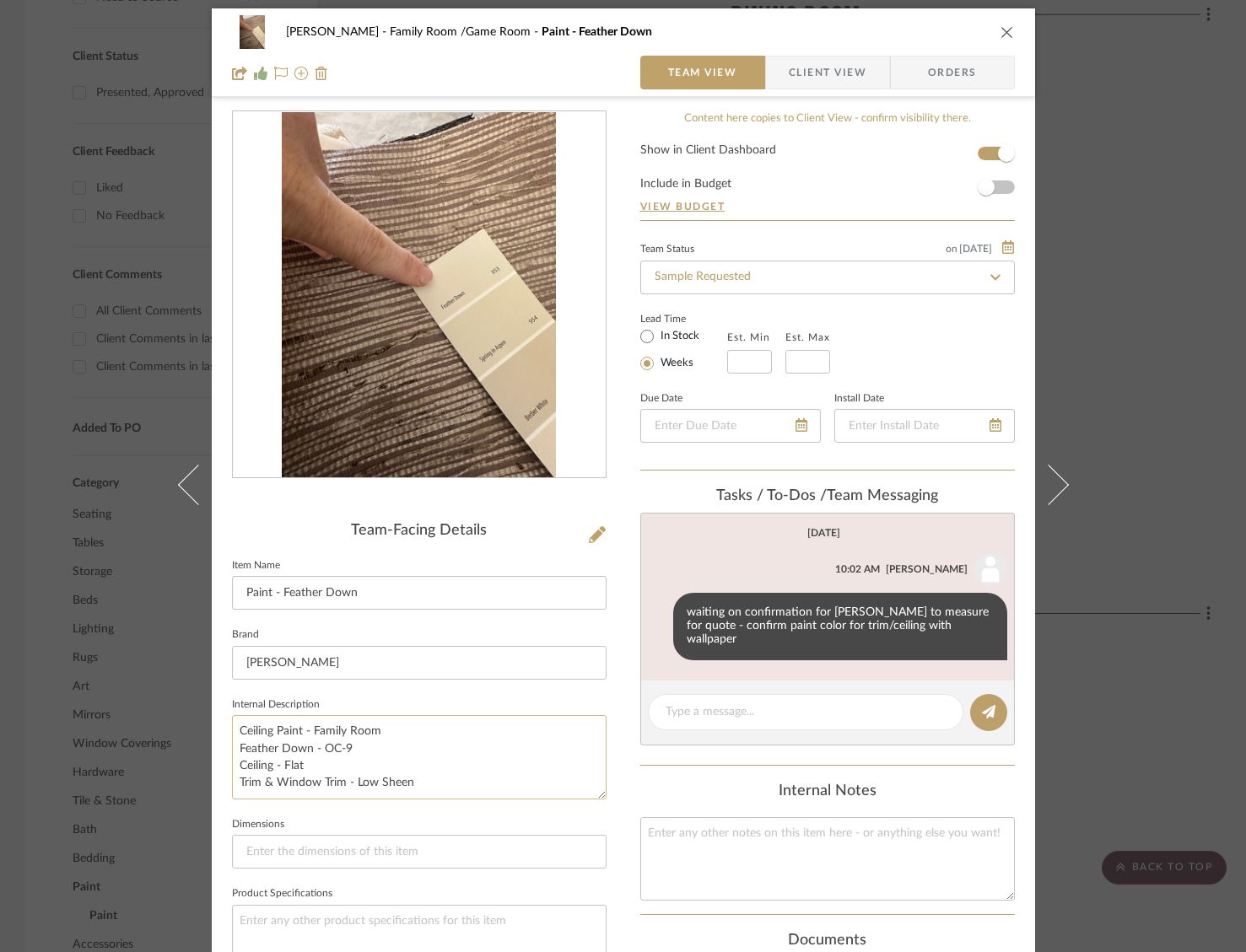 scroll, scrollTop: 0, scrollLeft: 0, axis: both 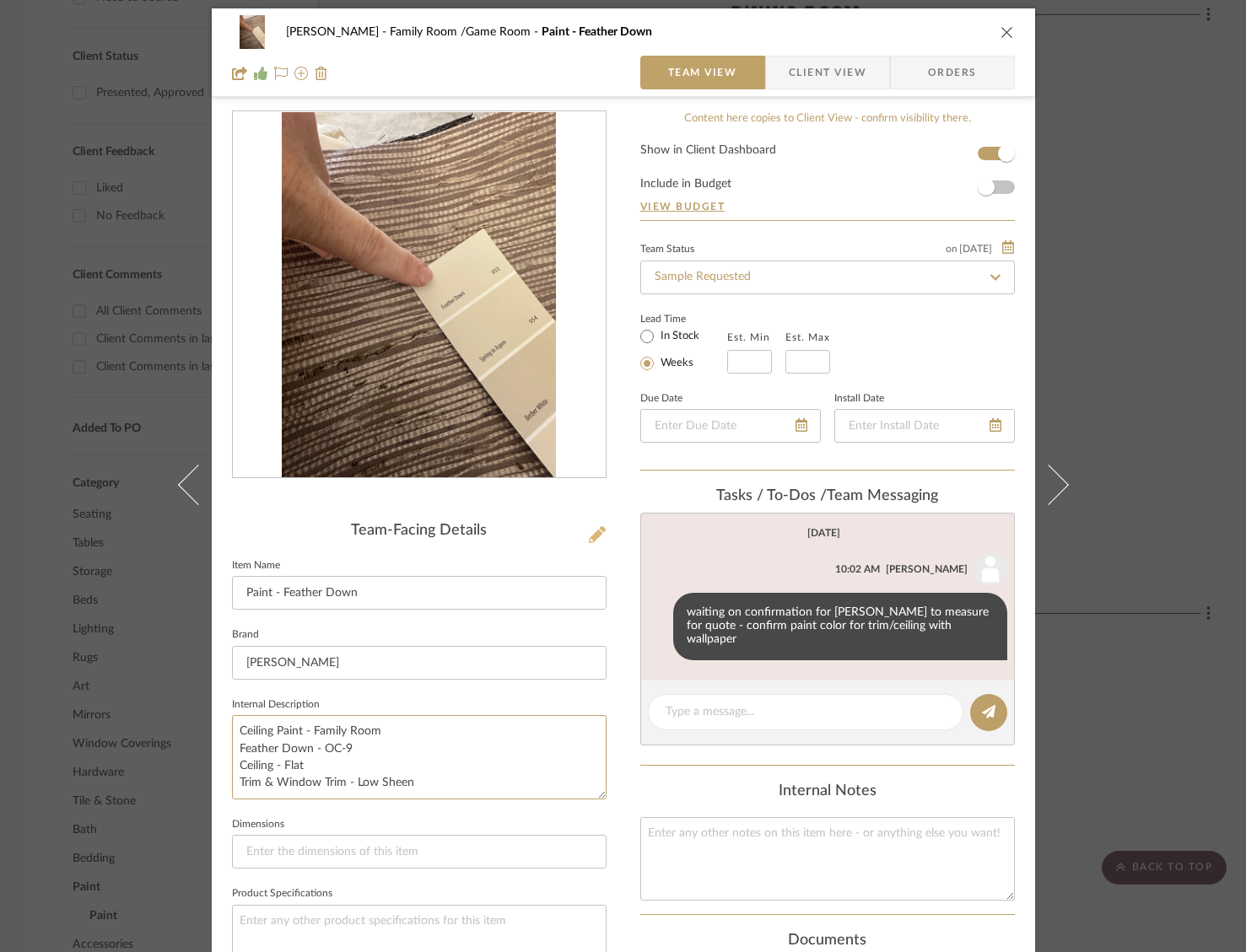 type on "Ceiling Paint - Family Room
Feather Down - OC-9
Ceiling - Flat
Trim & Window Trim - Low Sheen" 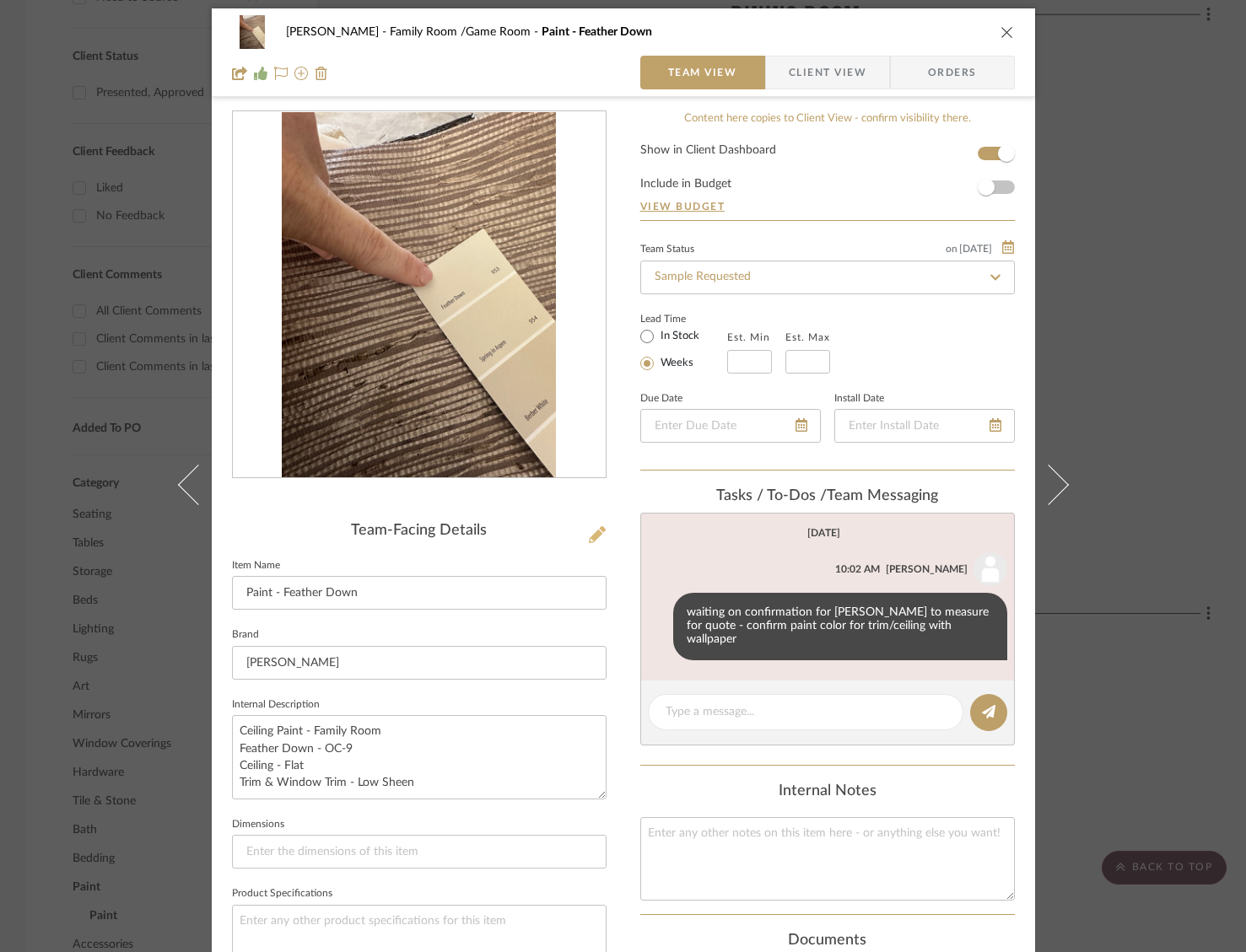 click 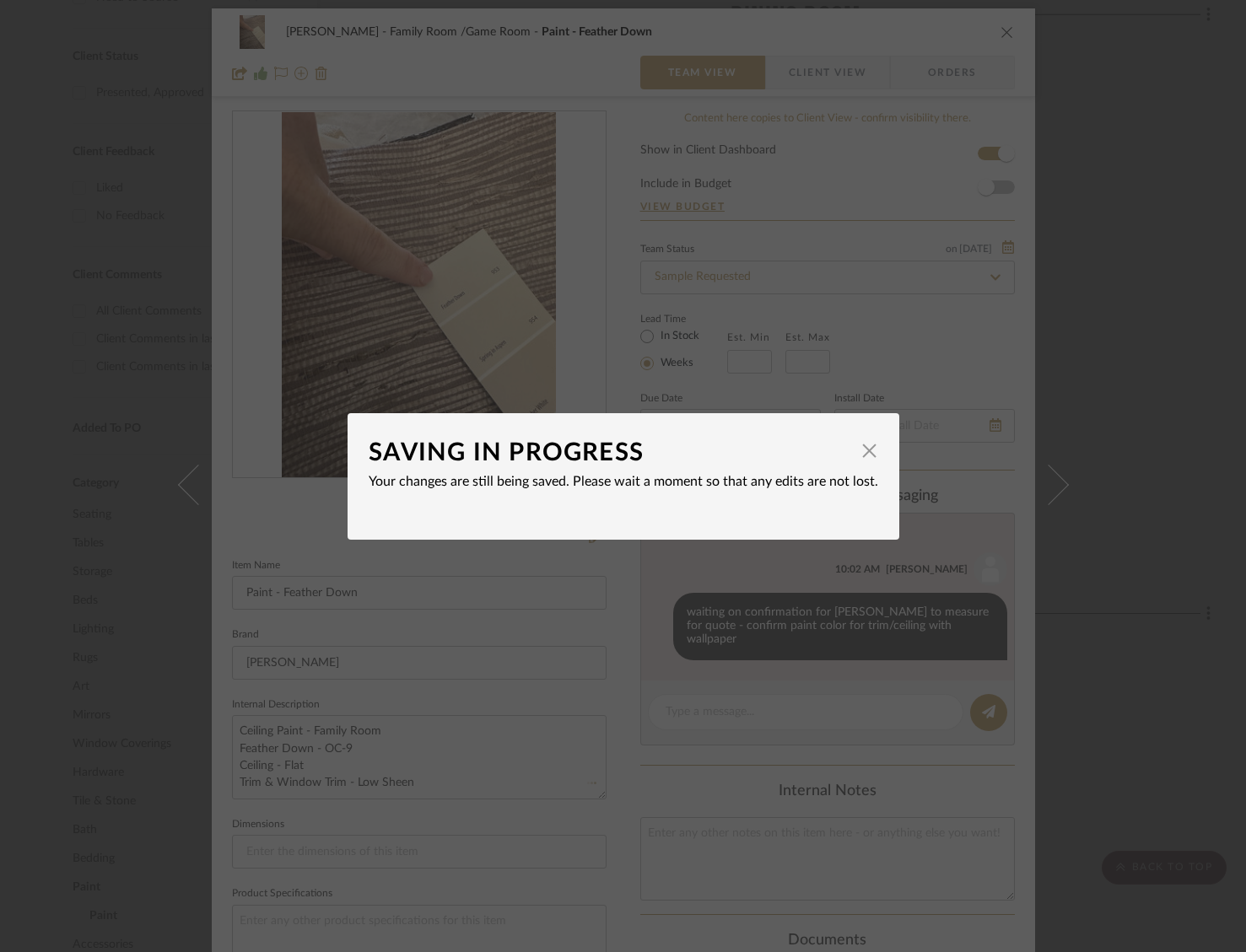 type 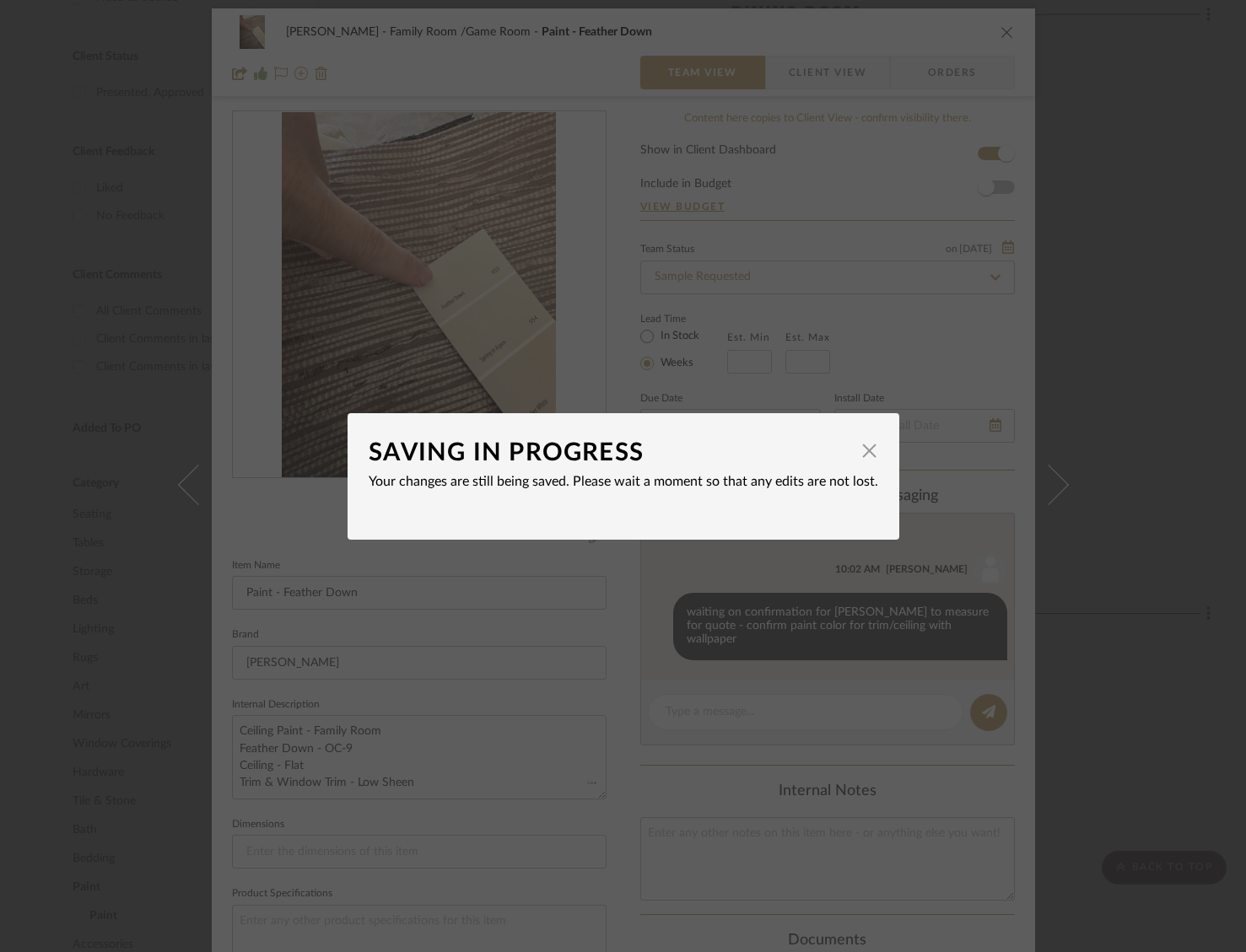 type 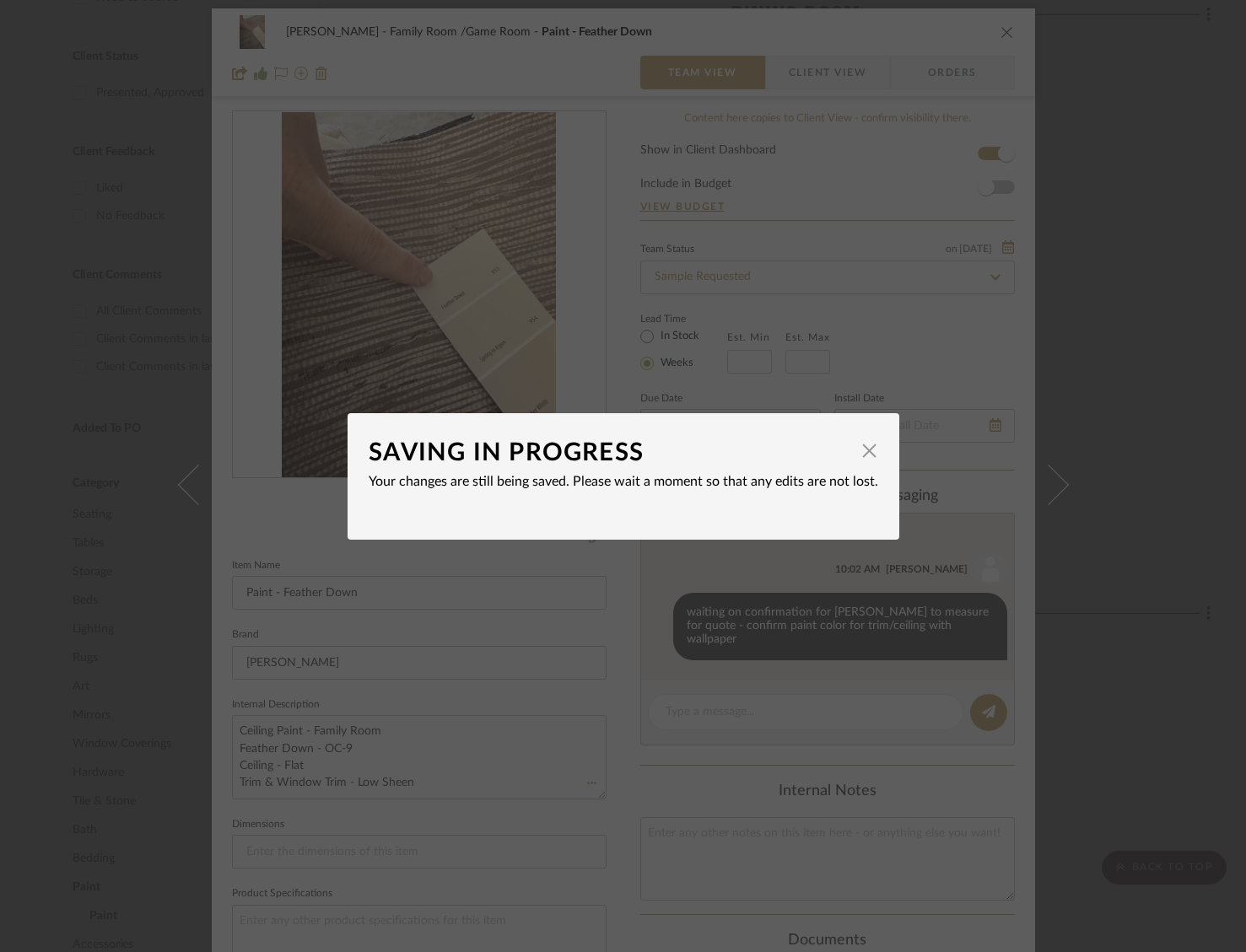 type 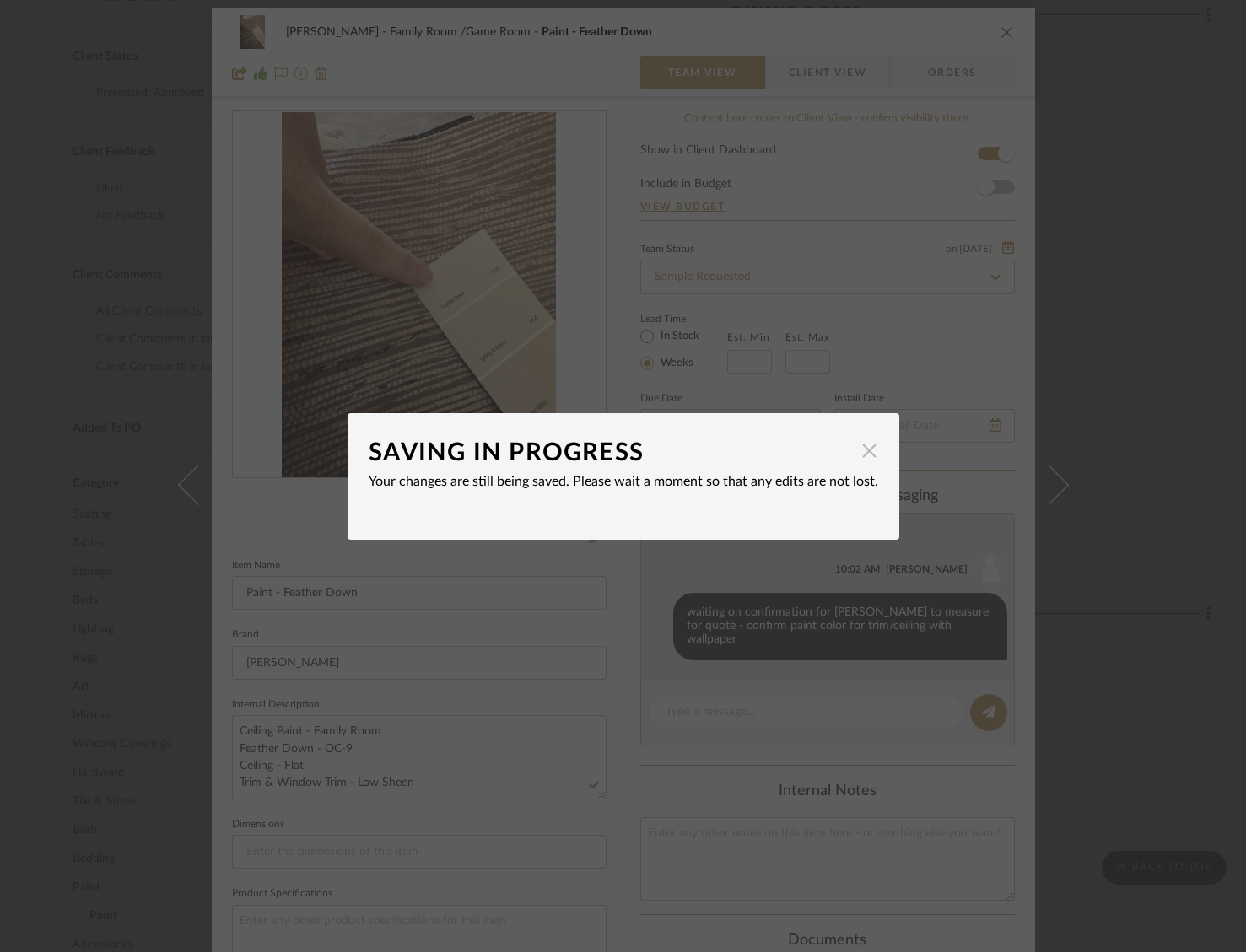 drag, startPoint x: 860, startPoint y: 454, endPoint x: 851, endPoint y: 458, distance: 9.848858 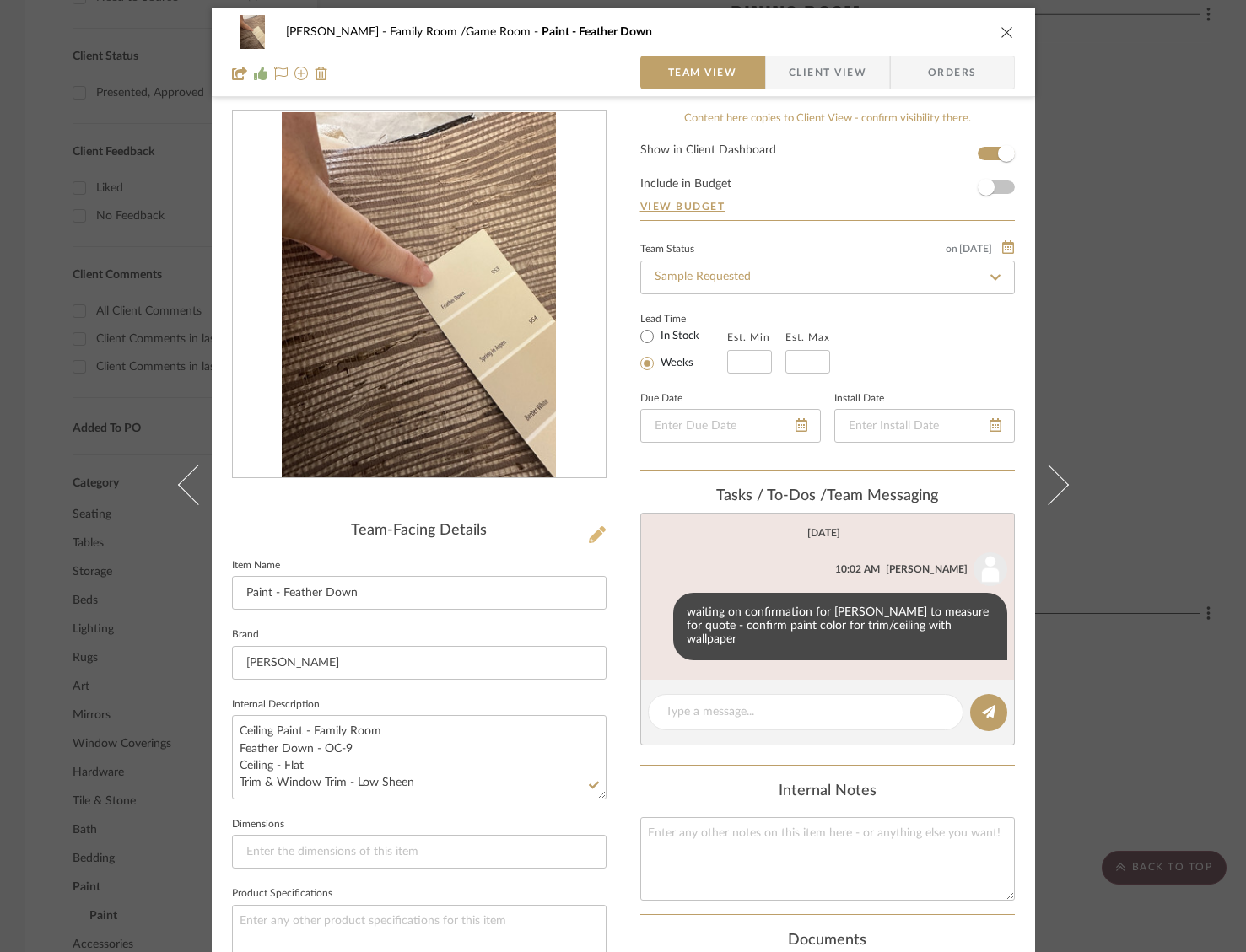 click 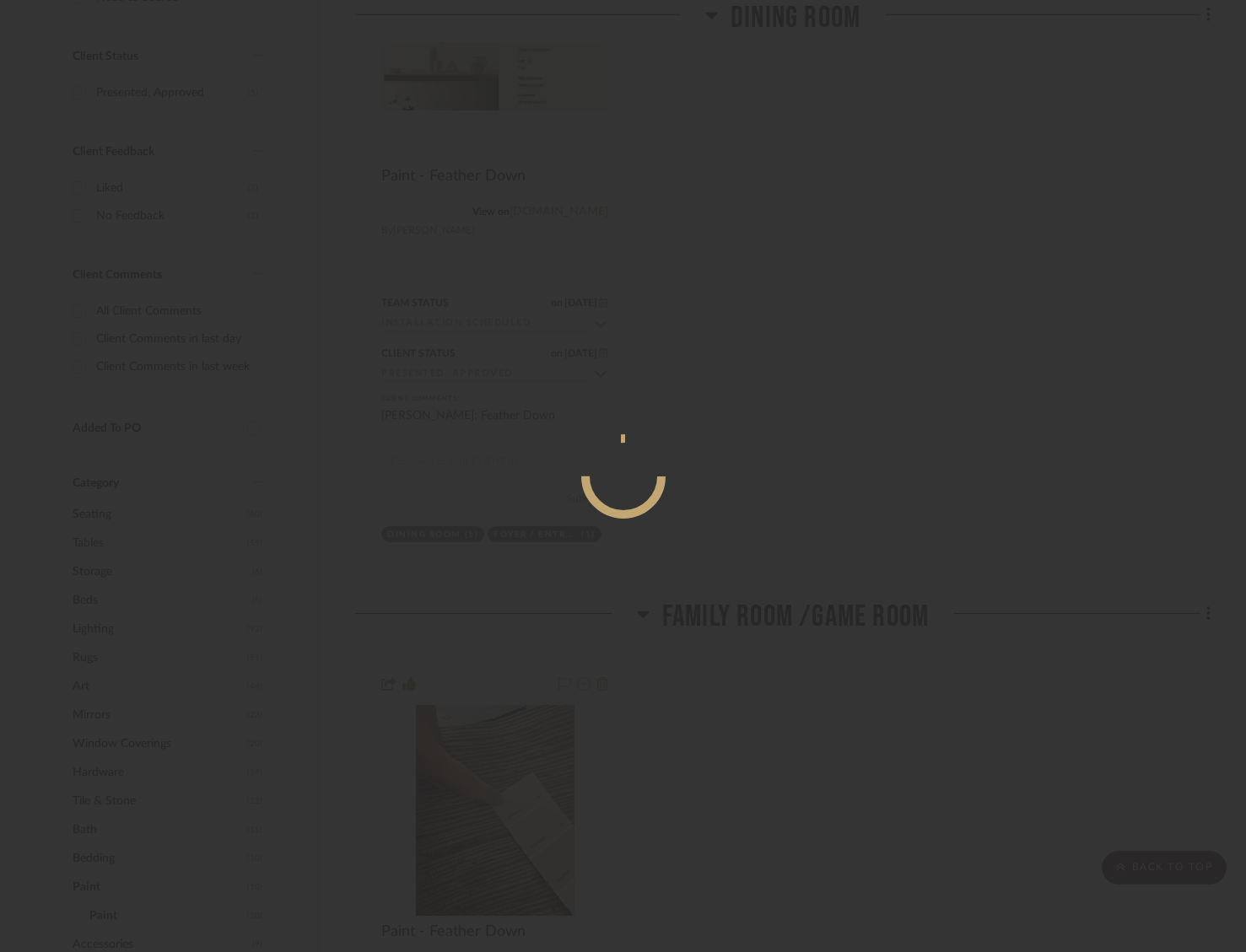 scroll, scrollTop: 0, scrollLeft: 0, axis: both 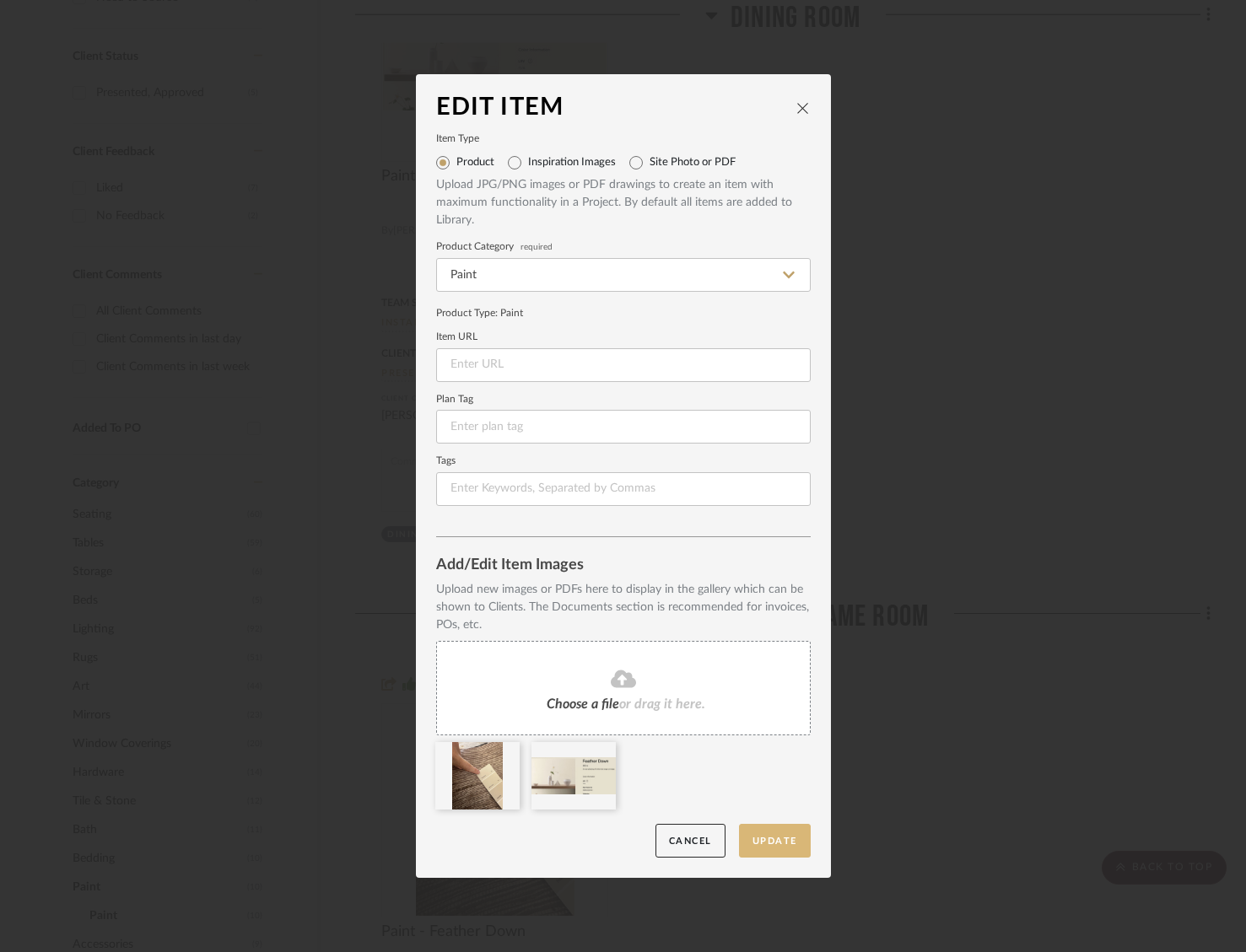 click on "Update" at bounding box center (774, 841) 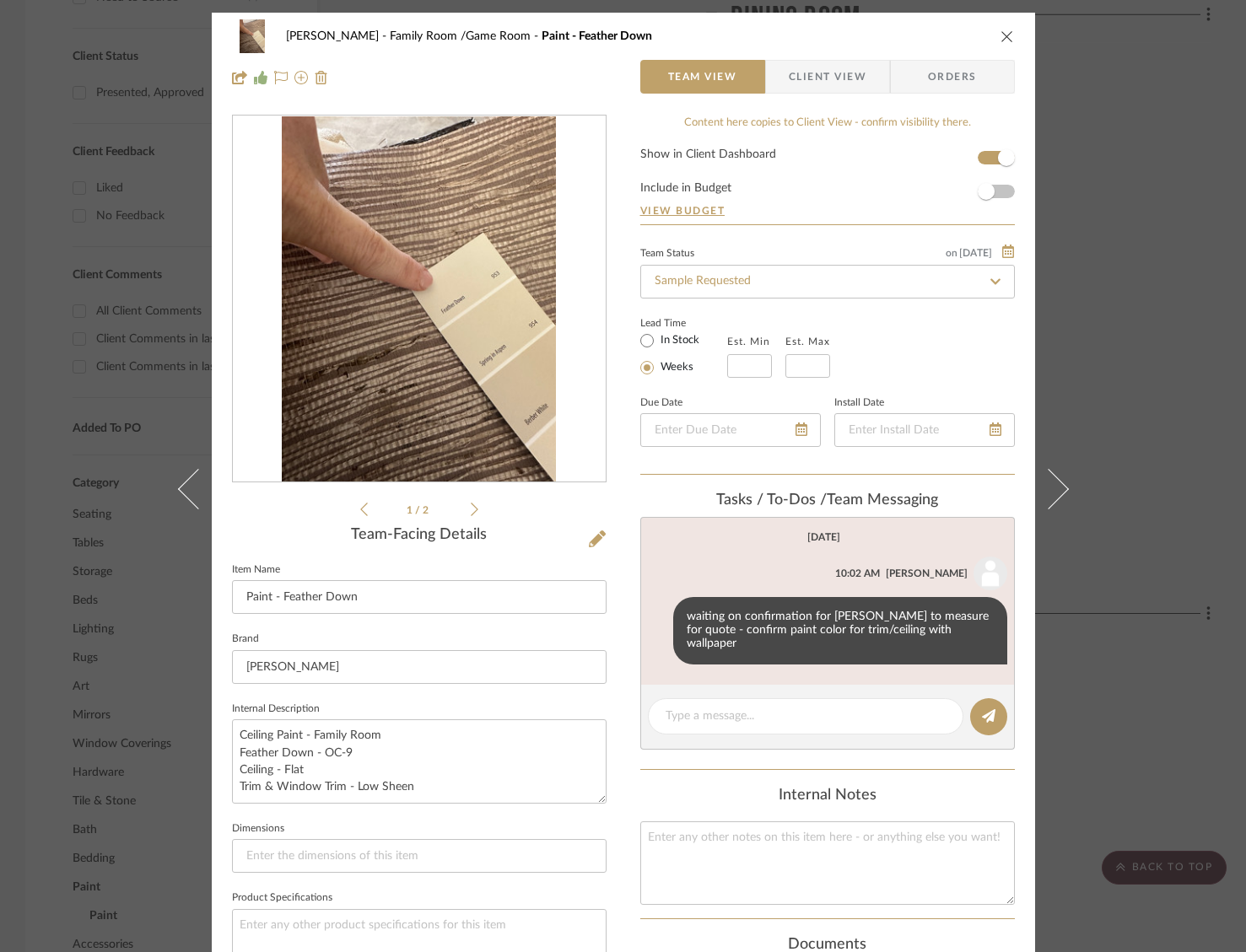 drag, startPoint x: 1000, startPoint y: 35, endPoint x: 1001, endPoint y: 94, distance: 59.00847 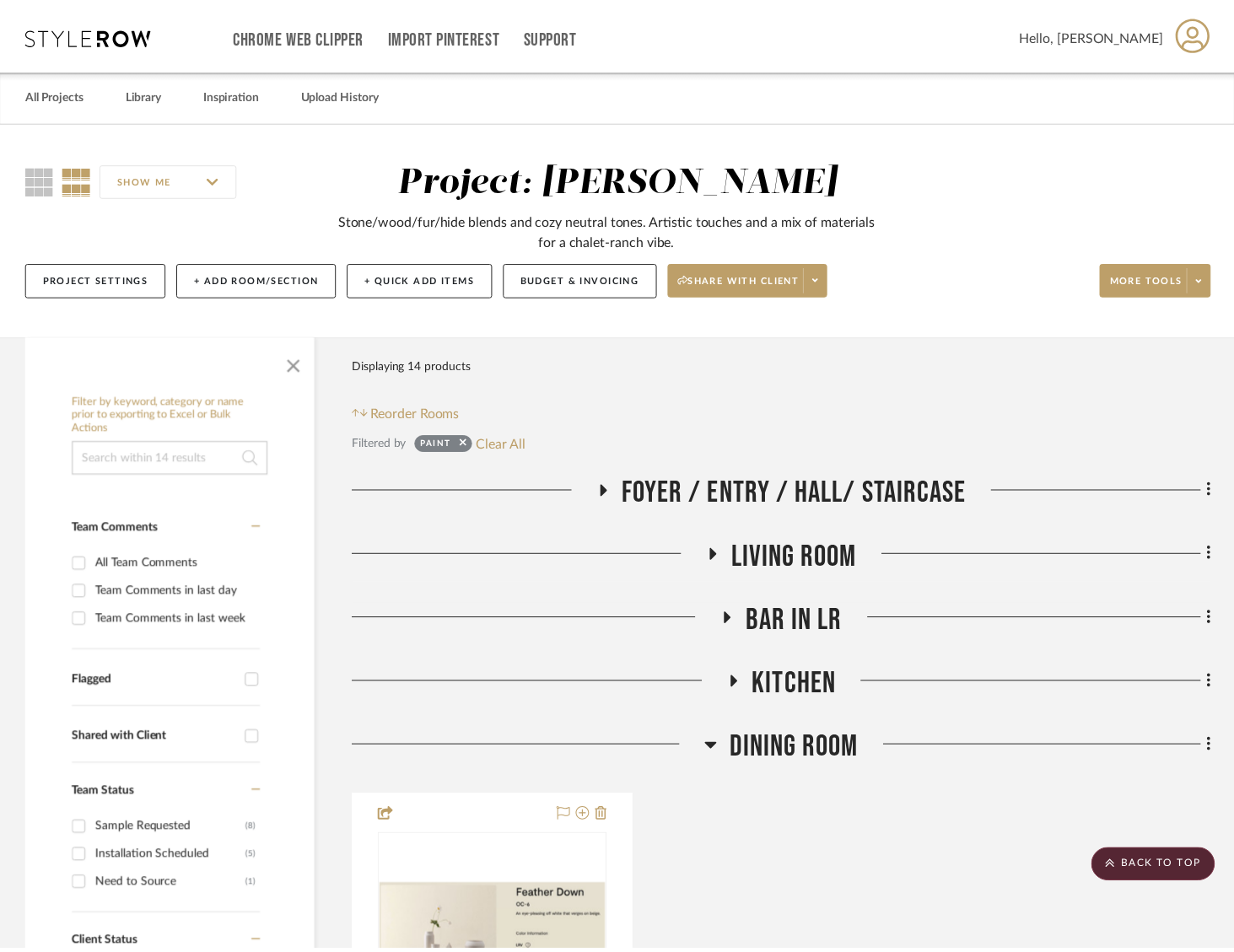 scroll, scrollTop: 888, scrollLeft: 0, axis: vertical 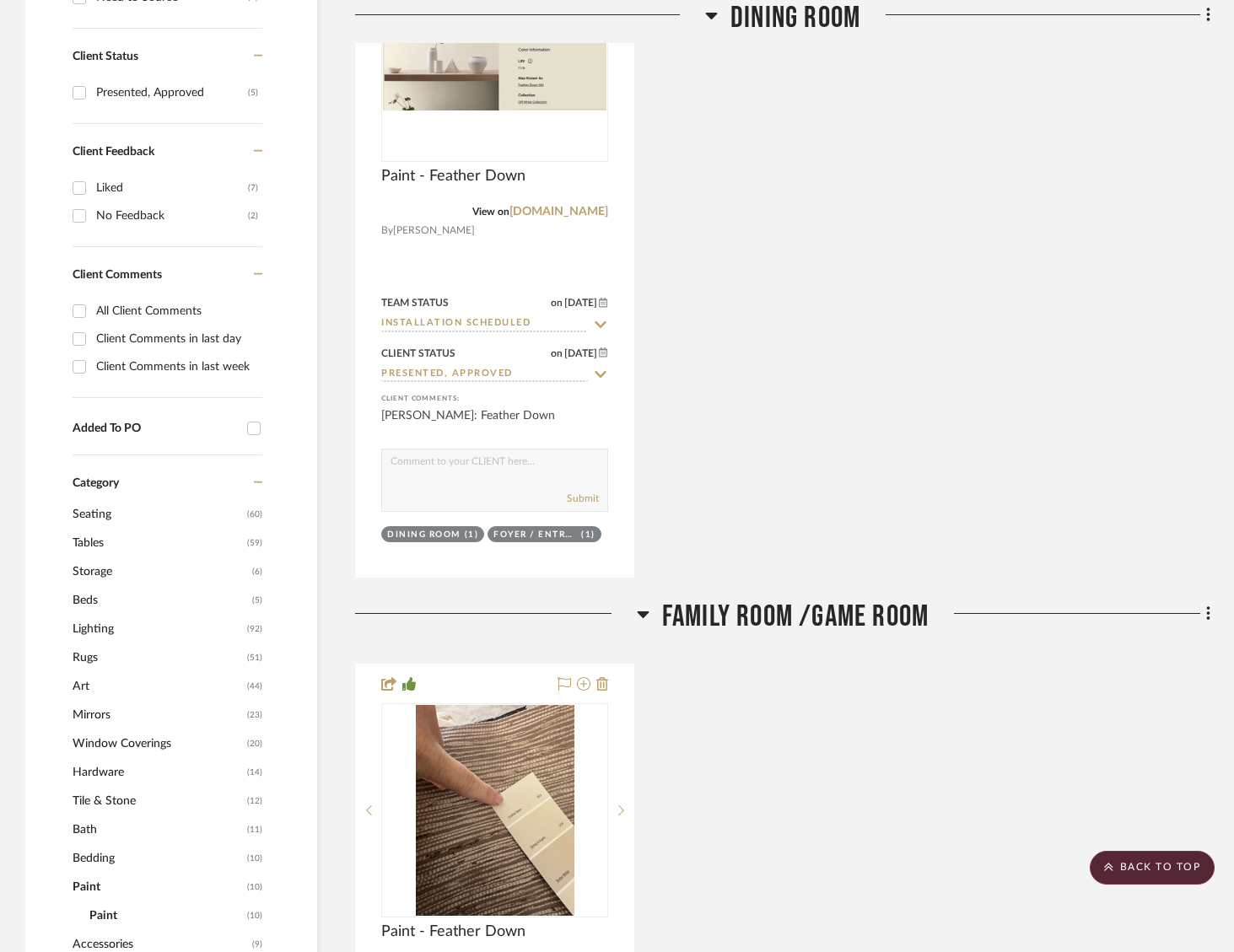 click on "Family Room /Game Room" 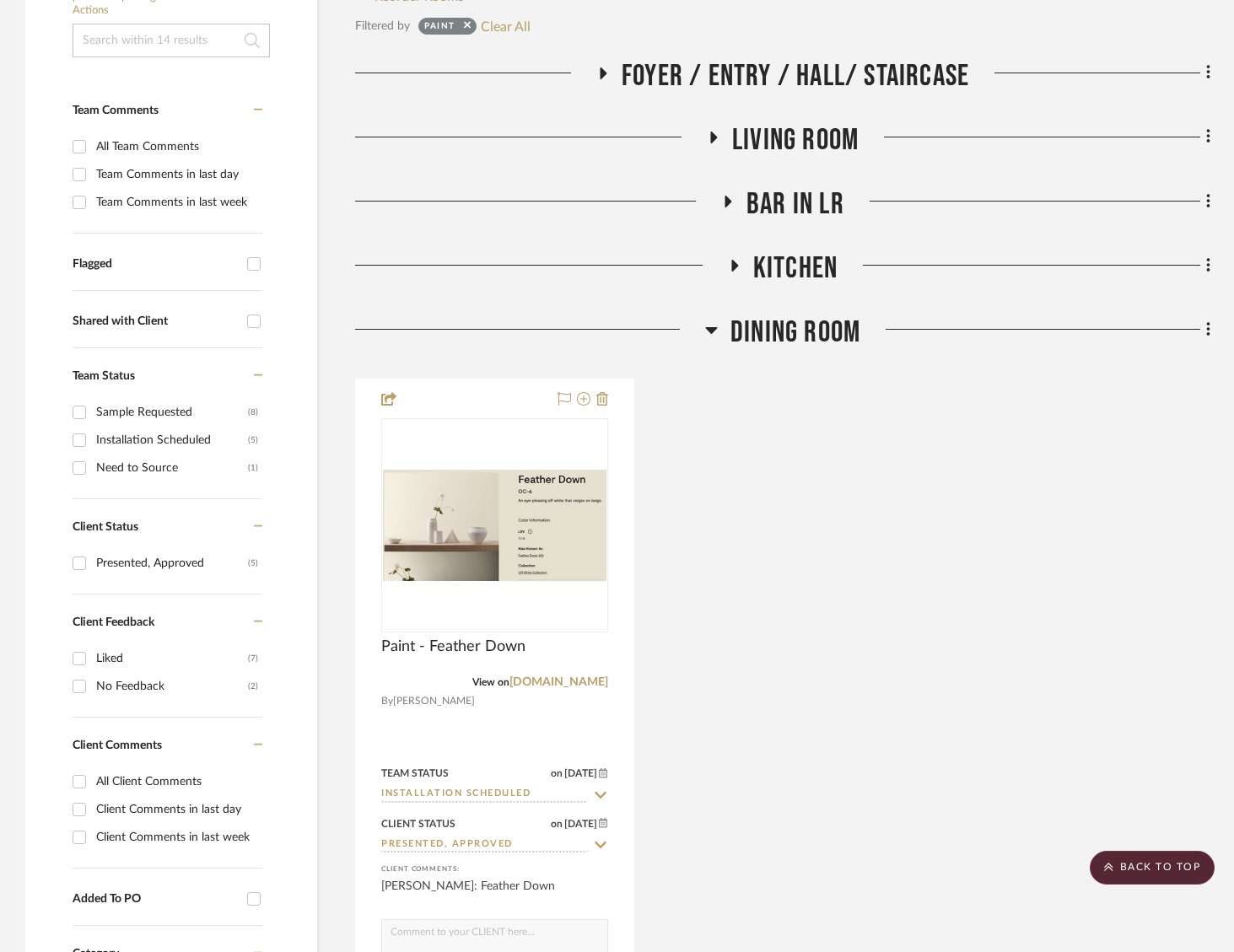 scroll, scrollTop: 348, scrollLeft: 0, axis: vertical 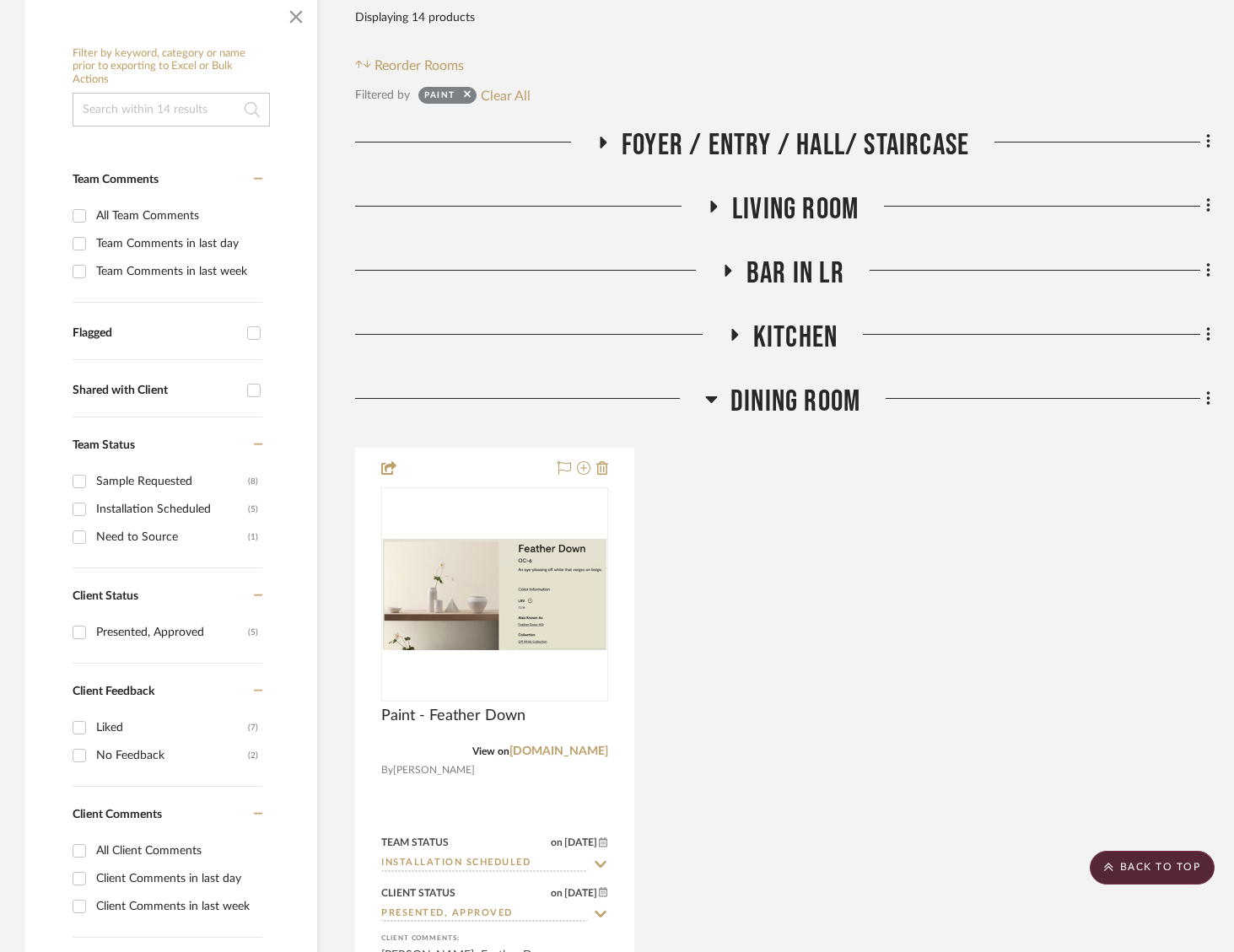 click on "Dining Room" 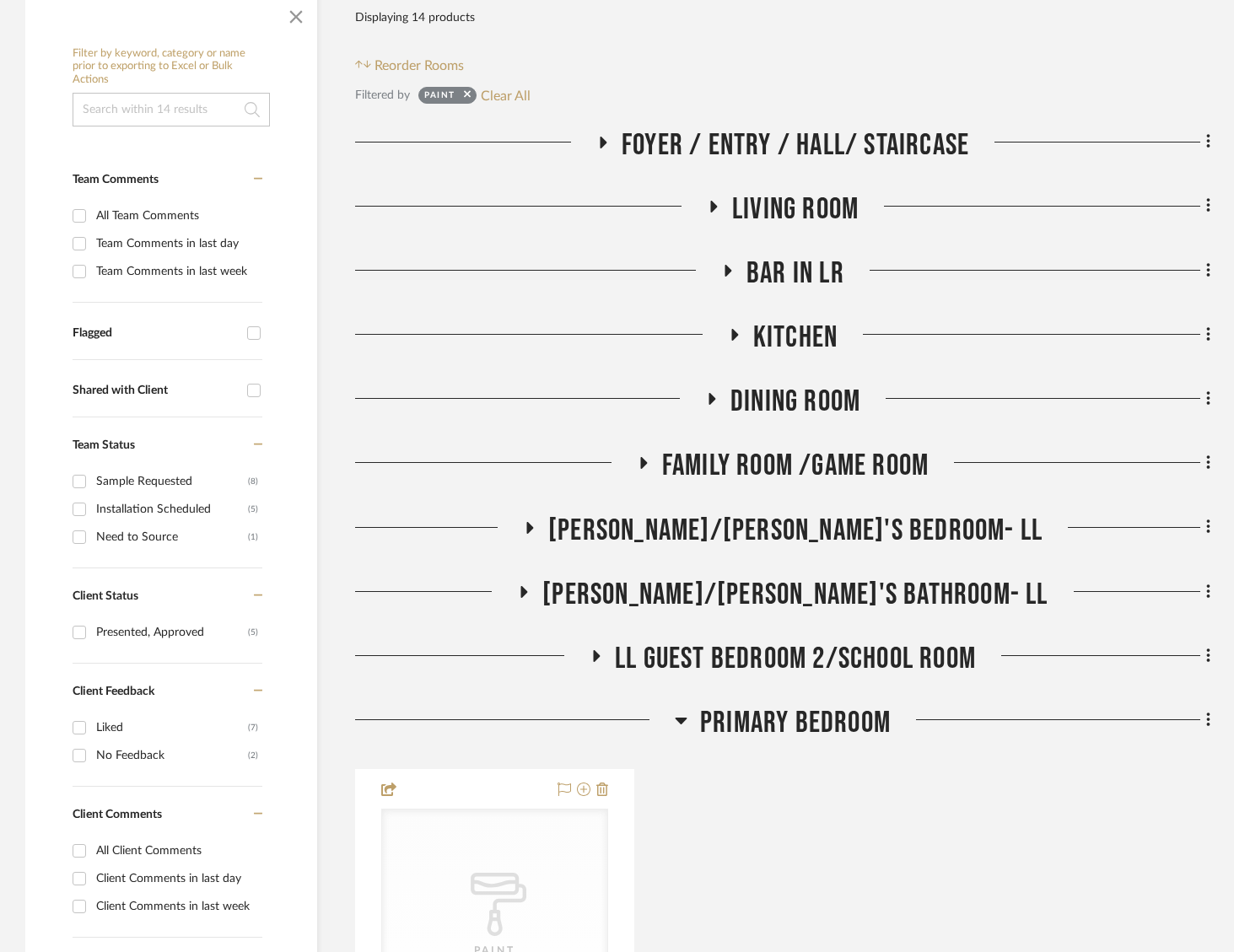 click on "[PERSON_NAME]/[PERSON_NAME]'s Bedroom- LL" 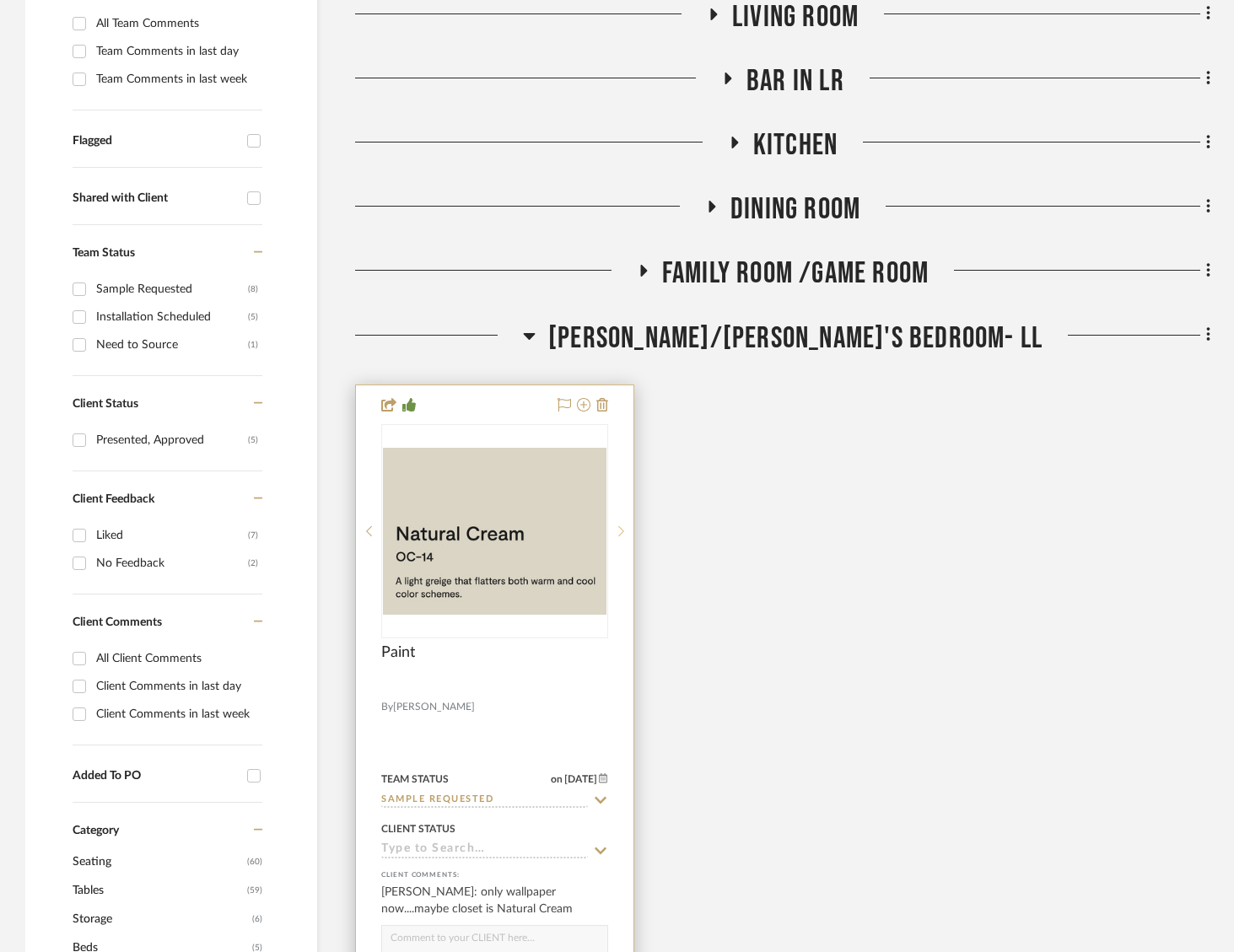 scroll, scrollTop: 567, scrollLeft: 0, axis: vertical 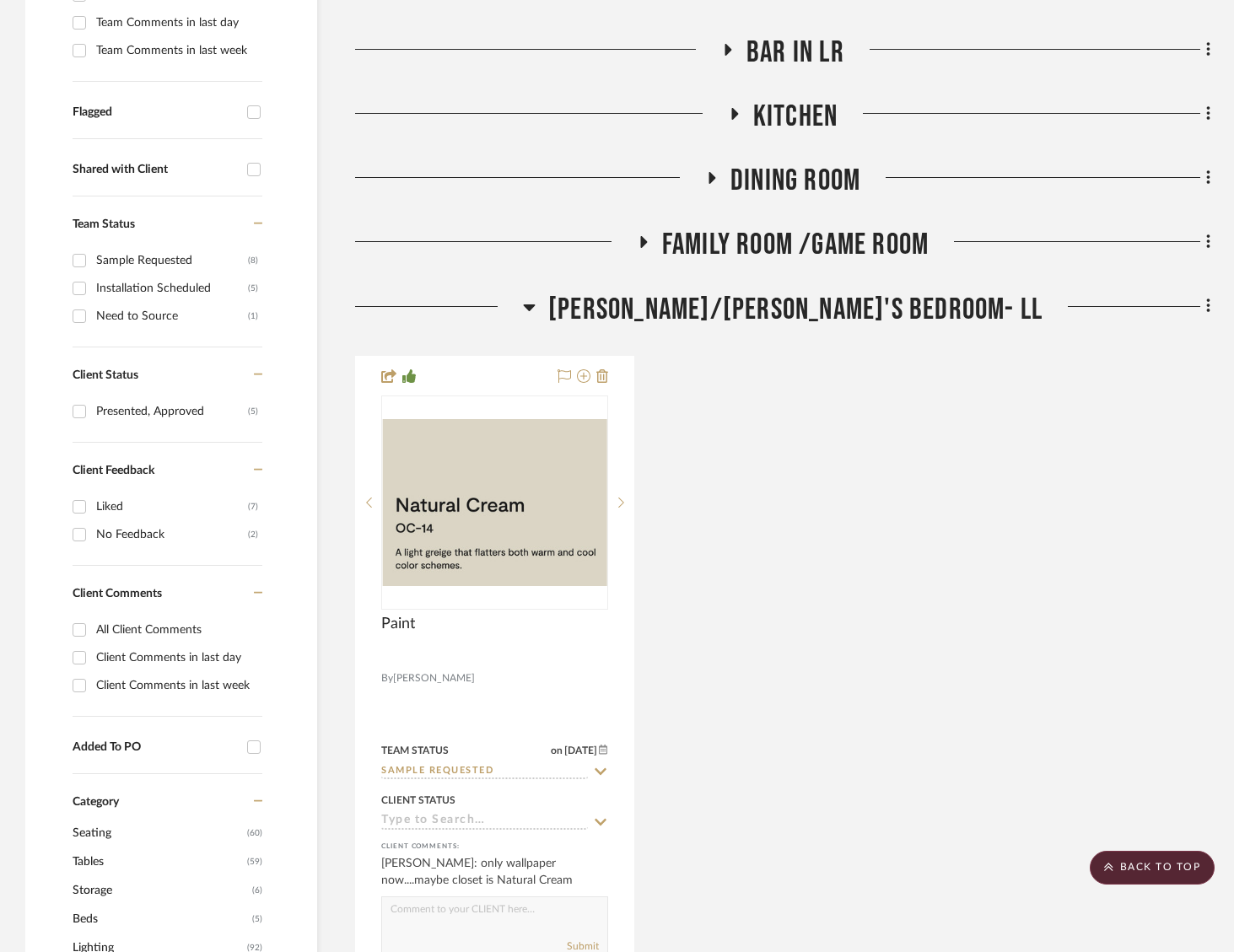 click on "Family Room /Game Room" 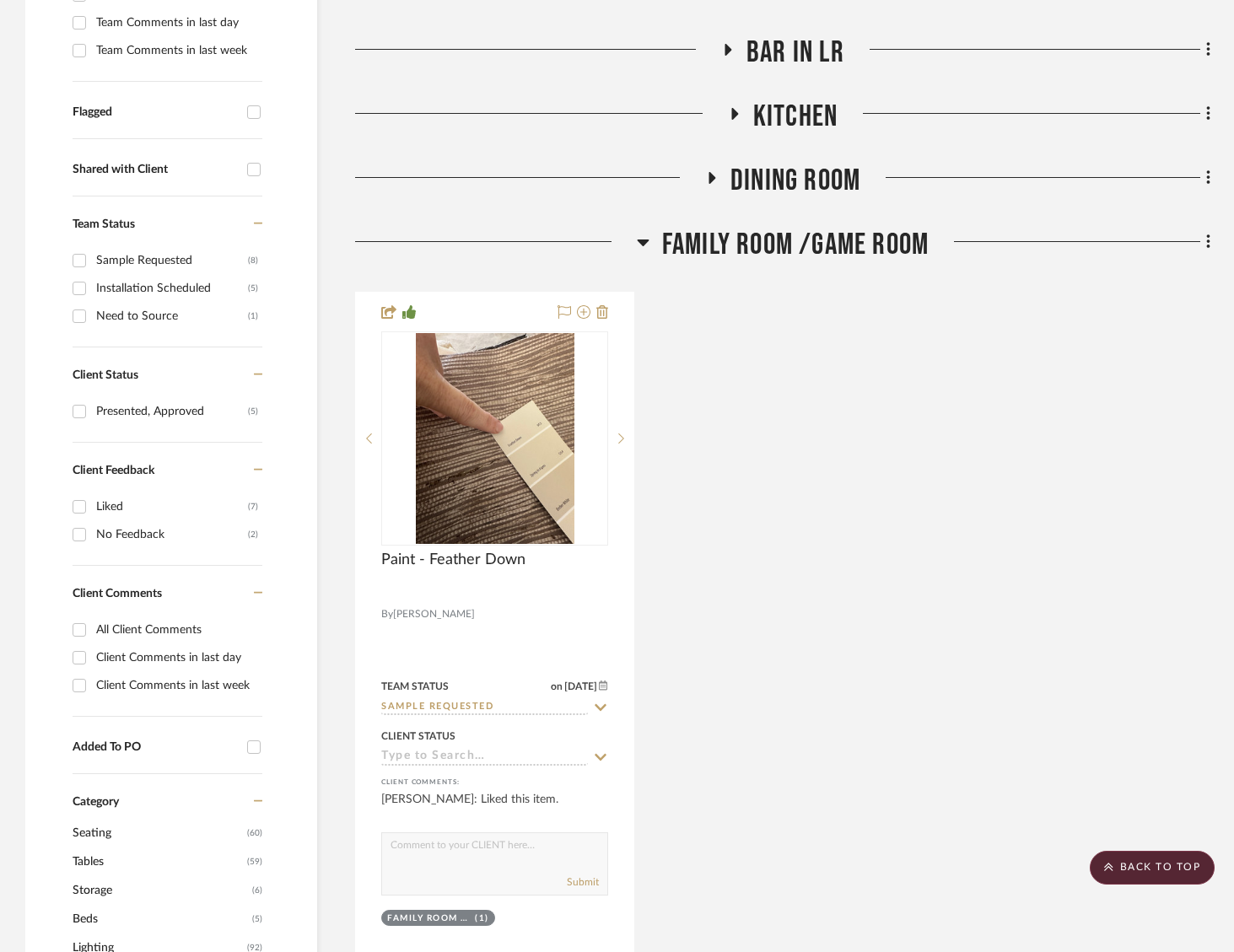 drag, startPoint x: 839, startPoint y: 246, endPoint x: 807, endPoint y: 186, distance: 68 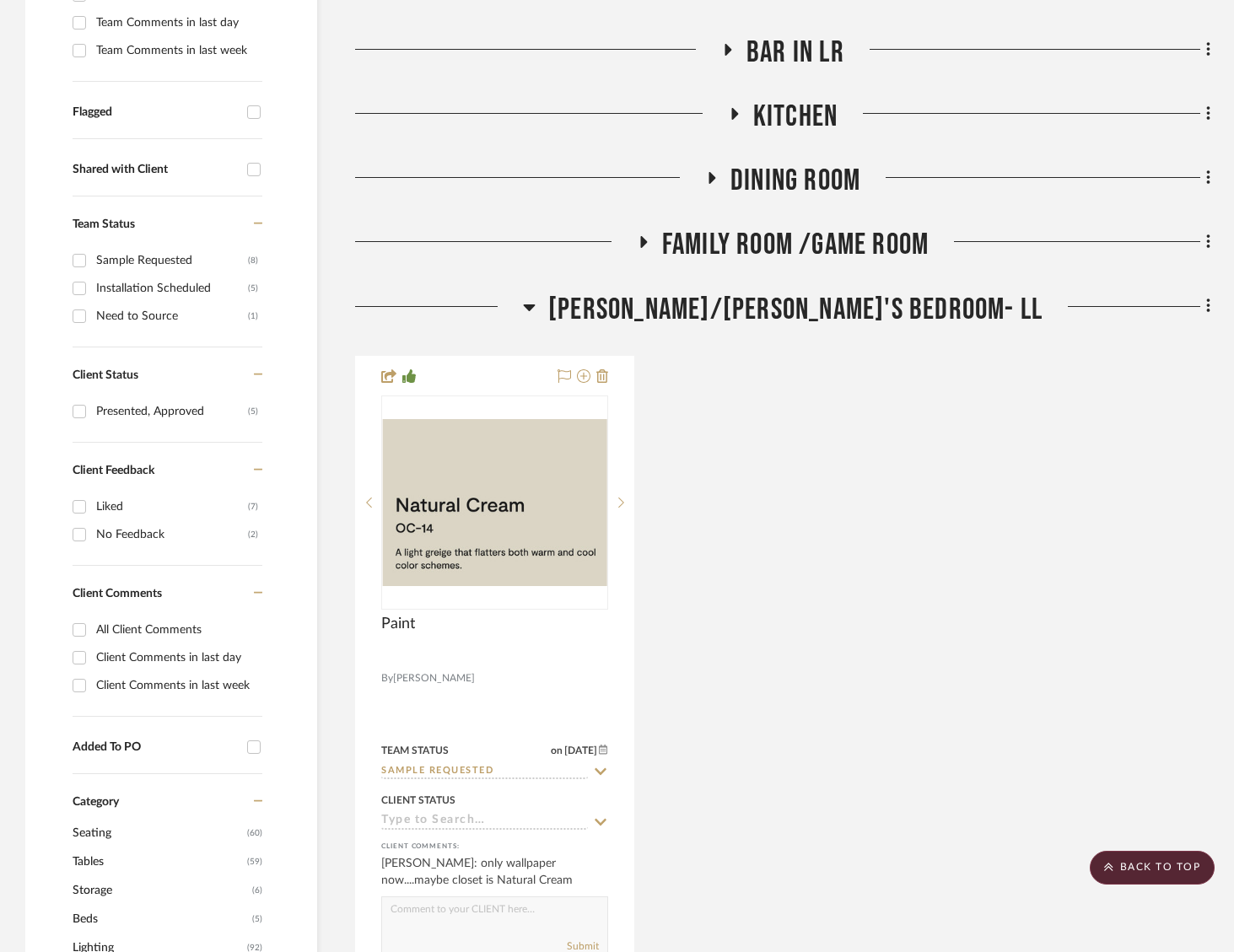 click on "Dining Room" 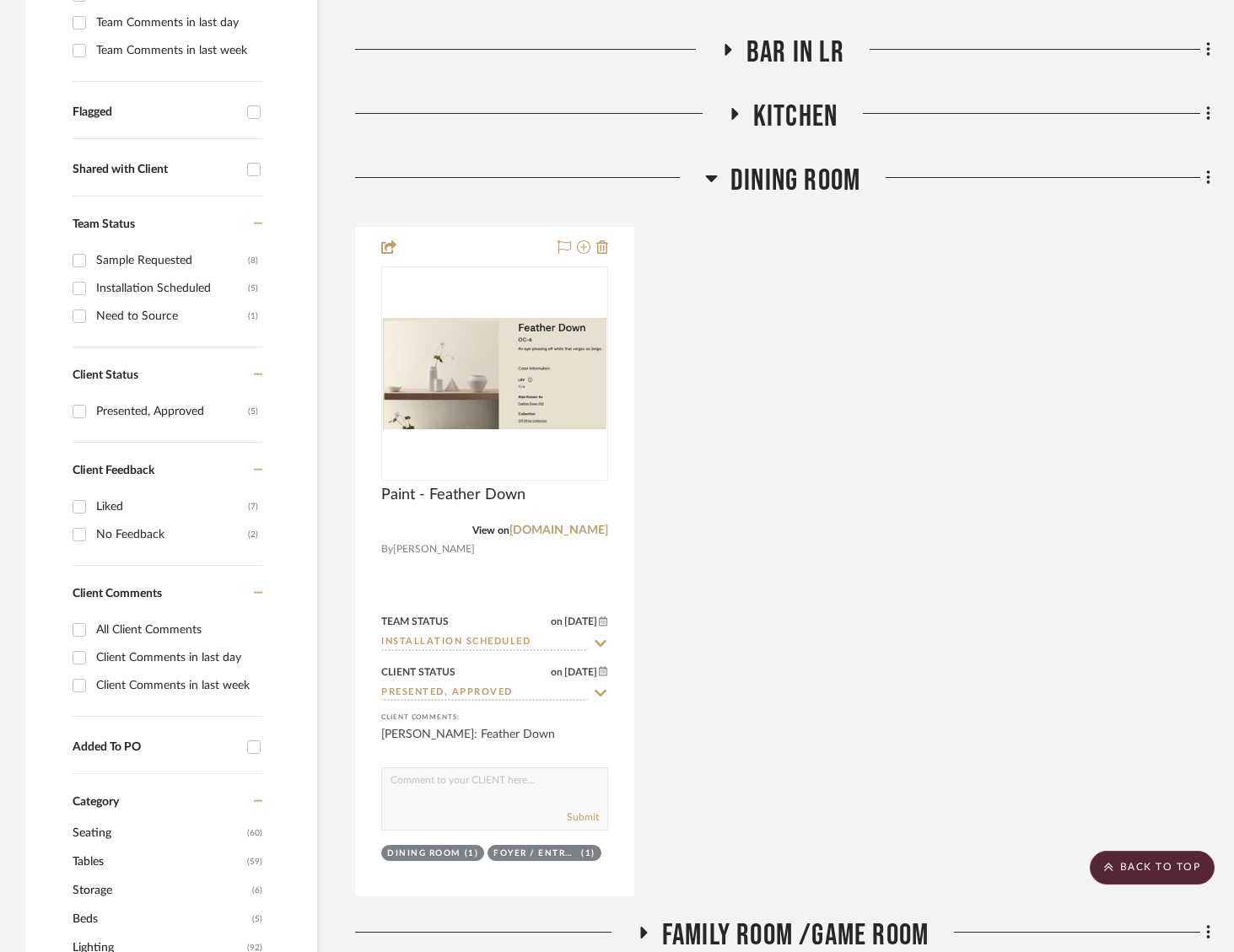click on "Dining Room" 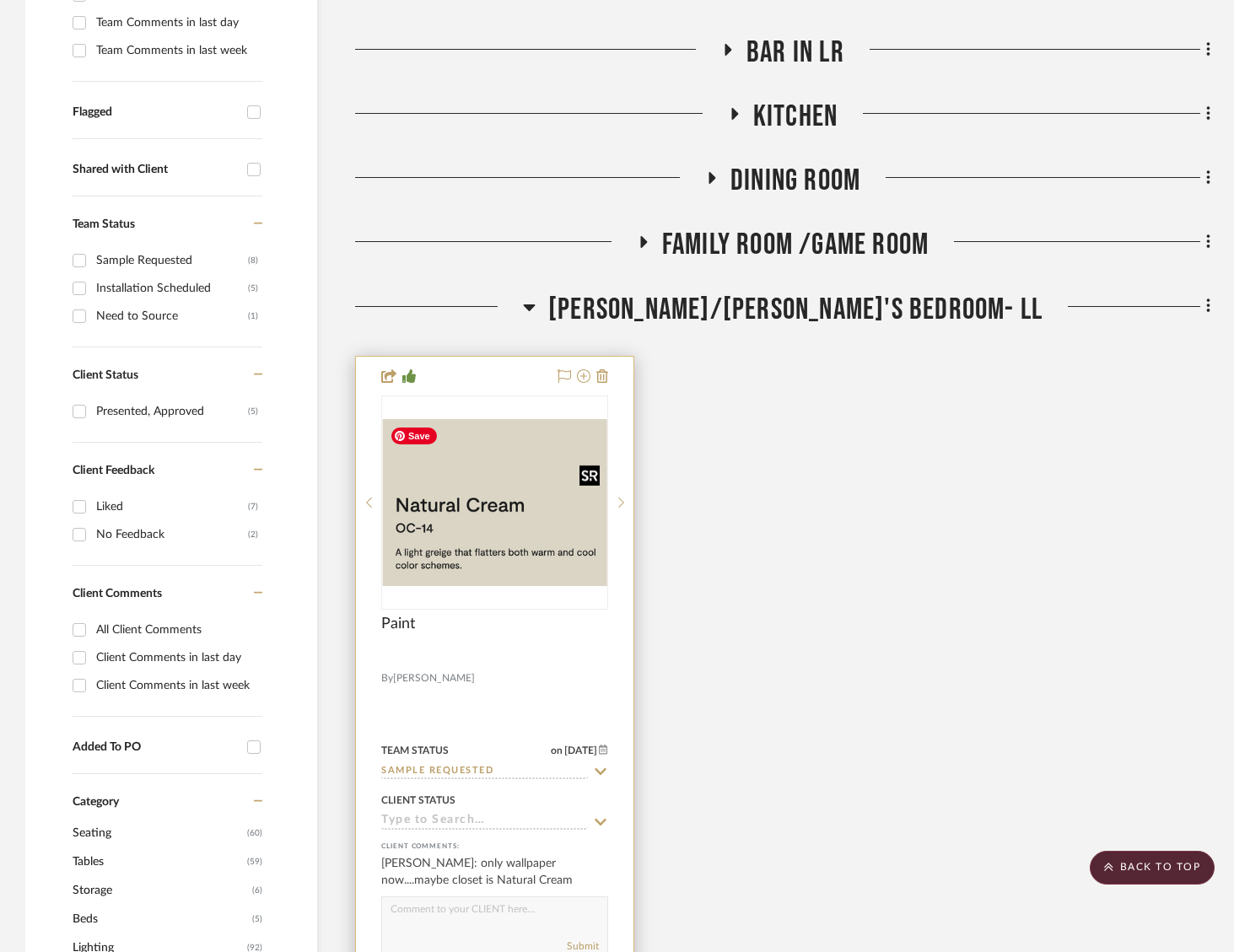 click at bounding box center (494, 503) 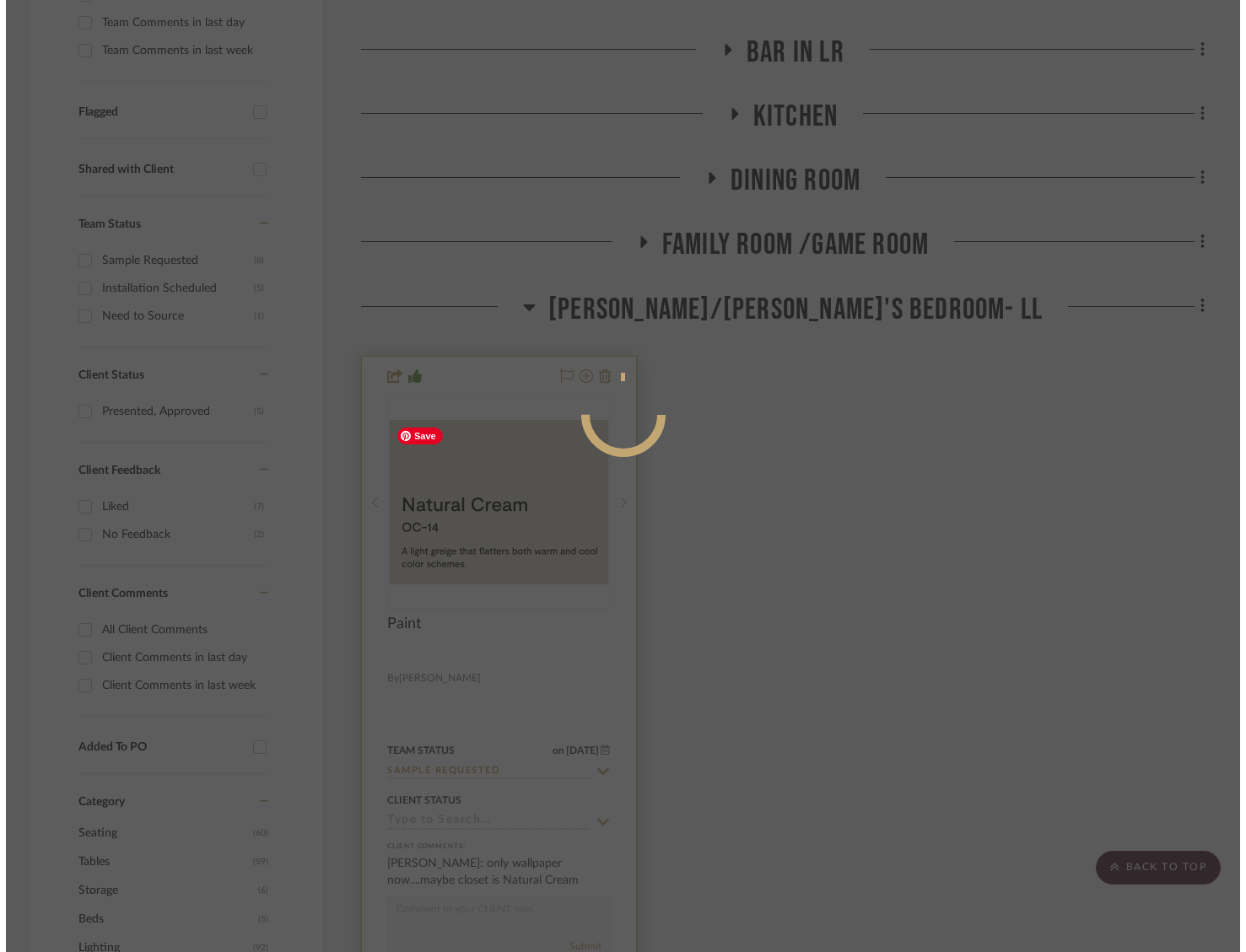 scroll, scrollTop: 0, scrollLeft: 0, axis: both 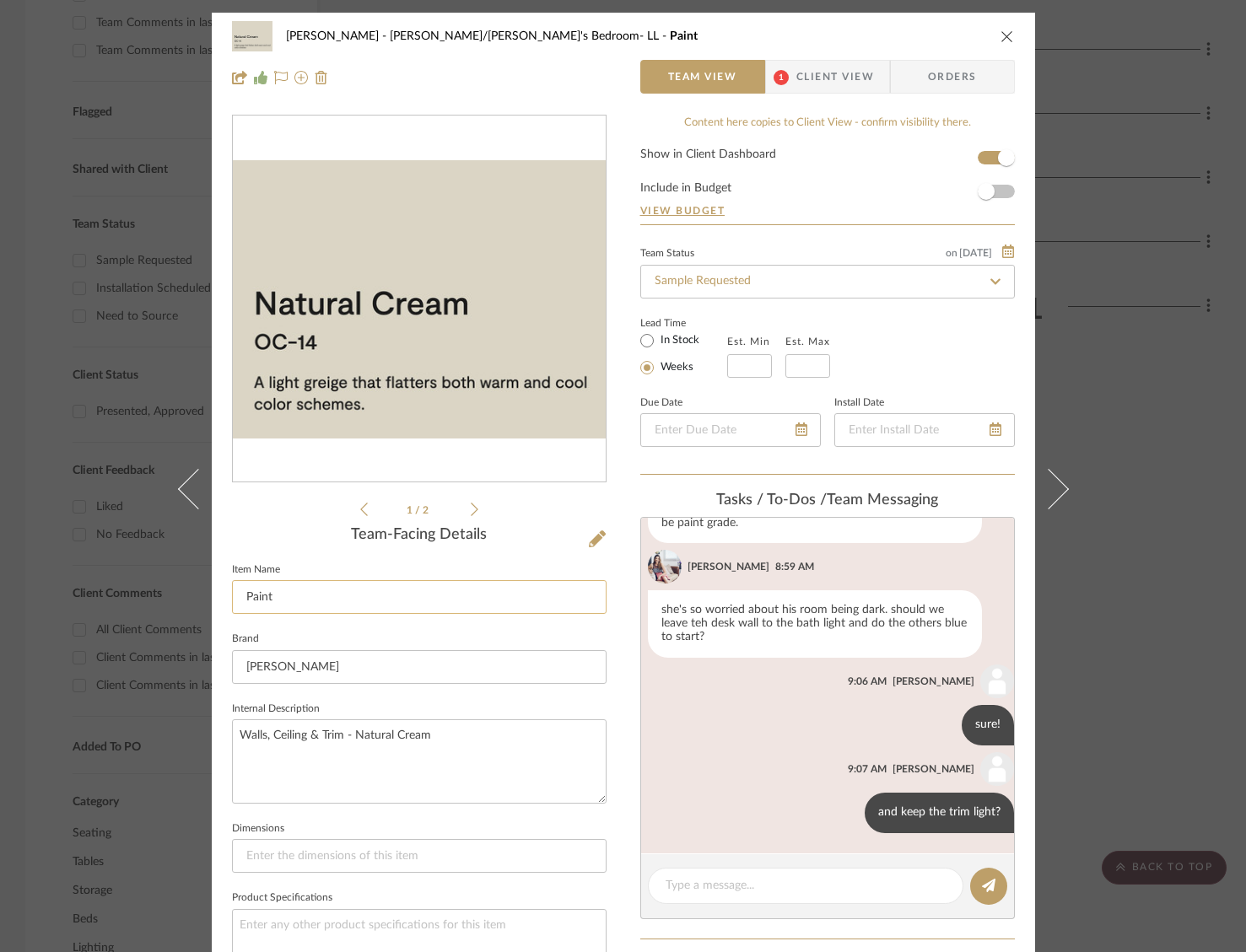 click on "Paint" 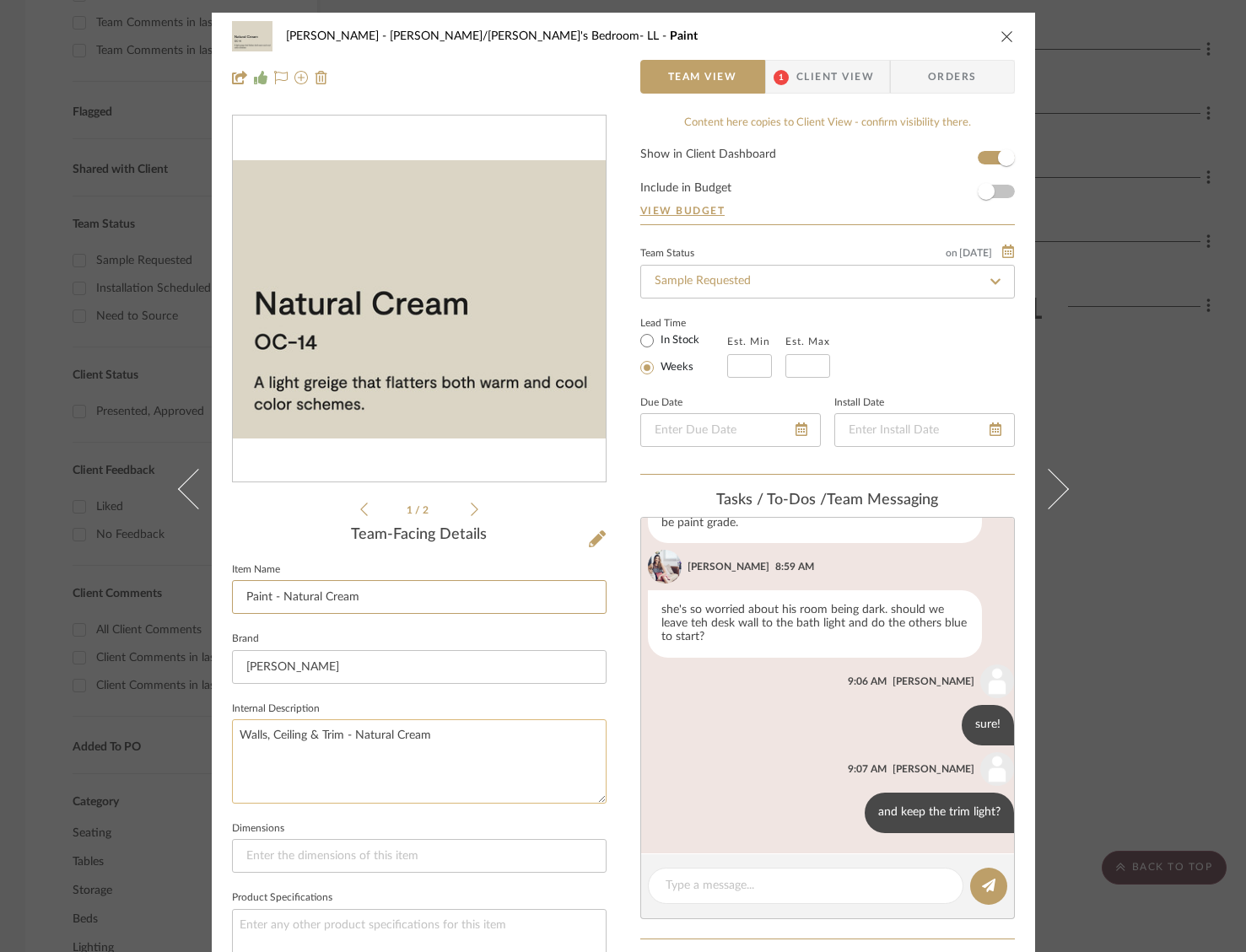 type on "Paint - Natural Cream" 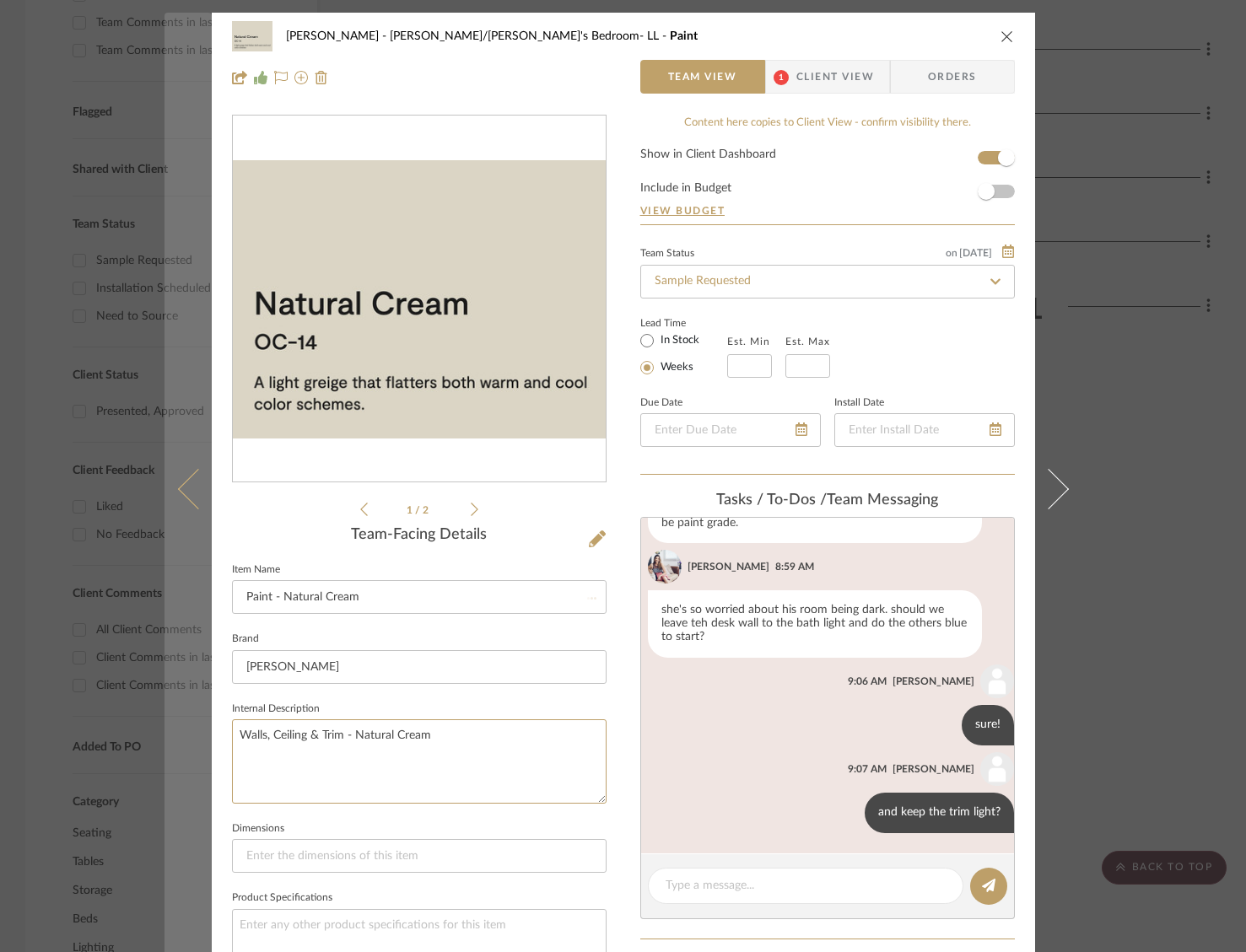 type 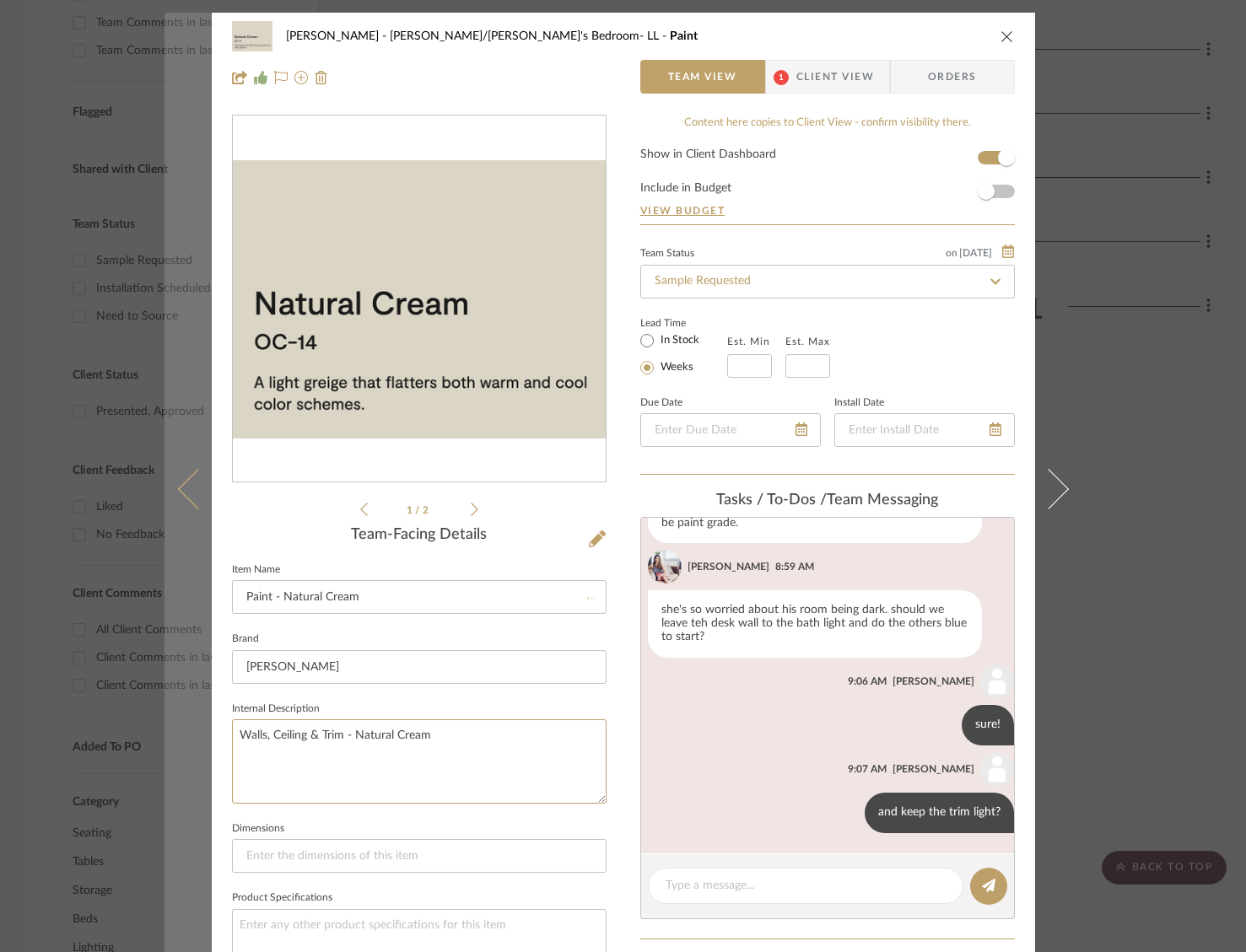 type 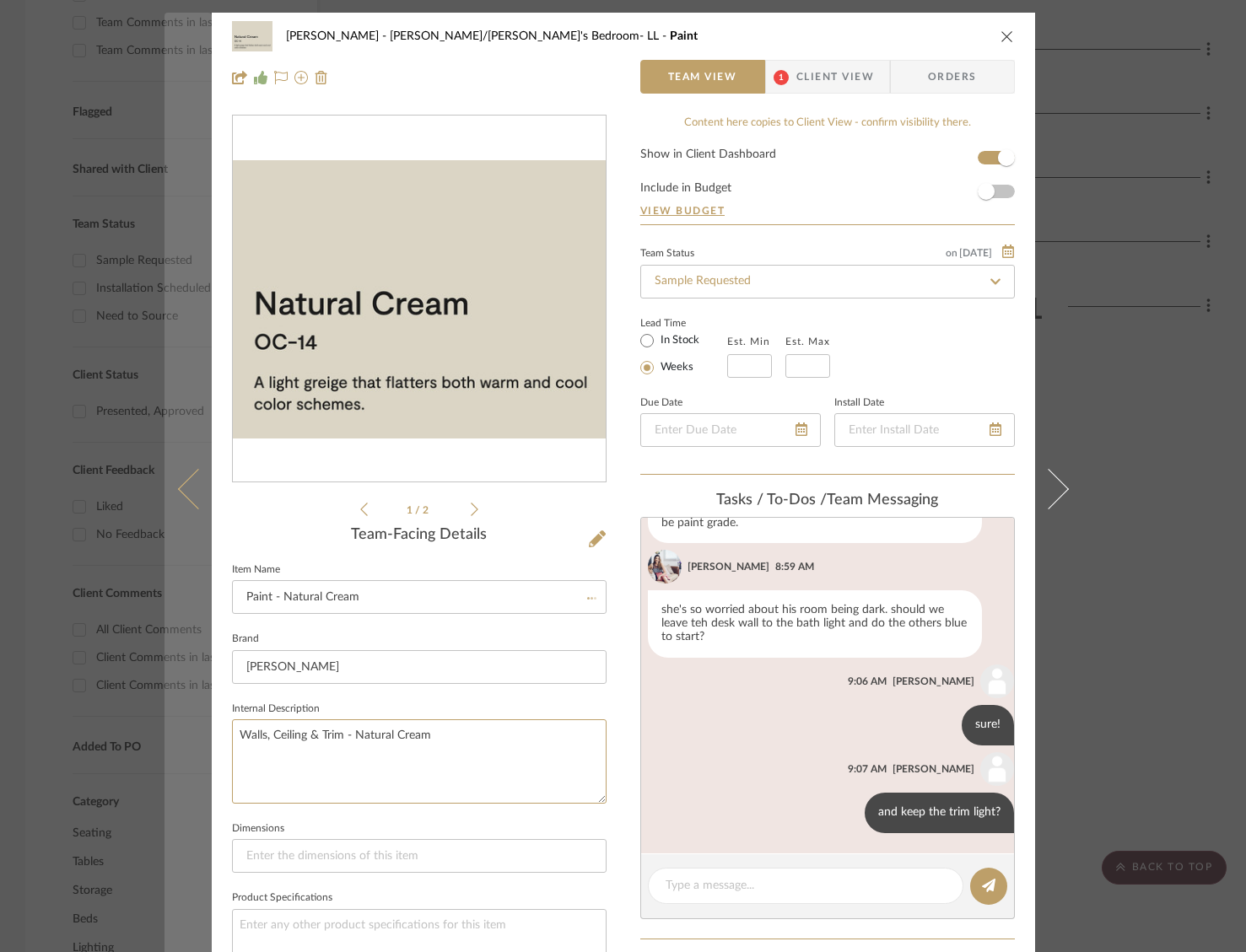 type 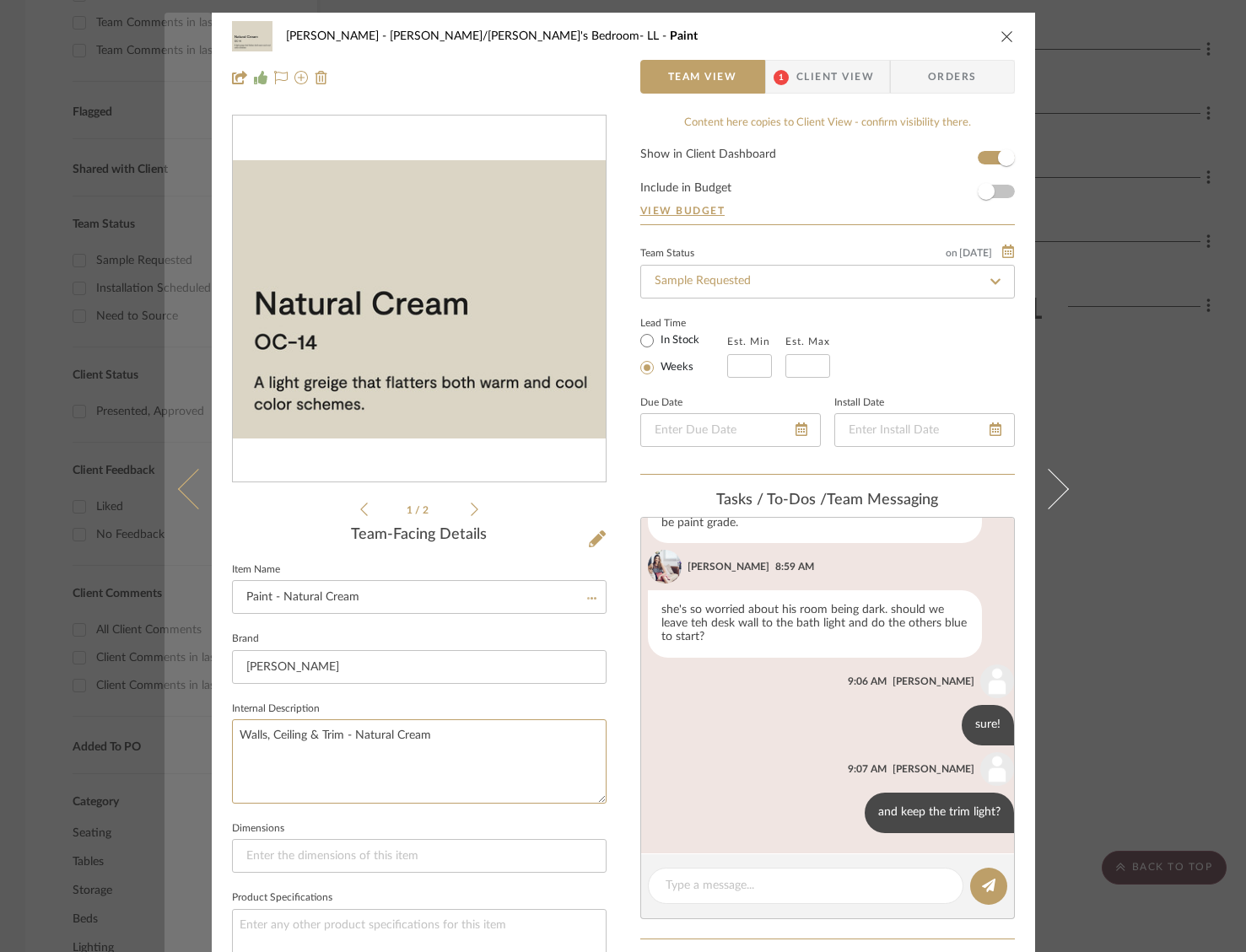 type 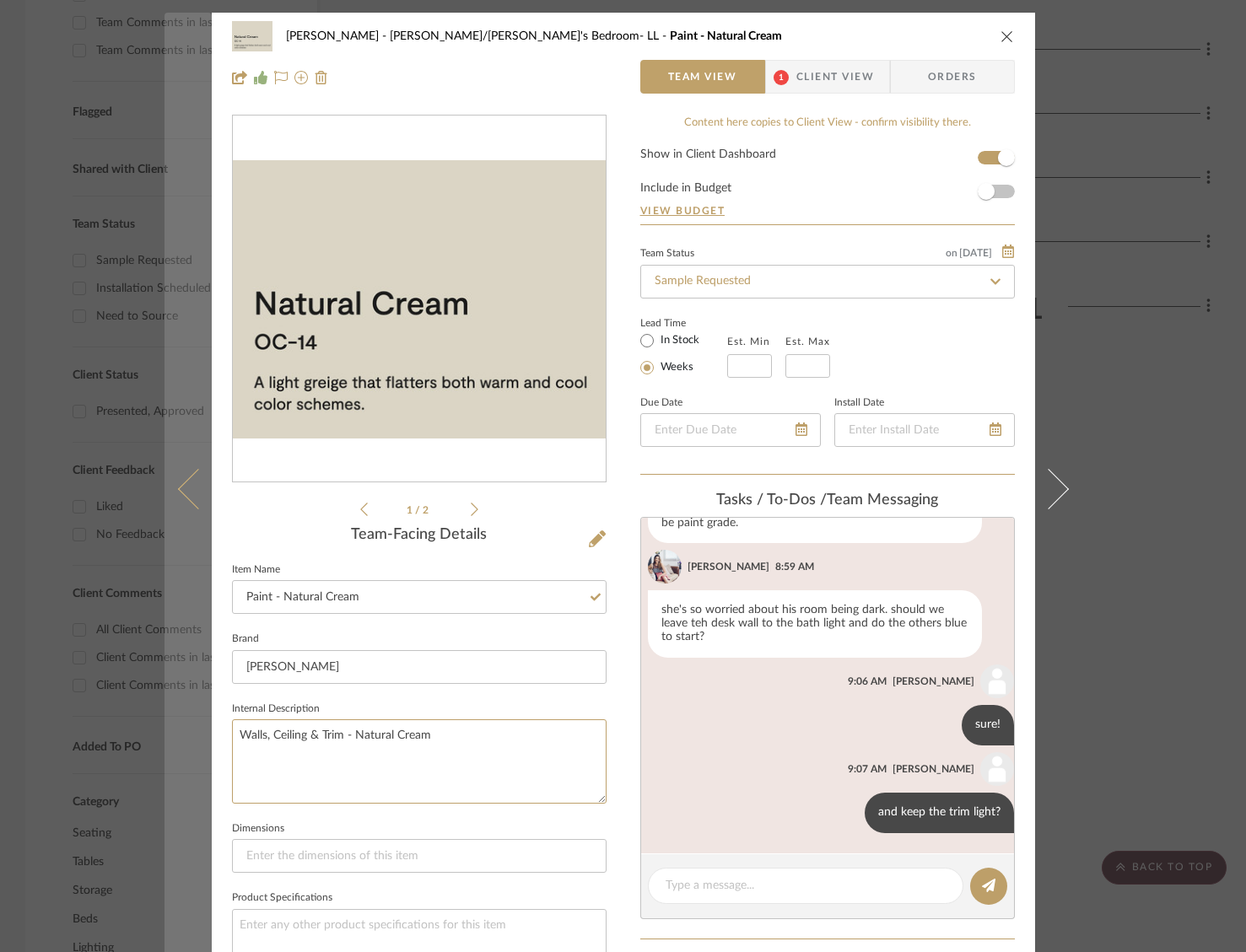 drag, startPoint x: 318, startPoint y: 733, endPoint x: 181, endPoint y: 725, distance: 137.23338 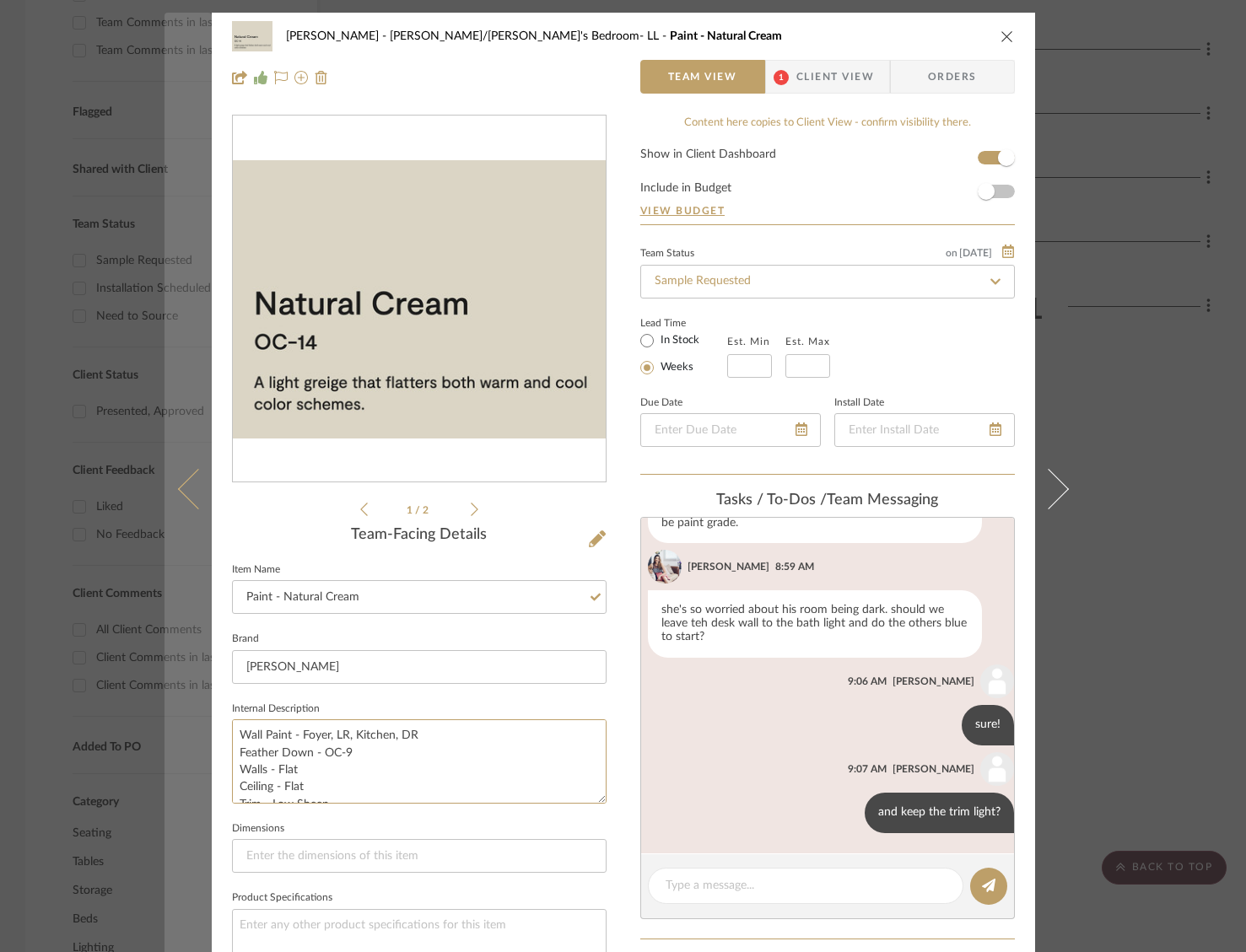 scroll, scrollTop: 9, scrollLeft: 0, axis: vertical 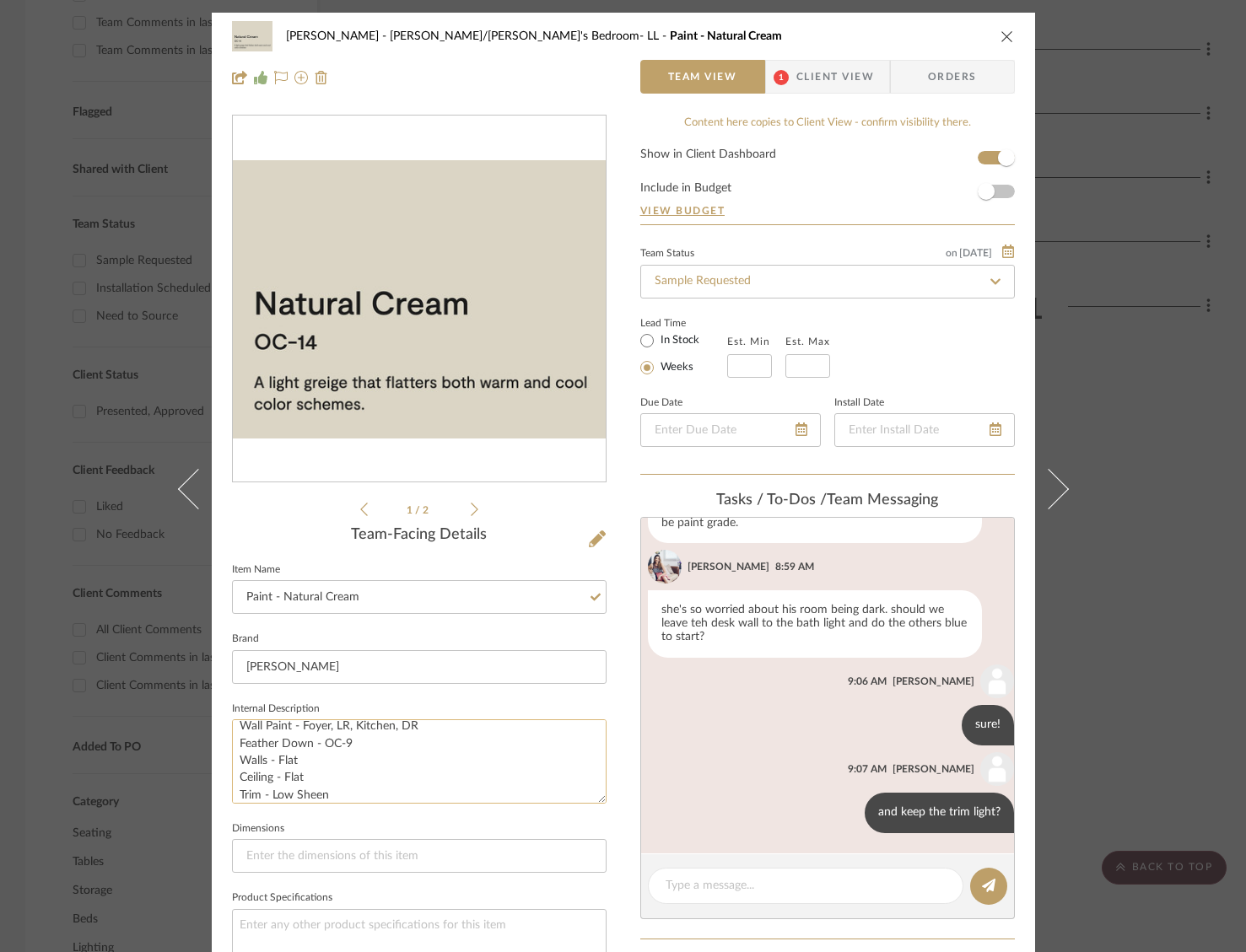 click on "Wall Paint - Foyer, LR, Kitchen, DR
Feather Down - OC-9
Walls - Flat
Ceiling - Flat
Trim - Low Sheen" 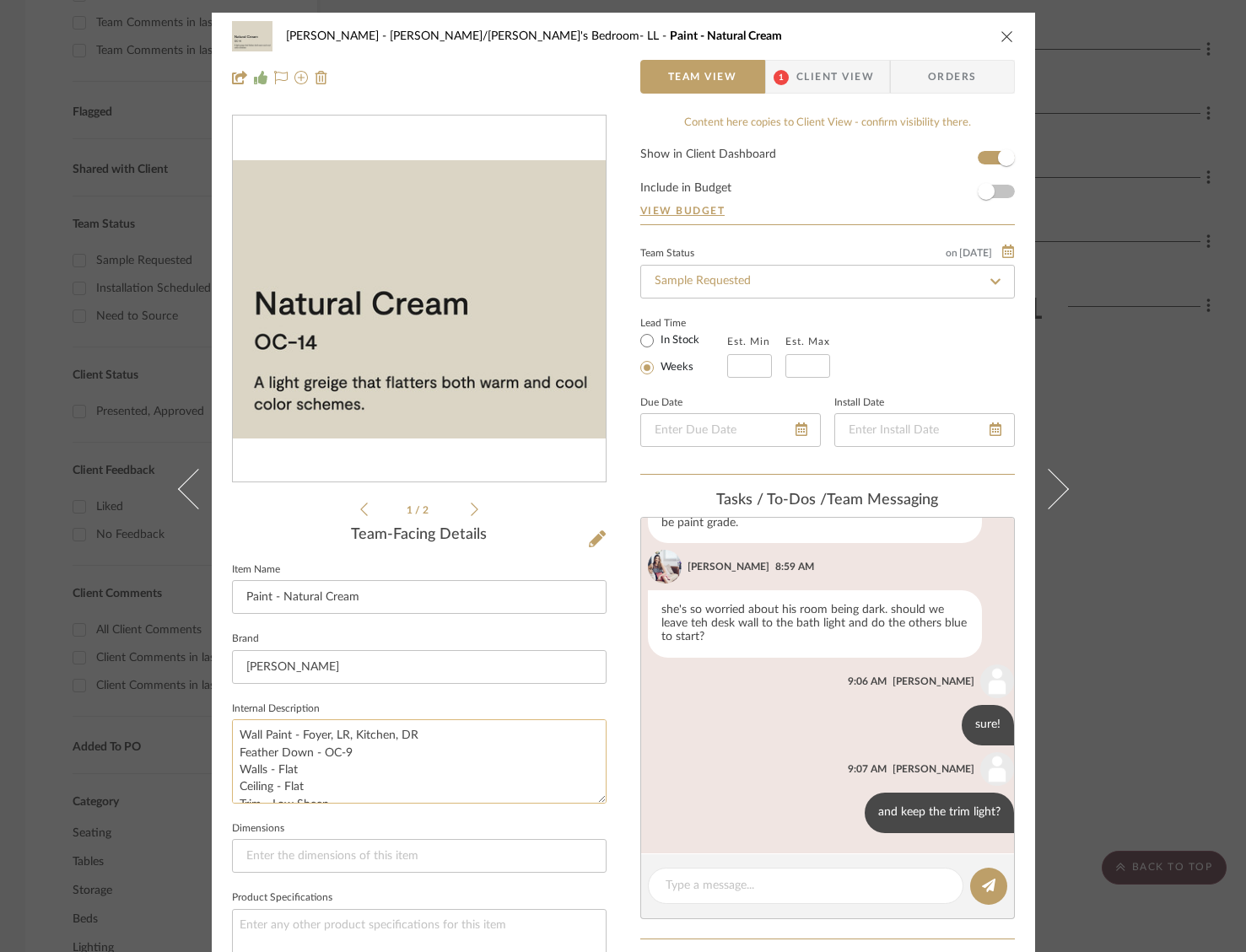 click on "Wall Paint - Foyer, LR, Kitchen, DR
Feather Down - OC-9
Walls - Flat
Ceiling - Flat
Trim - Low Sheen" 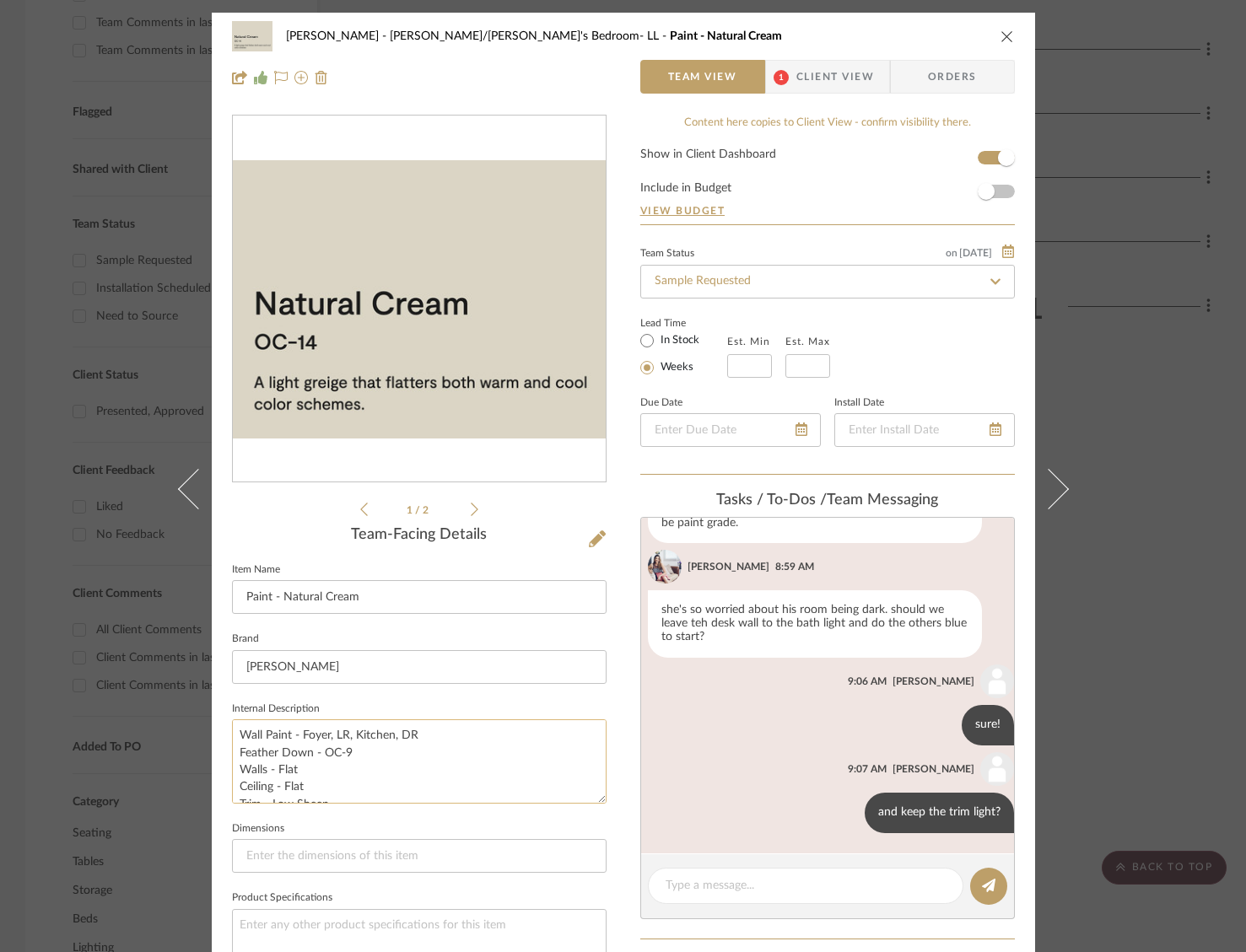 click on "Wall Paint - Foyer, LR, Kitchen, DR
Feather Down - OC-9
Walls - Flat
Ceiling - Flat
Trim - Low Sheen" 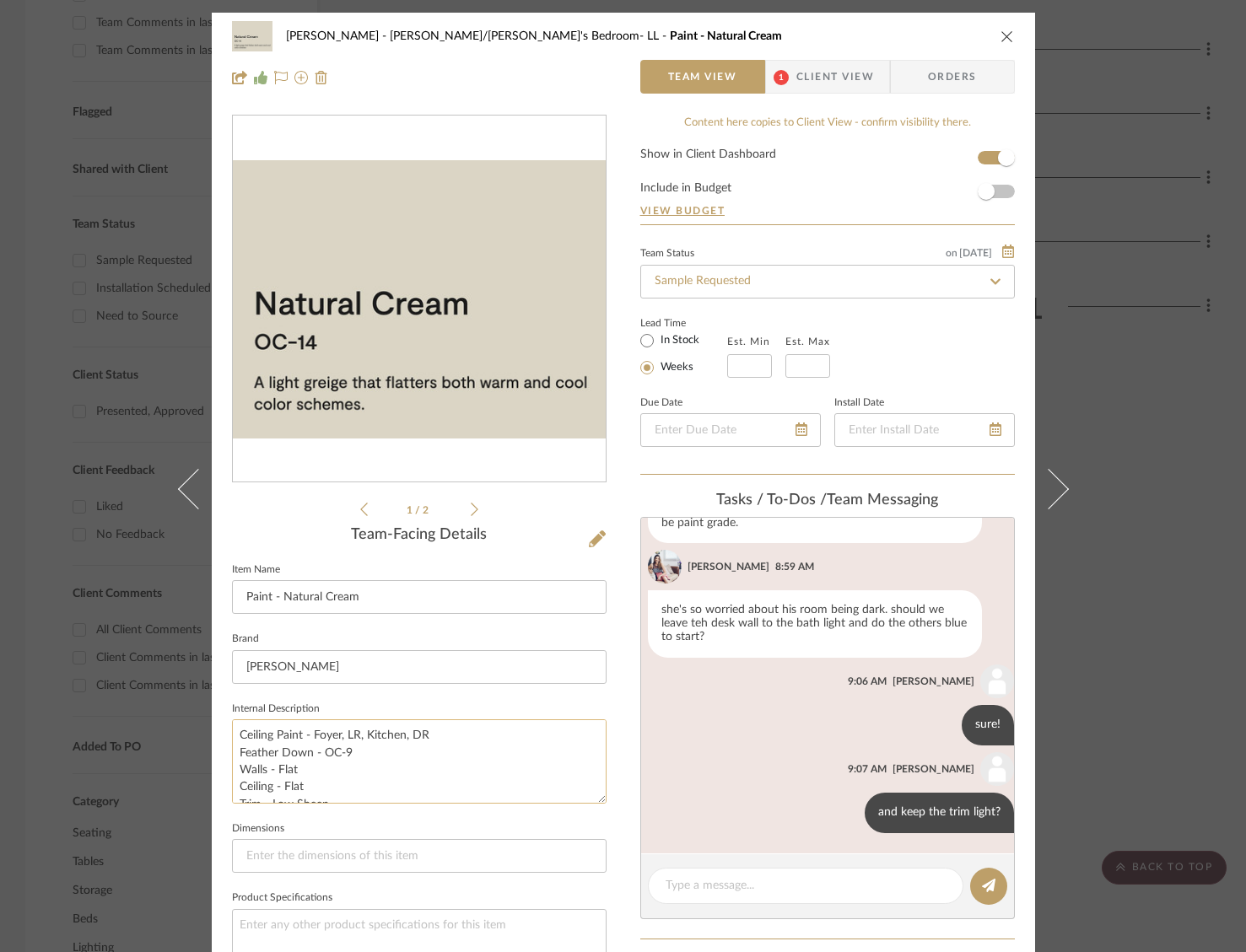 drag, startPoint x: 418, startPoint y: 731, endPoint x: 365, endPoint y: 742, distance: 54.129474 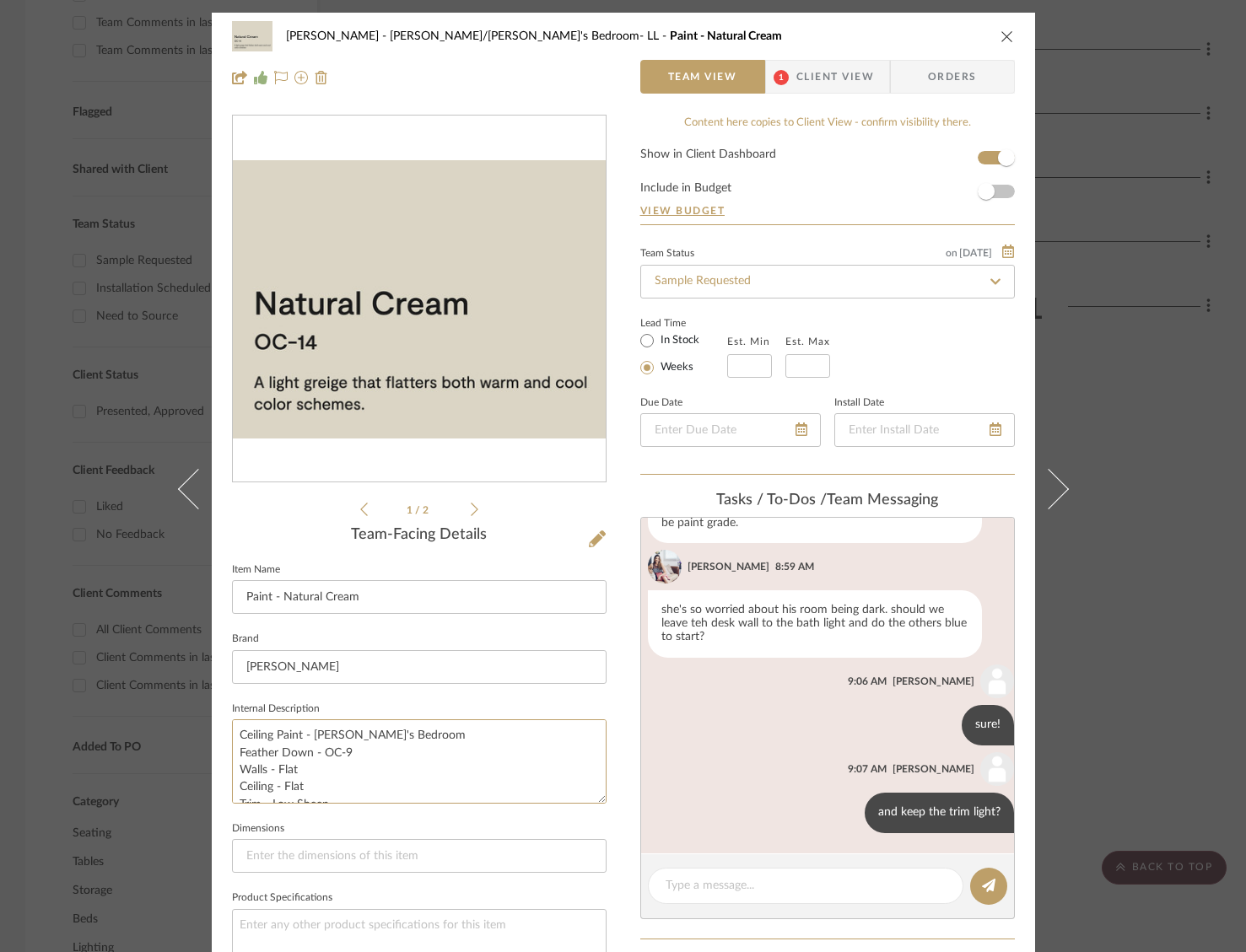 drag, startPoint x: 305, startPoint y: 756, endPoint x: 218, endPoint y: 753, distance: 87.05171 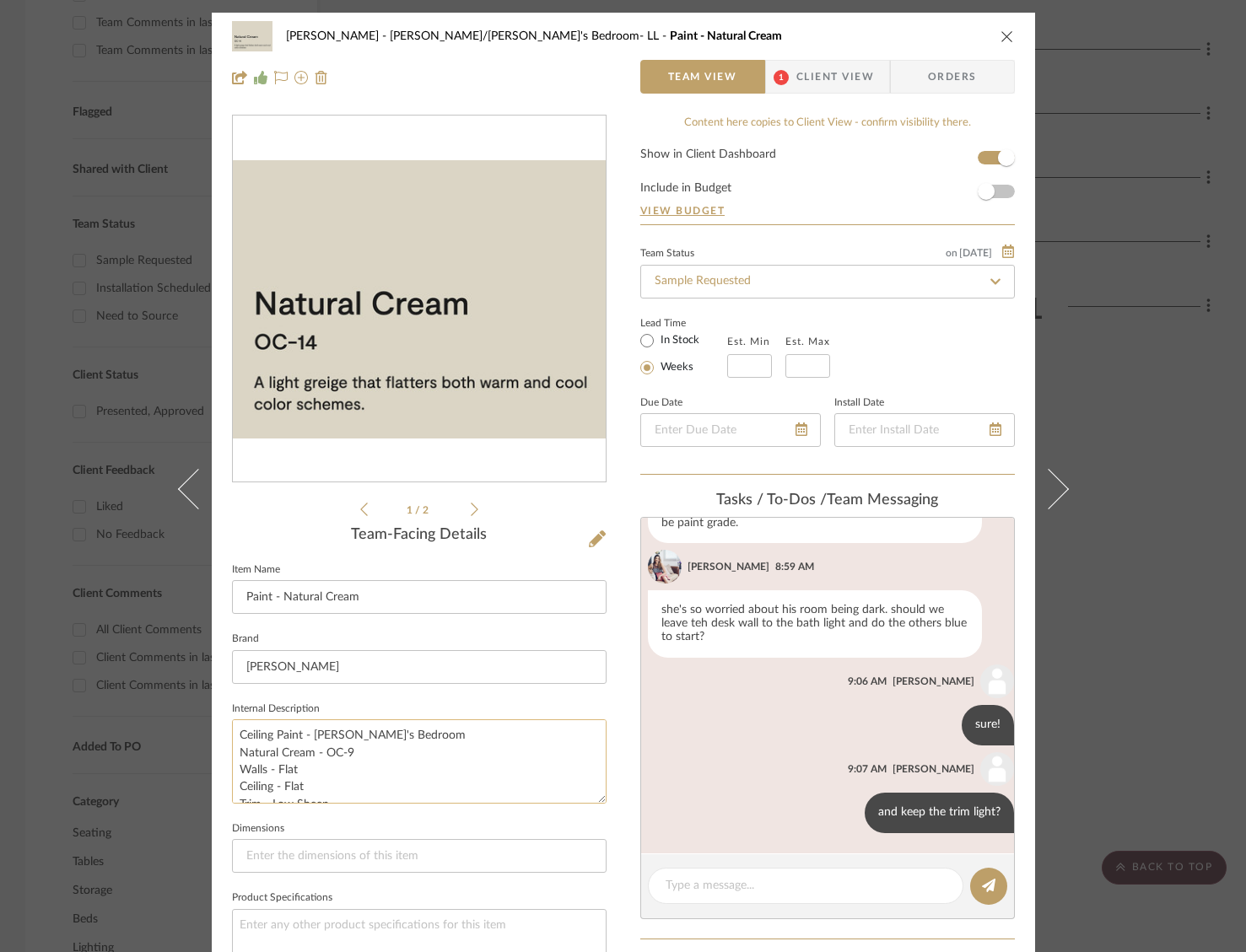 click on "Ceiling Paint - [PERSON_NAME]'s Bedroom
Natural Cream - OC-9
Walls - Flat
Ceiling - Flat
Trim - Low Sheen" 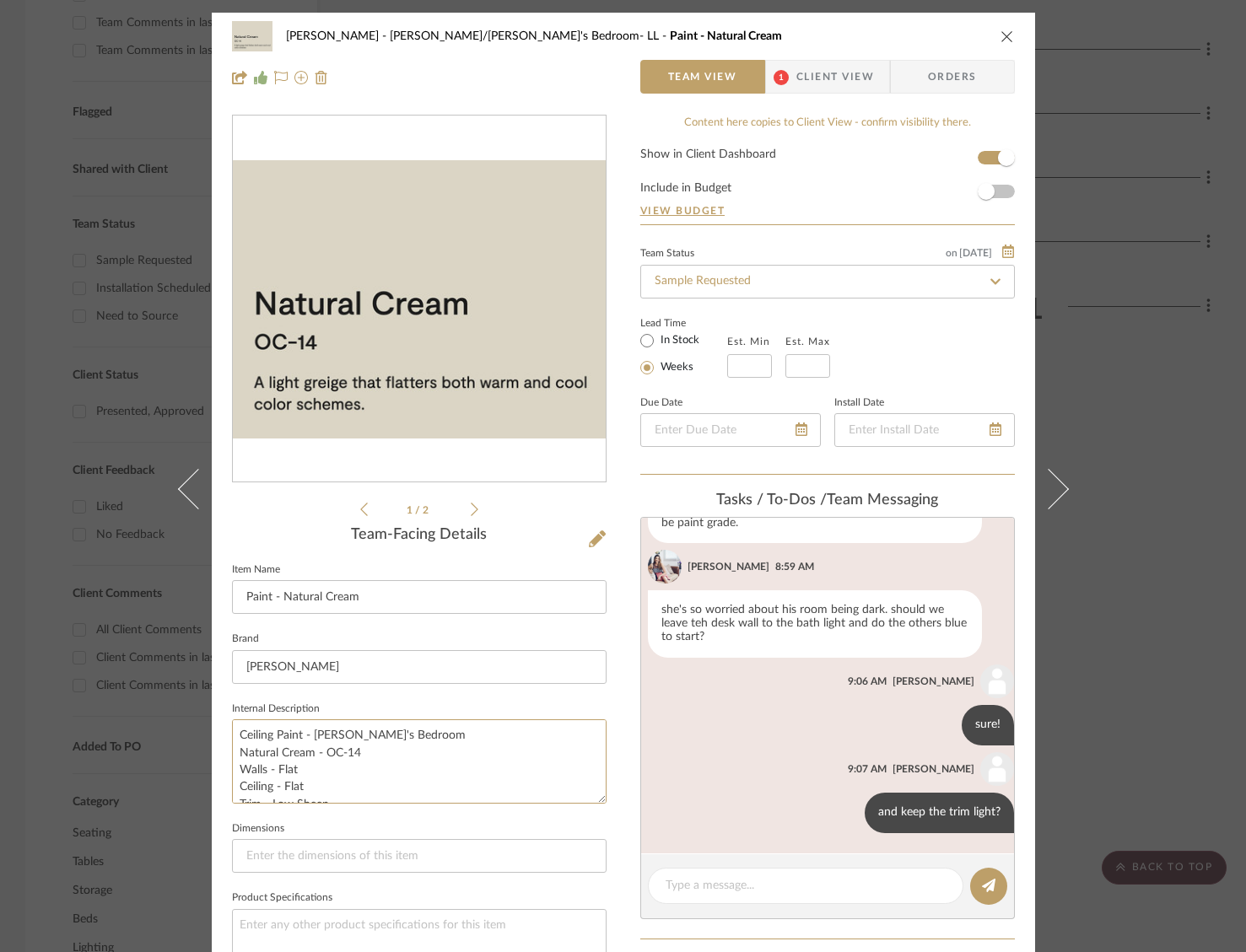 drag, startPoint x: 318, startPoint y: 767, endPoint x: 218, endPoint y: 773, distance: 100.17984 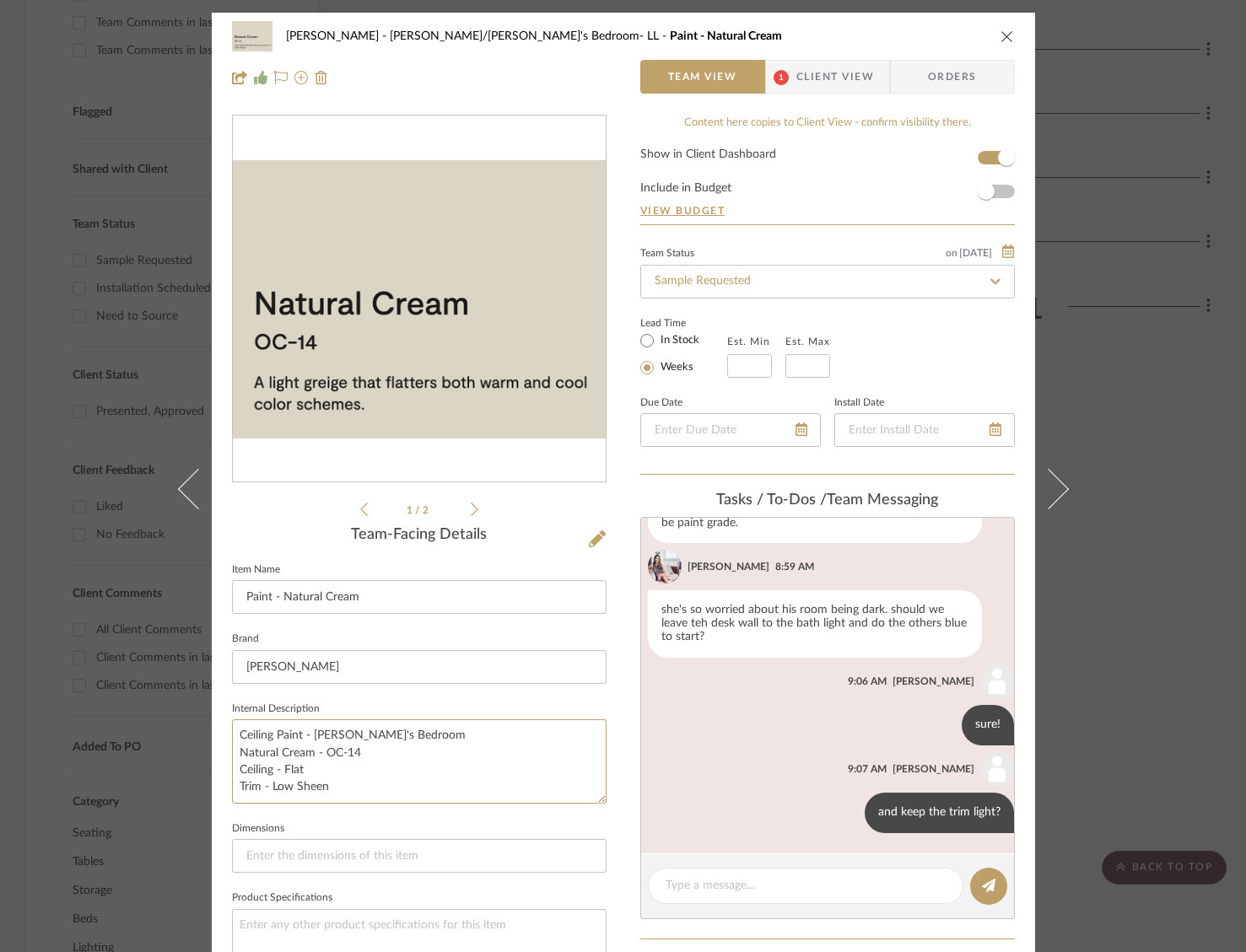 type on "Ceiling Paint - [PERSON_NAME]'s Bedroom
Natural Cream - OC-14
Ceiling - Flat
Trim - Low Sheen" 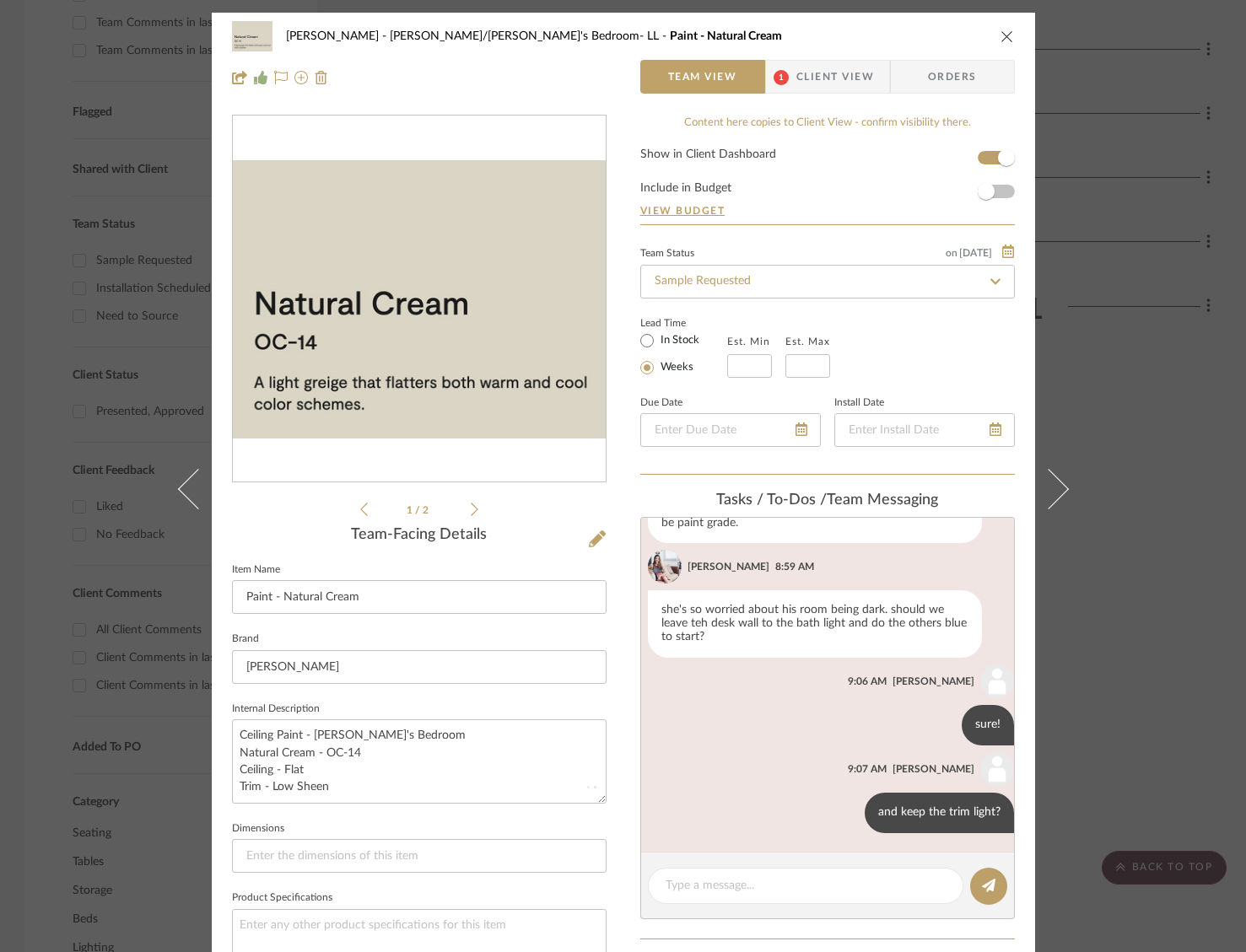 type 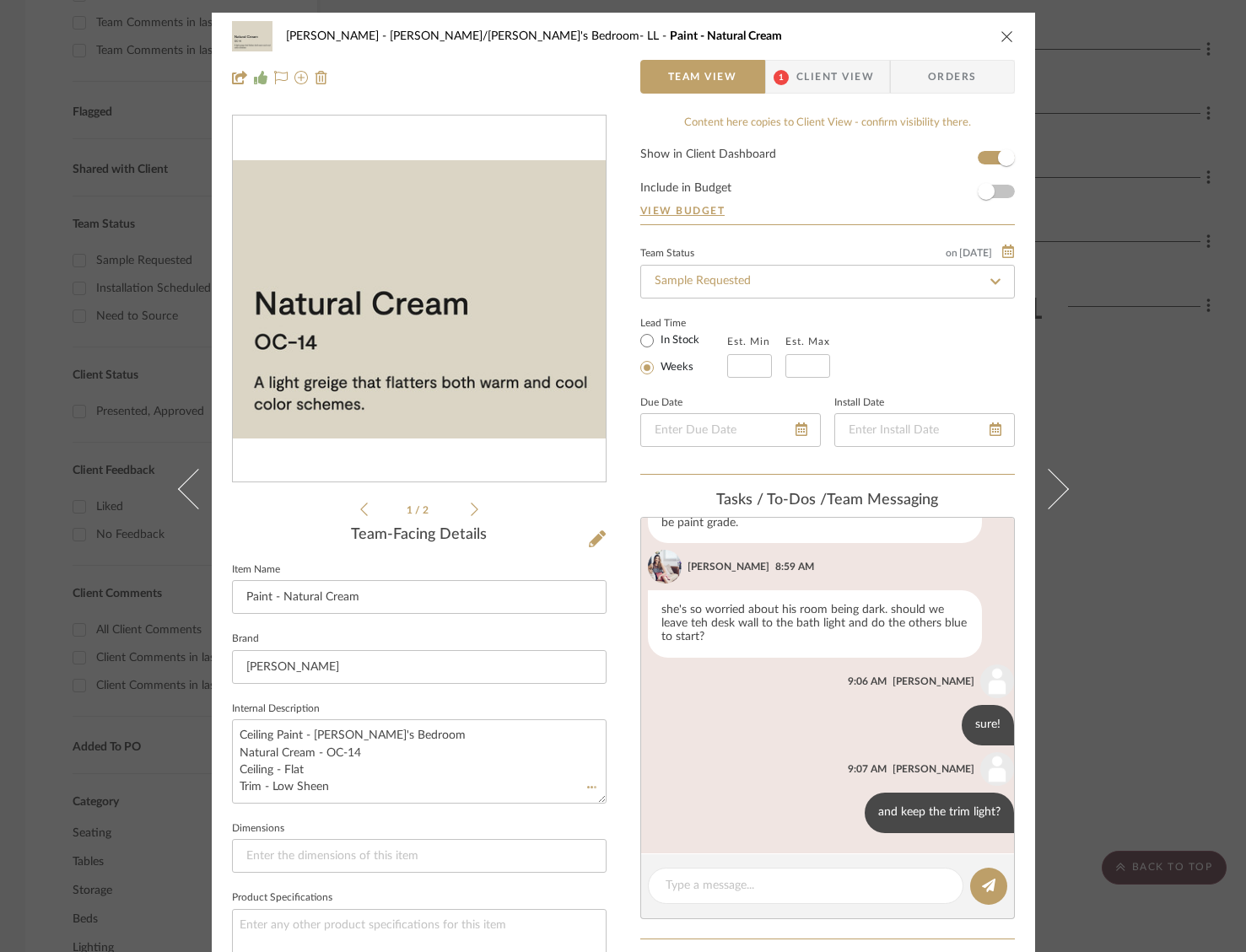 type 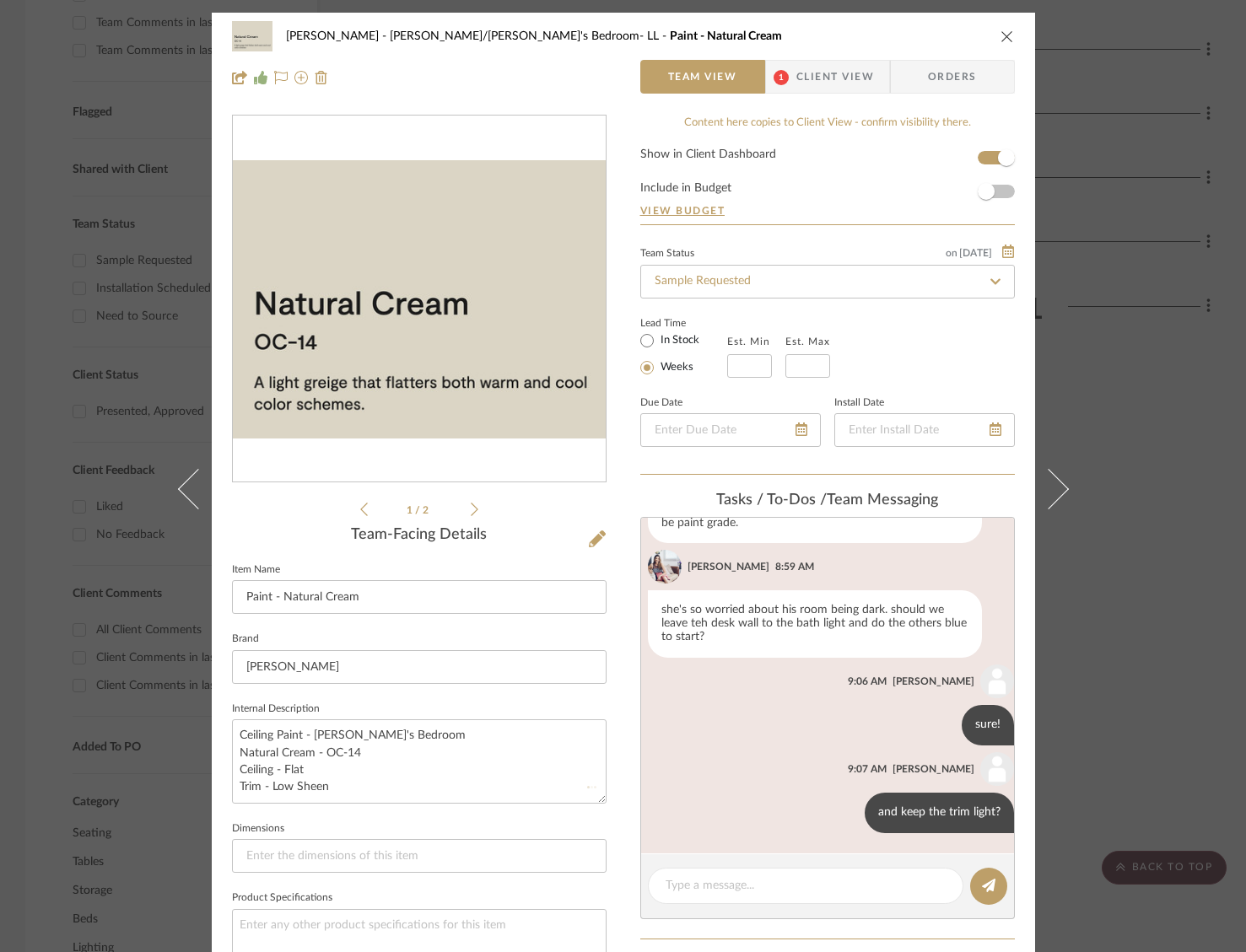 type 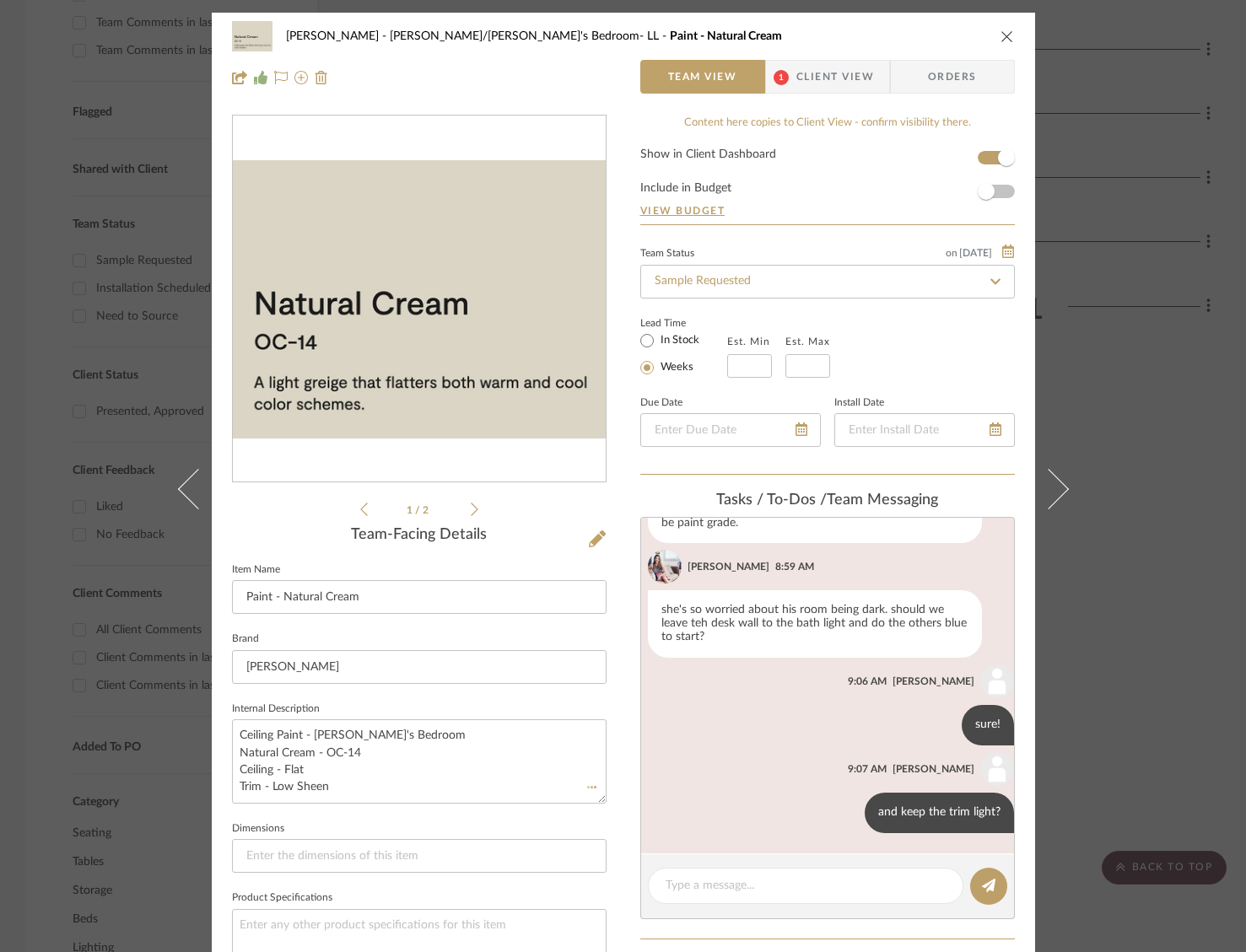type 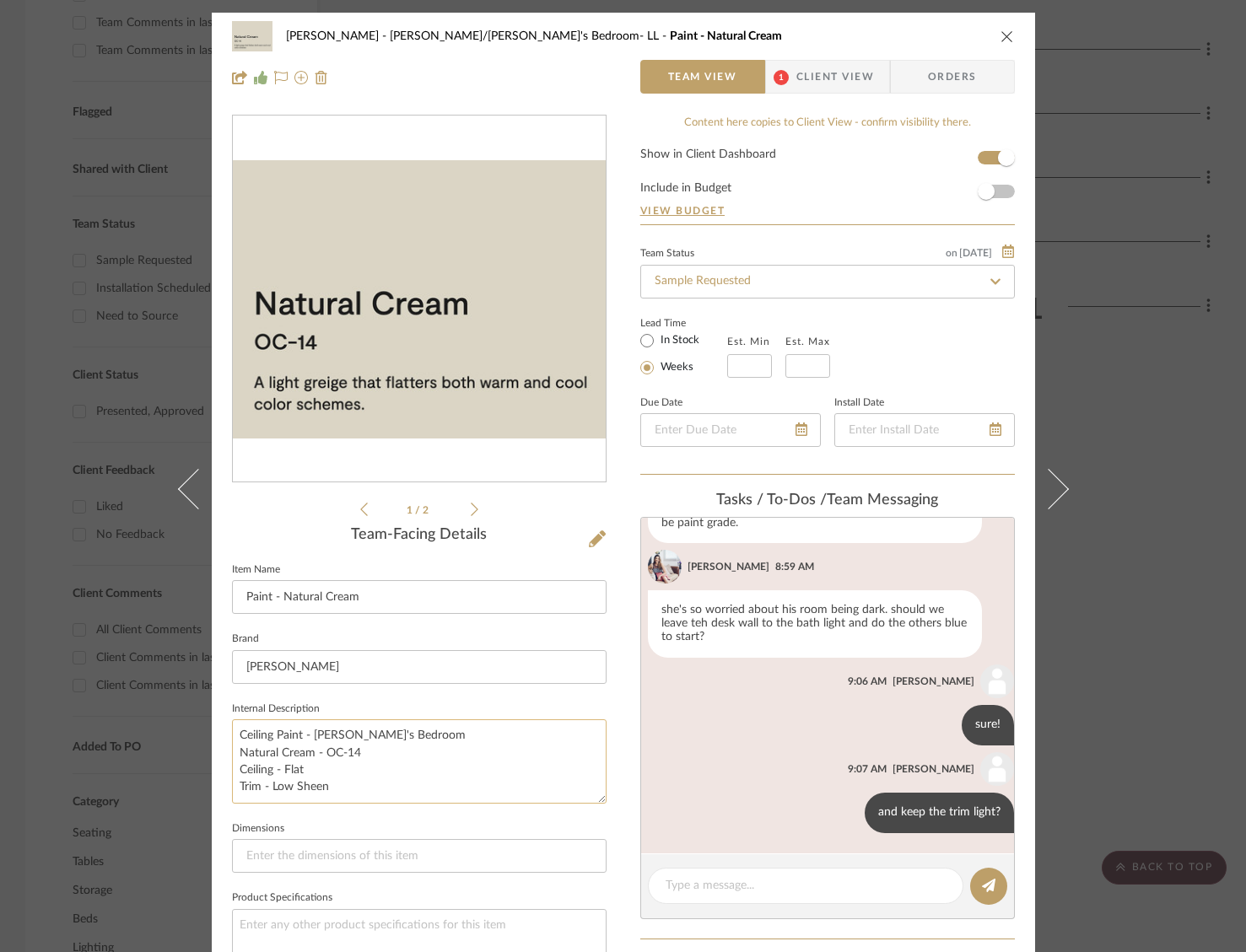 click on "Ceiling Paint - [PERSON_NAME]'s Bedroom
Natural Cream - OC-14
Ceiling - Flat
Trim - Low Sheen" 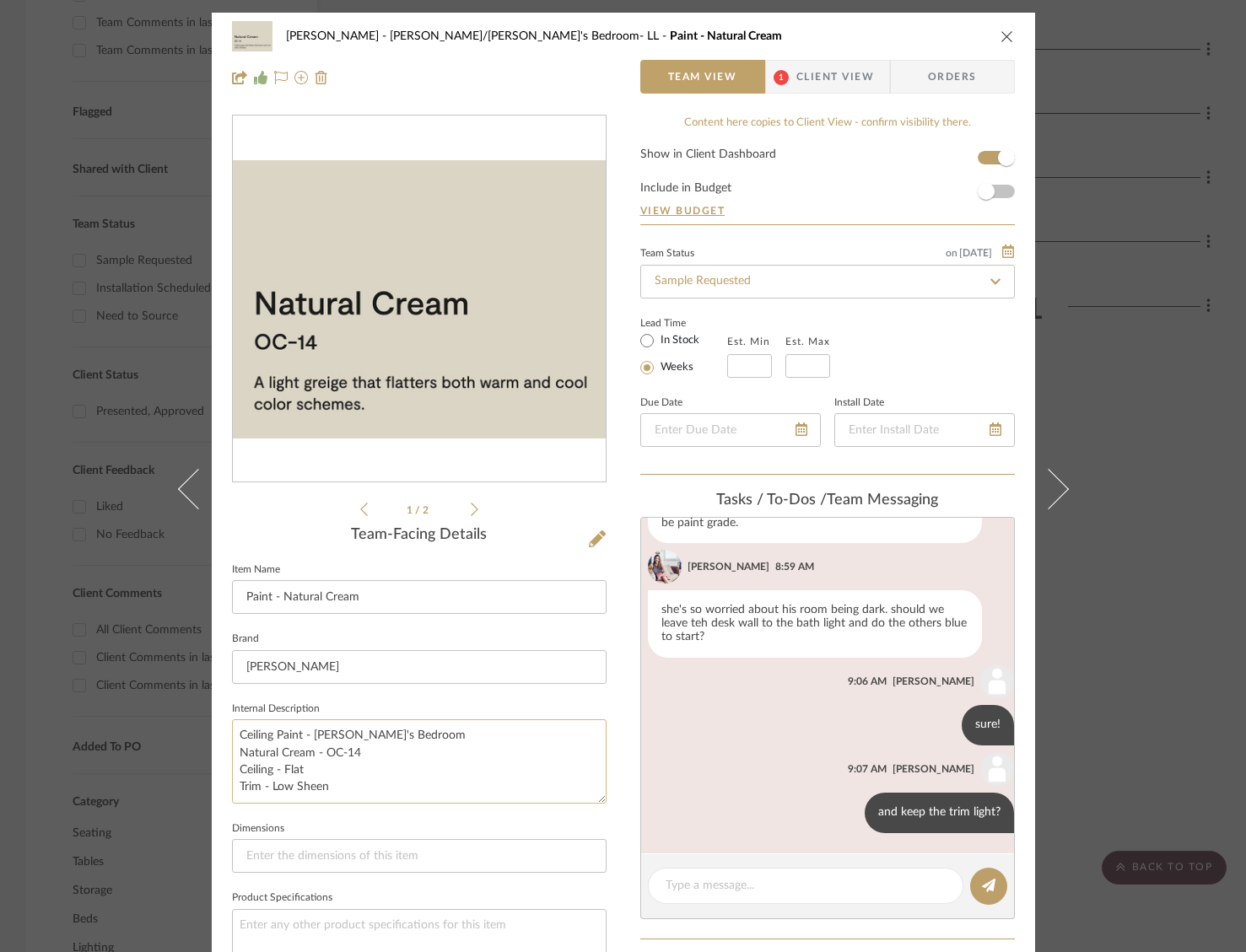 drag, startPoint x: 266, startPoint y: 736, endPoint x: 294, endPoint y: 738, distance: 28.071338 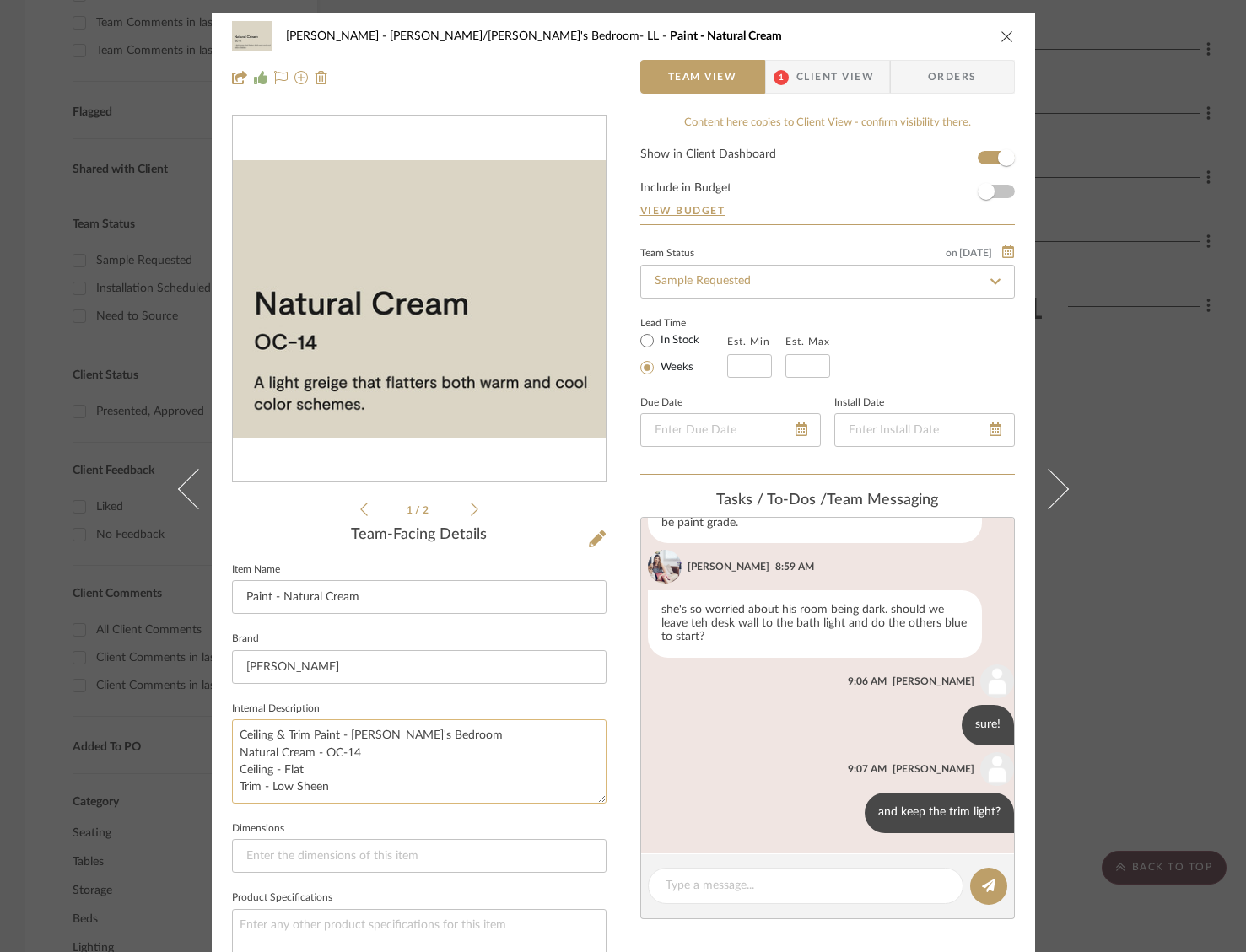 click on "Ceiling & Trim Paint - [PERSON_NAME]'s Bedroom
Natural Cream - OC-14
Ceiling - Flat
Trim - Low Sheen" 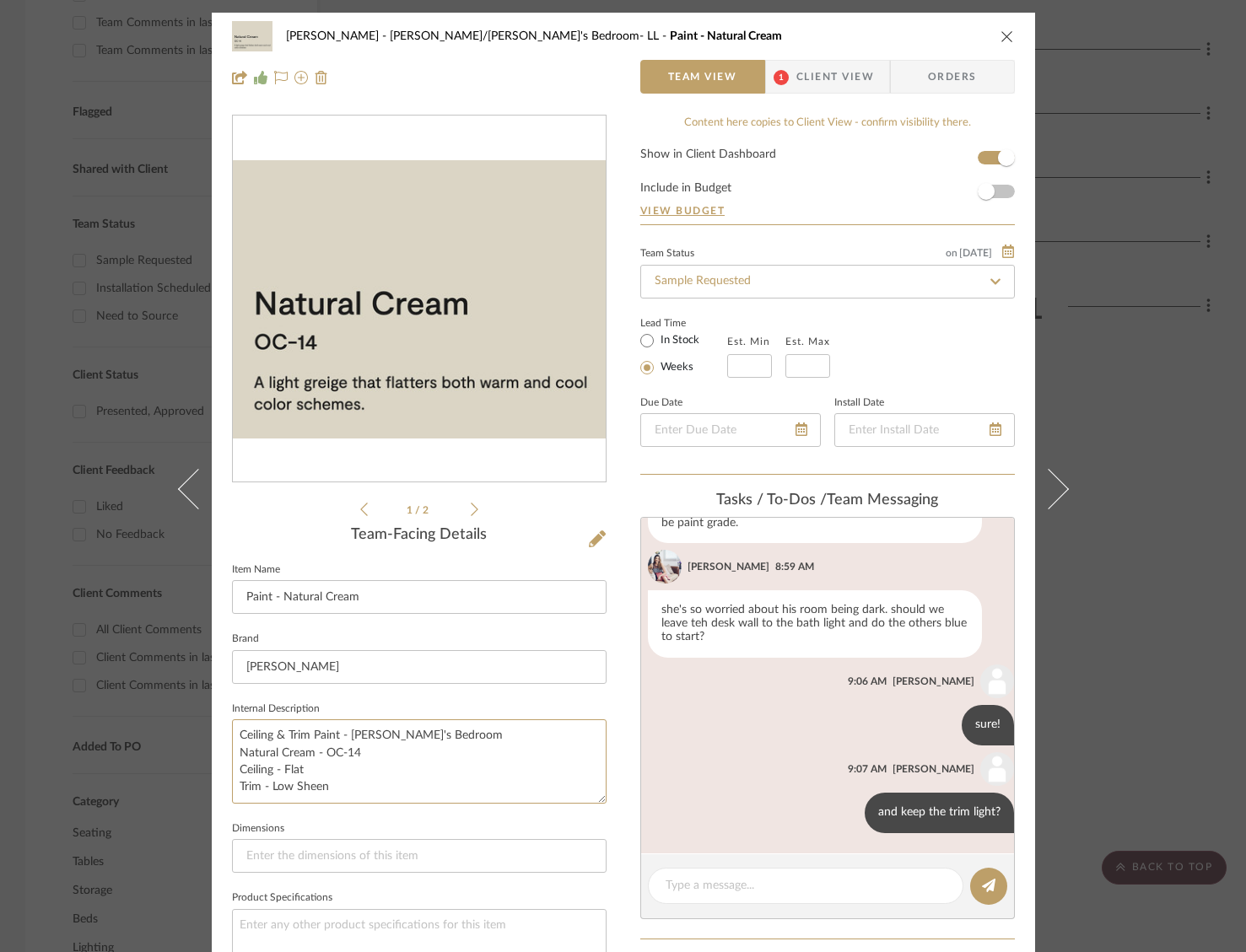 type on "Ceiling & Trim Paint - [PERSON_NAME]'s Bedroom
Natural Cream - OC-14
Ceiling - Flat
Trim - Low Sheen" 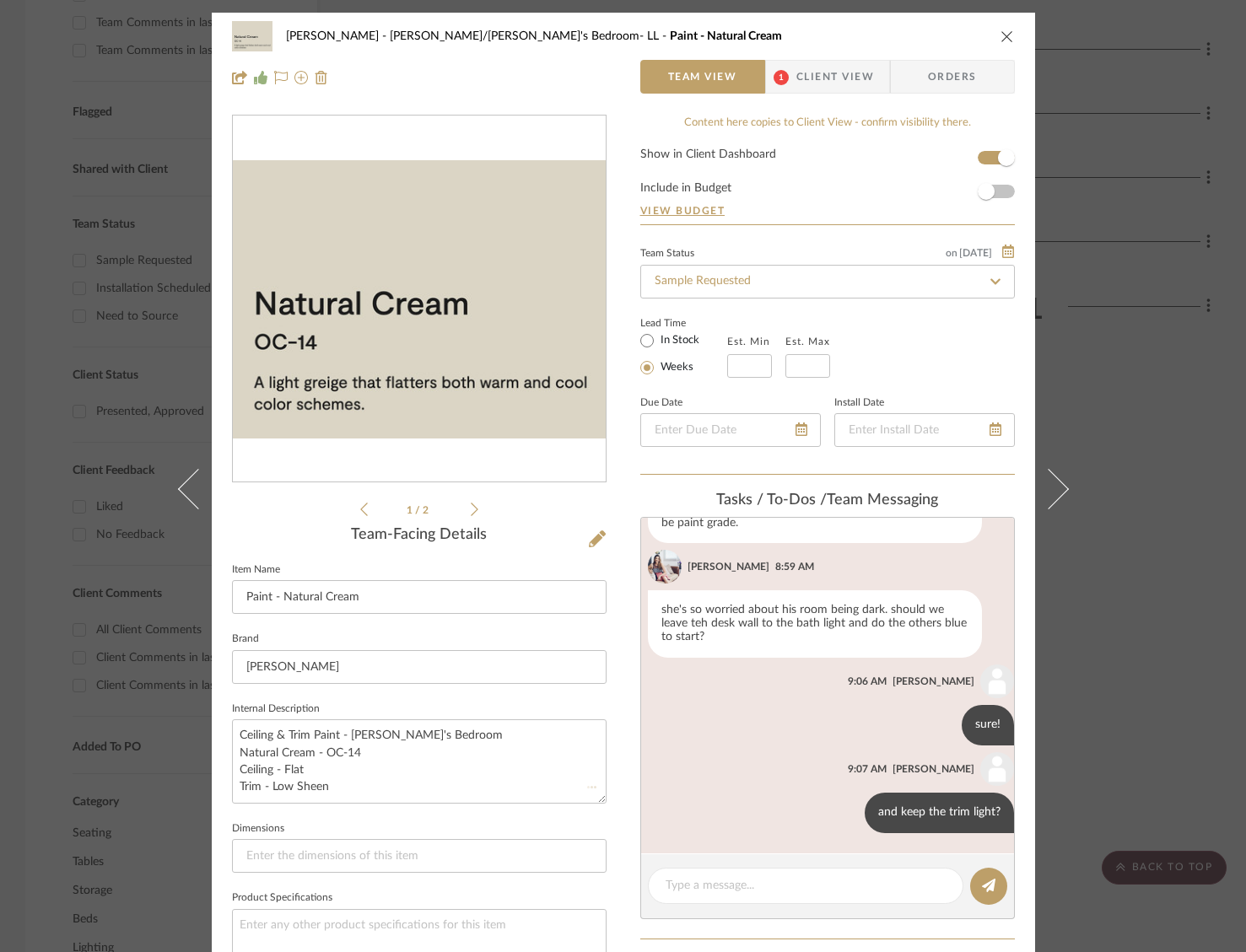 type 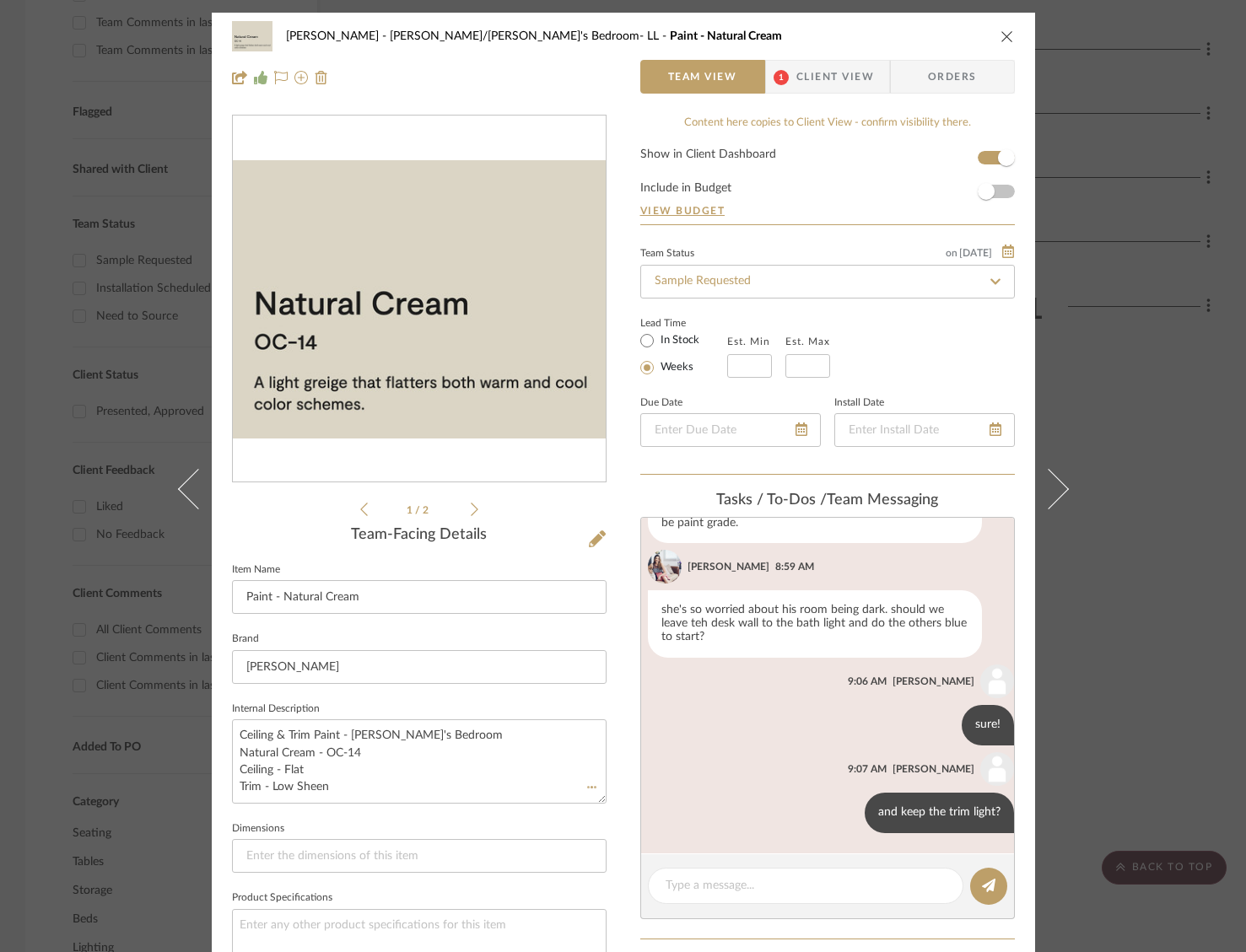 type 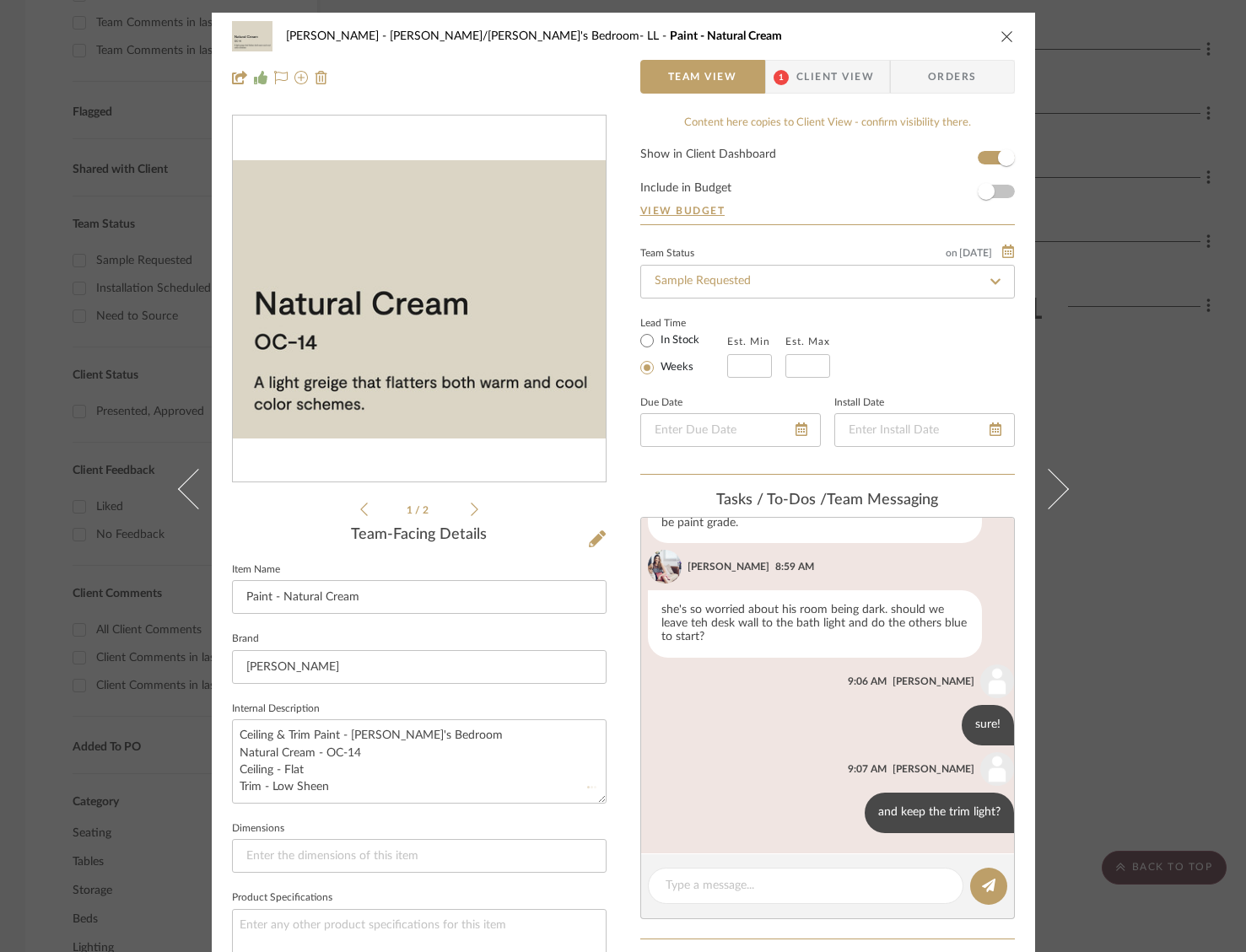 type 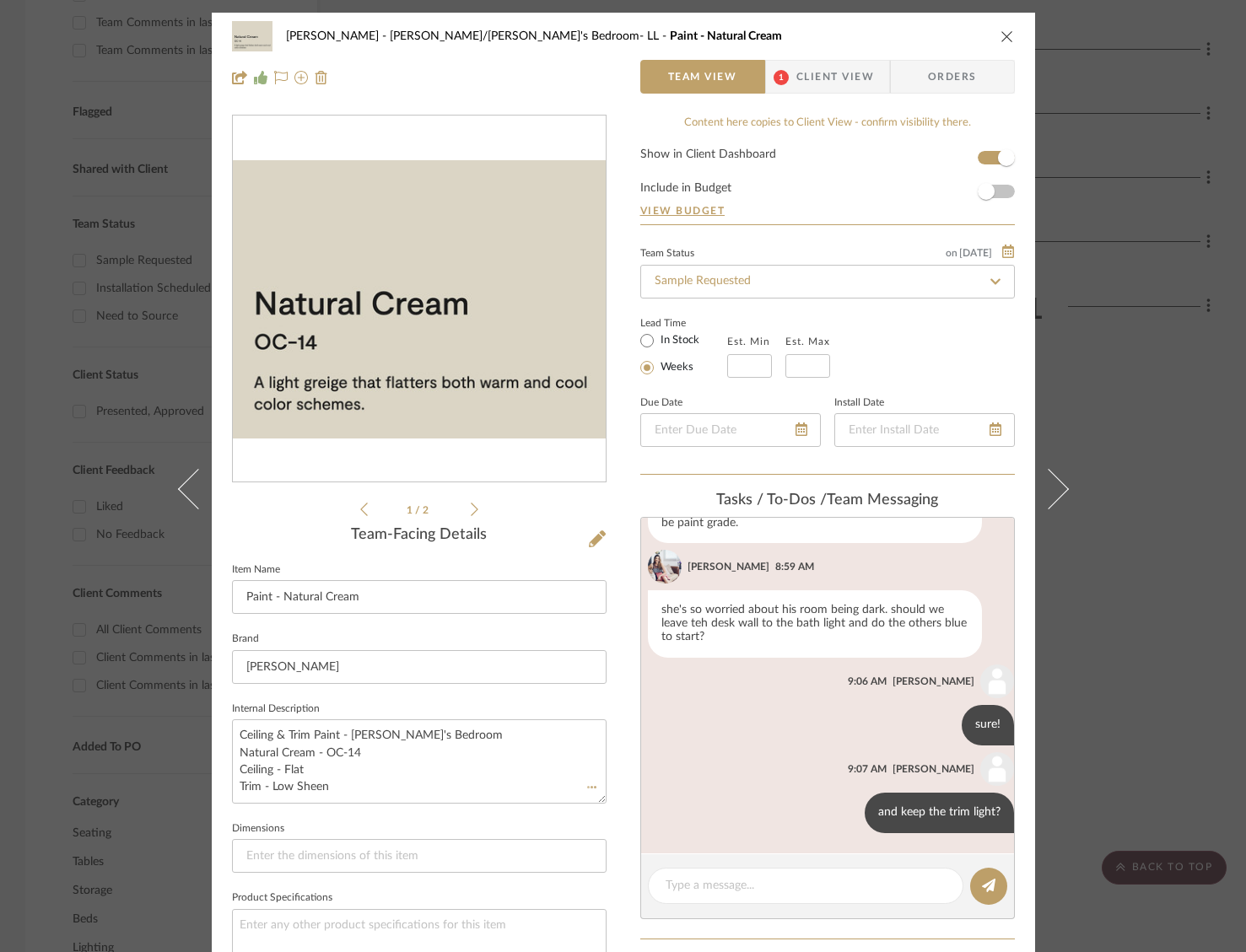 type 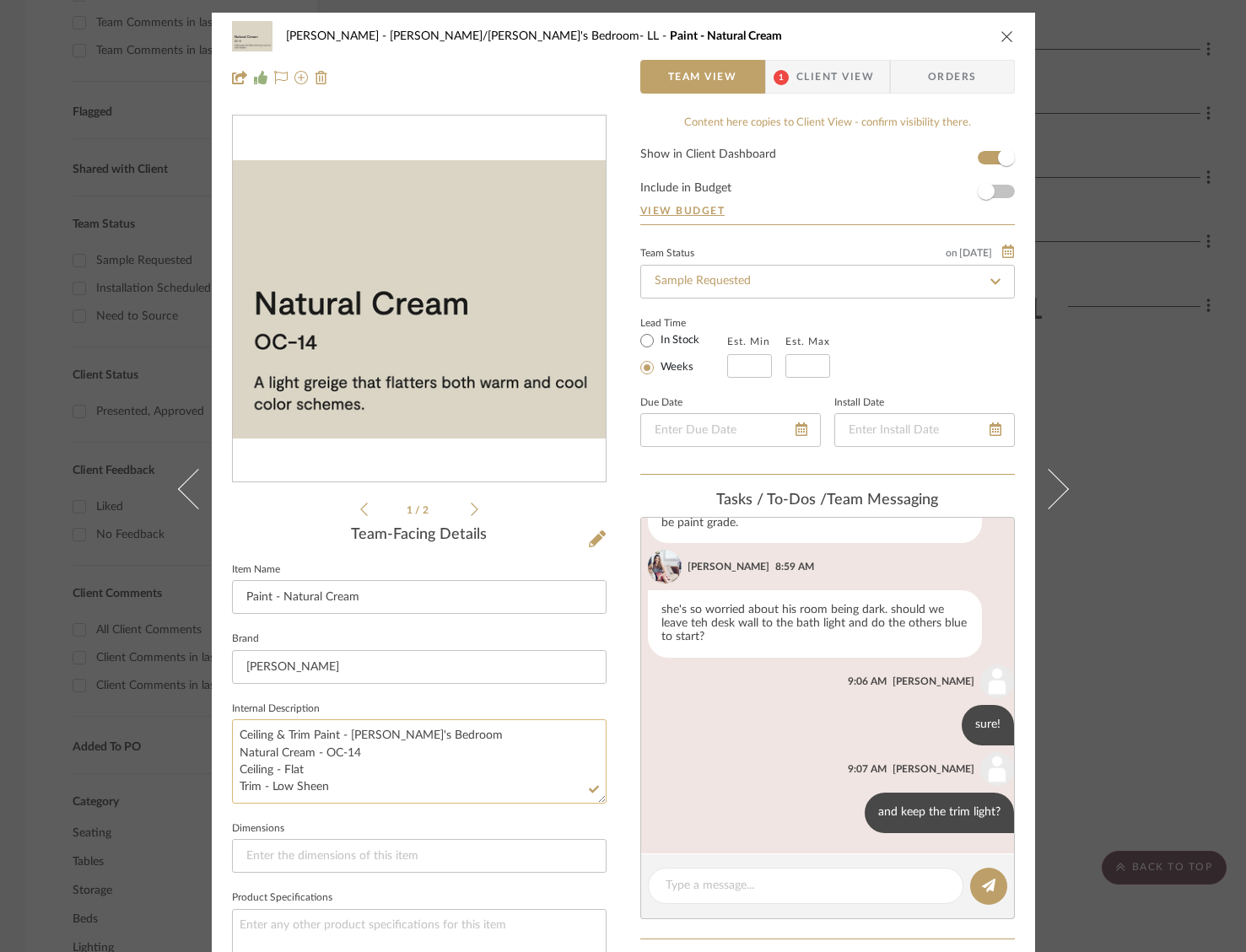 click on "Ceiling & Trim Paint - [PERSON_NAME]'s Bedroom
Natural Cream - OC-14
Ceiling - Flat
Trim - Low Sheen" 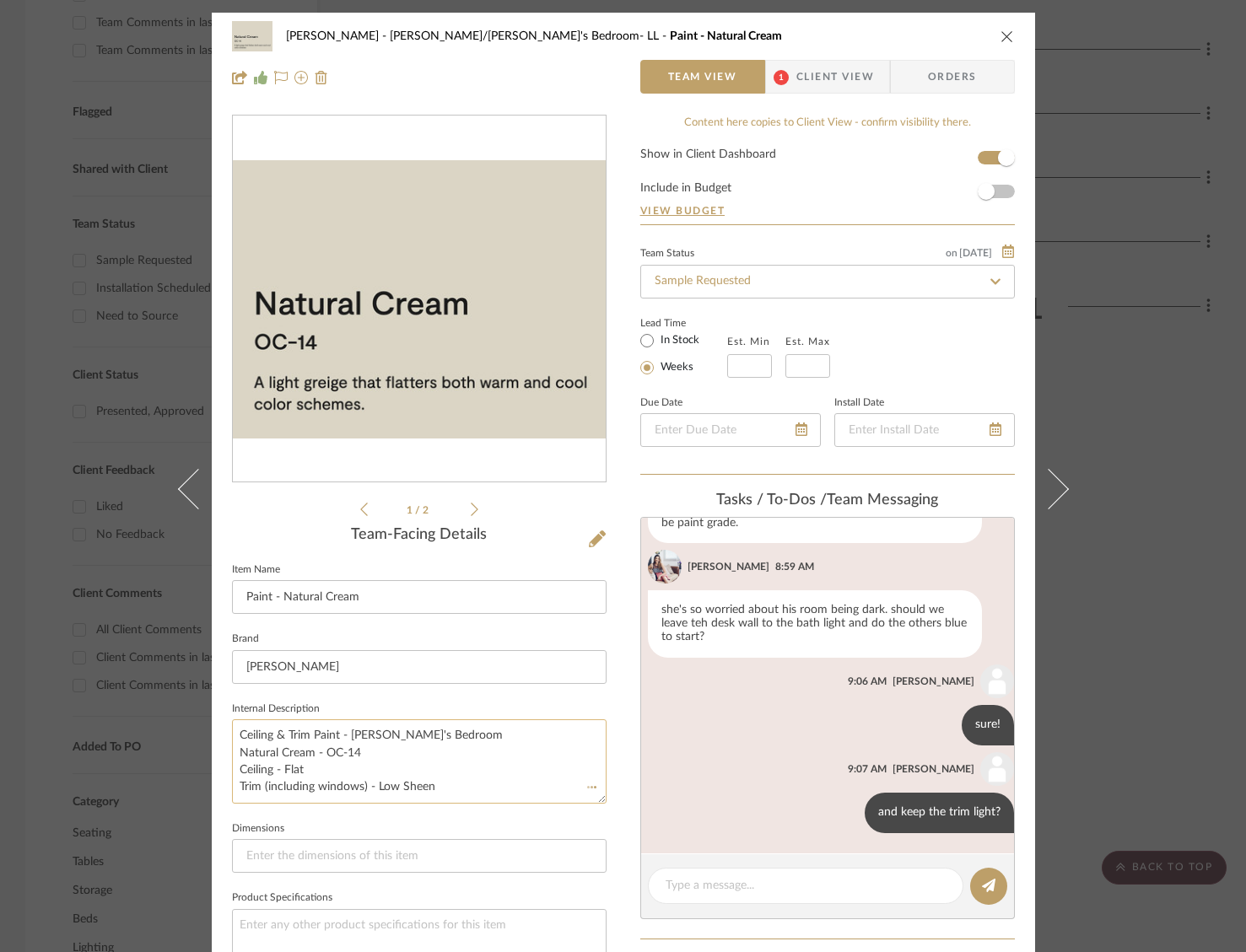 click on "Ceiling & Trim Paint - [PERSON_NAME]'s Bedroom
Natural Cream - OC-14
Ceiling - Flat
Trim (including windows) - Low Sheen" 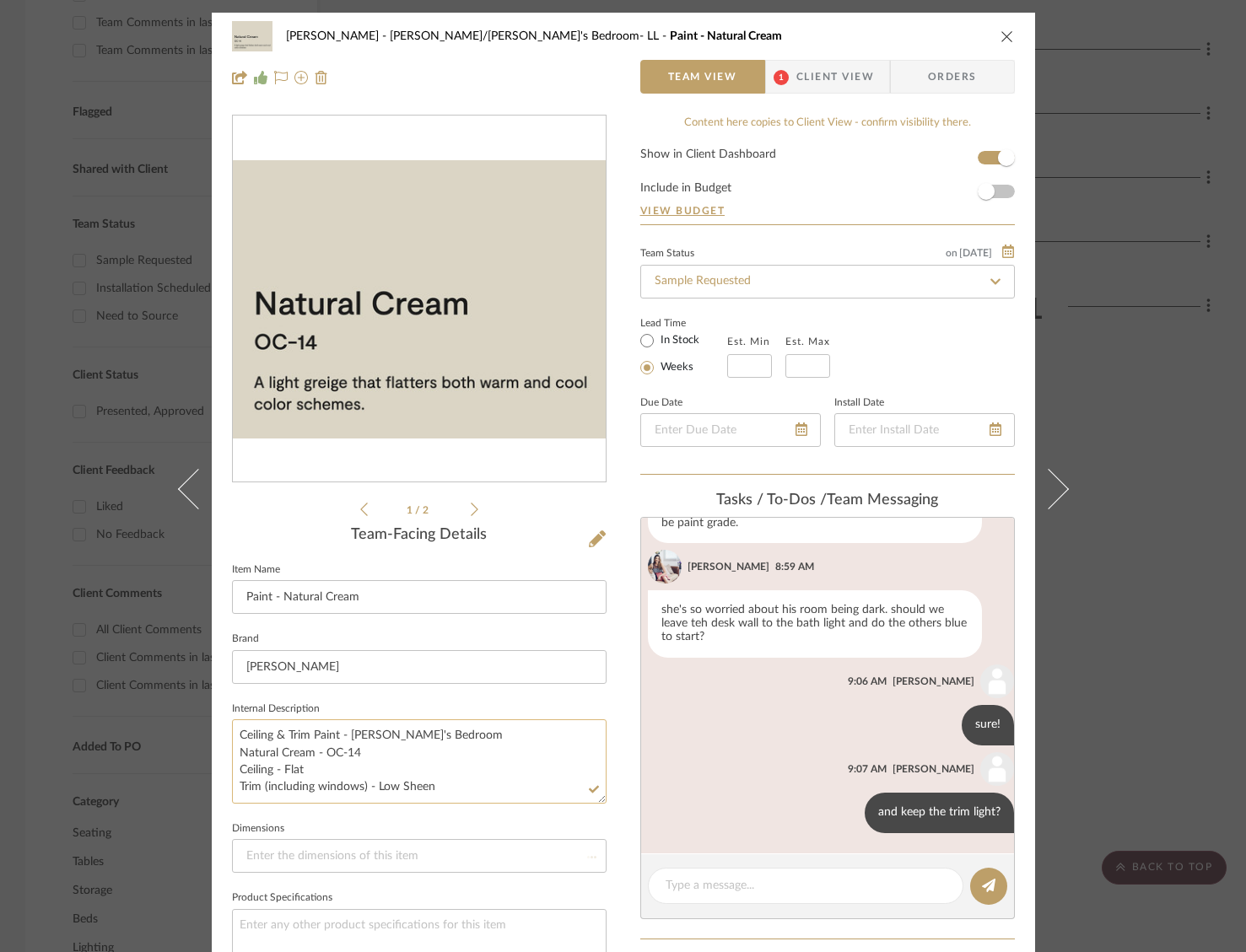 type on "Ceiling & Trim Paint - [PERSON_NAME]'s Bedroom
Natural Cream - OC-14
Ceiling - Flat
Trim - Low Sheen" 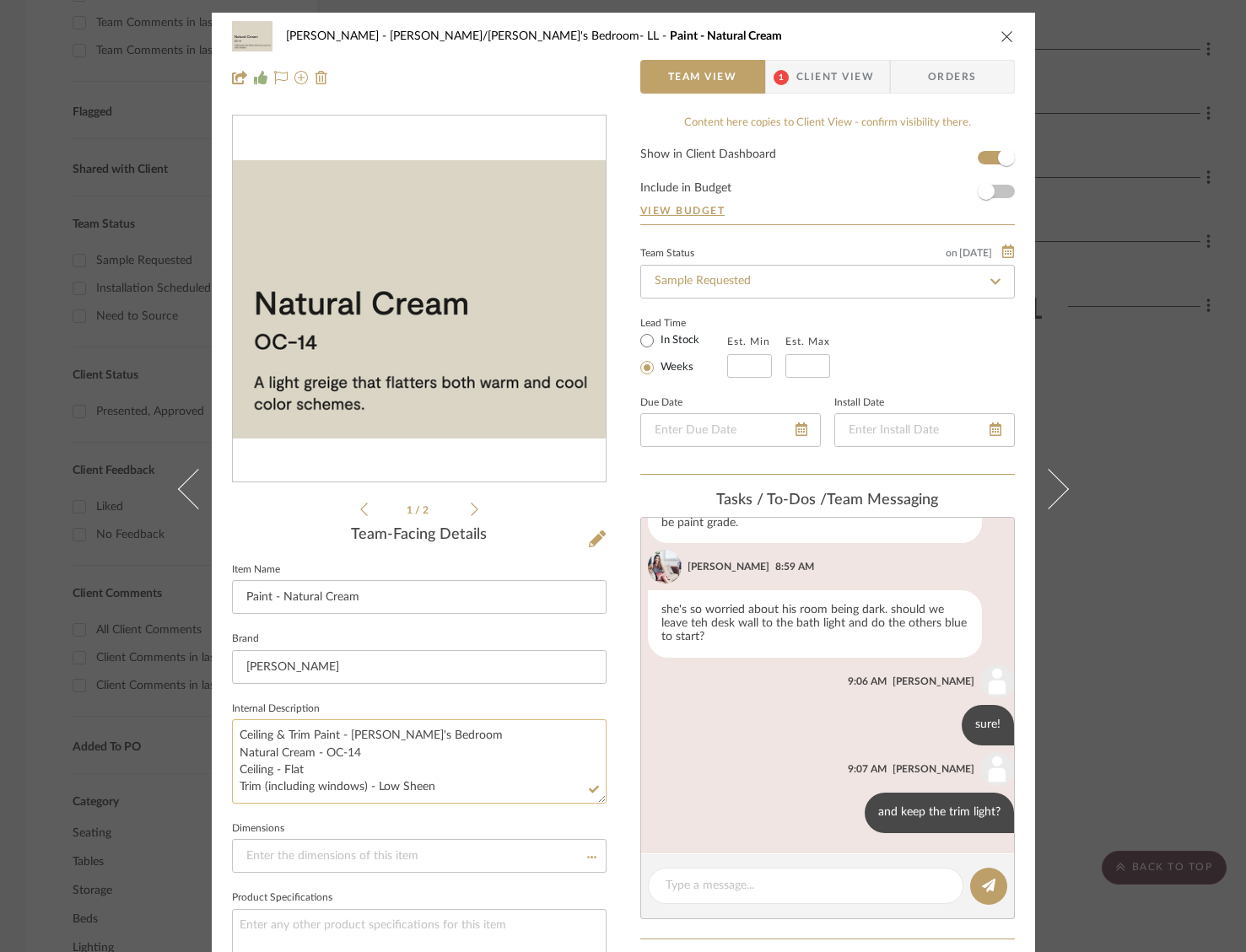 type 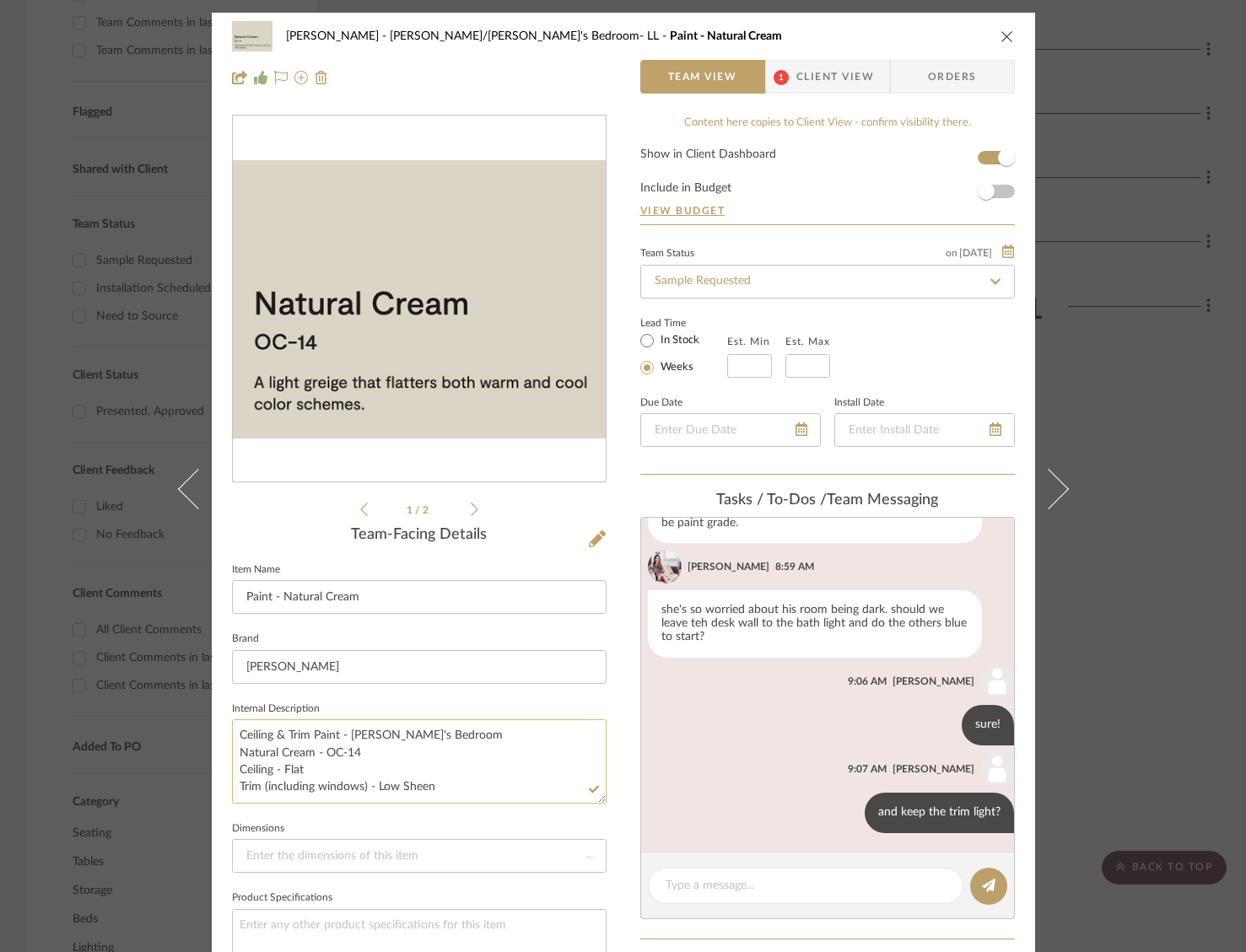 type 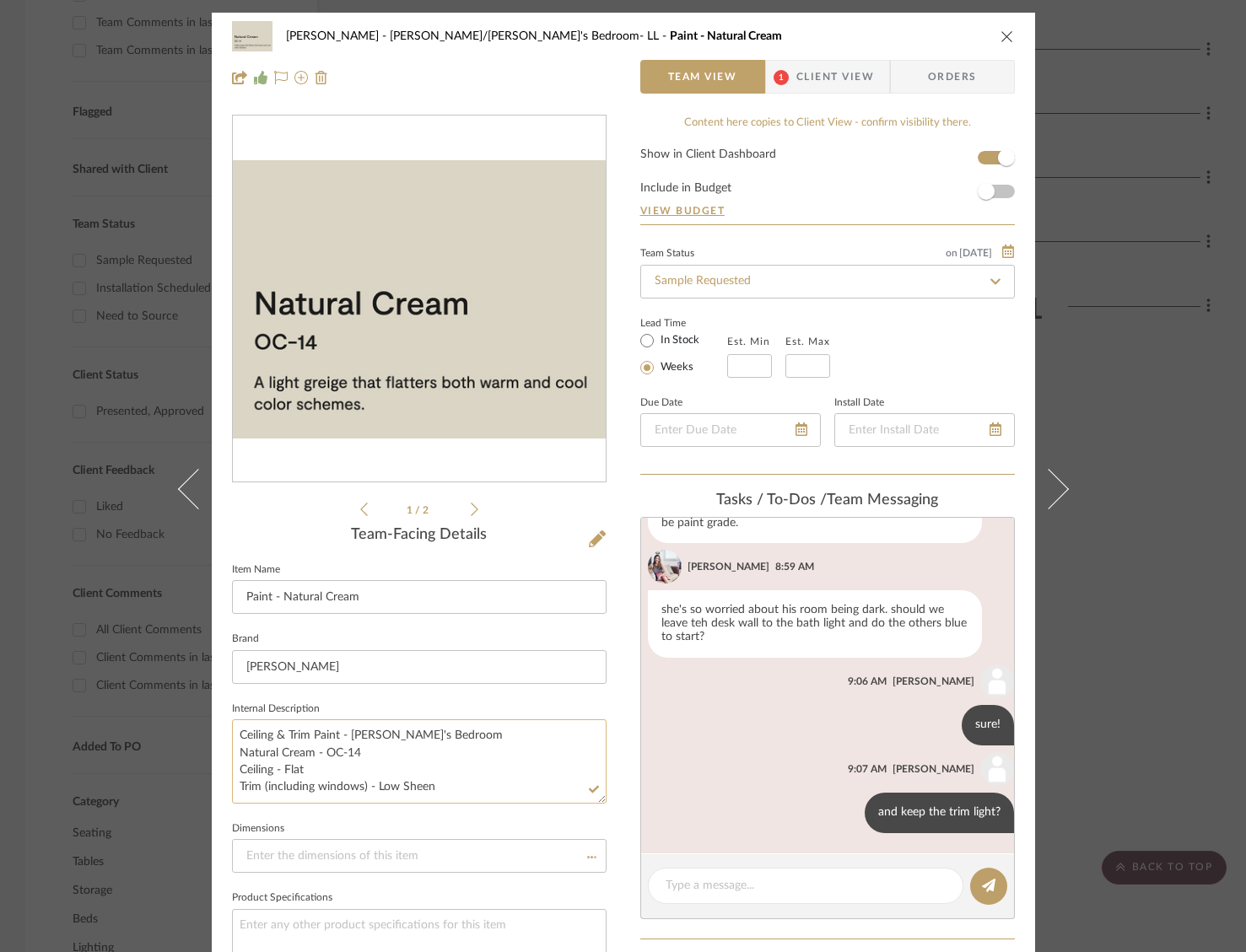 type 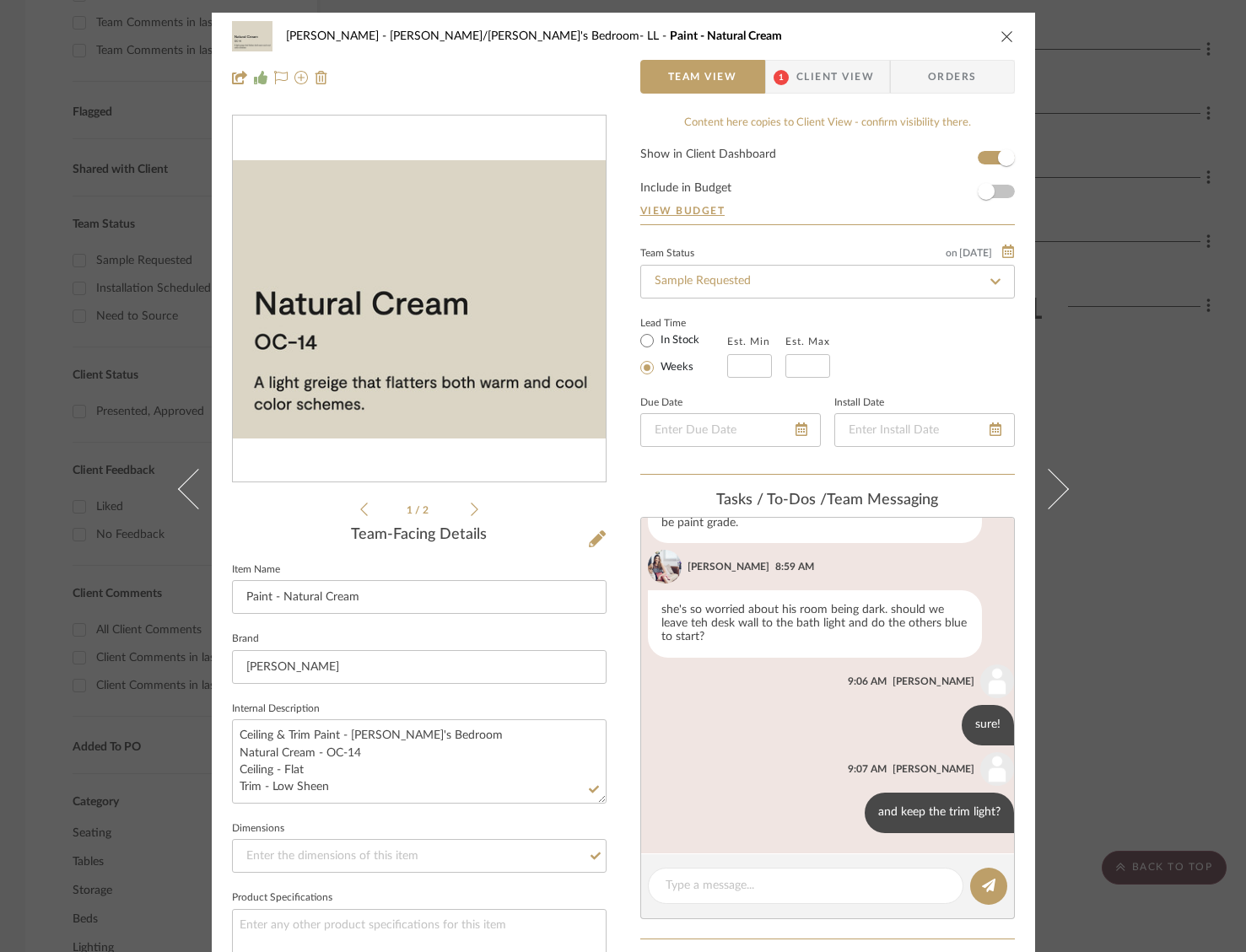click on "[PERSON_NAME]/[PERSON_NAME]'s Bedroom- LL Paint - Natural Cream Team View  1  Client View Orders" at bounding box center [623, 56] 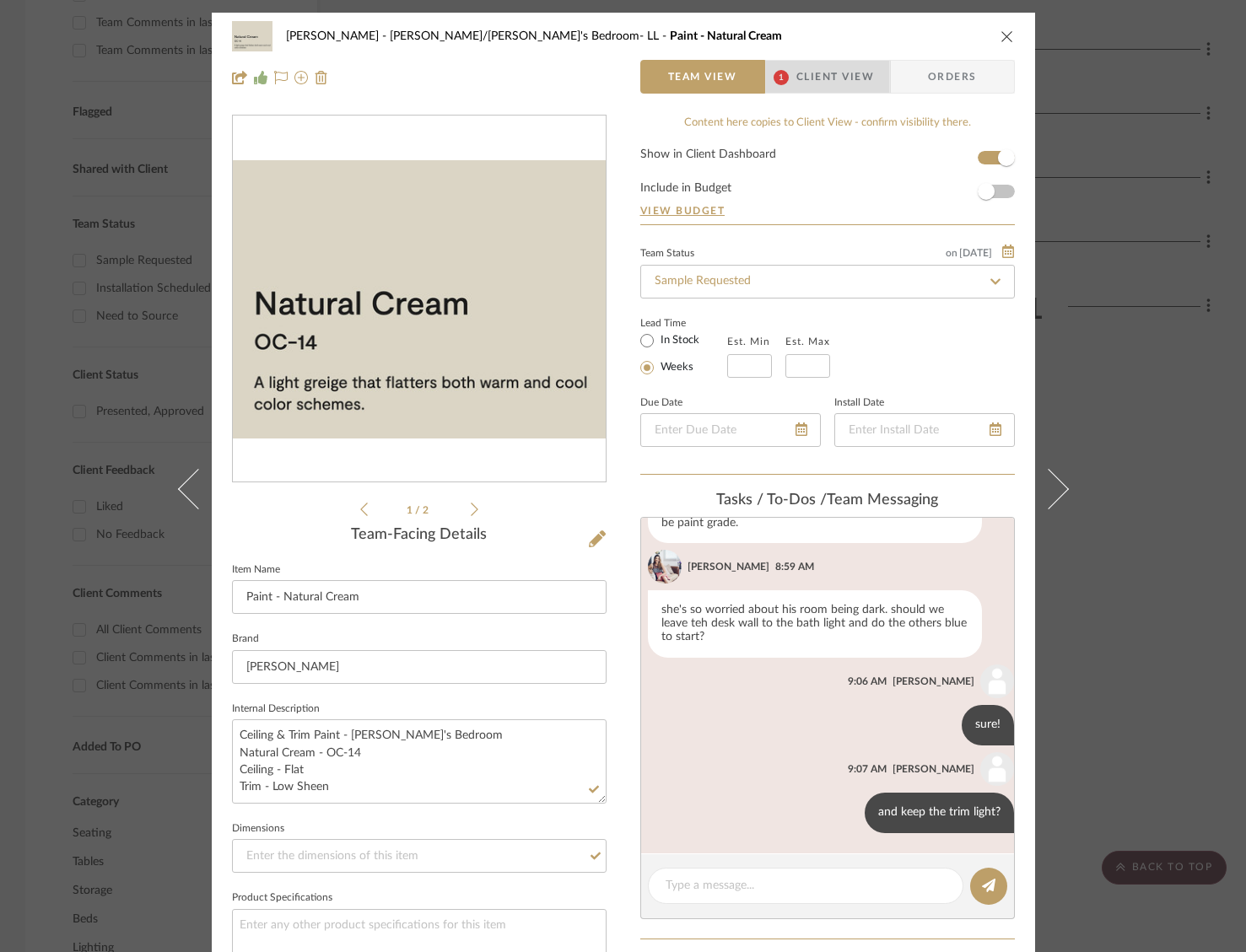 click on "Client View" at bounding box center [835, 77] 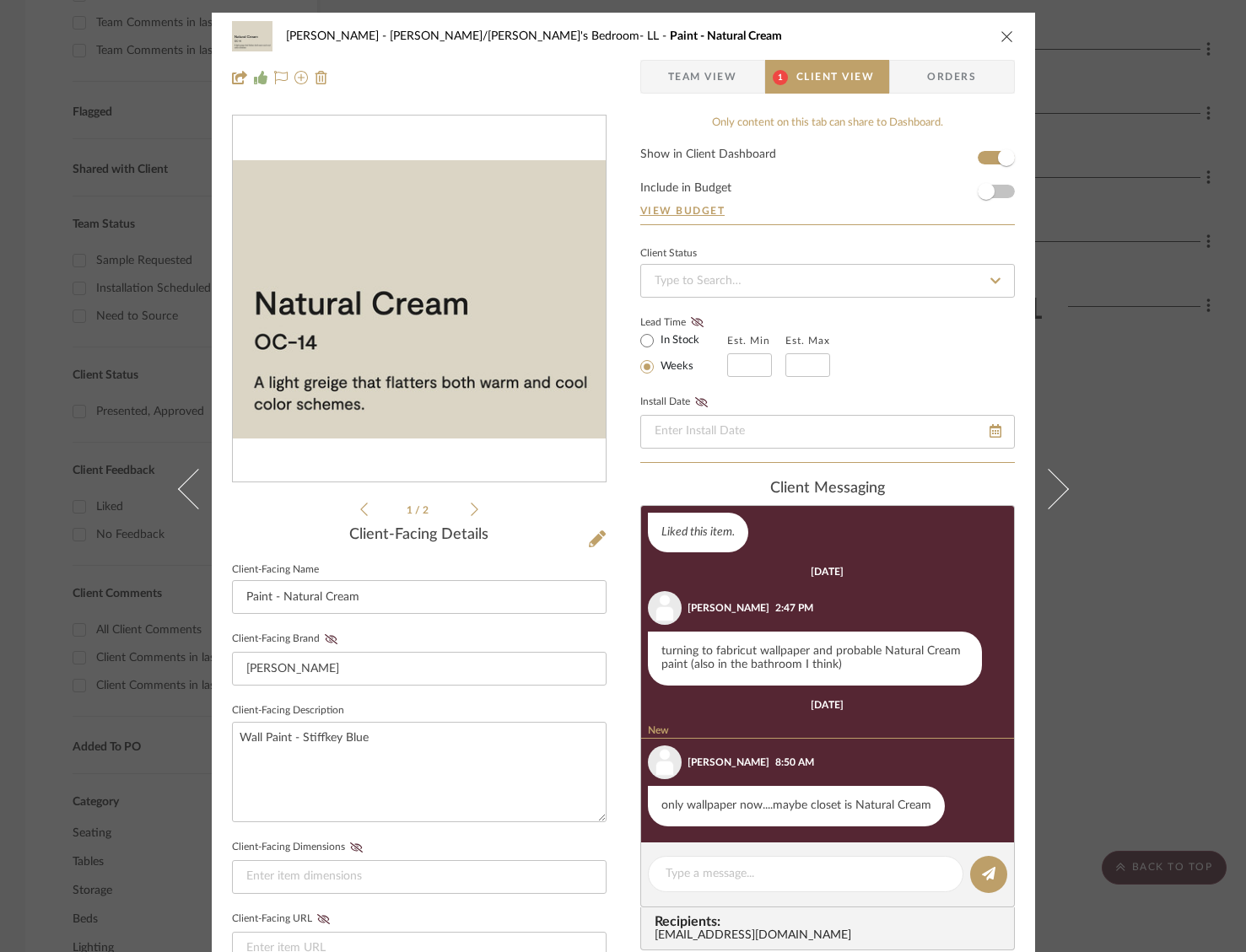 scroll, scrollTop: 78, scrollLeft: 0, axis: vertical 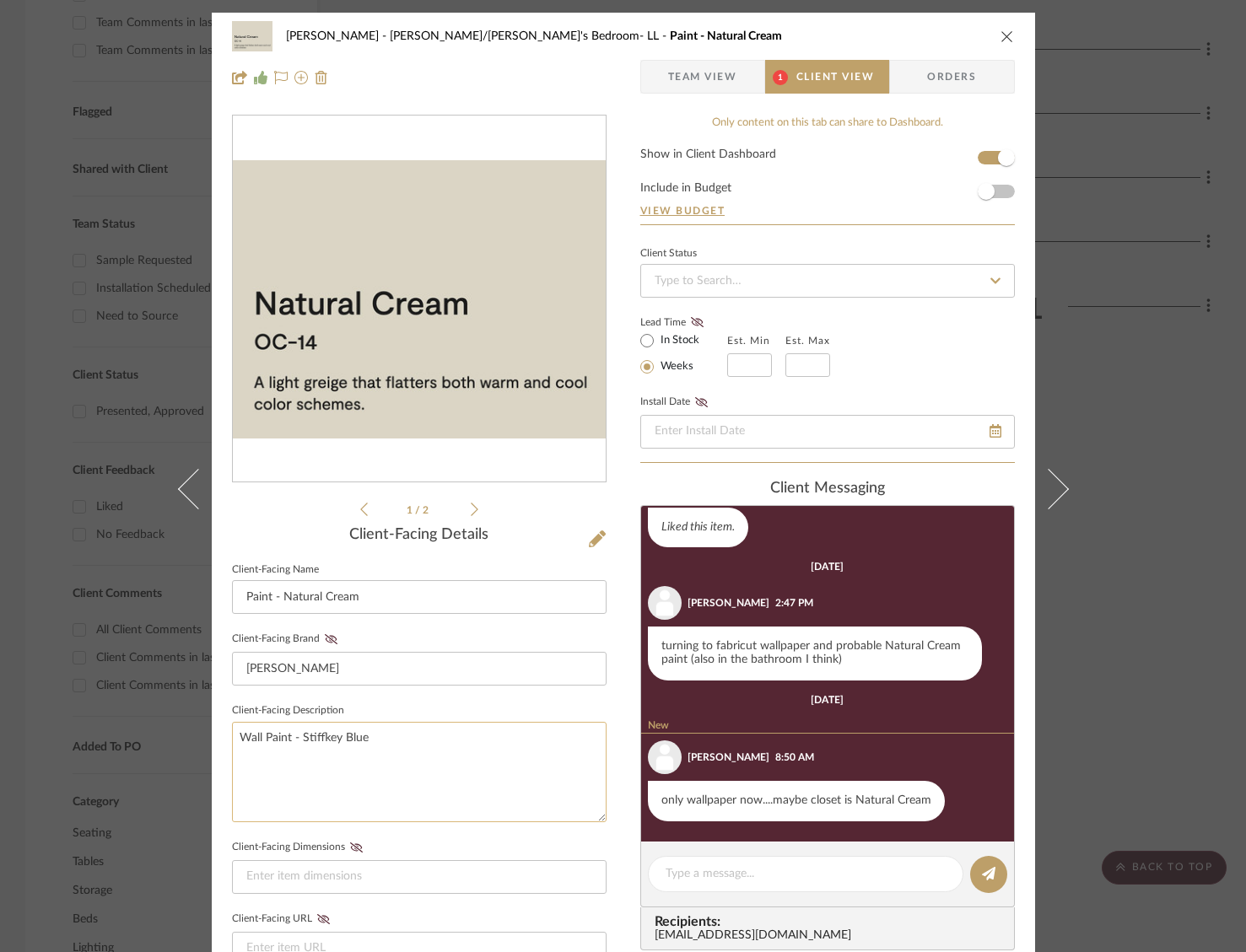 drag, startPoint x: 419, startPoint y: 749, endPoint x: 412, endPoint y: 742, distance: 9.8994949 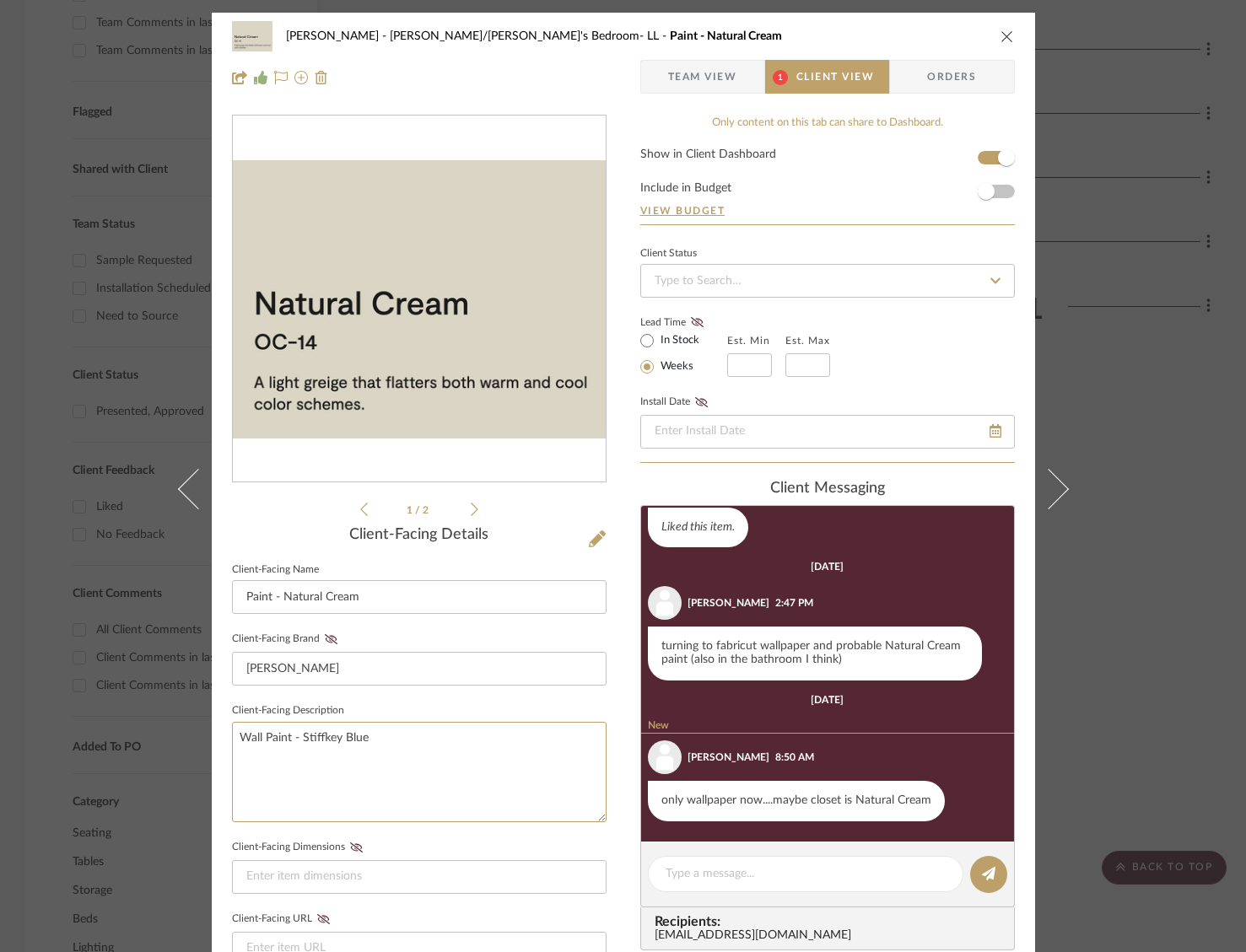 drag, startPoint x: 408, startPoint y: 737, endPoint x: 153, endPoint y: 731, distance: 255.07058 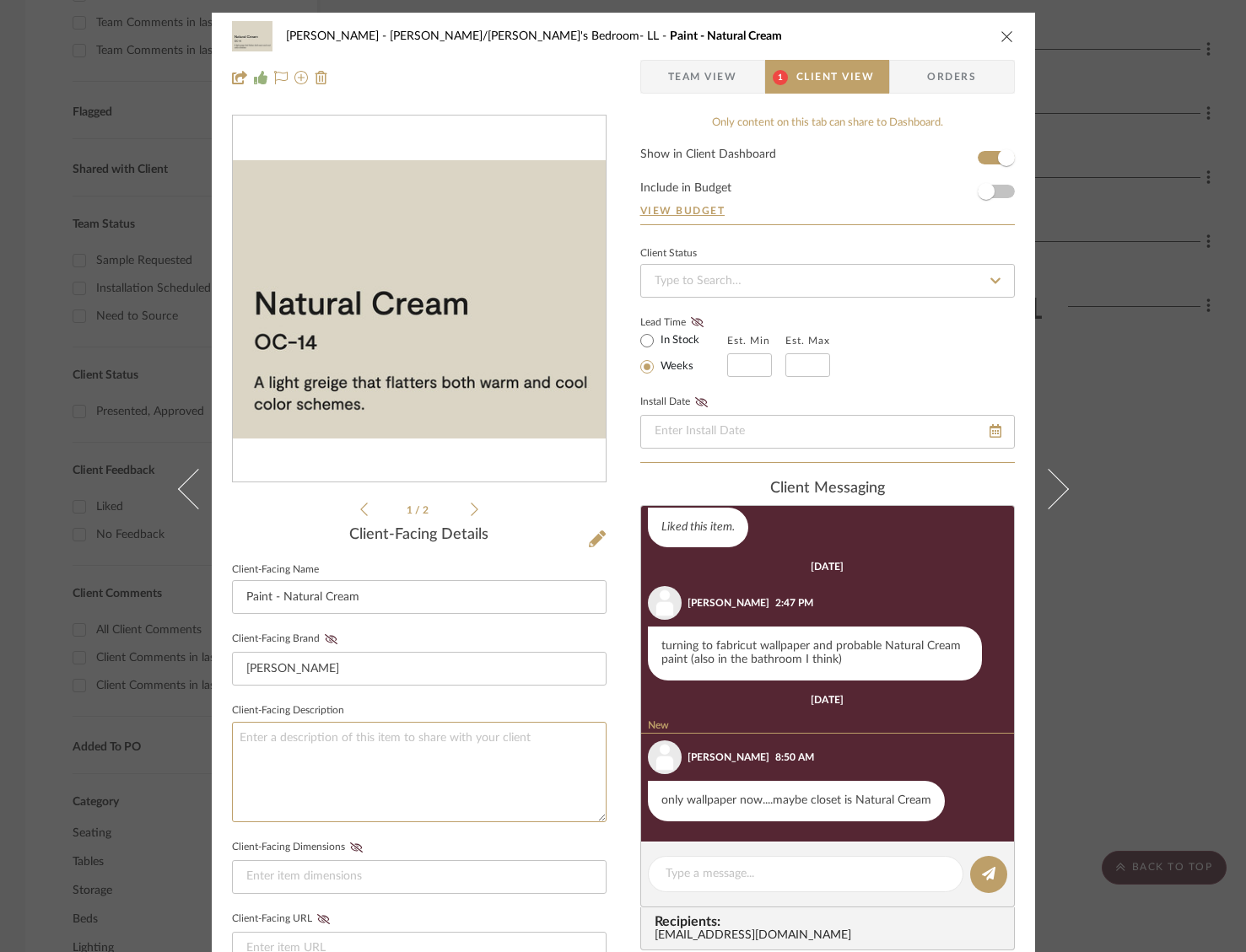 type 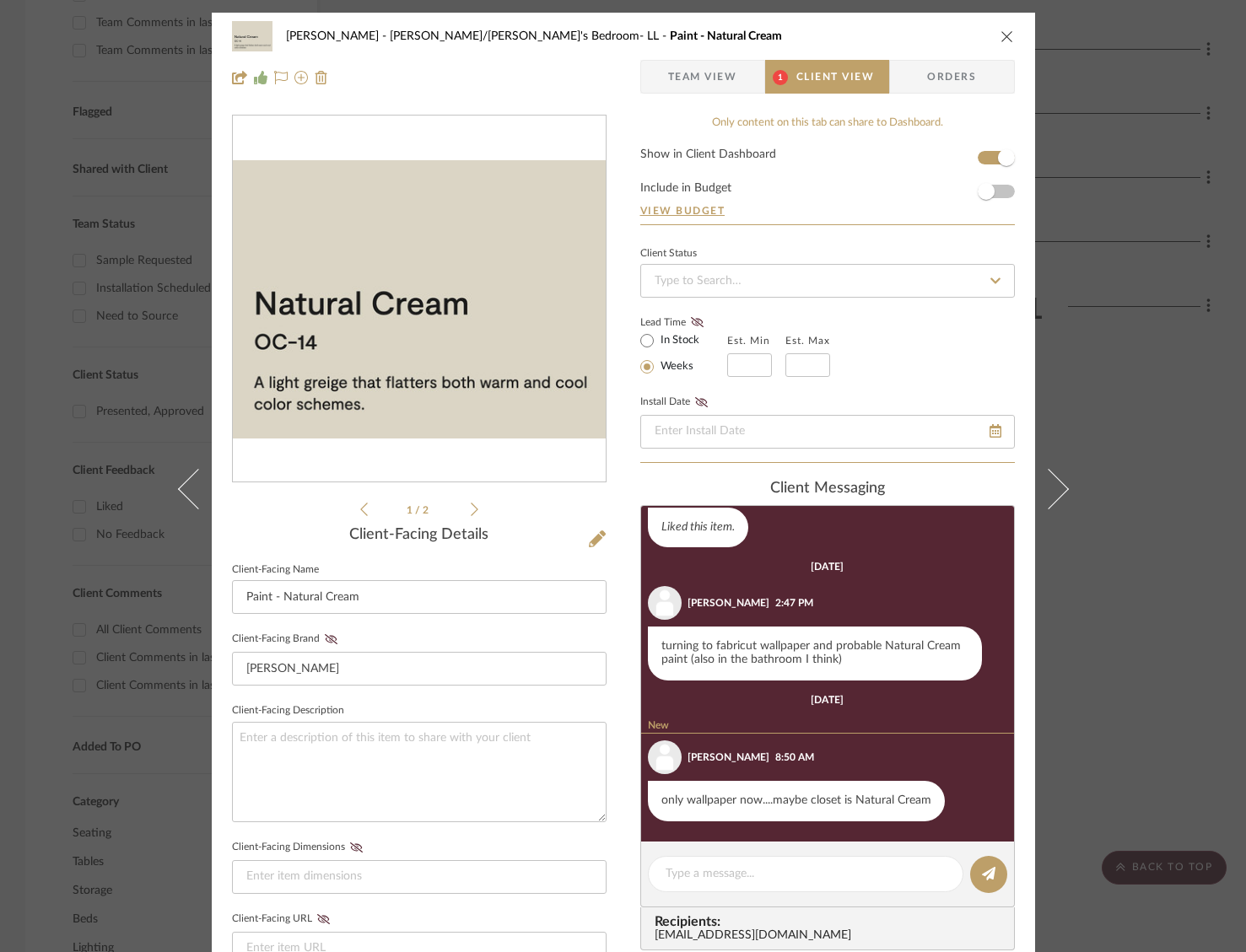 click on "[PERSON_NAME]/[PERSON_NAME]'s Bedroom- LL Paint - Natural Cream Team View  1  Client View Orders" at bounding box center (623, 56) 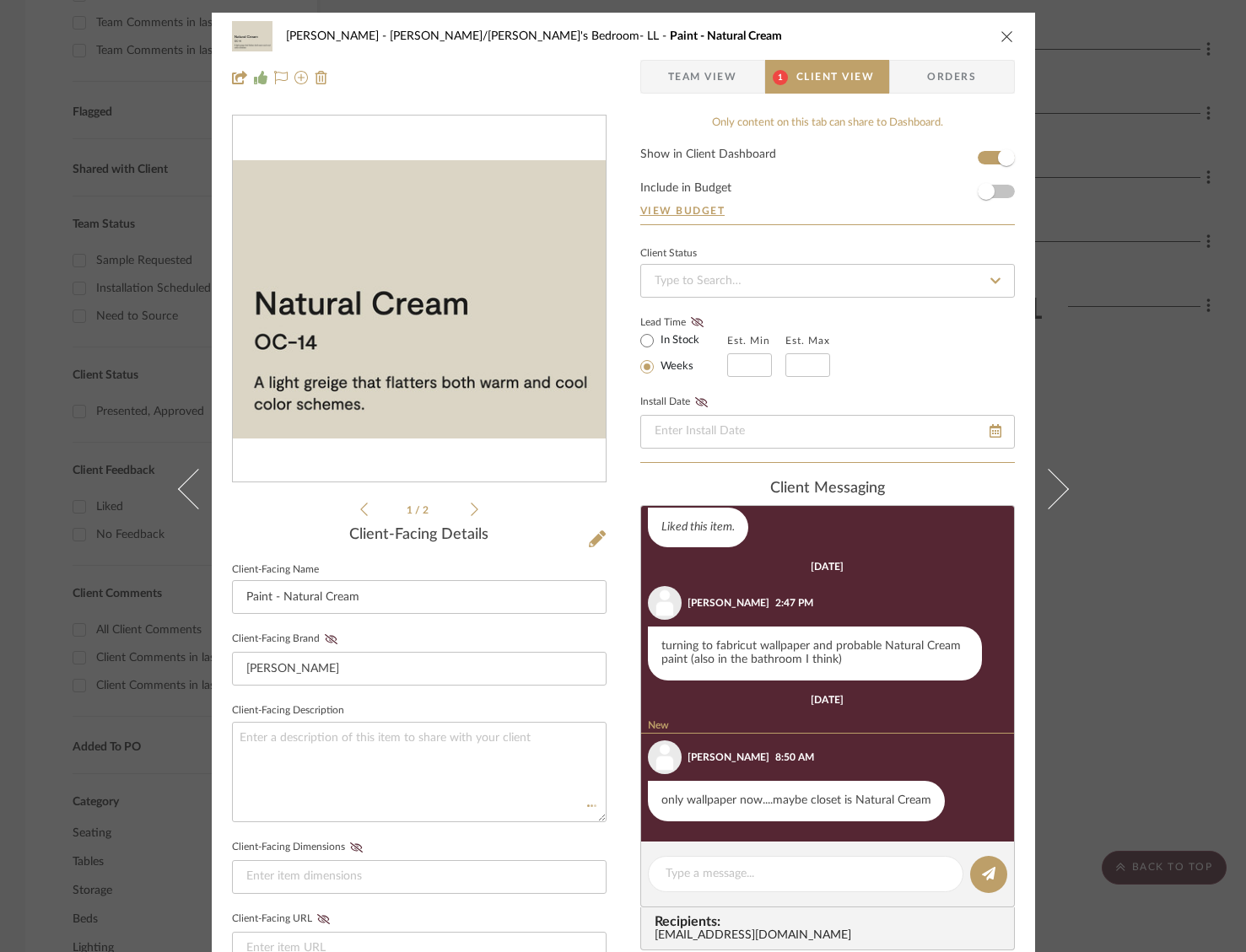 type 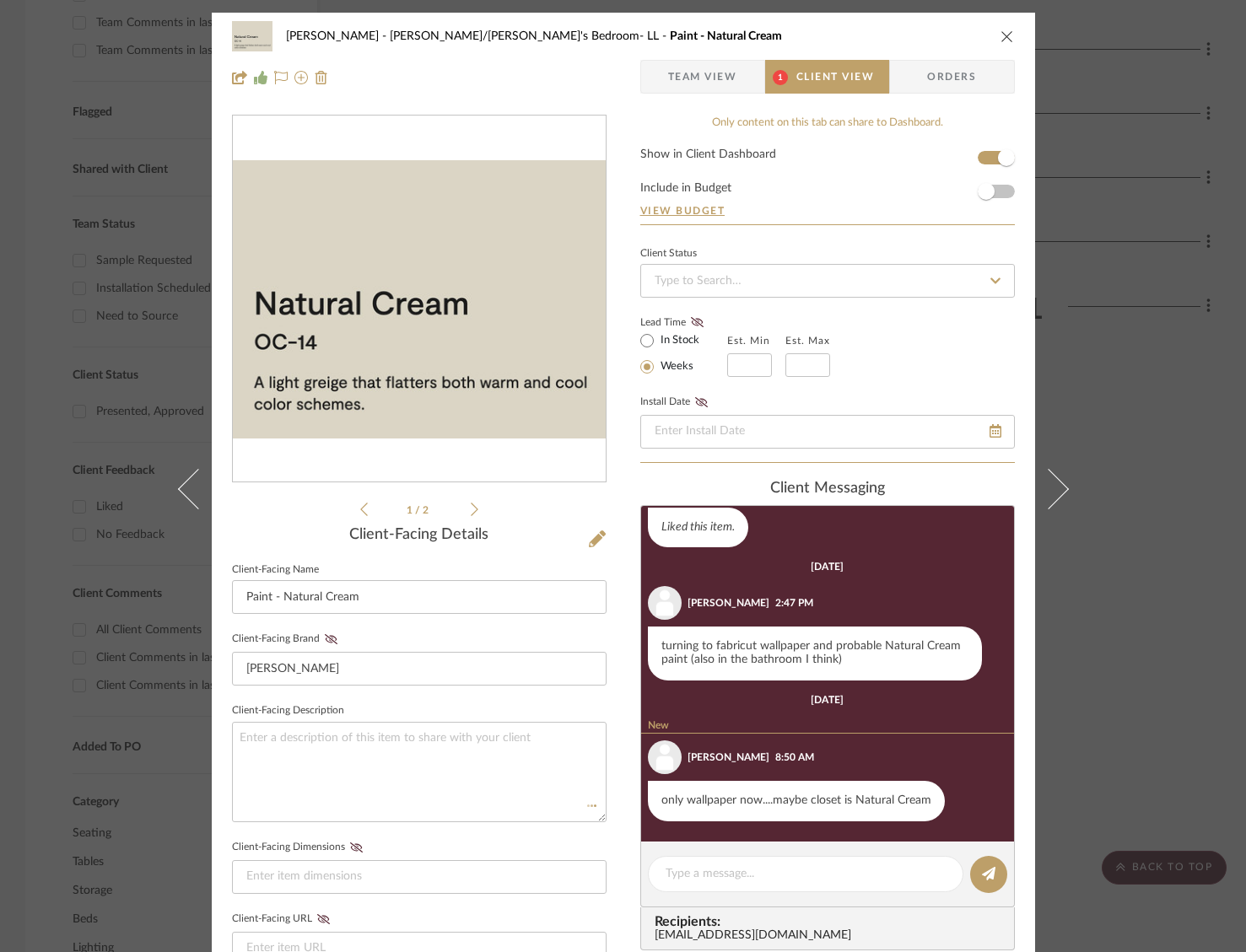 type 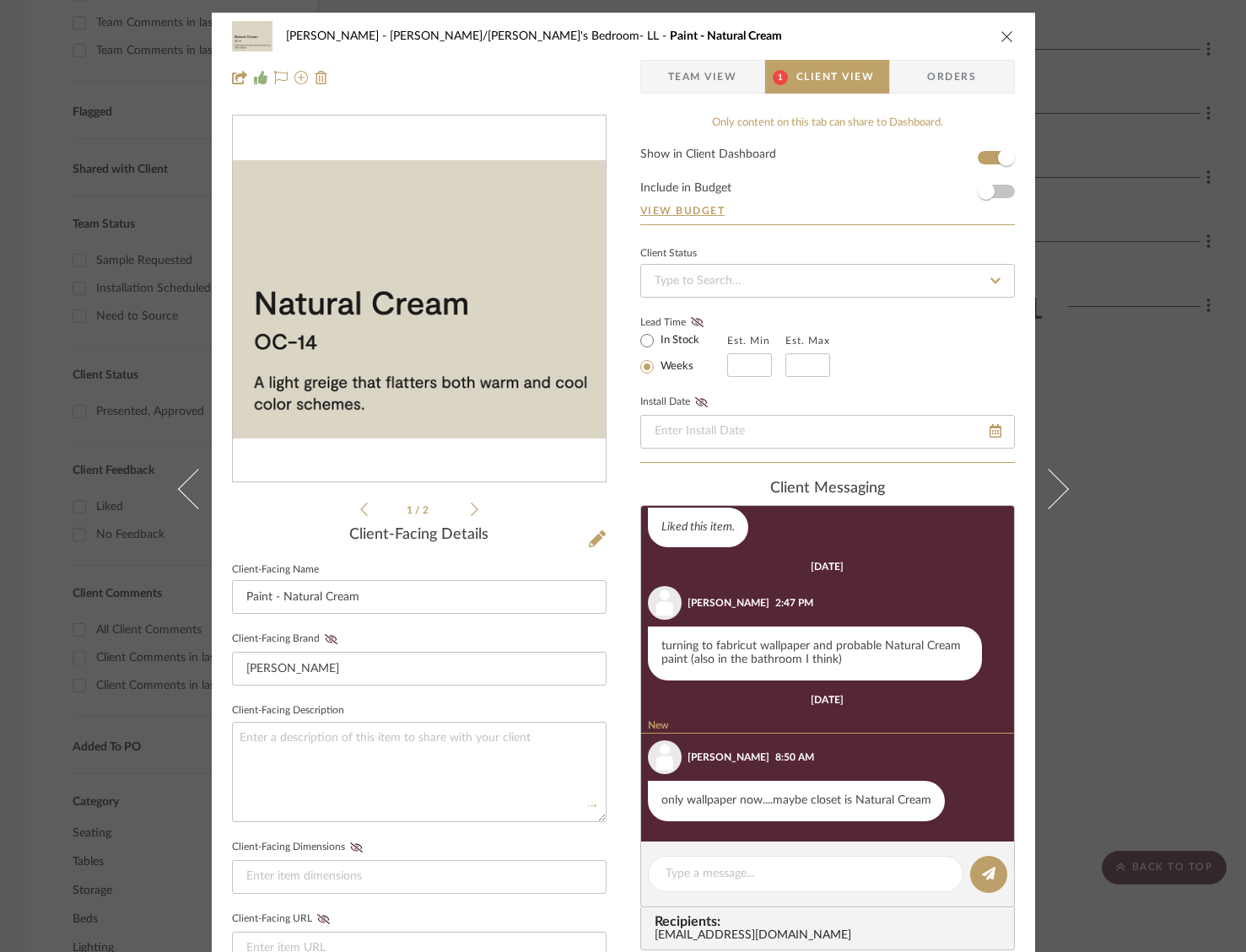 type 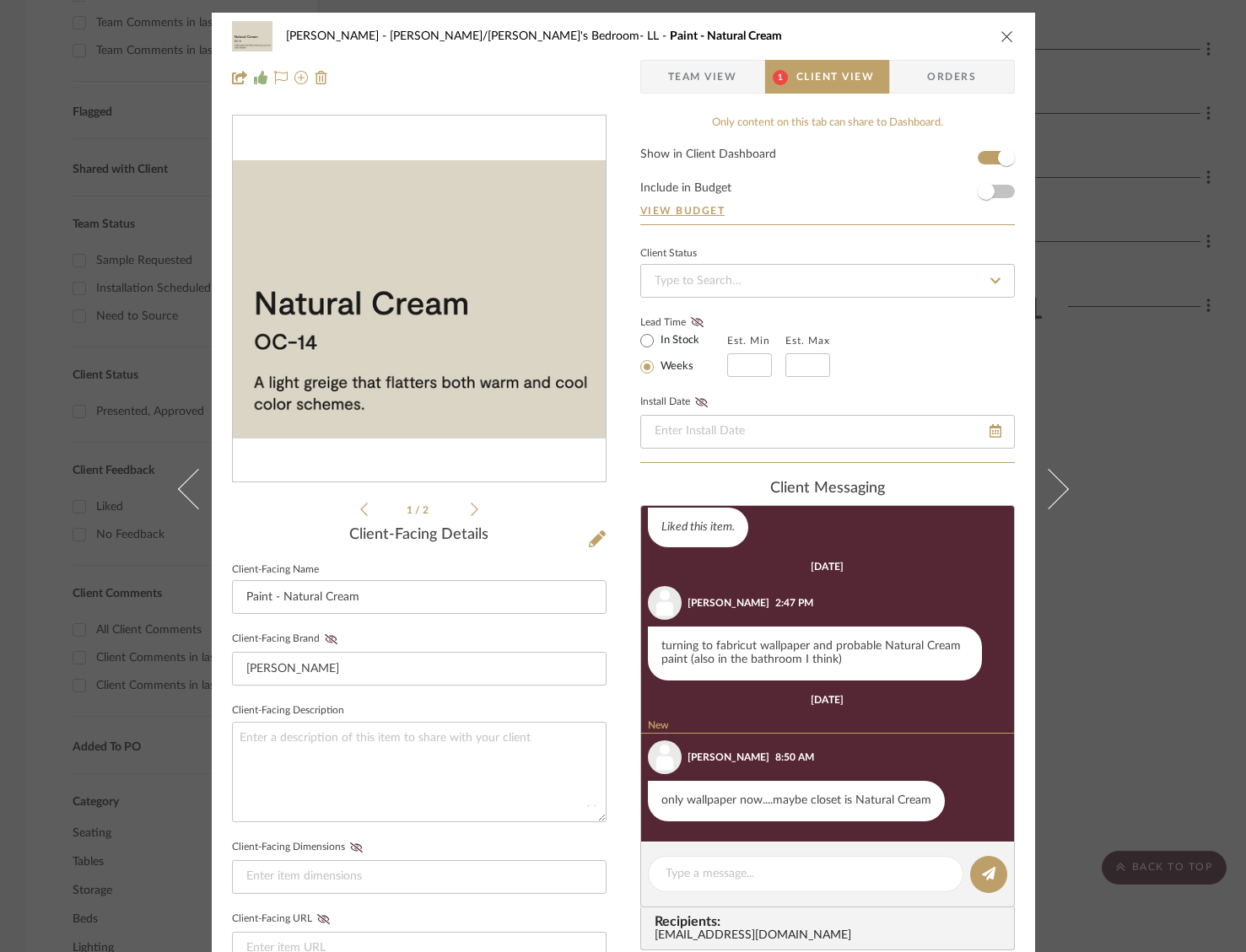 click on "Team View" at bounding box center (703, 77) 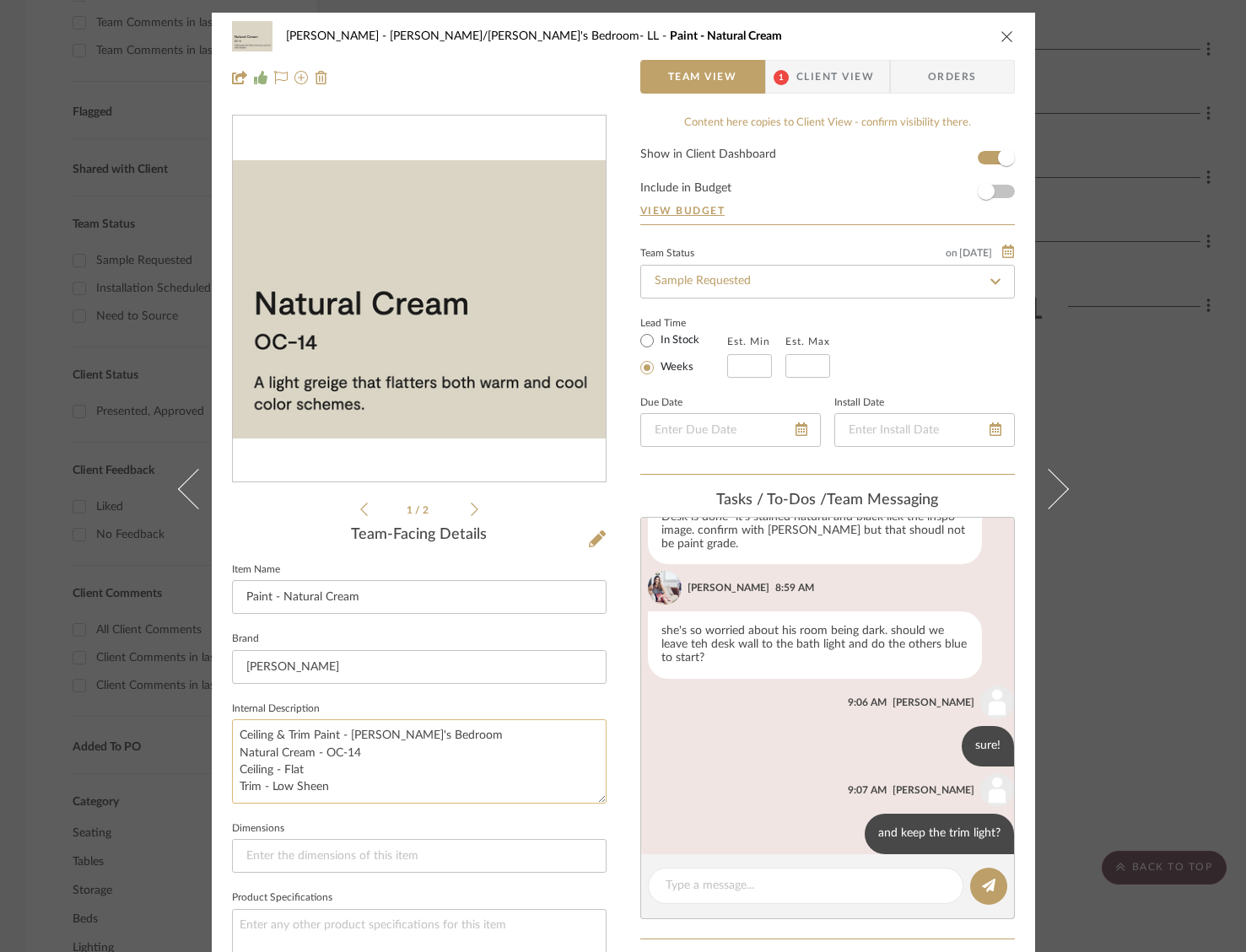 scroll, scrollTop: 222, scrollLeft: 0, axis: vertical 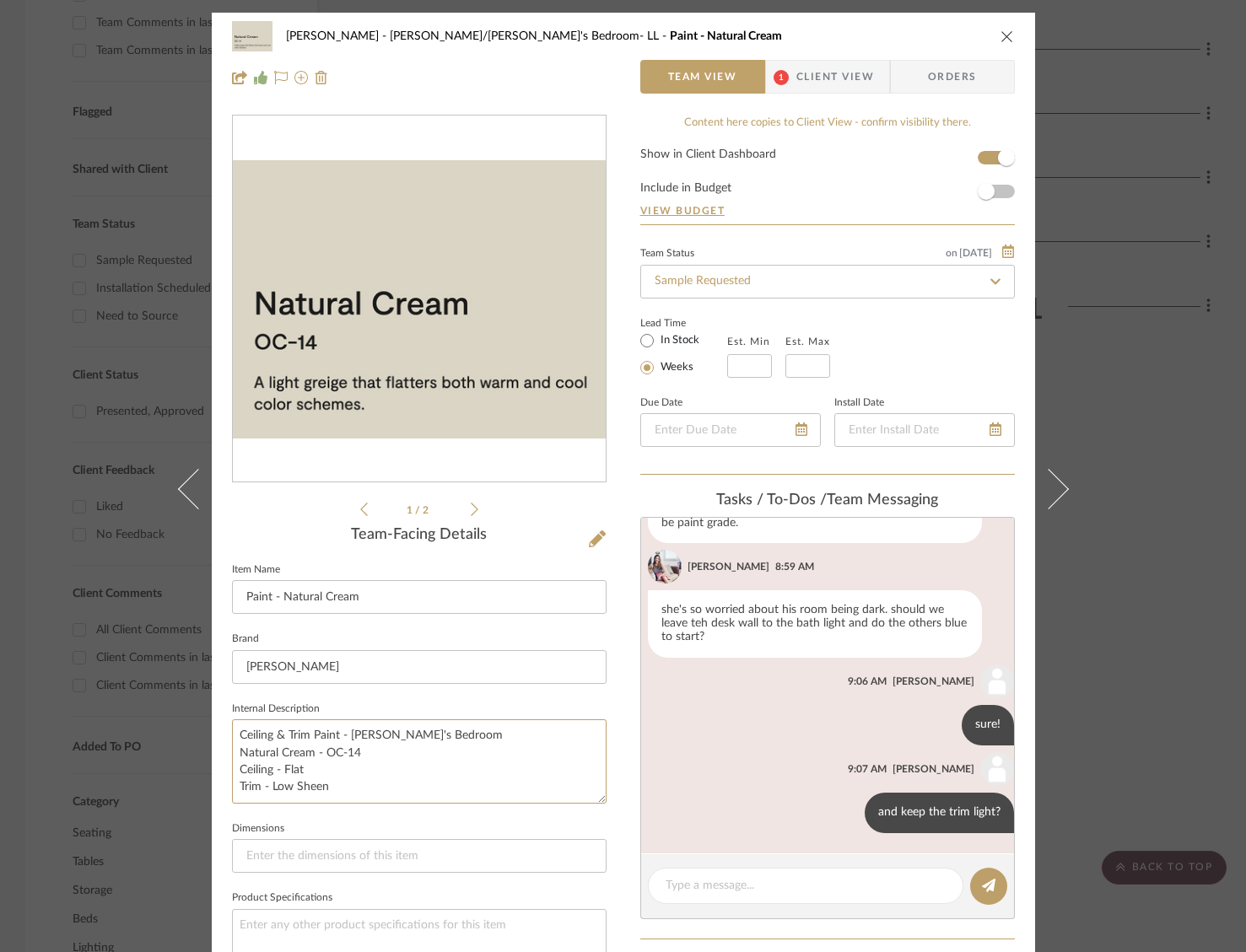 drag, startPoint x: 345, startPoint y: 795, endPoint x: 208, endPoint y: 728, distance: 152.50574 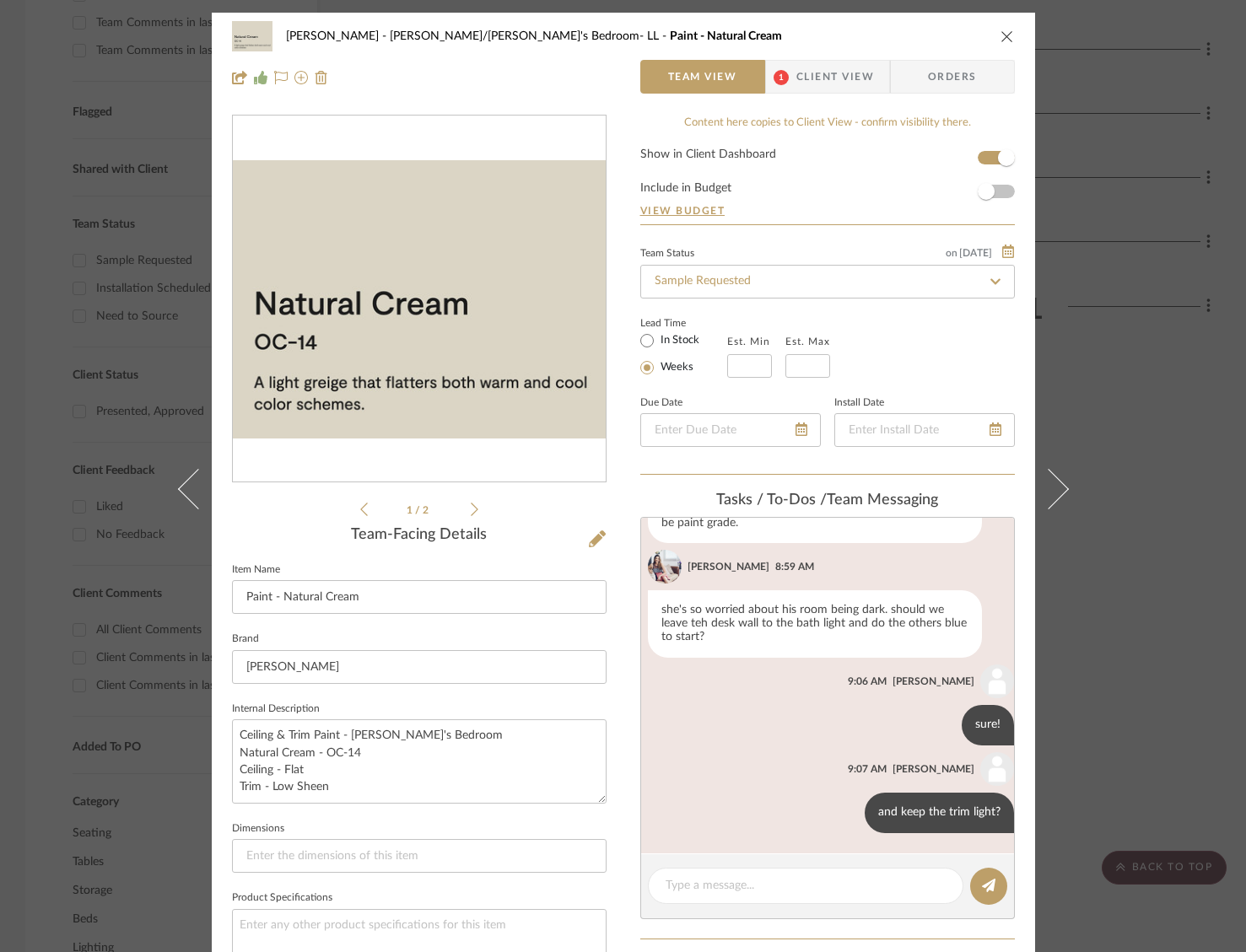 drag, startPoint x: 847, startPoint y: 77, endPoint x: 806, endPoint y: 164, distance: 96.17692 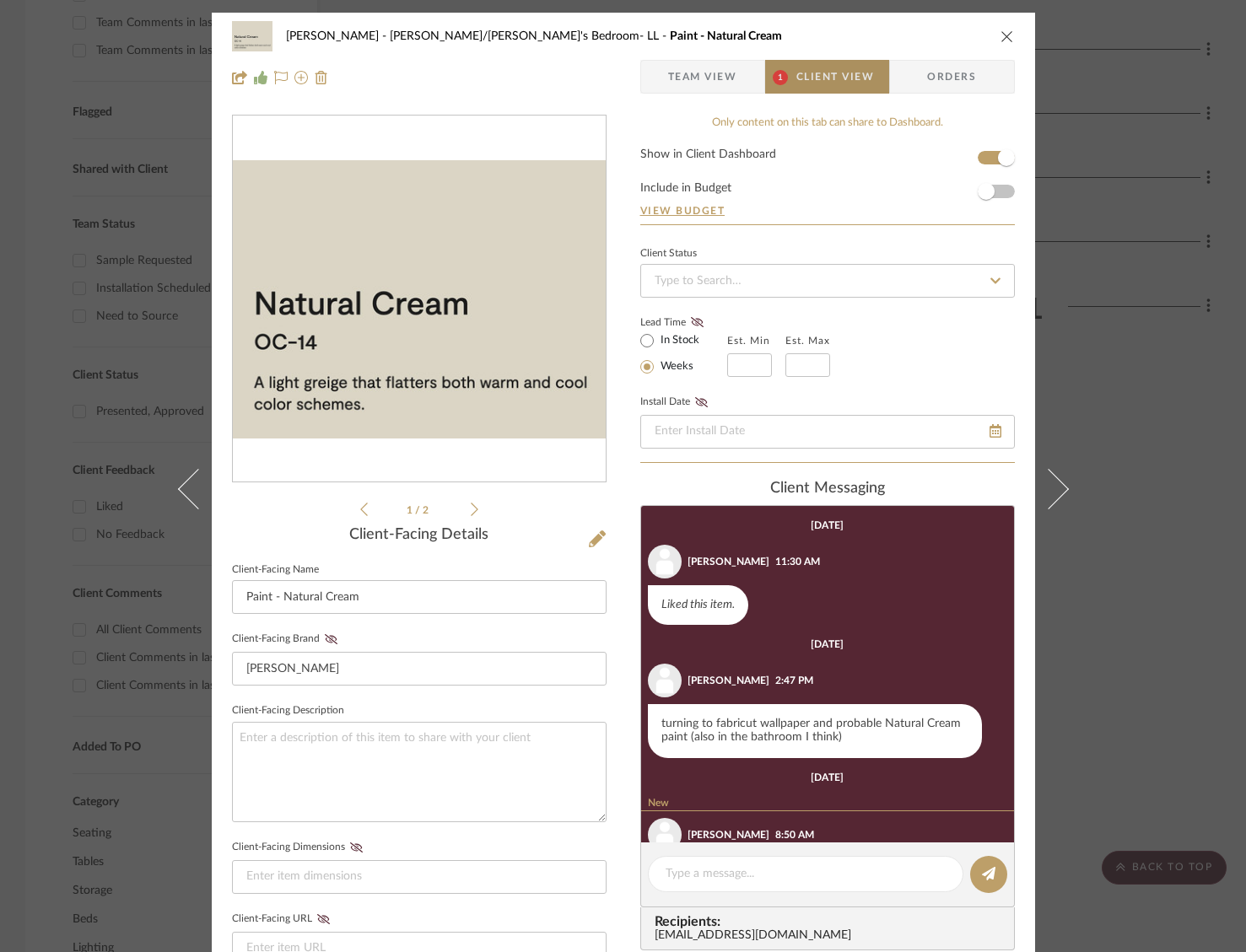 scroll, scrollTop: 78, scrollLeft: 0, axis: vertical 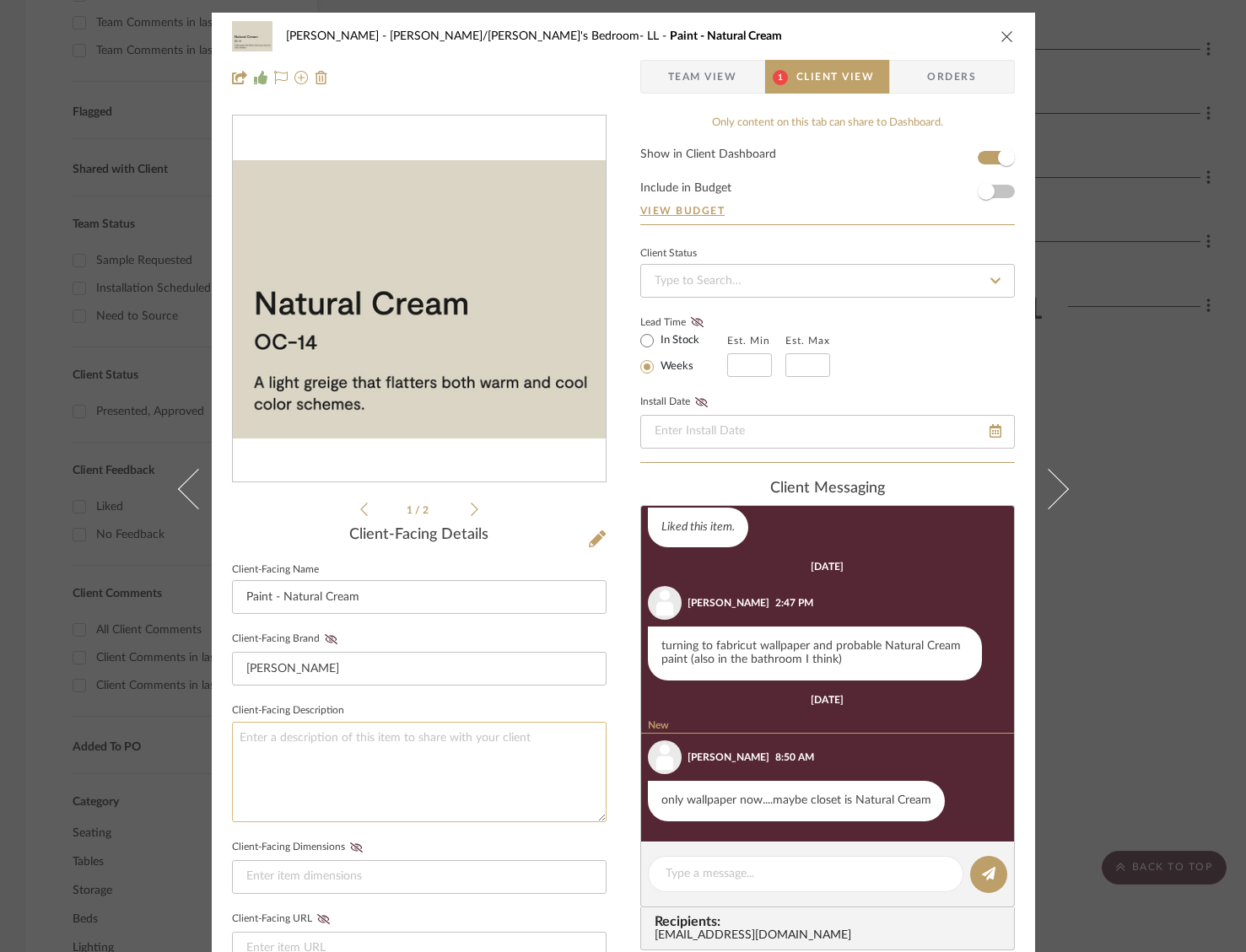click 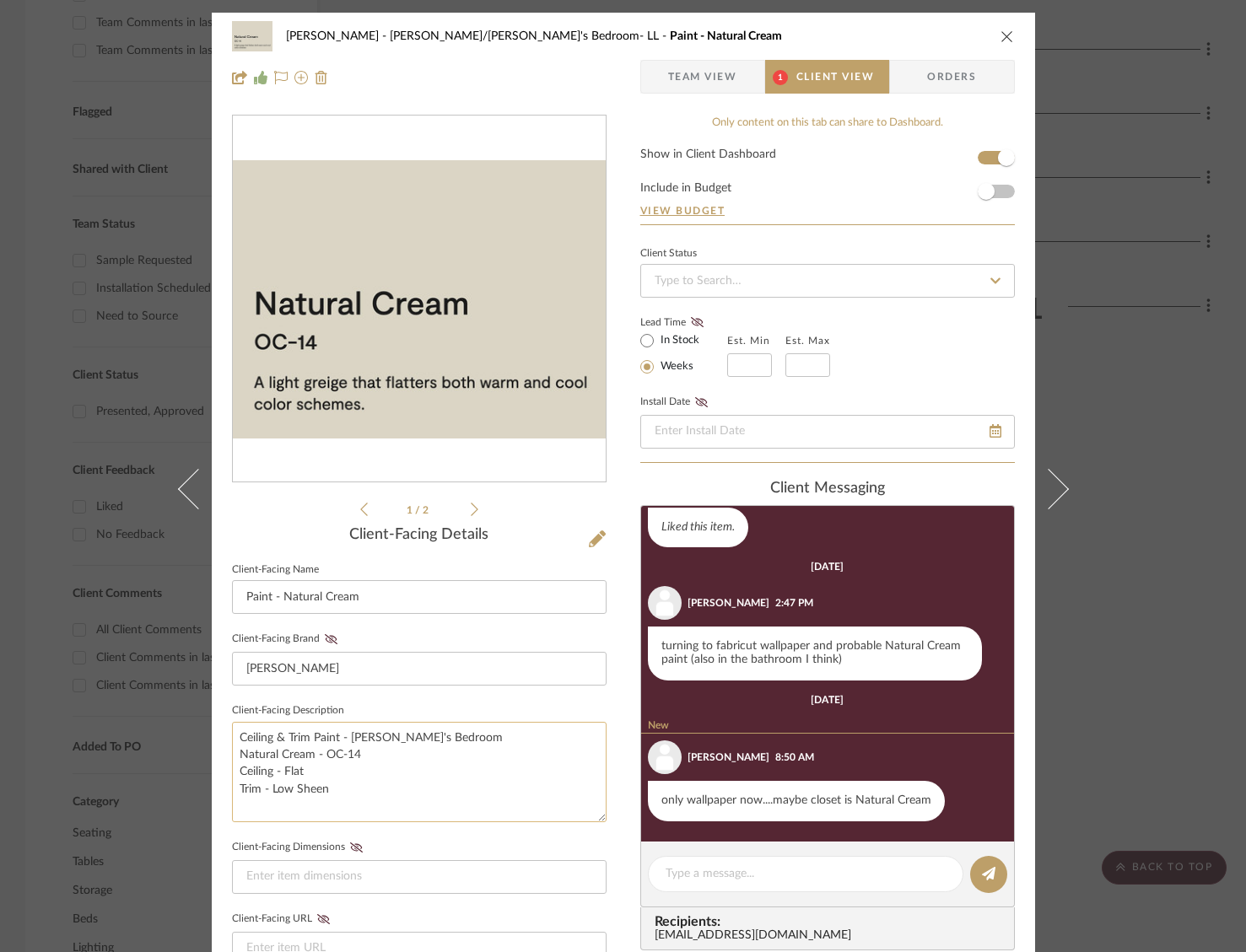 click on "Ceiling & Trim Paint - [PERSON_NAME]'s Bedroom
Natural Cream - OC-14
Ceiling - Flat
Trim - Low Sheen" 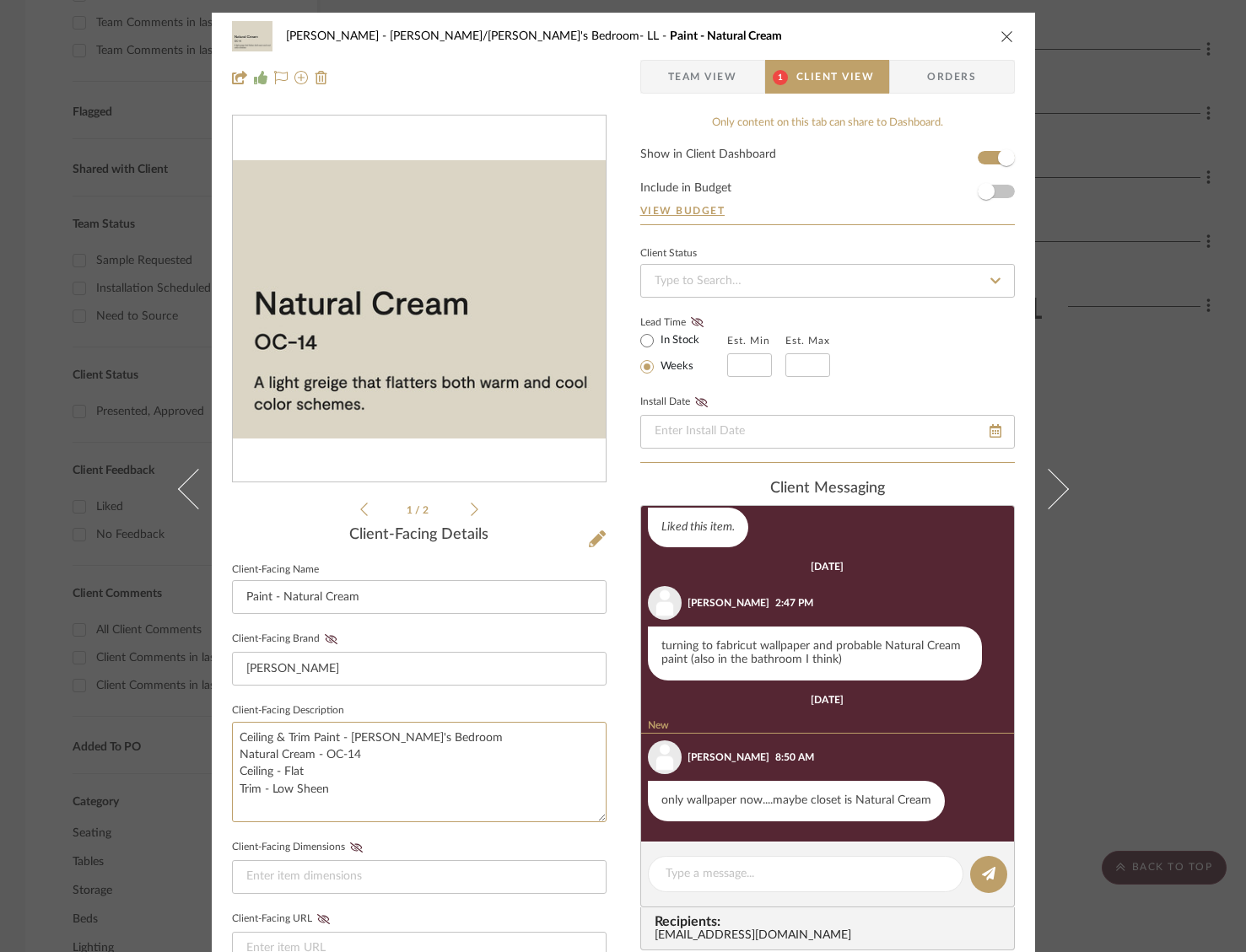 type on "Ceiling & Trim Paint - [PERSON_NAME]'s Bedroom
Natural Cream - OC-14
Ceiling - Flat
Trim - Low Sheen" 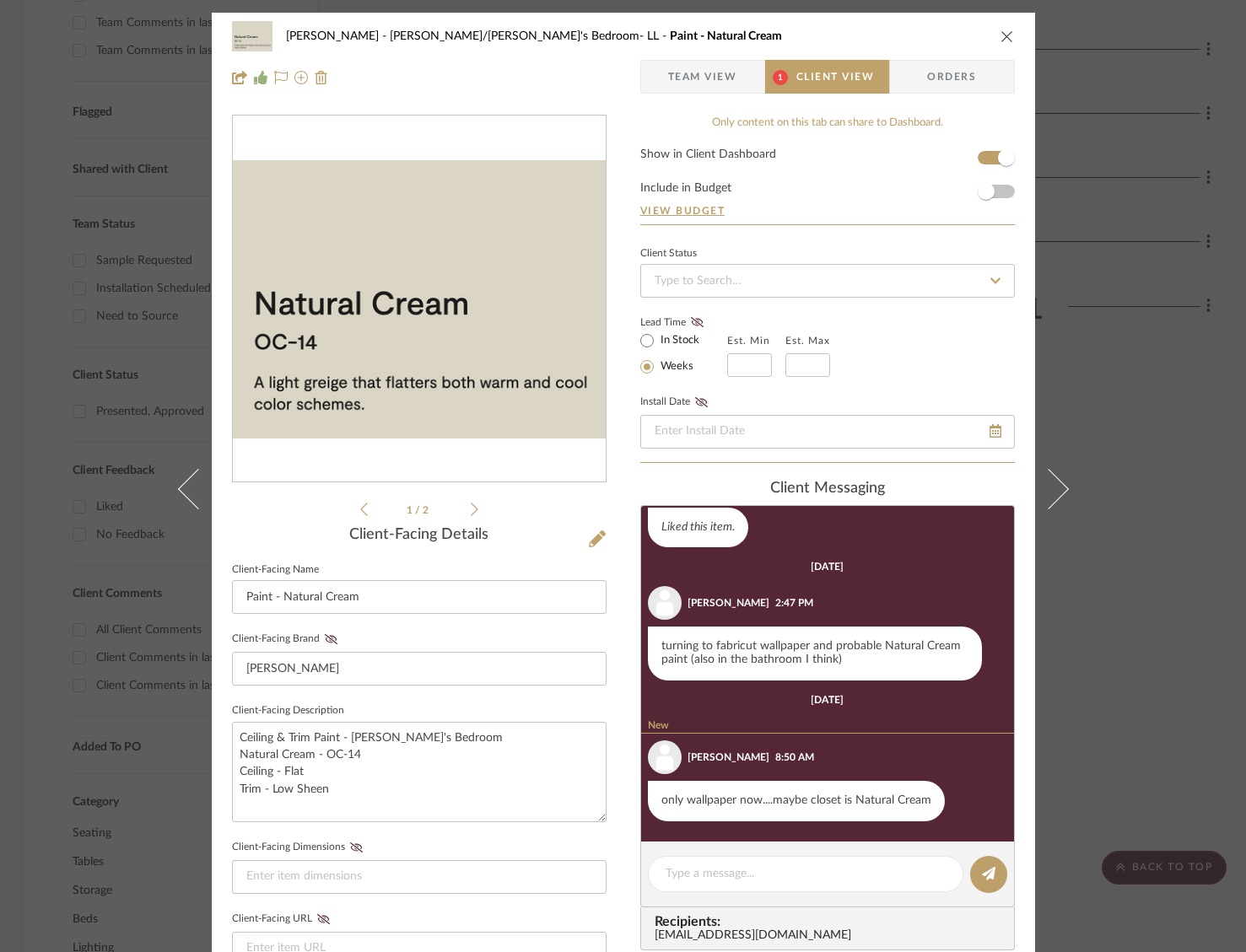 click on "Client-Facing Brand  [PERSON_NAME]" 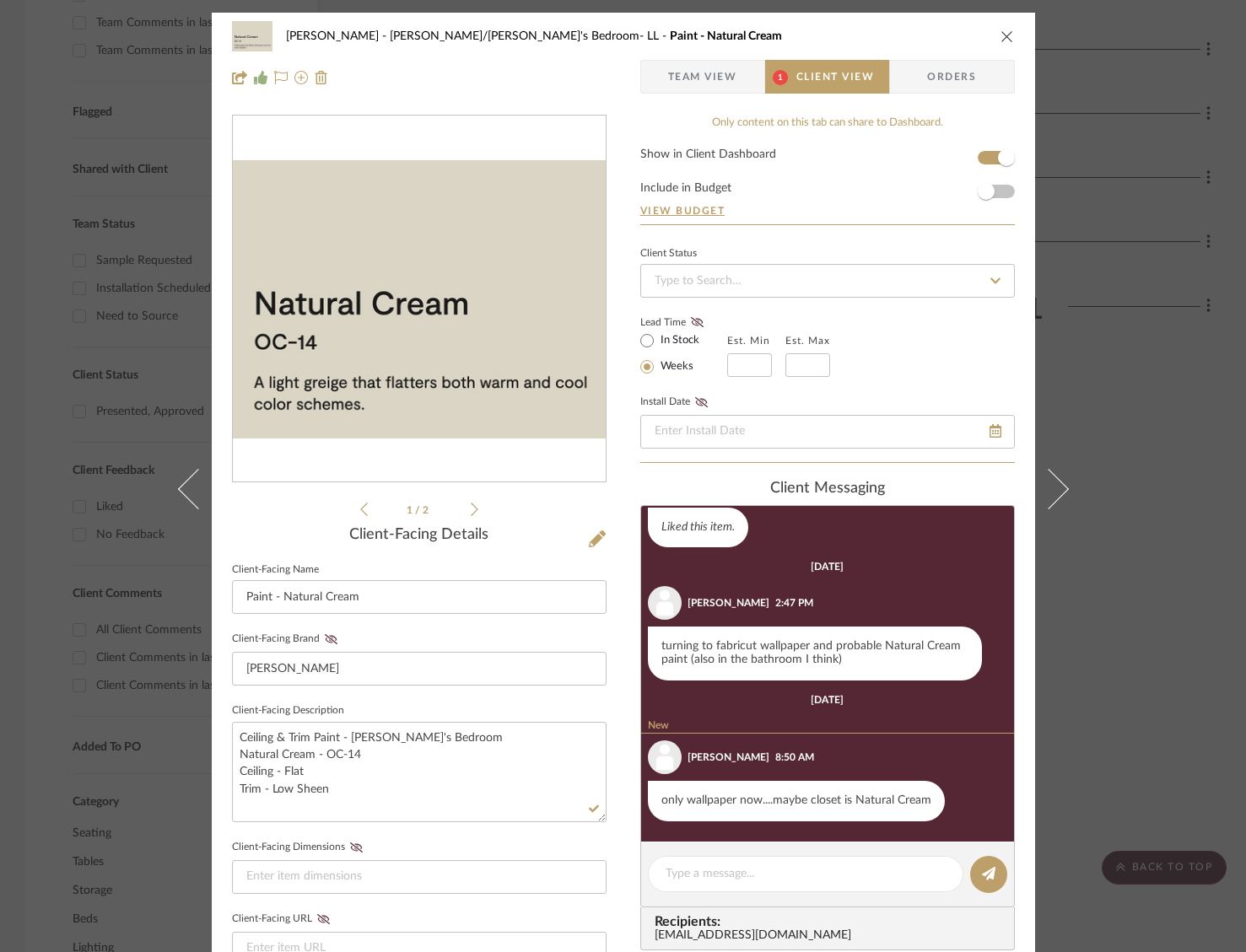 drag, startPoint x: 864, startPoint y: 46, endPoint x: 1025, endPoint y: 30, distance: 161.7931 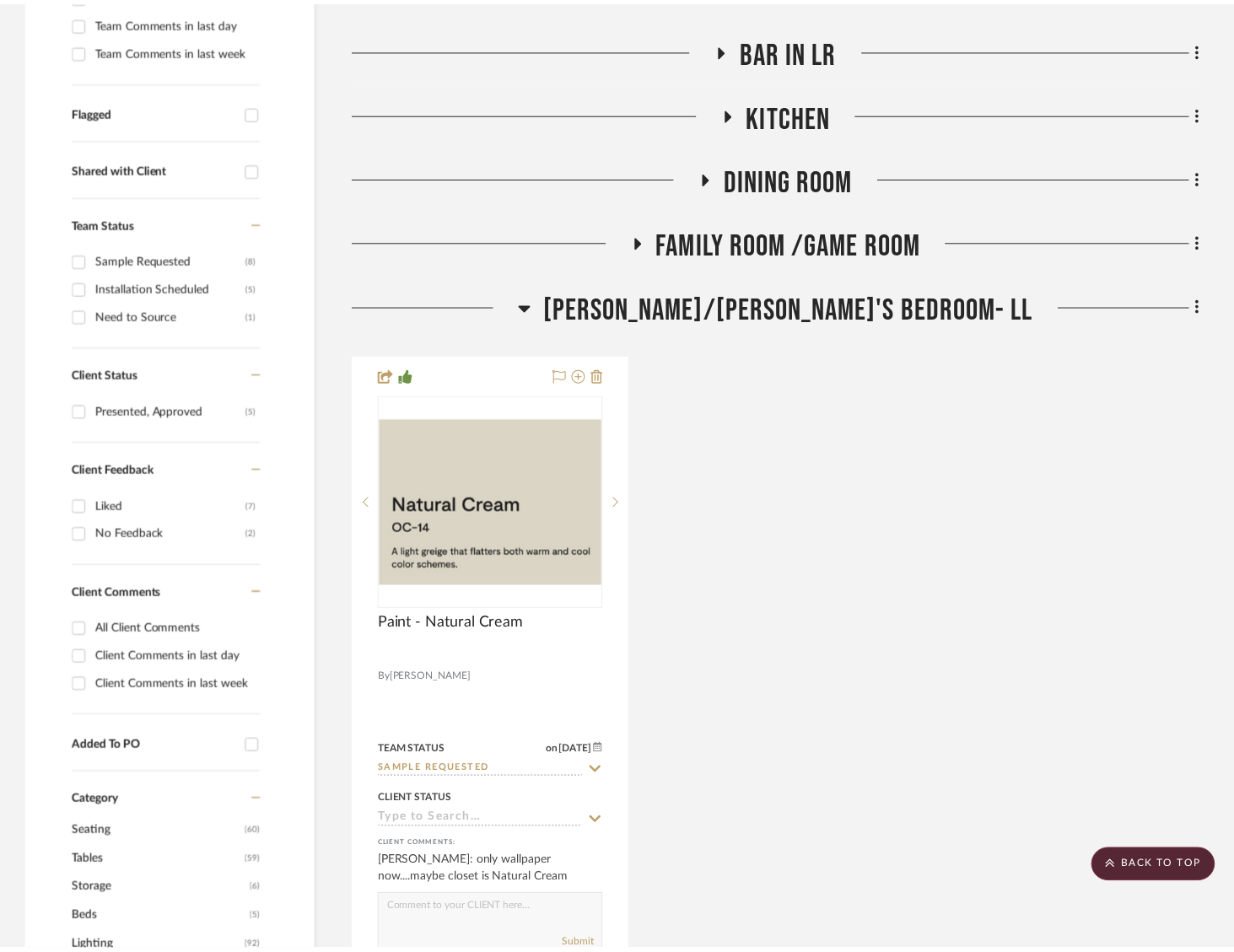 scroll, scrollTop: 569, scrollLeft: 0, axis: vertical 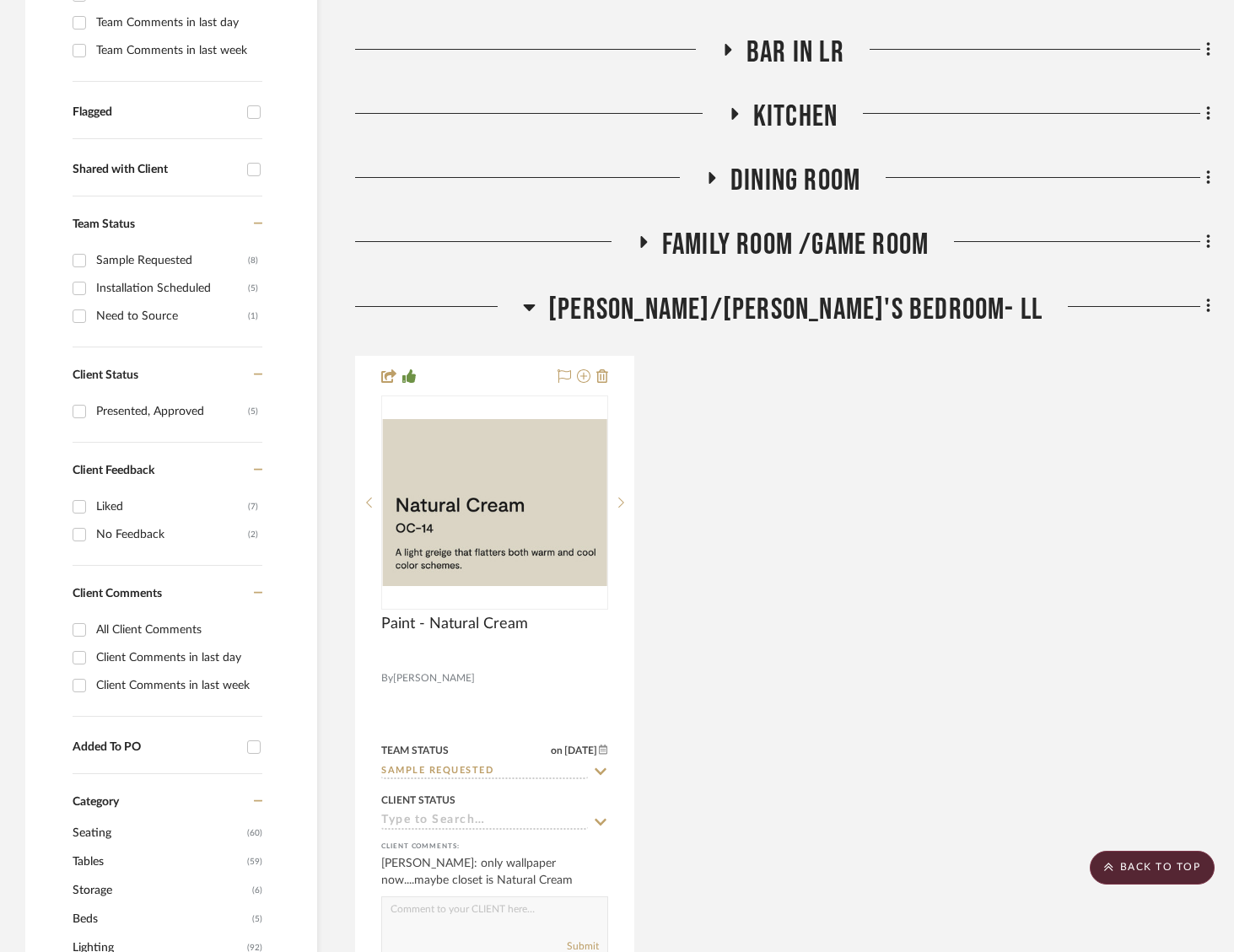 click on "[PERSON_NAME]/[PERSON_NAME]'s Bedroom- LL" 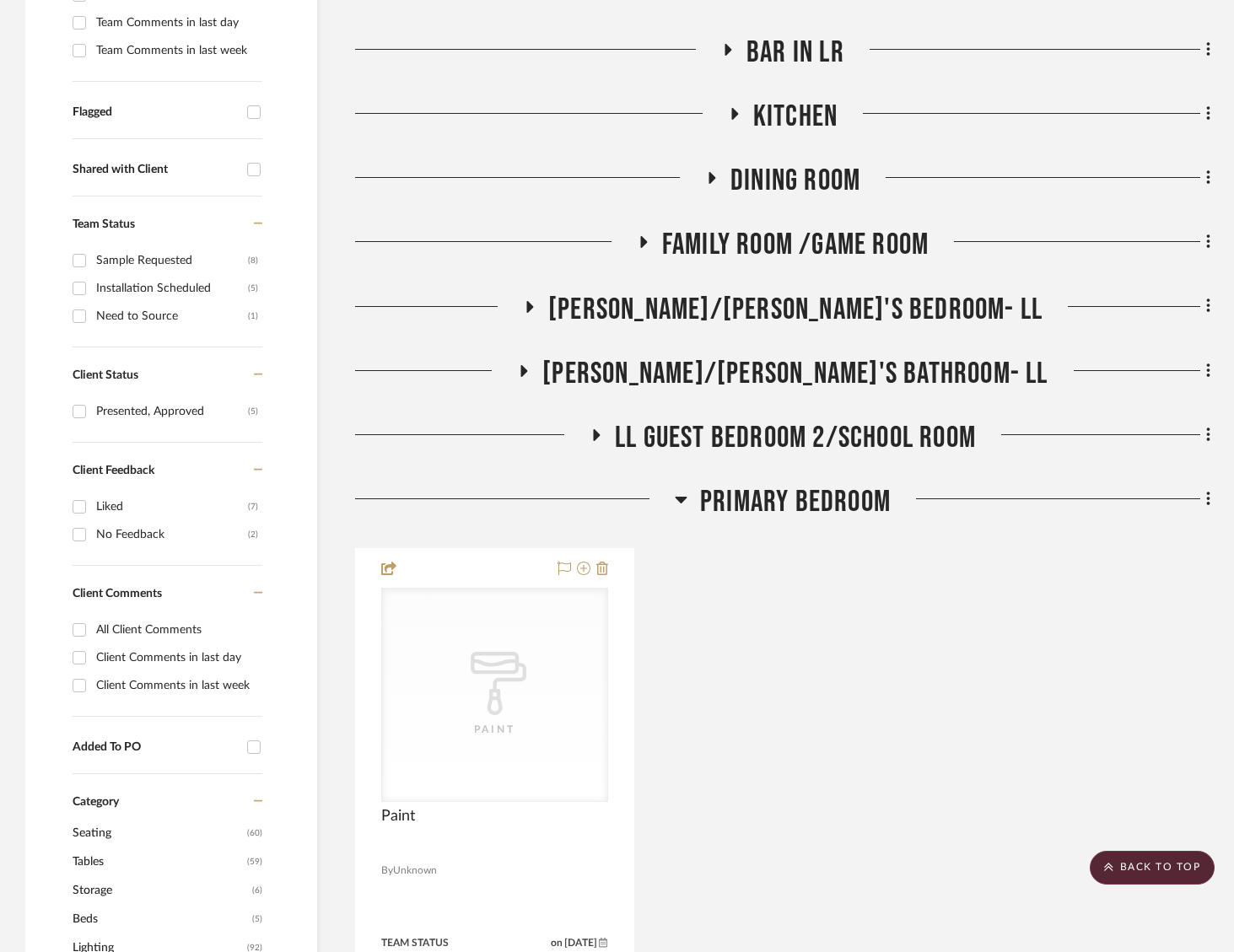 click on "[PERSON_NAME]/[PERSON_NAME]'s Bathroom- LL" 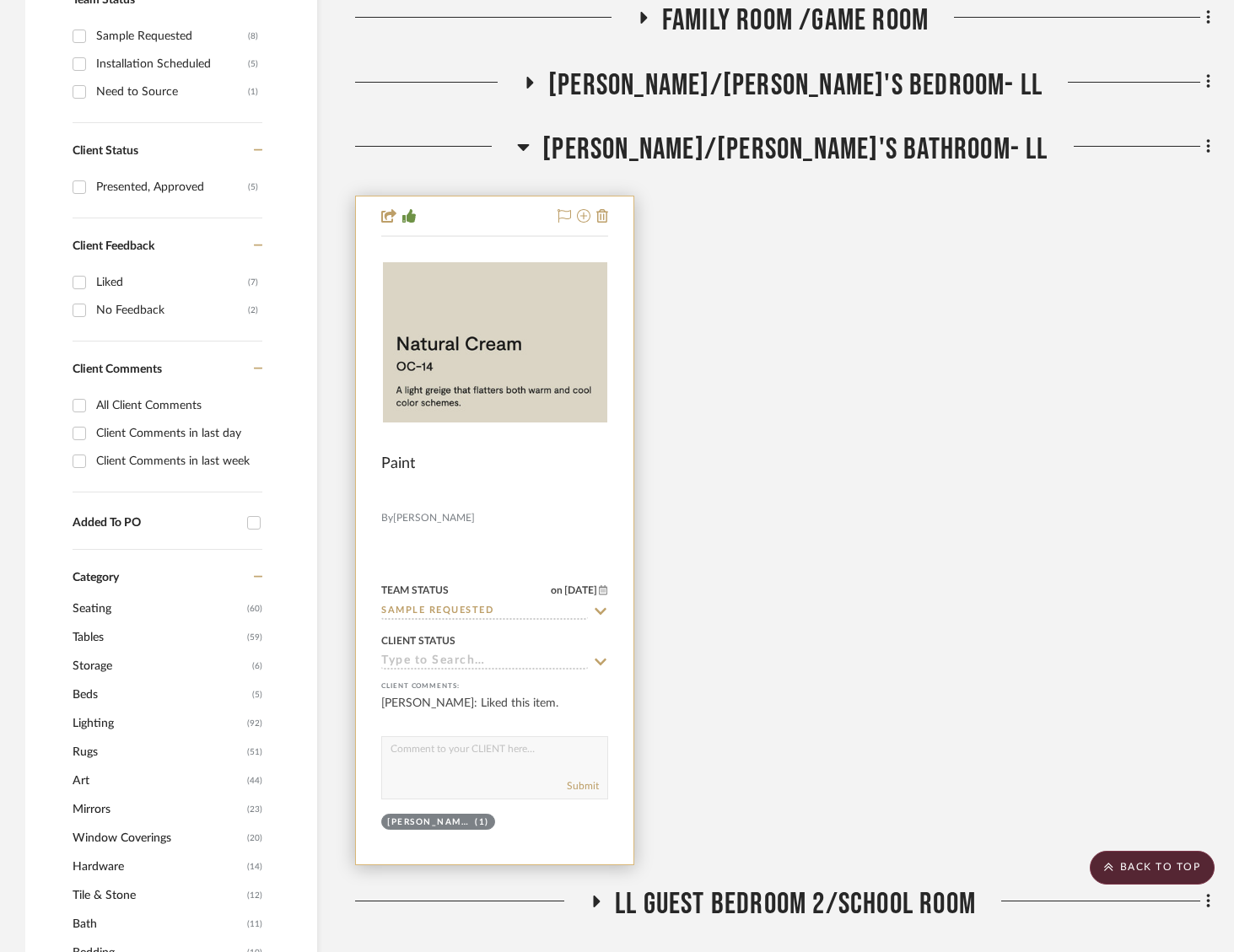 scroll, scrollTop: 800, scrollLeft: 0, axis: vertical 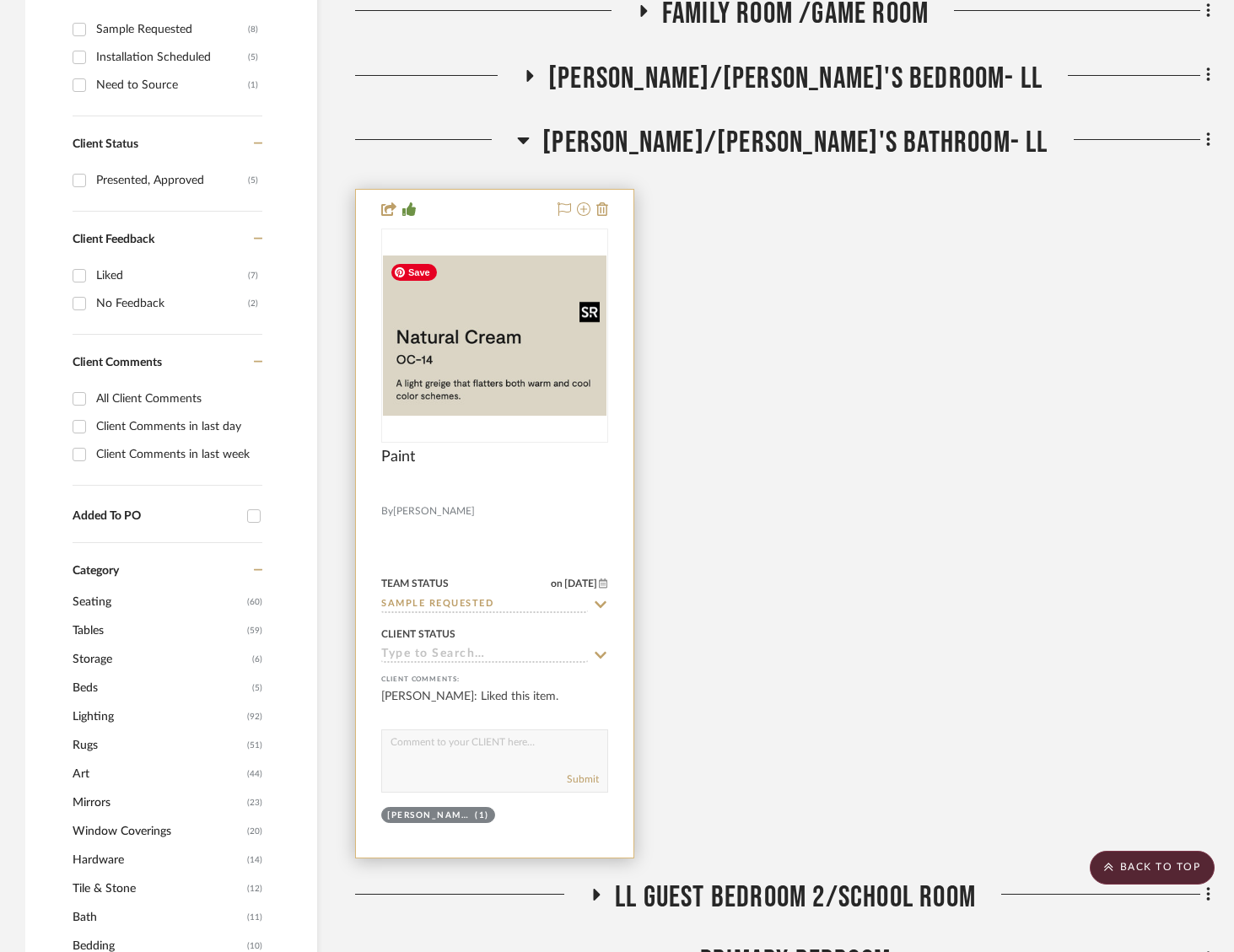 click at bounding box center (494, 336) 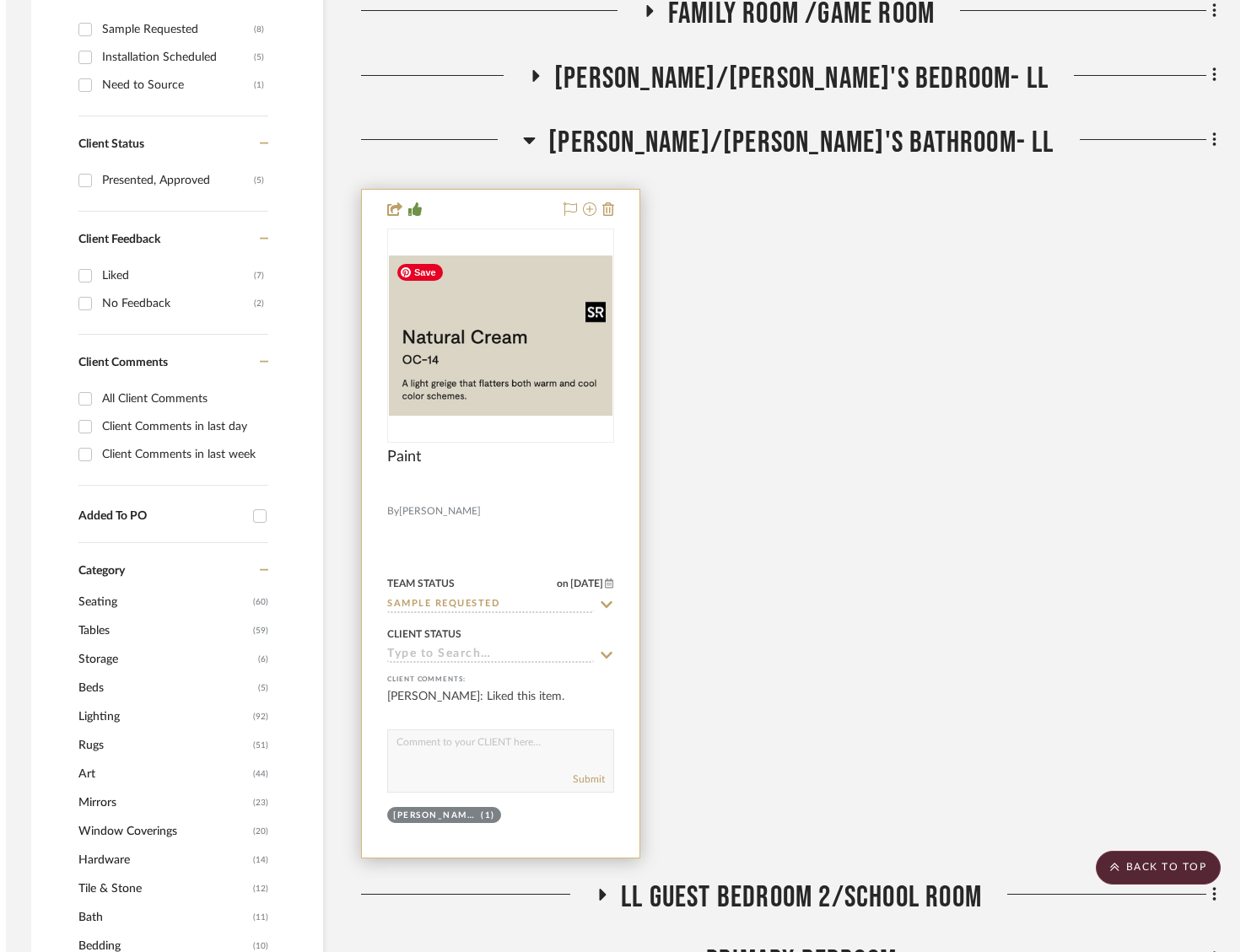scroll, scrollTop: 0, scrollLeft: 0, axis: both 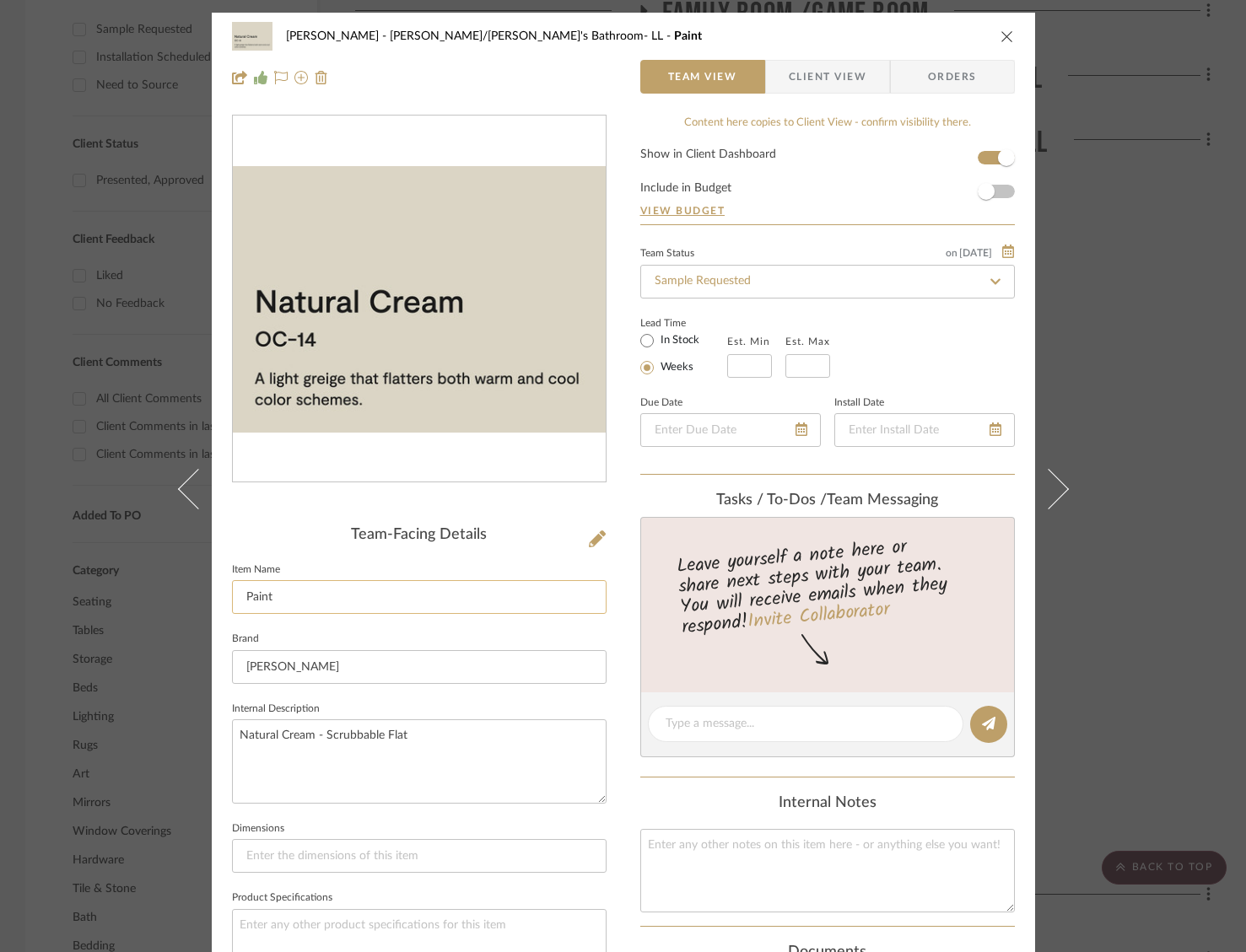 click on "Paint" 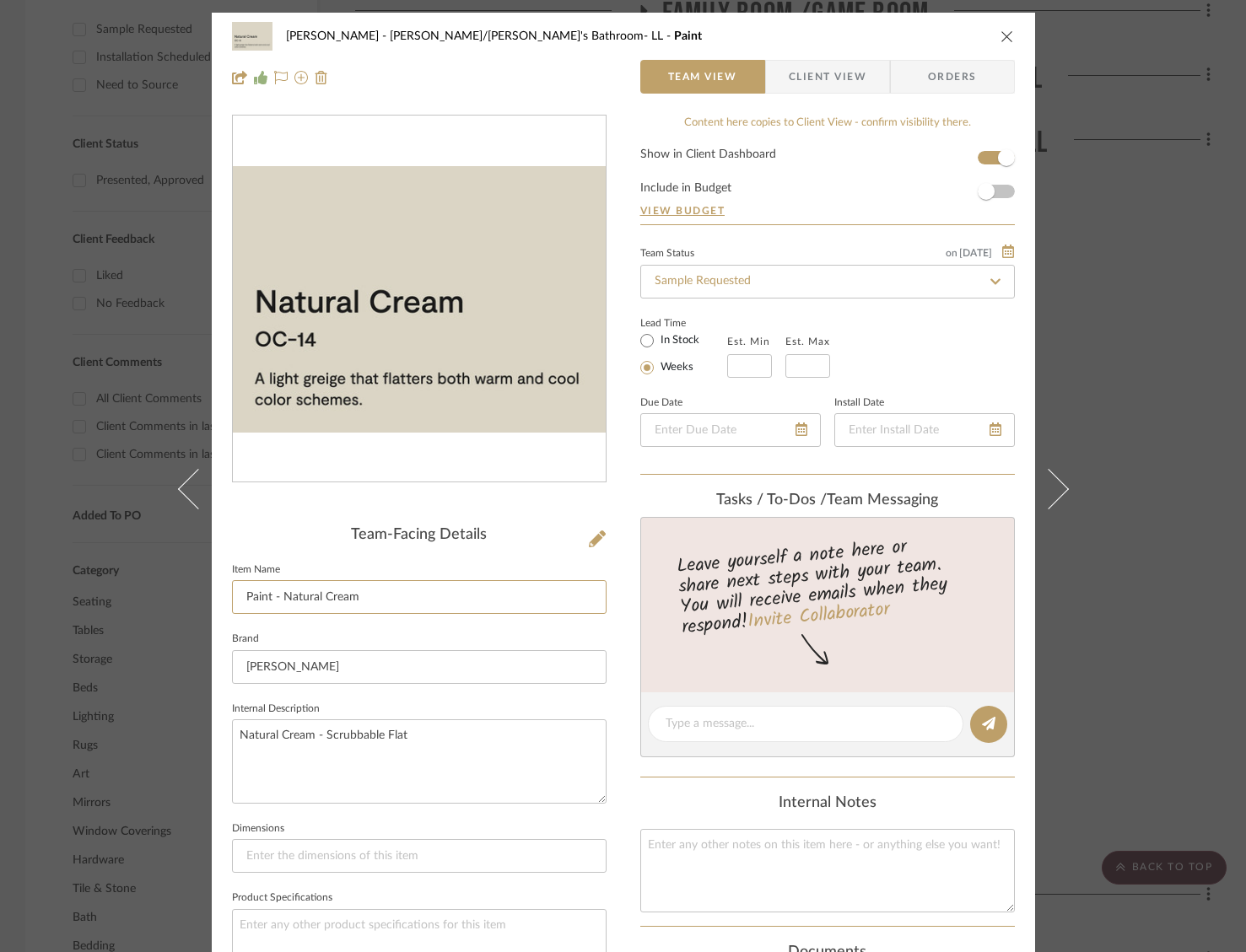 type on "Paint - Natural Cream" 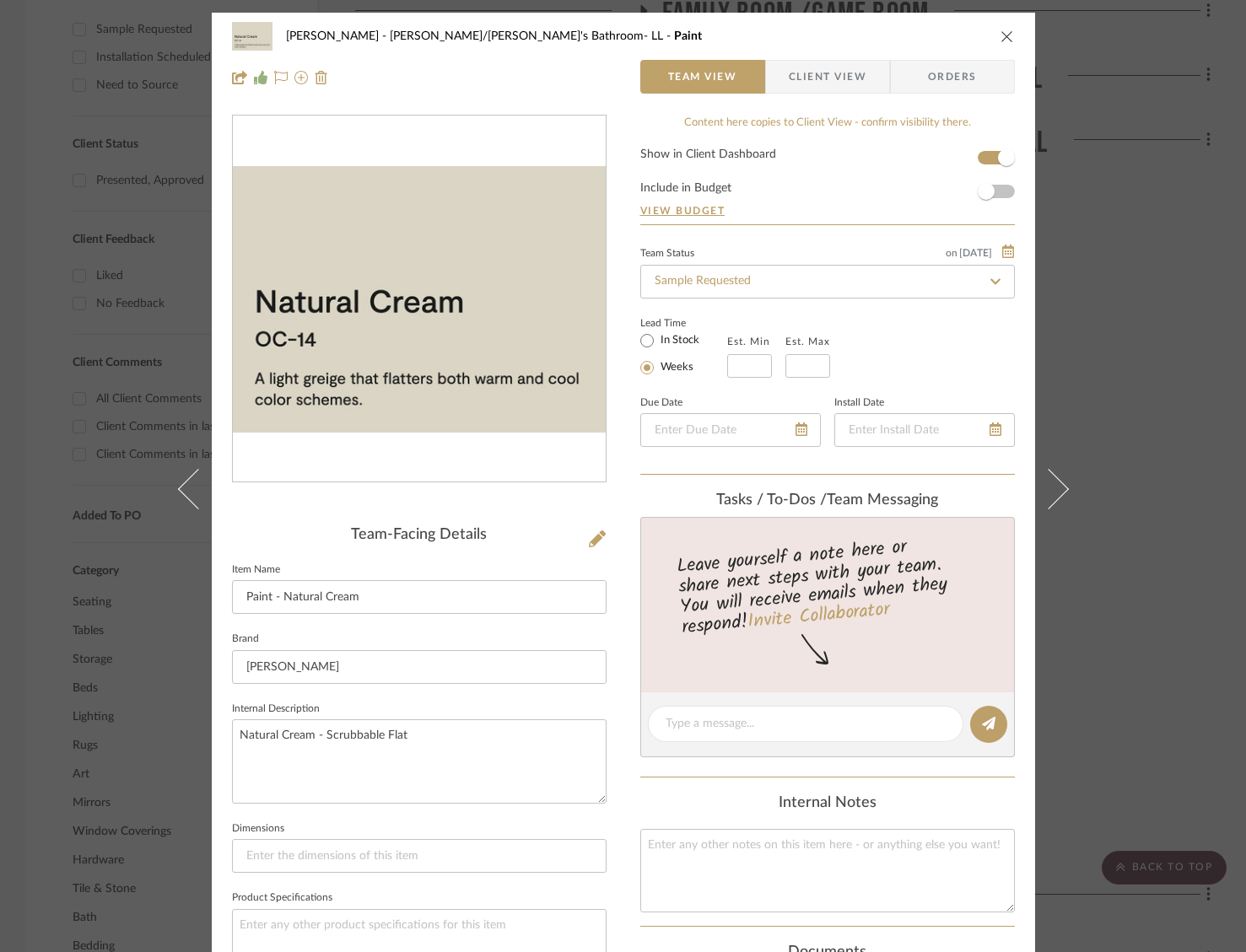 click at bounding box center [419, 299] 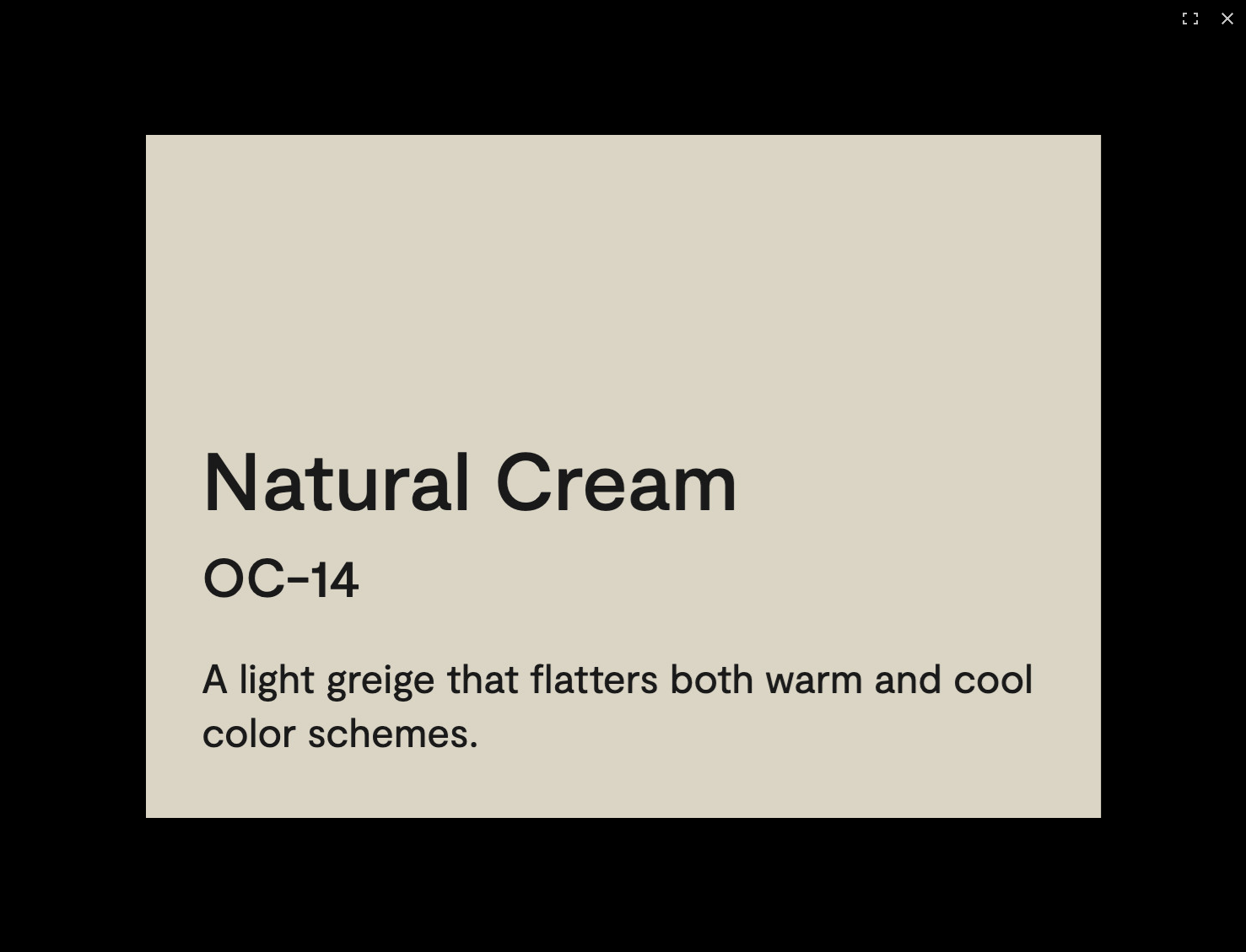 type 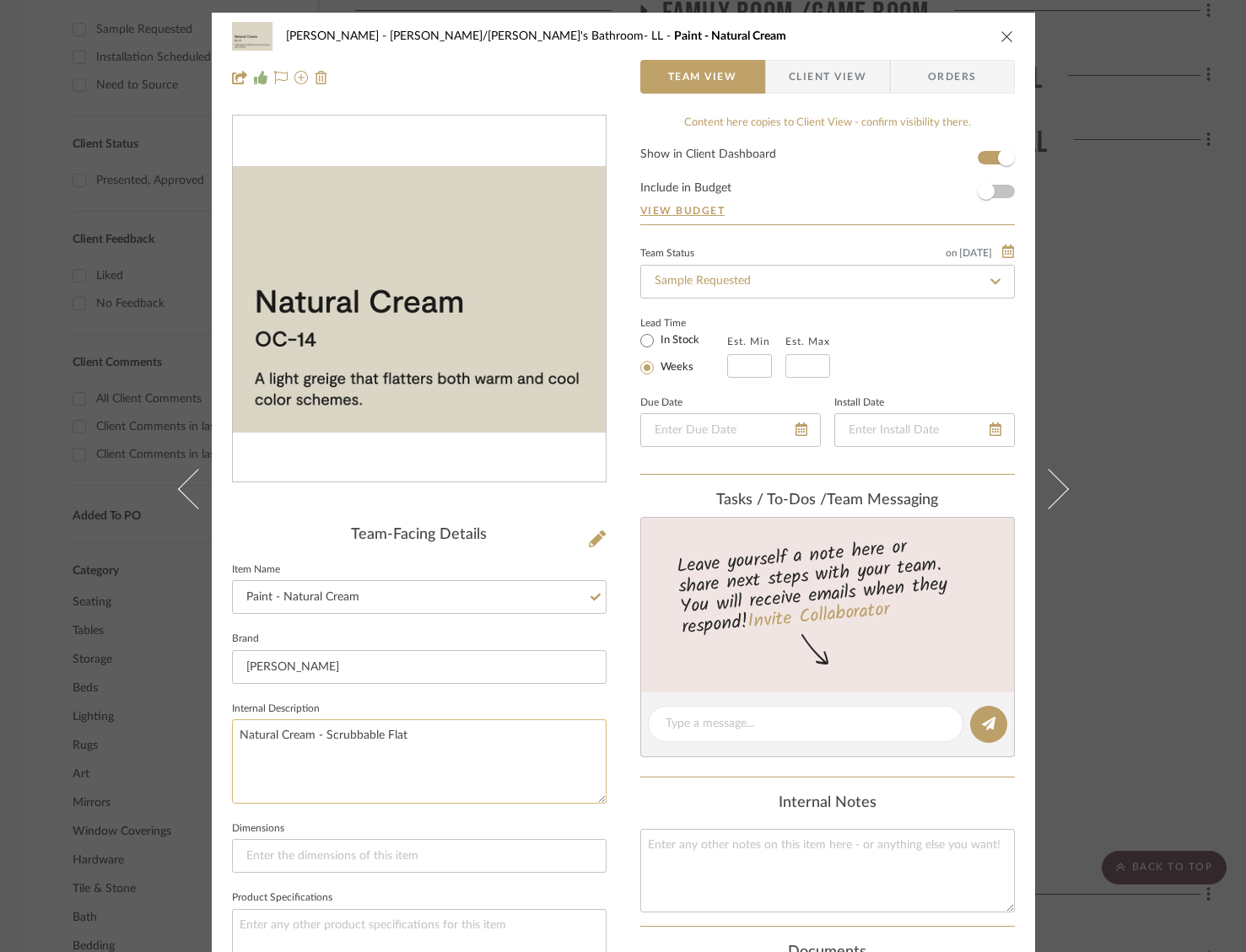 drag, startPoint x: 550, startPoint y: 718, endPoint x: 507, endPoint y: 744, distance: 50.249378 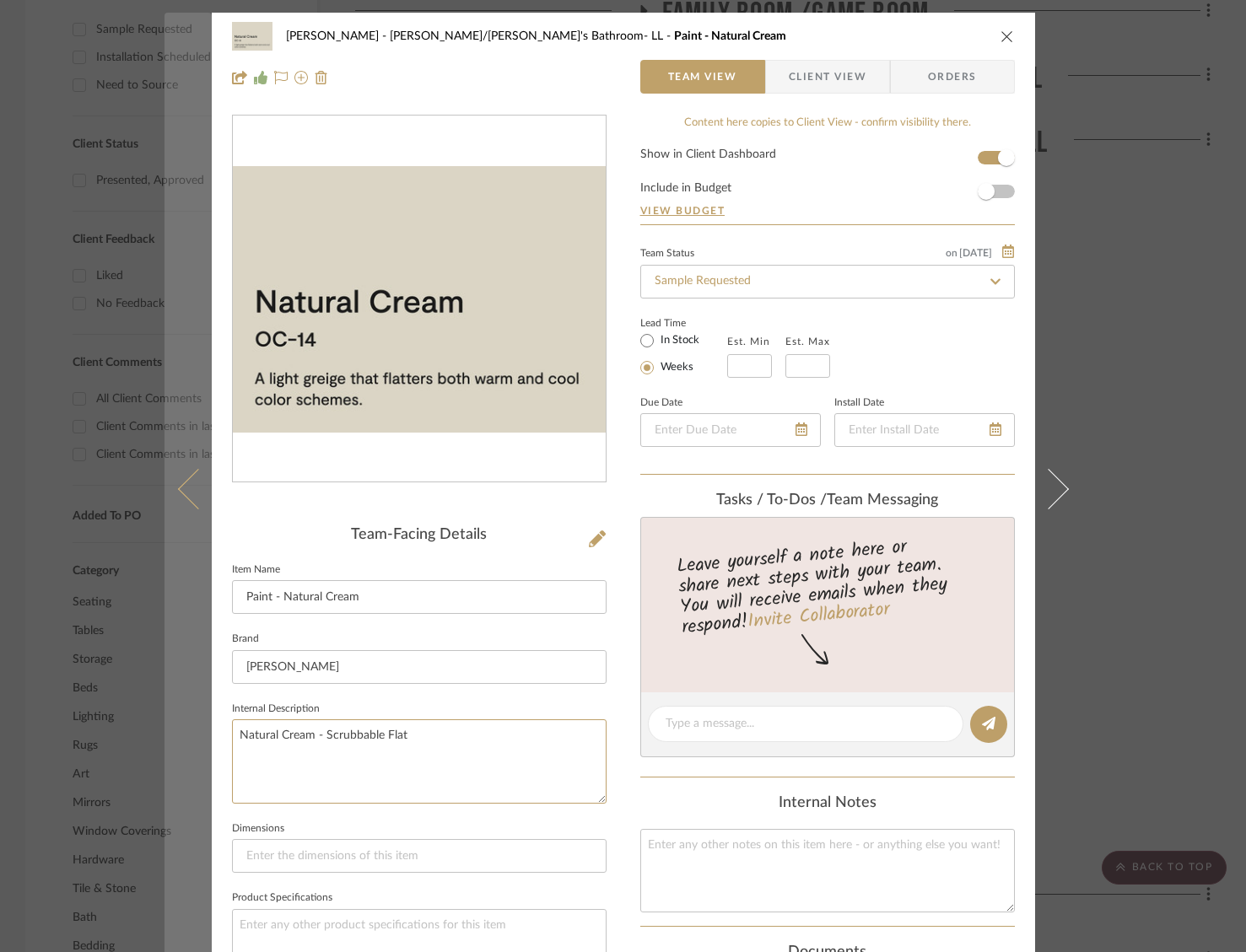 drag, startPoint x: 441, startPoint y: 741, endPoint x: 198, endPoint y: 691, distance: 248.09071 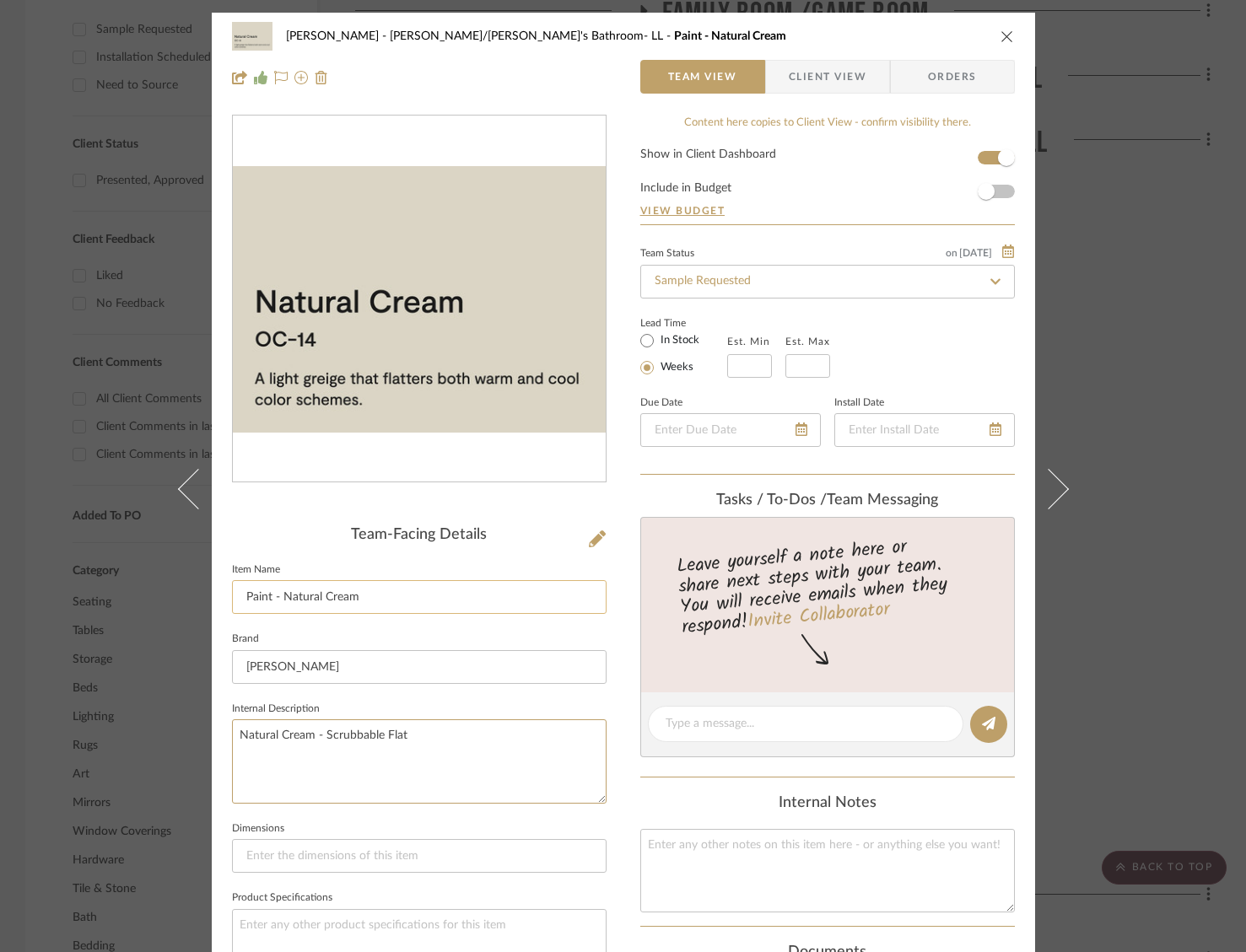 paste on "Ceiling & Trim Paint - [PERSON_NAME]'s Bedroom
Natural Cream - OC-14
Ceiling - Flat
Trim - Low Sheen" 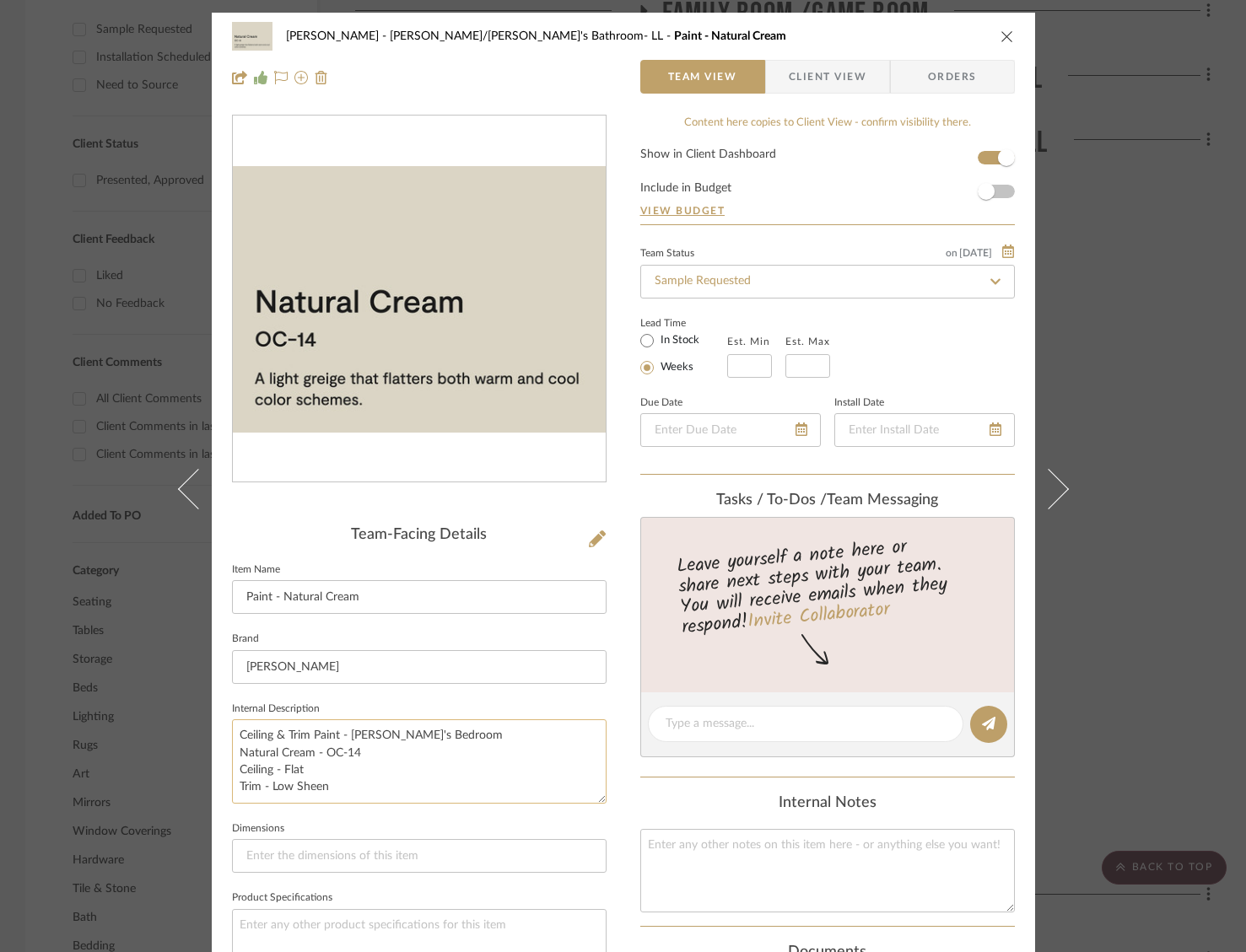 click on "Ceiling & Trim Paint - [PERSON_NAME]'s Bedroom
Natural Cream - OC-14
Ceiling - Flat
Trim - Low Sheen" 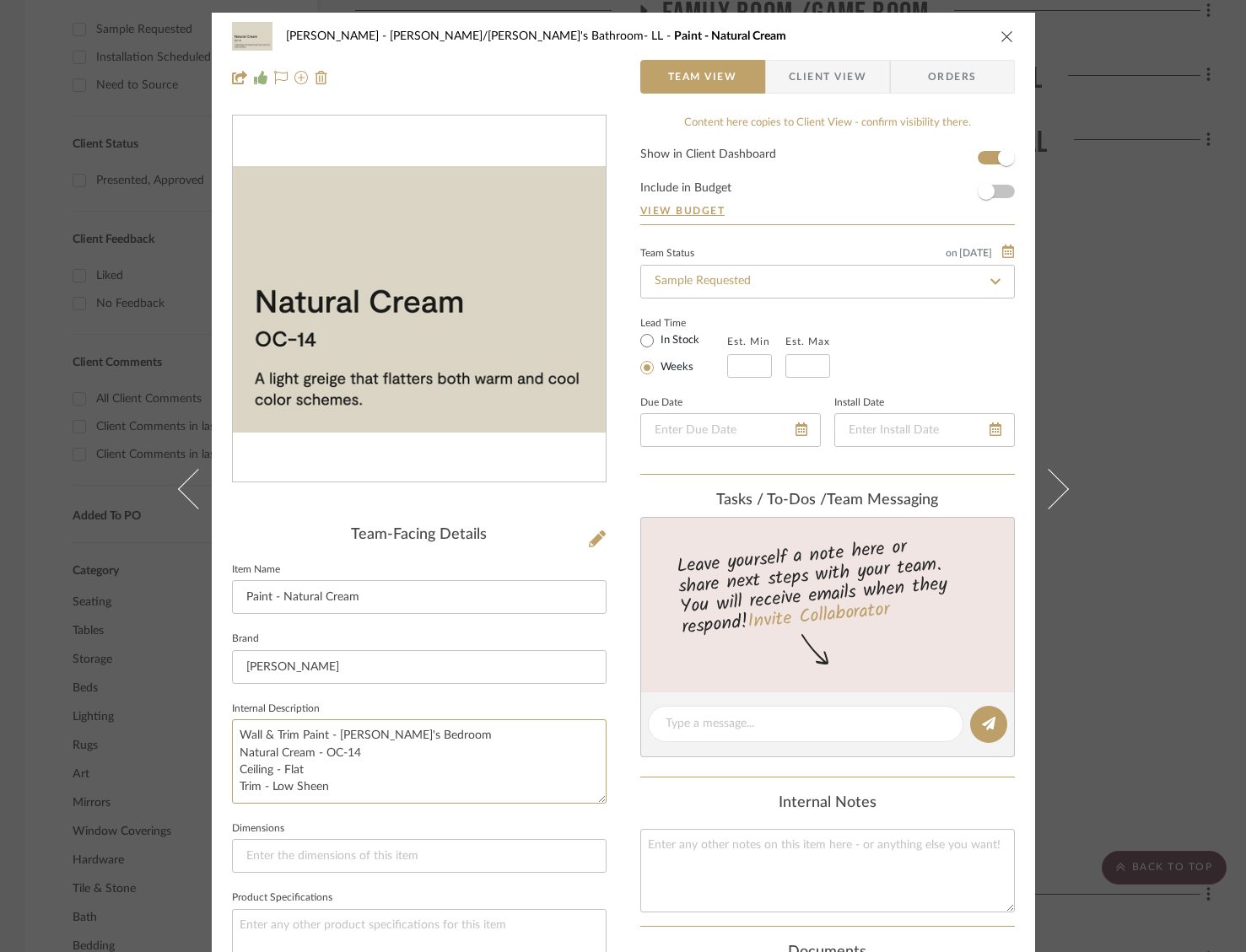 type on "Wall & Trim Paint - [PERSON_NAME]'s Bedroom
Natural Cream - OC-14
Ceiling - Flat
Trim - Low Sheen" 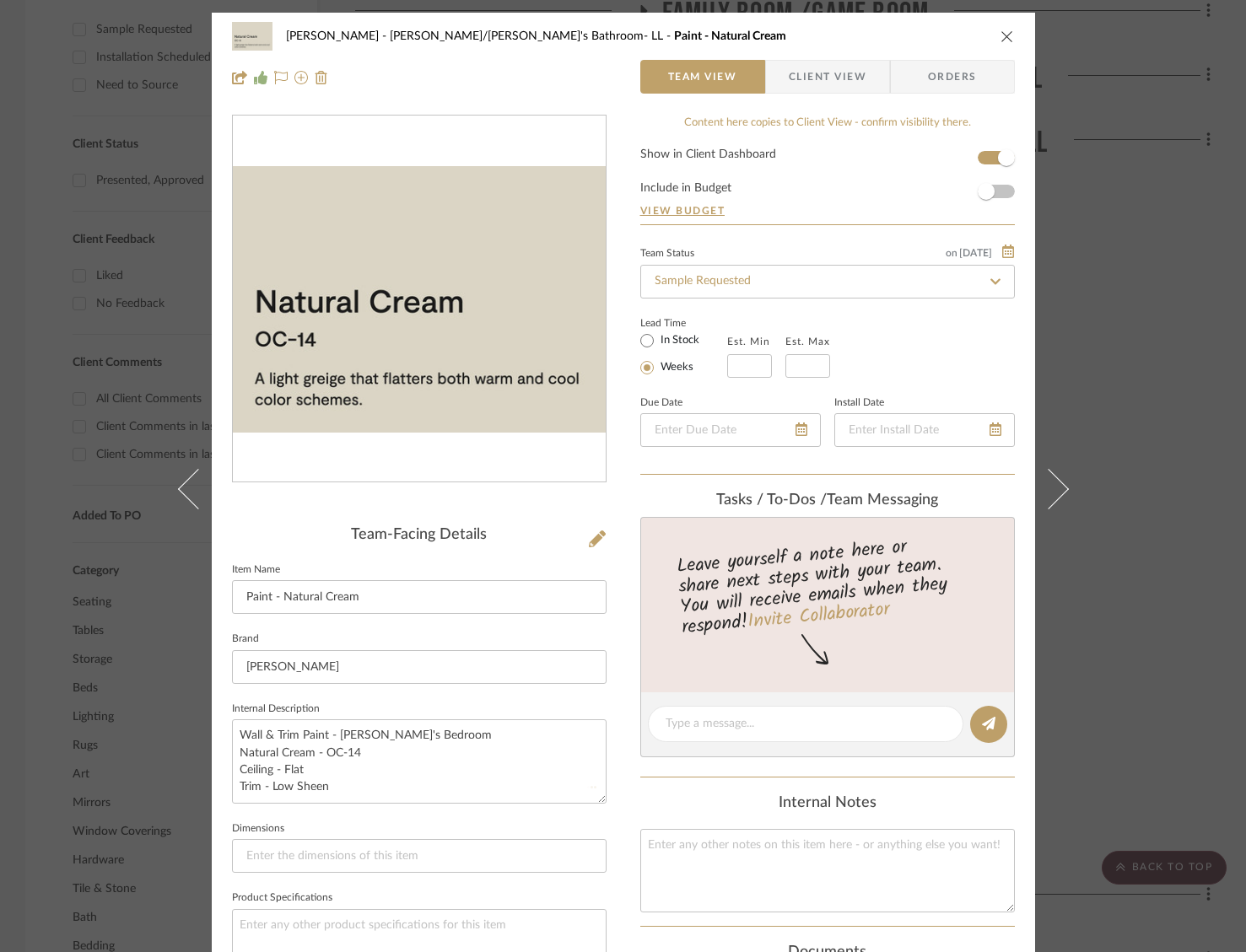 type 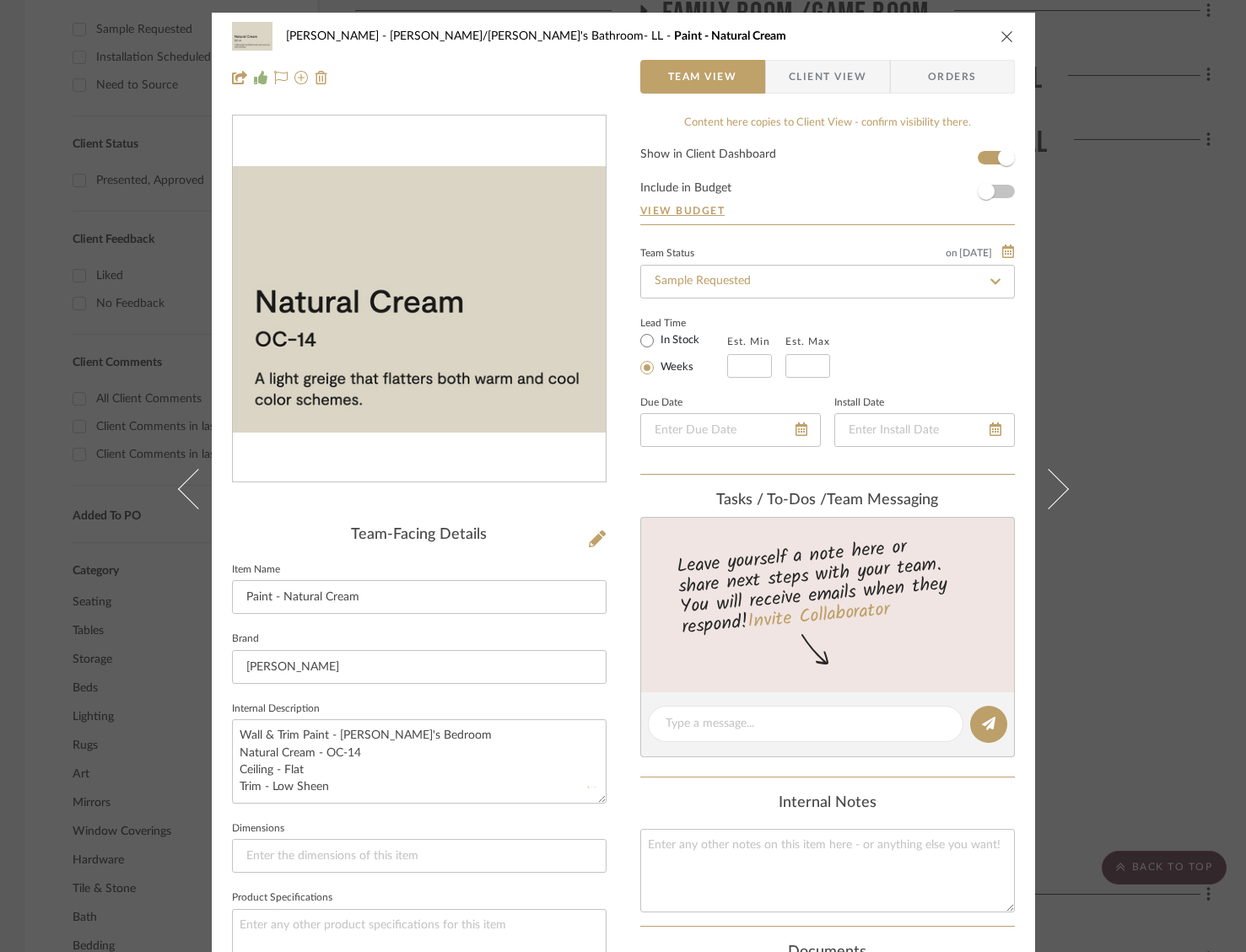 type 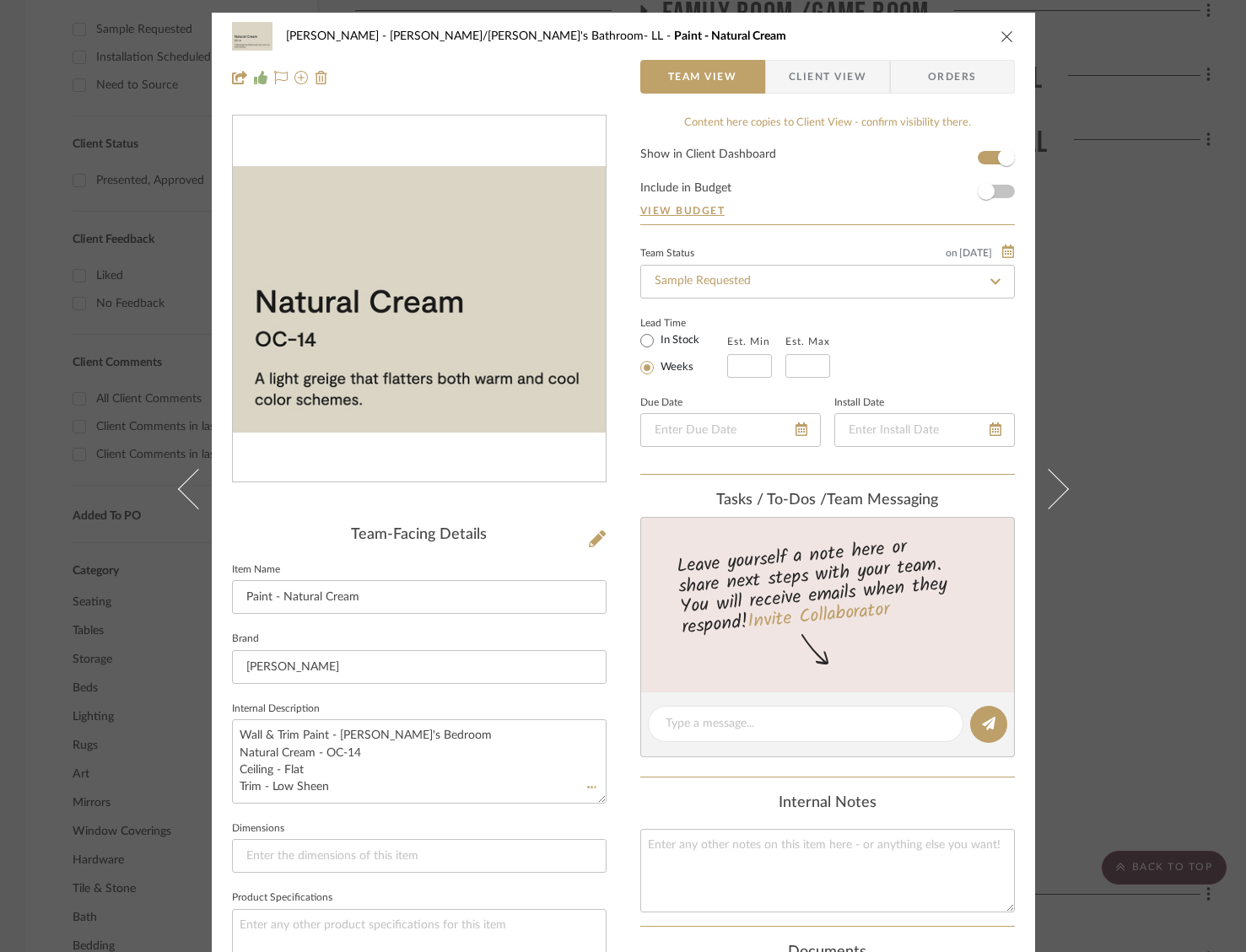 type 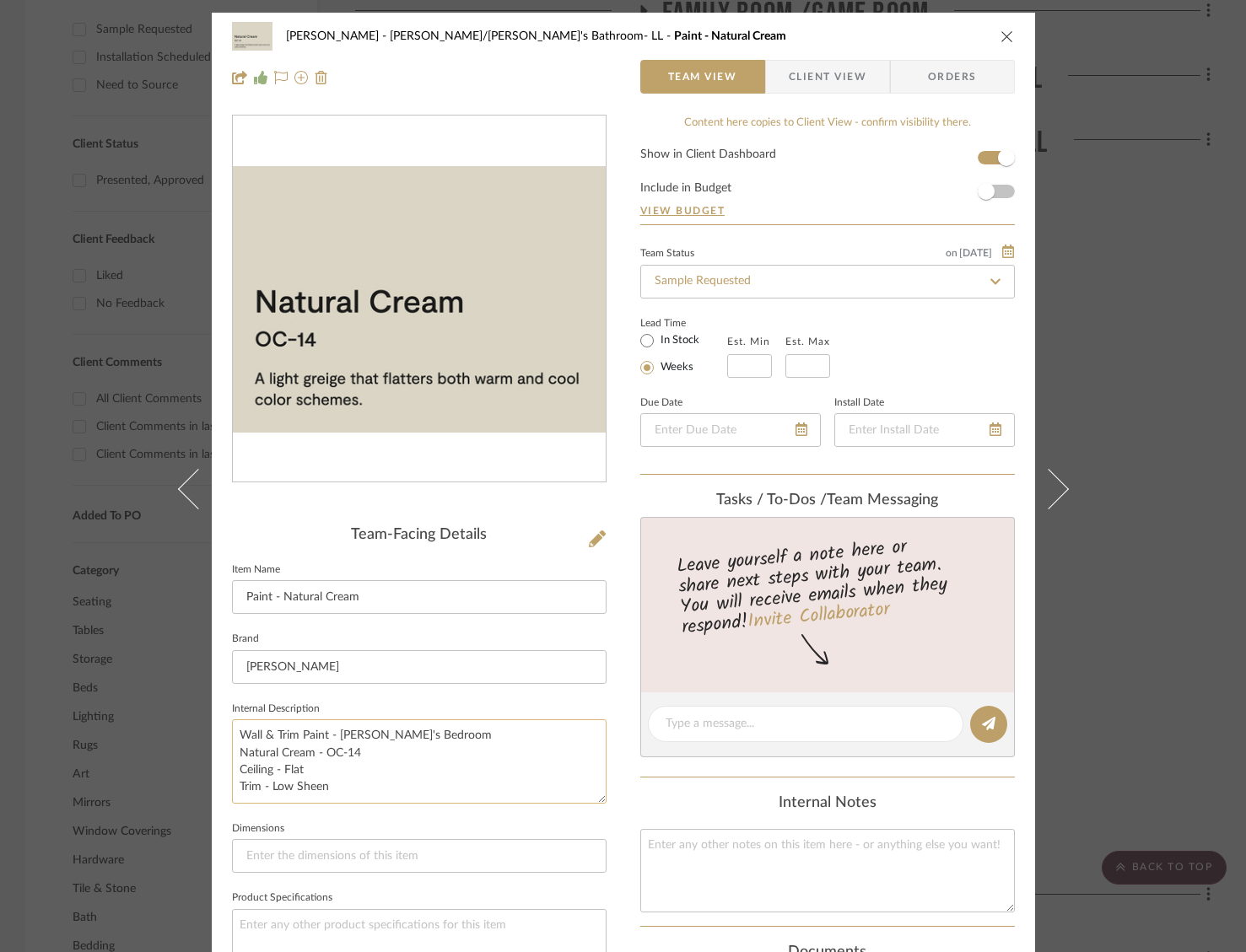 click on "Wall & Trim Paint - [PERSON_NAME]'s Bedroom
Natural Cream - OC-14
Ceiling - Flat
Trim - Low Sheen" 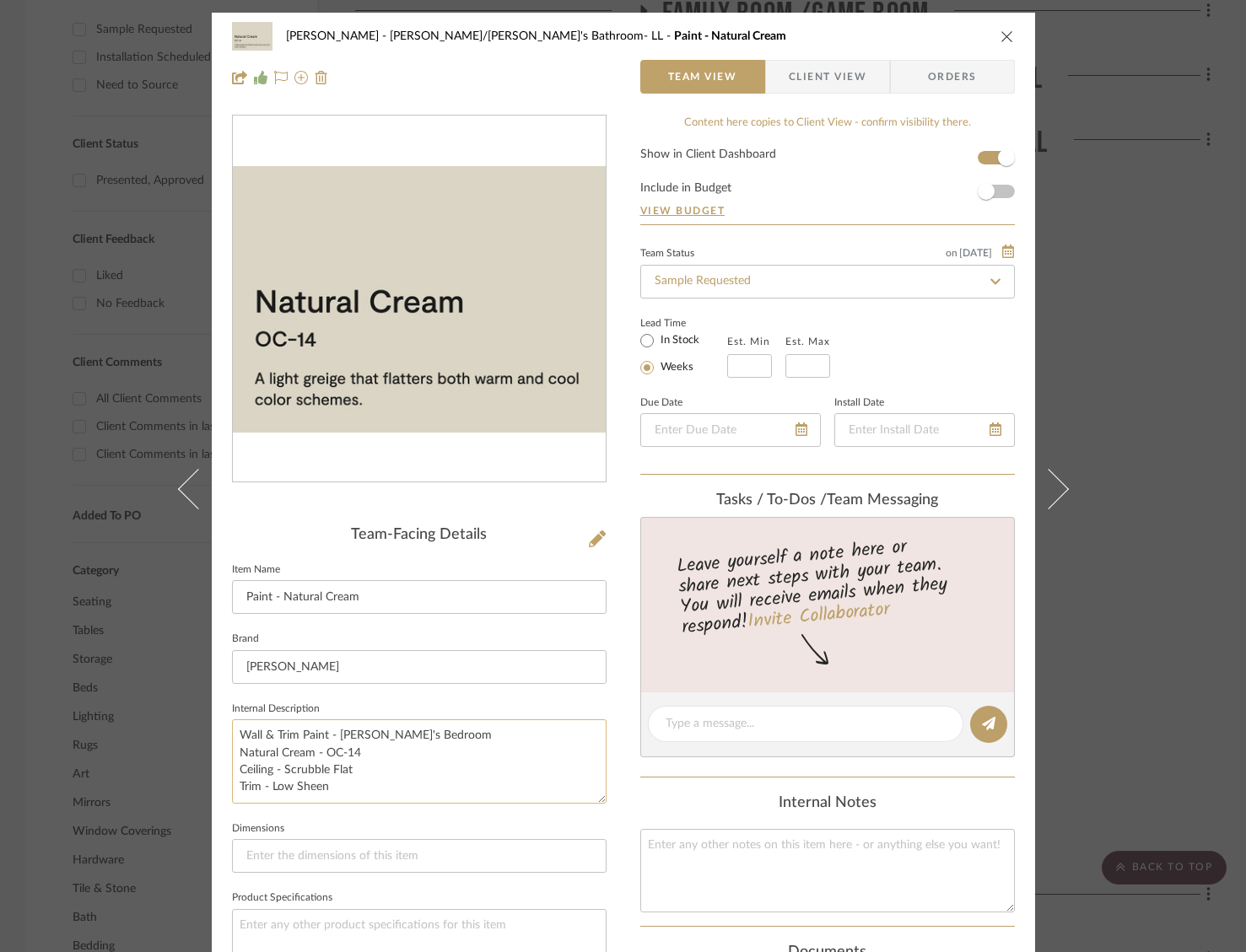 click on "Wall & Trim Paint - [PERSON_NAME]'s Bedroom
Natural Cream - OC-14
Ceiling - Scrubble Flat
Trim - Low Sheen" 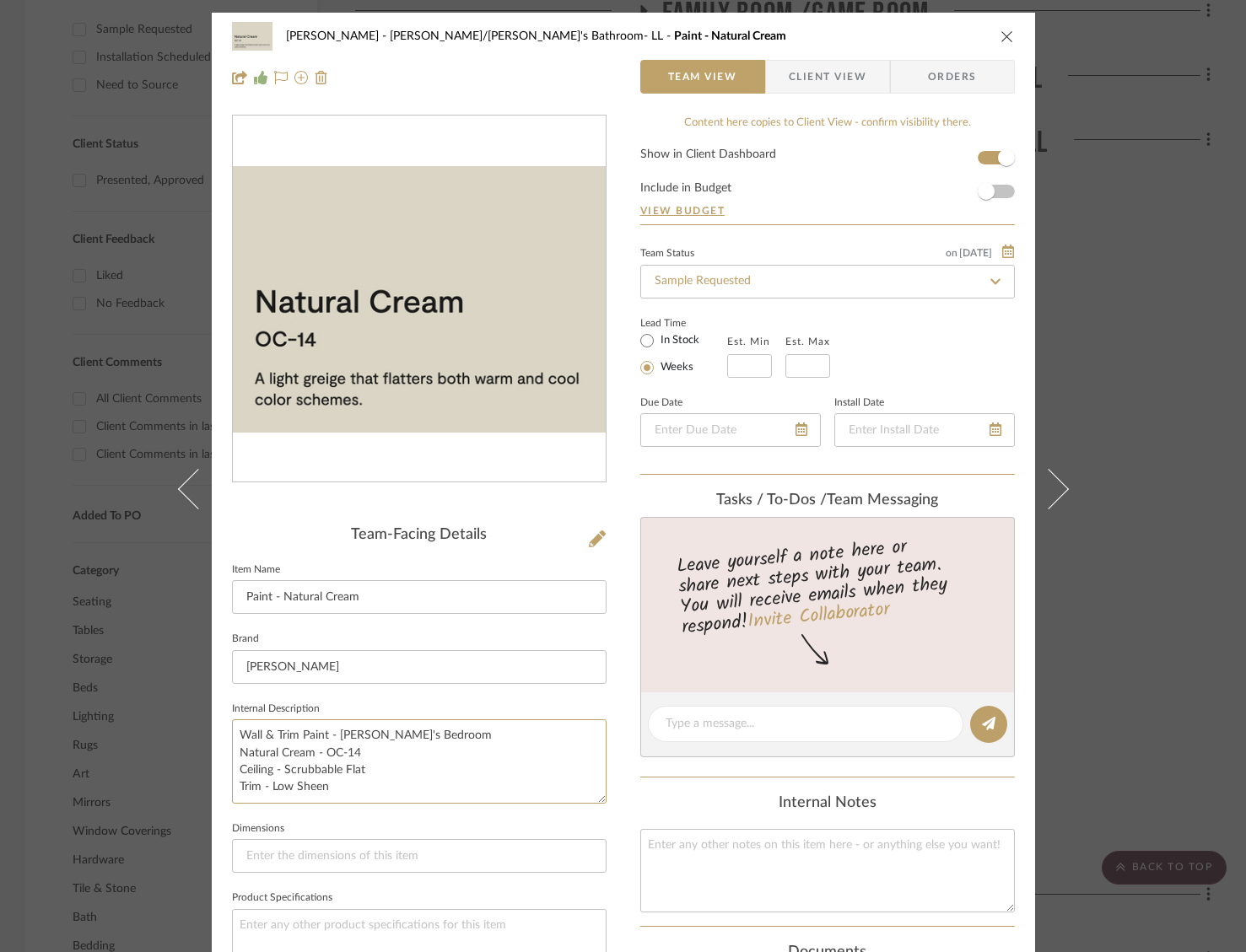 type on "Wall & Trim Paint - [PERSON_NAME]'s Bedroom
Natural Cream - OC-14
Ceiling - Scrubbable Flat
Trim - Low Sheen" 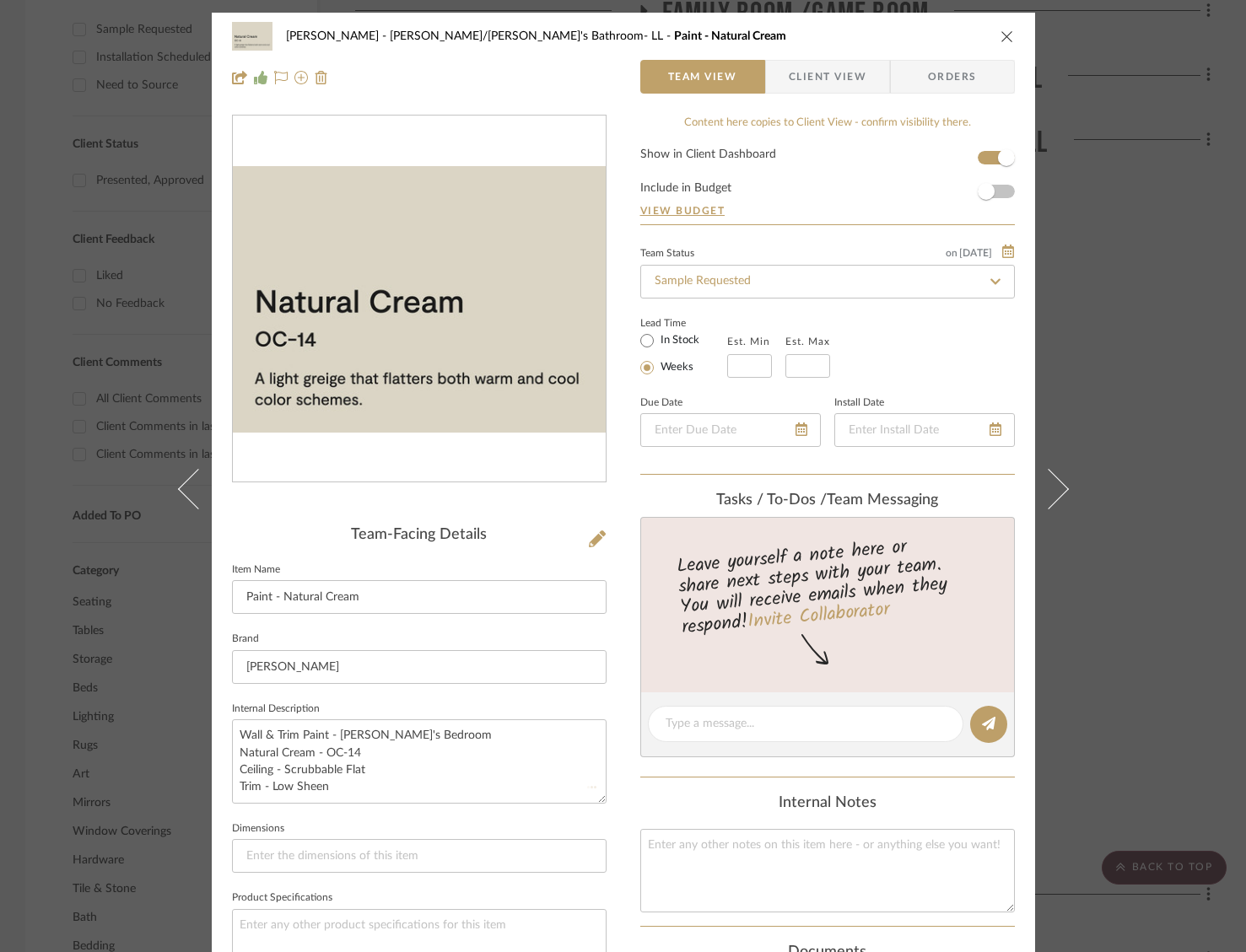 type 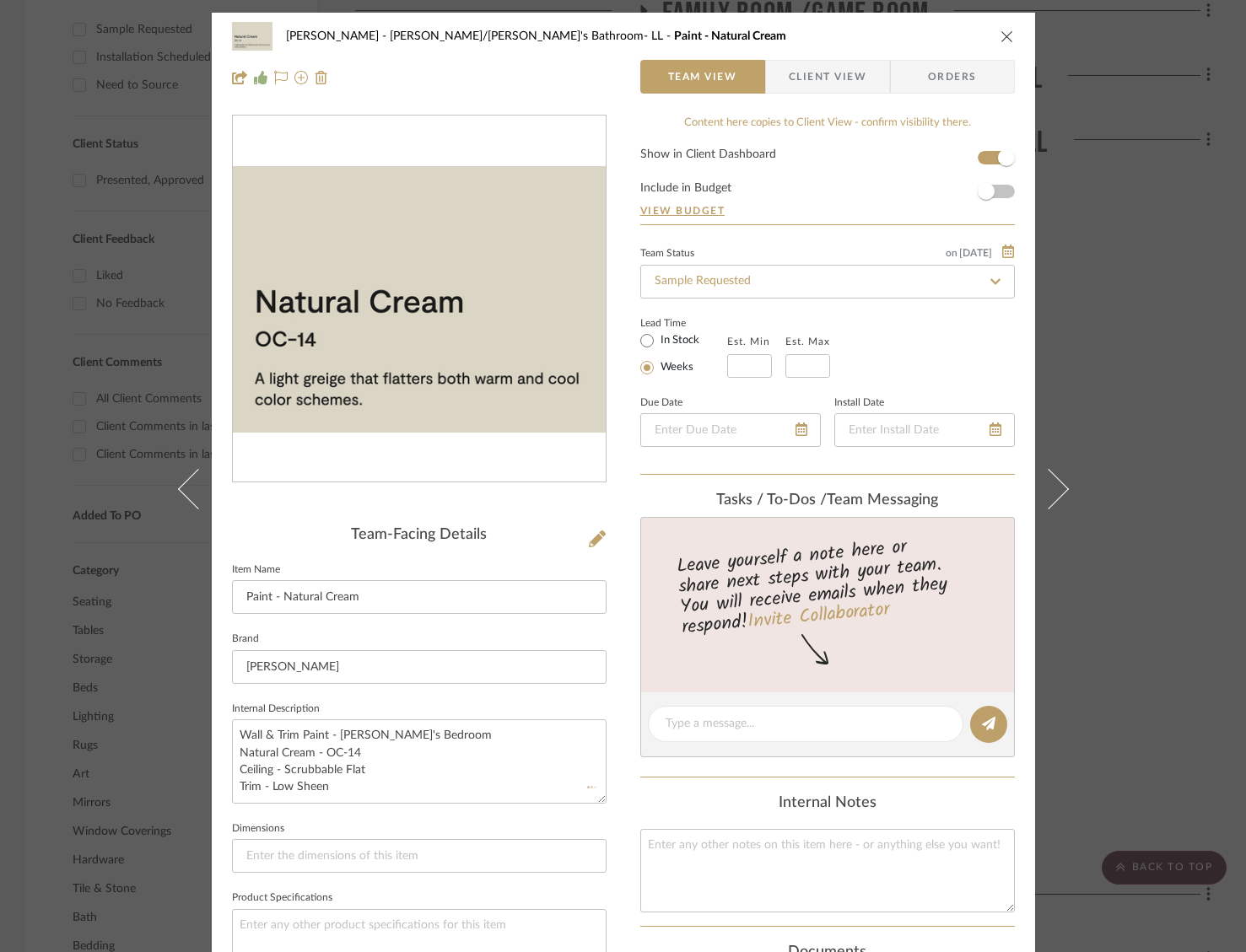 type 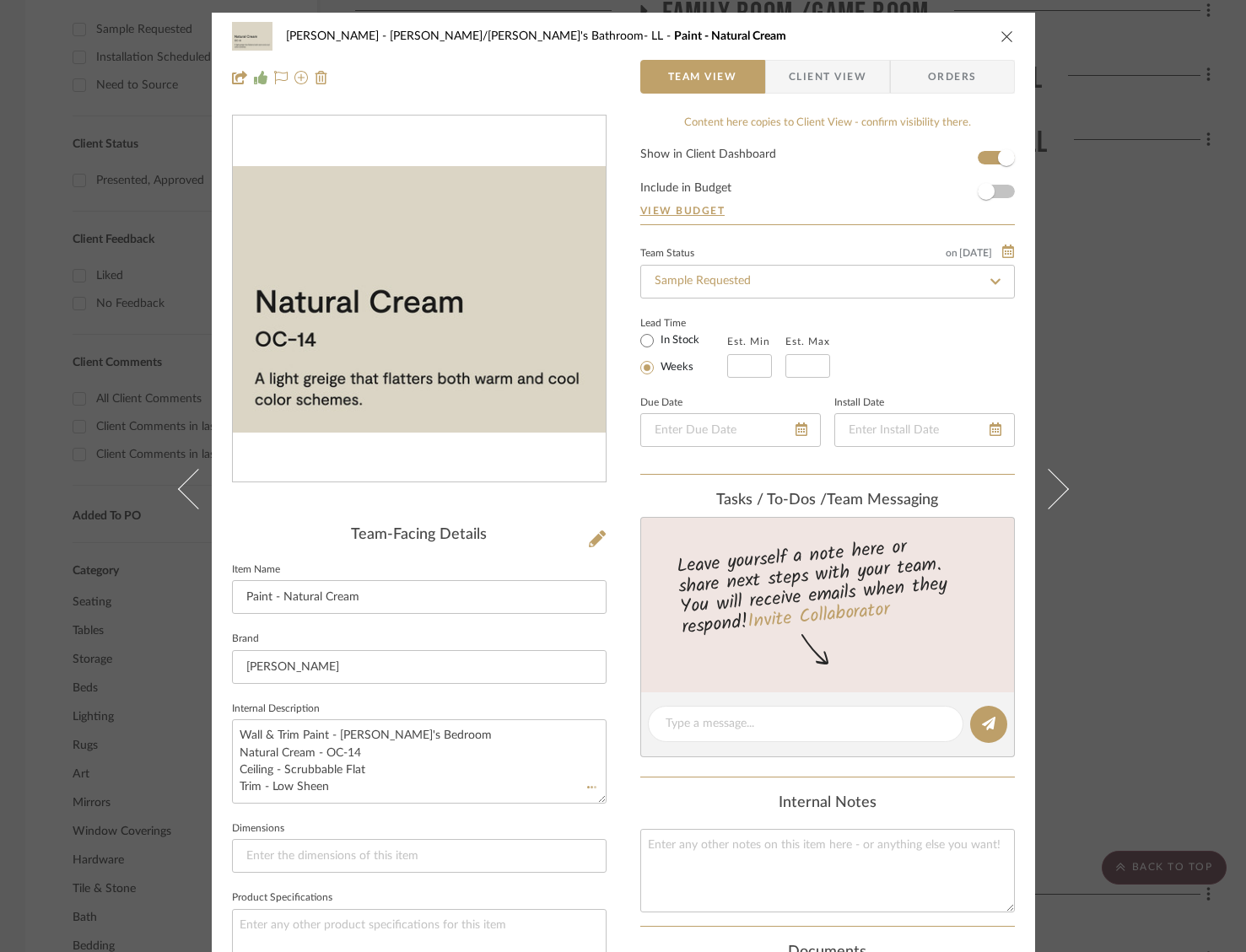 type 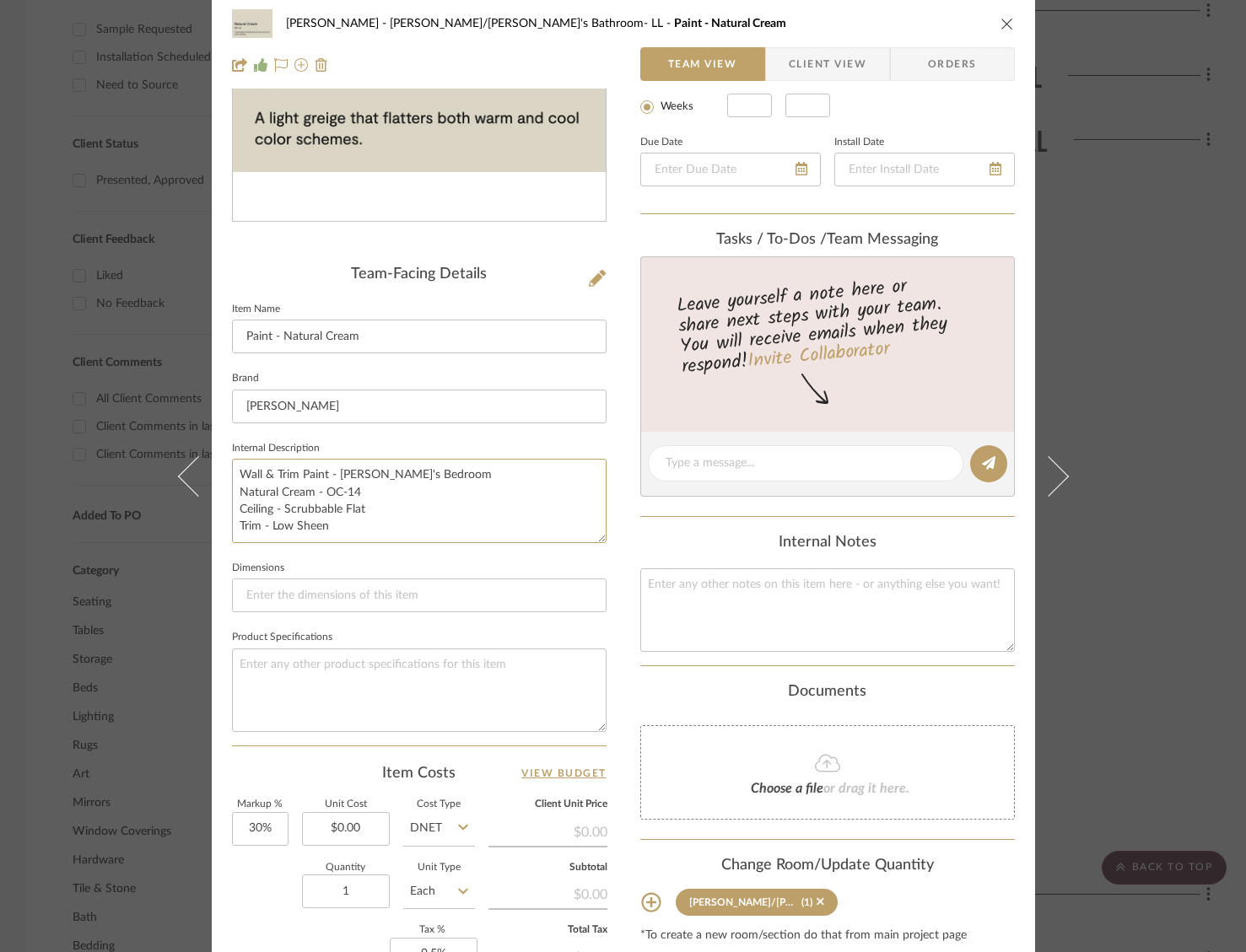 scroll, scrollTop: 0, scrollLeft: 0, axis: both 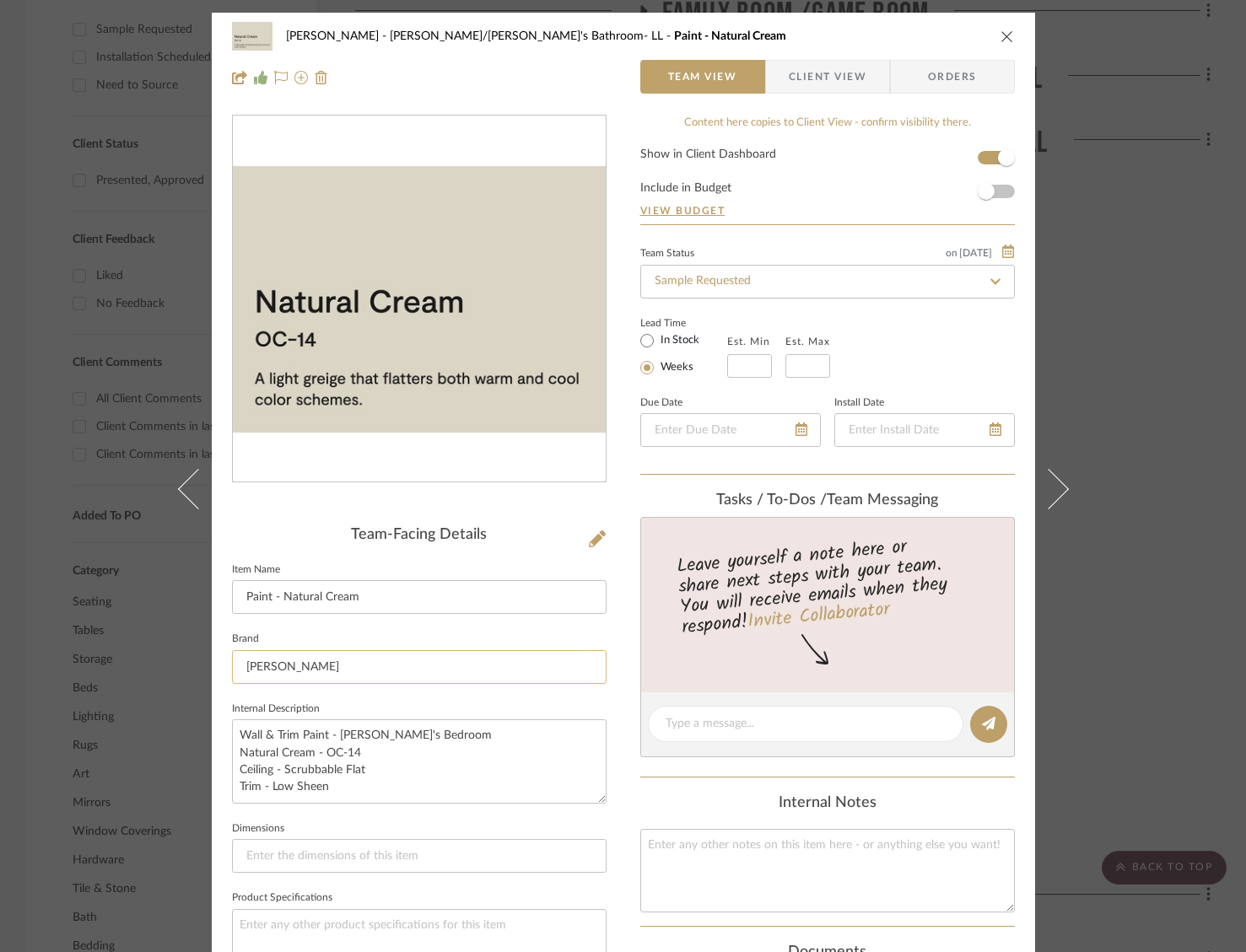 drag, startPoint x: 558, startPoint y: 645, endPoint x: 560, endPoint y: 653, distance: 8.246211 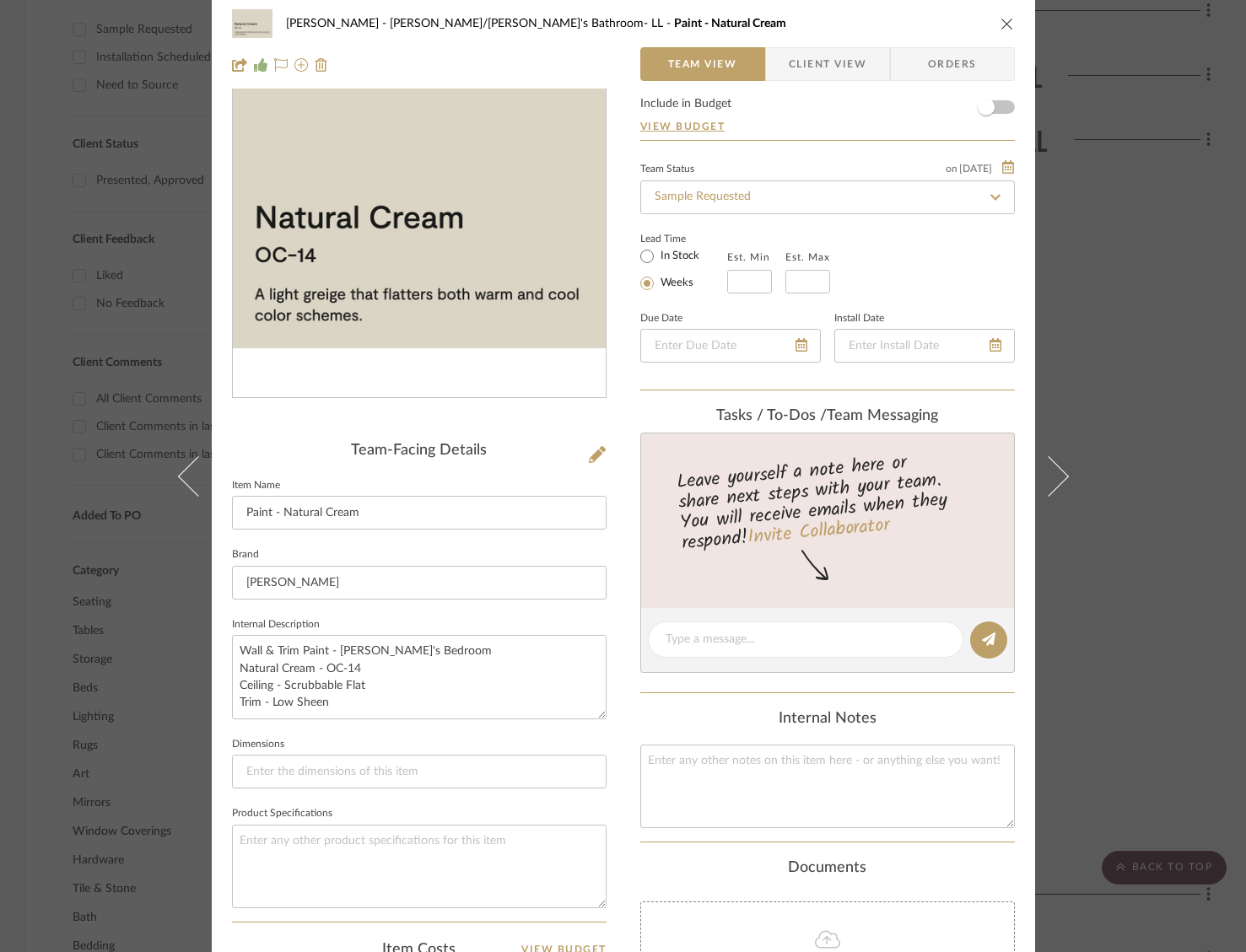 scroll, scrollTop: 0, scrollLeft: 0, axis: both 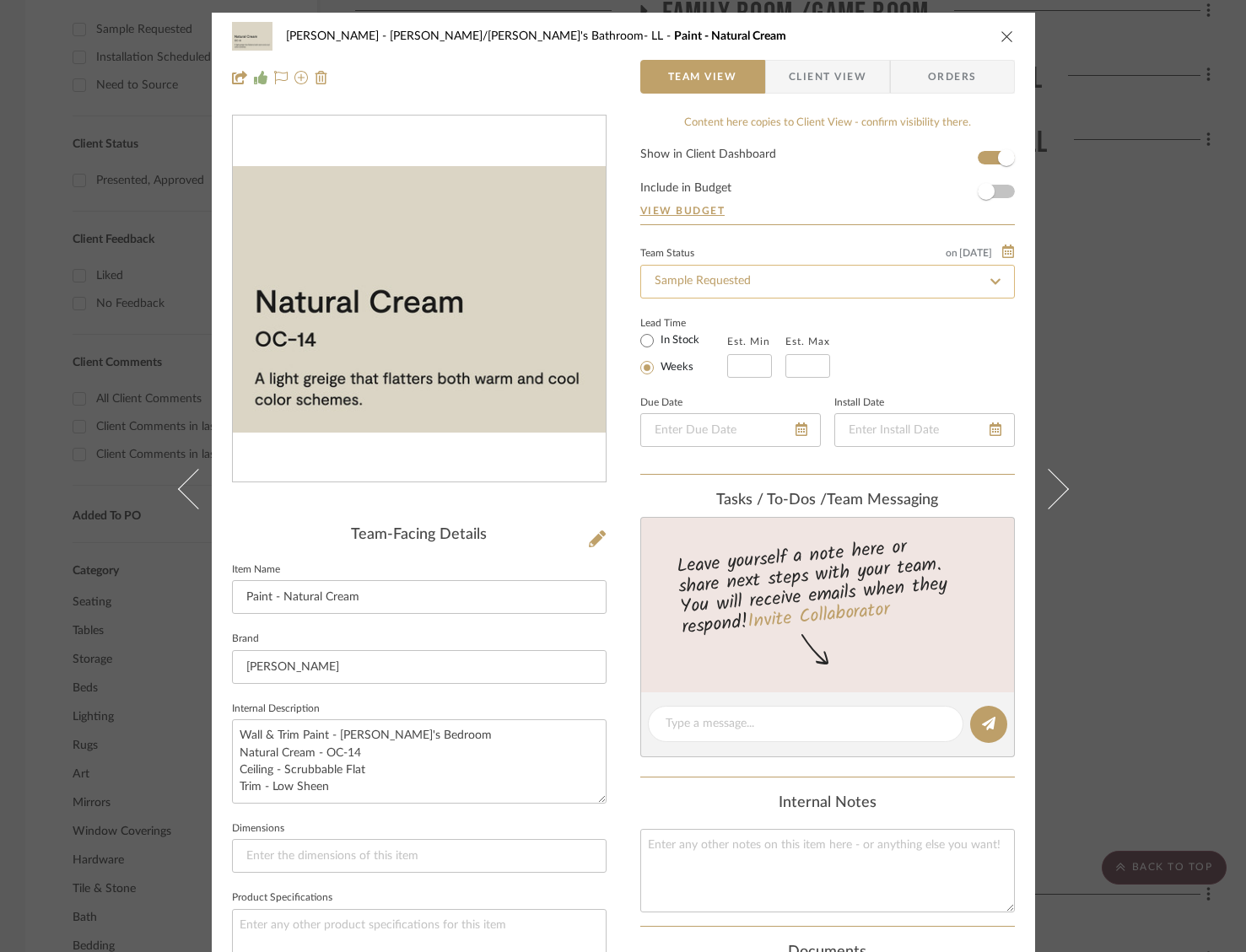click on "Sample Requested" 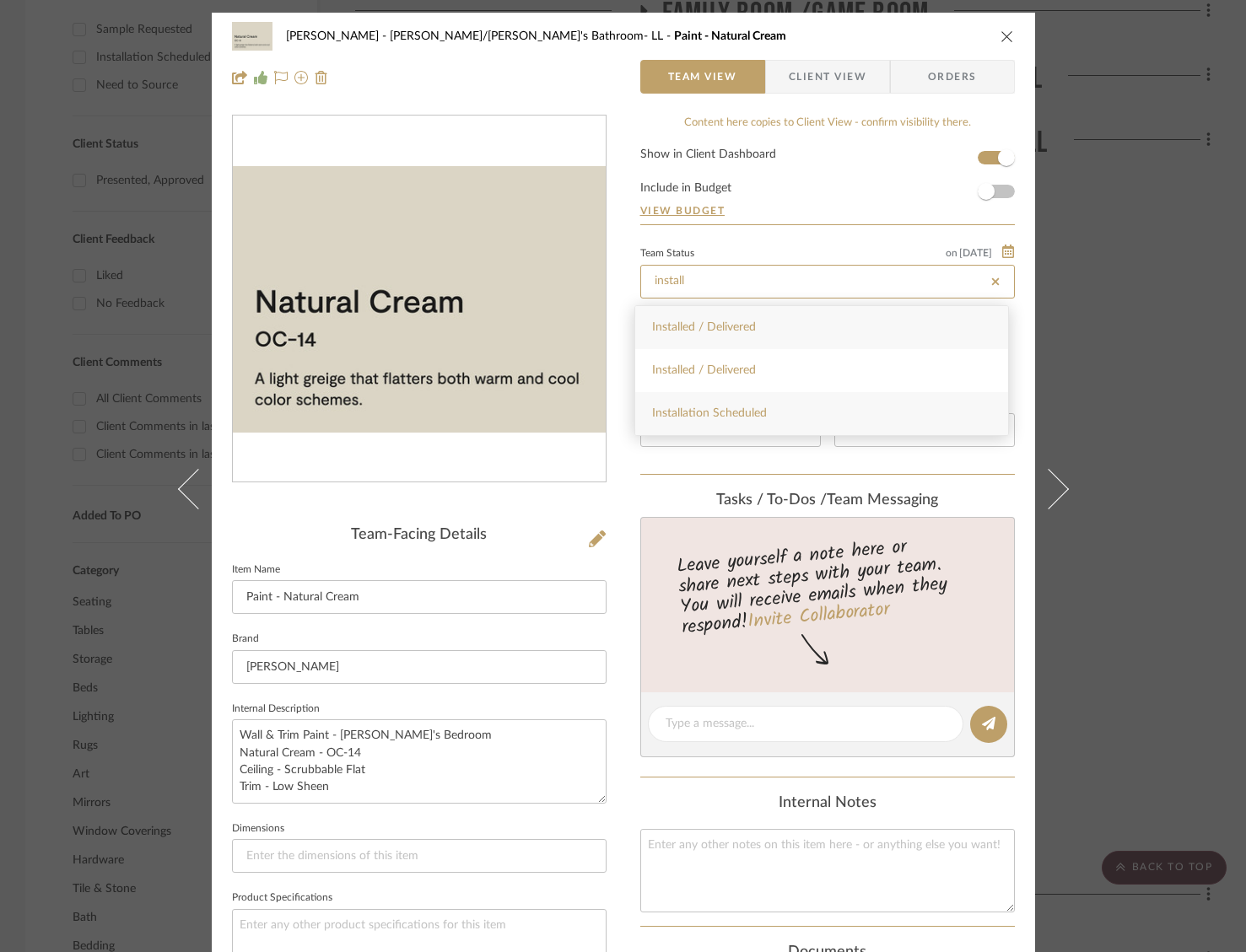type on "install" 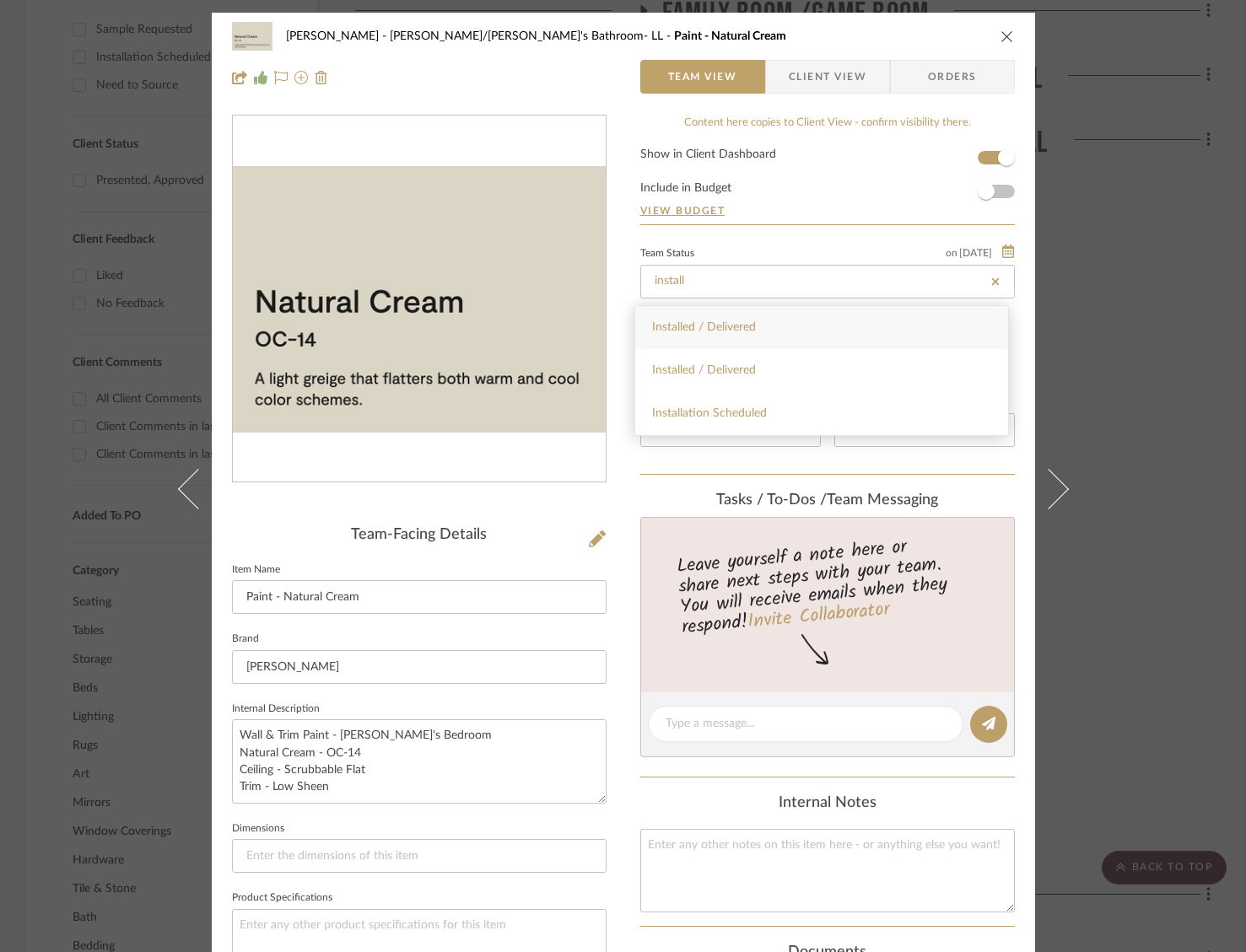 drag, startPoint x: 759, startPoint y: 414, endPoint x: 767, endPoint y: 390, distance: 25.298221 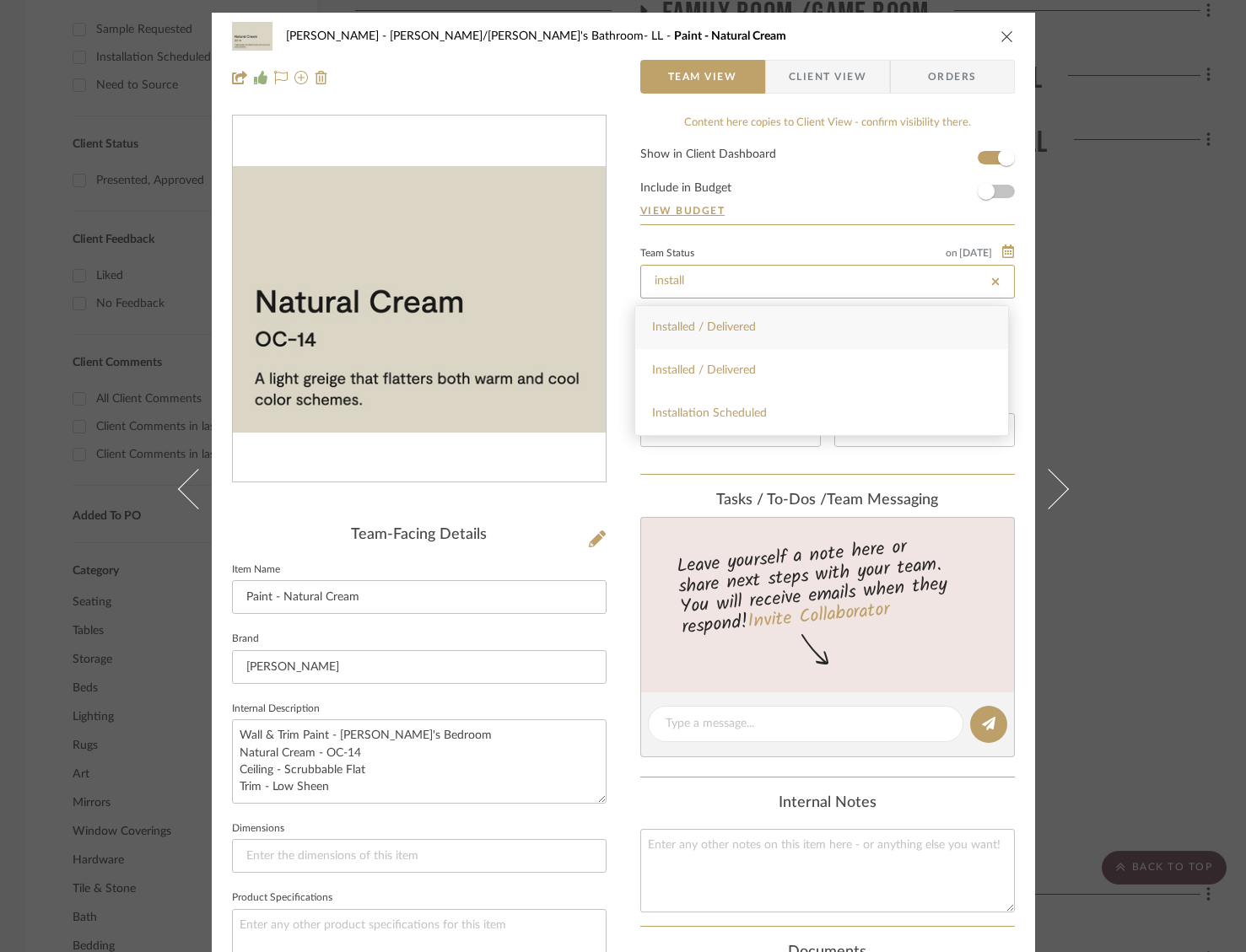 type on "[DATE]" 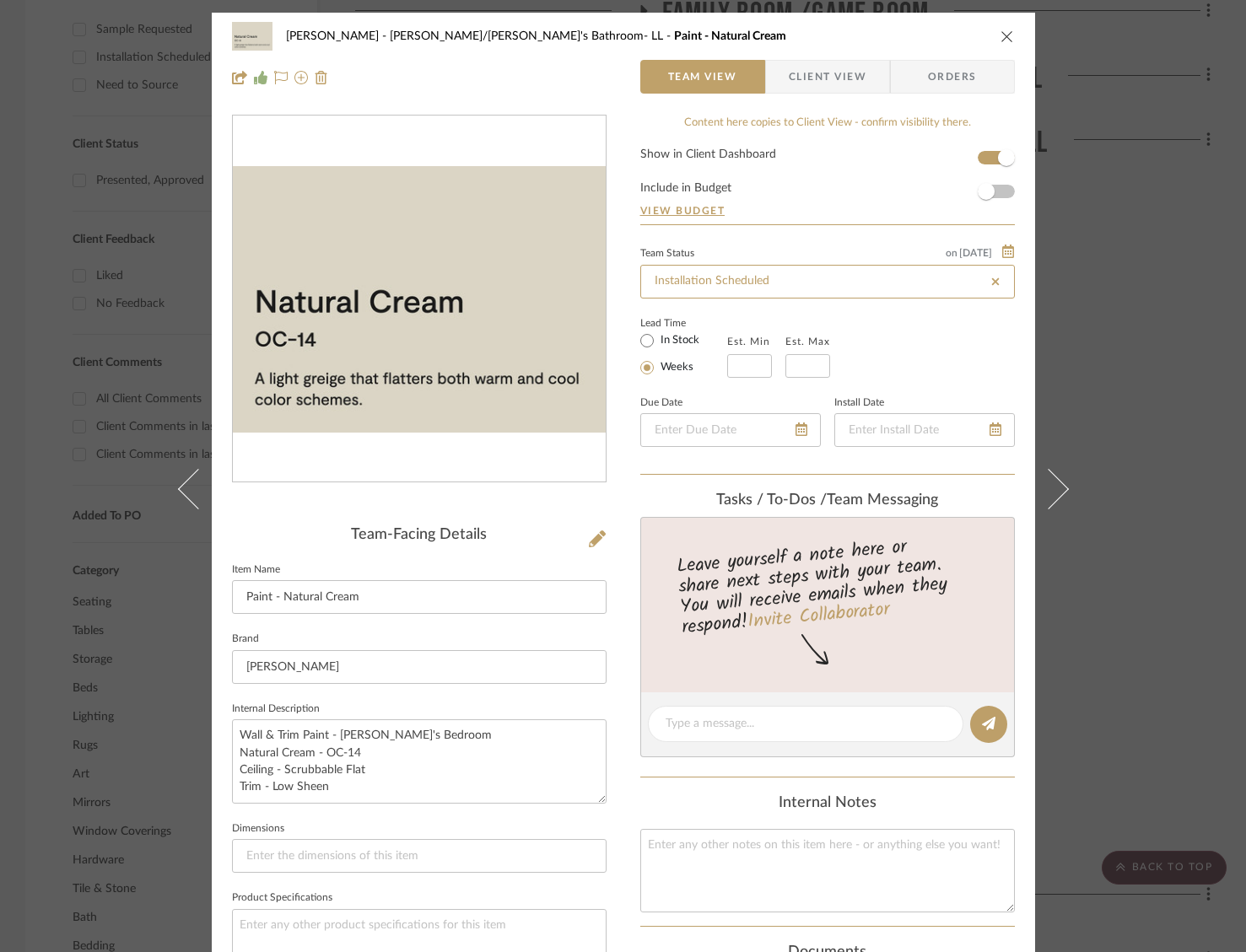 type on "[DATE]" 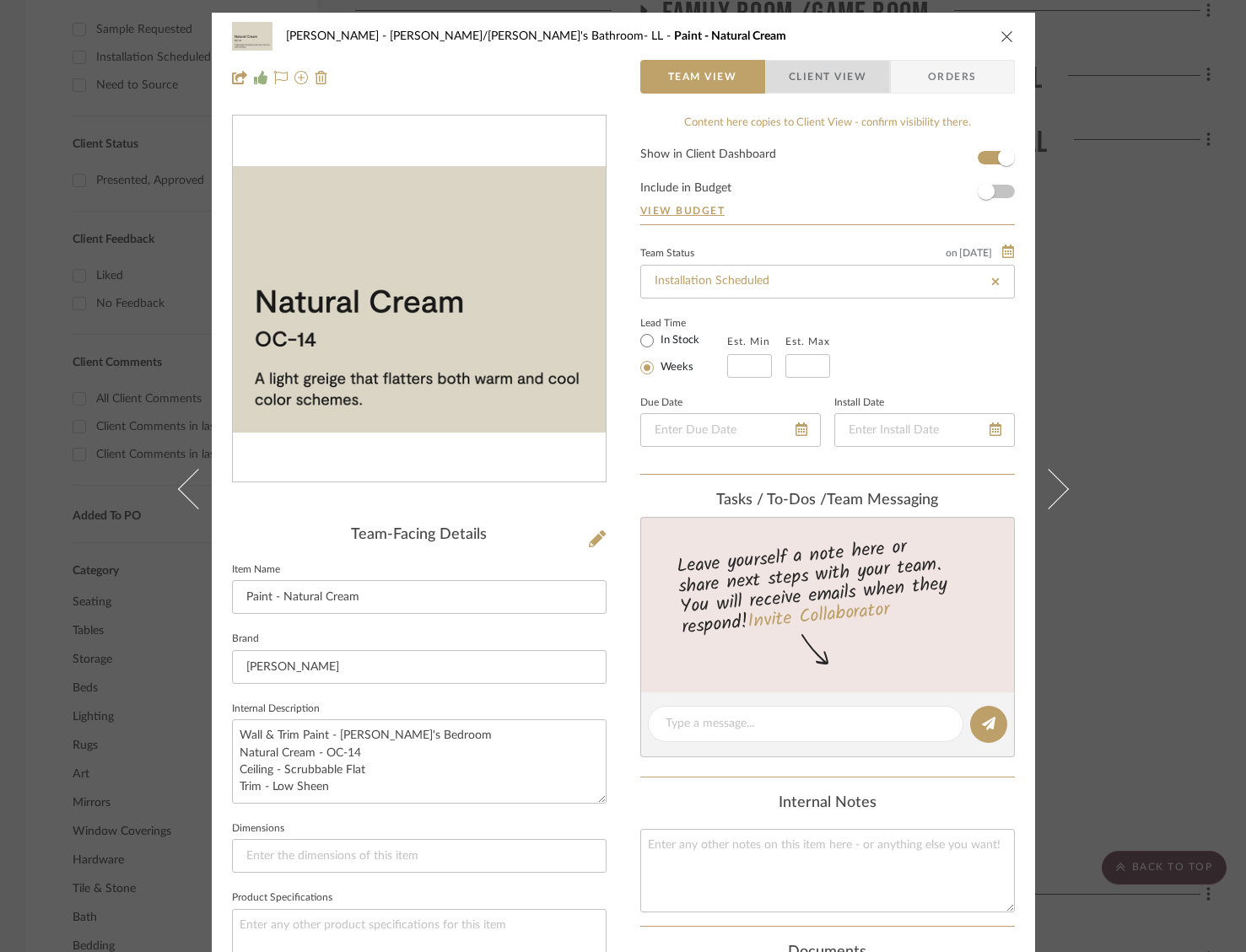 click on "Client View" at bounding box center (828, 77) 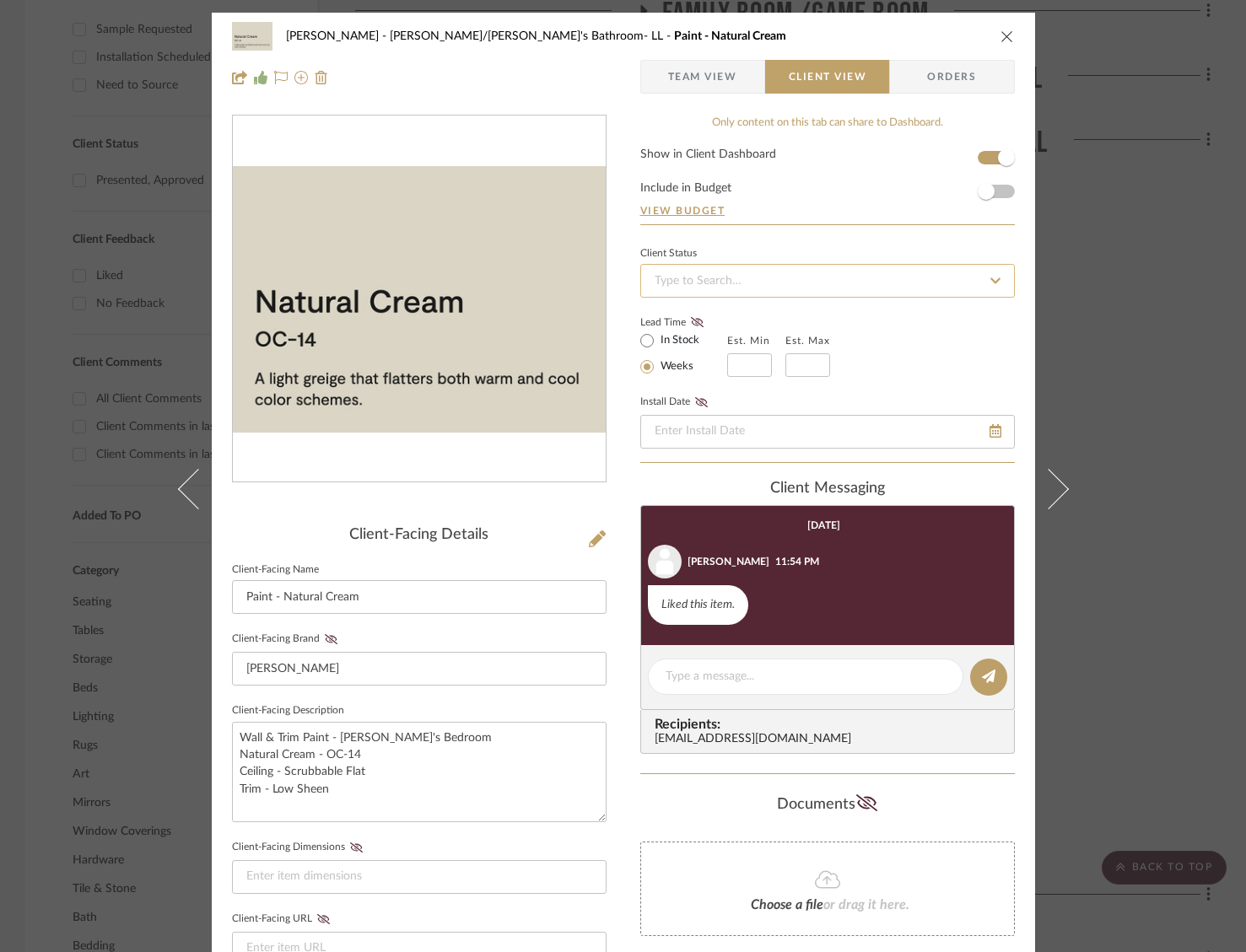 click 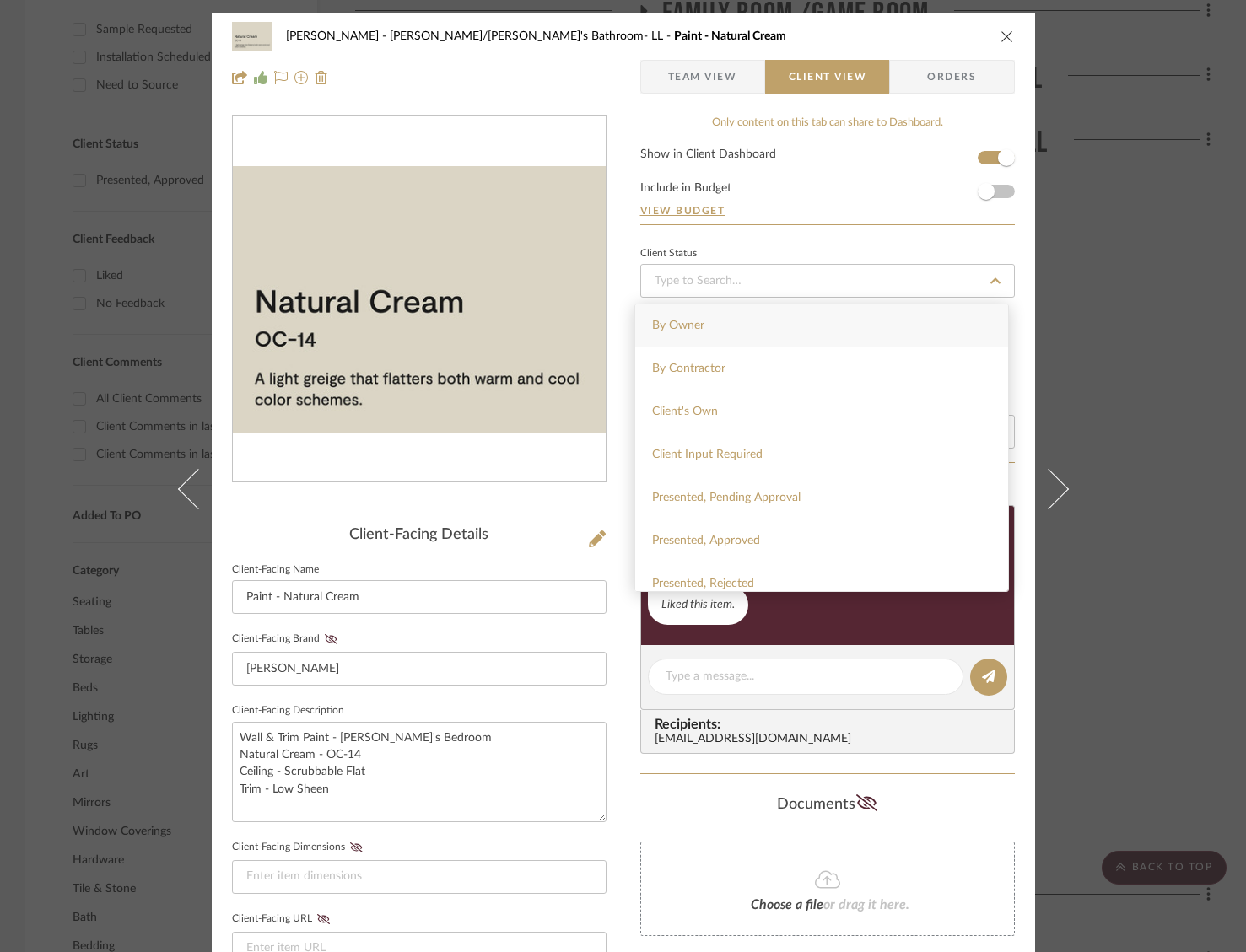 drag, startPoint x: 782, startPoint y: 545, endPoint x: 737, endPoint y: 544, distance: 45.01111 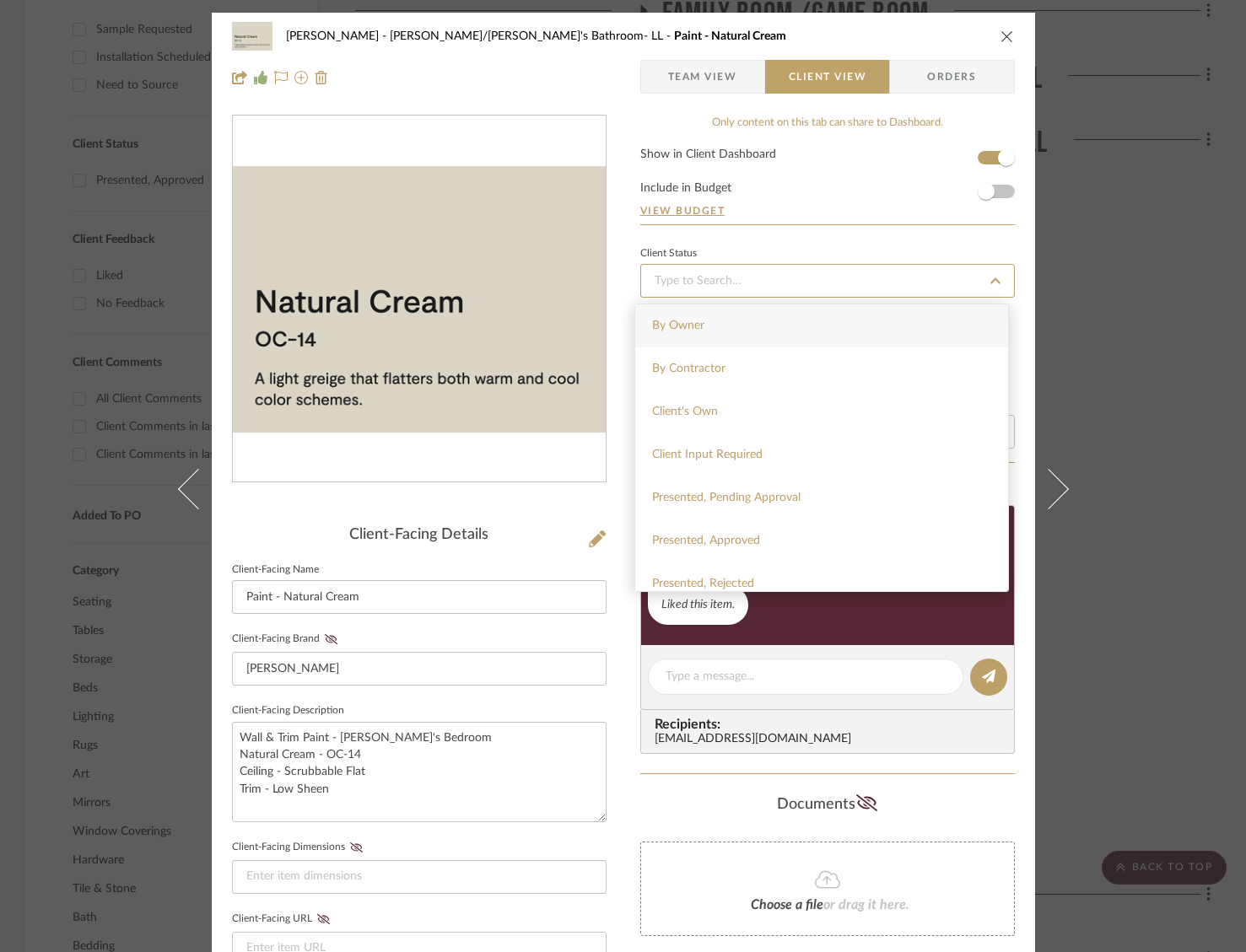 type on "[DATE]" 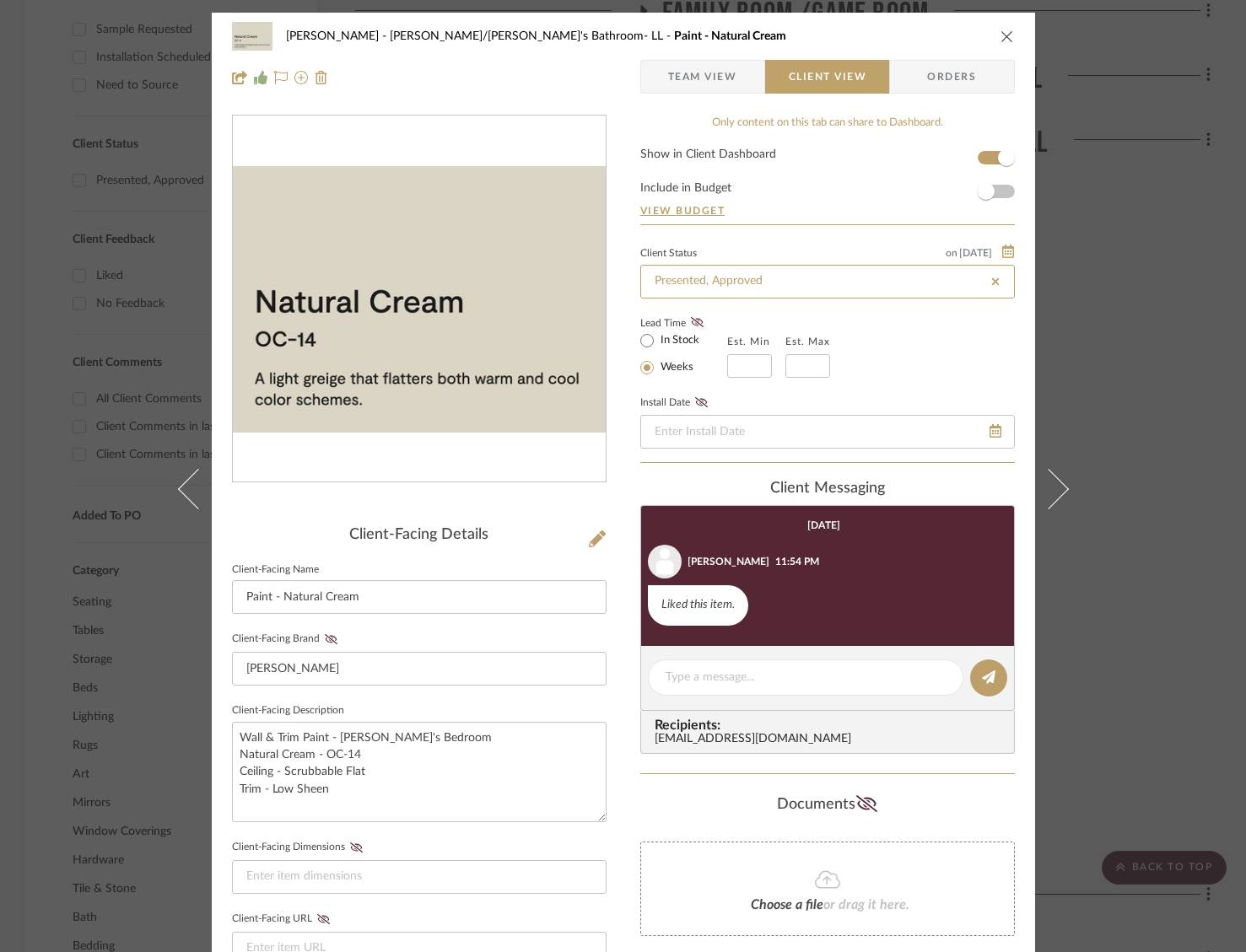 type on "[DATE]" 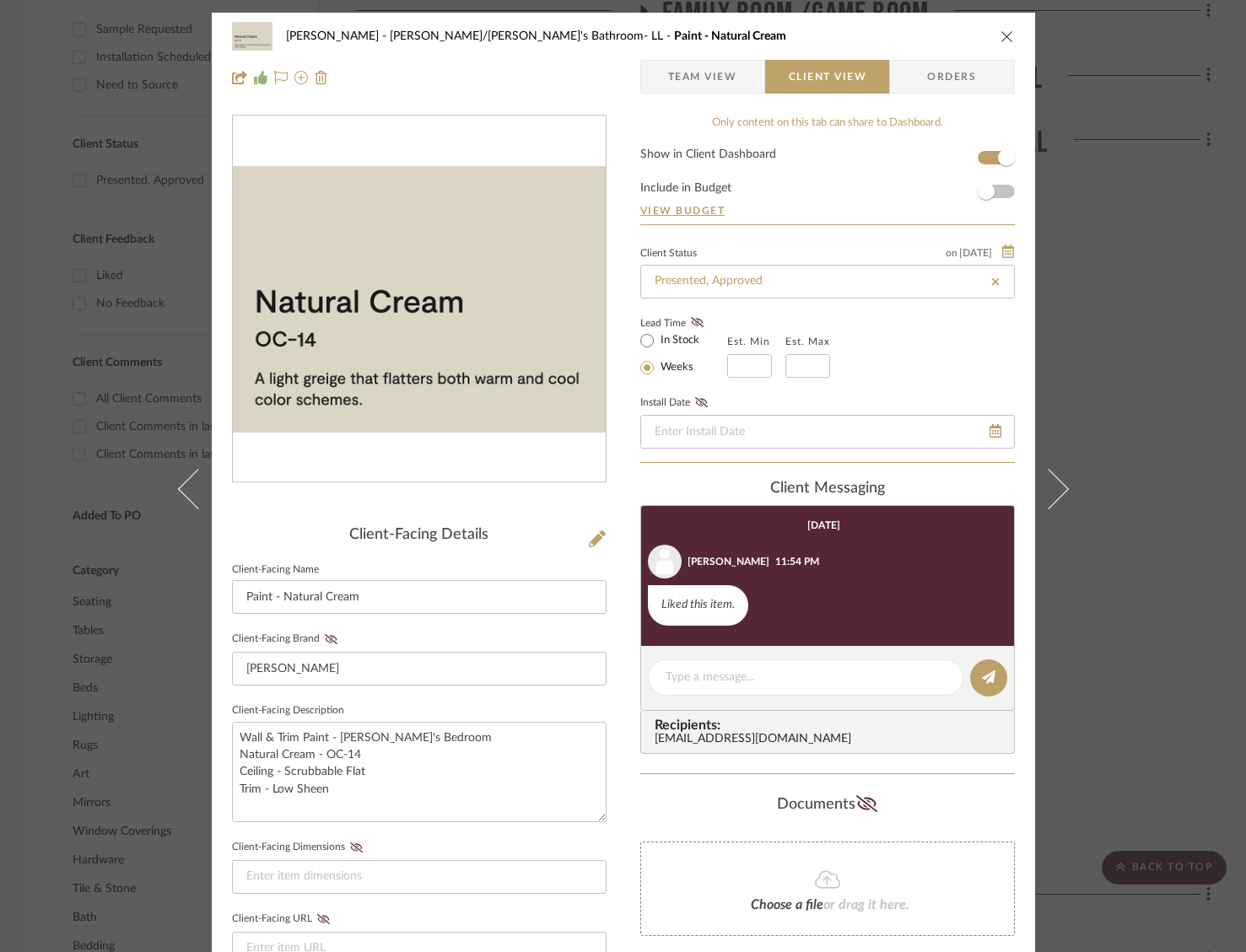 click on "Client-Facing Details   Client-Facing Name  Paint - Natural Cream  Client-Facing Brand  [PERSON_NAME]  Client-Facing Description  Wall & Trim Paint - [PERSON_NAME]'s Bedroom
Natural Cream - OC-14
Ceiling - Scrubbable Flat
Trim - Low Sheen  Client-Facing Dimensions   Client-Facing URL   Client-Facing Product Specifications   Export Tearsheet" 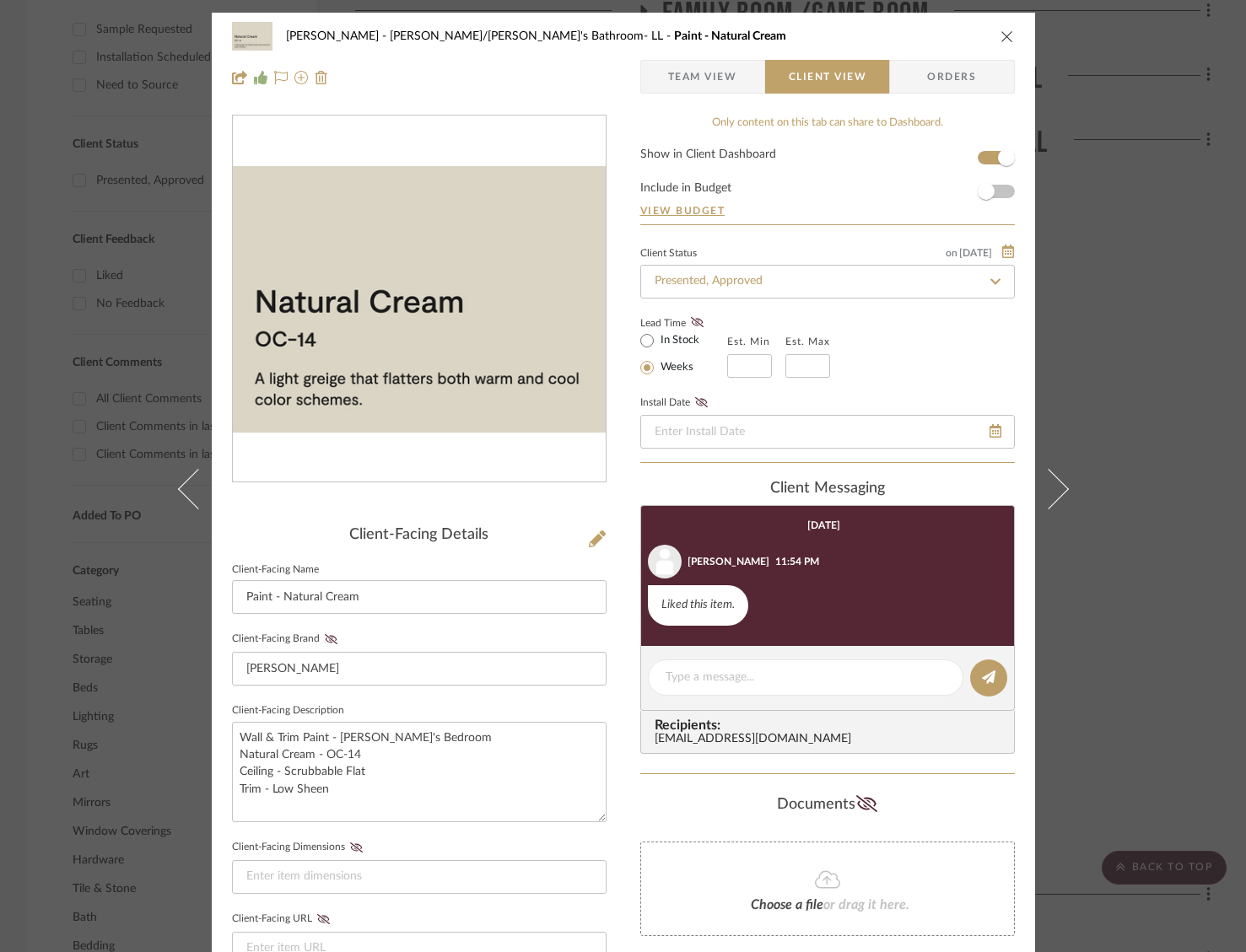 click at bounding box center [1007, 36] 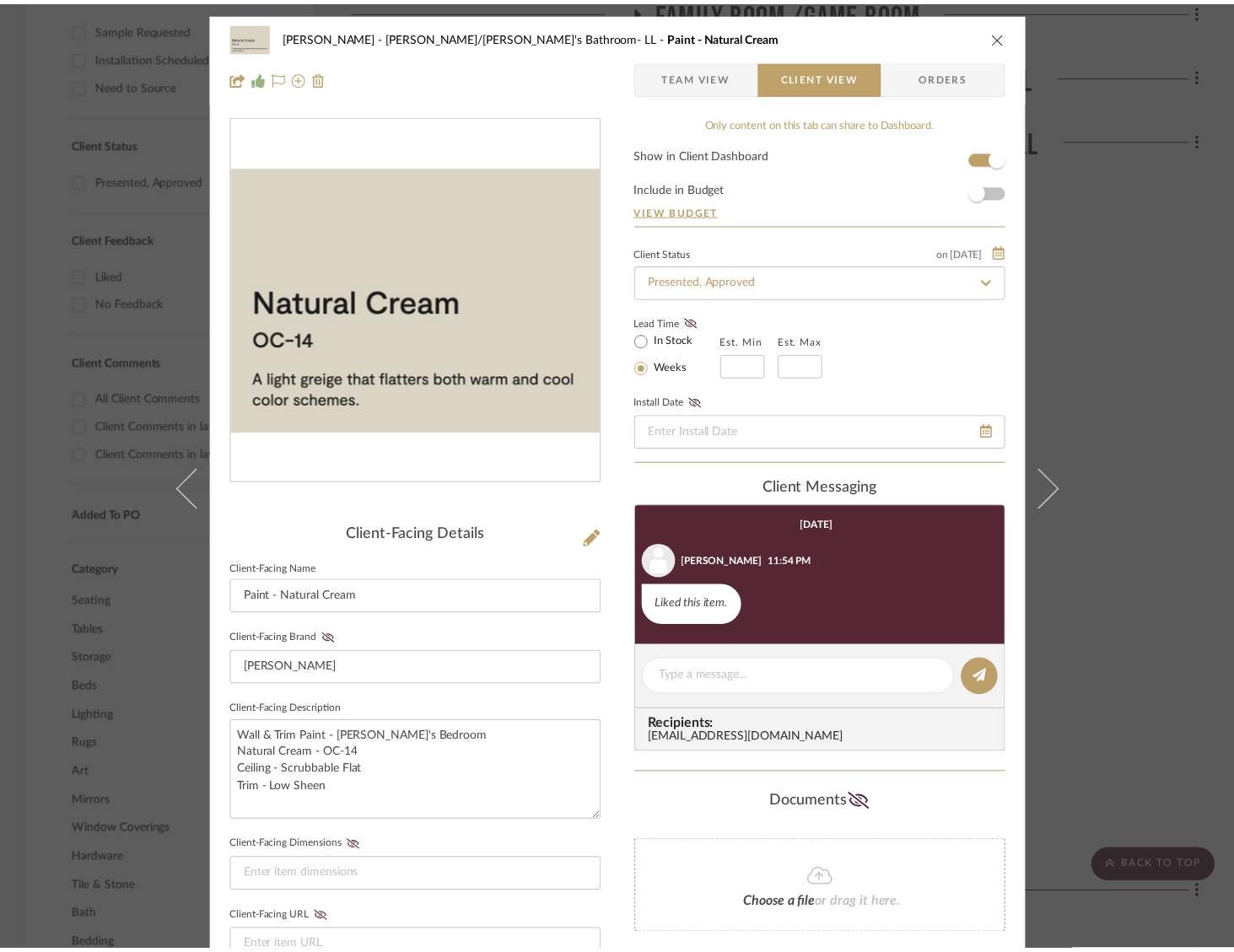 scroll, scrollTop: 800, scrollLeft: 0, axis: vertical 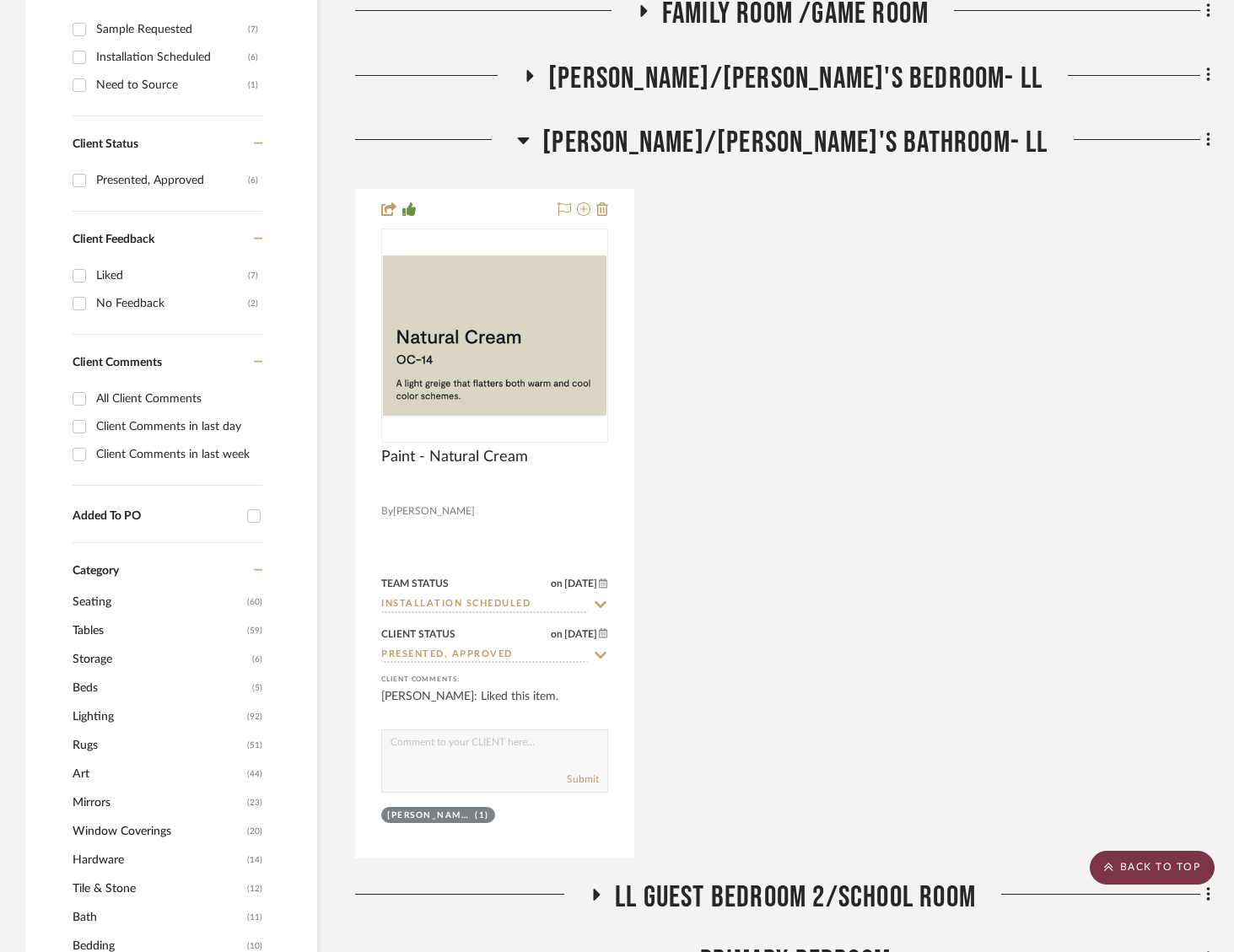 click on "BACK TO TOP" 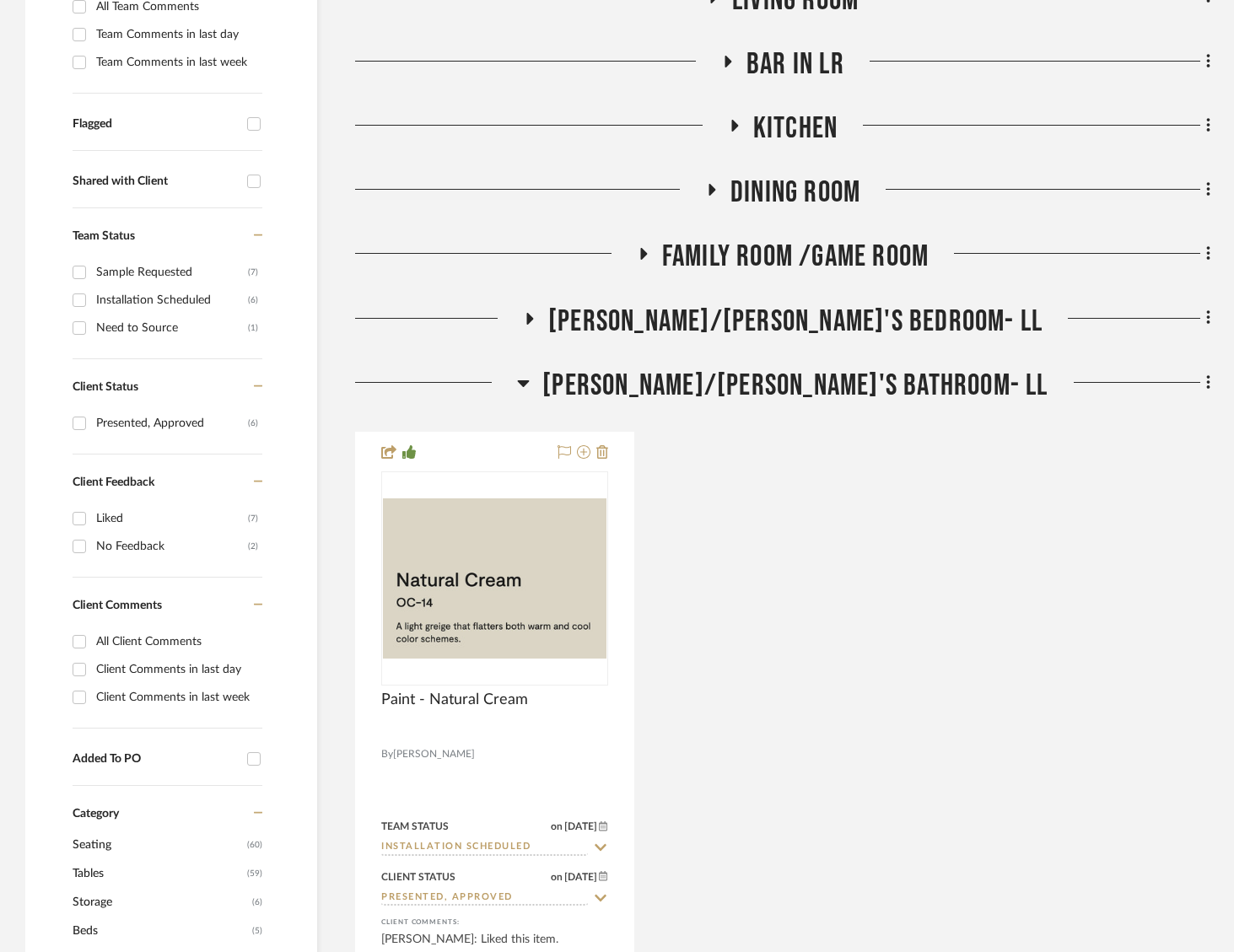 scroll, scrollTop: 904, scrollLeft: 0, axis: vertical 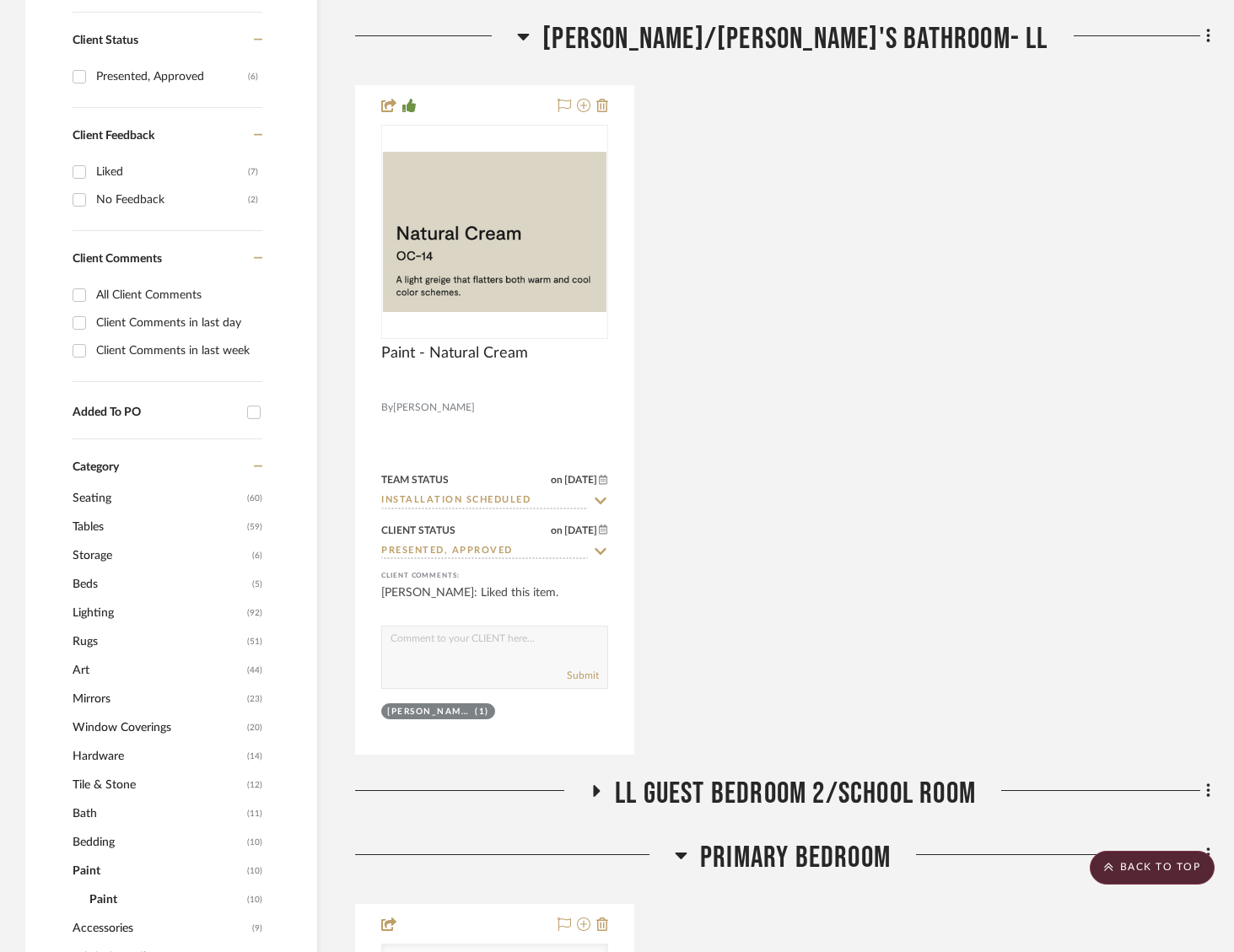 click on "LL Guest Bedroom 2/School Room" 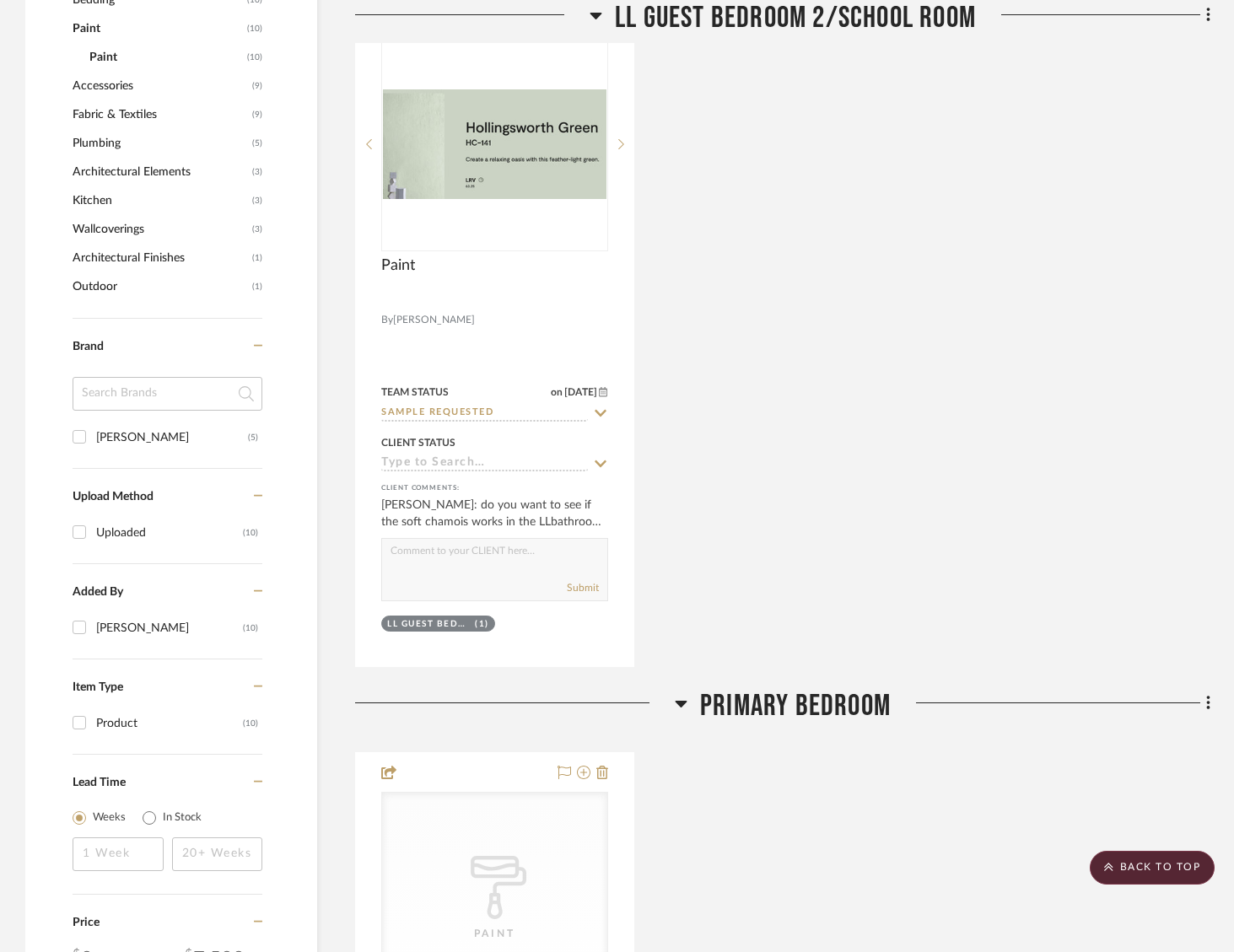 click on "Primary Bedroom
CategoryIconPaint
Created with Sketch.
Paint  Paint  By  Unknown
Team Status on [DATE] [DATE] Sample Requested Client Status client Comments:  [PERSON_NAME]: White Down   Submit   Primary Bedroom  (1)    [PERSON_NAME]" 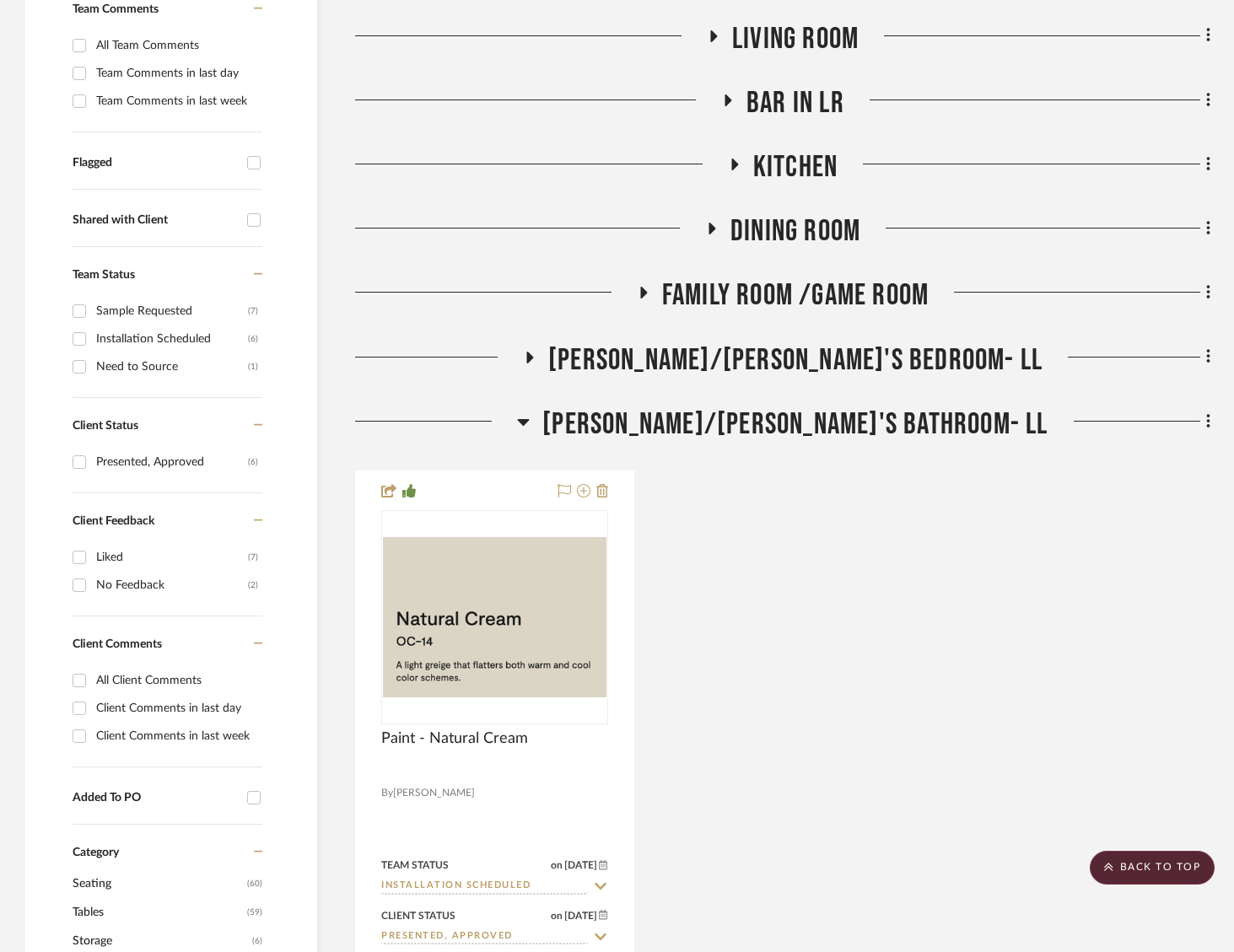 scroll, scrollTop: 326, scrollLeft: 0, axis: vertical 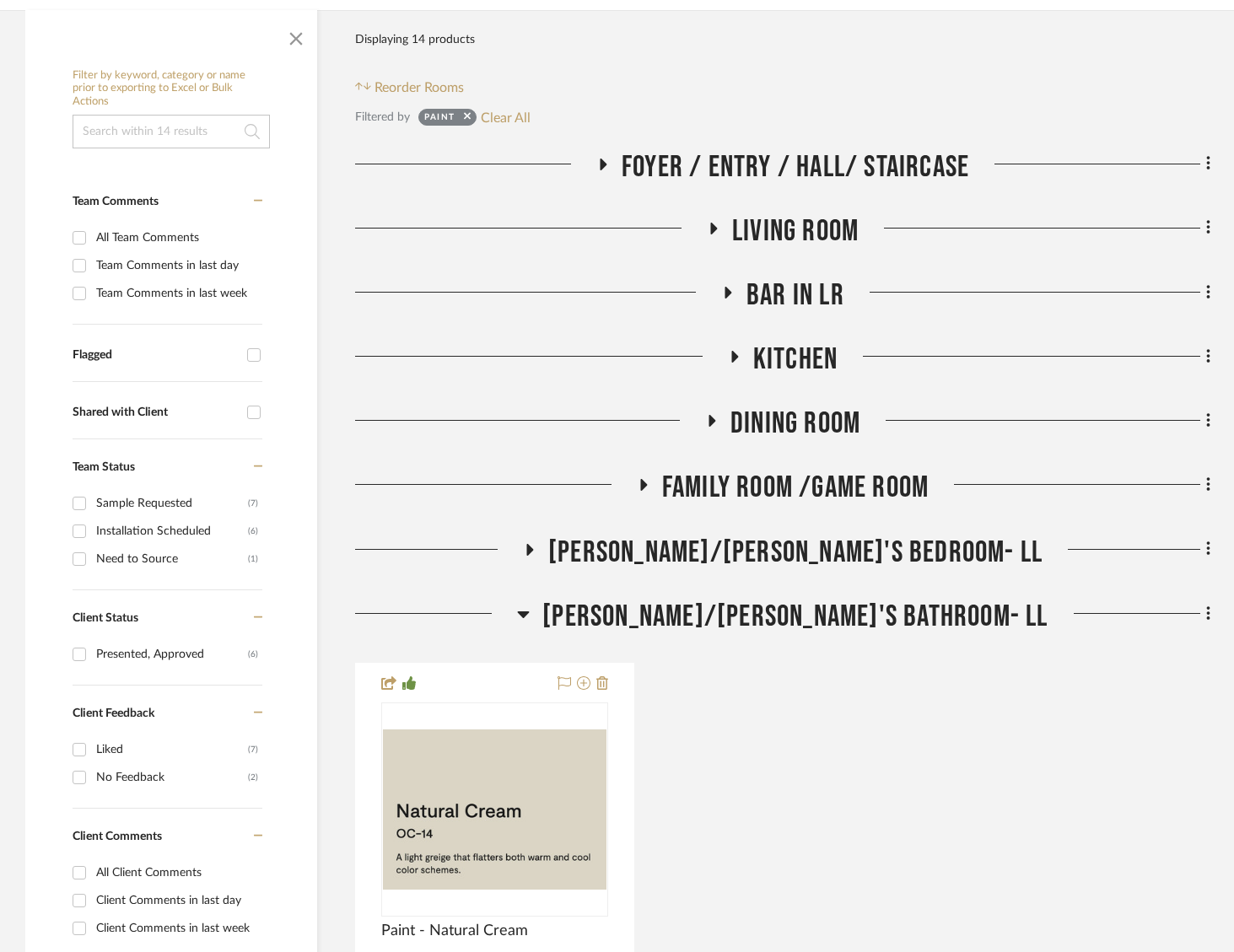 drag, startPoint x: 752, startPoint y: 623, endPoint x: 757, endPoint y: 597, distance: 26.476405 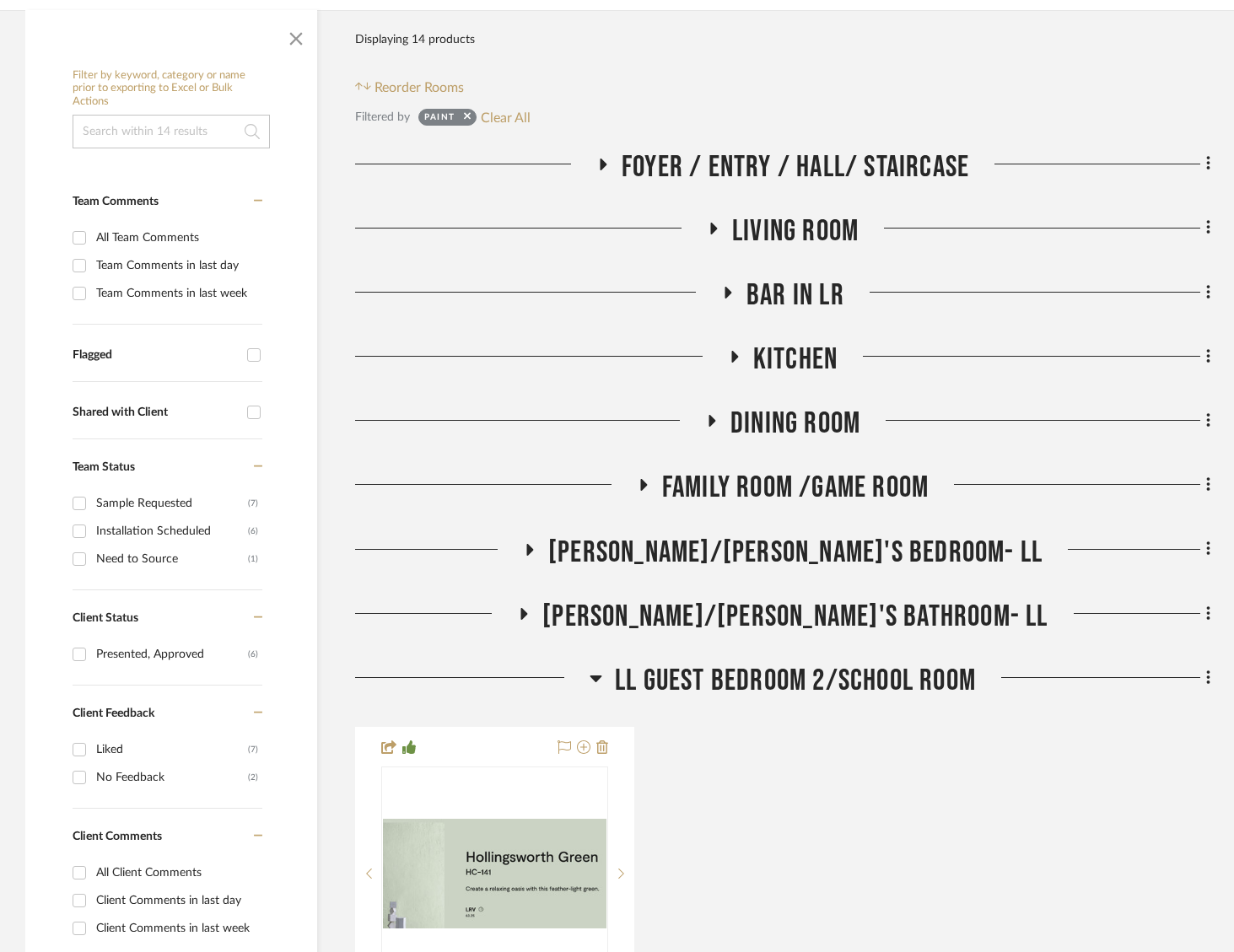 click on "[PERSON_NAME]/[PERSON_NAME]'s Bedroom- LL" 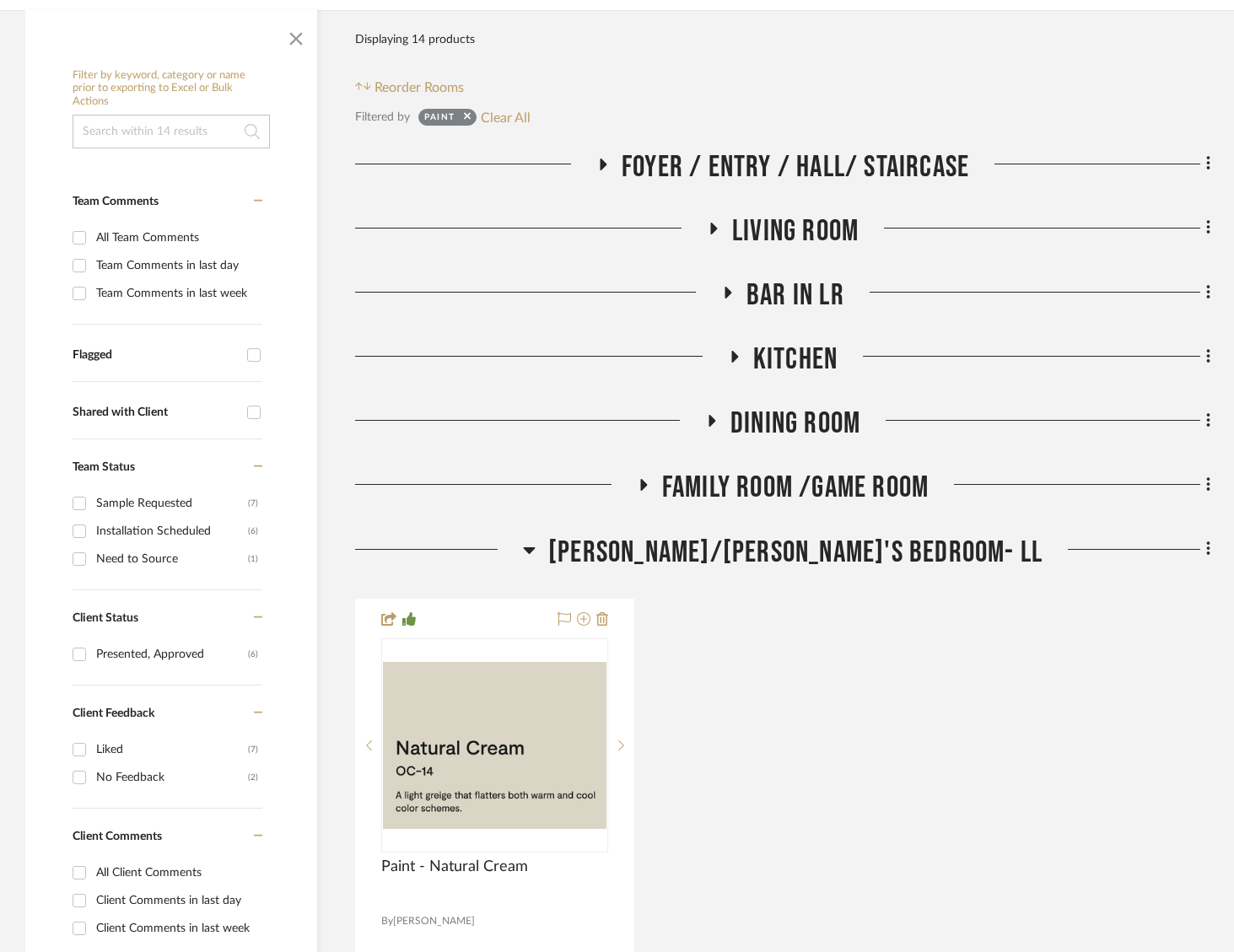 click on "[PERSON_NAME]/[PERSON_NAME]'s Bedroom- LL" 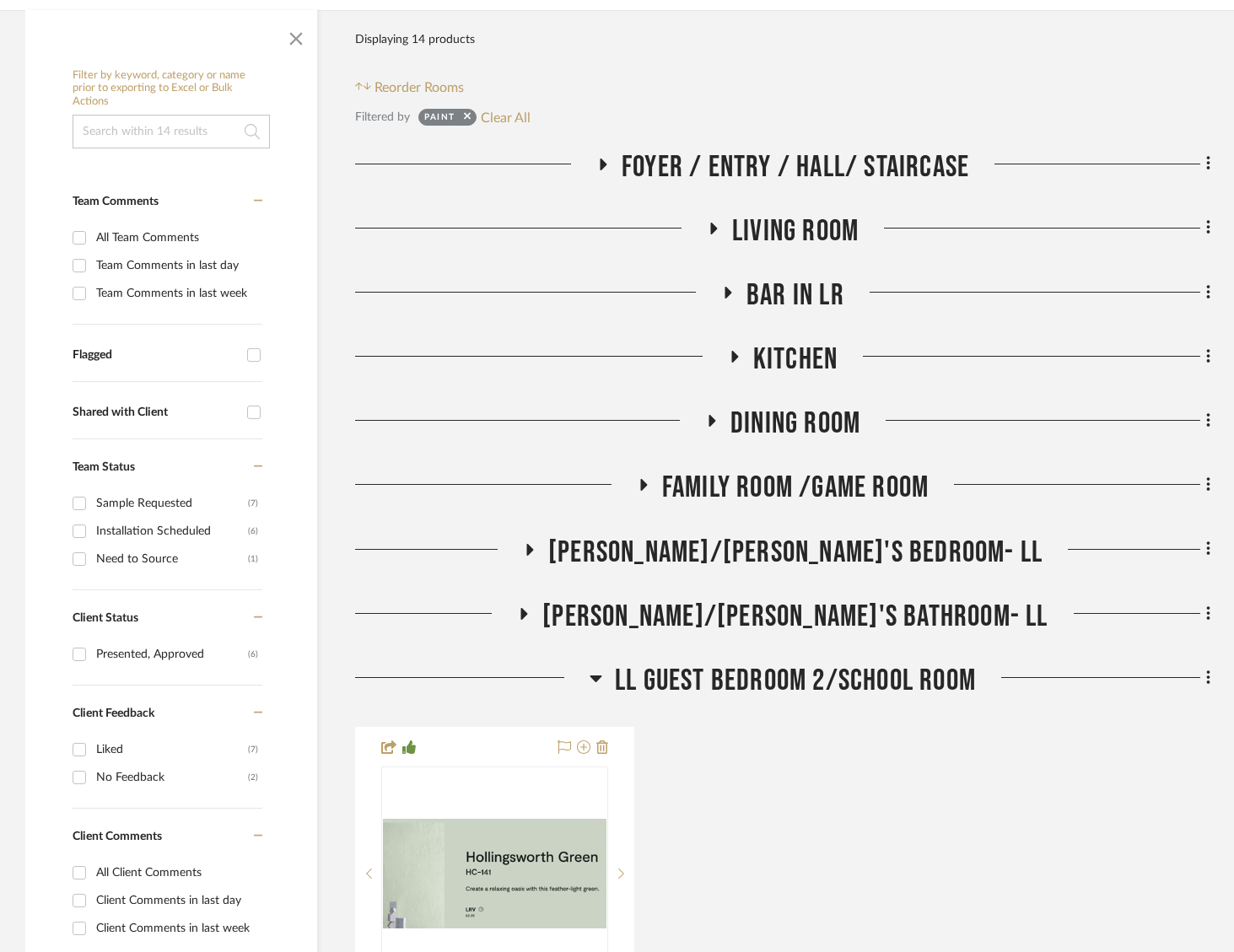 click on "Family Room /Game Room" 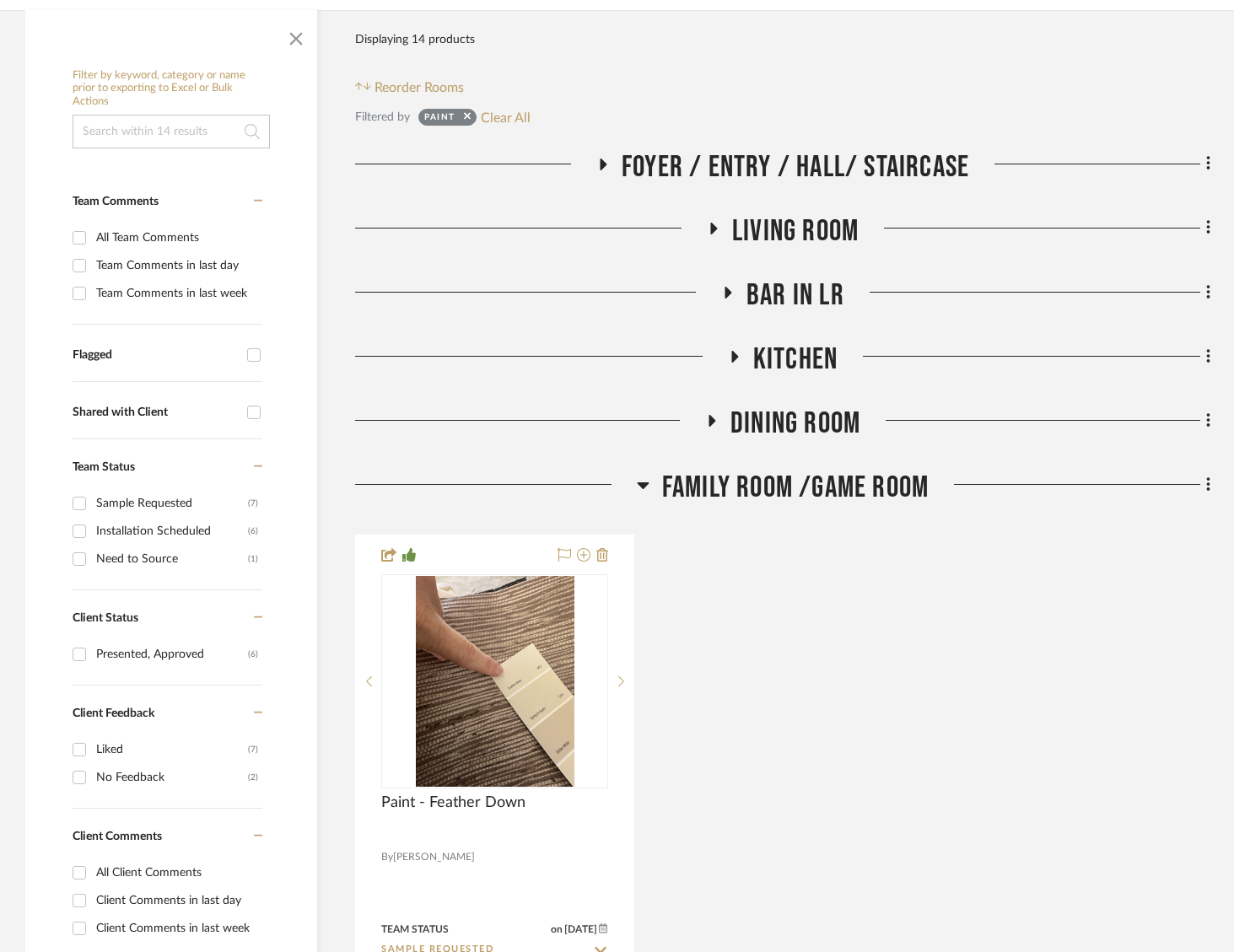 click on "Family Room /Game Room" 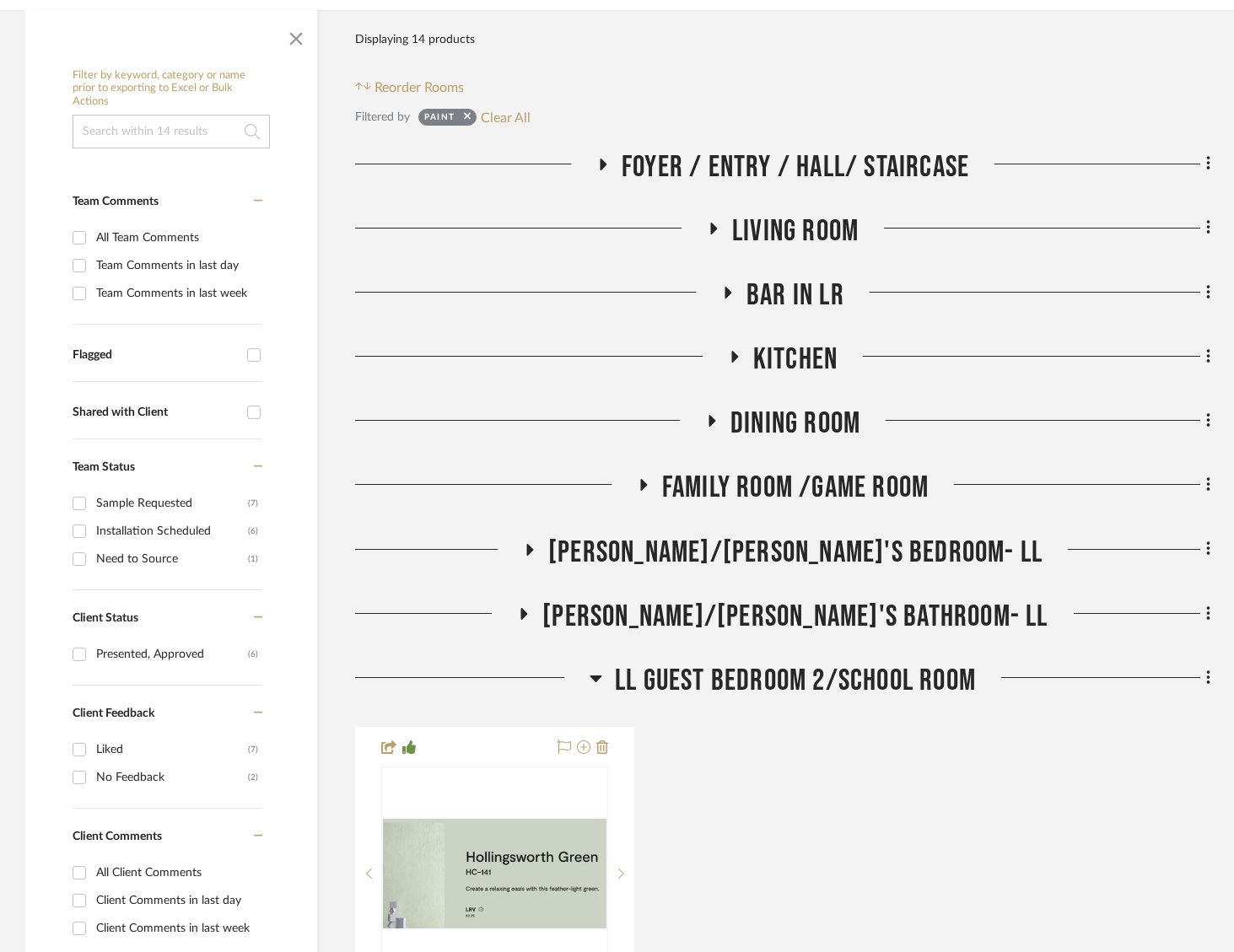 click on "Dining Room" 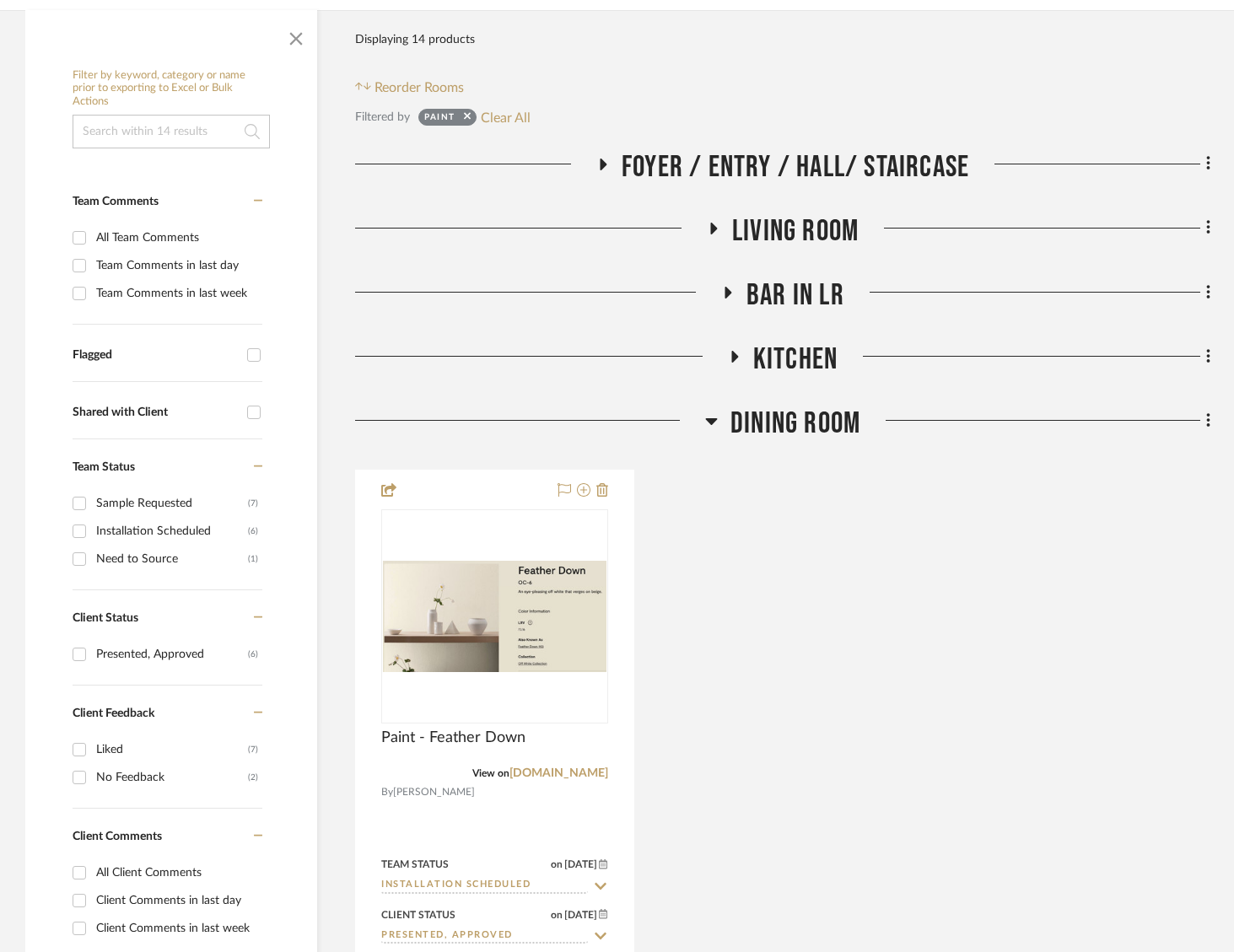 click on "Dining Room" 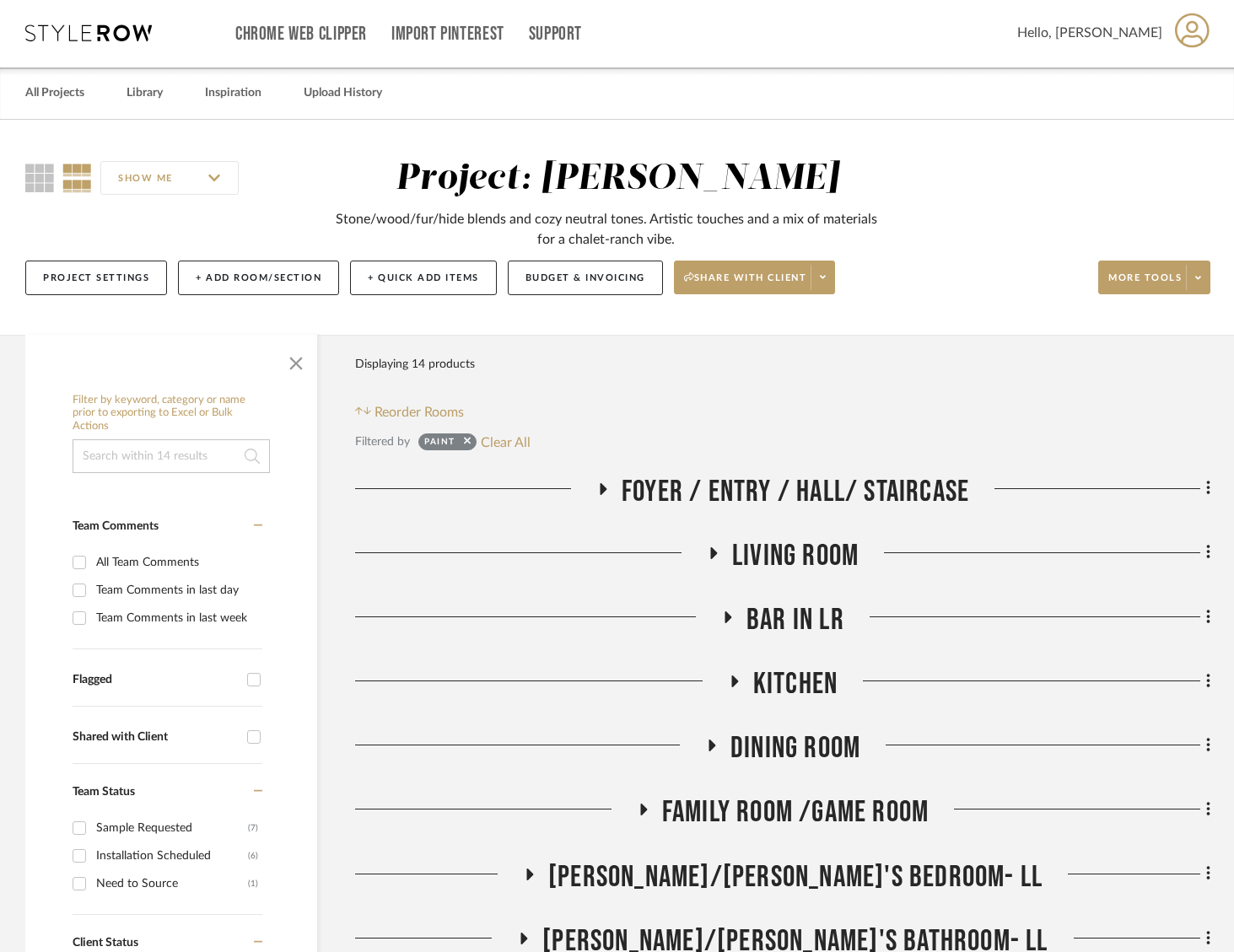 scroll, scrollTop: 0, scrollLeft: 0, axis: both 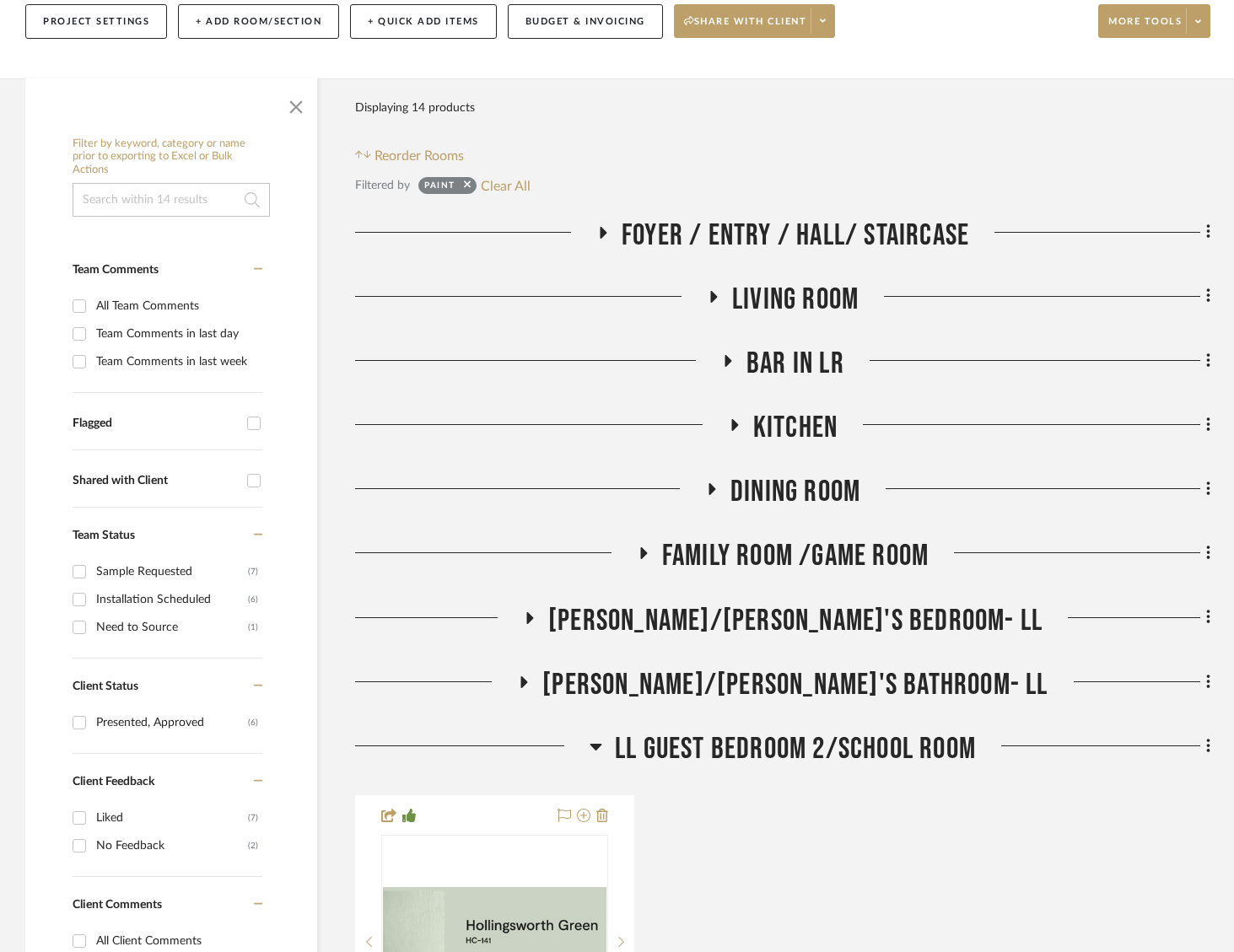 click on "[PERSON_NAME]/[PERSON_NAME]'s Bathroom- LL" 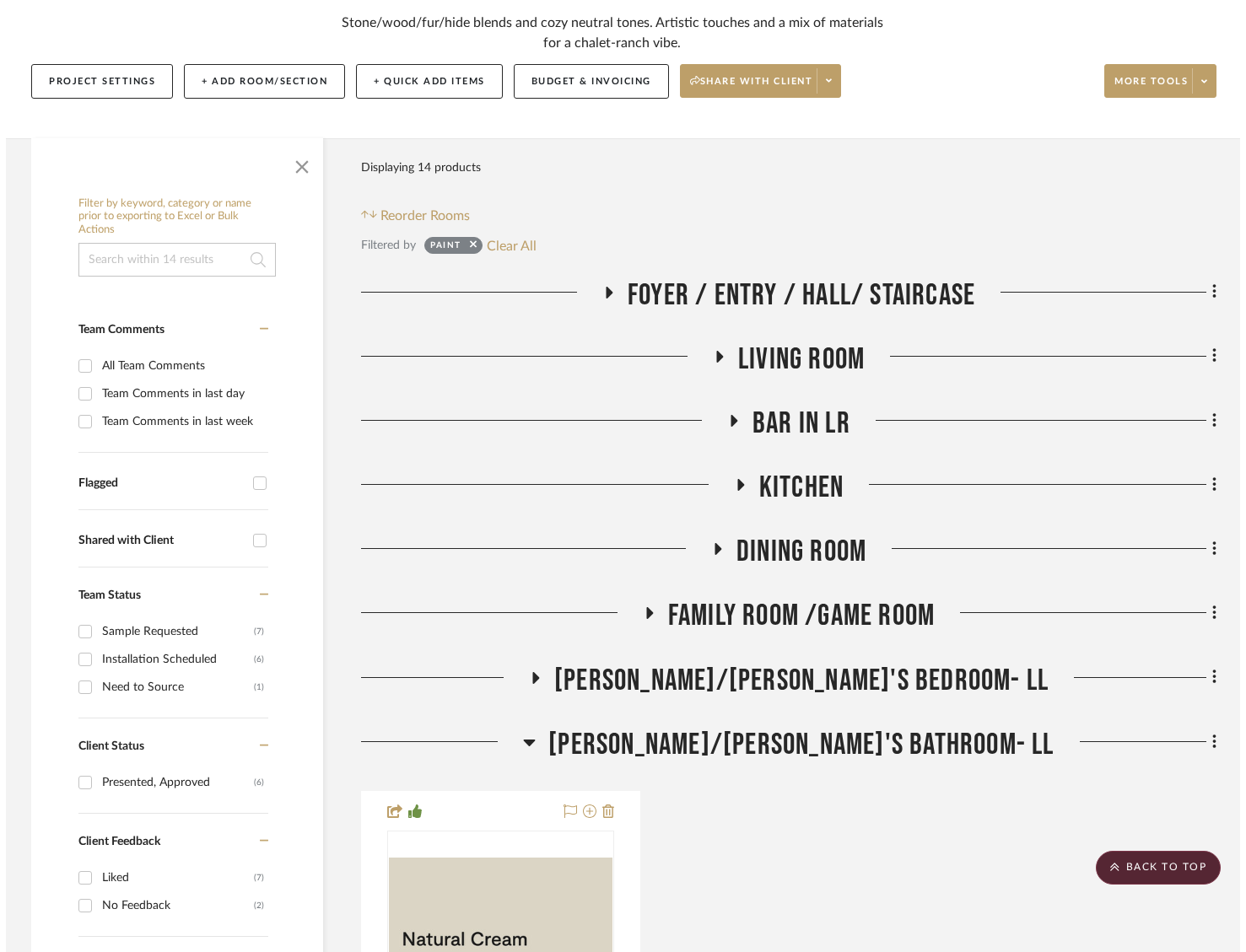 scroll, scrollTop: 0, scrollLeft: 0, axis: both 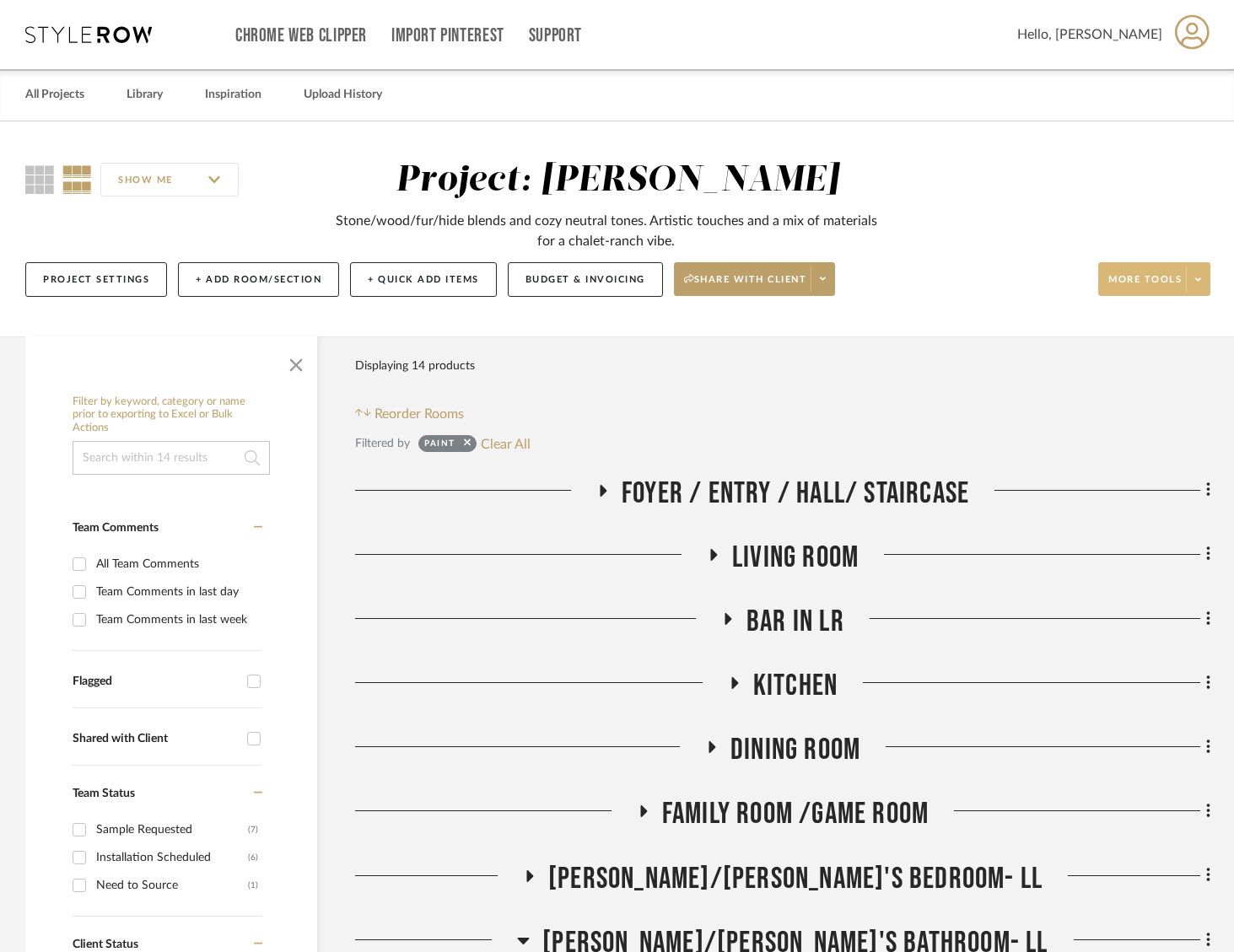 click on "More tools" 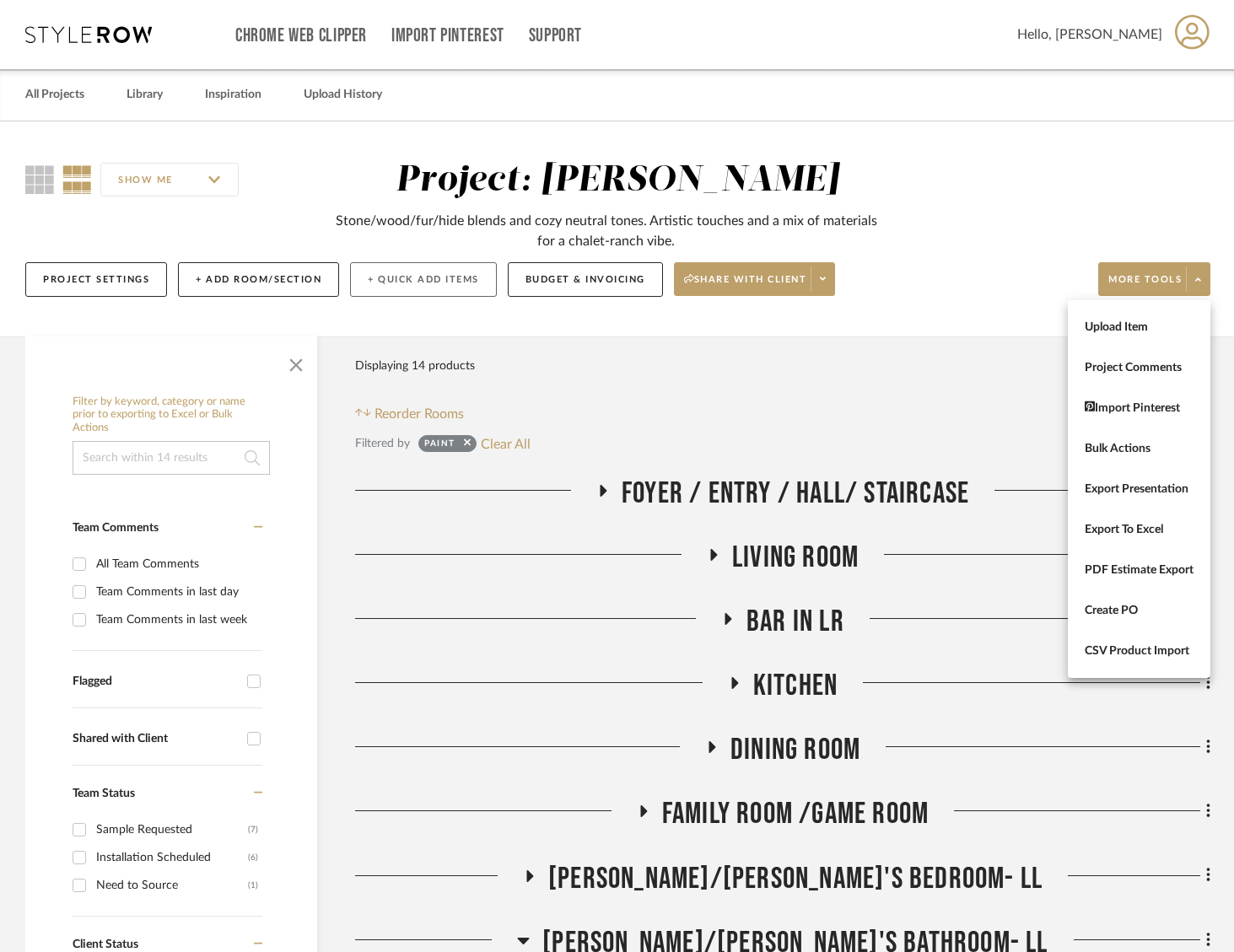click at bounding box center [617, 476] 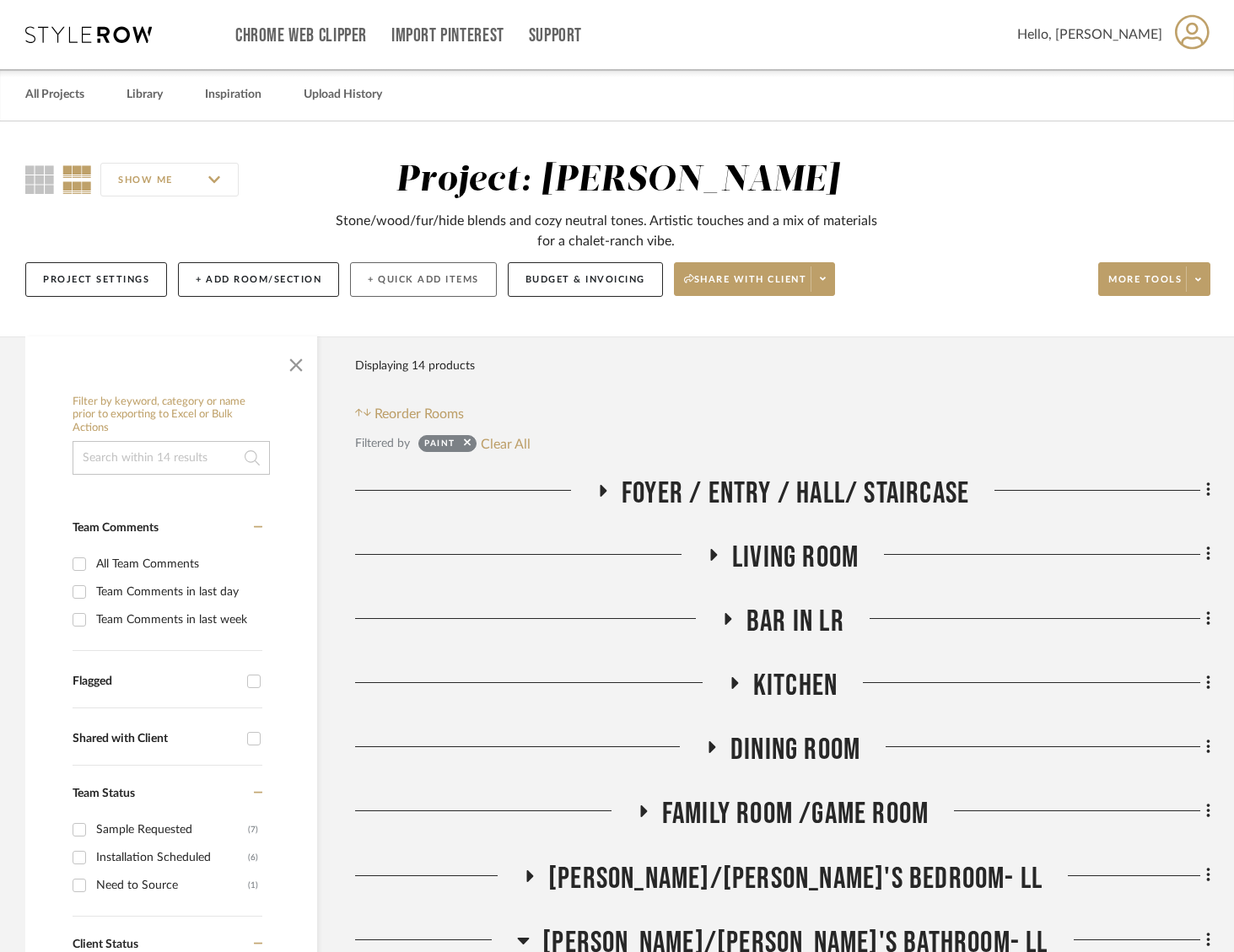 click on "+ Quick Add Items" 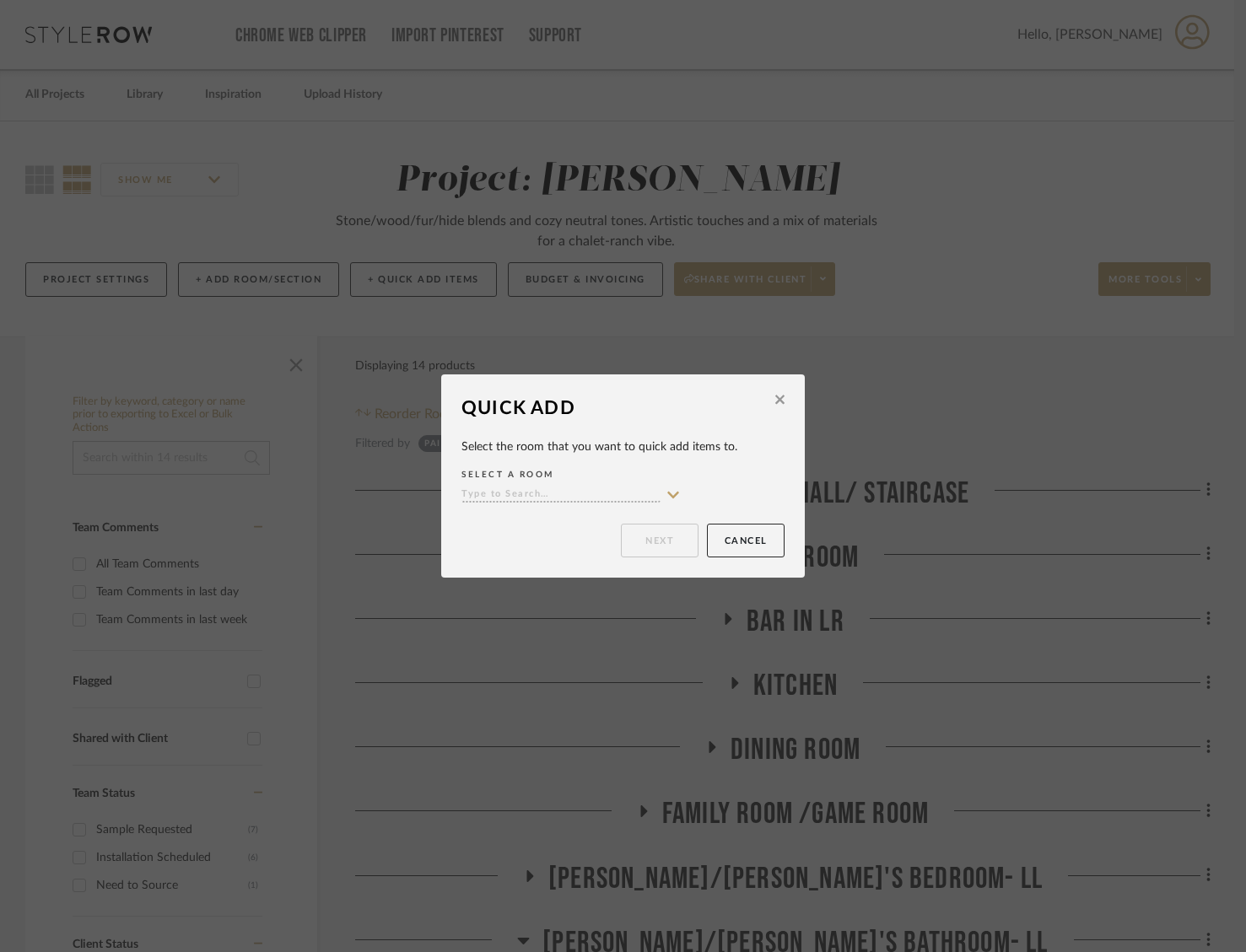 click at bounding box center [561, 495] 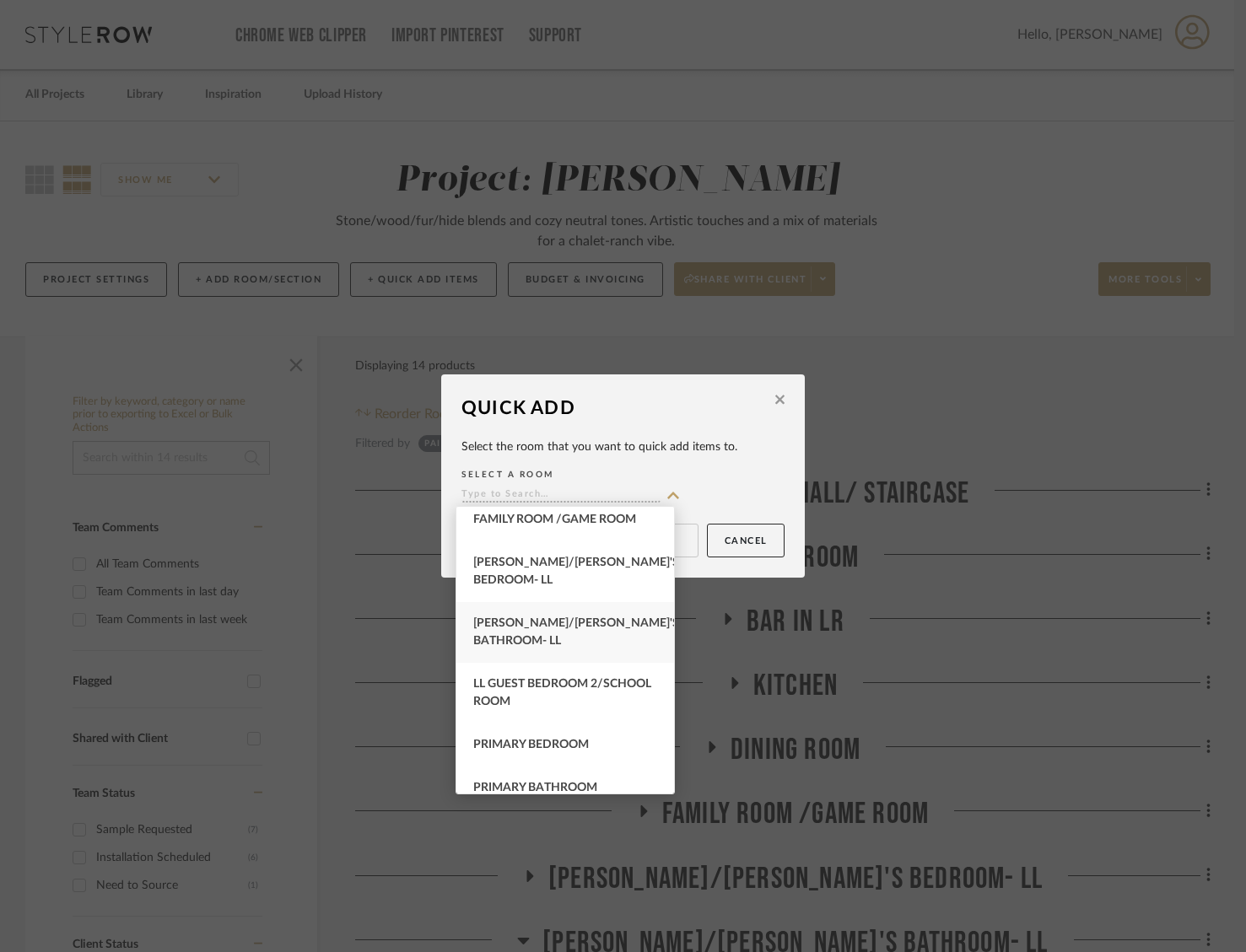 scroll, scrollTop: 350, scrollLeft: 0, axis: vertical 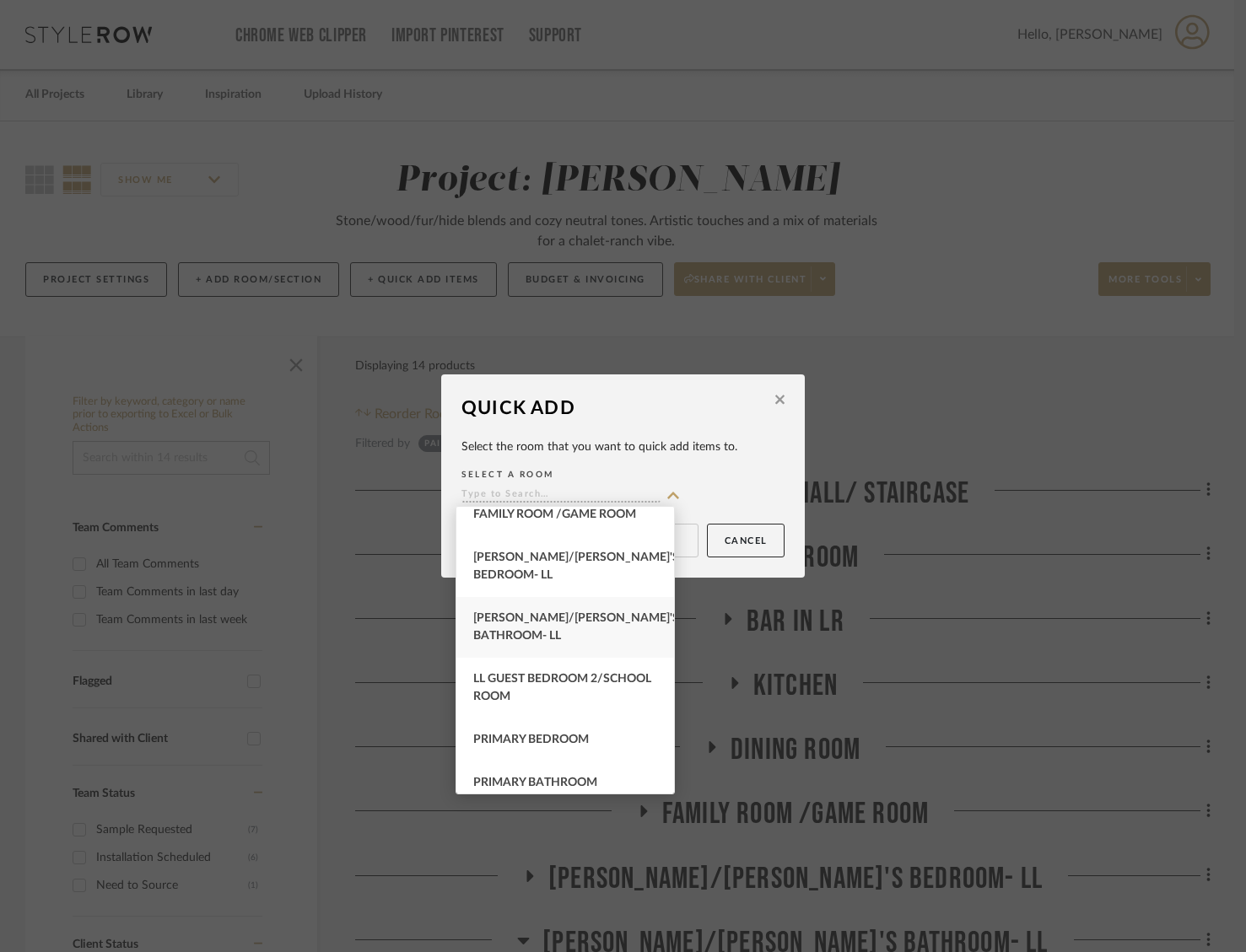click on "[PERSON_NAME]/[PERSON_NAME]'s Bathroom- LL" at bounding box center (576, 627) 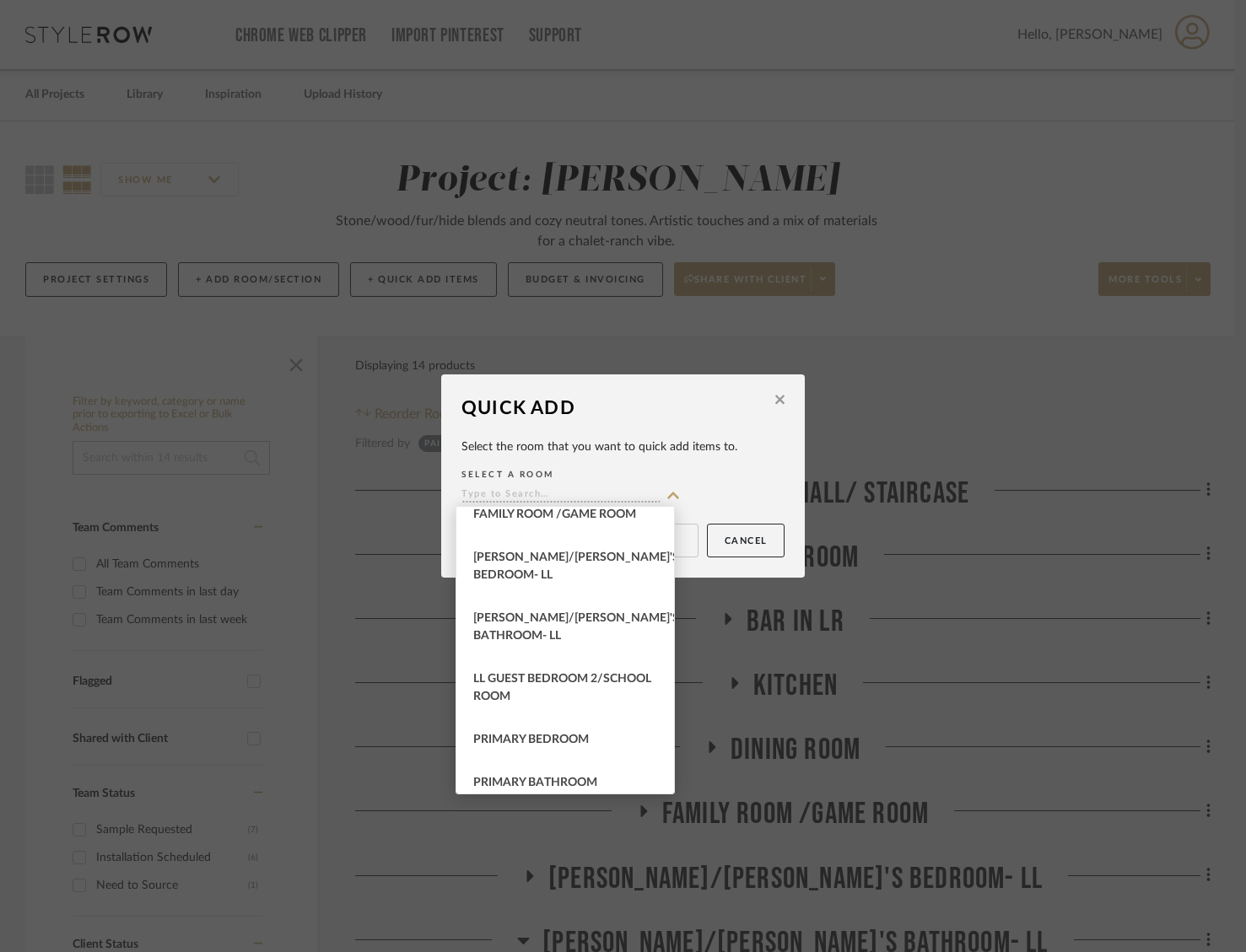type on "[PERSON_NAME]/[PERSON_NAME]'s Bathroom- LL" 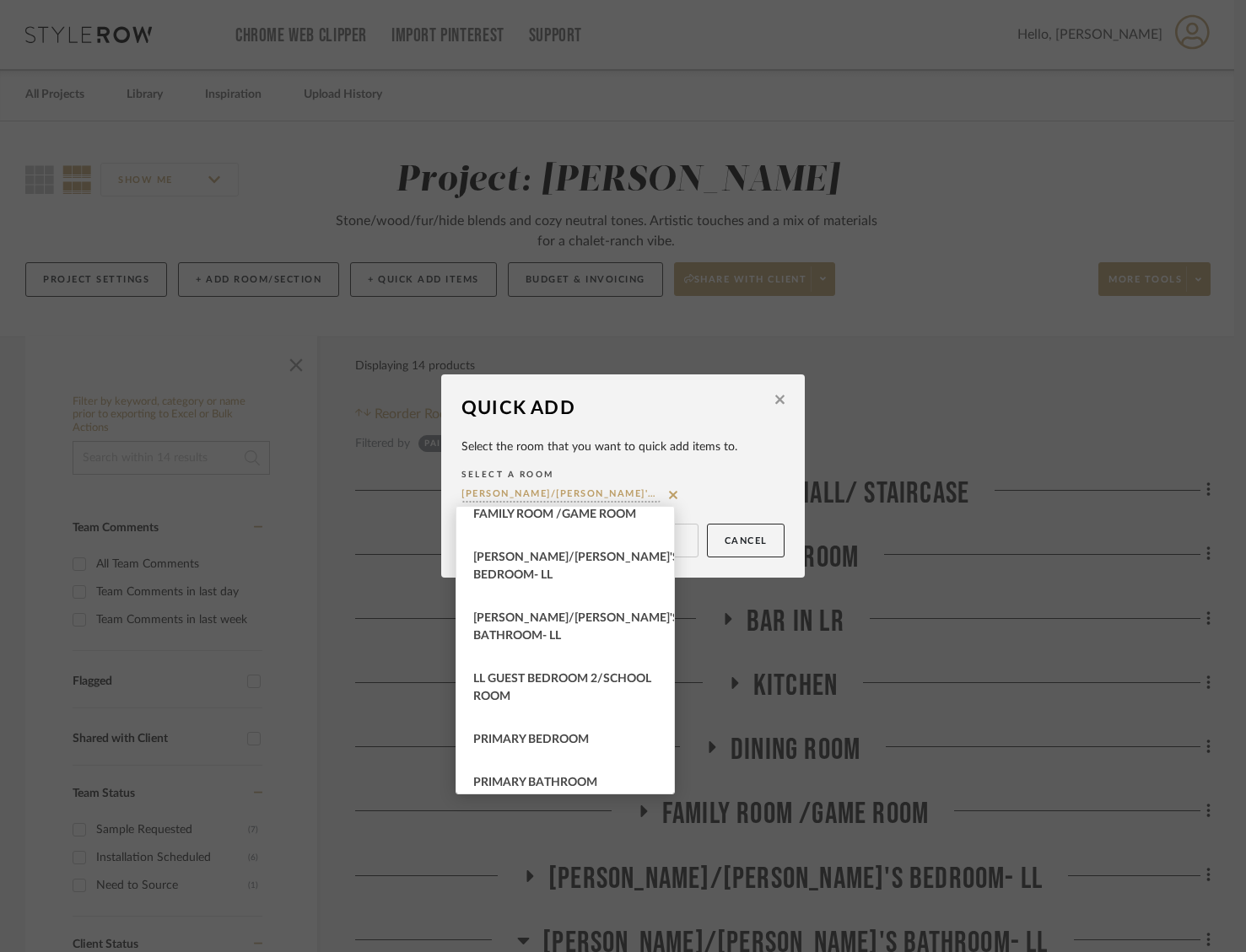 scroll, scrollTop: 0, scrollLeft: 0, axis: both 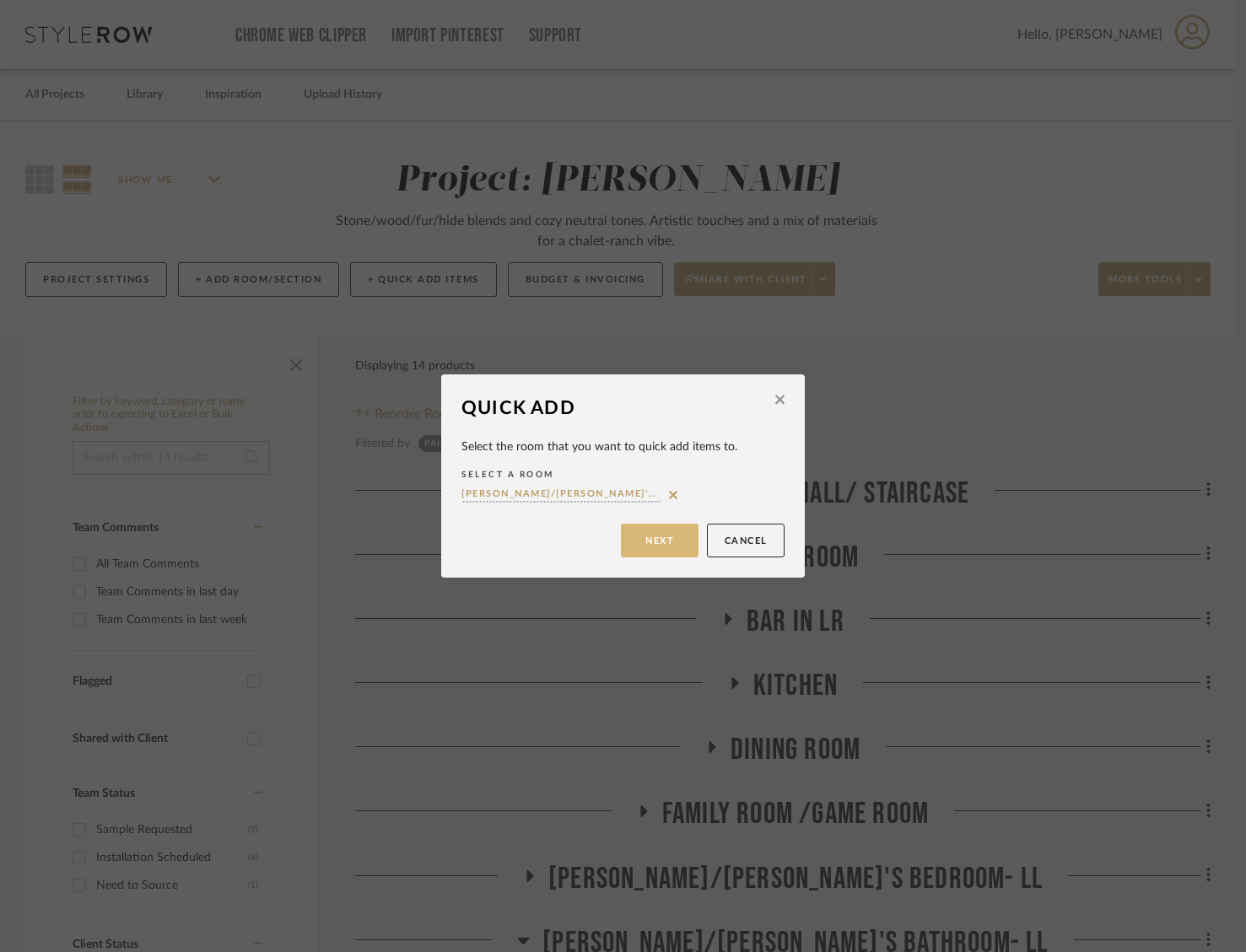 click on "Next" at bounding box center (660, 541) 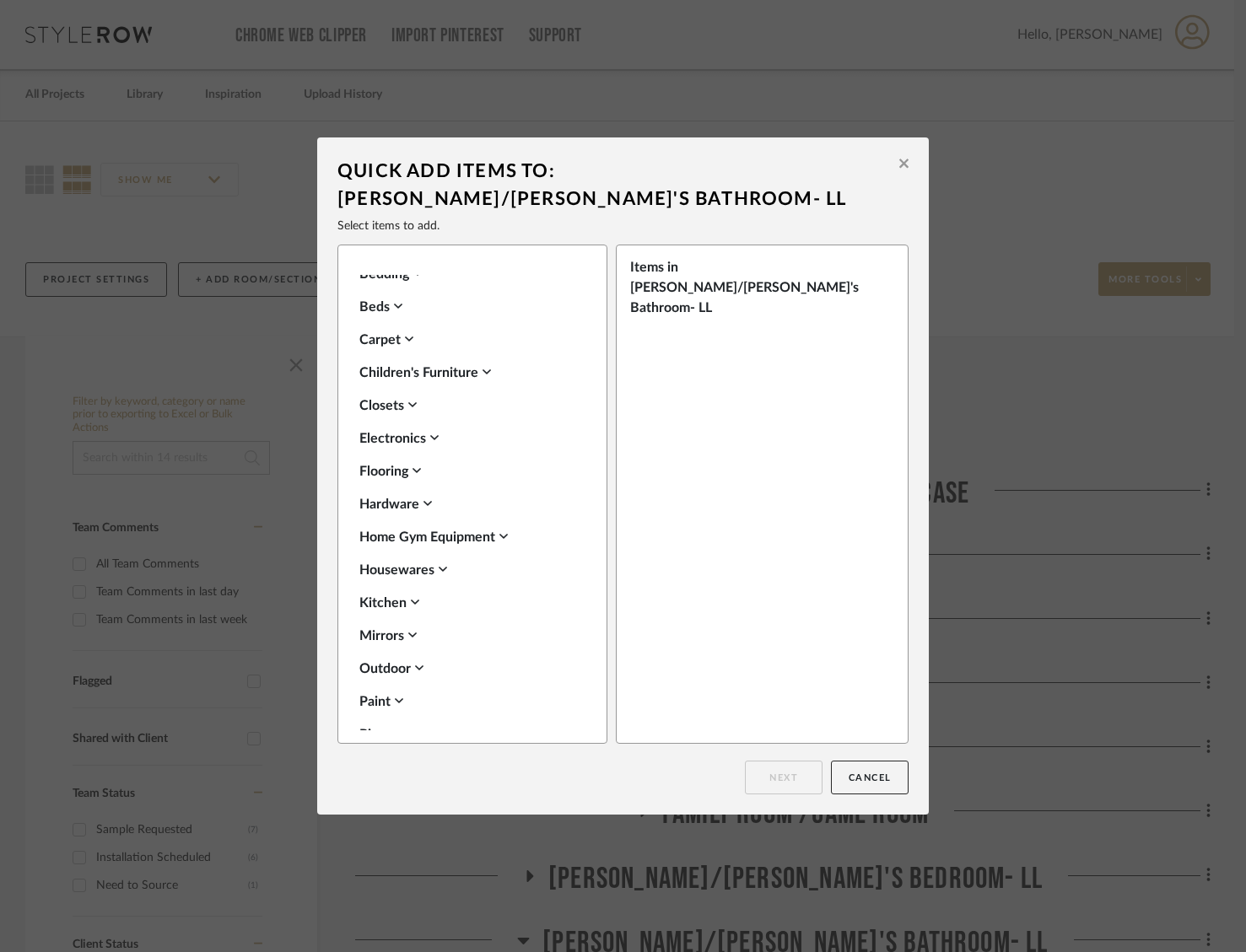 scroll, scrollTop: 410, scrollLeft: 0, axis: vertical 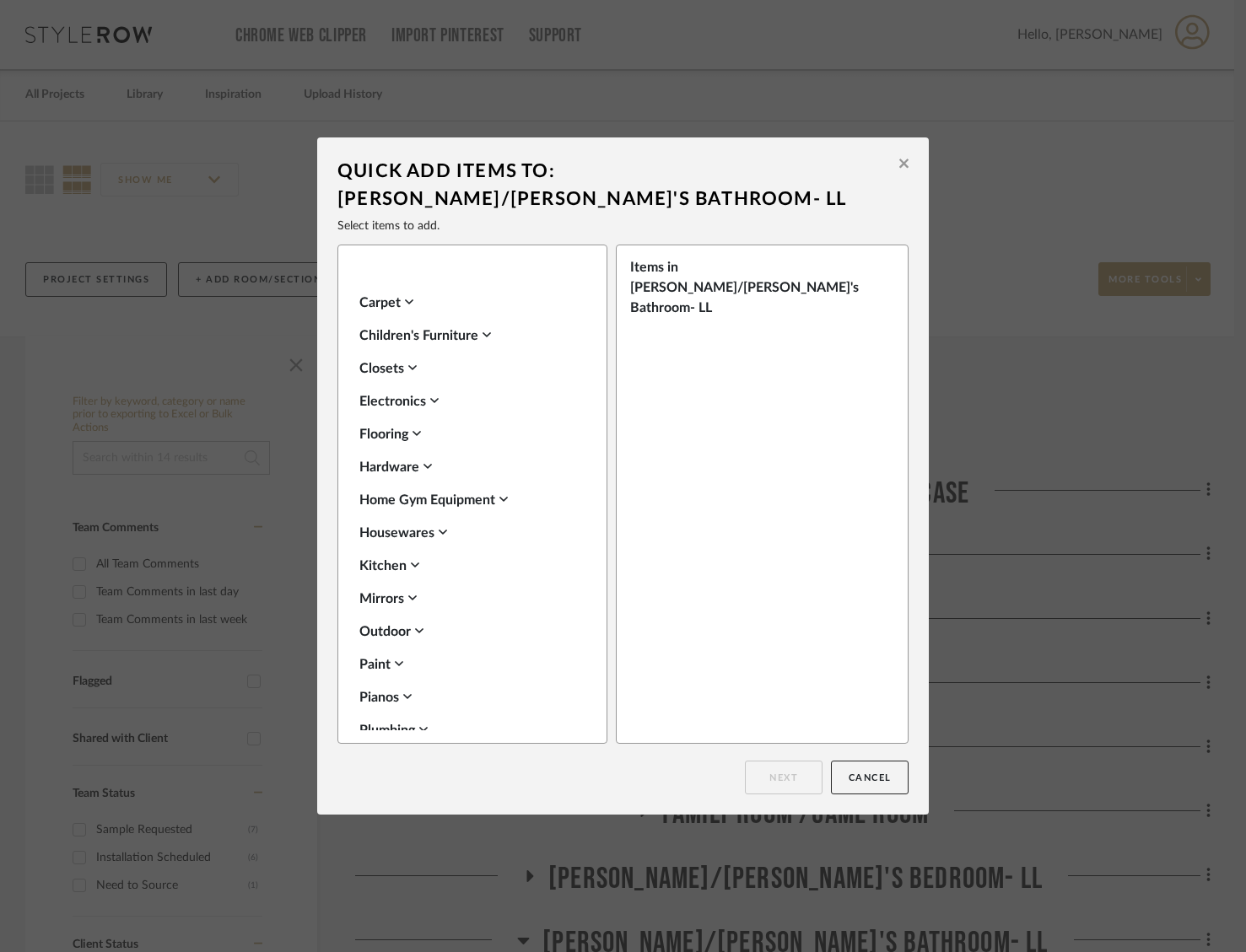 click on "Paint" at bounding box center [468, 664] 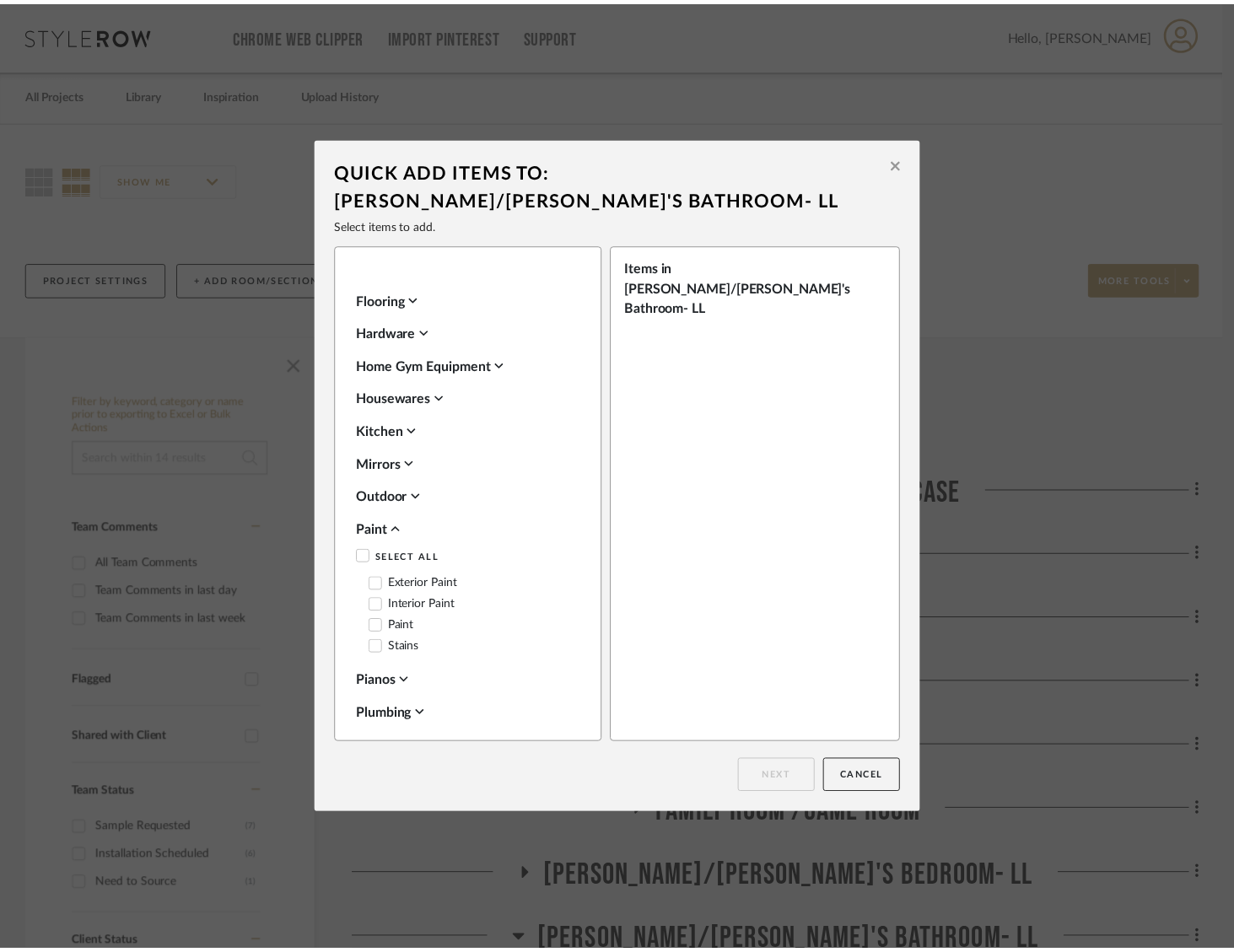 scroll, scrollTop: 565, scrollLeft: 0, axis: vertical 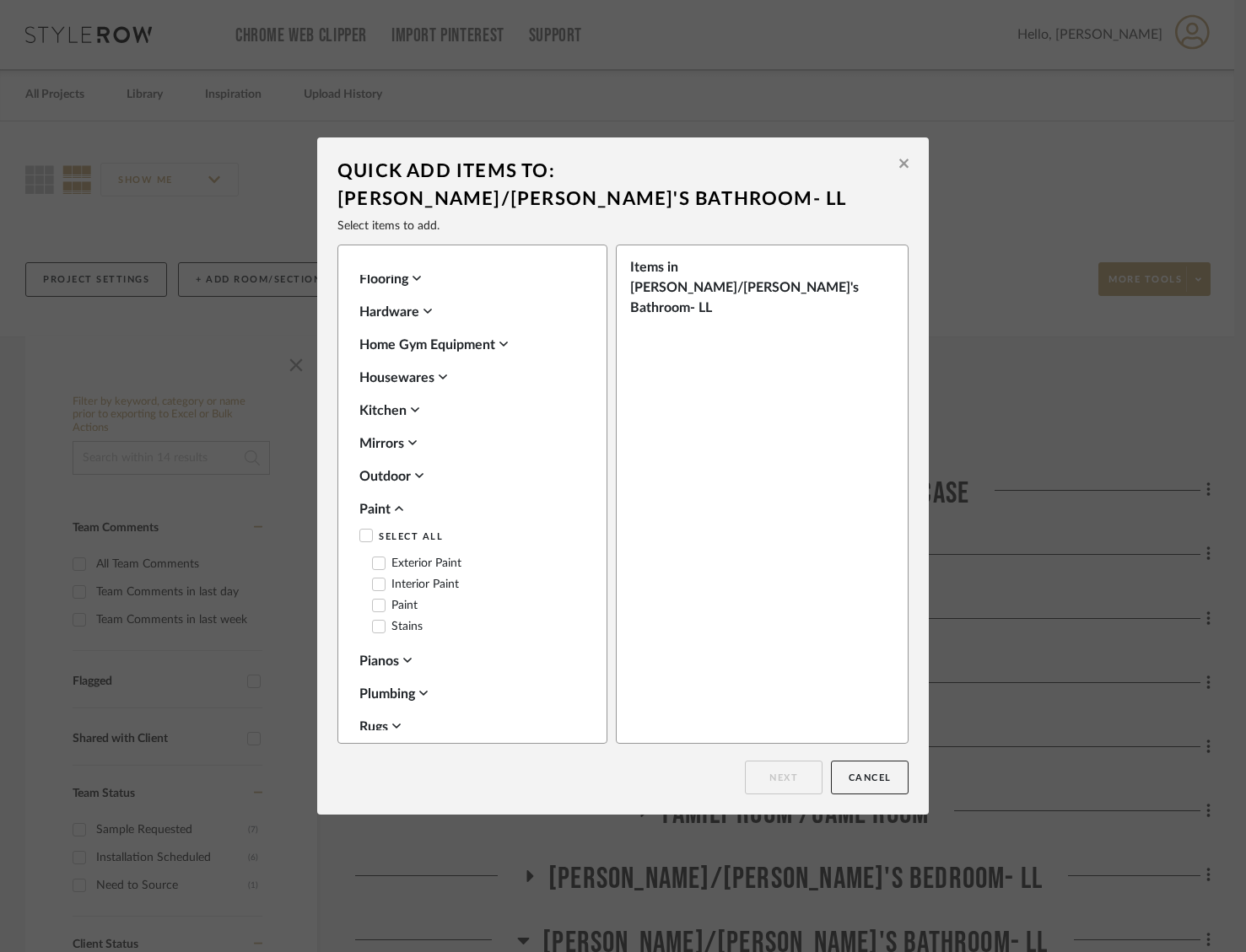 click on "Paint" at bounding box center (395, 605) 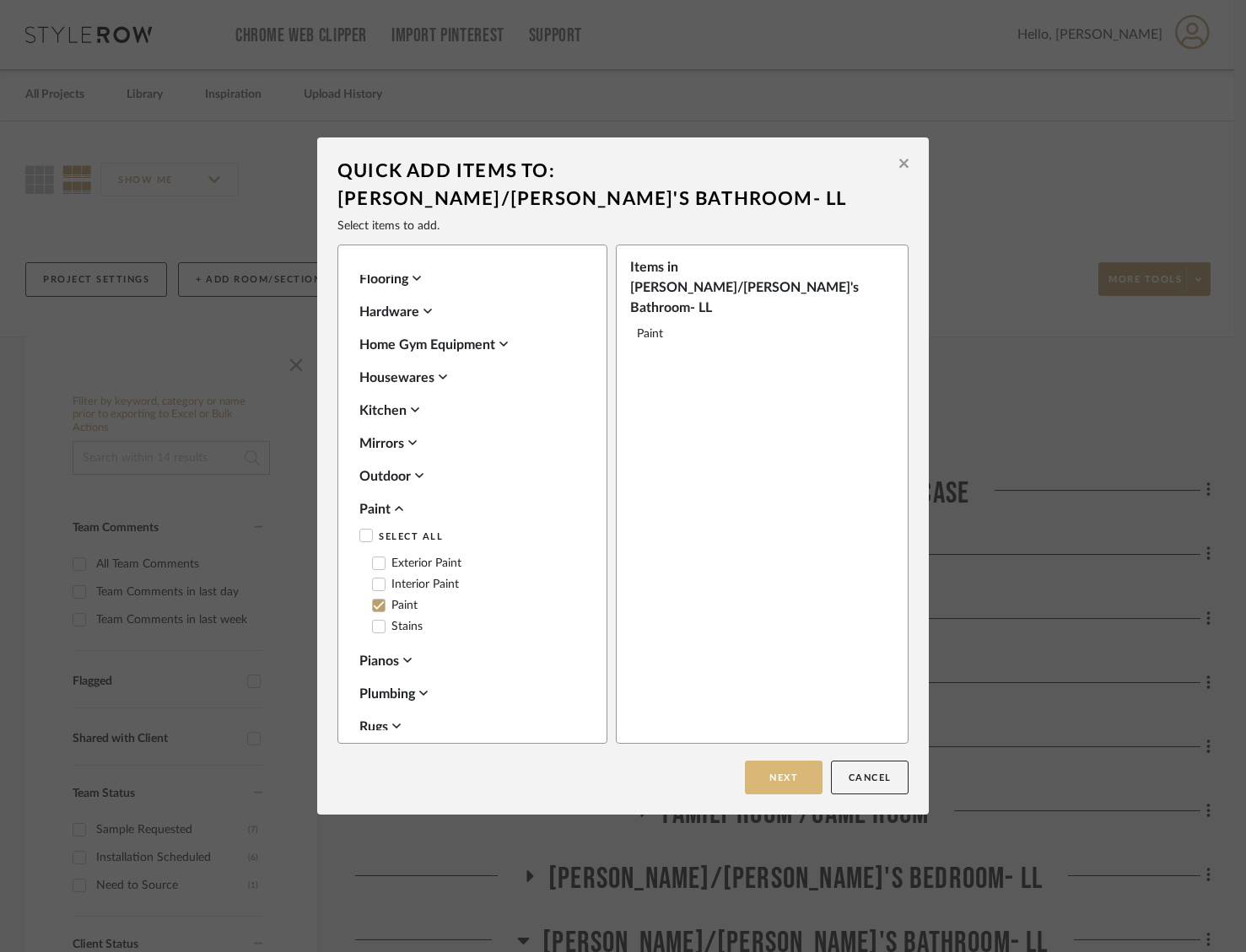 click on "Next" at bounding box center (784, 777) 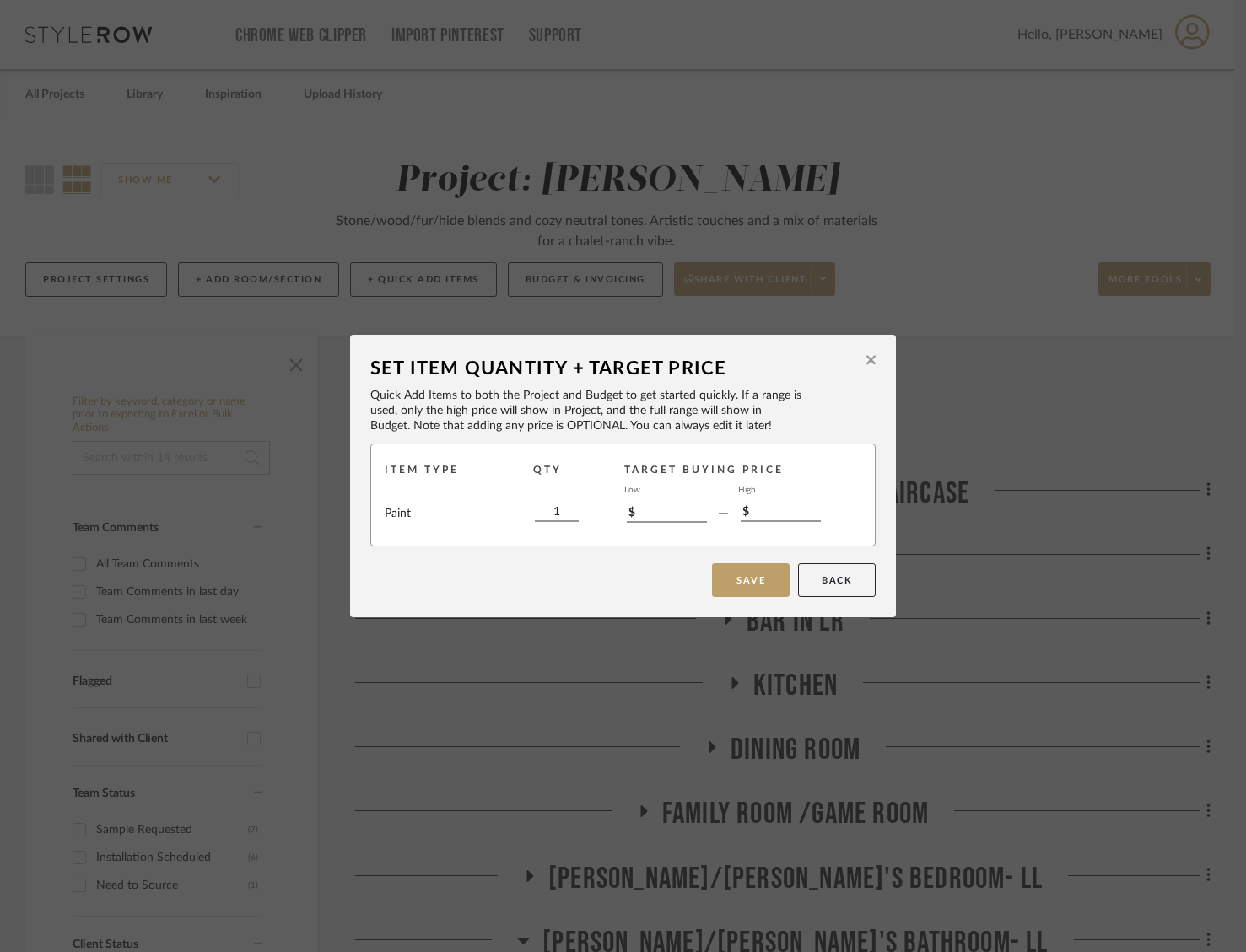 click on "Set Item Quantity + Target Price  Quick Add Items to both the Project and Budget to get started quickly. If a range is used, only the high price will show in Project, and the full range will show in Budget. Note that adding any price is OPTIONAL. You can always edit it later!  Item Type Qty Target Buying Price Low High Paint 1 $ — $ Save  Back" at bounding box center (623, 476) 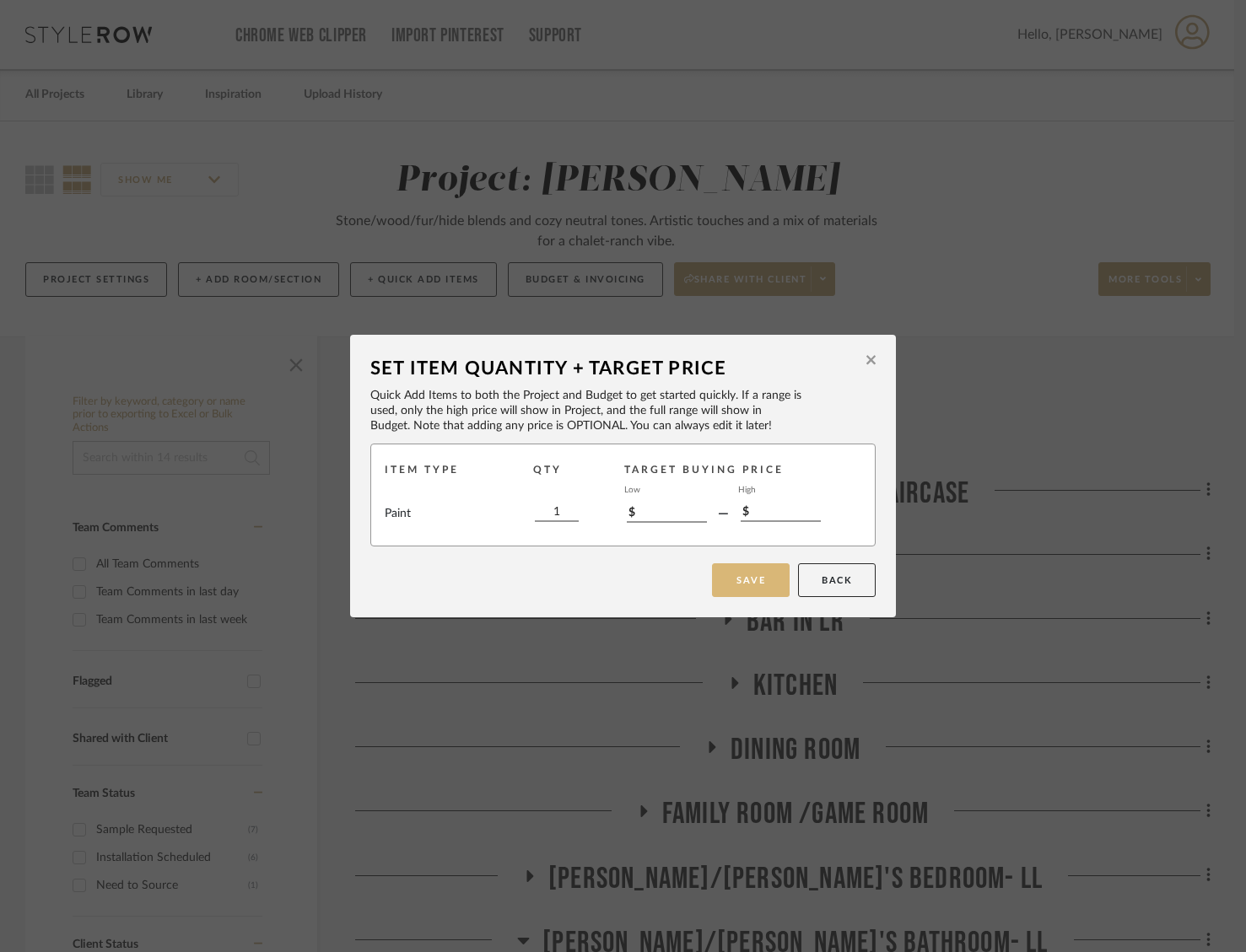 click on "Save" at bounding box center [751, 580] 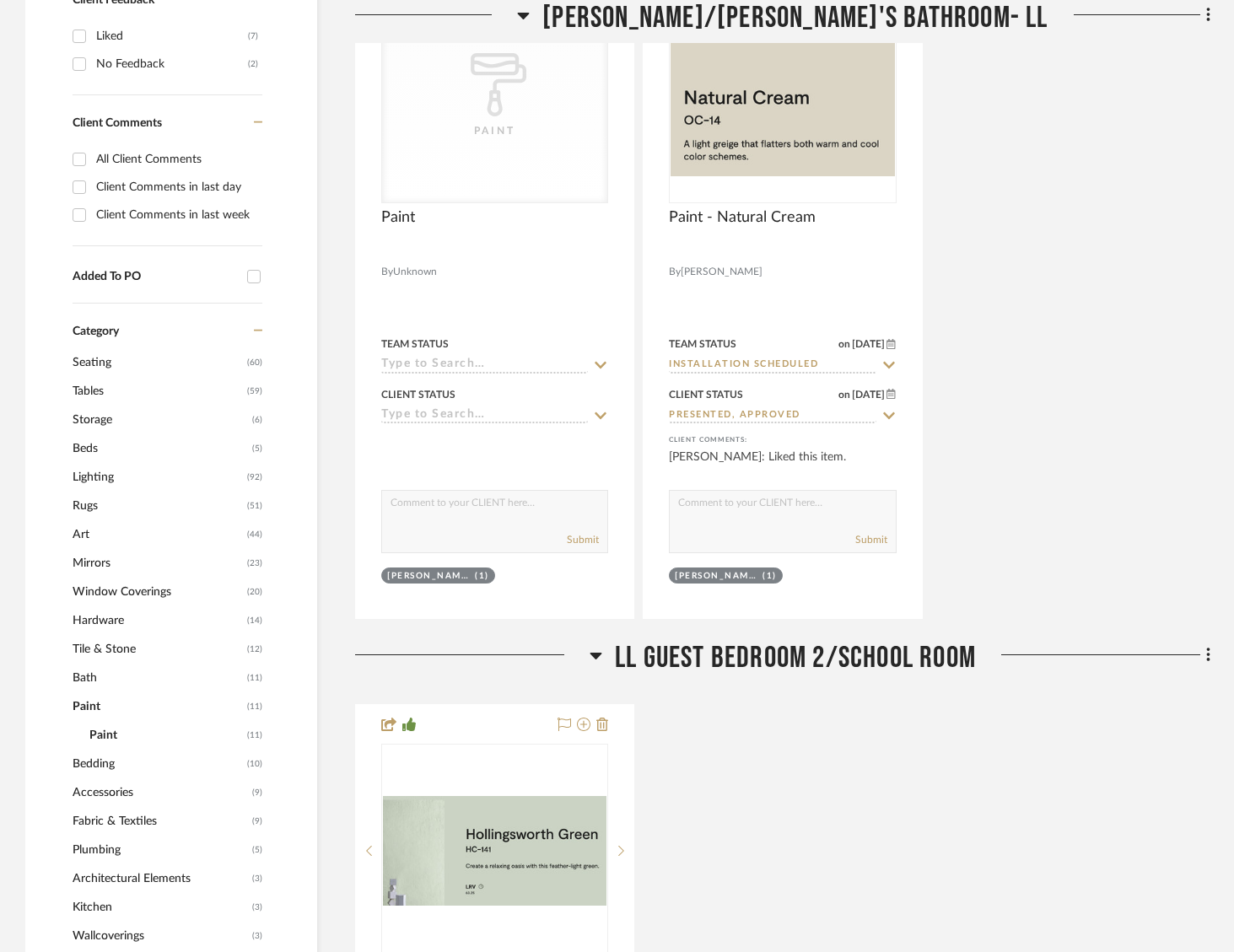 scroll, scrollTop: 1099, scrollLeft: 0, axis: vertical 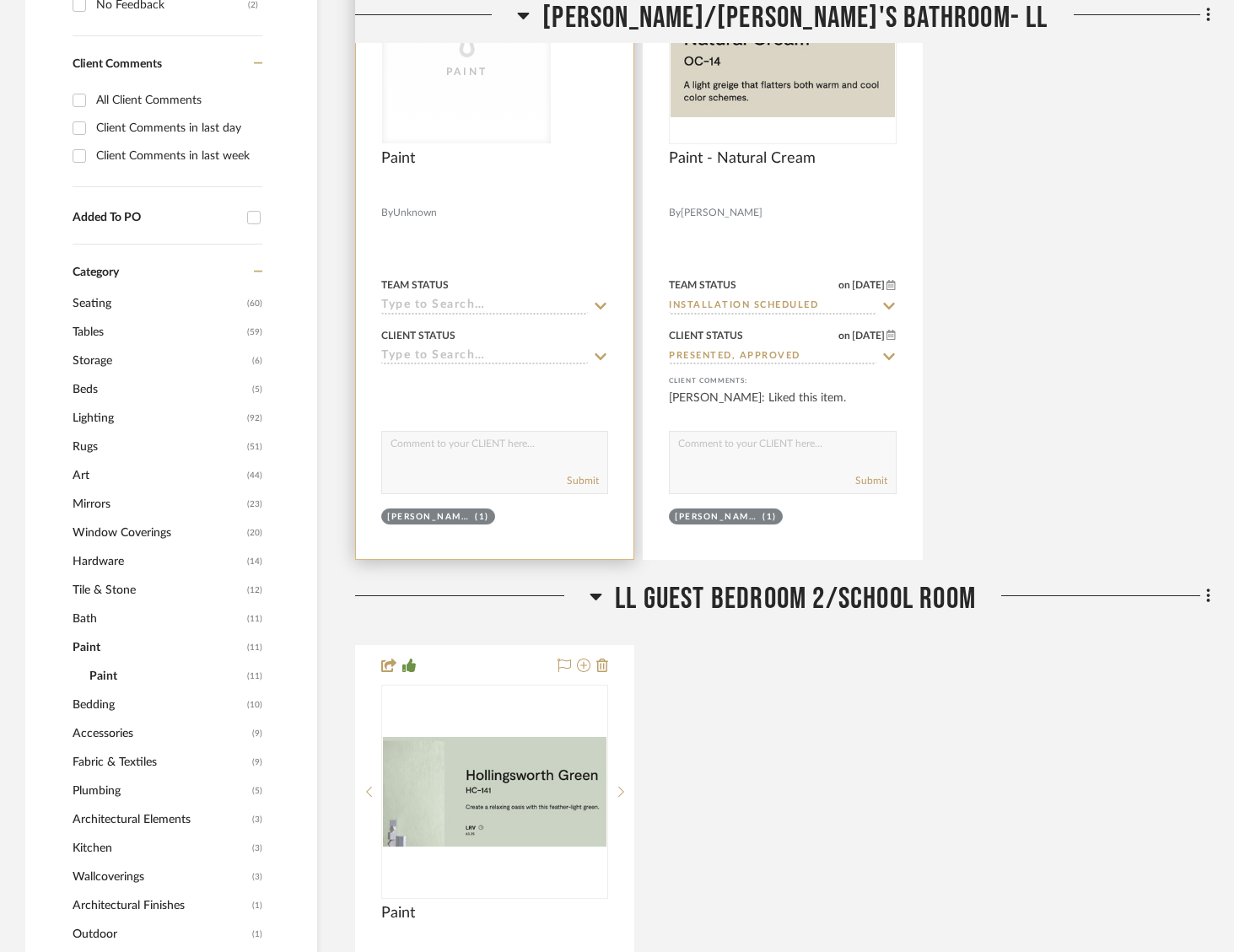 click on "CategoryIconPaint
Created with Sketch.
Paint" at bounding box center [0, 0] 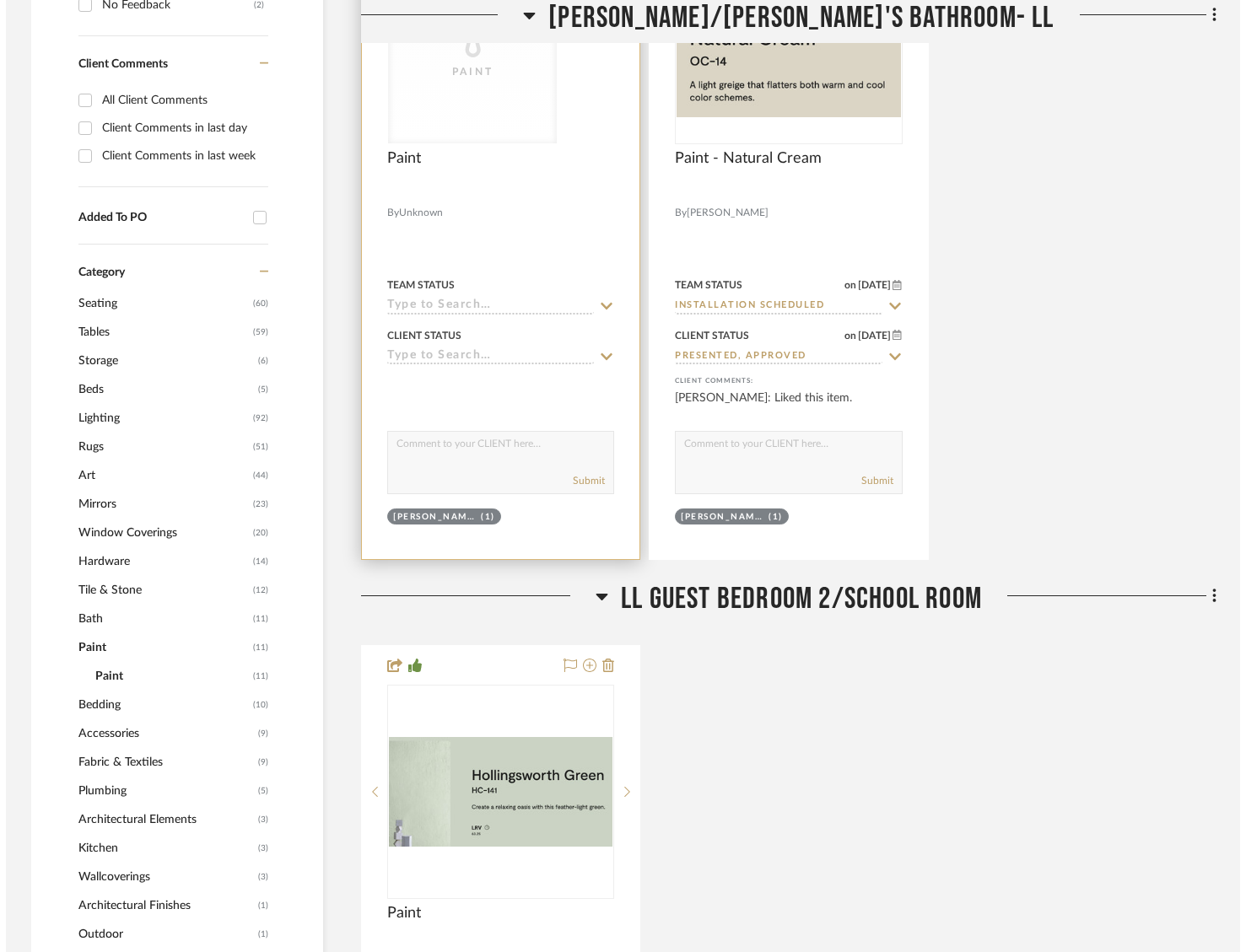 scroll, scrollTop: 0, scrollLeft: 0, axis: both 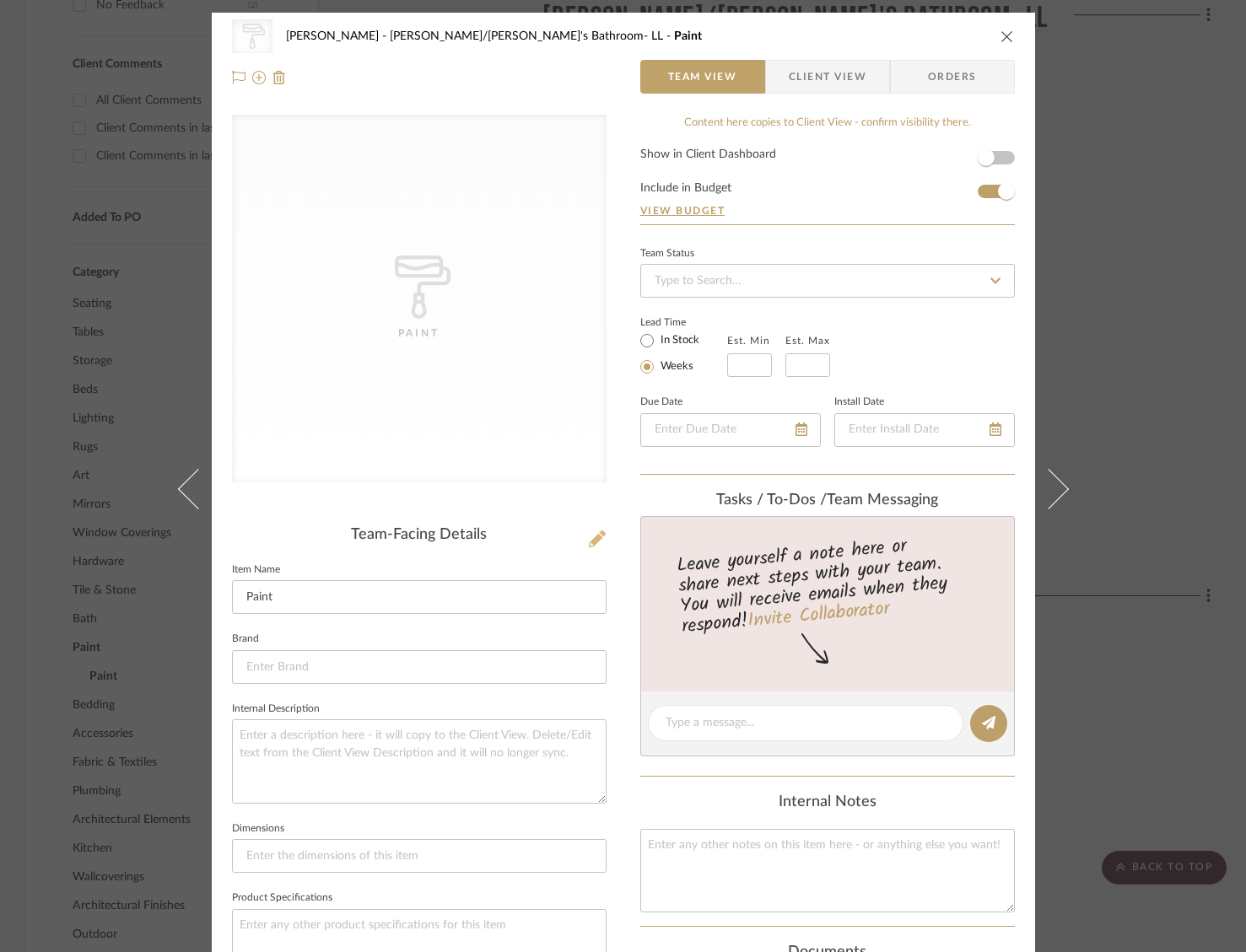 click 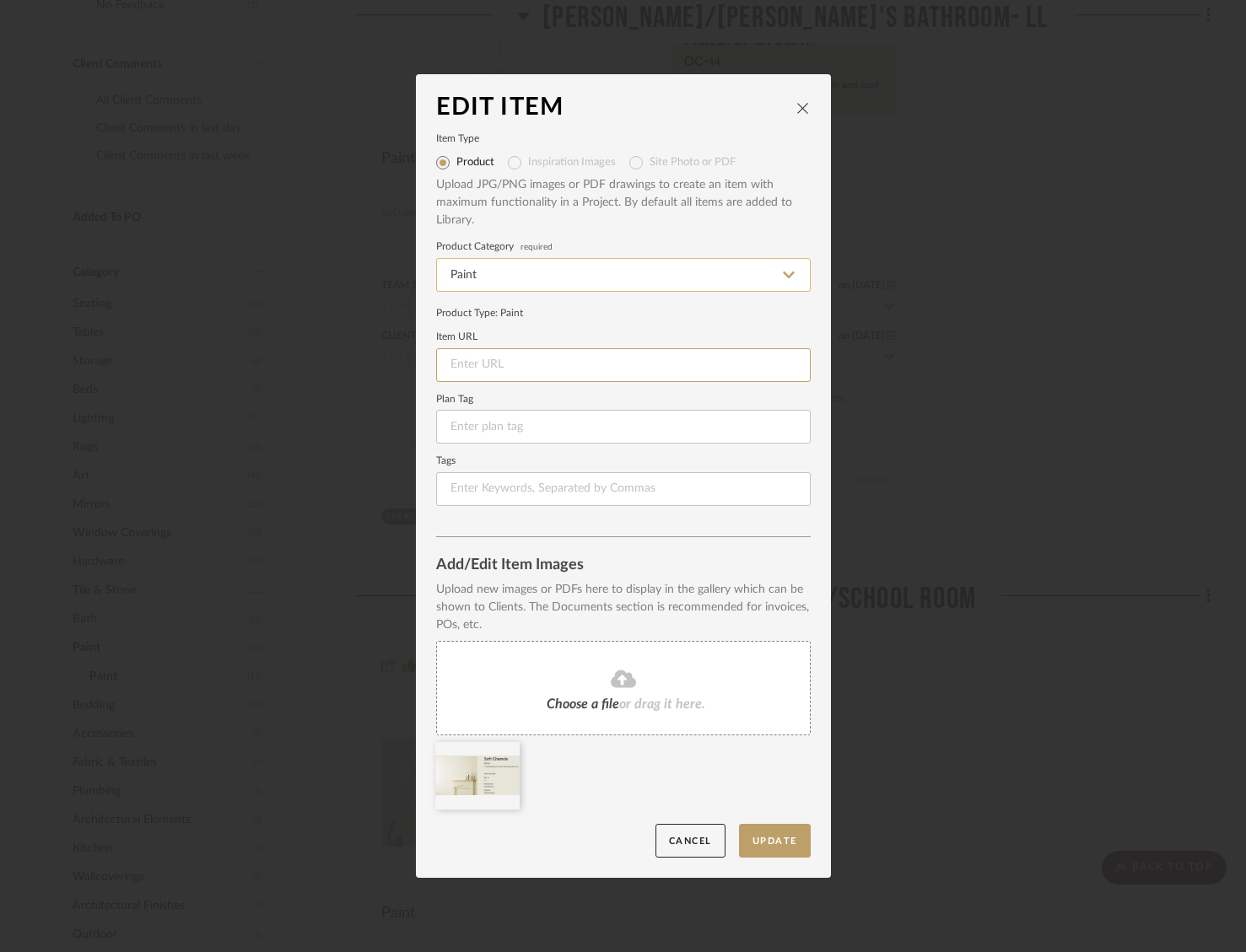 drag, startPoint x: 604, startPoint y: 379, endPoint x: 740, endPoint y: 290, distance: 162.53307 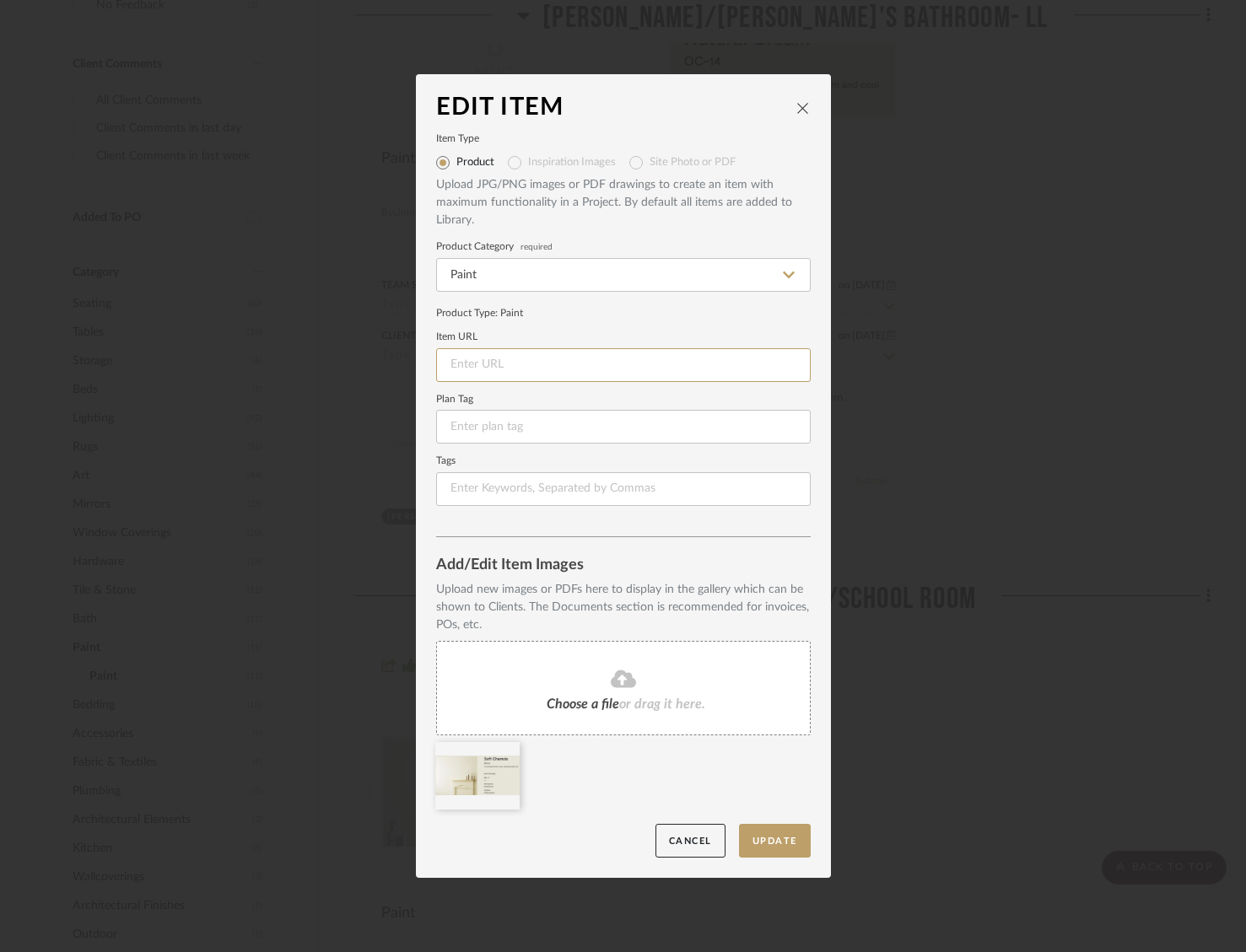paste on "[URL][DOMAIN_NAME]" 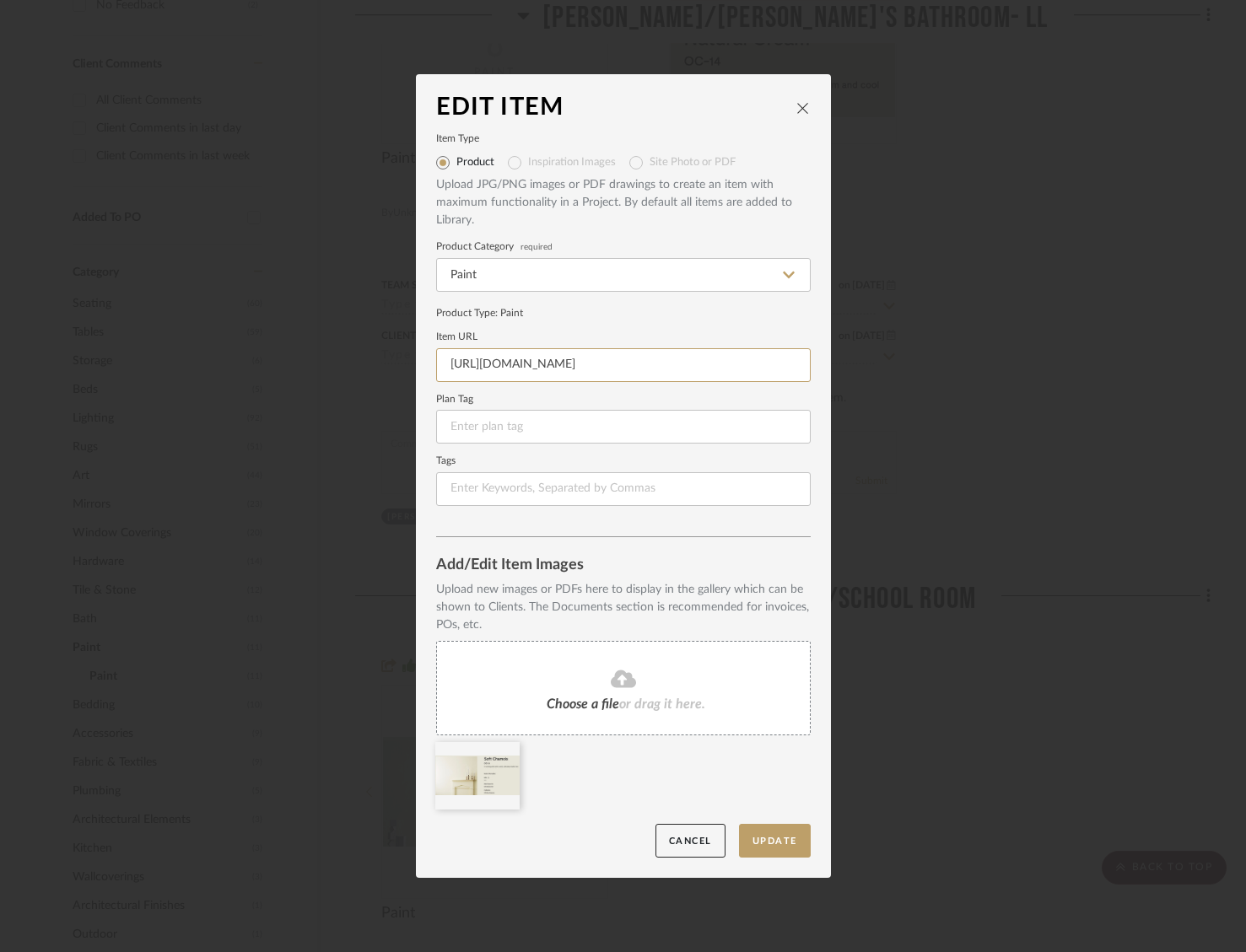 scroll, scrollTop: 0, scrollLeft: 64, axis: horizontal 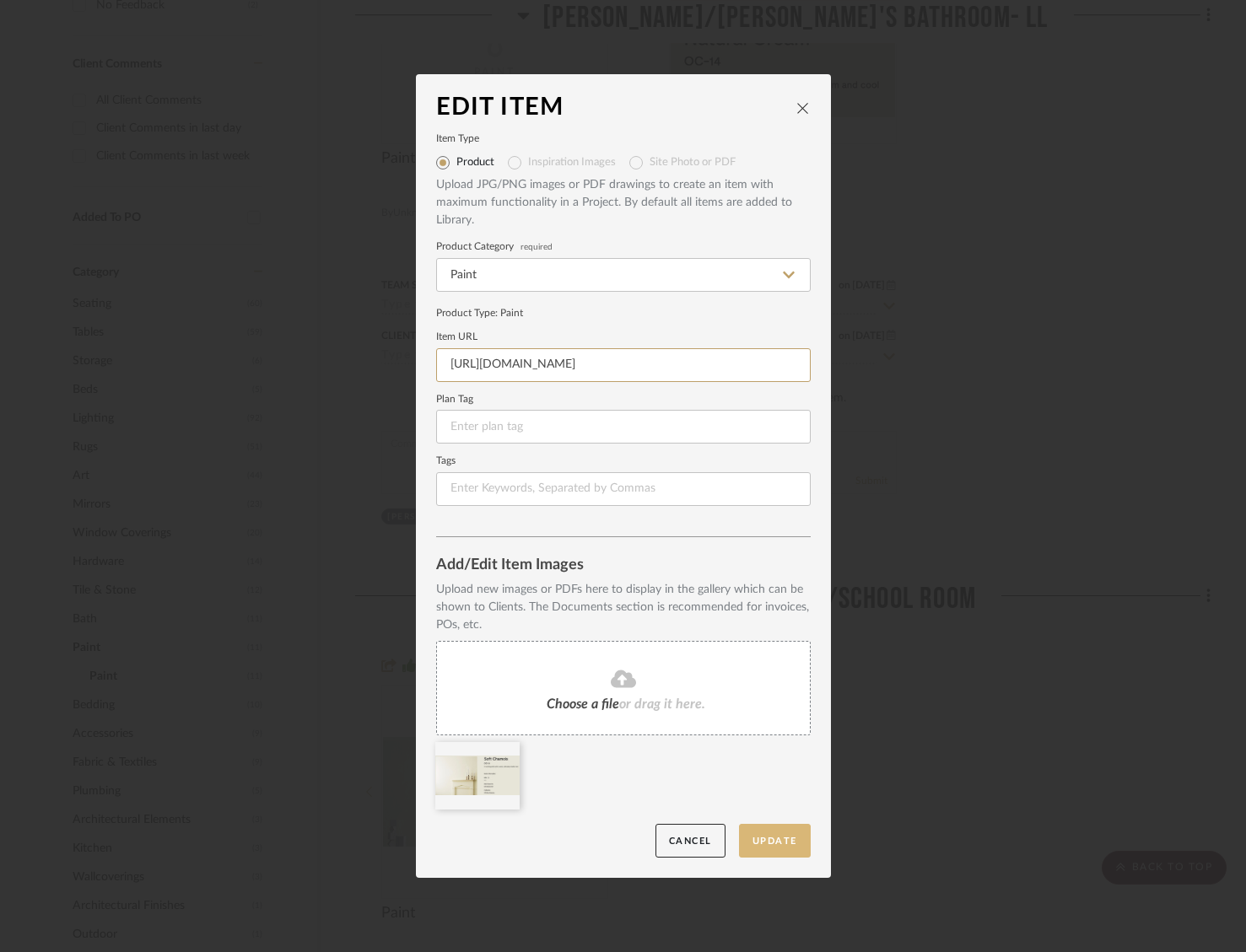 type on "[URL][DOMAIN_NAME]" 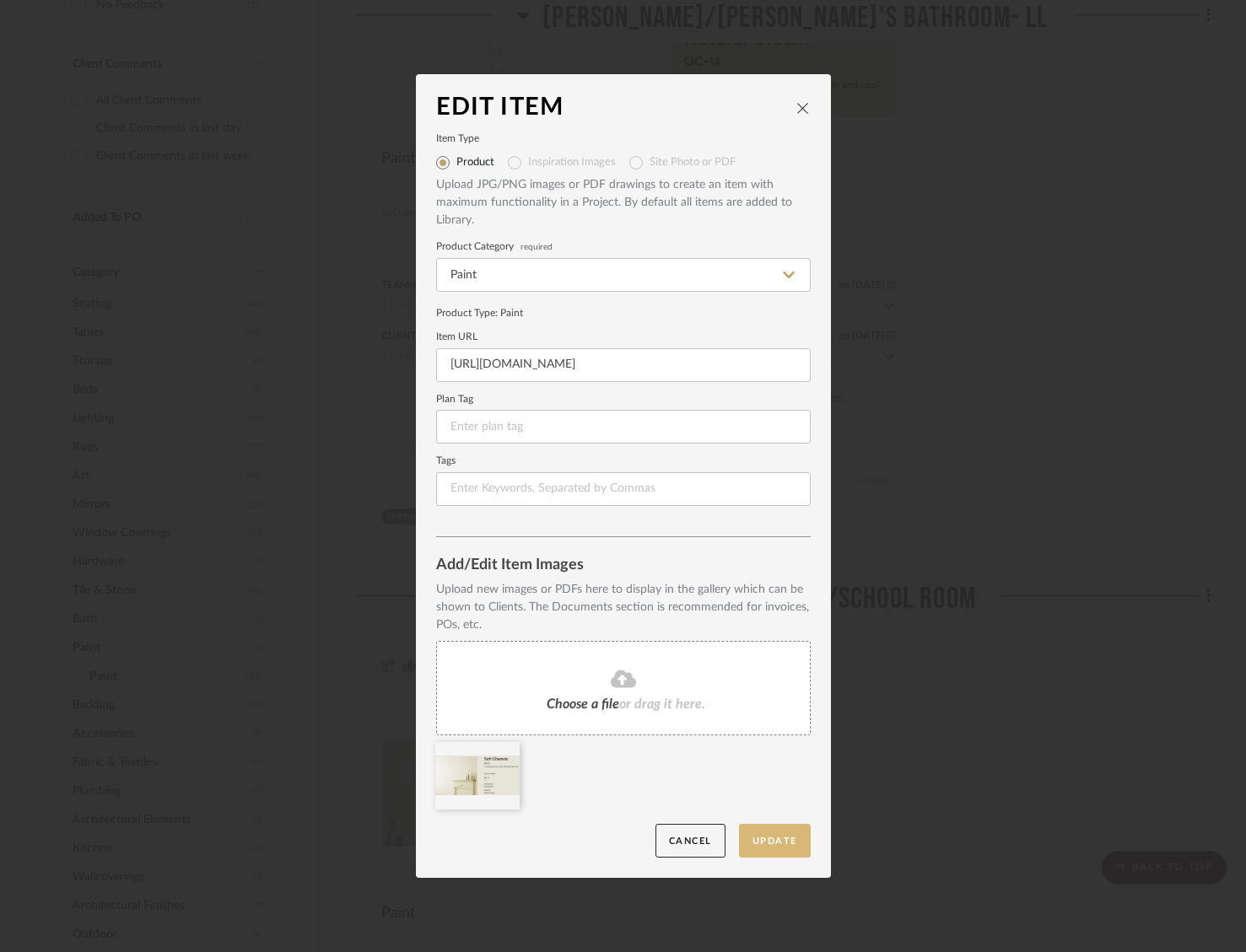 scroll, scrollTop: 0, scrollLeft: 0, axis: both 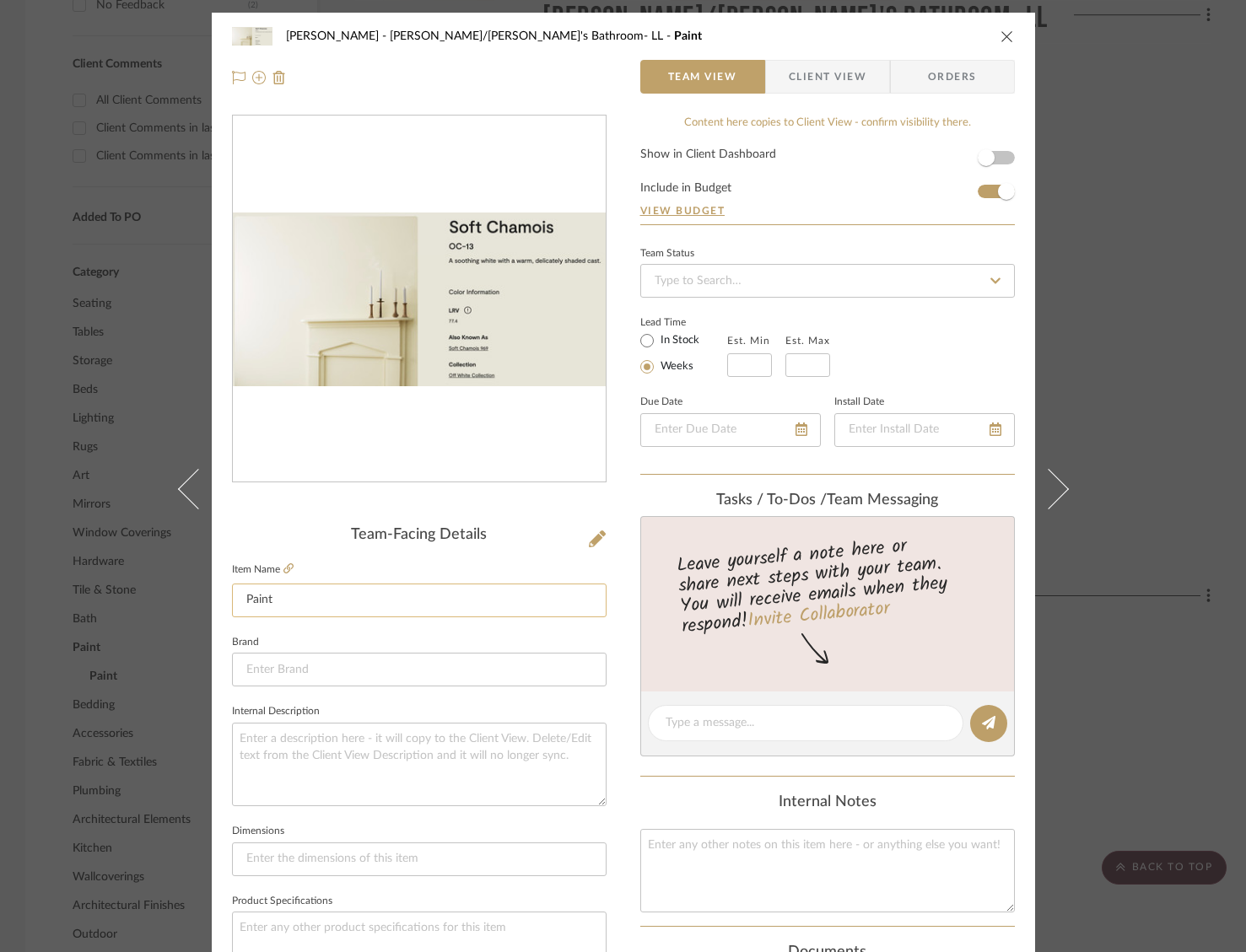 click on "Paint" 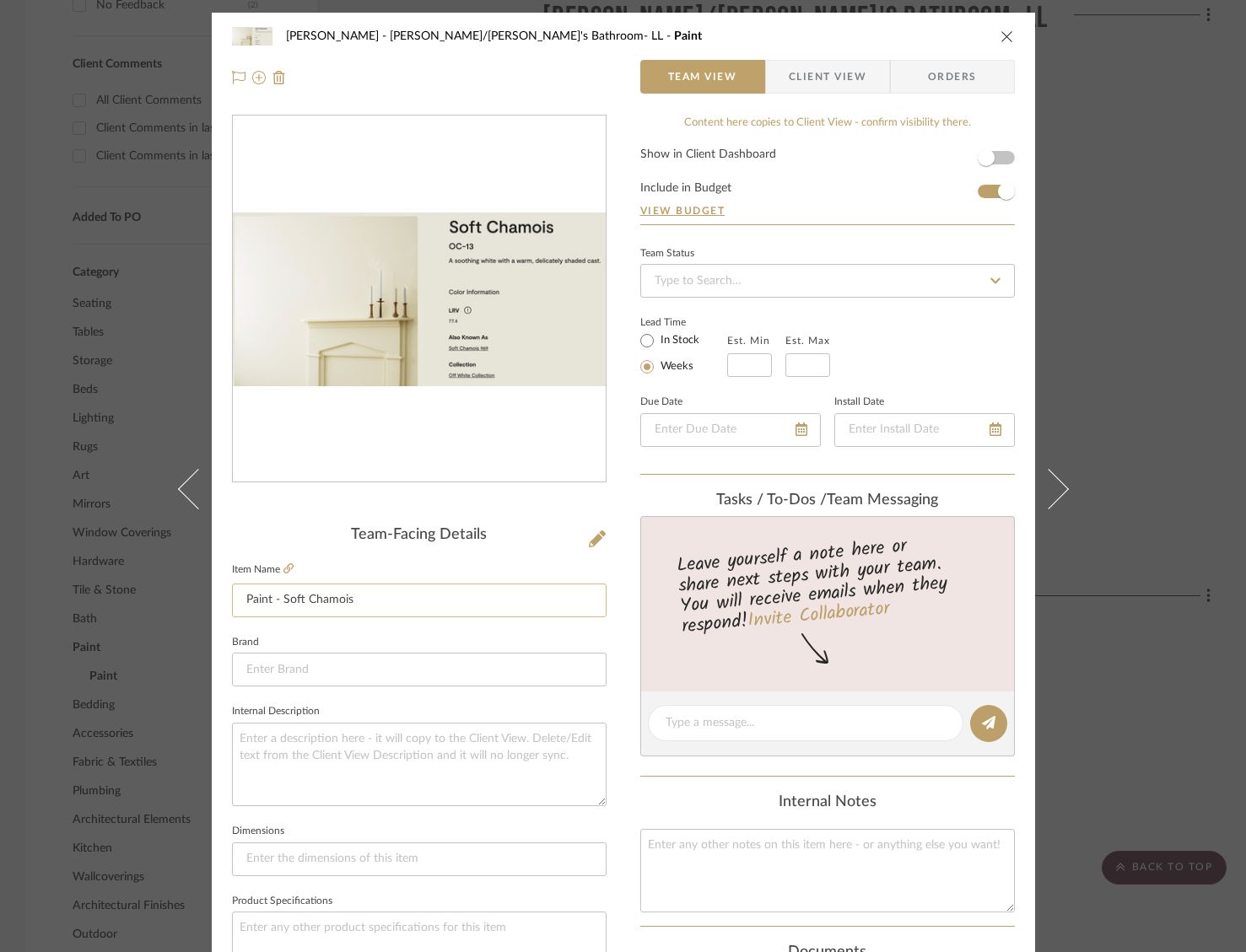 type on "Paint - Soft Chamois" 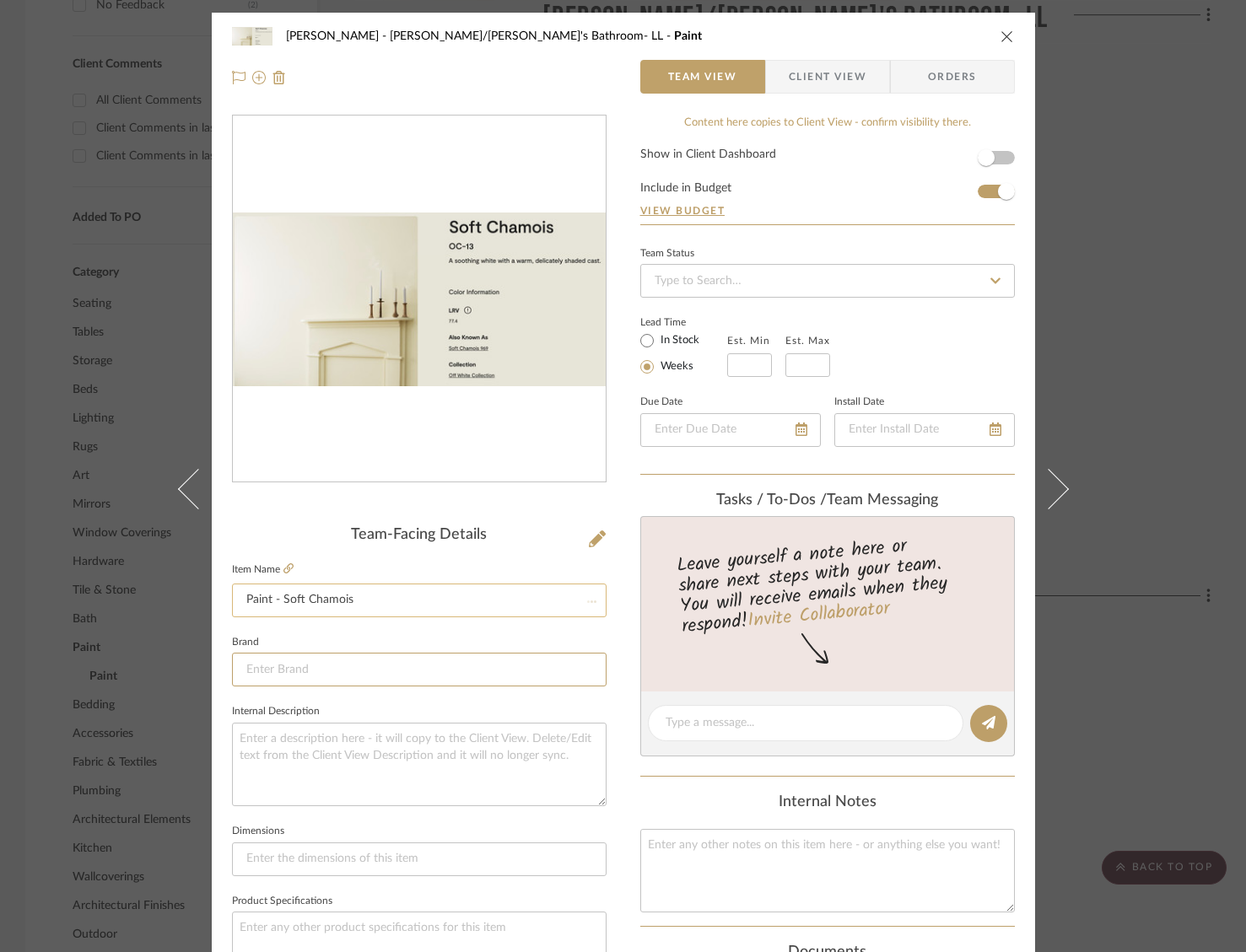 type 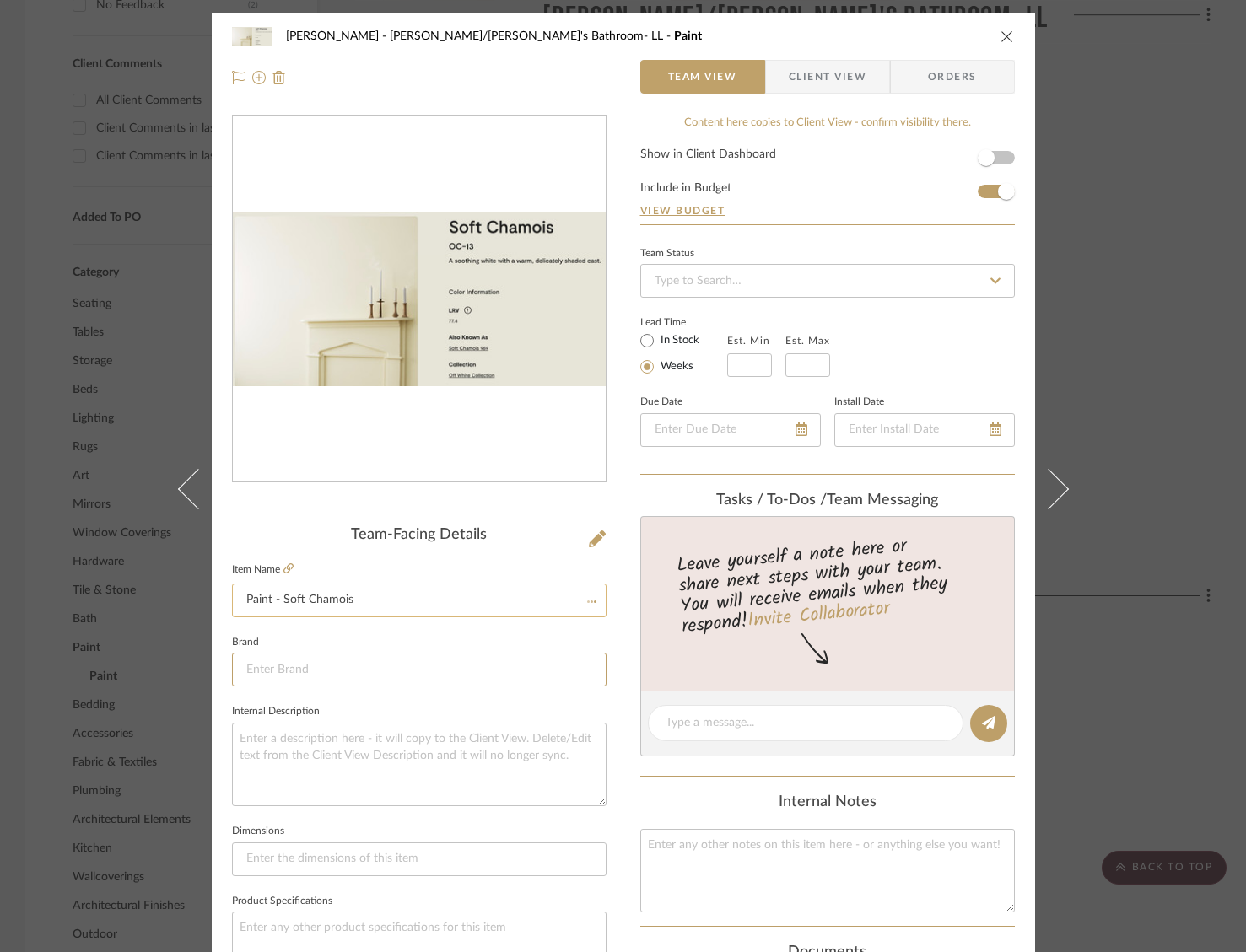 type 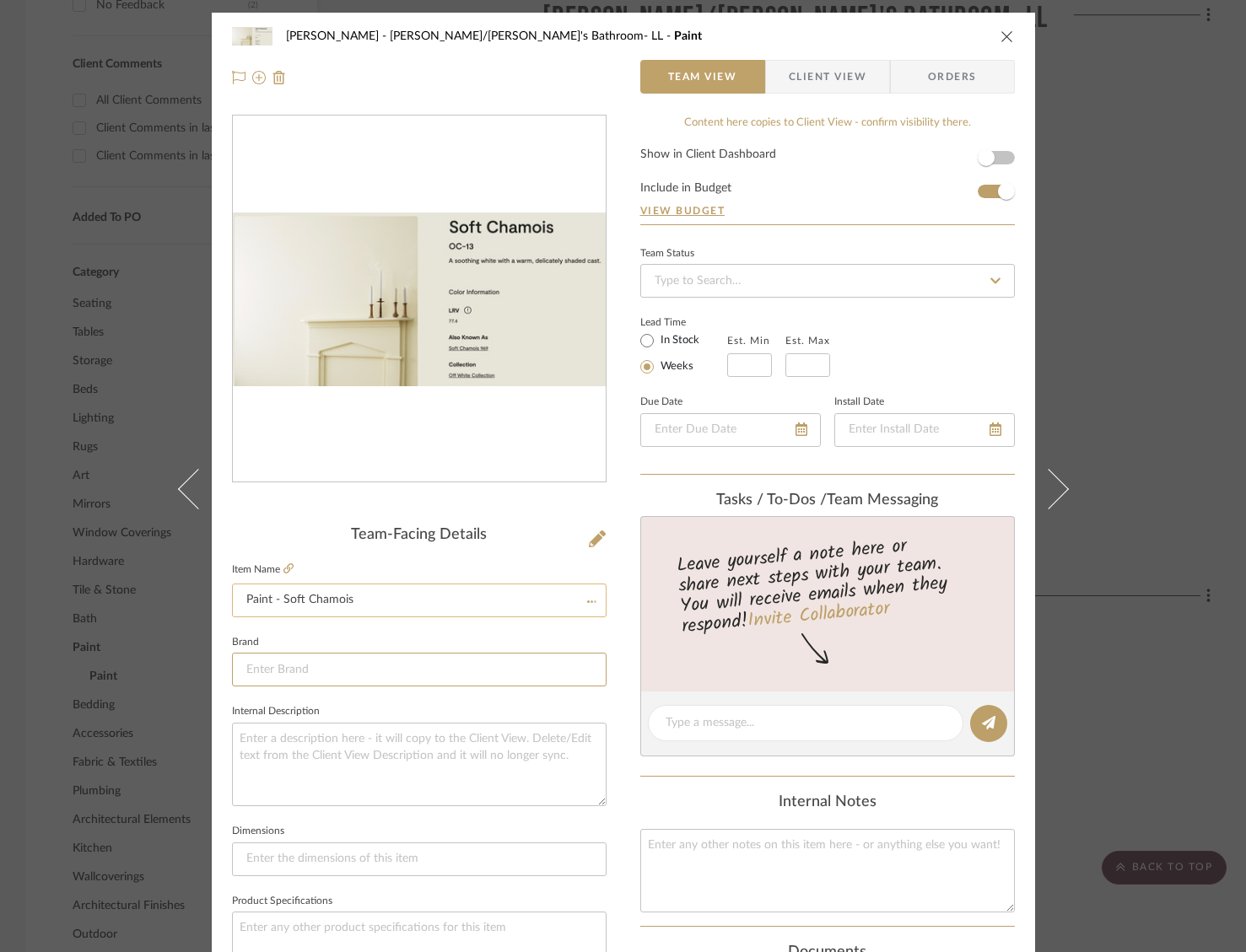 type 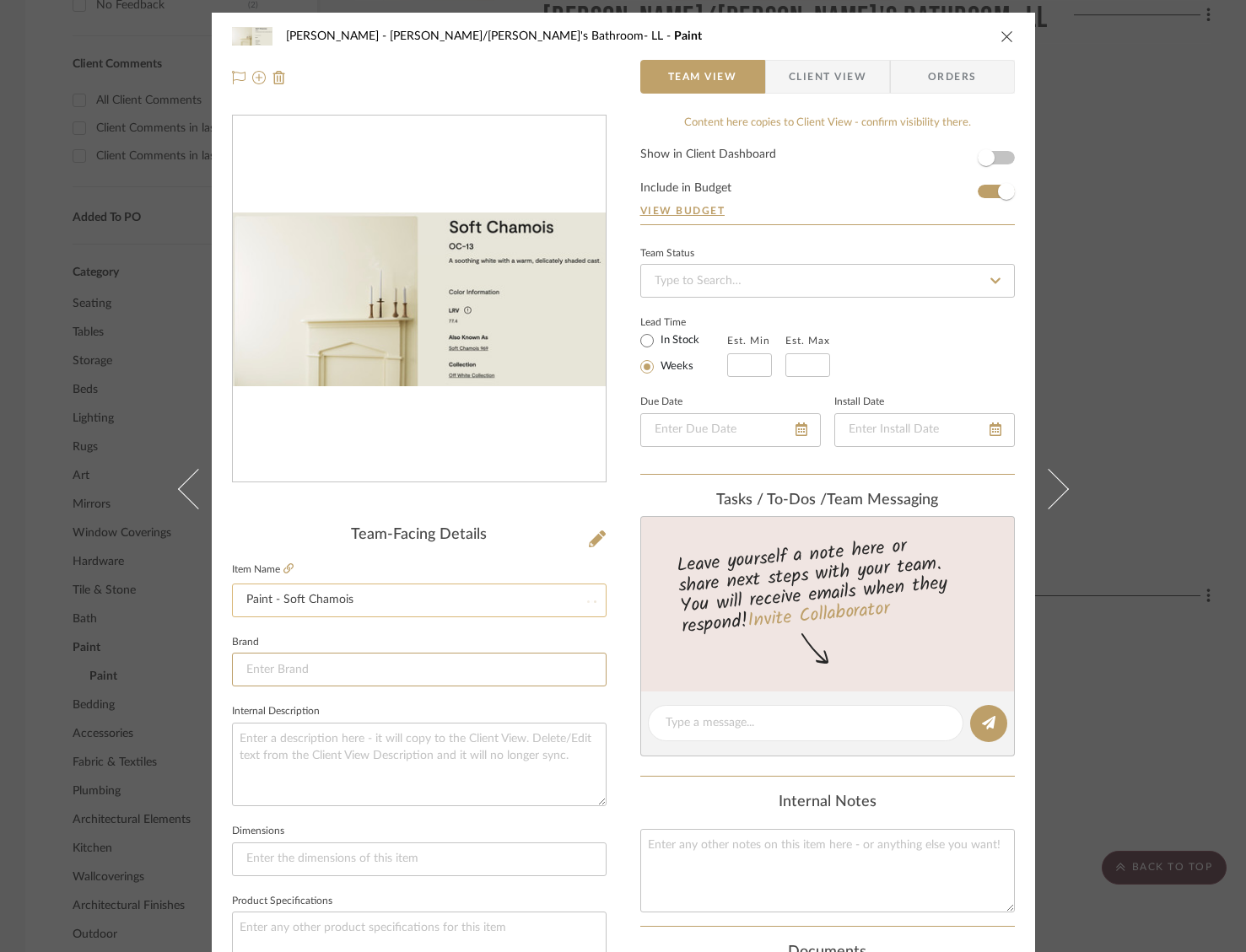 type 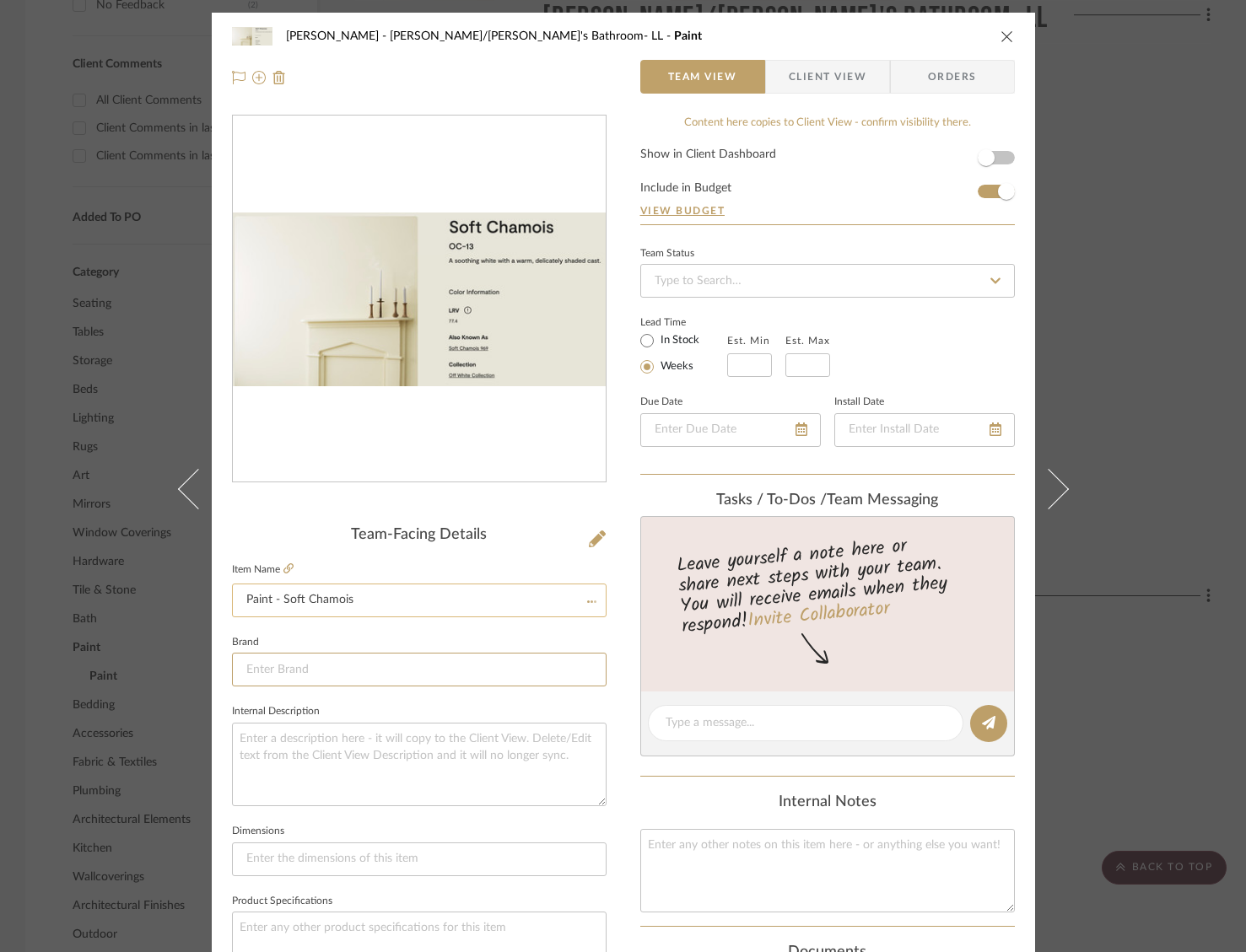 type 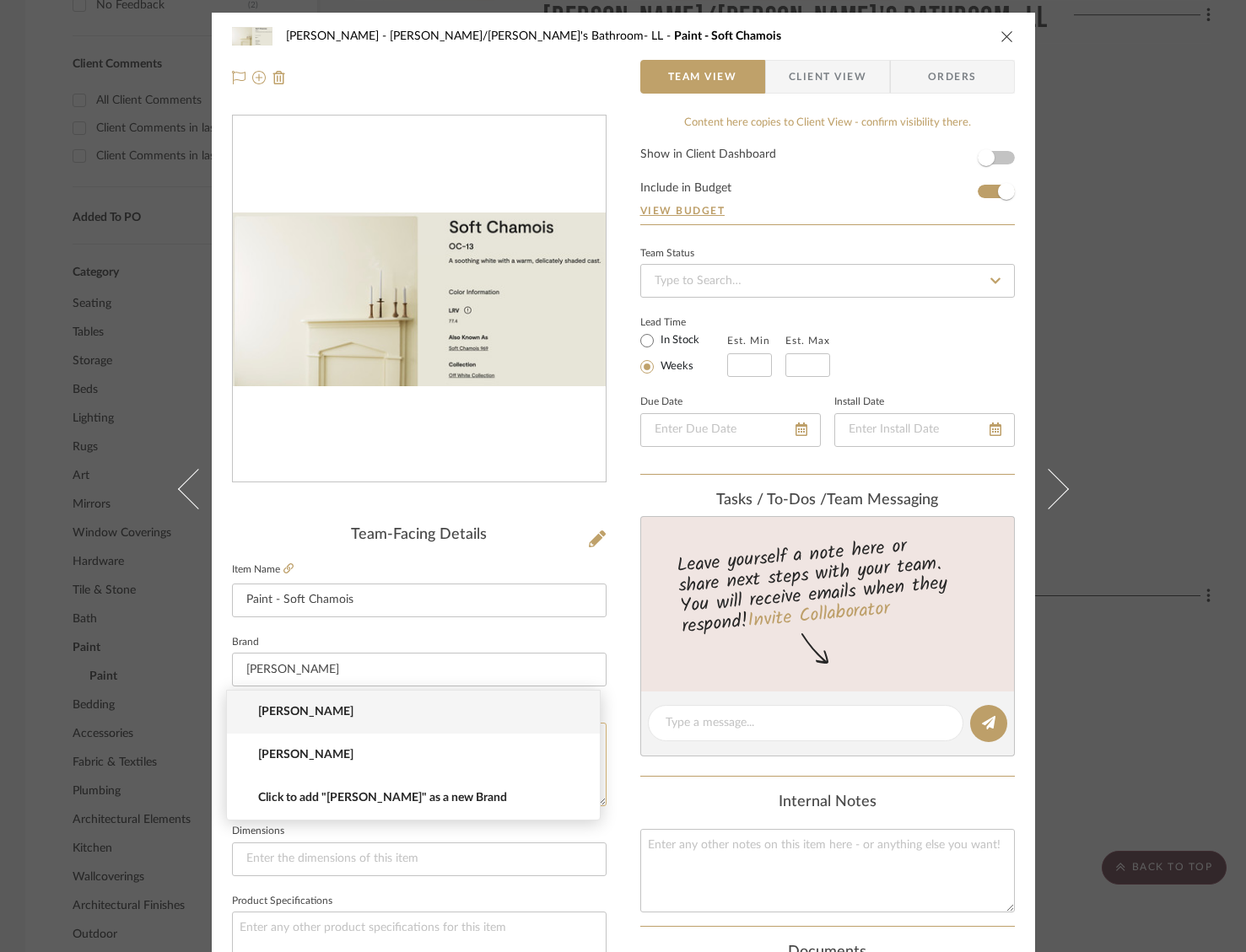 drag, startPoint x: 336, startPoint y: 759, endPoint x: 316, endPoint y: 756, distance: 20.22375 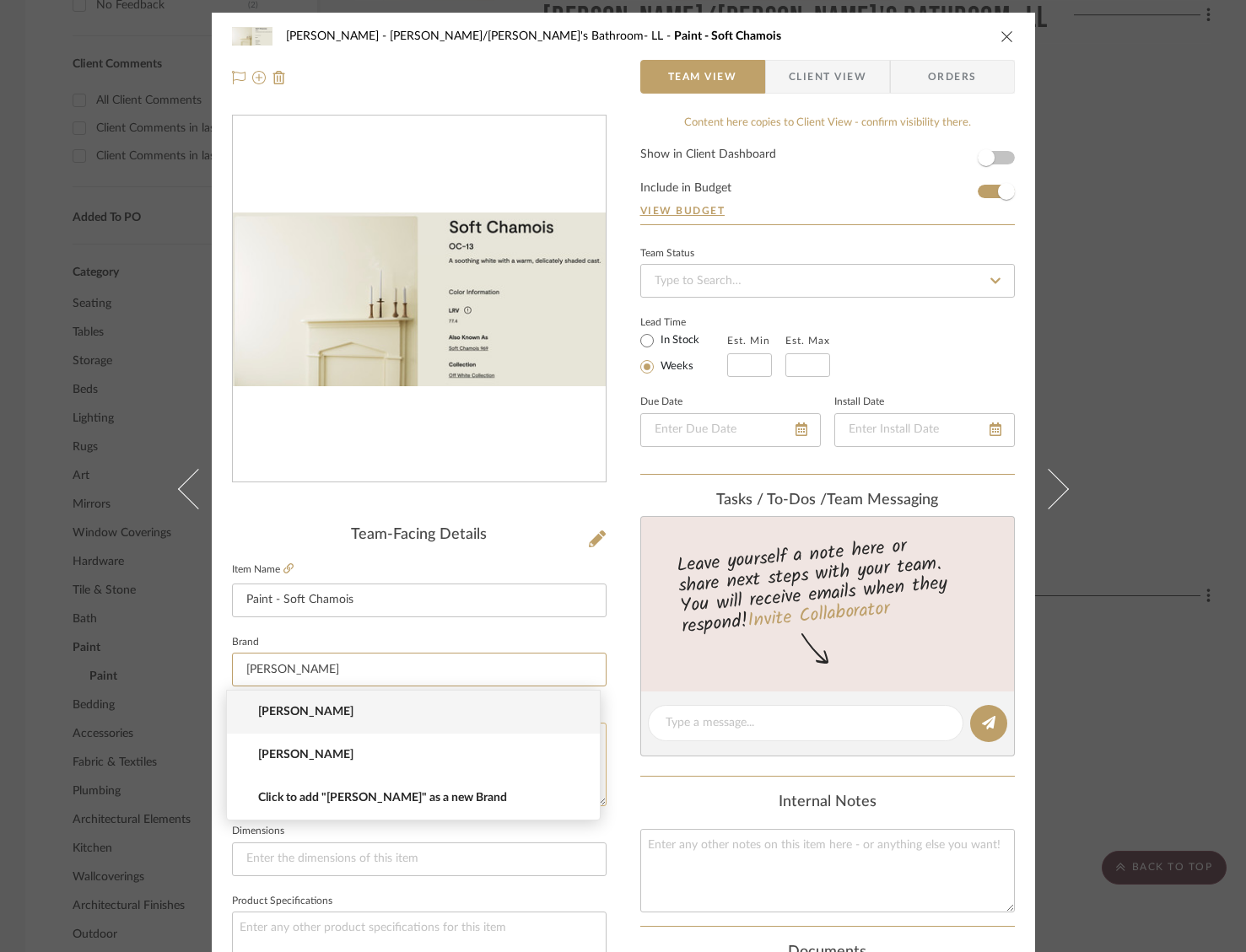 type on "[PERSON_NAME]" 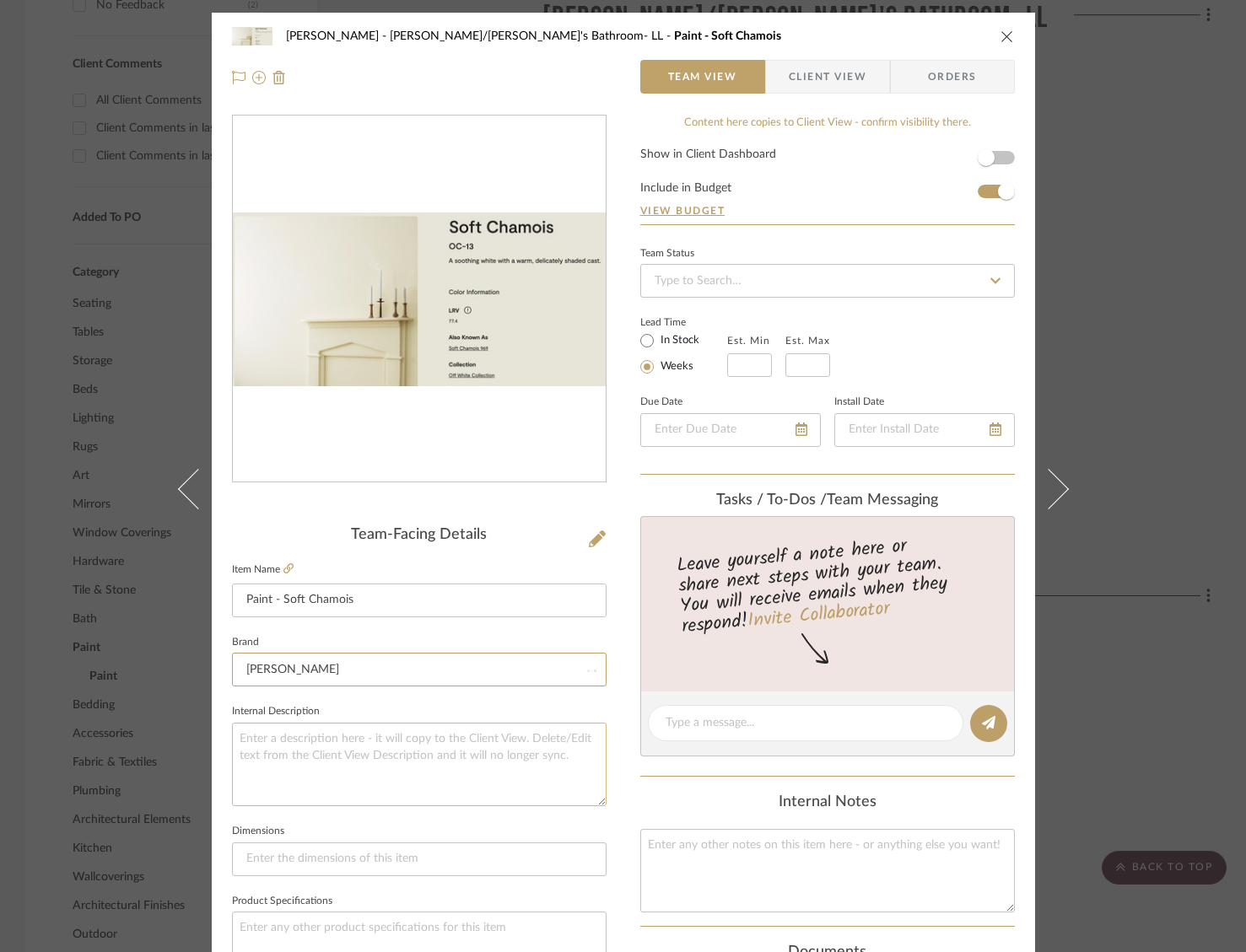 type 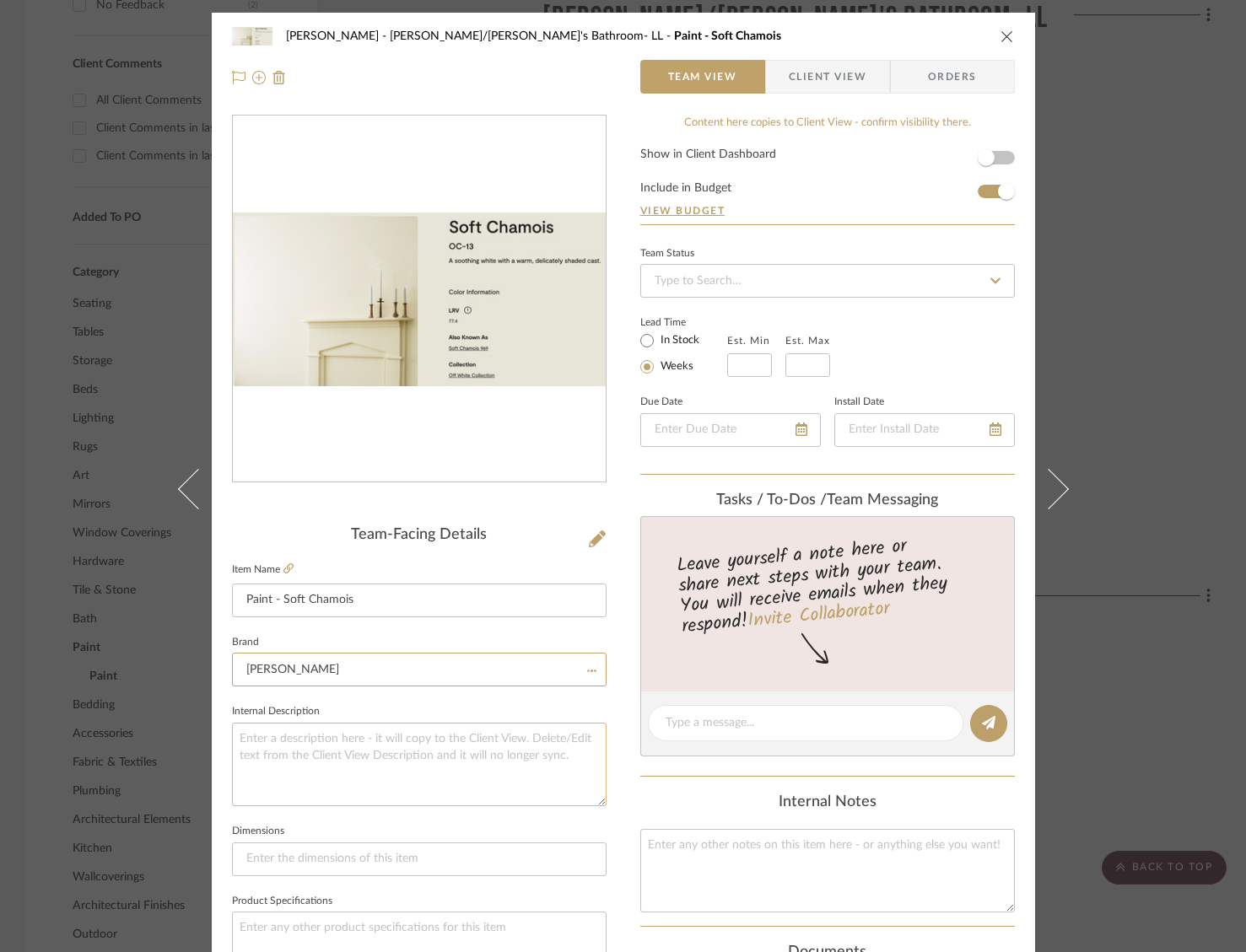 type 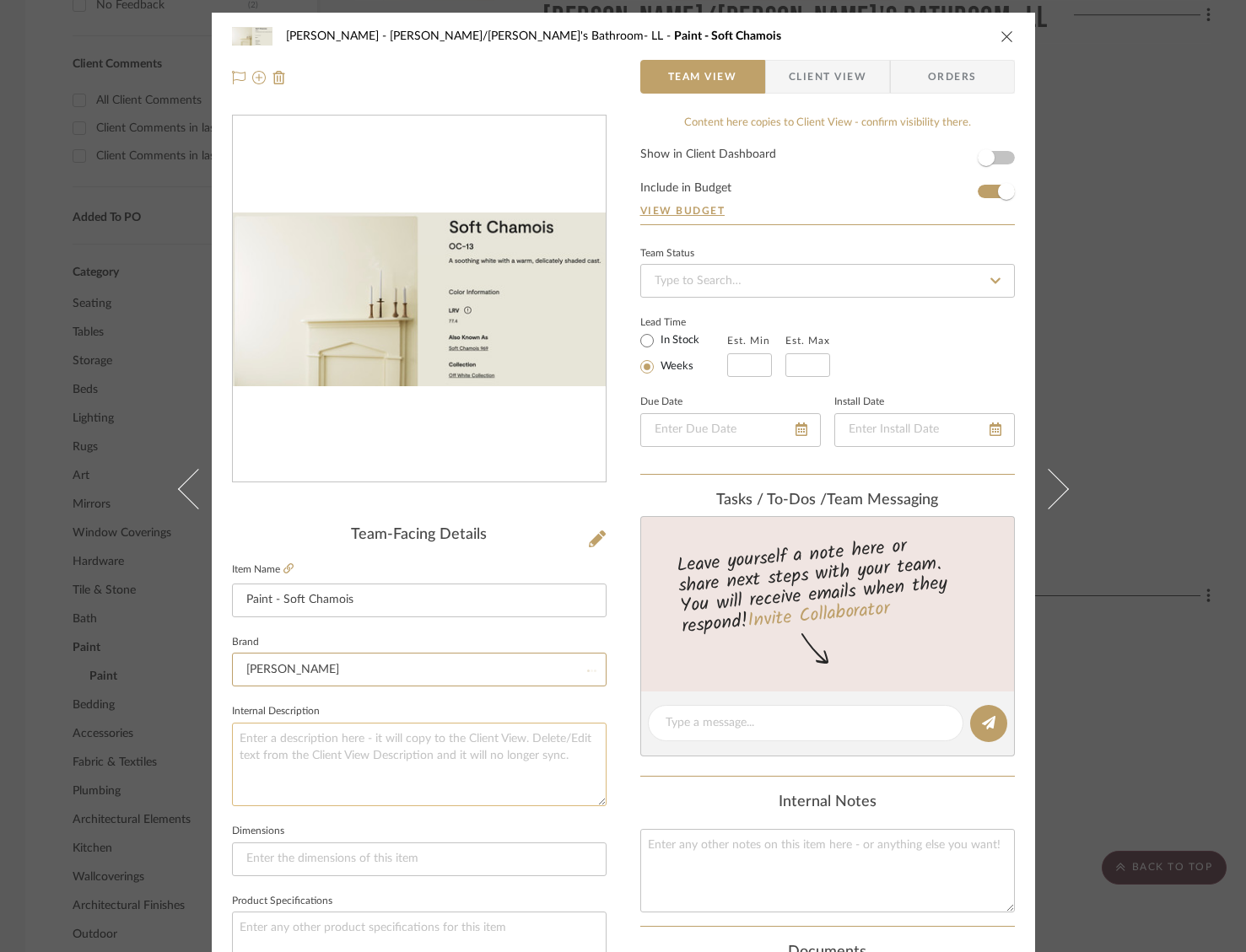 type 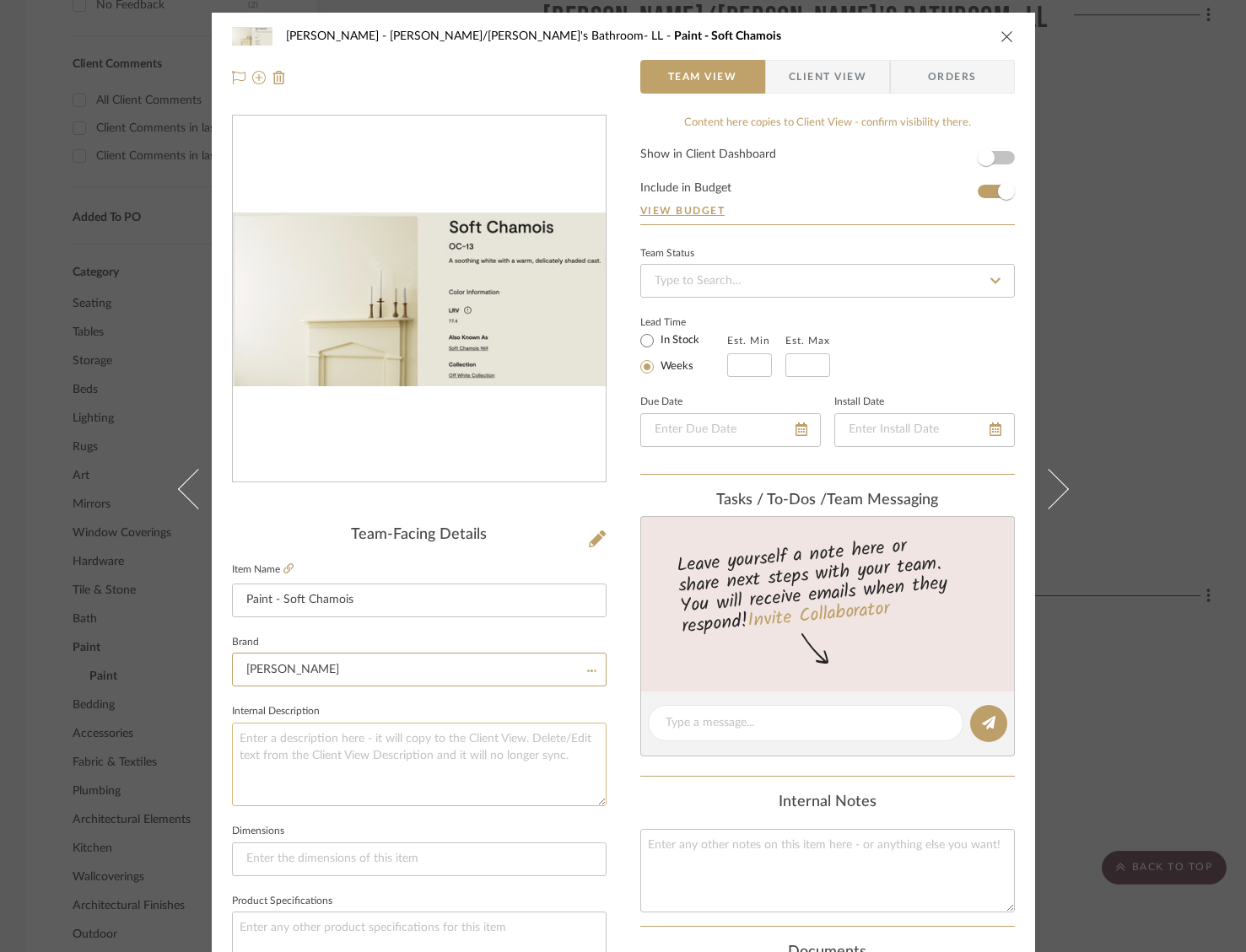 type 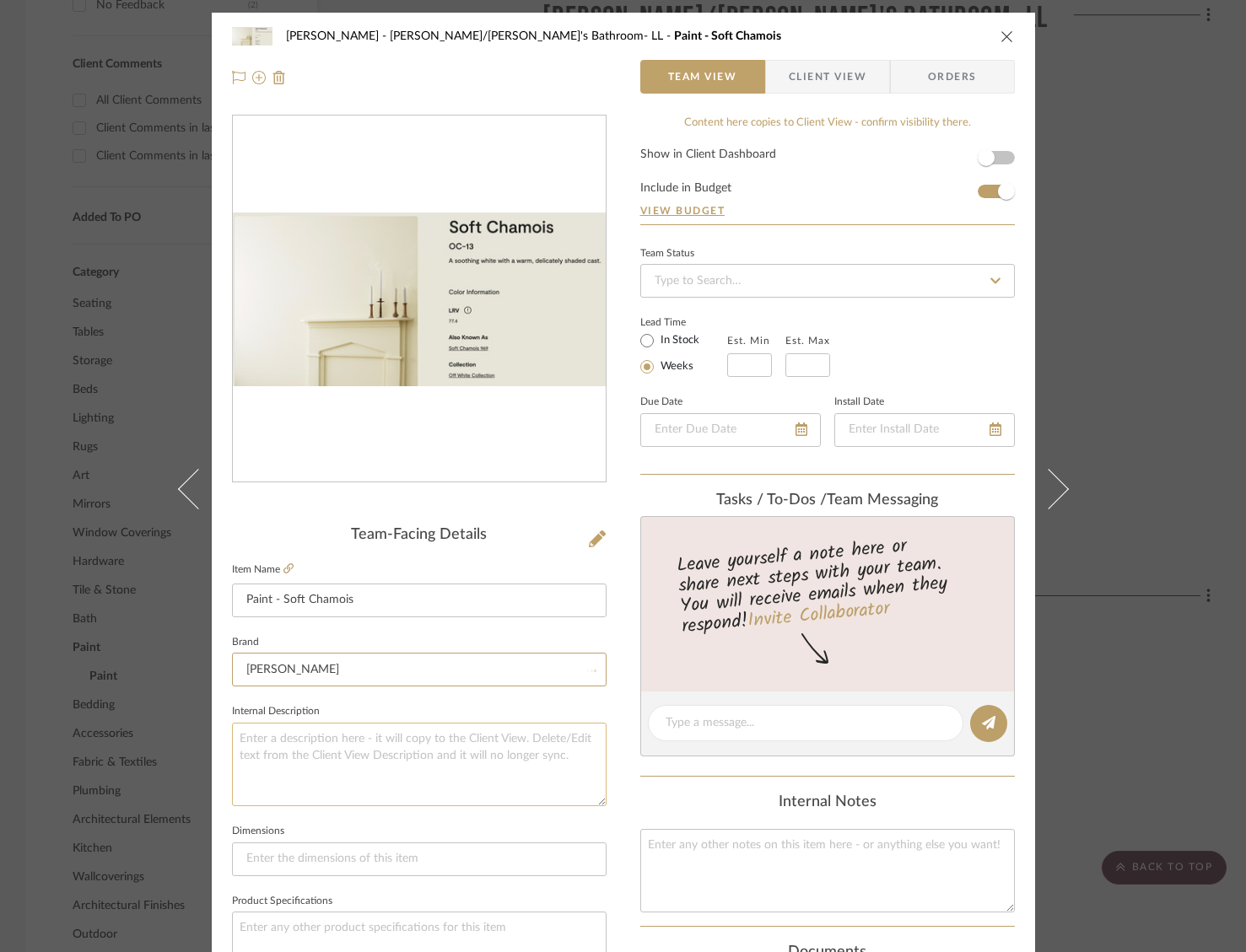type 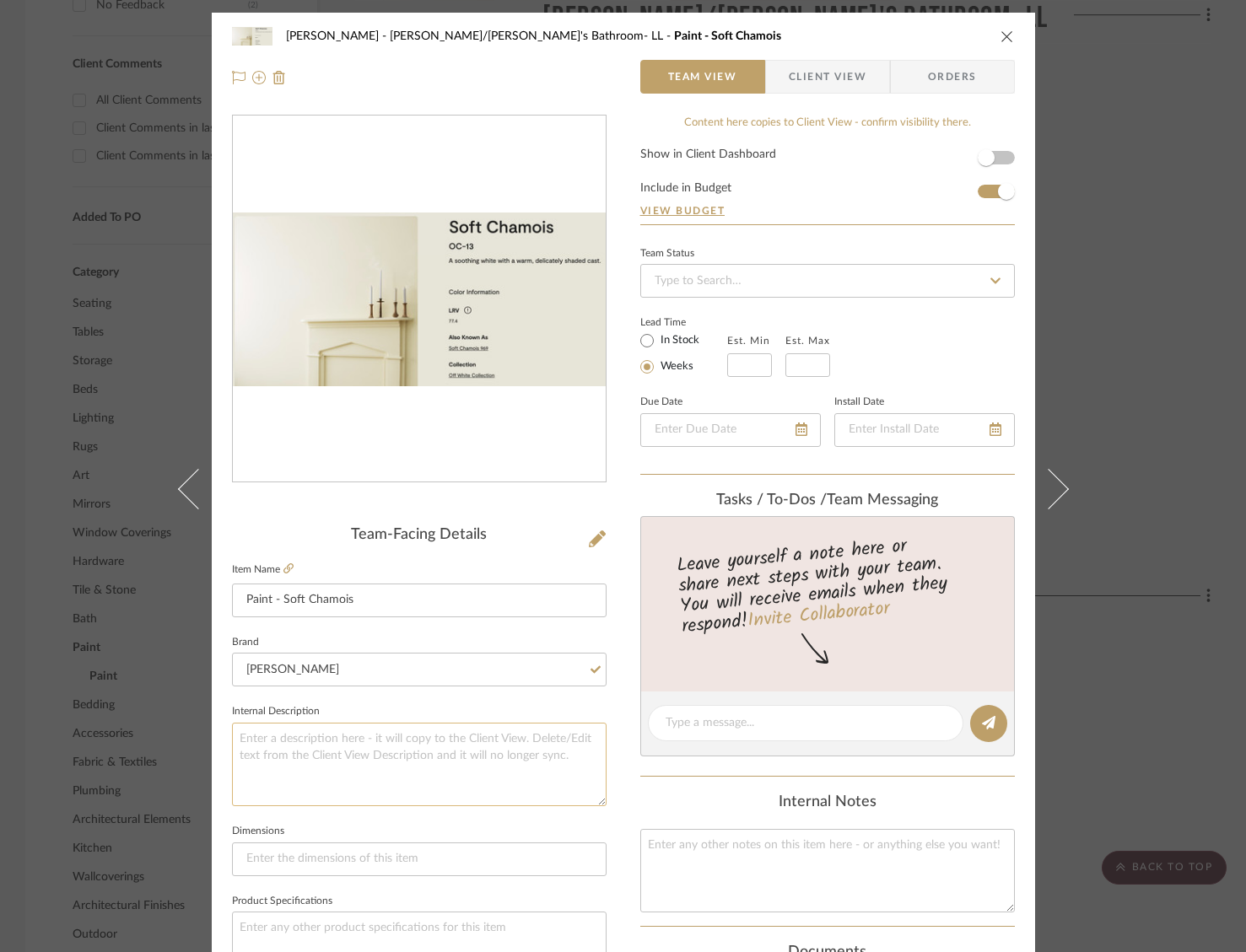 click 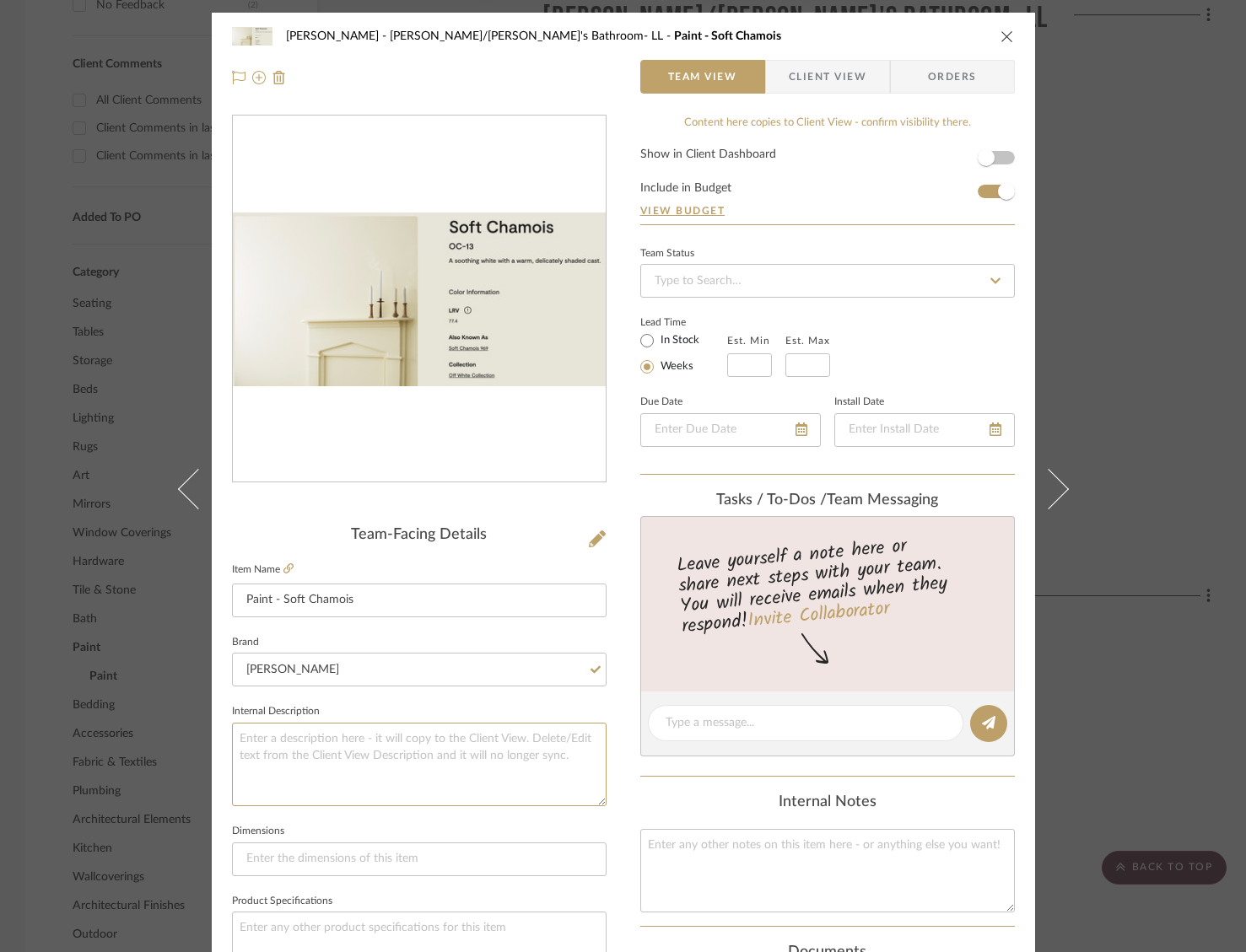 paste on "[URL][DOMAIN_NAME]" 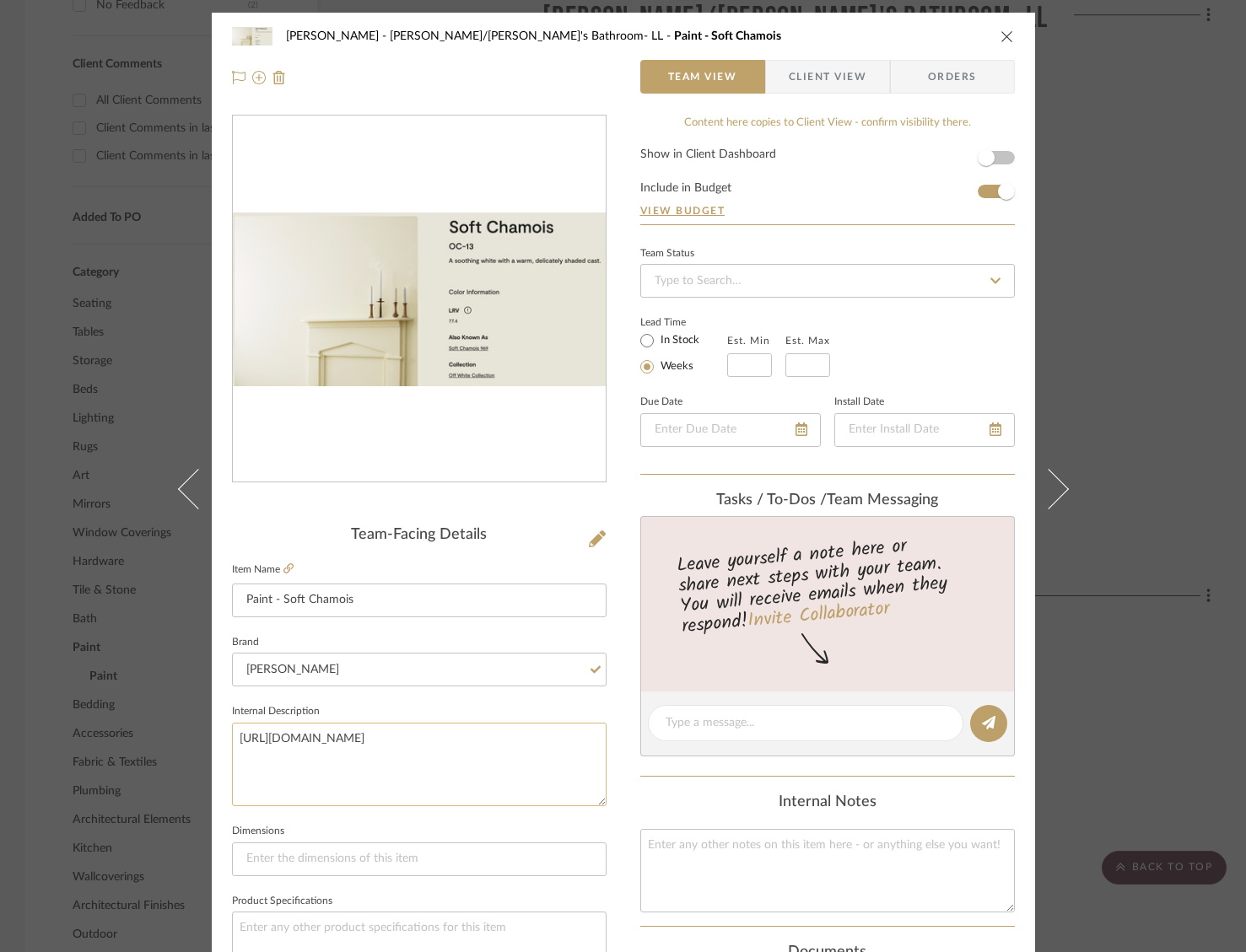 type 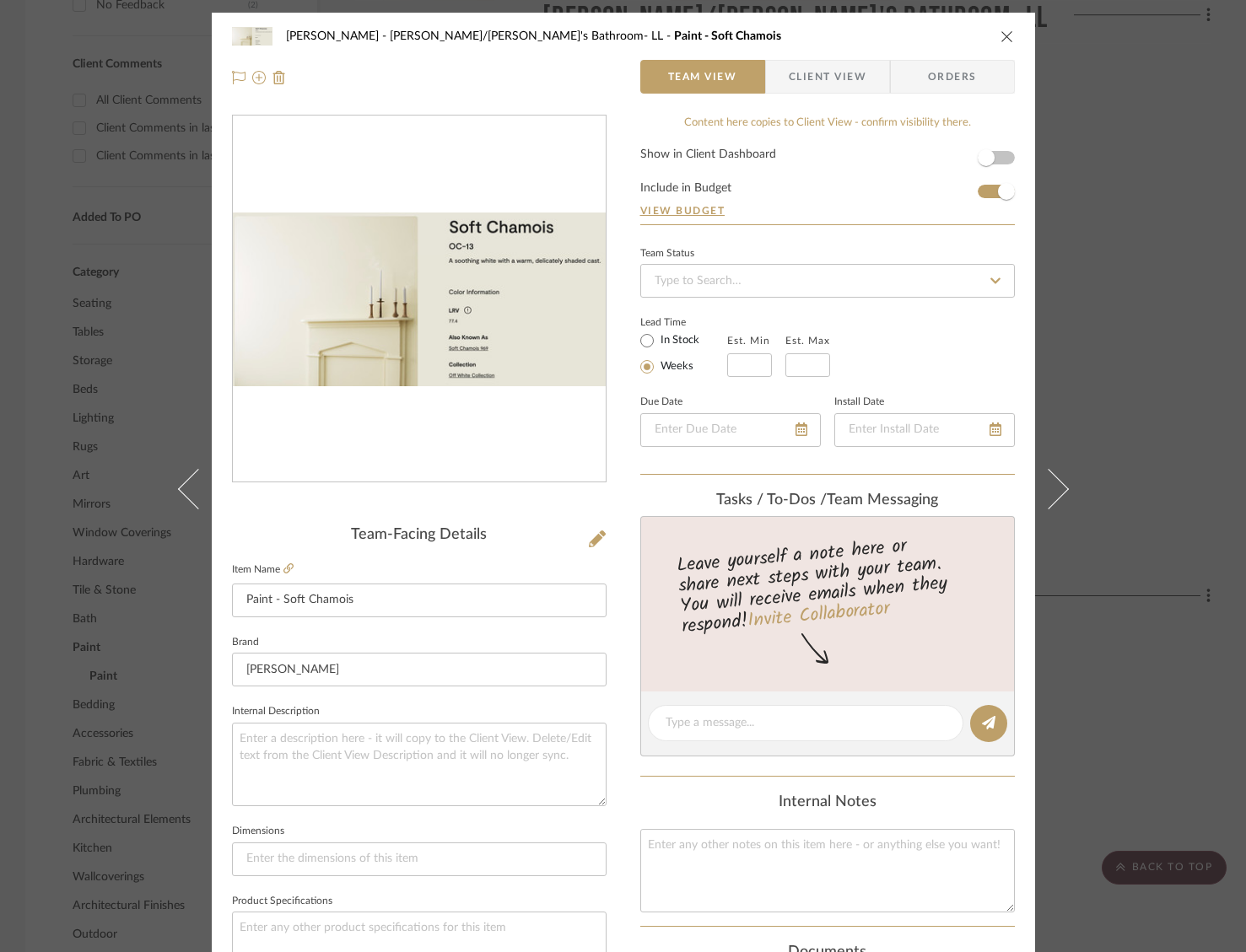click at bounding box center [1007, 36] 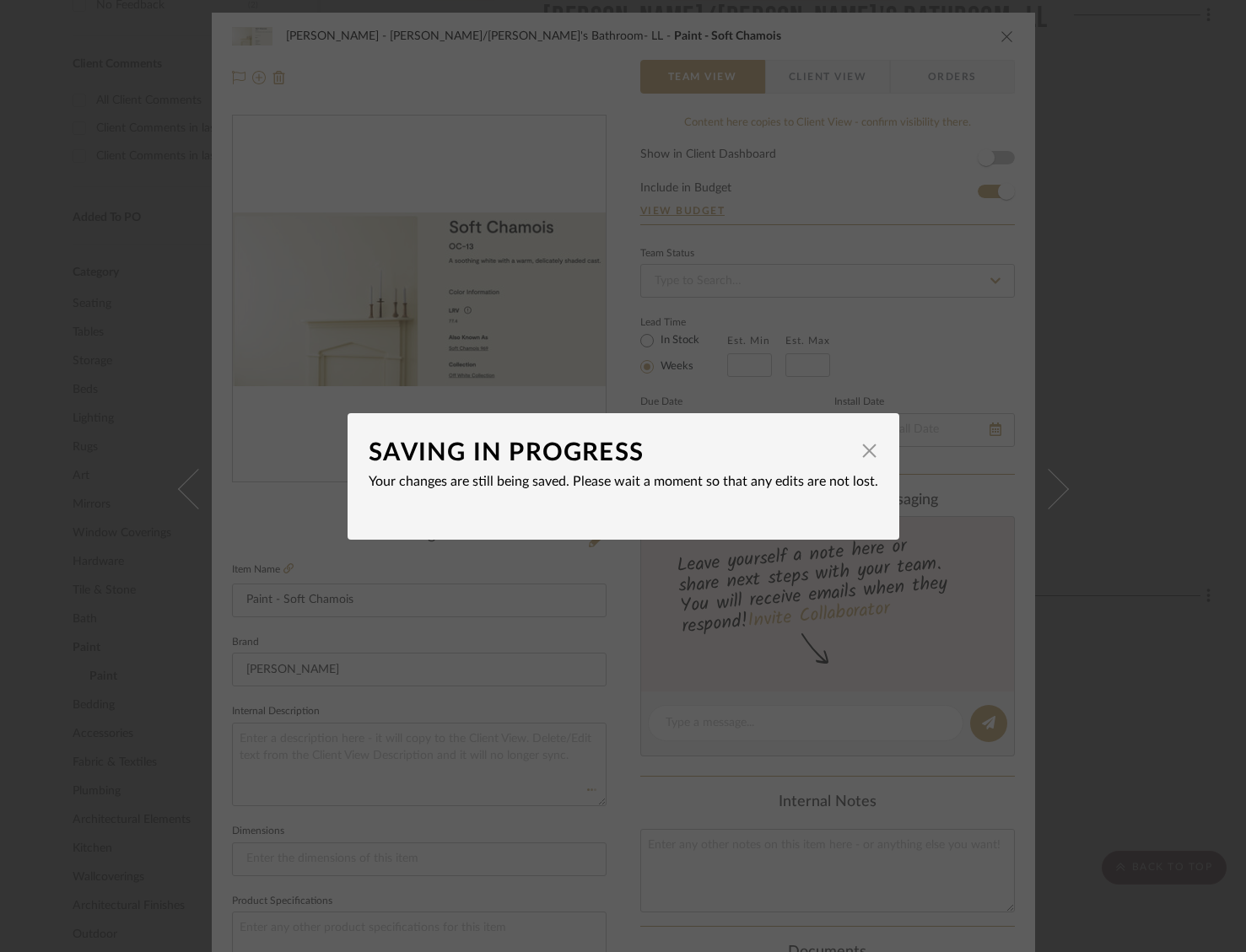 type 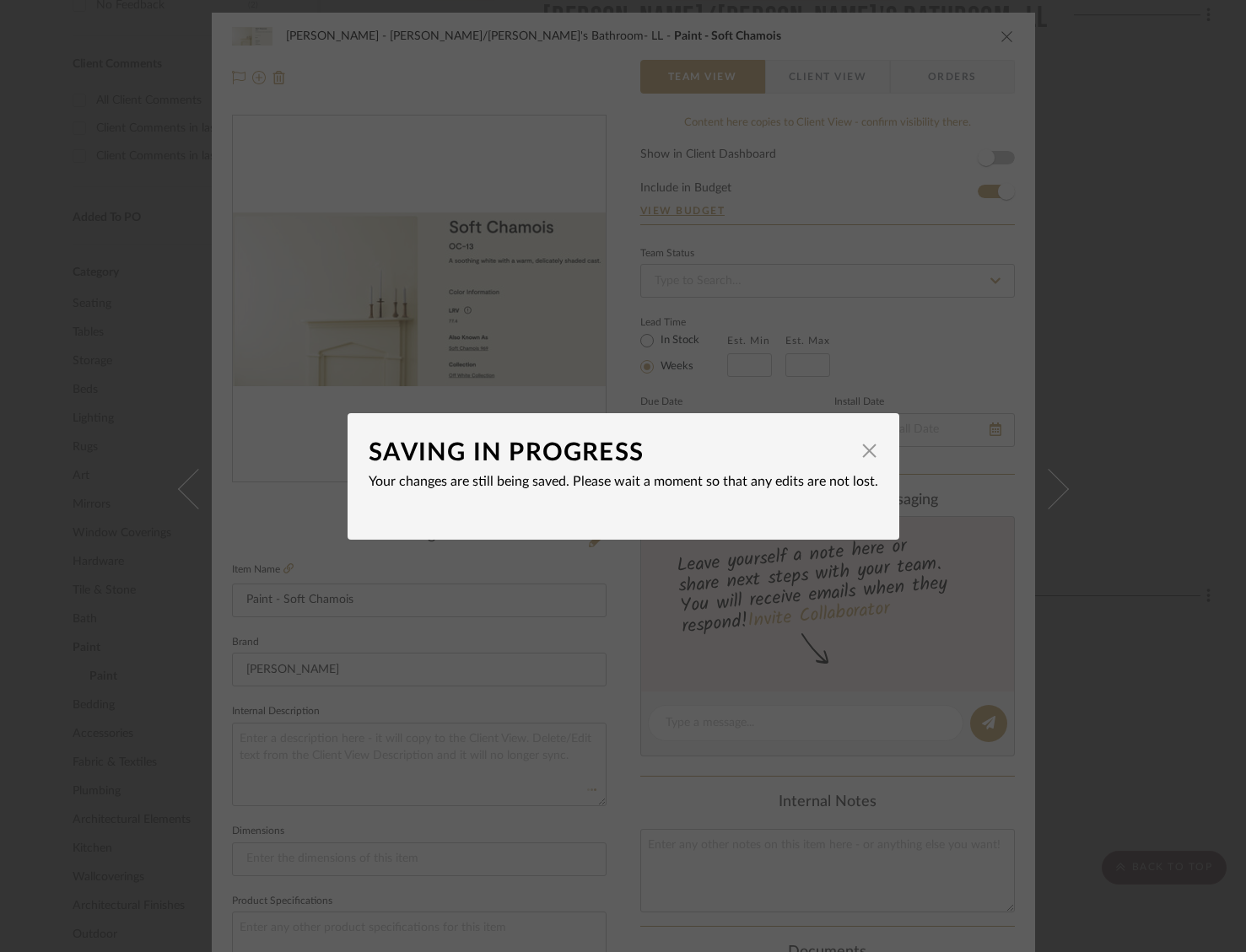 type 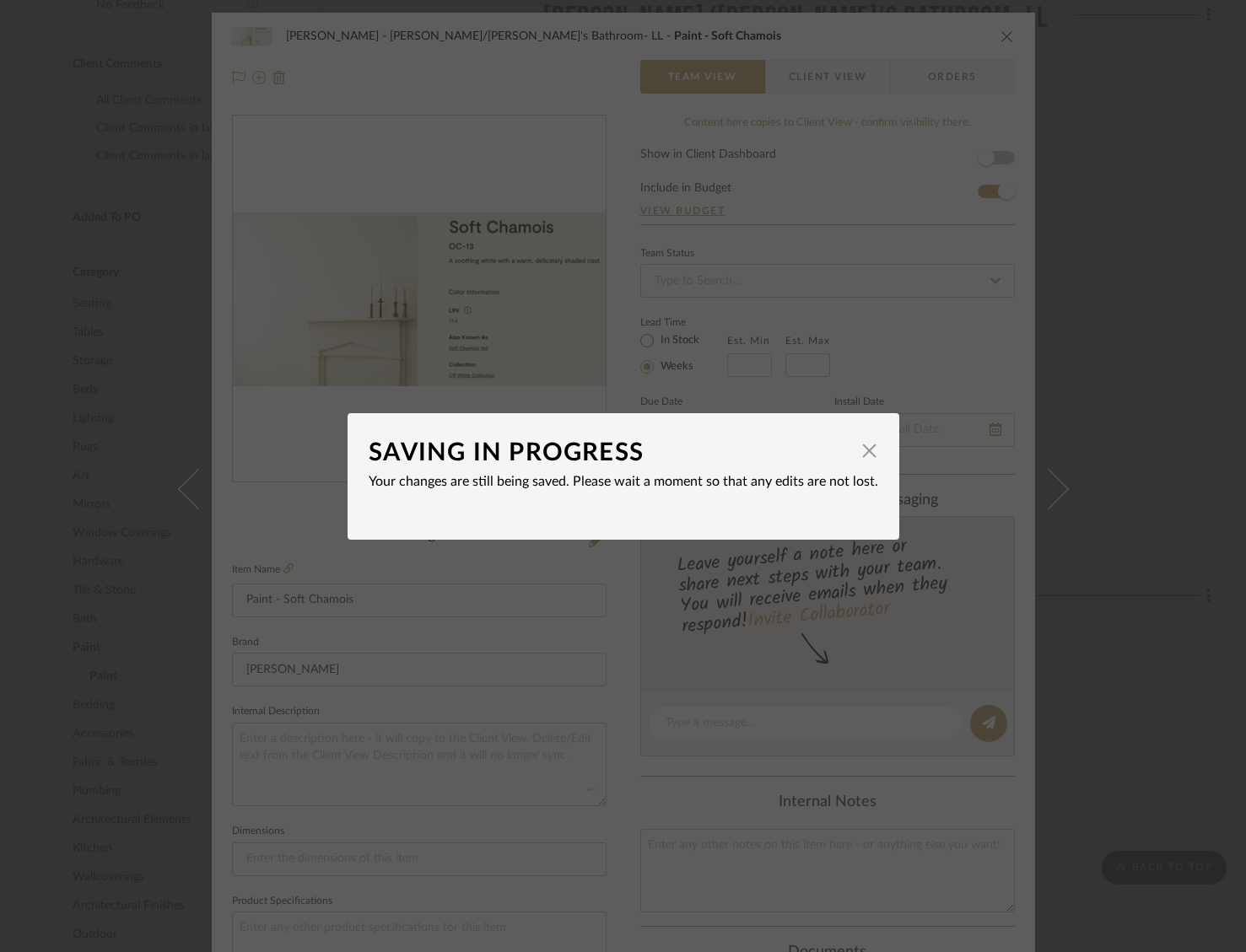 type 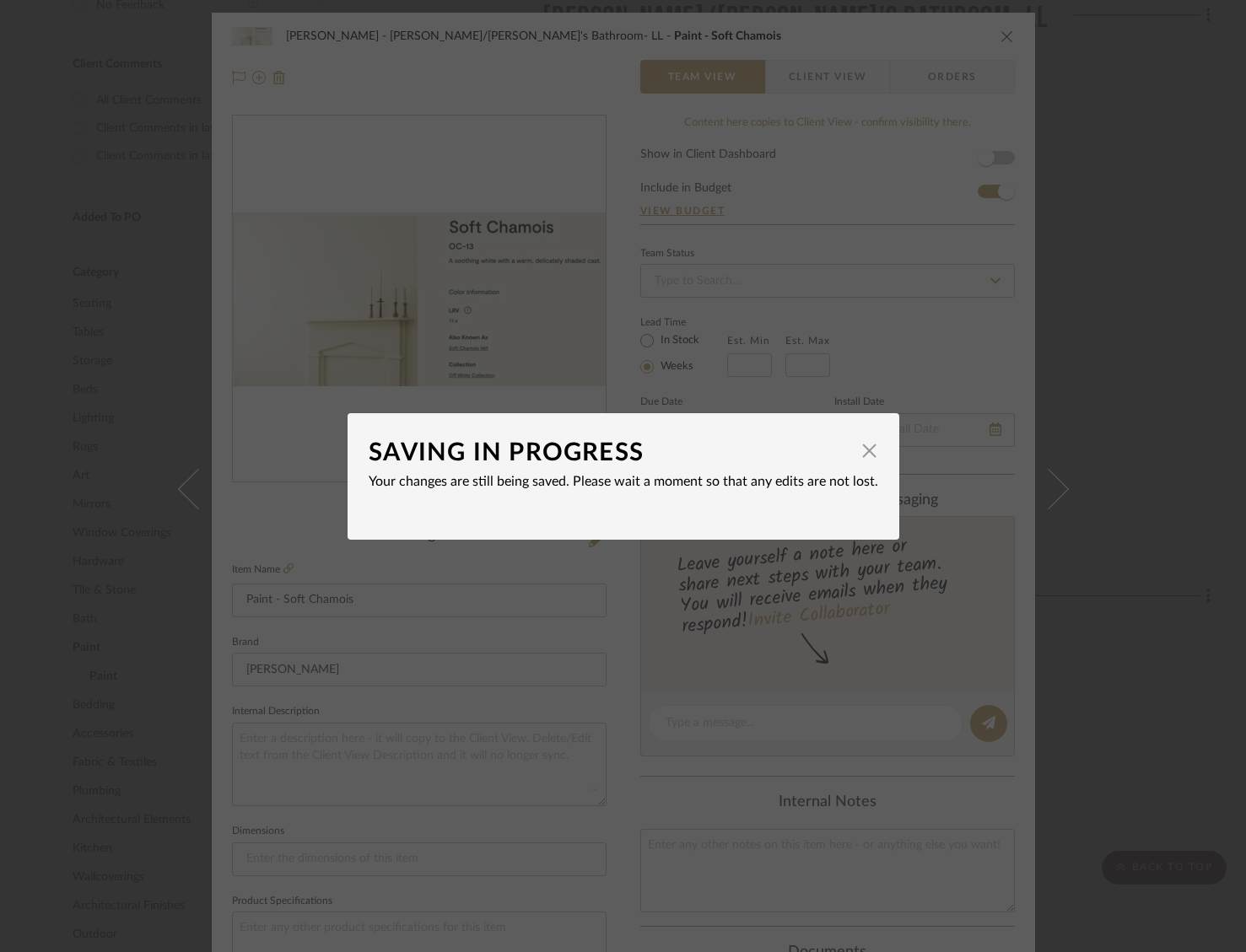 type 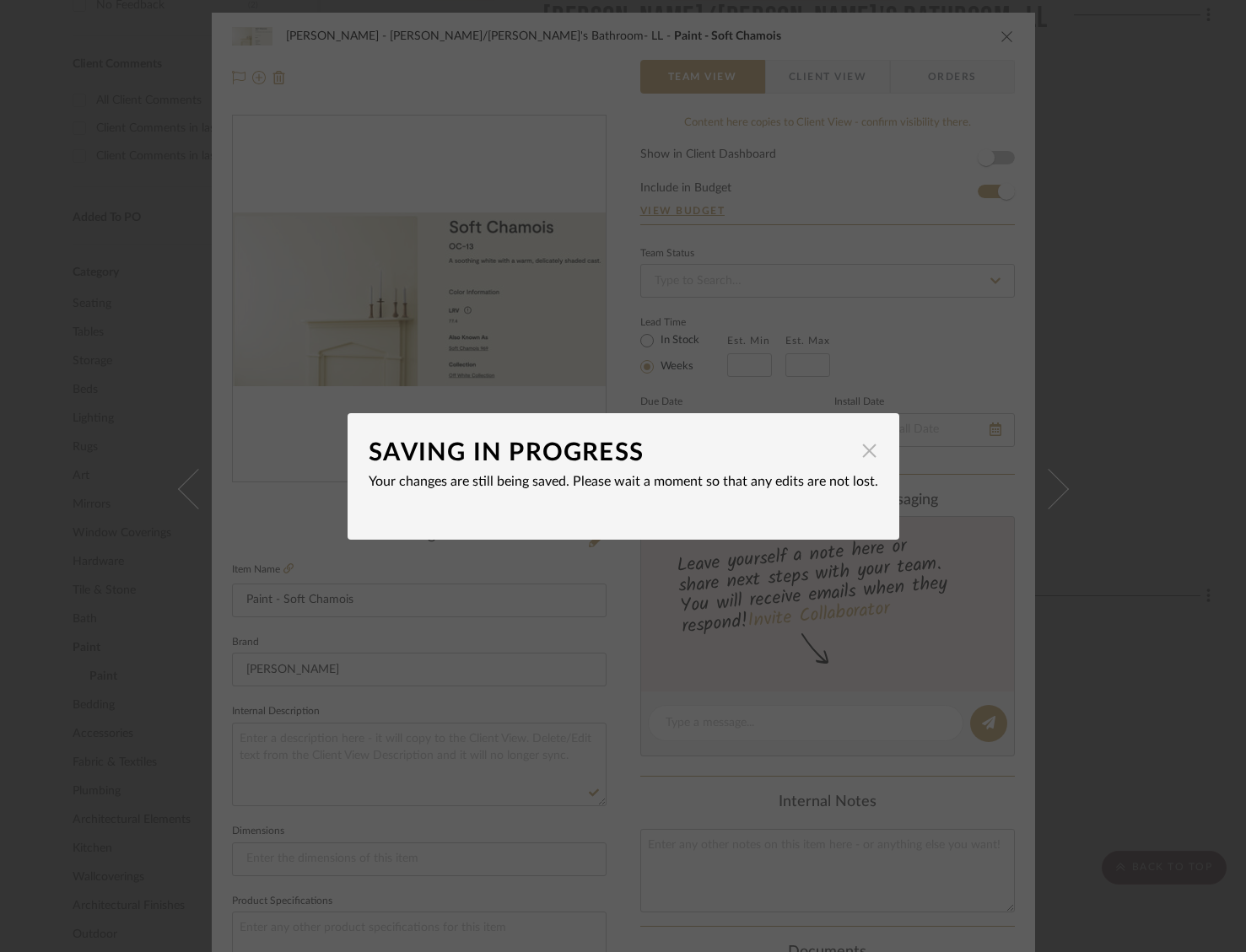 click at bounding box center [870, 451] 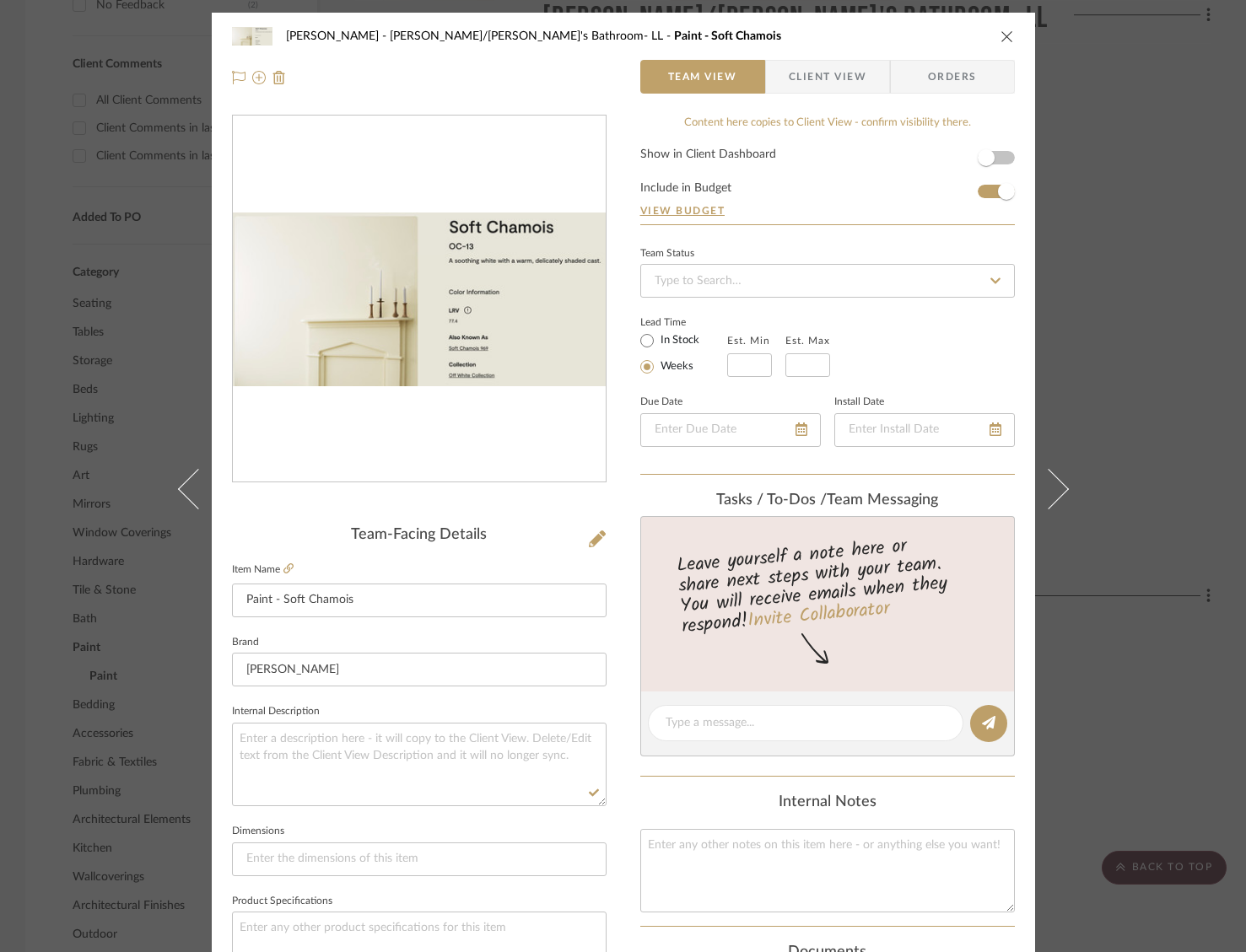 click on "[PERSON_NAME]/Son's Bathroom- LL Paint - Soft Chamois" at bounding box center (623, 36) 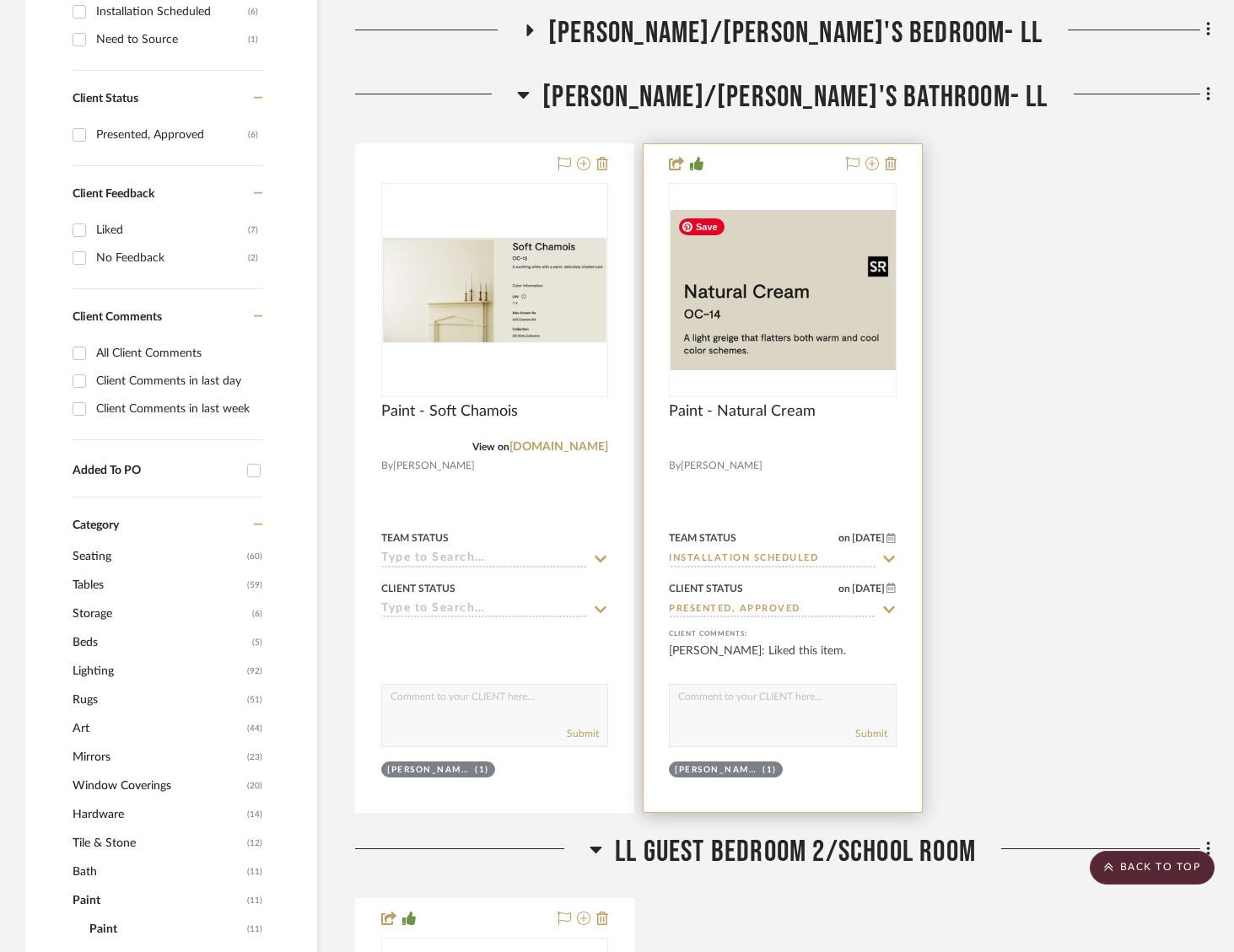 scroll, scrollTop: 793, scrollLeft: 0, axis: vertical 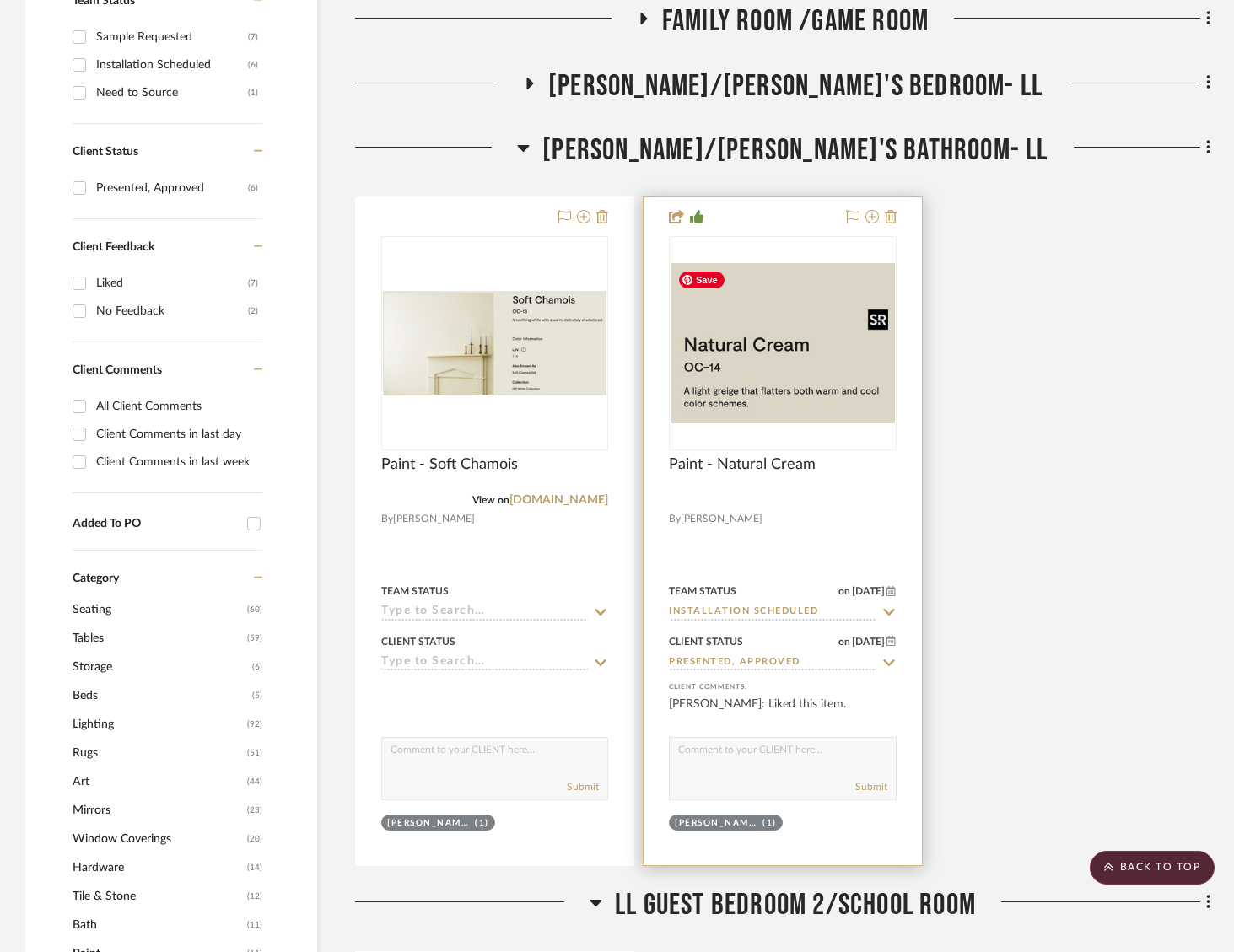 click at bounding box center (782, 343) 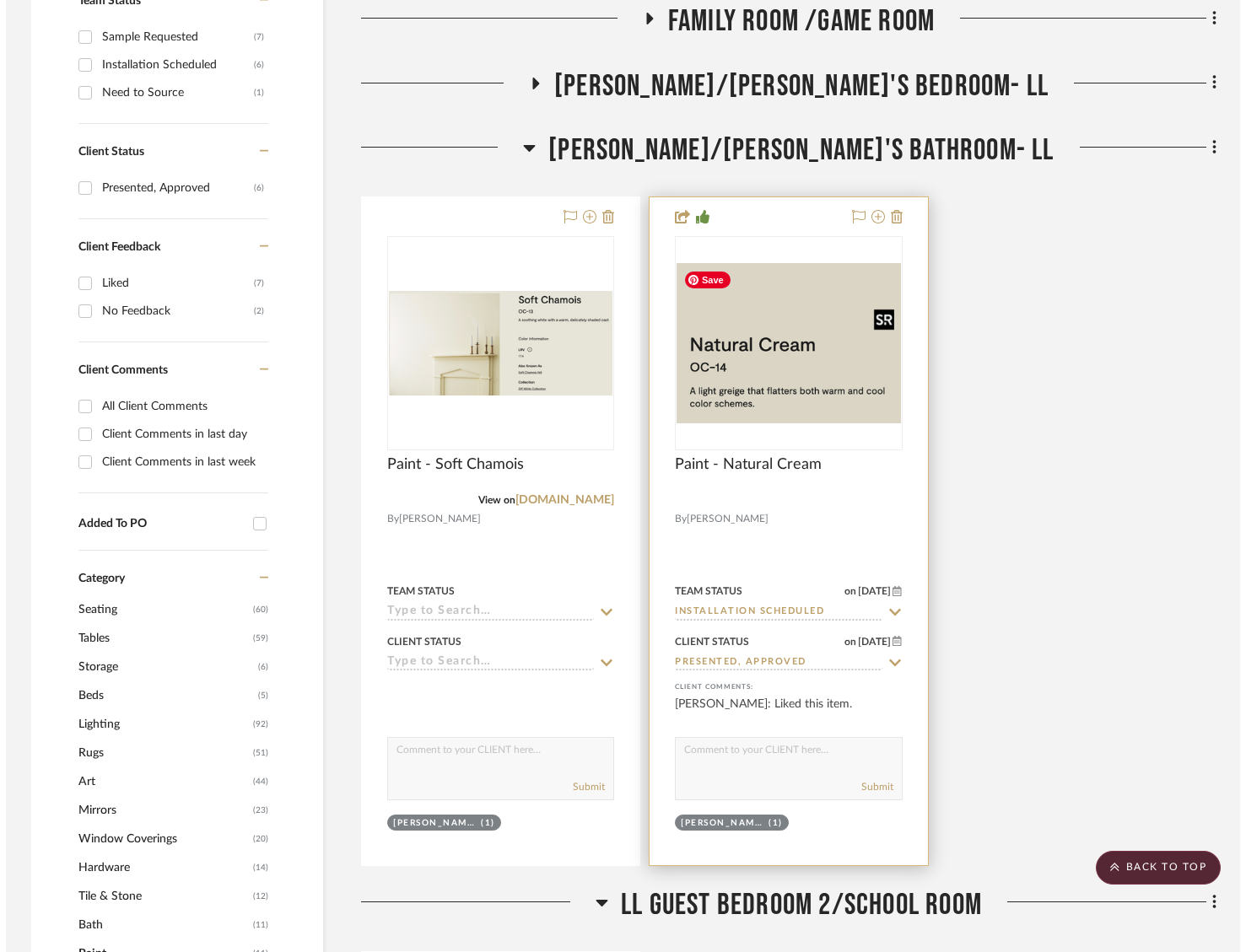 scroll, scrollTop: 0, scrollLeft: 0, axis: both 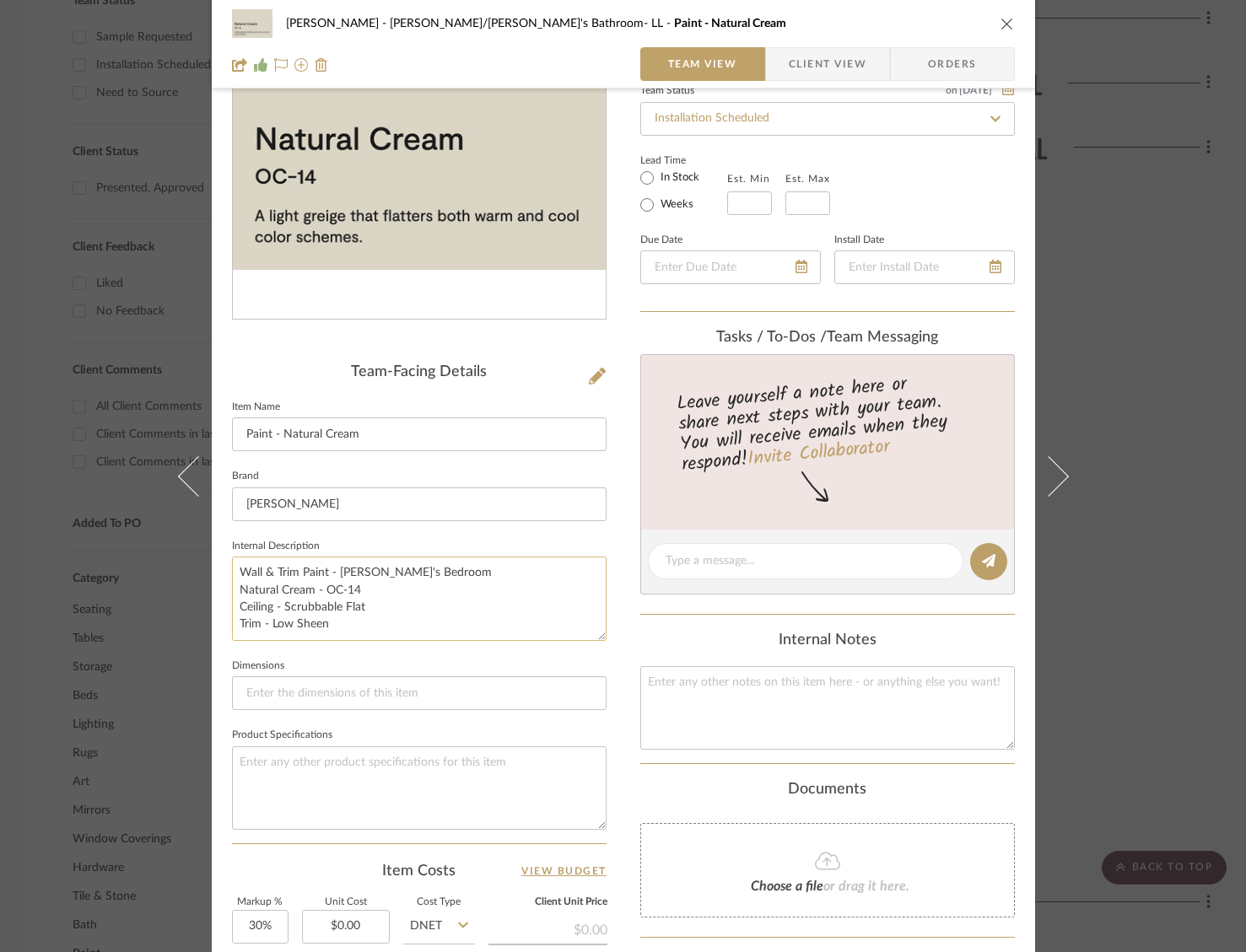 drag, startPoint x: 229, startPoint y: 566, endPoint x: 319, endPoint y: 637, distance: 114.6342 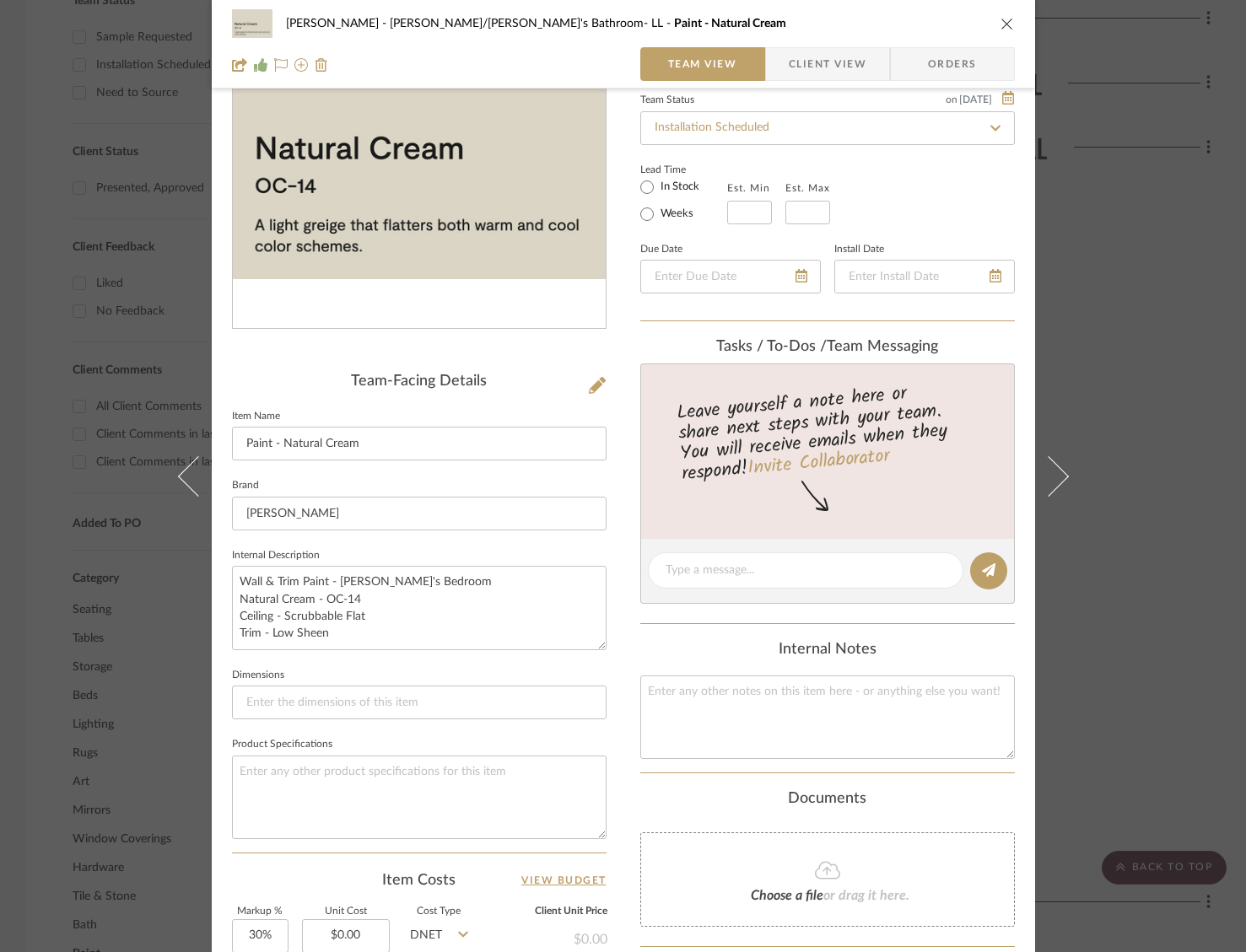 click at bounding box center (1007, 24) 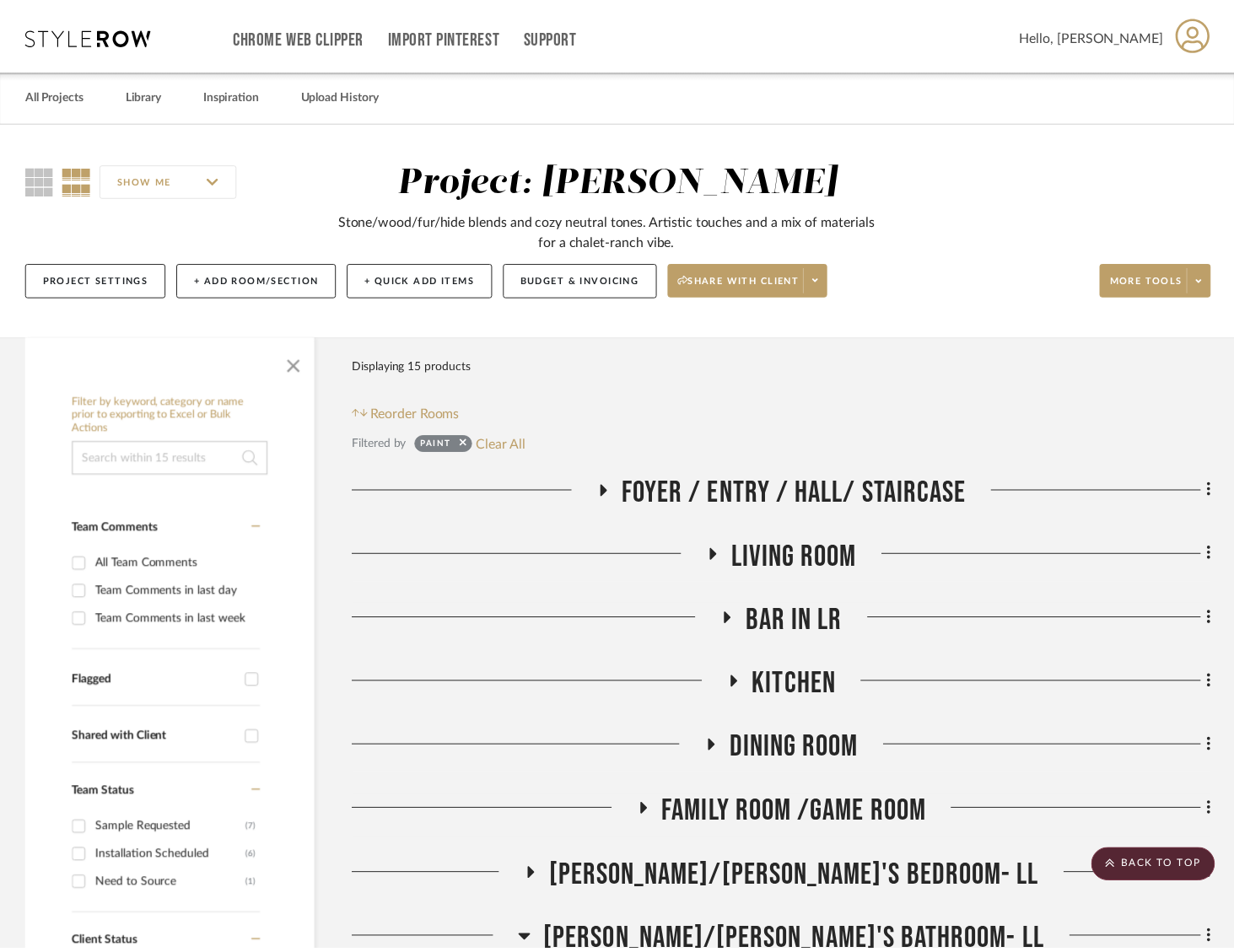 scroll, scrollTop: 793, scrollLeft: 0, axis: vertical 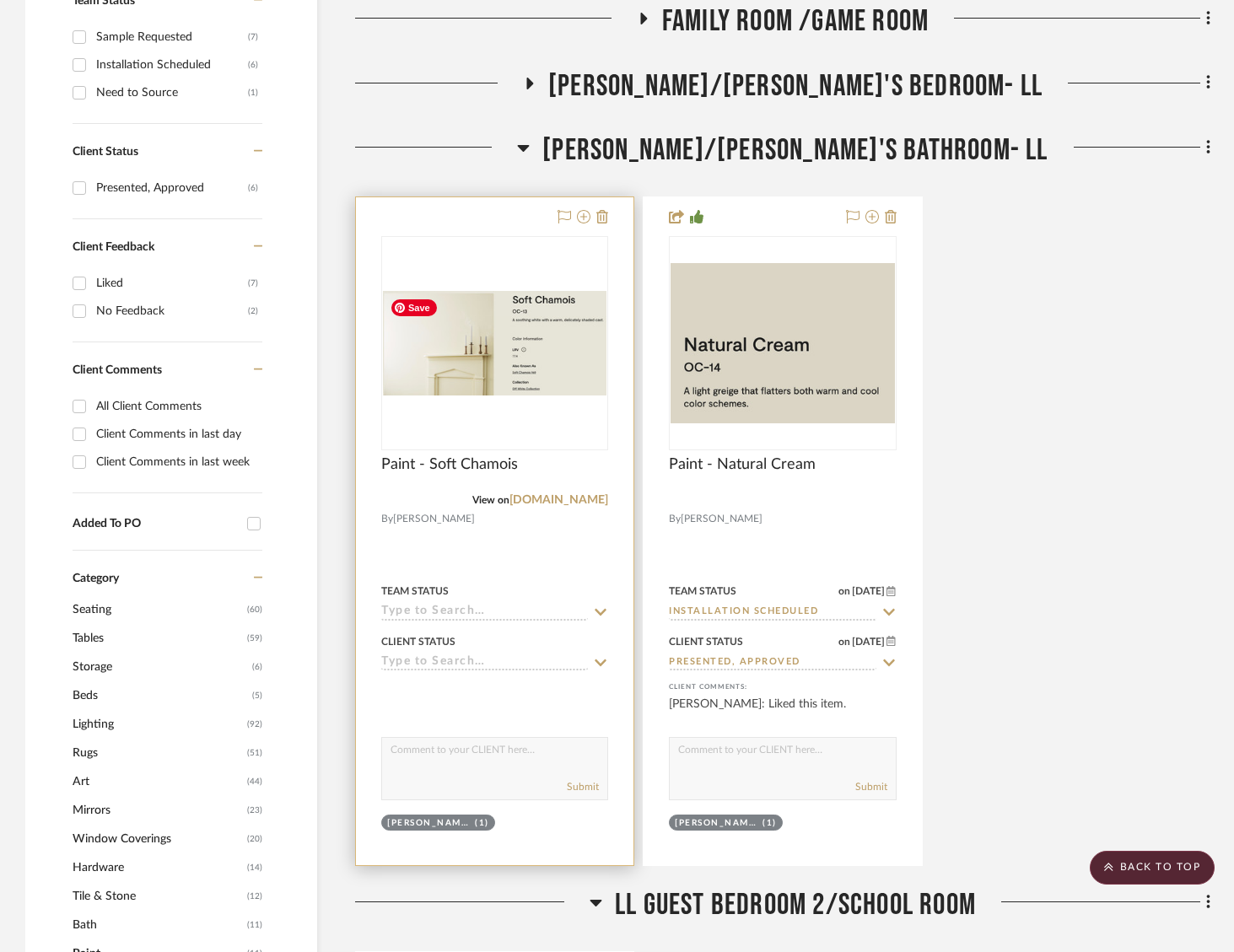 click at bounding box center [494, 343] 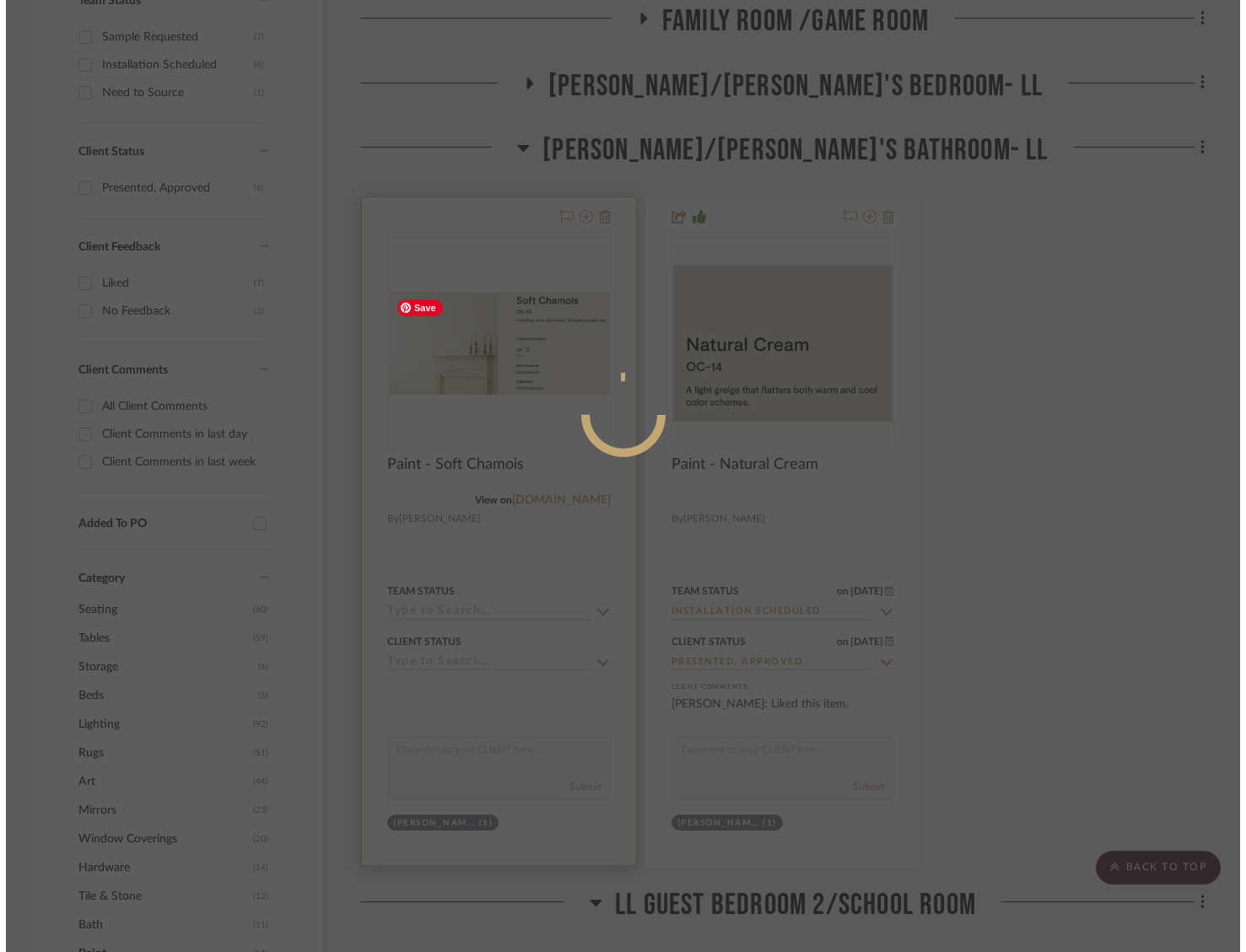 scroll, scrollTop: 0, scrollLeft: 0, axis: both 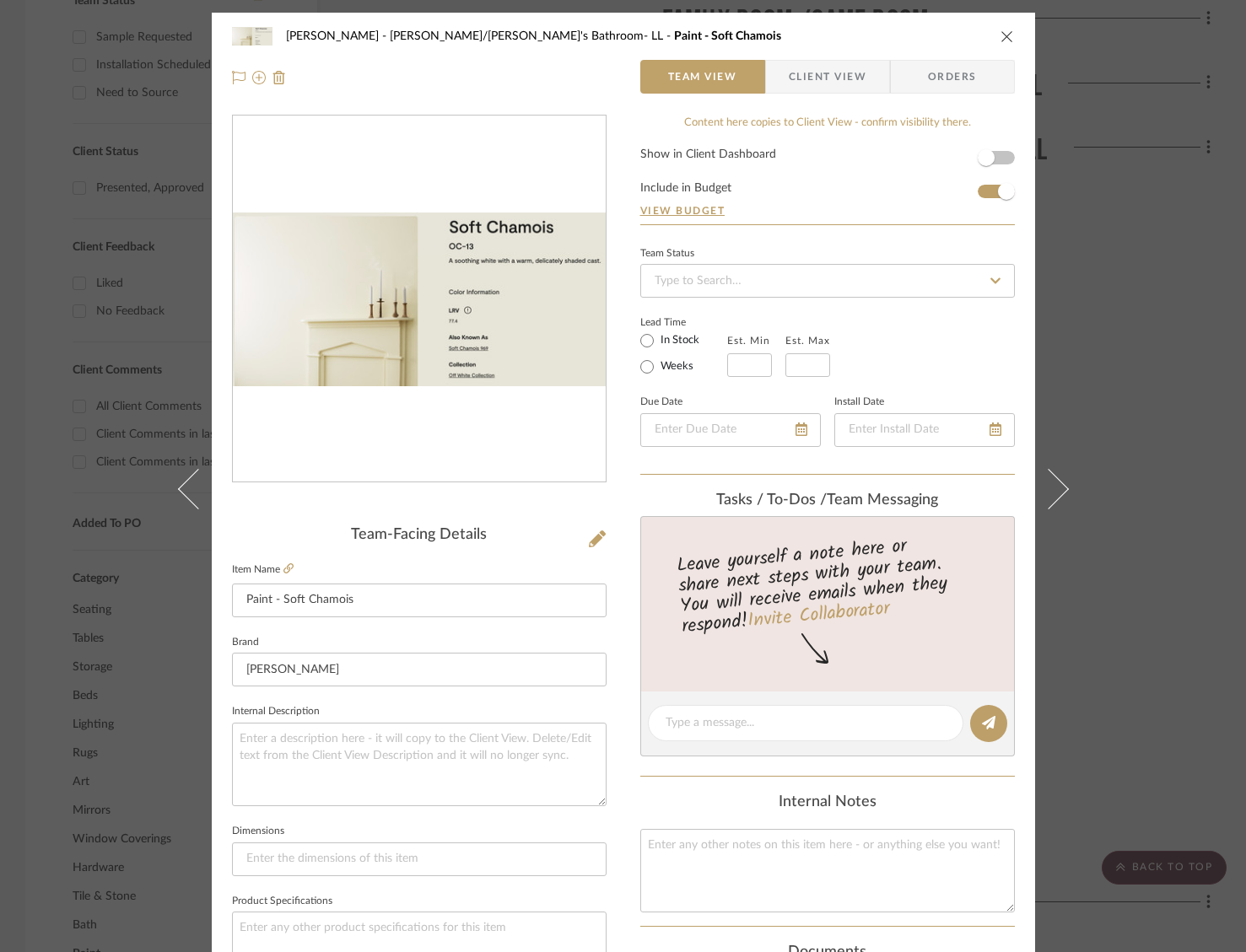 click on "Show in Client Dashboard   Include in Budget   View Budget" at bounding box center [828, 186] 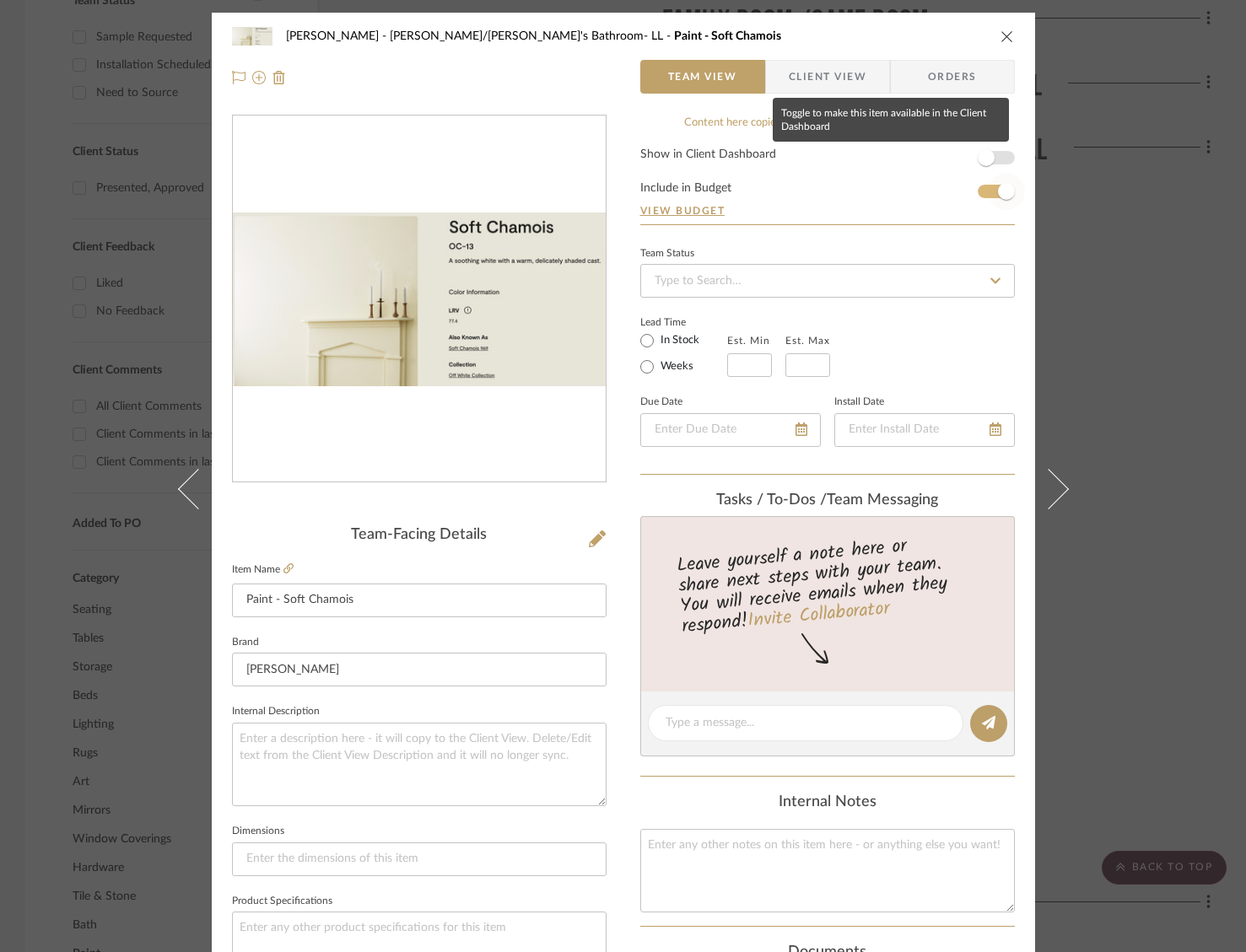 drag, startPoint x: 982, startPoint y: 166, endPoint x: 984, endPoint y: 180, distance: 14.142136 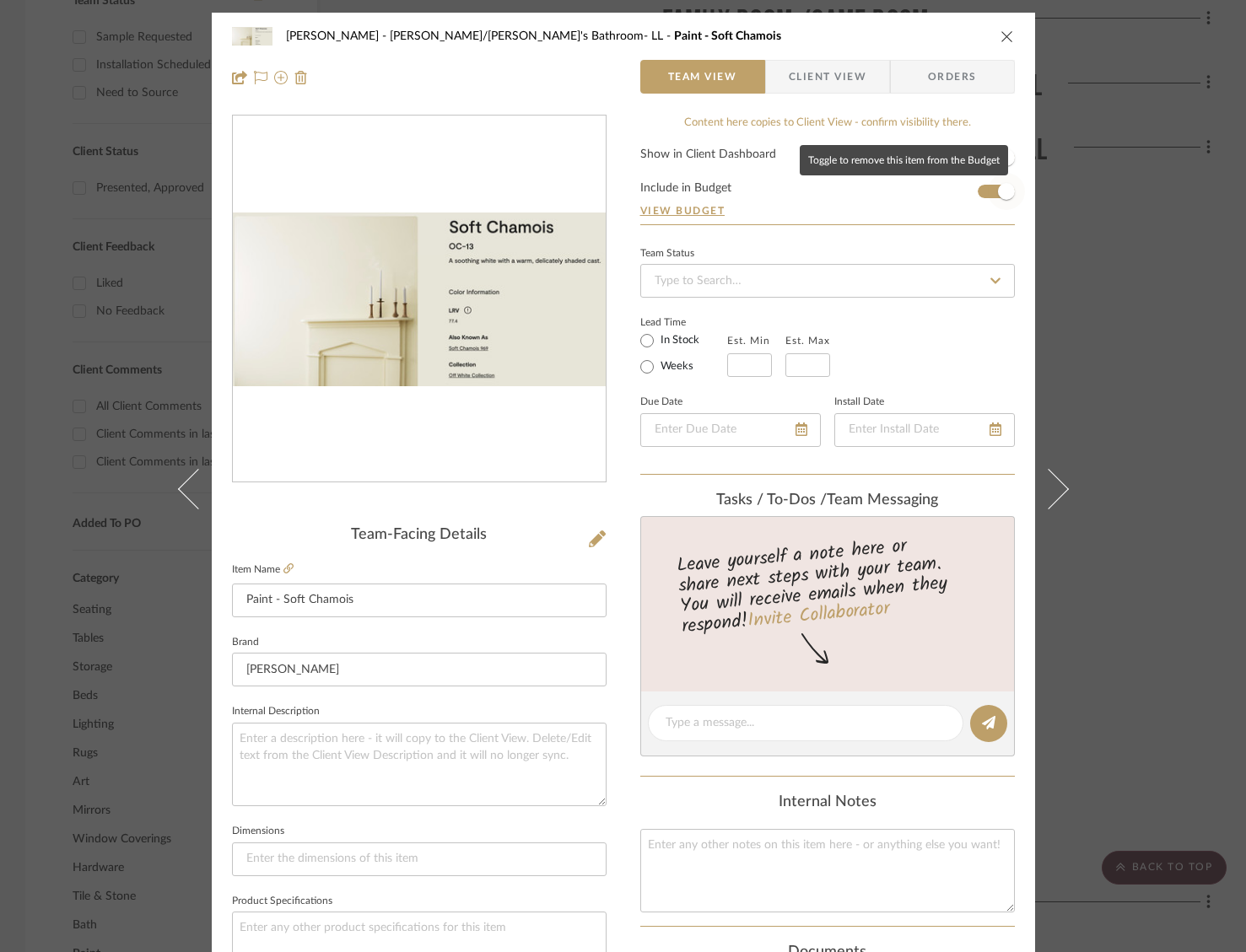 click at bounding box center (1006, 191) 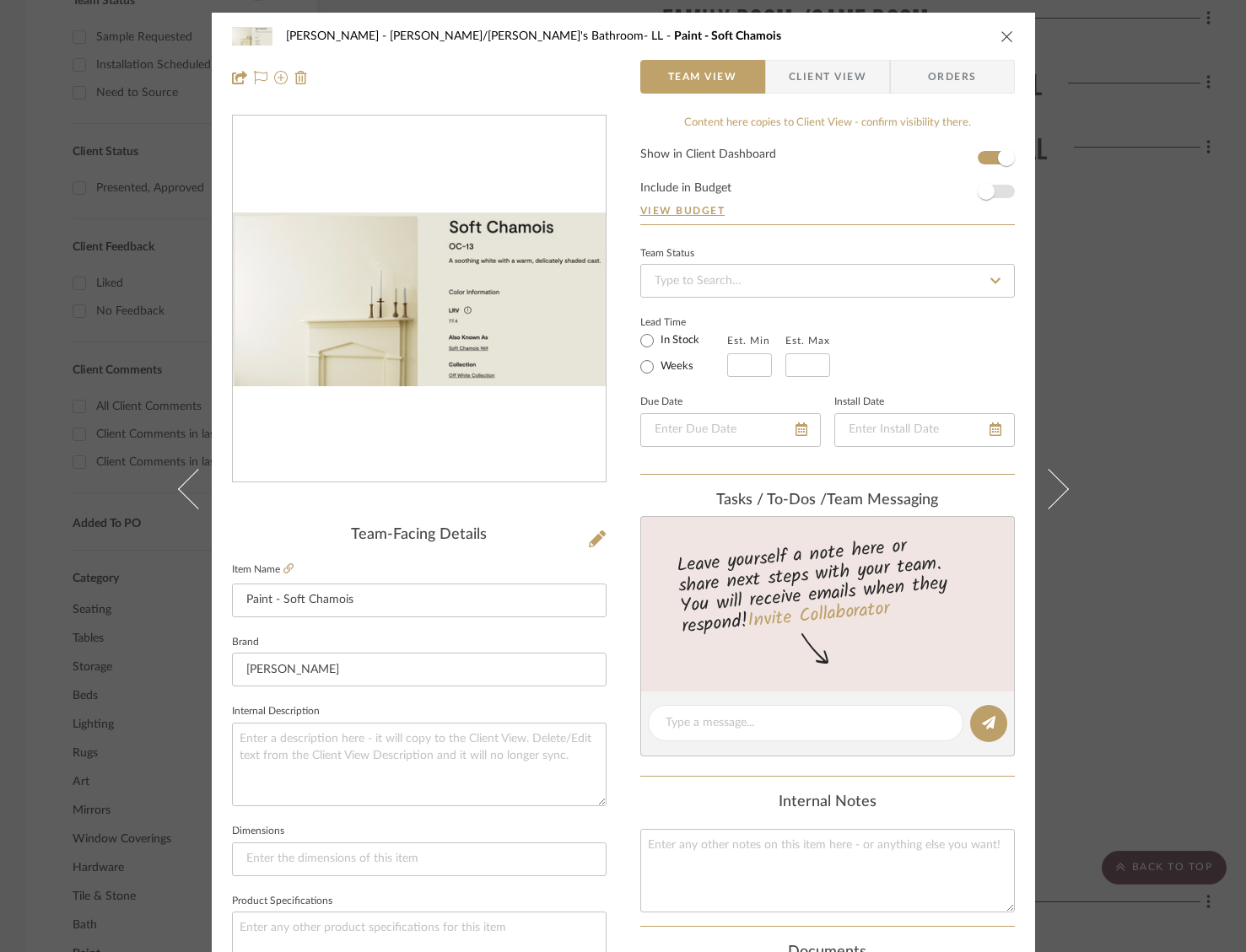 type 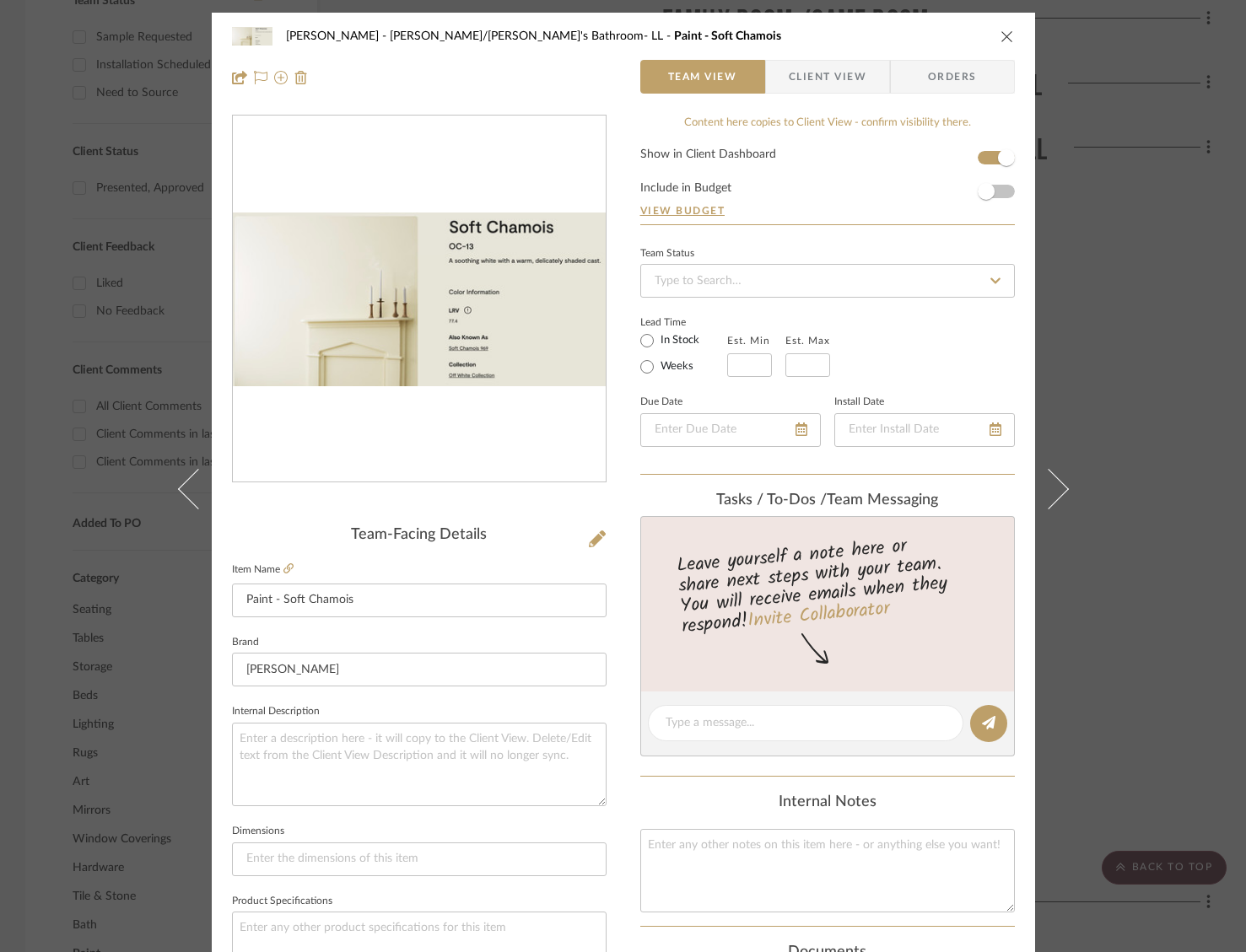 drag, startPoint x: 823, startPoint y: 88, endPoint x: 820, endPoint y: 99, distance: 11.401754 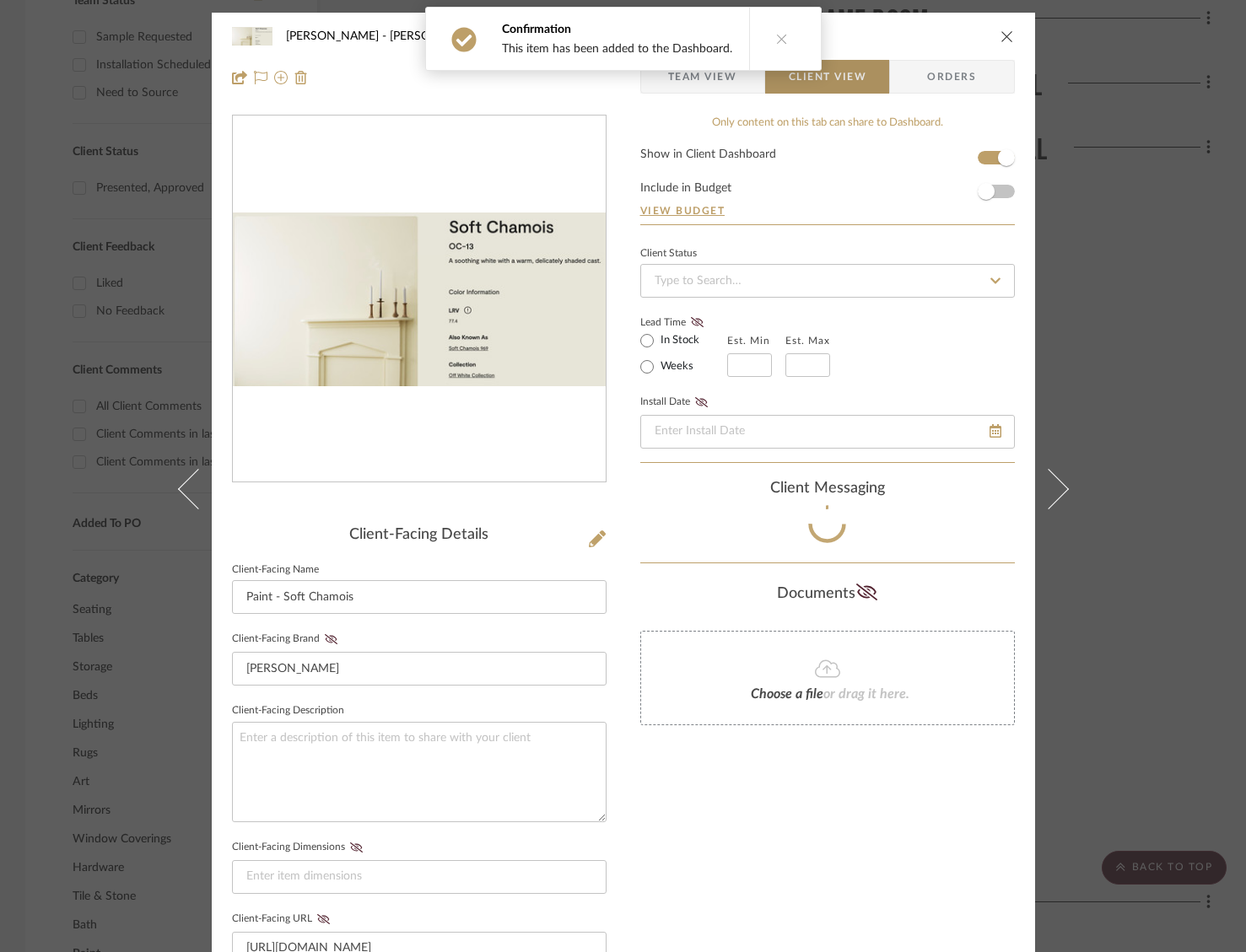 type 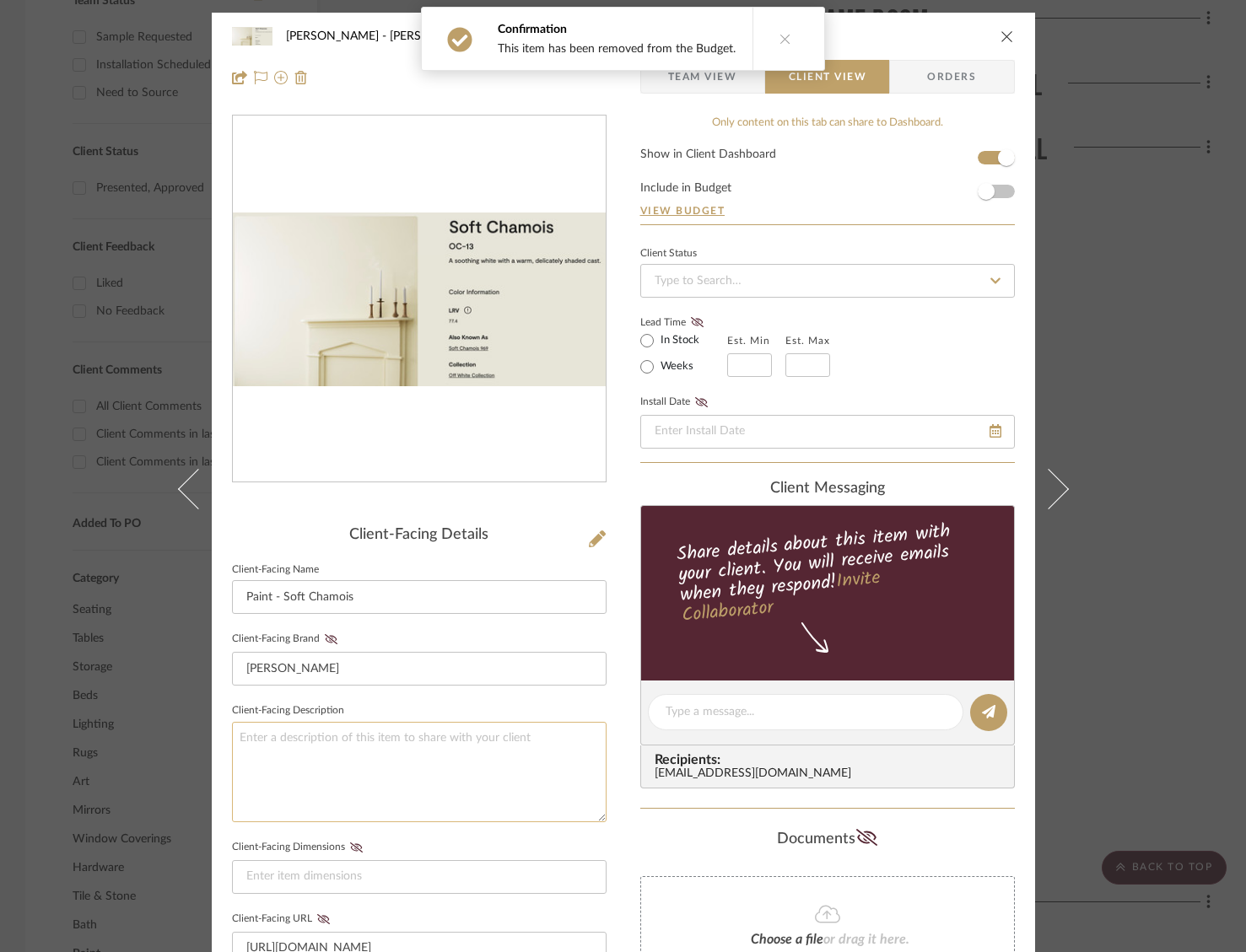 drag, startPoint x: 402, startPoint y: 774, endPoint x: 390, endPoint y: 768, distance: 13.416408 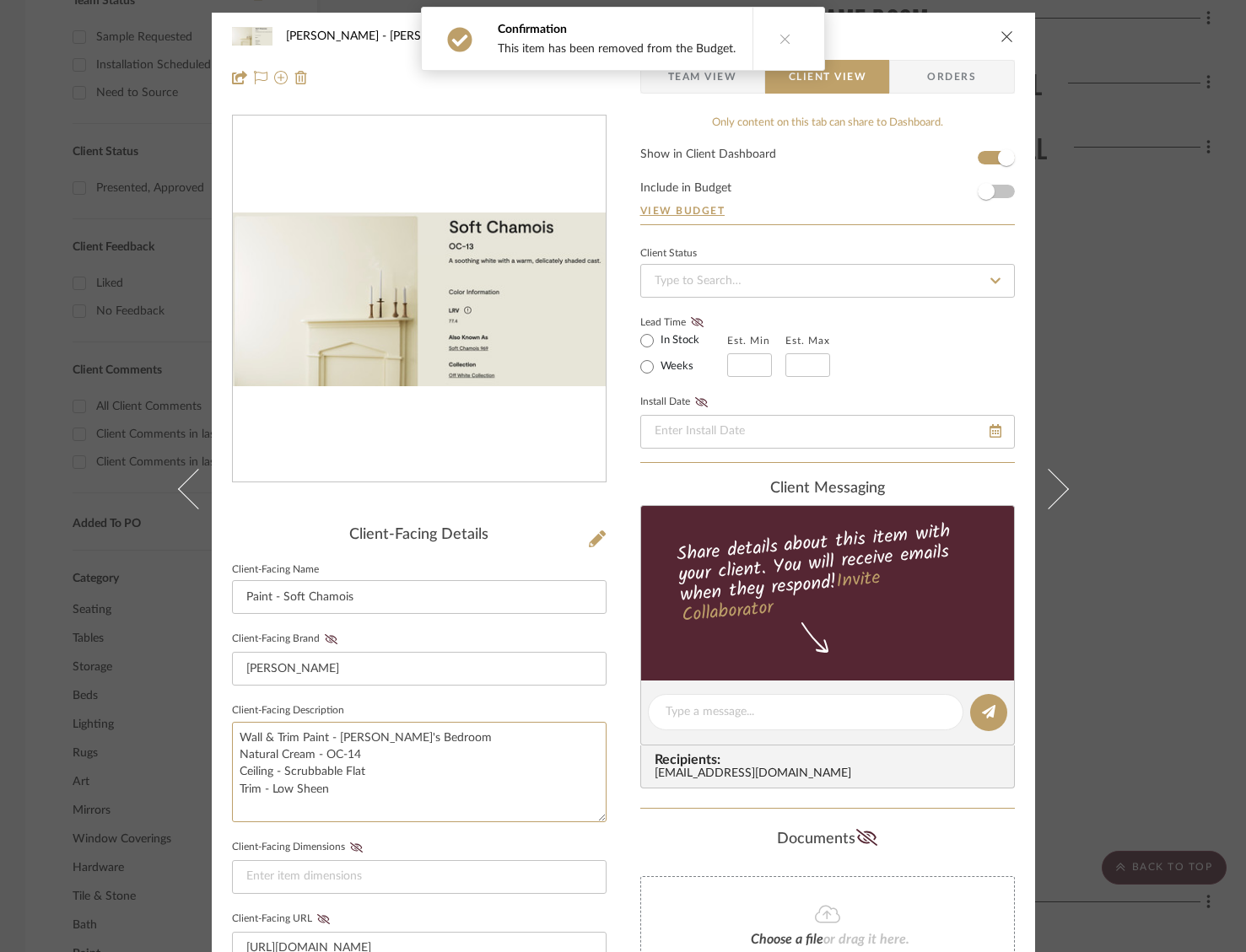 drag, startPoint x: 299, startPoint y: 737, endPoint x: 217, endPoint y: 740, distance: 82.05486 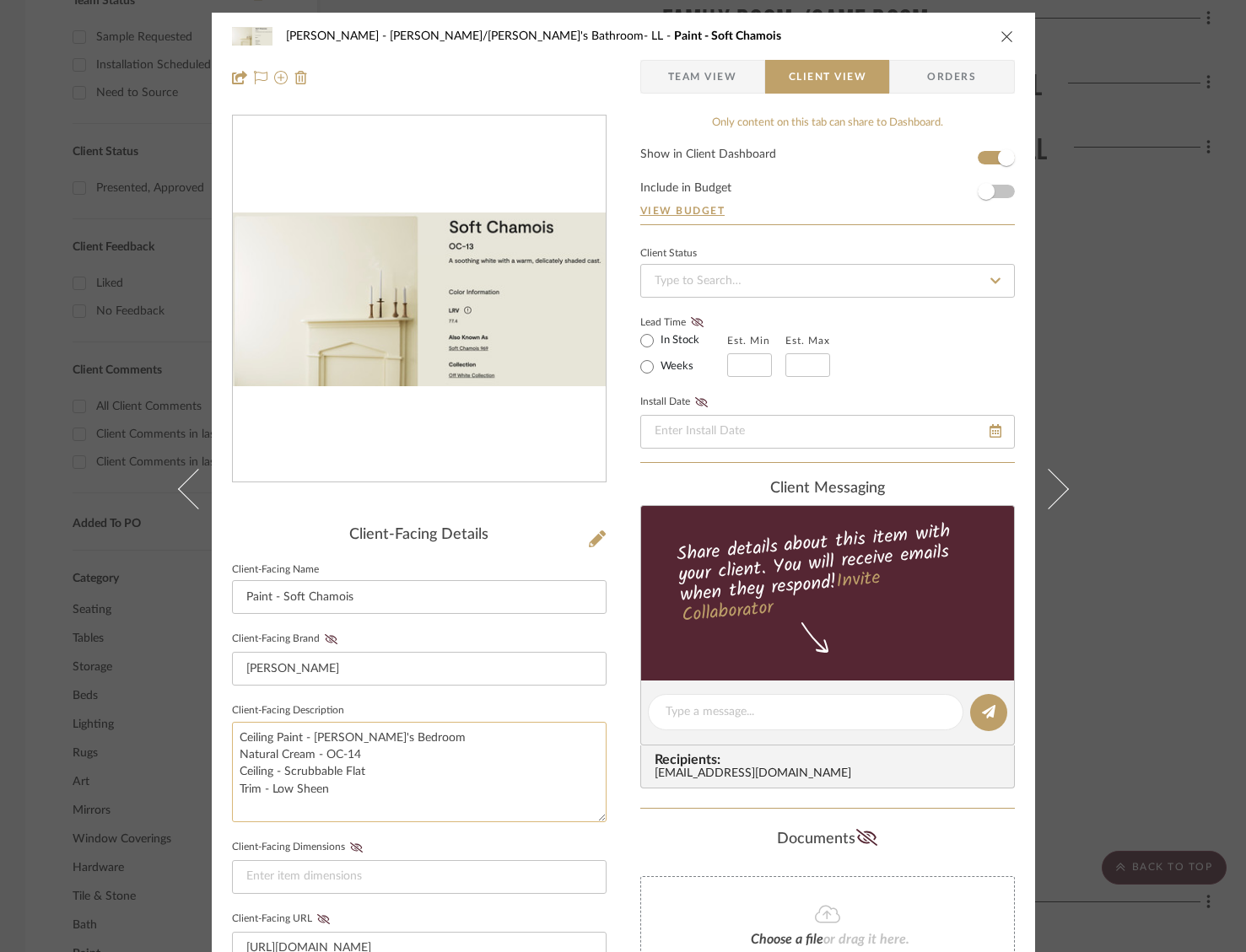 click on "Ceiling Paint - [PERSON_NAME]'s Bedroom
Natural Cream - OC-14
Ceiling - Scrubbable Flat
Trim - Low Sheen" 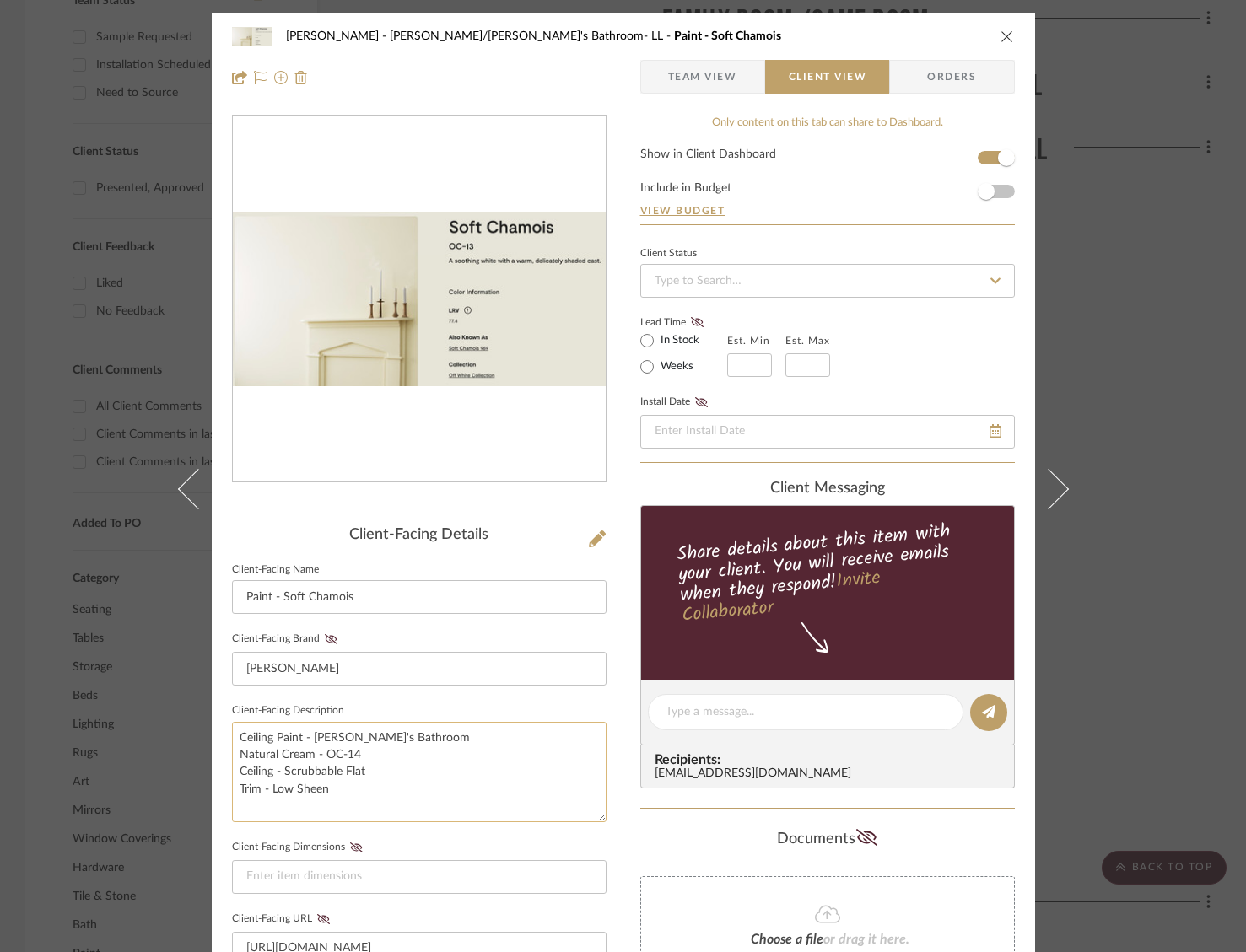 click on "Ceiling Paint - [PERSON_NAME]'s Bathroom
Natural Cream - OC-14
Ceiling - Scrubbable Flat
Trim - Low Sheen" 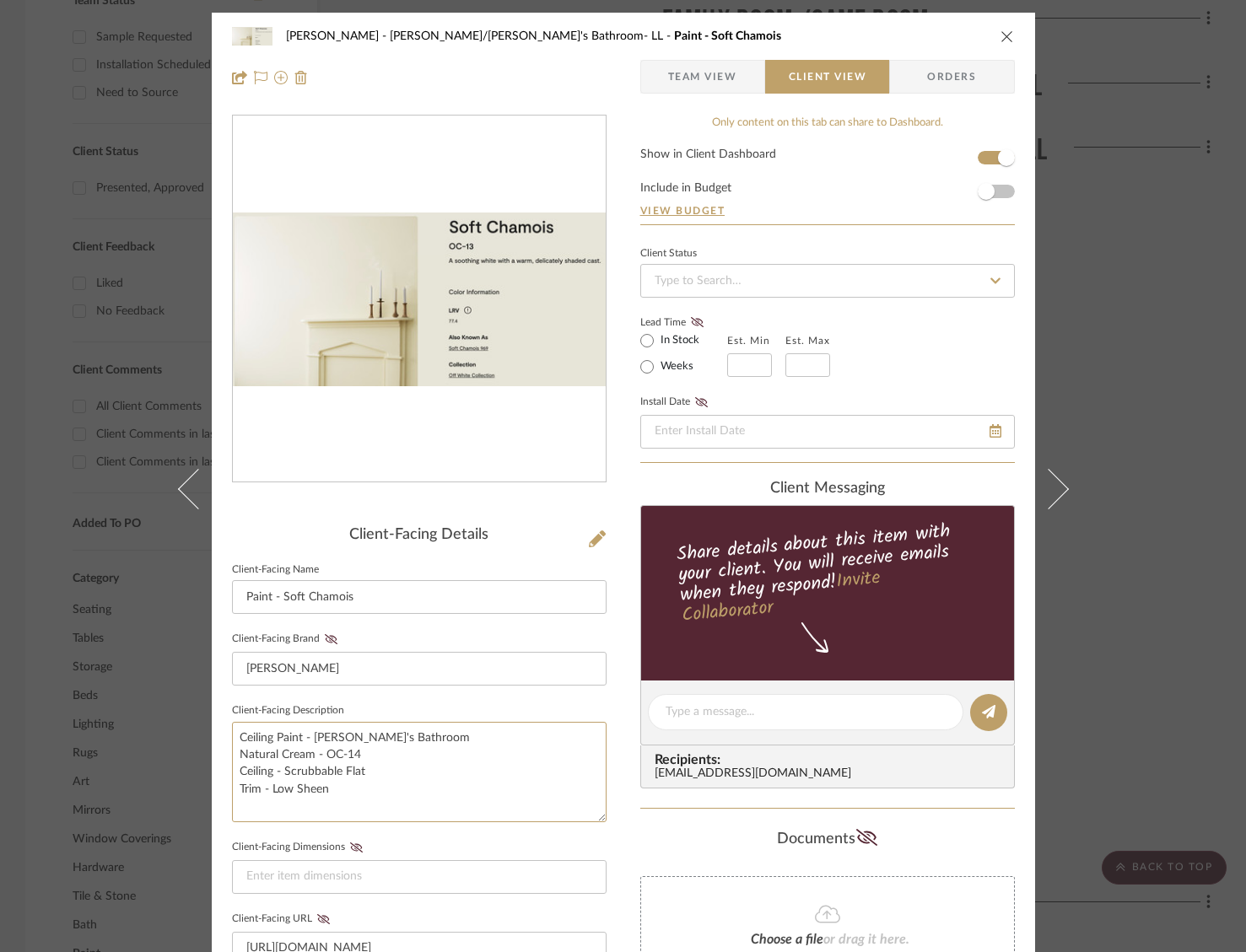 drag, startPoint x: 308, startPoint y: 755, endPoint x: 224, endPoint y: 756, distance: 84.00595 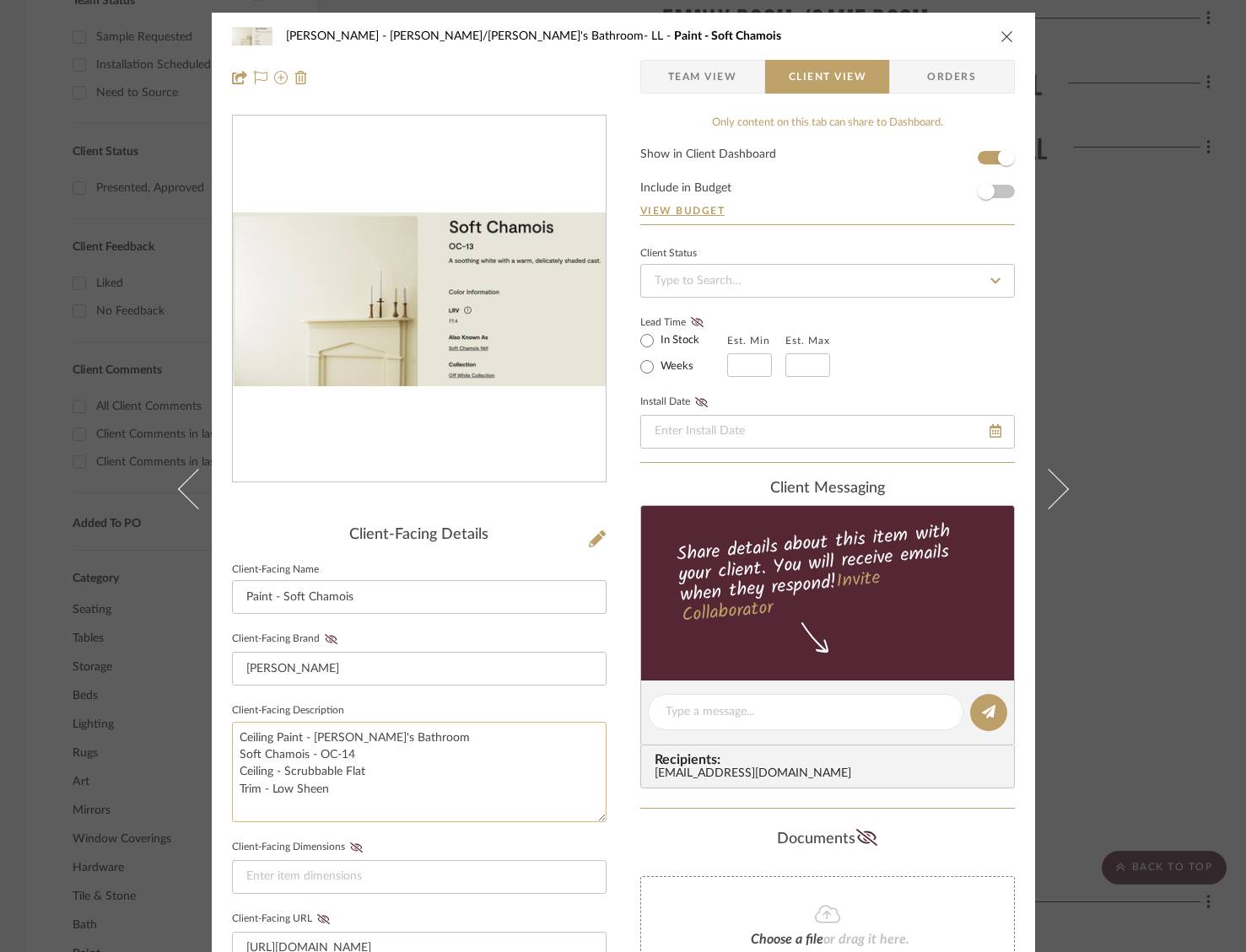 click on "Ceiling Paint - [PERSON_NAME]'s Bathroom
Soft Chamois - OC-14
Ceiling - Scrubbable Flat
Trim - Low Sheen" 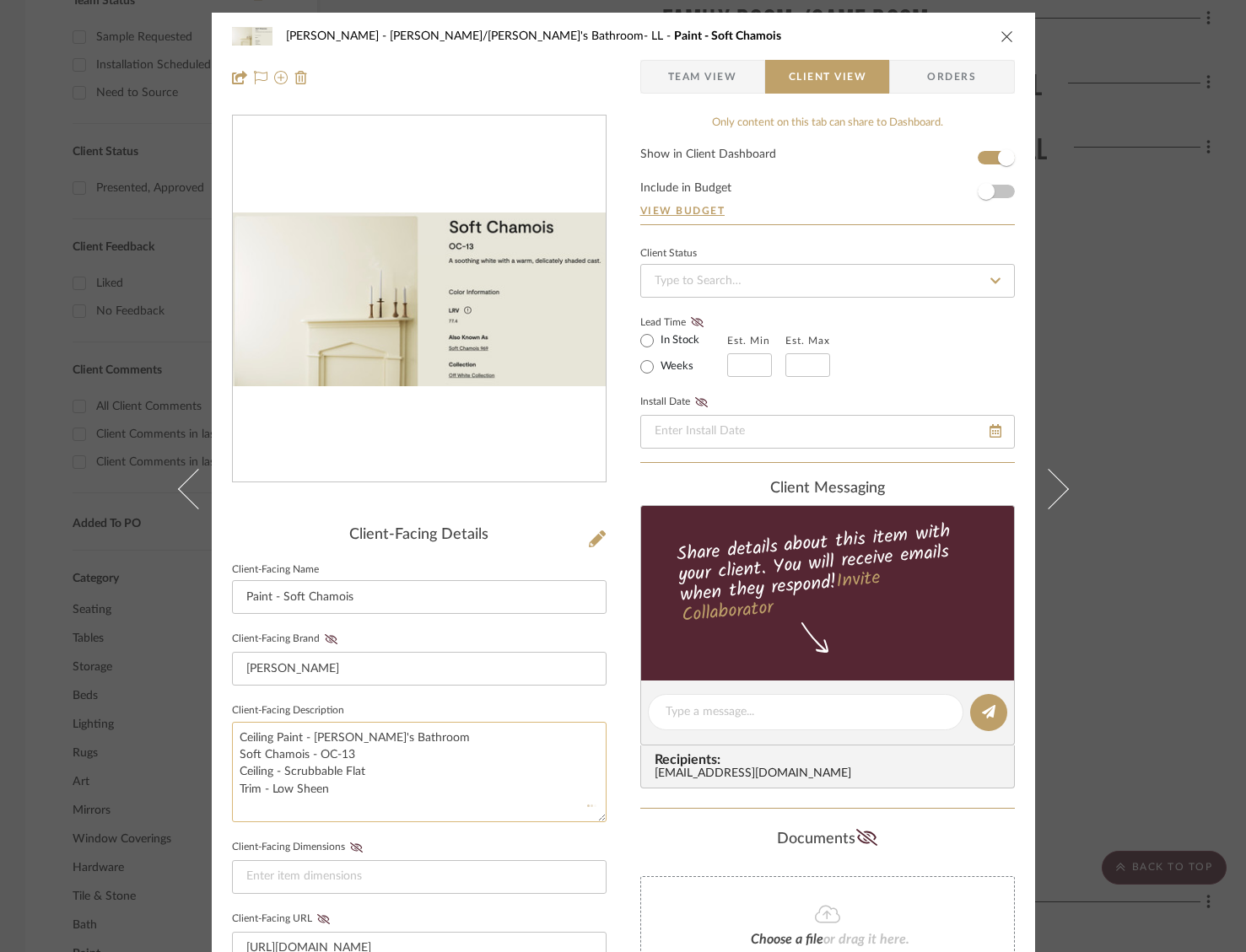 drag, startPoint x: 334, startPoint y: 792, endPoint x: 275, endPoint y: 777, distance: 60.87693 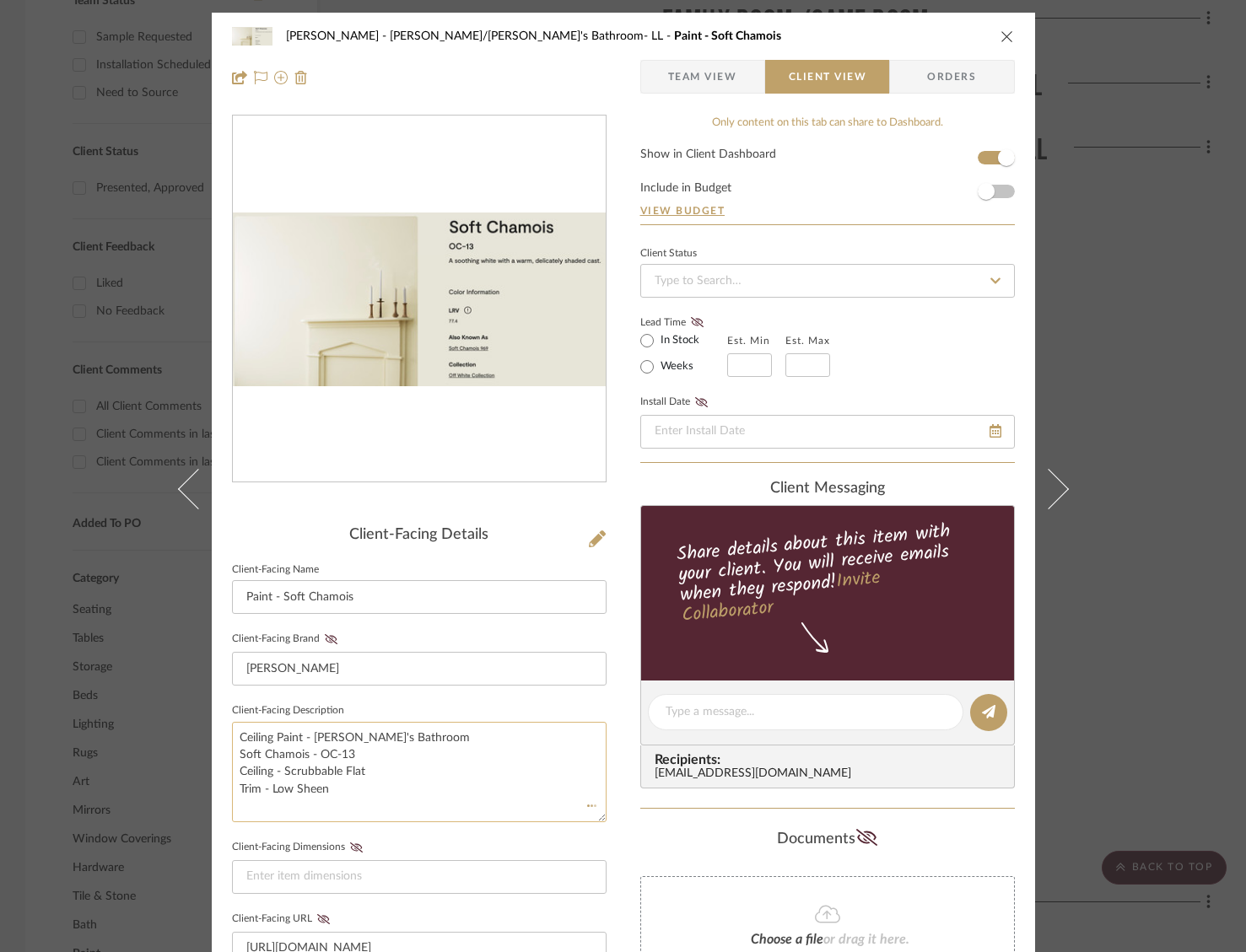 click on "Ceiling Paint - [PERSON_NAME]'s Bathroom
Soft Chamois - OC-13
Ceiling - Scrubbable Flat
Trim - Low Sheen" 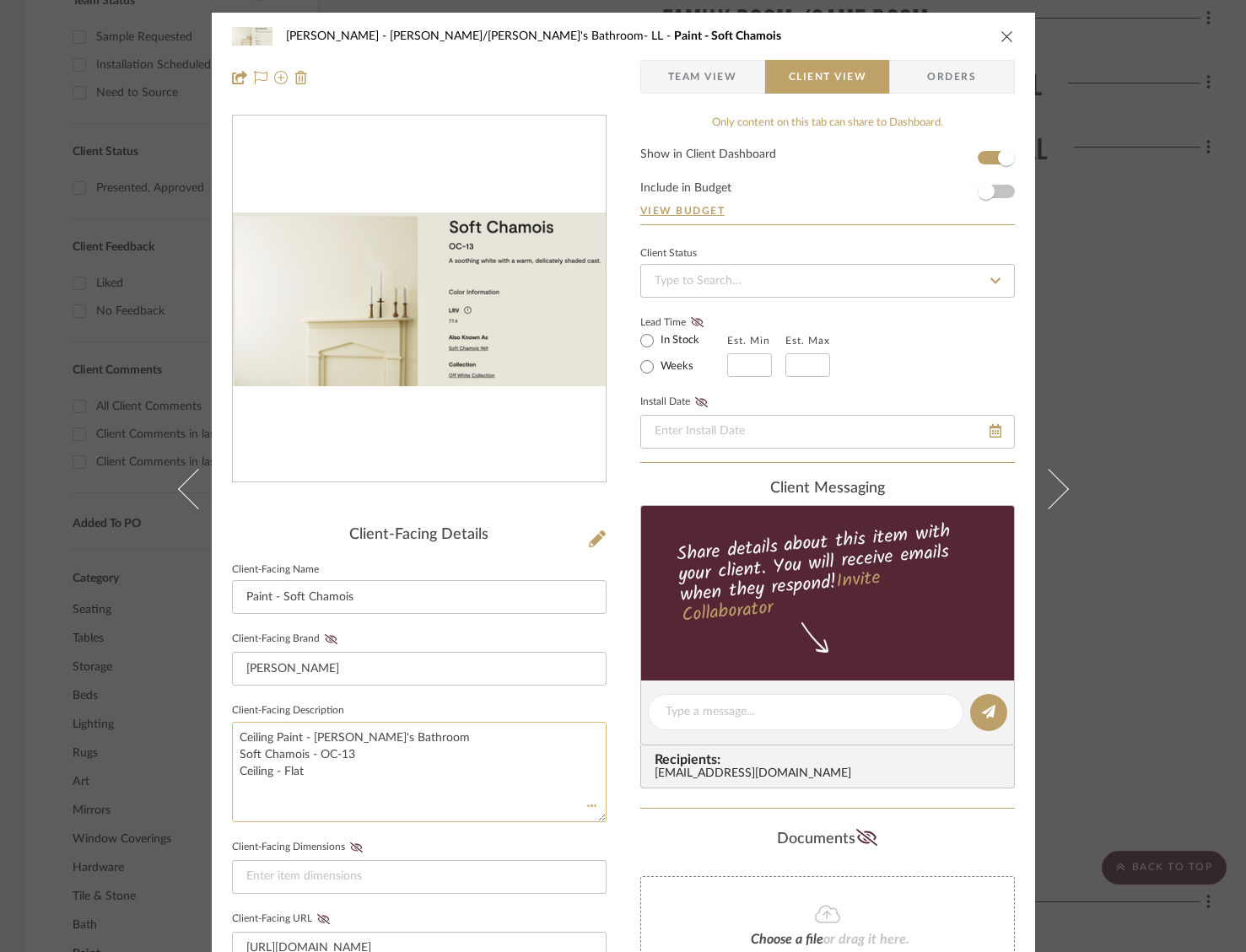 click on "Ceiling Paint - [PERSON_NAME]'s Bathroom
Soft Chamois - OC-13
Ceiling - Flat" 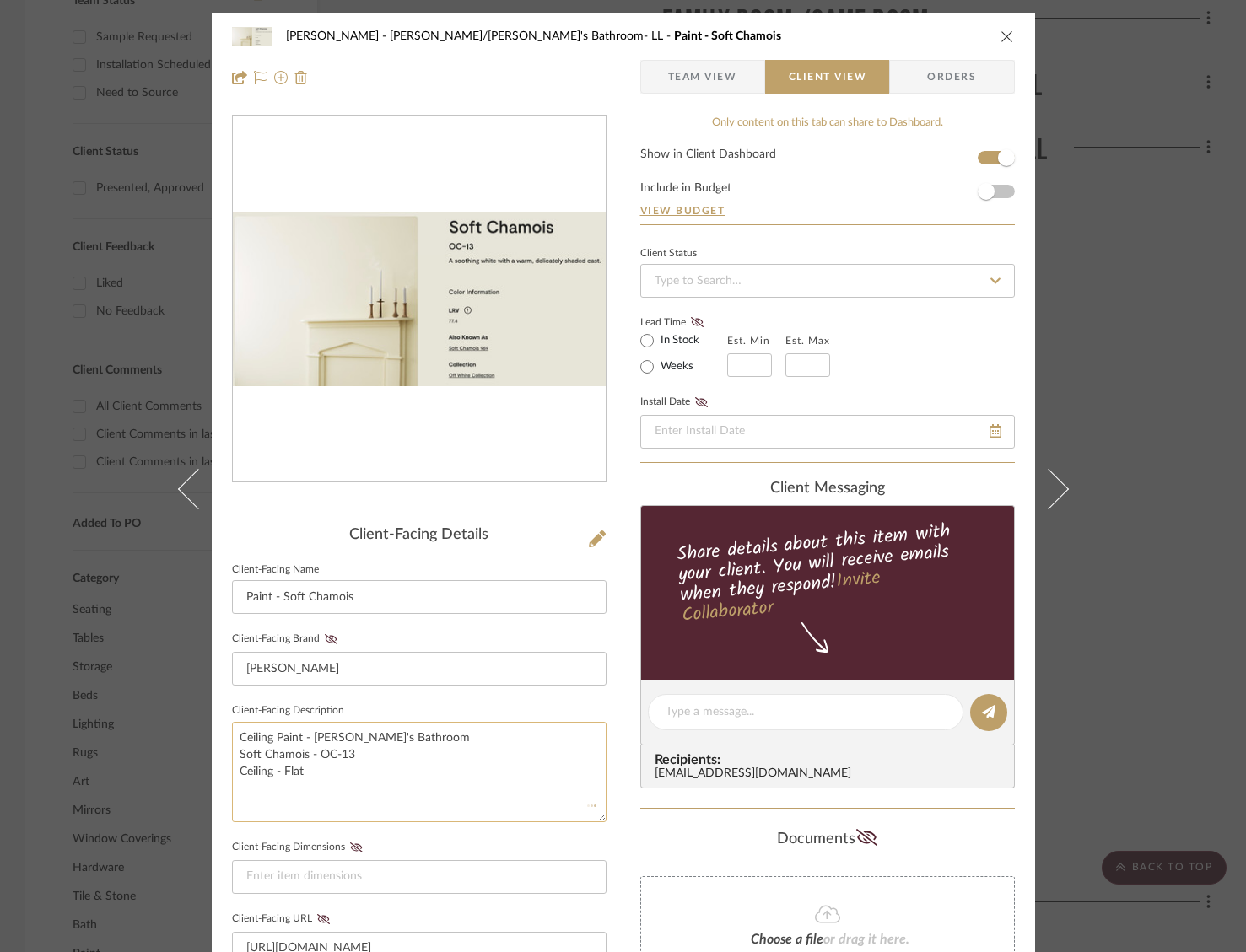 click on "Ceiling Paint - [PERSON_NAME]'s Bathroom
Soft Chamois - OC-13
Ceiling - Flat" 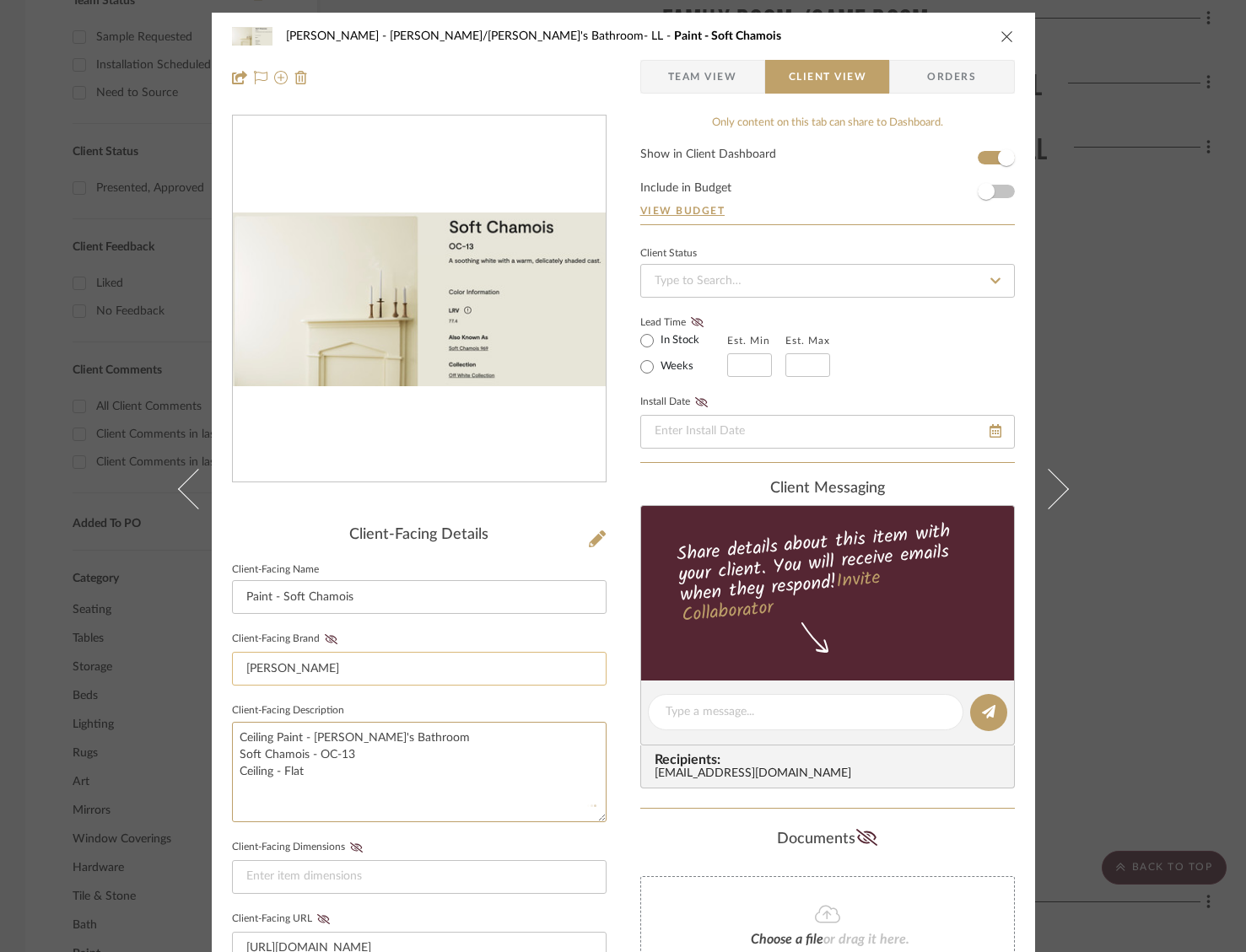 type on "Ceiling Paint - [PERSON_NAME]'s Bathroom
Soft Chamois - OC-13
Ceiling - Flat" 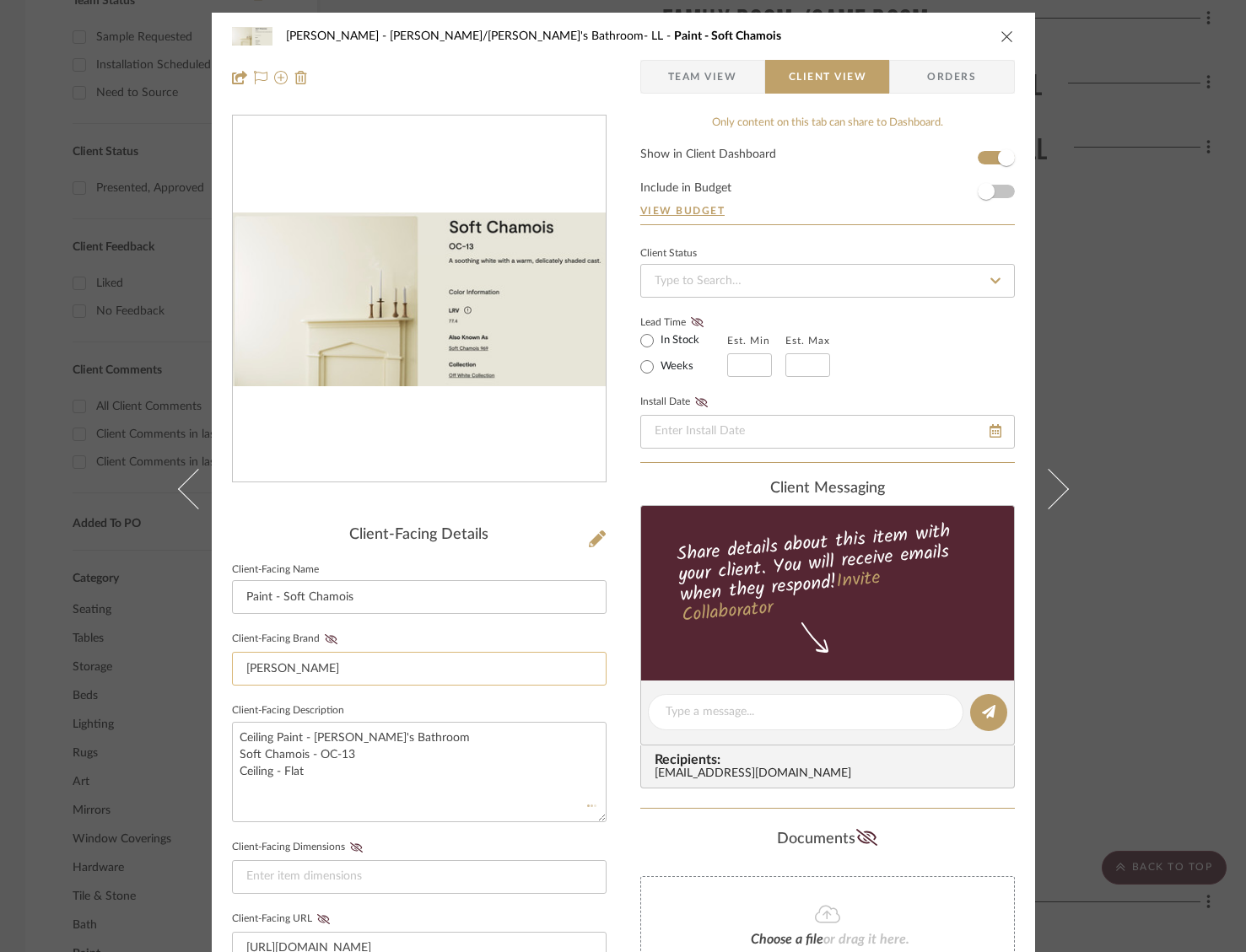 click on "[PERSON_NAME]" 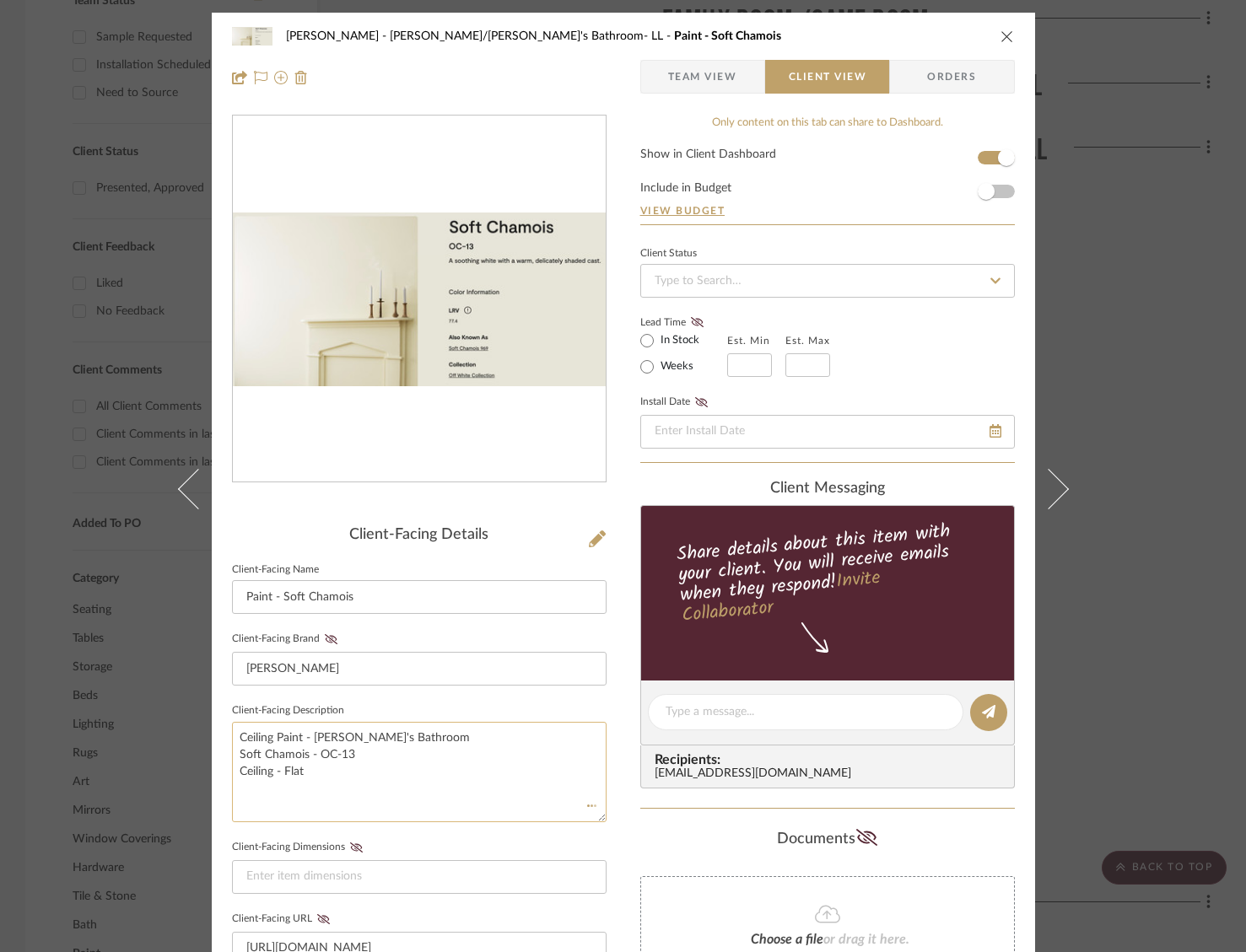 click on "Ceiling Paint - [PERSON_NAME]'s Bathroom
Soft Chamois - OC-13
Ceiling - Flat" 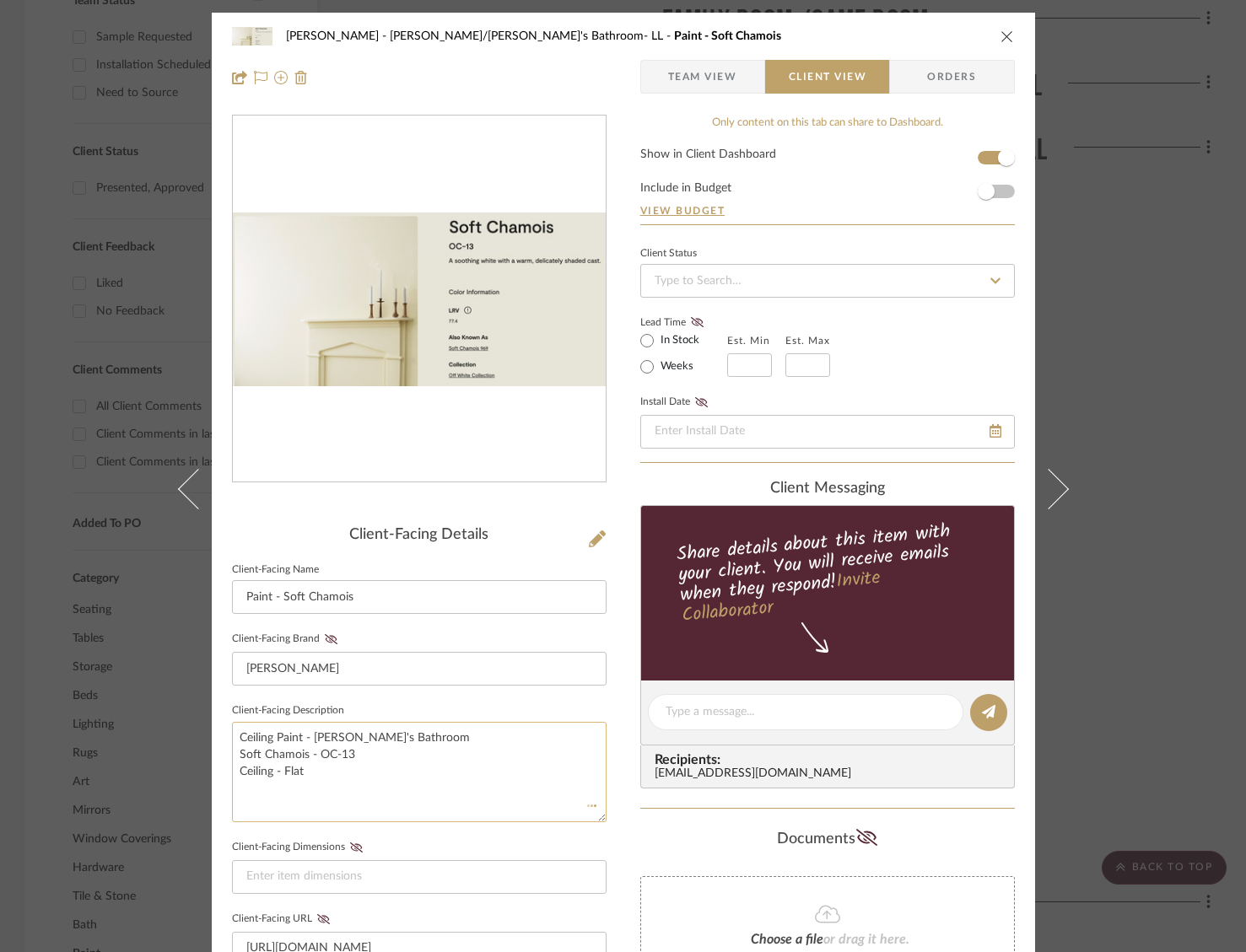 click on "Ceiling Paint - [PERSON_NAME]'s Bathroom
Soft Chamois - OC-13
Ceiling - Flat" 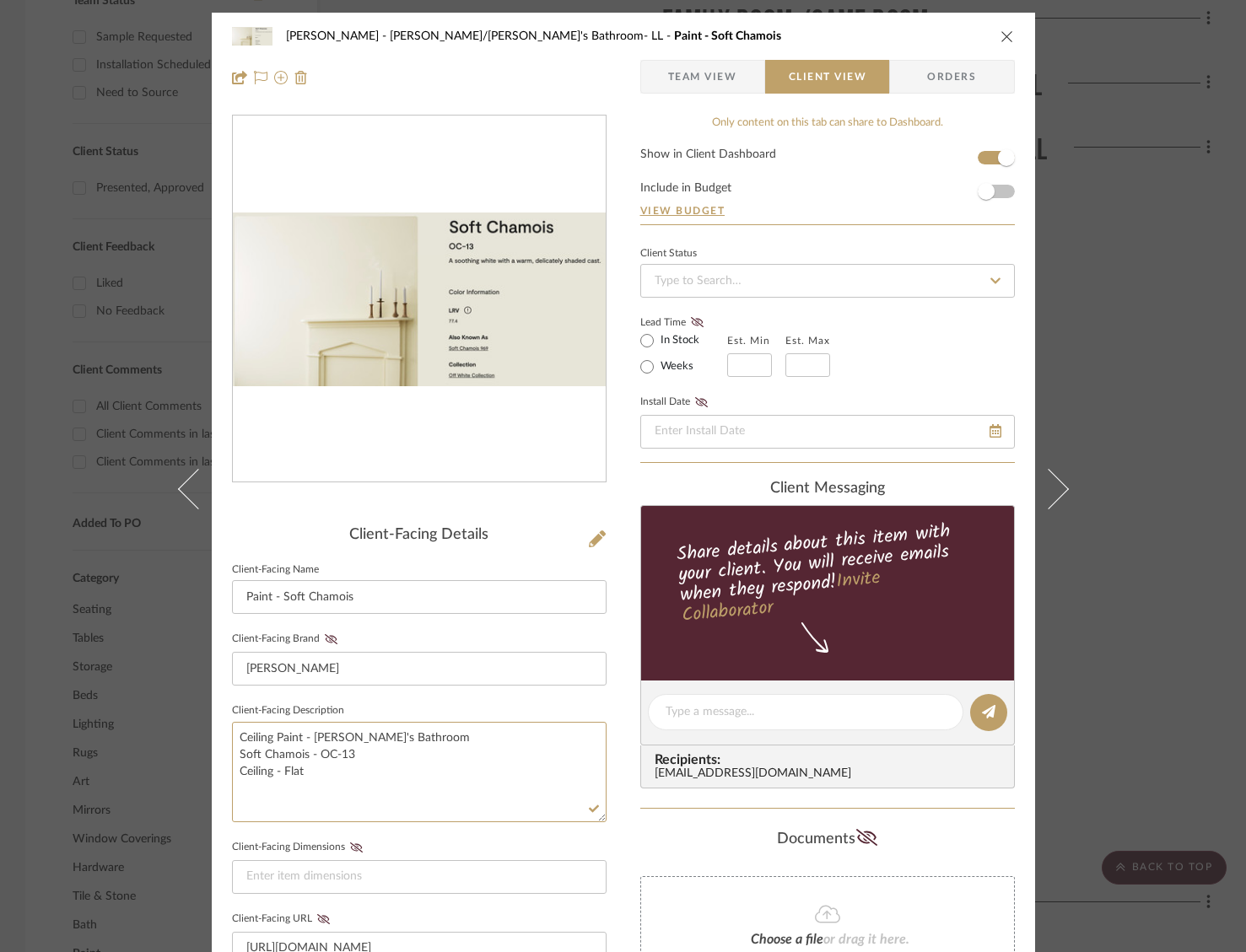type 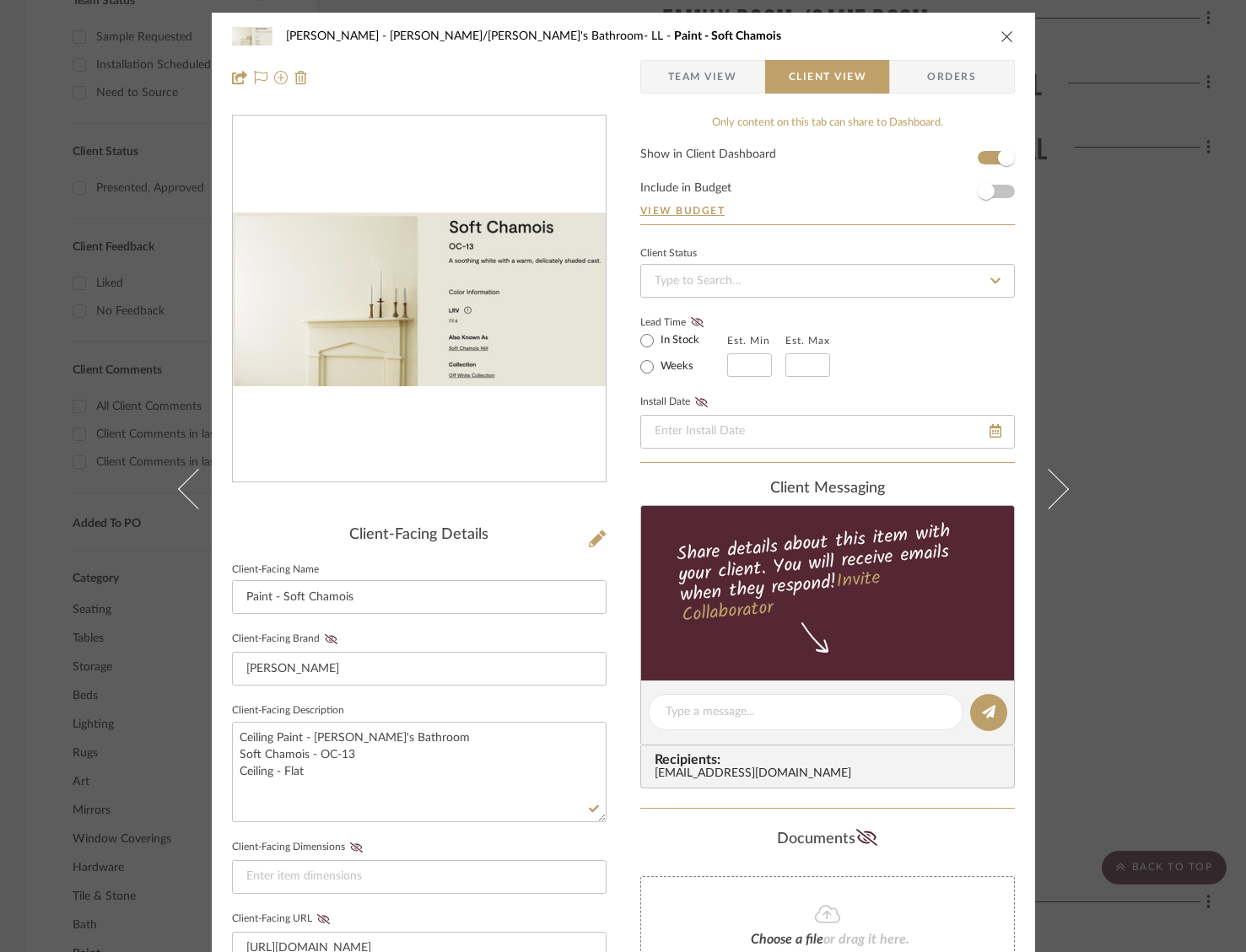 click at bounding box center [1007, 36] 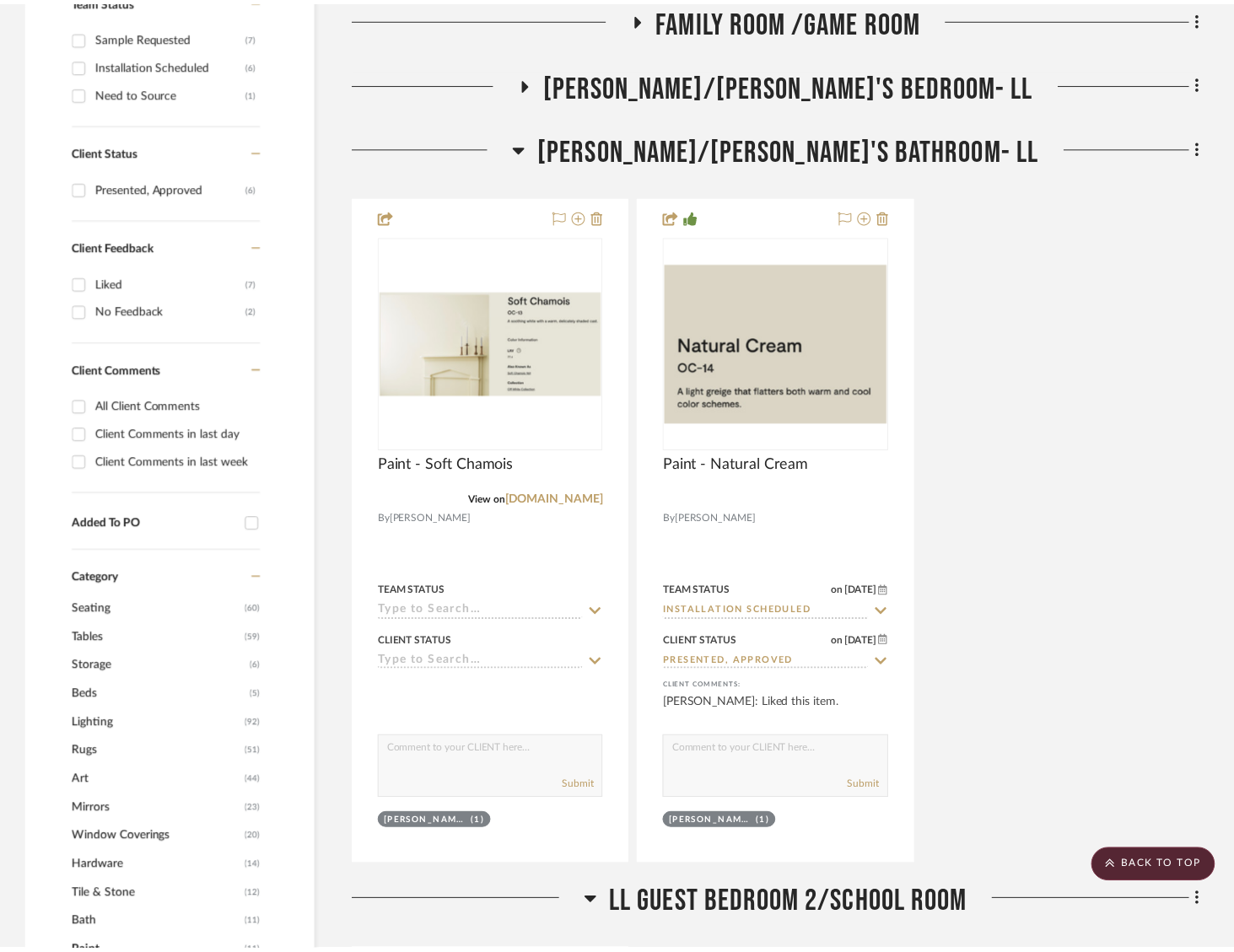 scroll, scrollTop: 793, scrollLeft: 0, axis: vertical 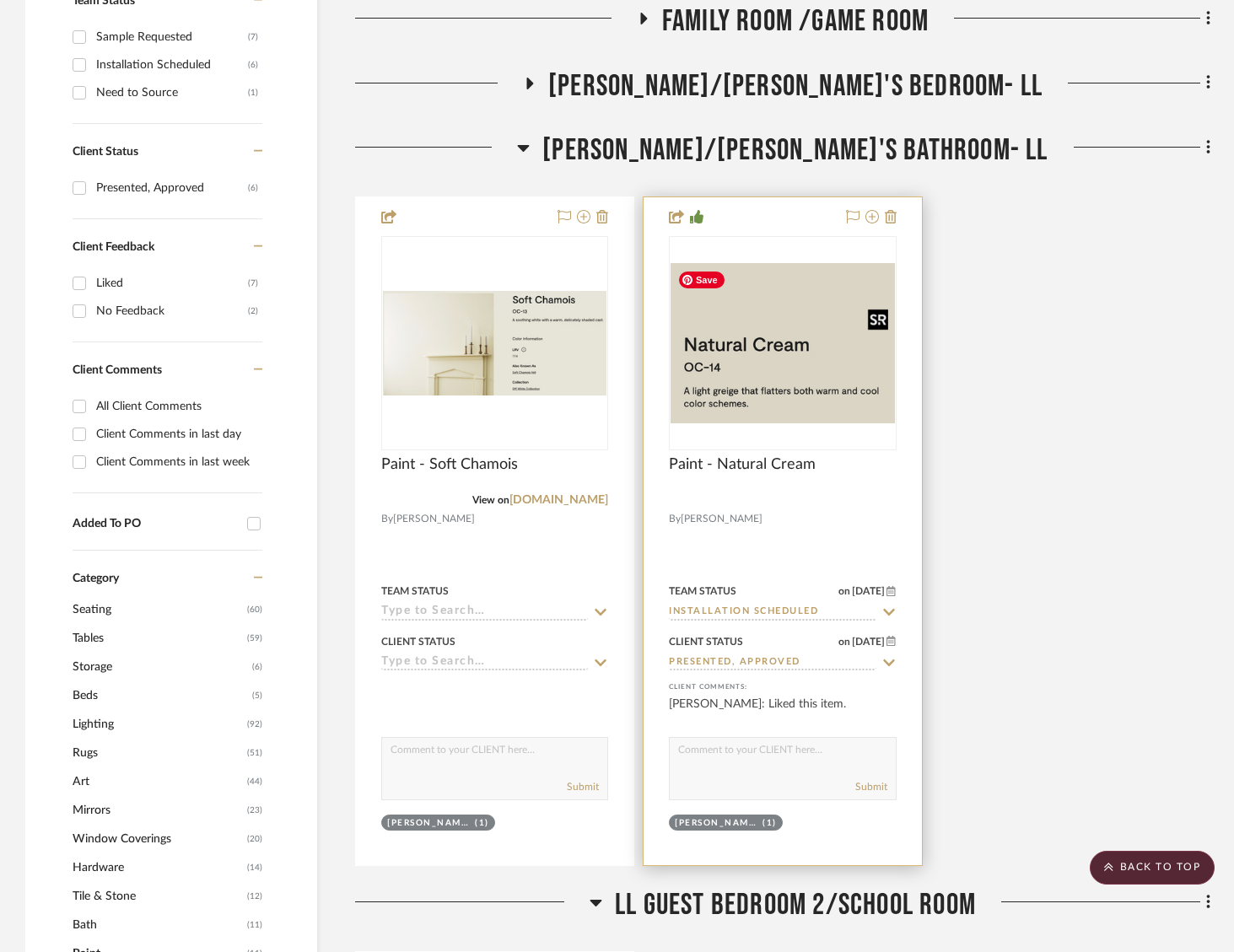 click at bounding box center [782, 343] 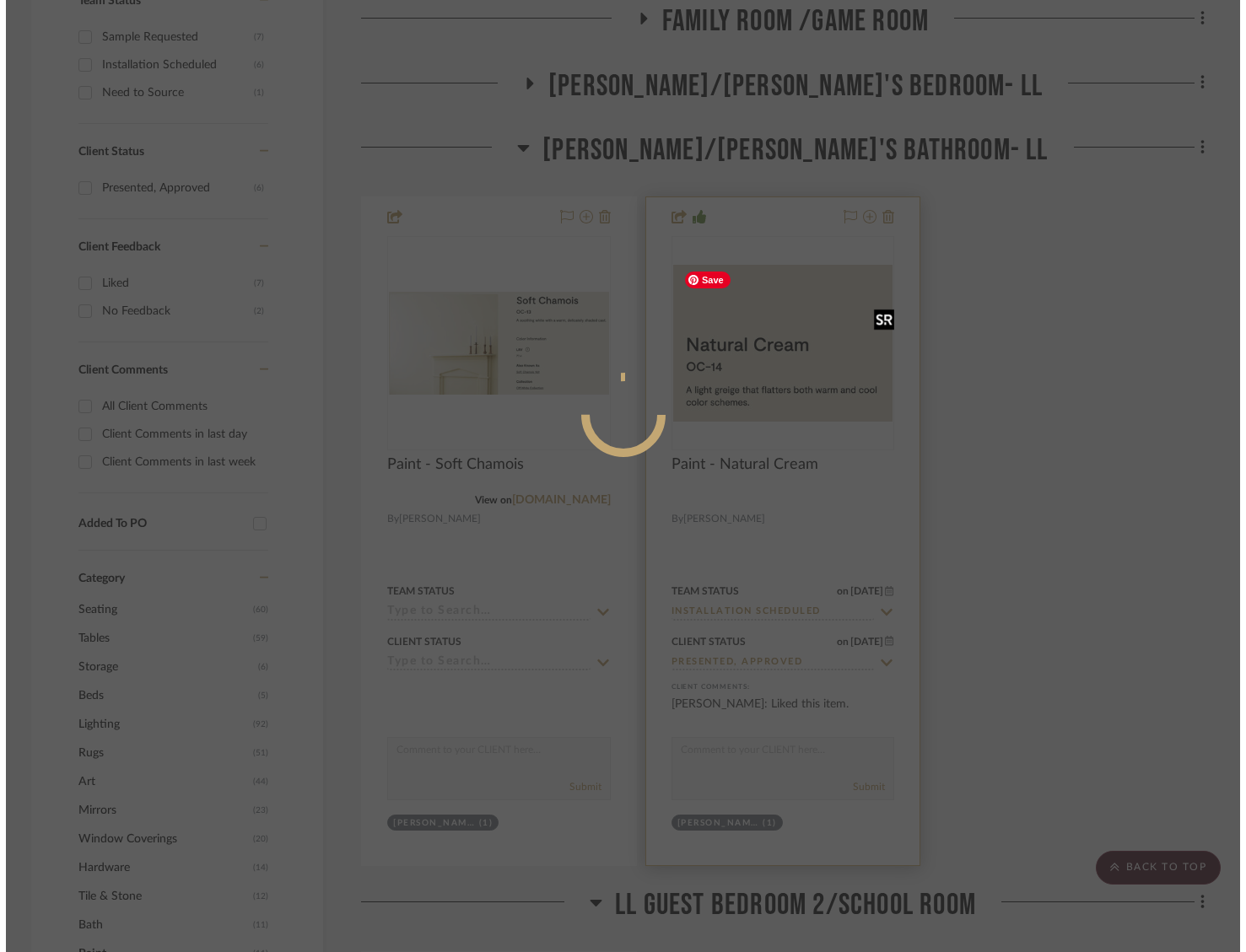 scroll, scrollTop: 0, scrollLeft: 0, axis: both 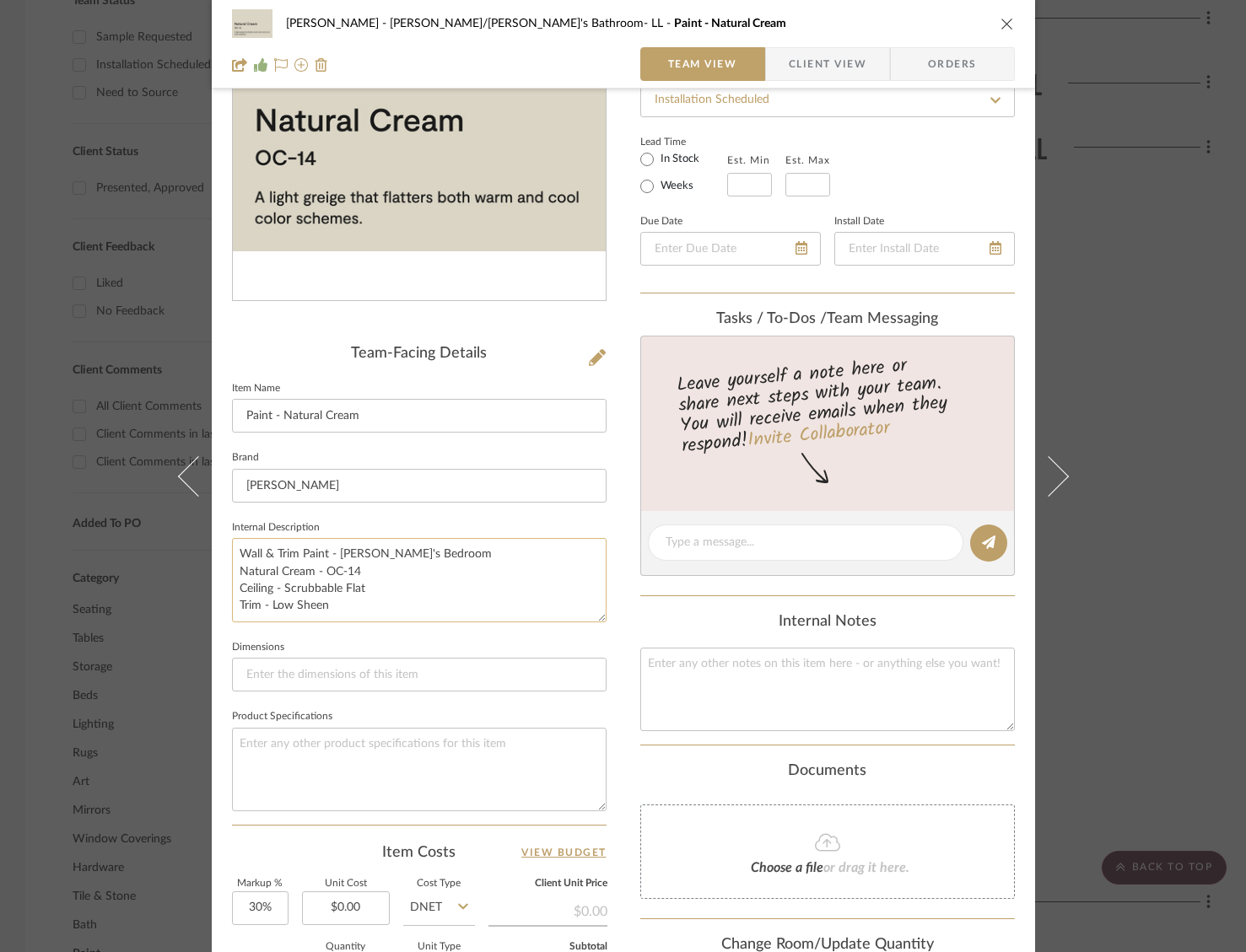 click on "Wall & Trim Paint - [PERSON_NAME]'s Bedroom
Natural Cream - OC-14
Ceiling - Scrubbable Flat
Trim - Low Sheen" 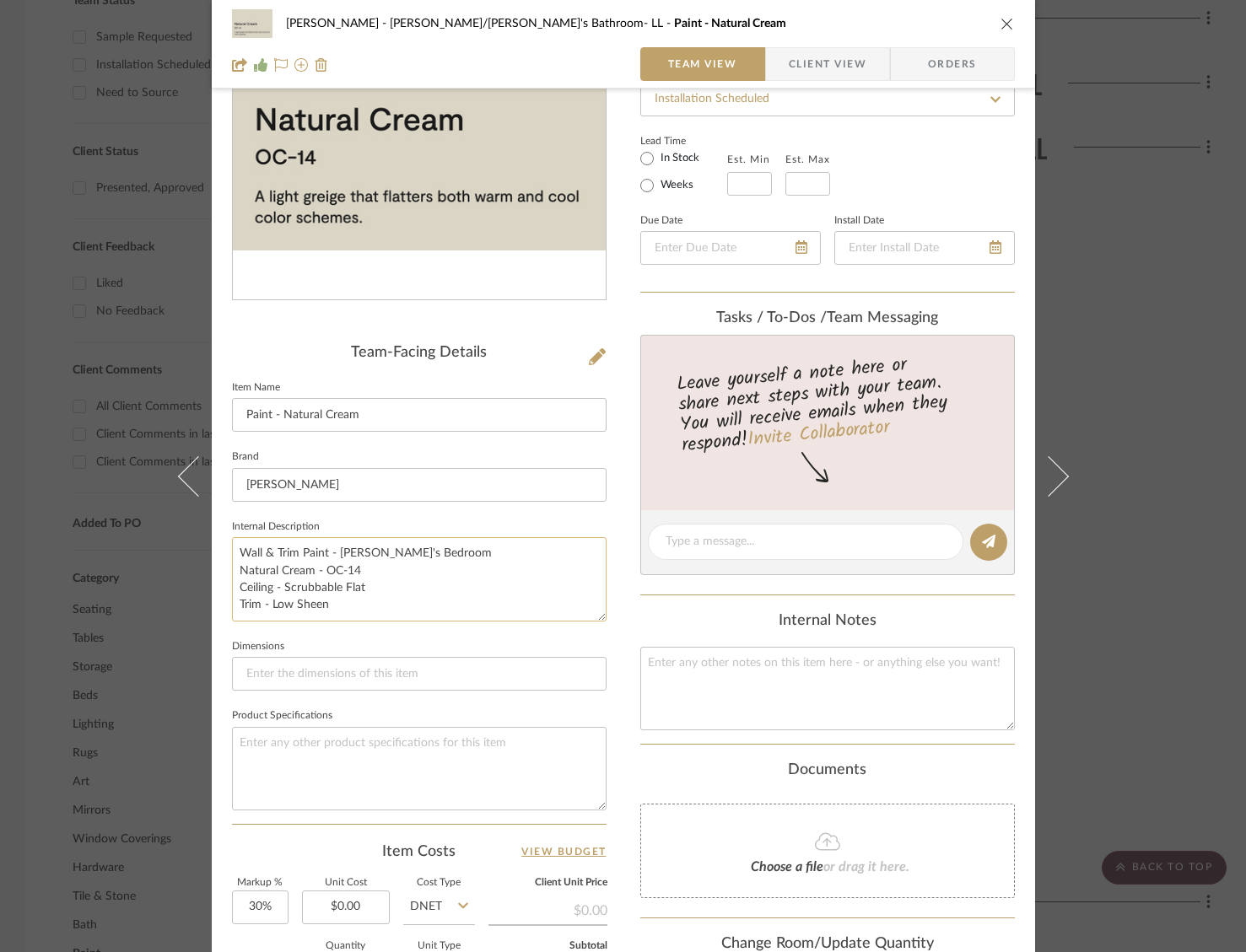 click on "Wall & Trim Paint - [PERSON_NAME]'s Bedroom
Natural Cream - OC-14
Ceiling - Scrubbable Flat
Trim - Low Sheen" 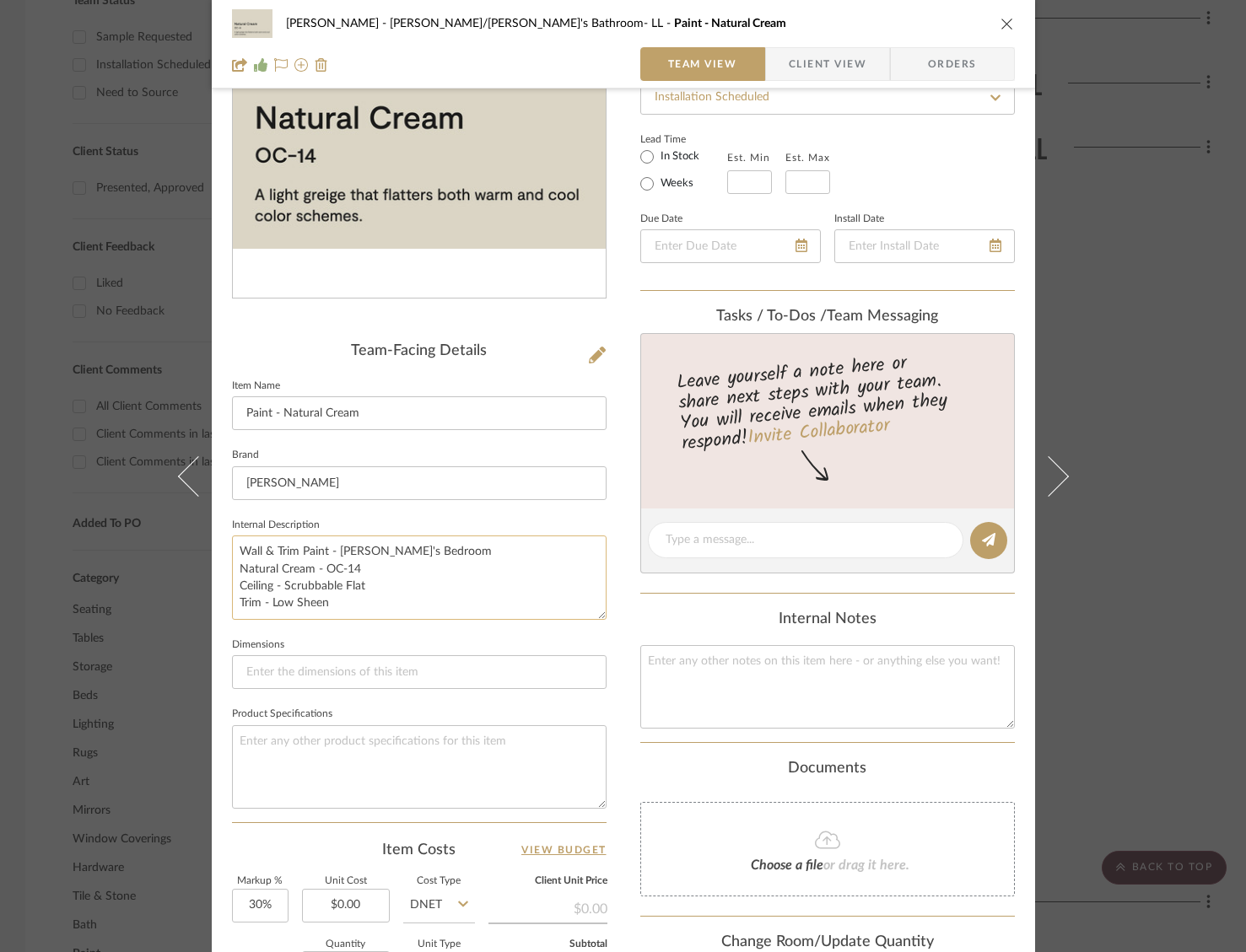 click on "Wall & Trim Paint - [PERSON_NAME]'s Bedroom
Natural Cream - OC-14
Ceiling - Scrubbable Flat
Trim - Low Sheen" 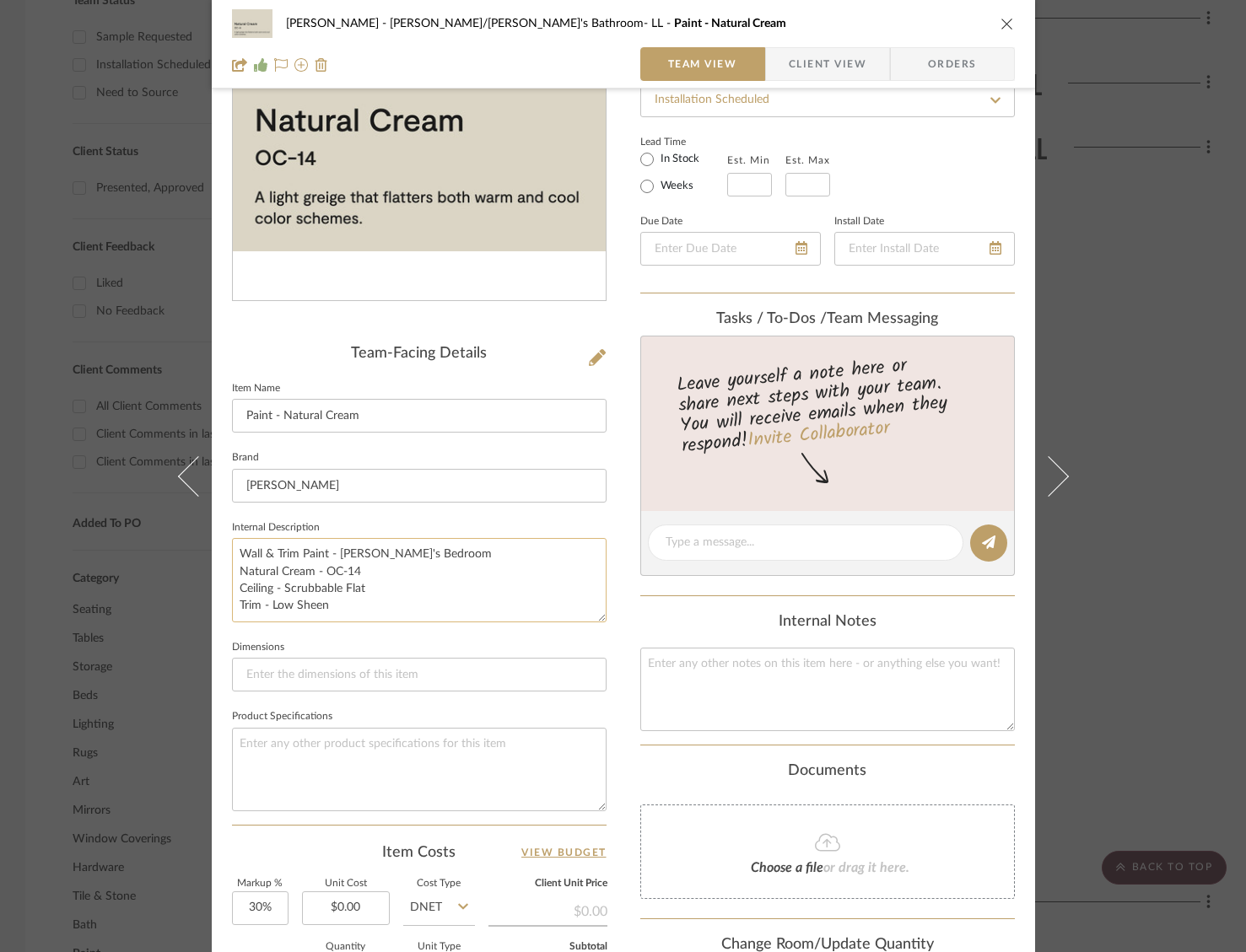 scroll, scrollTop: 179, scrollLeft: 0, axis: vertical 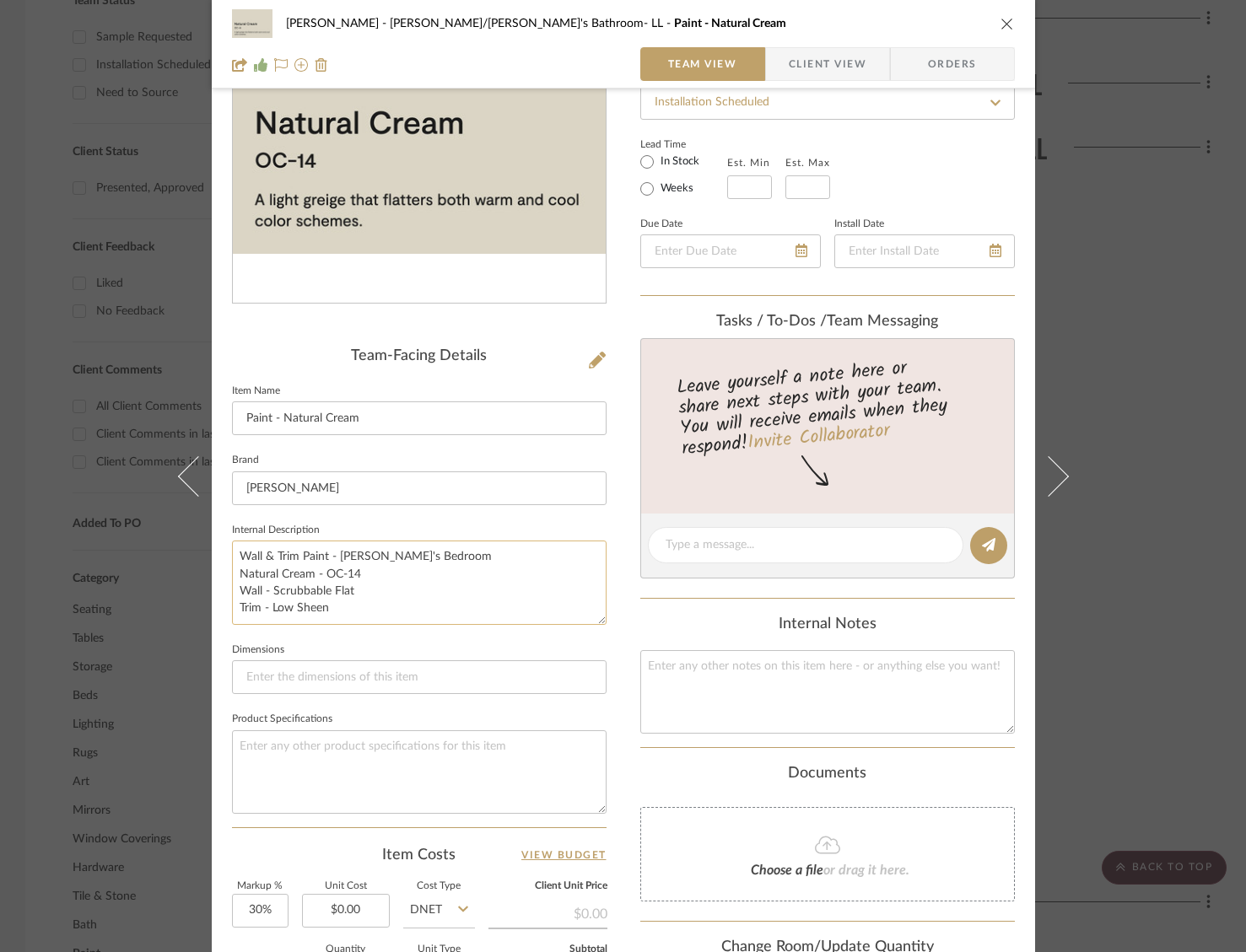 click on "Wall & Trim Paint - [PERSON_NAME]'s Bedroom
Natural Cream - OC-14
Wall - Scrubbable Flat
Trim - Low Sheen" 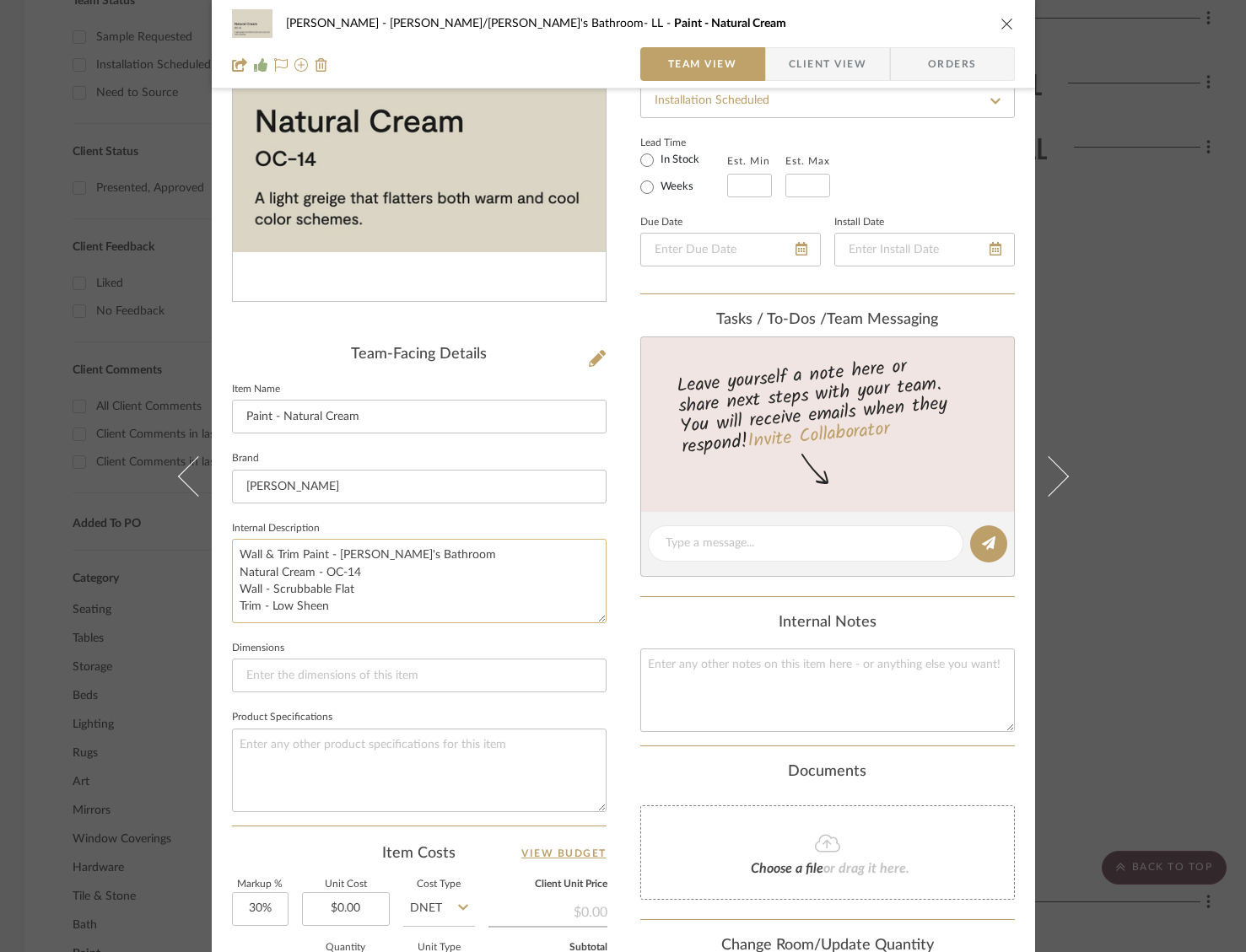 click on "Wall & Trim Paint - [PERSON_NAME]'s Bathroom
Natural Cream - OC-14
Wall - Scrubbable Flat
Trim - Low Sheen" 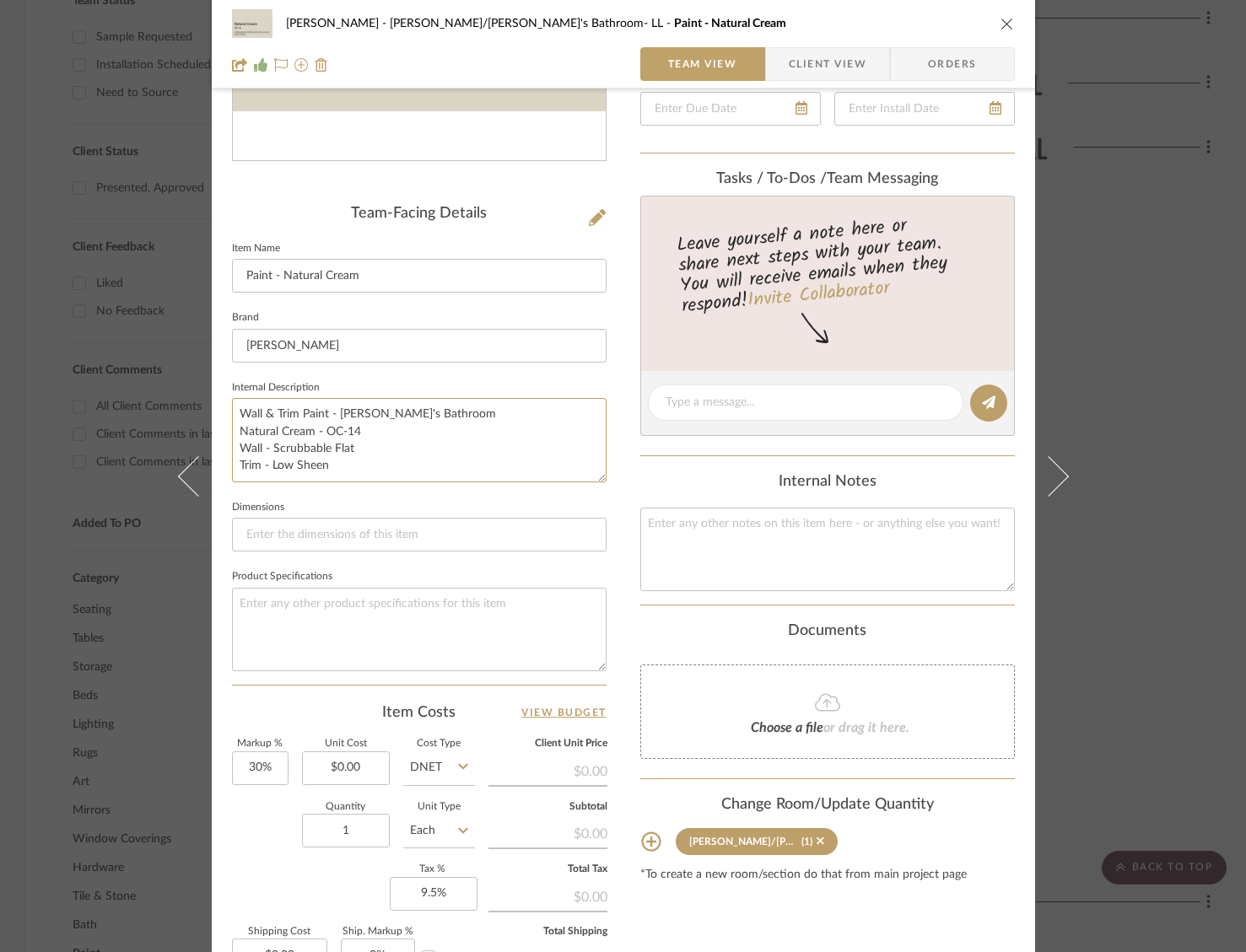 type on "Wall & Trim Paint - [PERSON_NAME]'s Bathroom
Natural Cream - OC-14
Wall - Scrubbable Flat
Trim - Low Sheen" 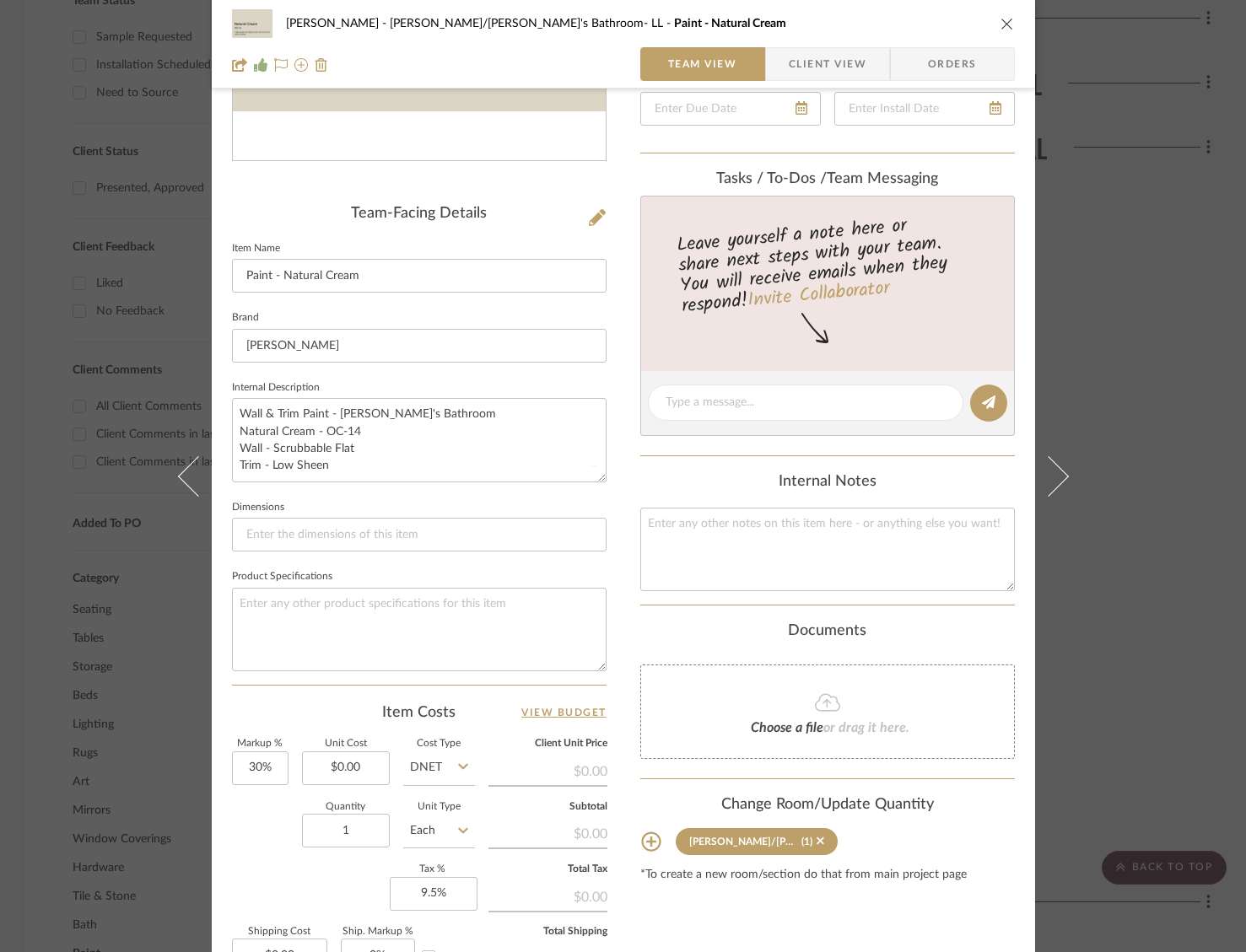 click on "[PERSON_NAME]/Son's Bathroom- LL Paint - Natural Cream Team View Client View Orders  Team-Facing Details   Item Name  Paint - Natural Cream  Brand  [PERSON_NAME]  Internal Description  Wall & Trim Paint - [PERSON_NAME]'s Bathroom
Natural Cream - OC-14
Wall - Scrubbable Flat
Trim - Low Sheen  Dimensions   Product Specifications   Item Costs   View Budget   Markup %  30%  Unit Cost  $0.00  Cost Type  DNET  Client Unit Price   $0.00   Quantity  1  Unit Type  Each  Subtotal   $0.00   Tax %  9.5%  Total Tax   $0.00   Shipping Cost  $0.00  Ship. Markup %  0% Taxable  Total Shipping   $0.00  Total Client Price  $0.00  Your Cost  $0.00  Your Margin  $0.00  Content here copies to Client View - confirm visibility there.  Show in Client Dashboard   Include in Budget   View Budget  Team Status on [DATE] [DATE] Installation Scheduled  Lead Time  In Stock Weeks  Est. Min   Est. Max   Due Date   Install Date  Tasks / To-Dos /  team Messaging Invite Collaborator Internal Notes  Documents  Choose a file  or drag it here. (1)" at bounding box center (623, 427) 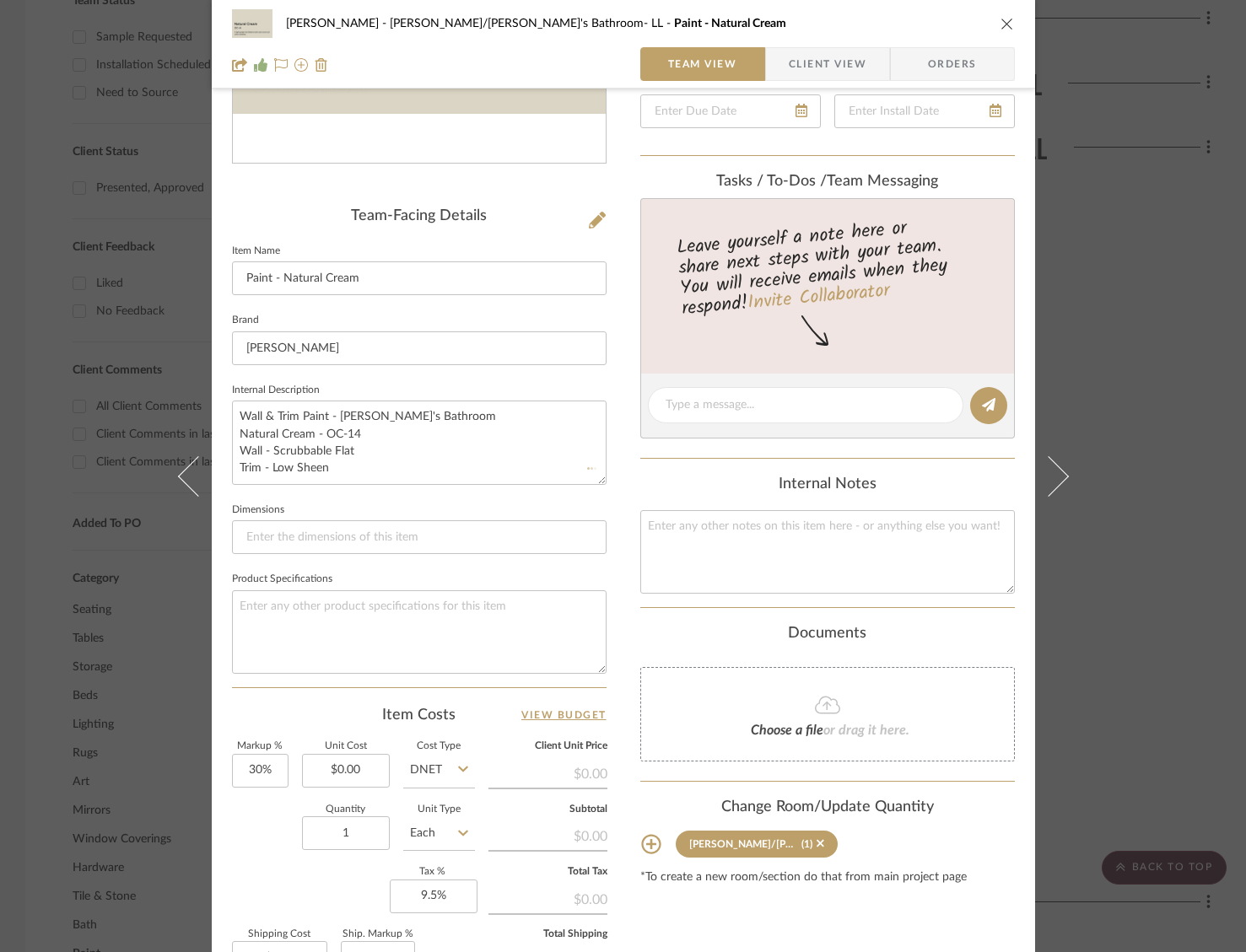 type 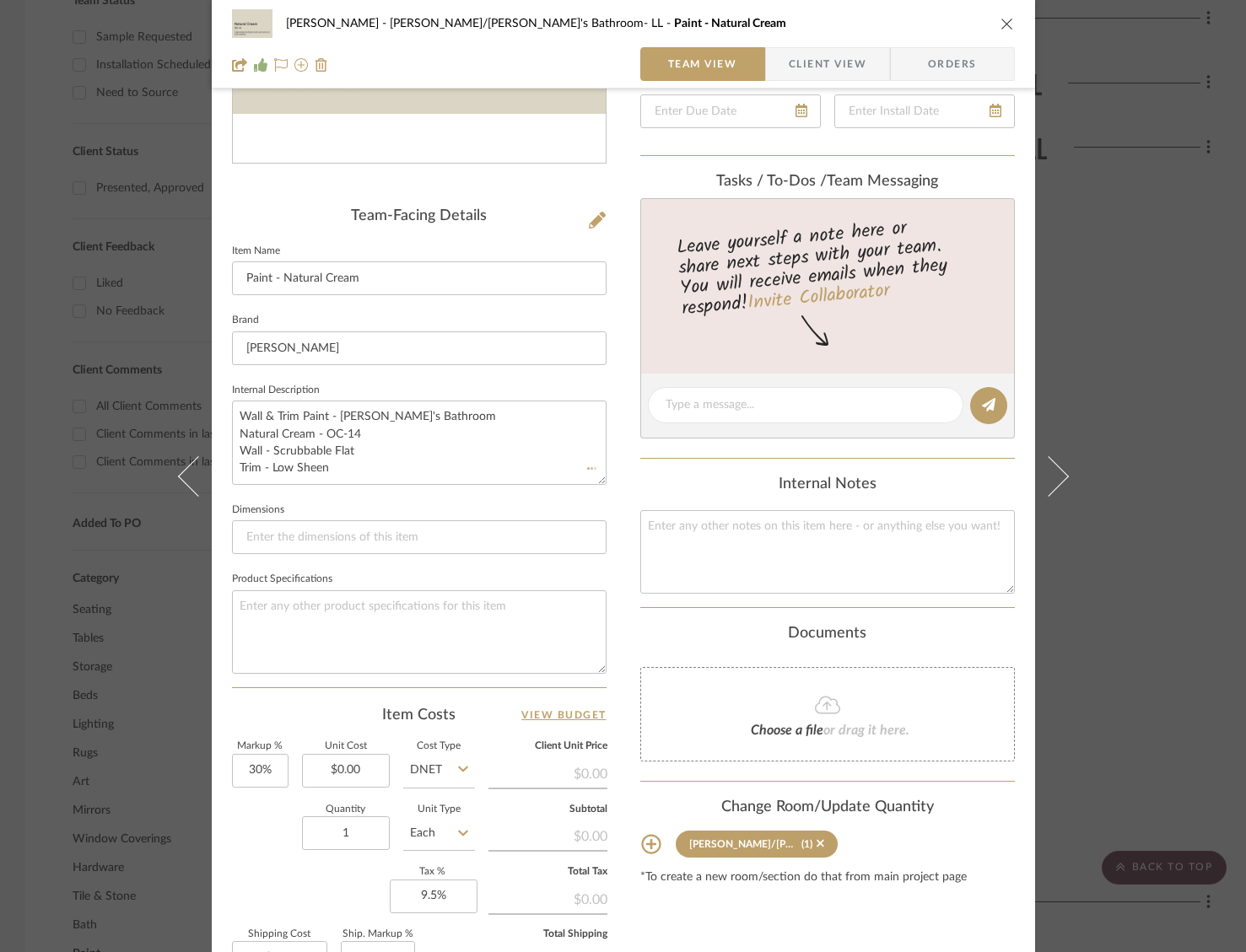 type 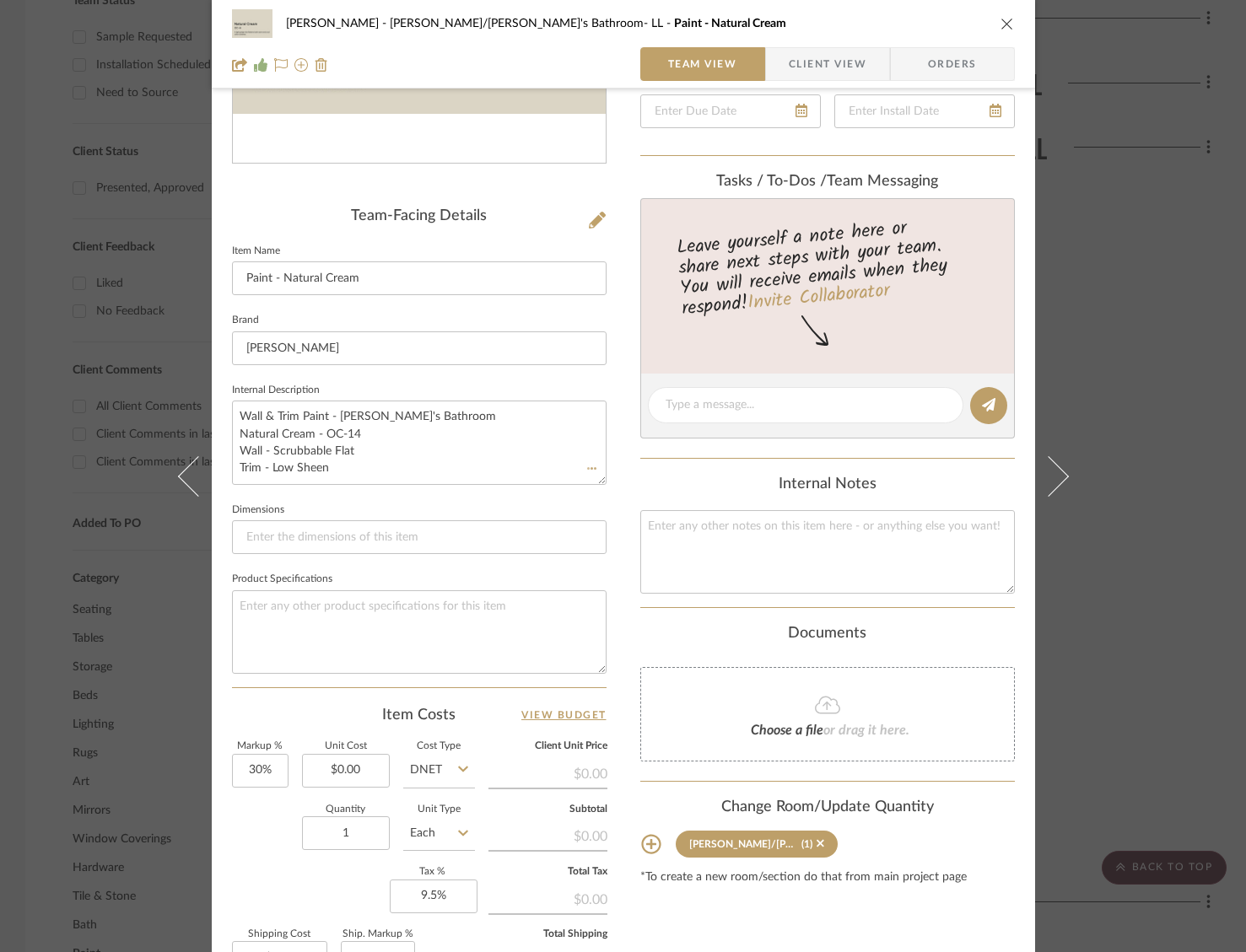 type 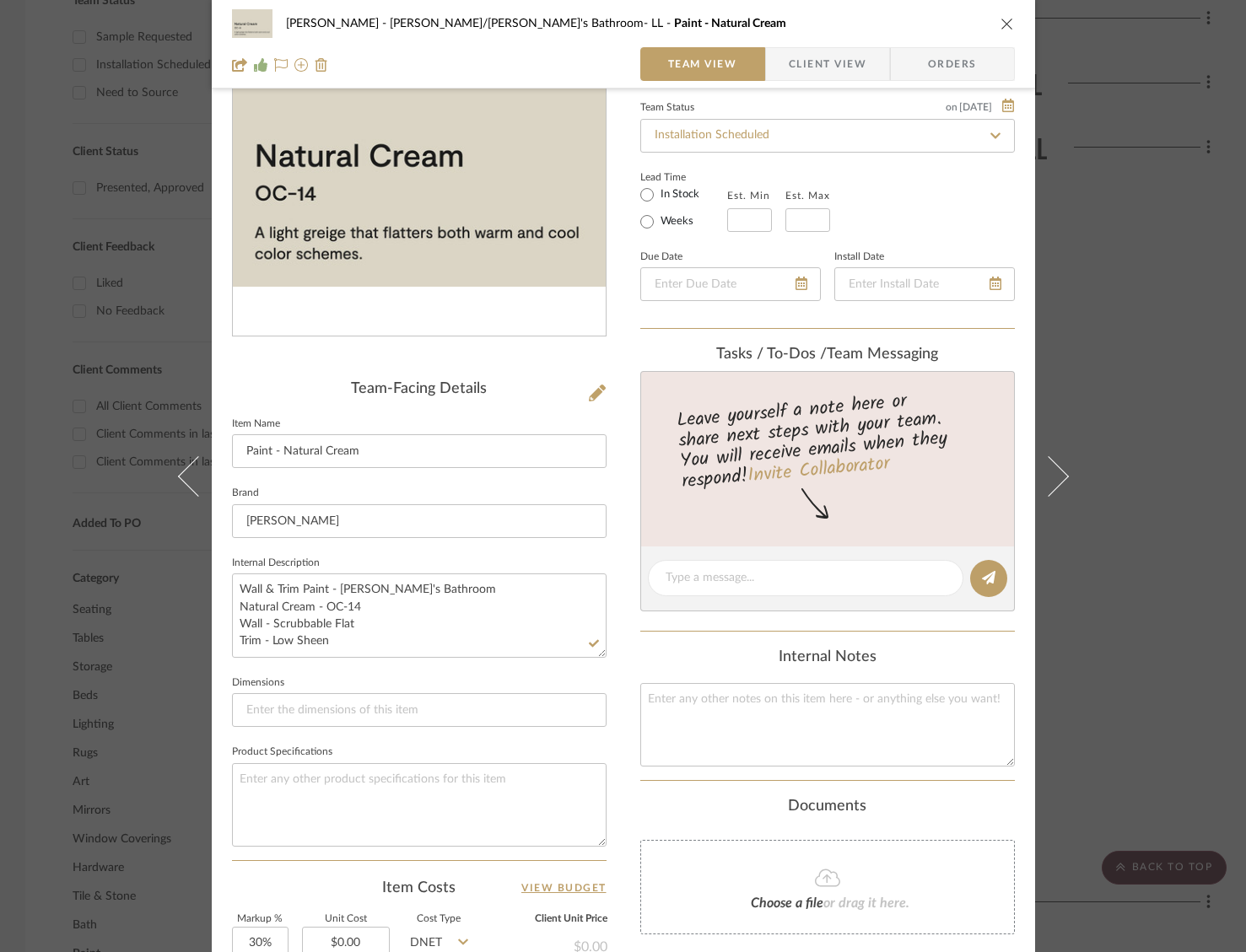scroll, scrollTop: 0, scrollLeft: 0, axis: both 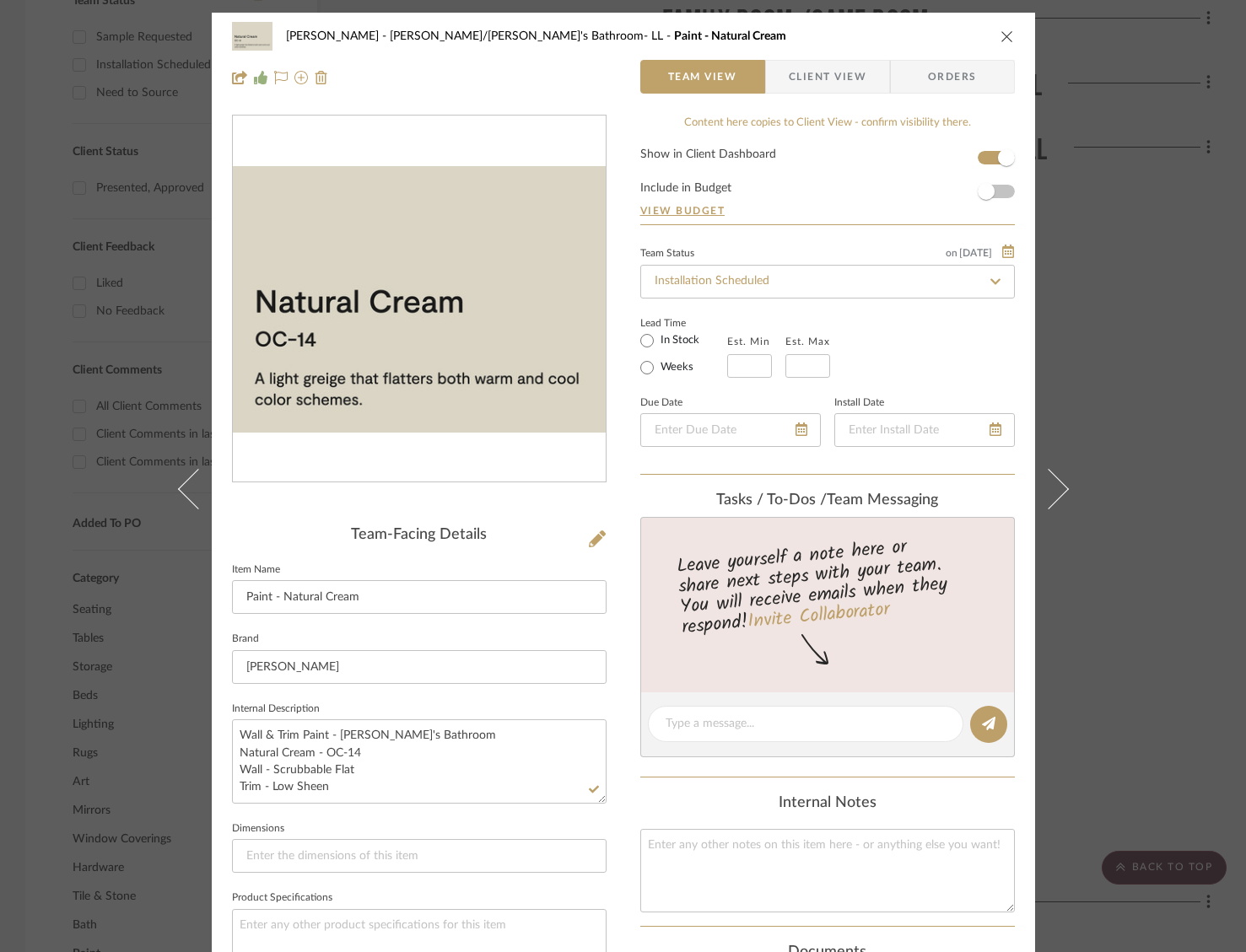 click at bounding box center [1007, 36] 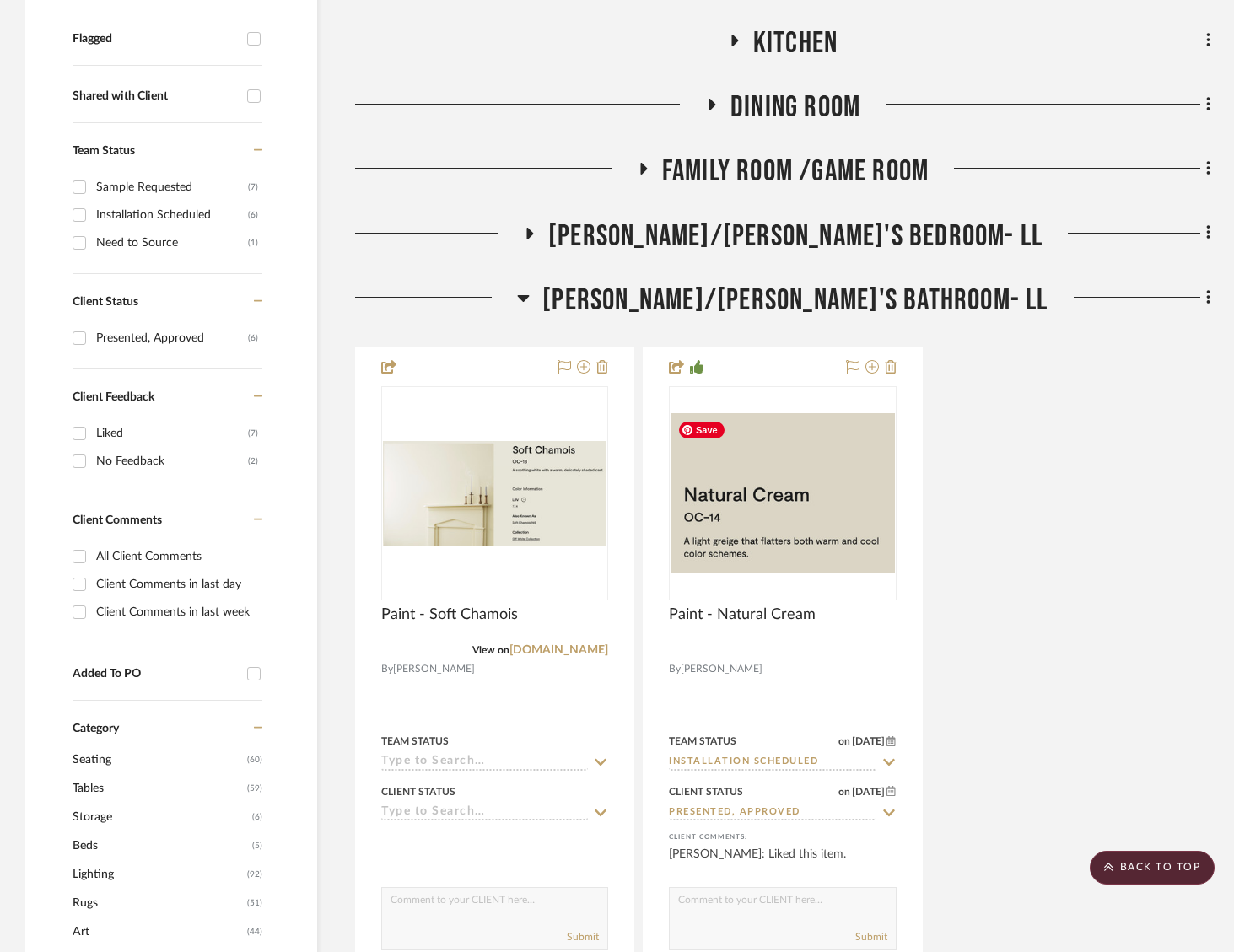 scroll, scrollTop: 623, scrollLeft: 0, axis: vertical 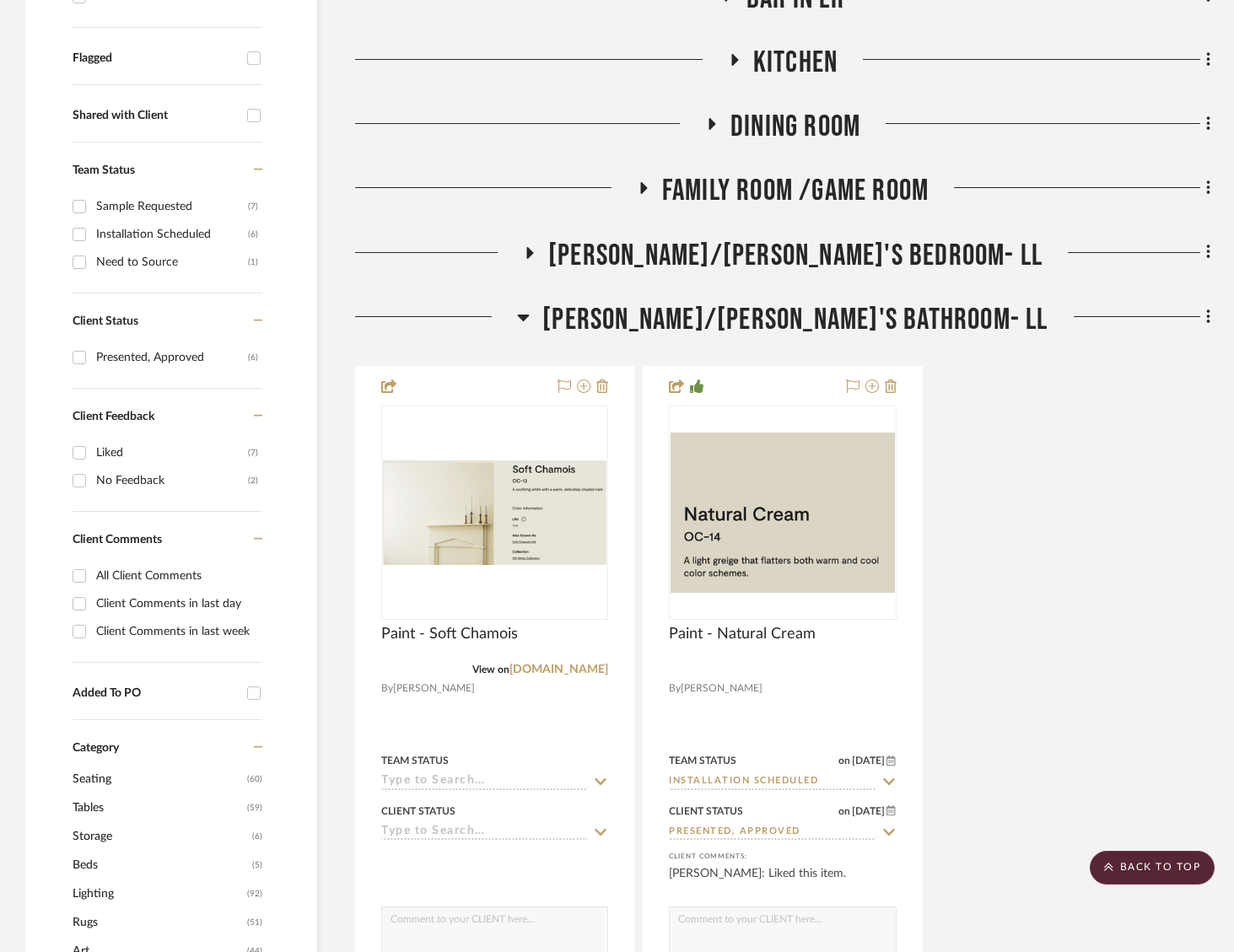 click on "[PERSON_NAME]/[PERSON_NAME]'s Bathroom- LL" 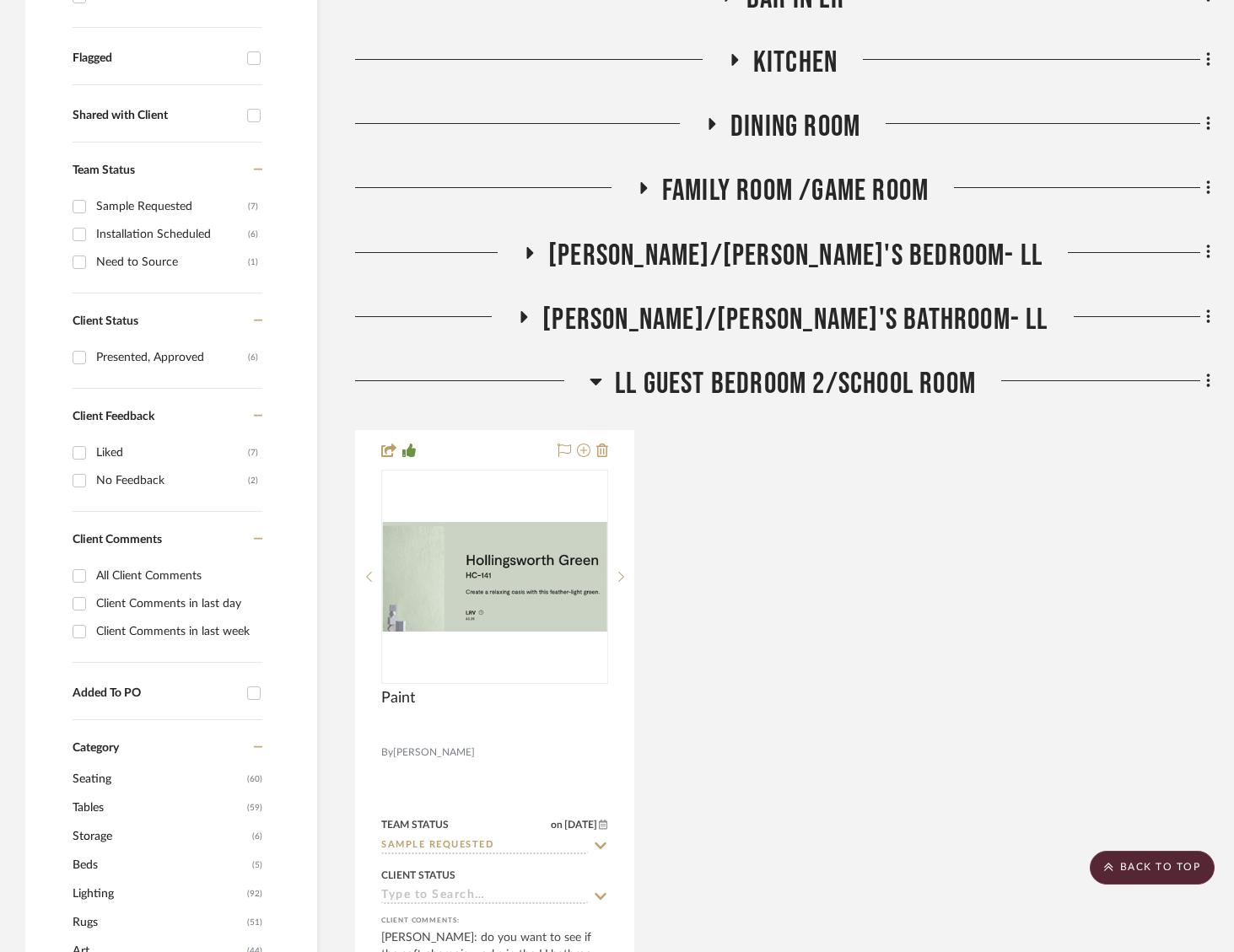 click on "[PERSON_NAME]/[PERSON_NAME]'s Bedroom- LL" 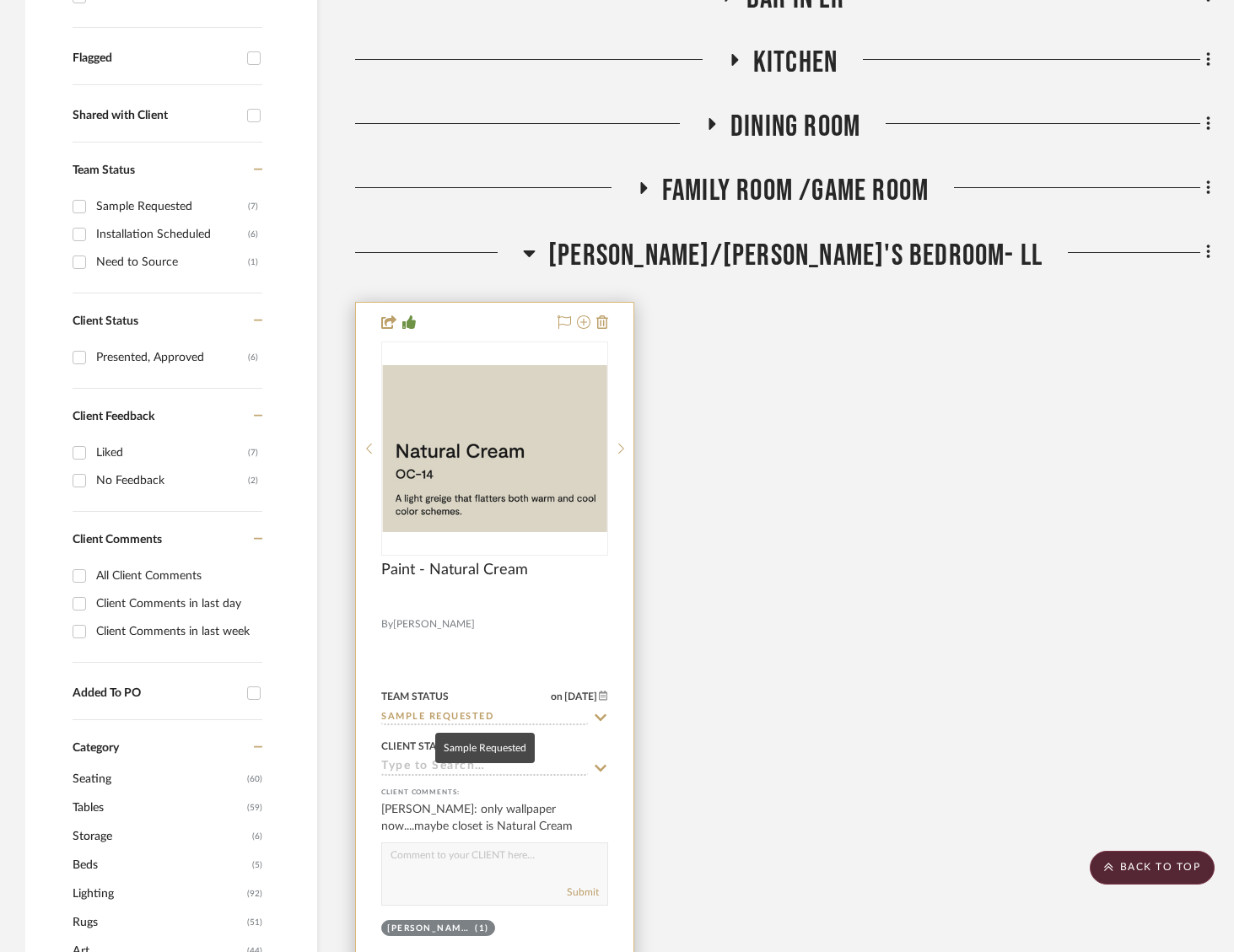 click on "Sample Requested" 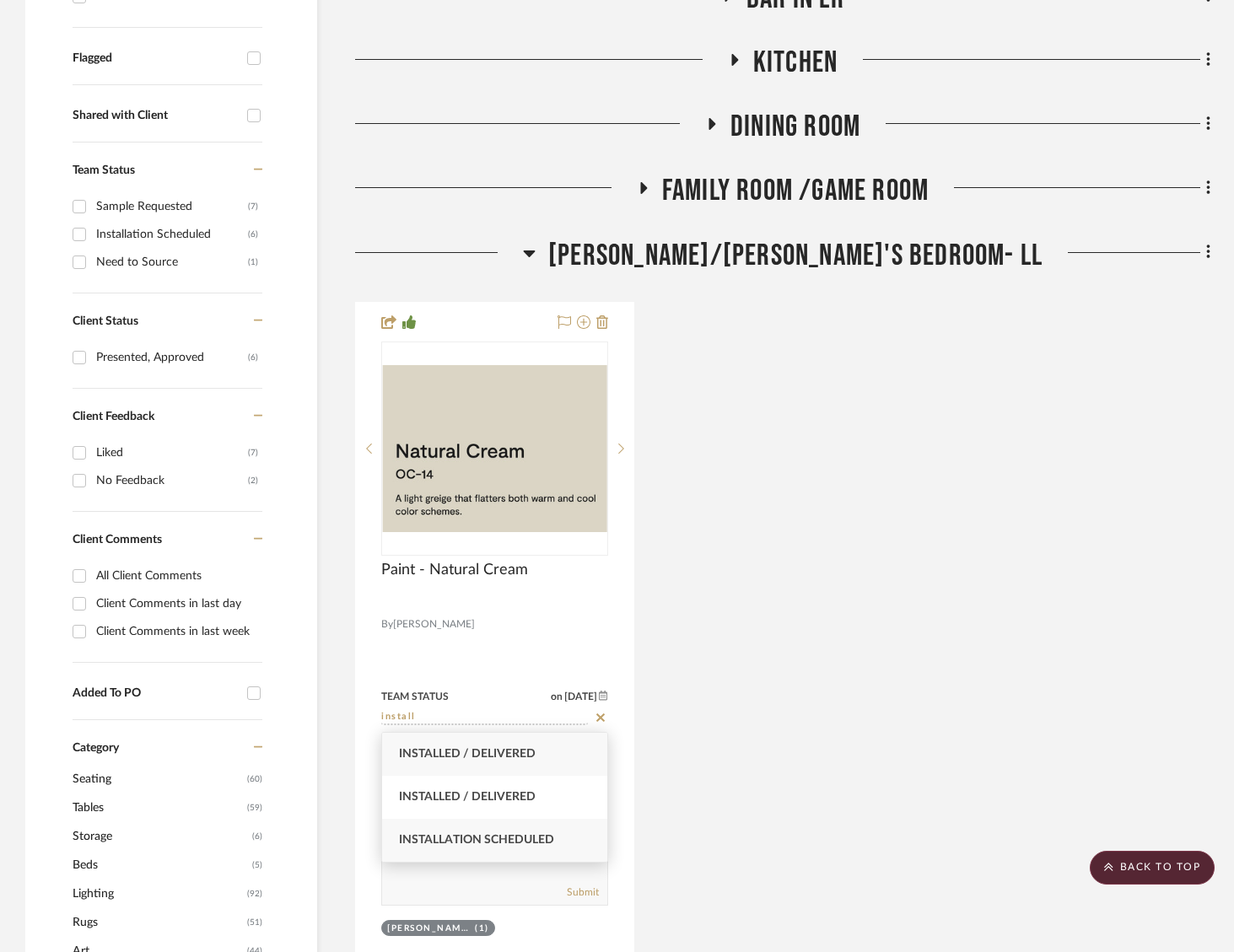 type on "install" 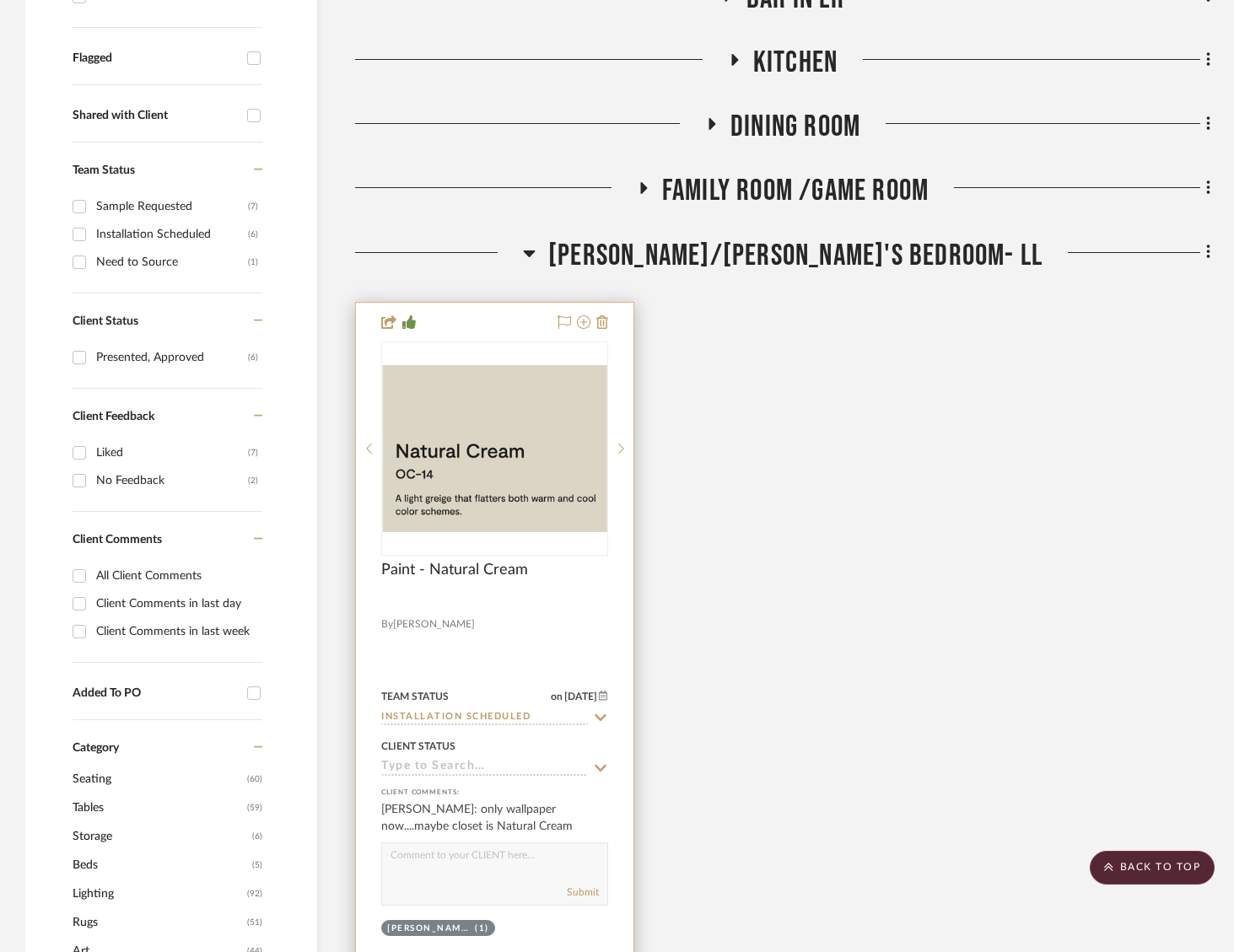 click 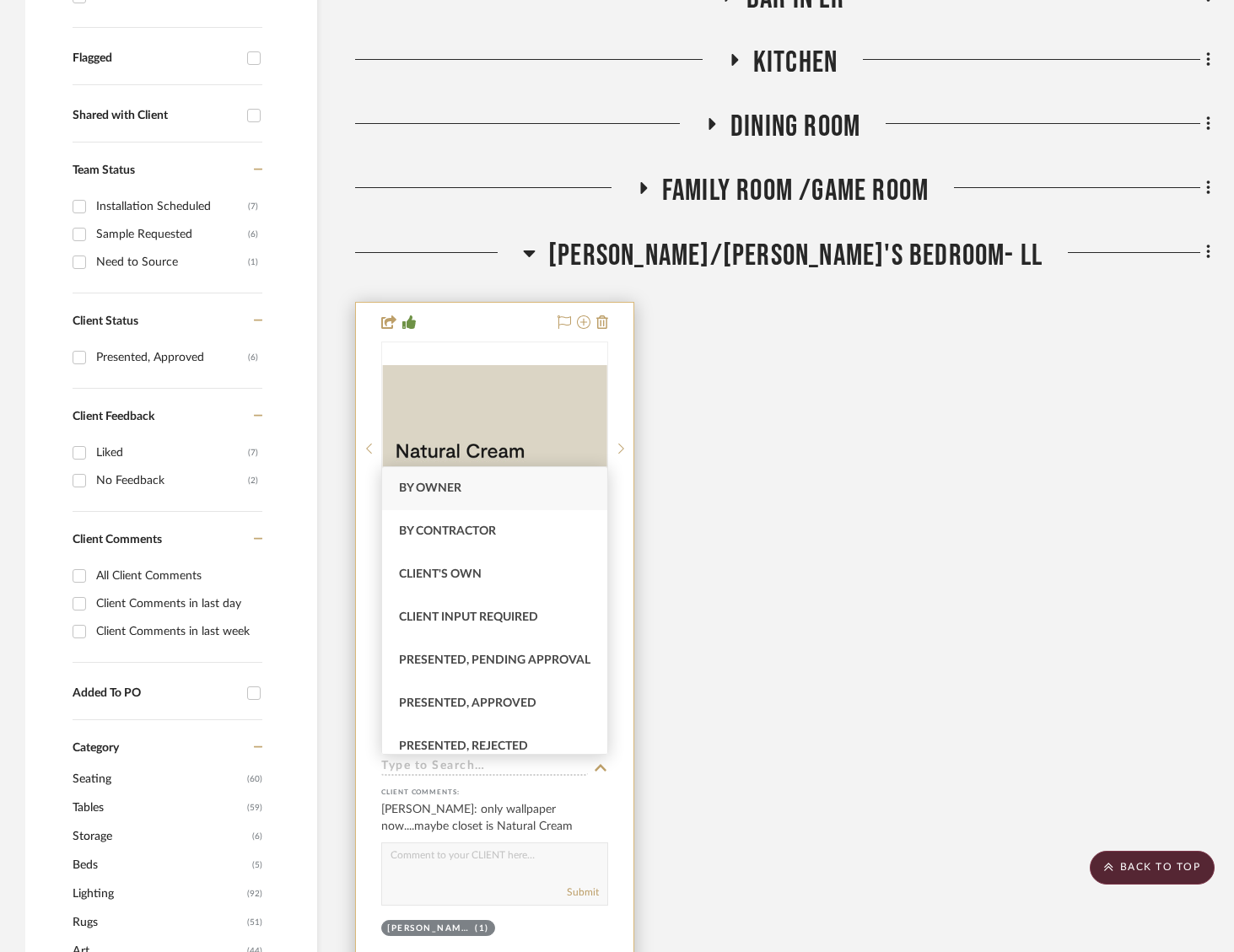 drag, startPoint x: 476, startPoint y: 717, endPoint x: 585, endPoint y: 637, distance: 135.20725 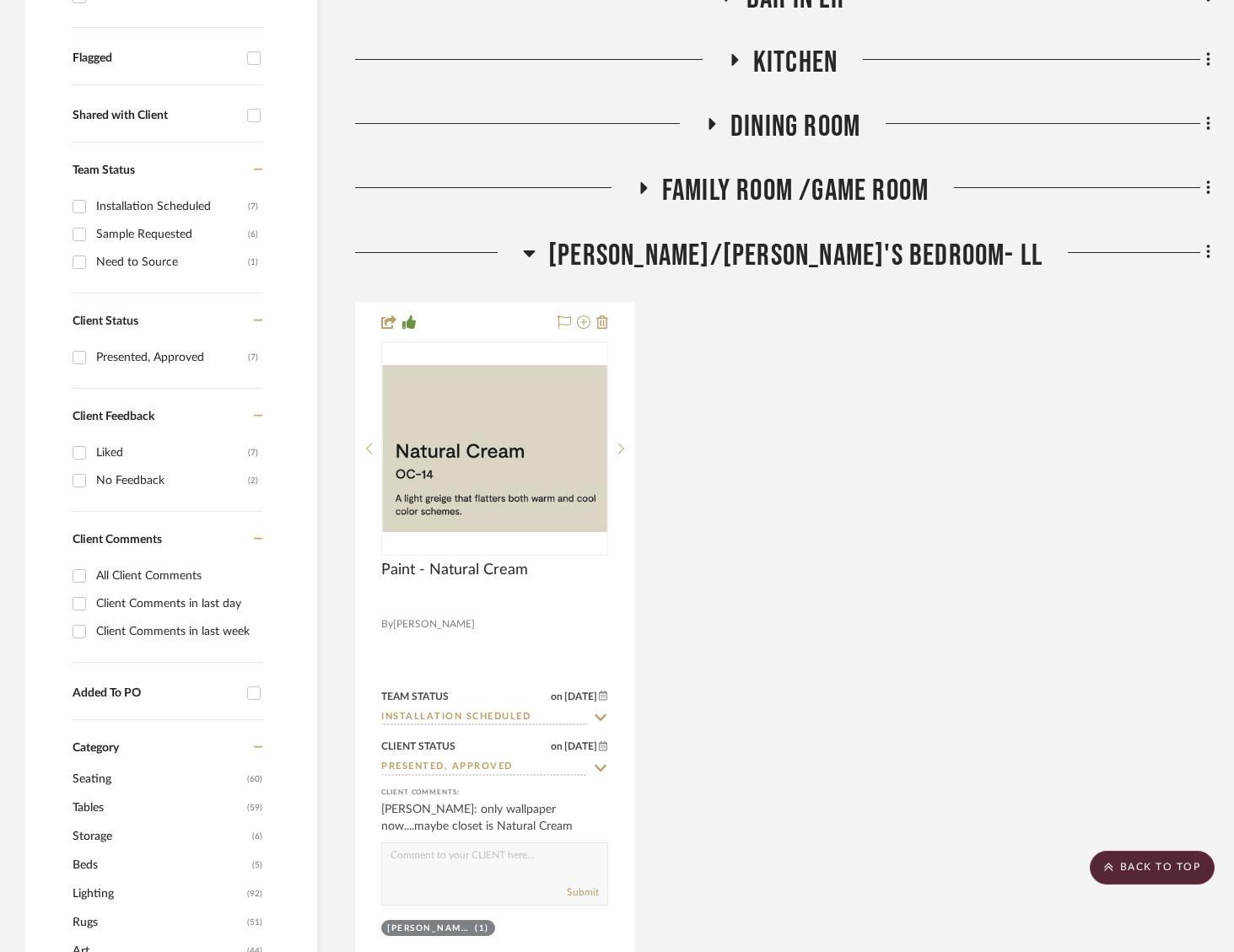 drag, startPoint x: 811, startPoint y: 250, endPoint x: 823, endPoint y: 211, distance: 40.8044 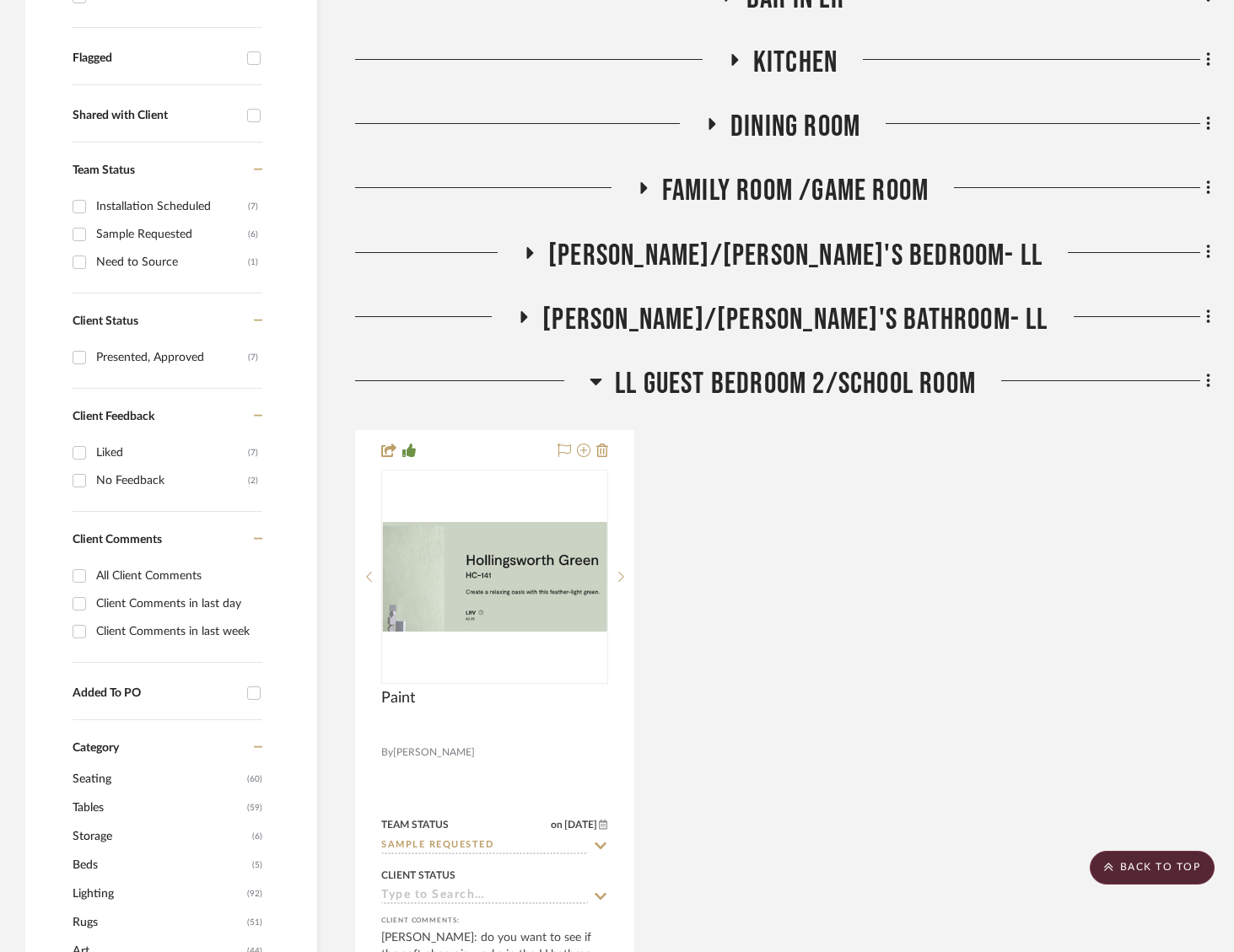 click on "Family Room /Game Room" 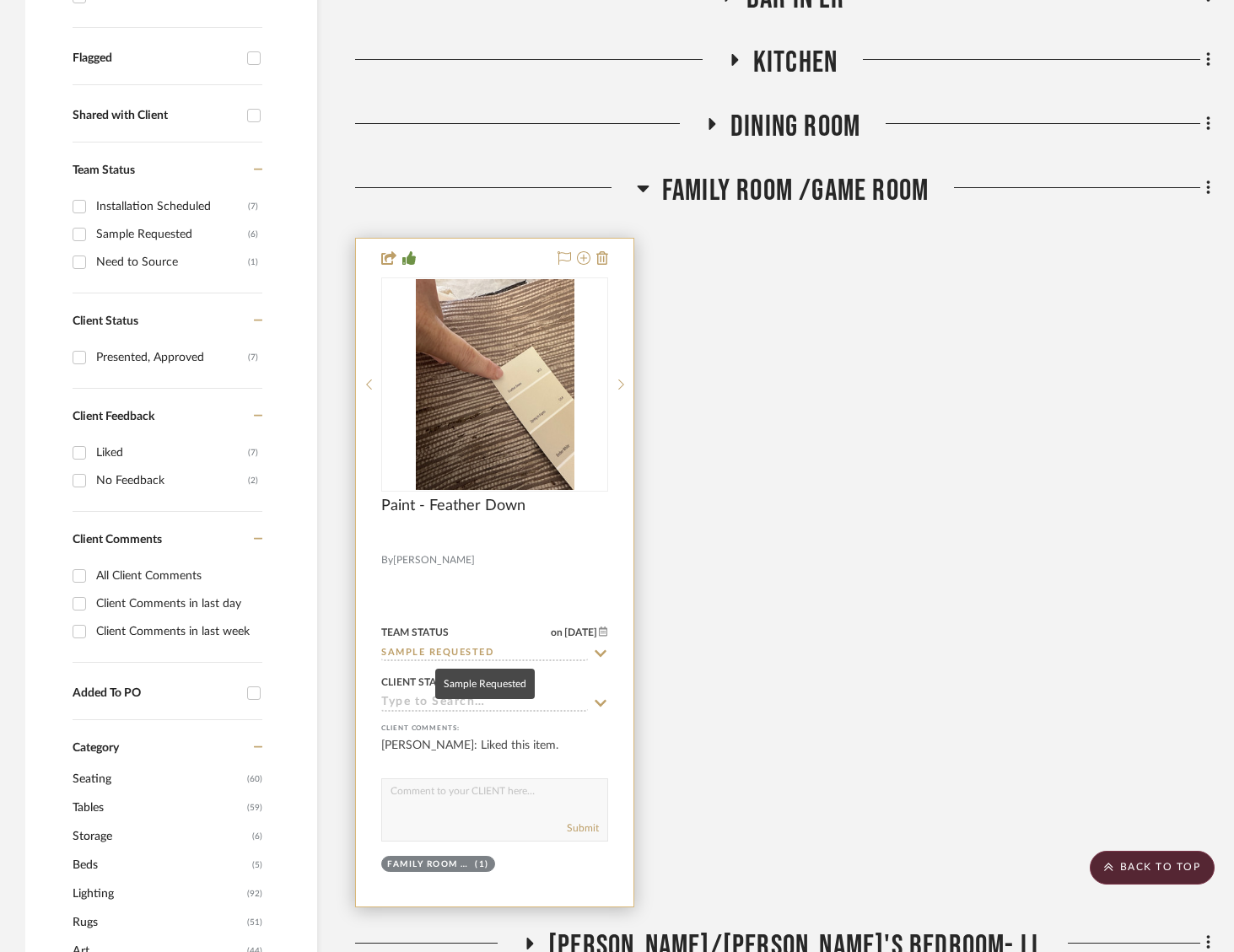 click on "Sample Requested" 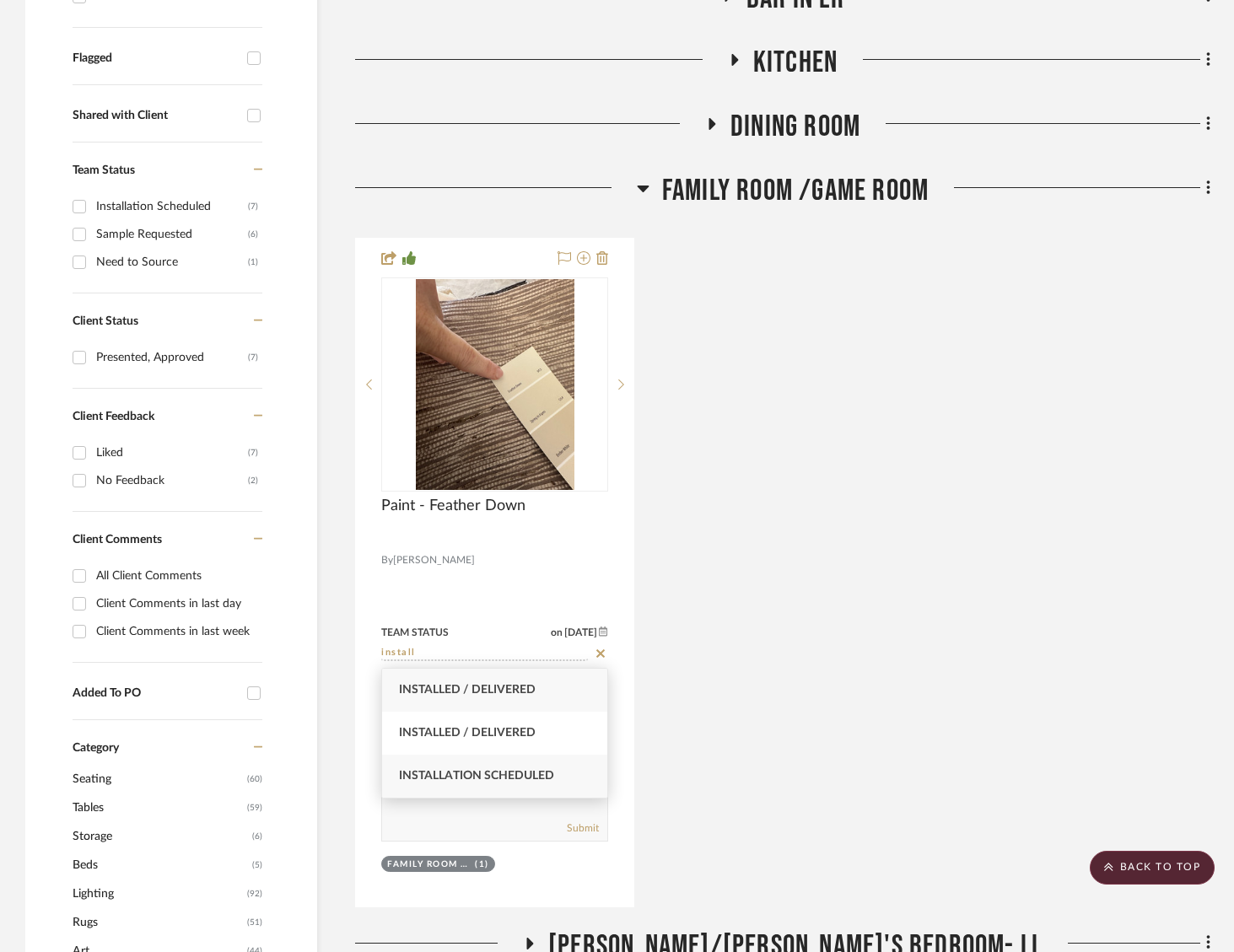 type on "install" 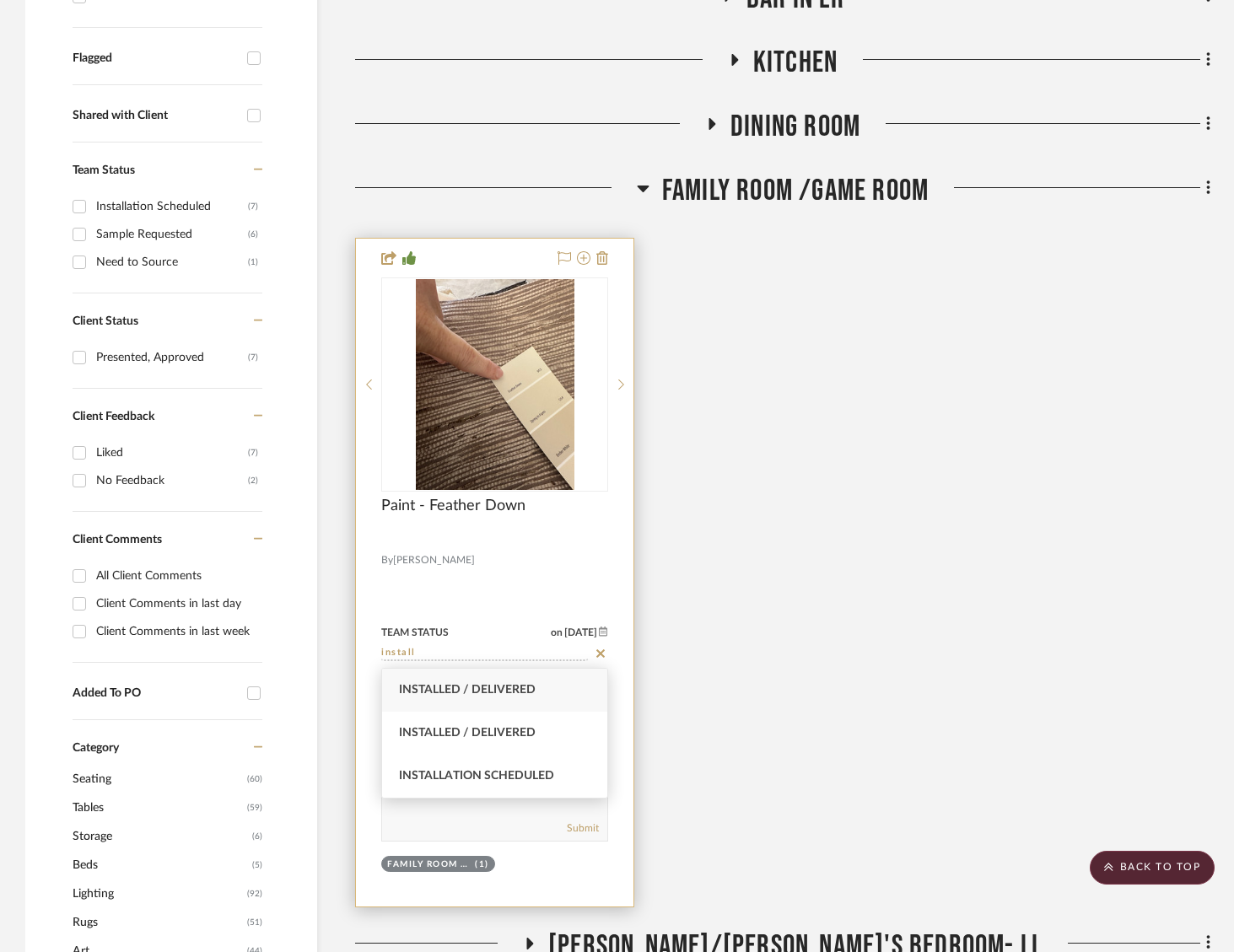 type on "[DATE]" 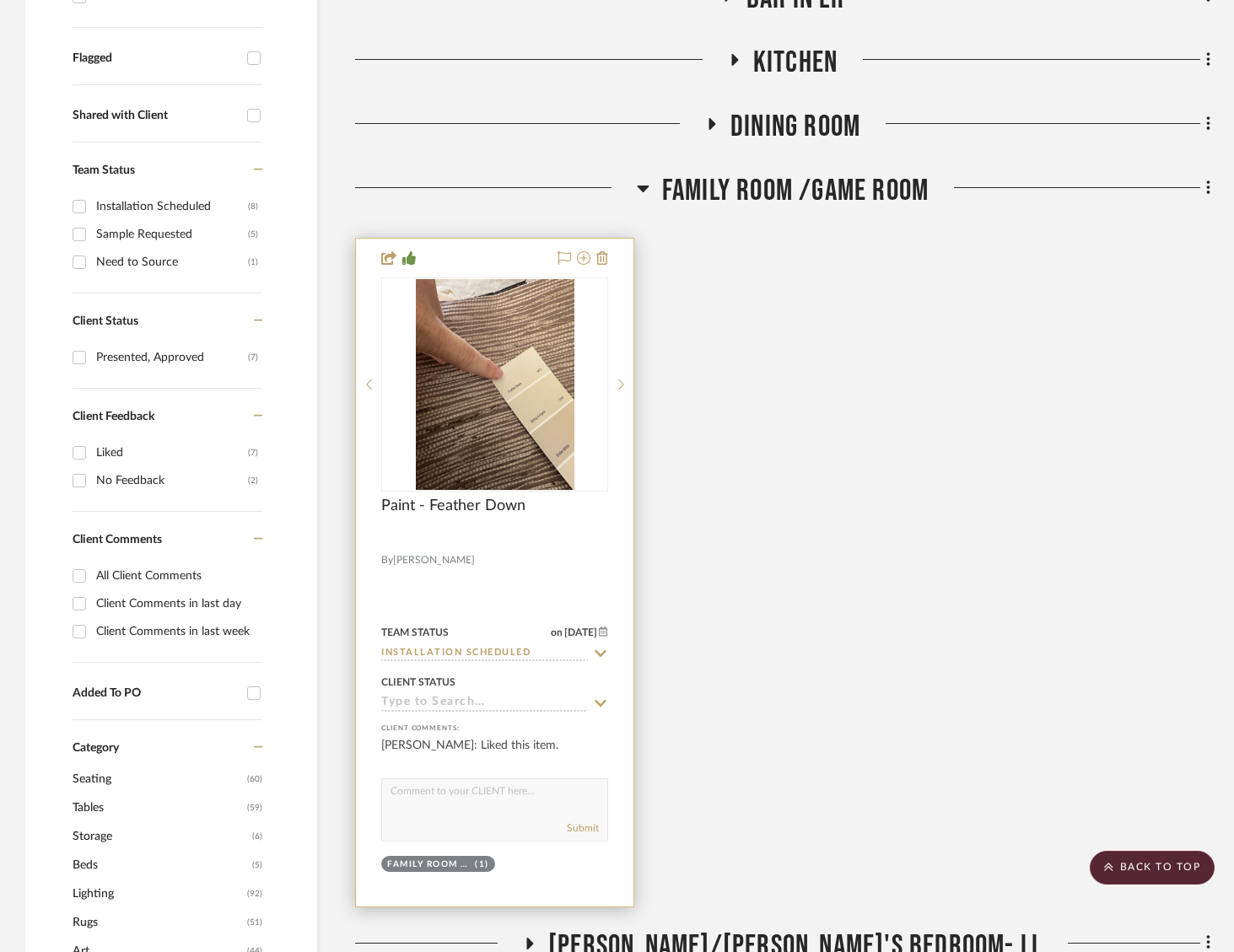 click 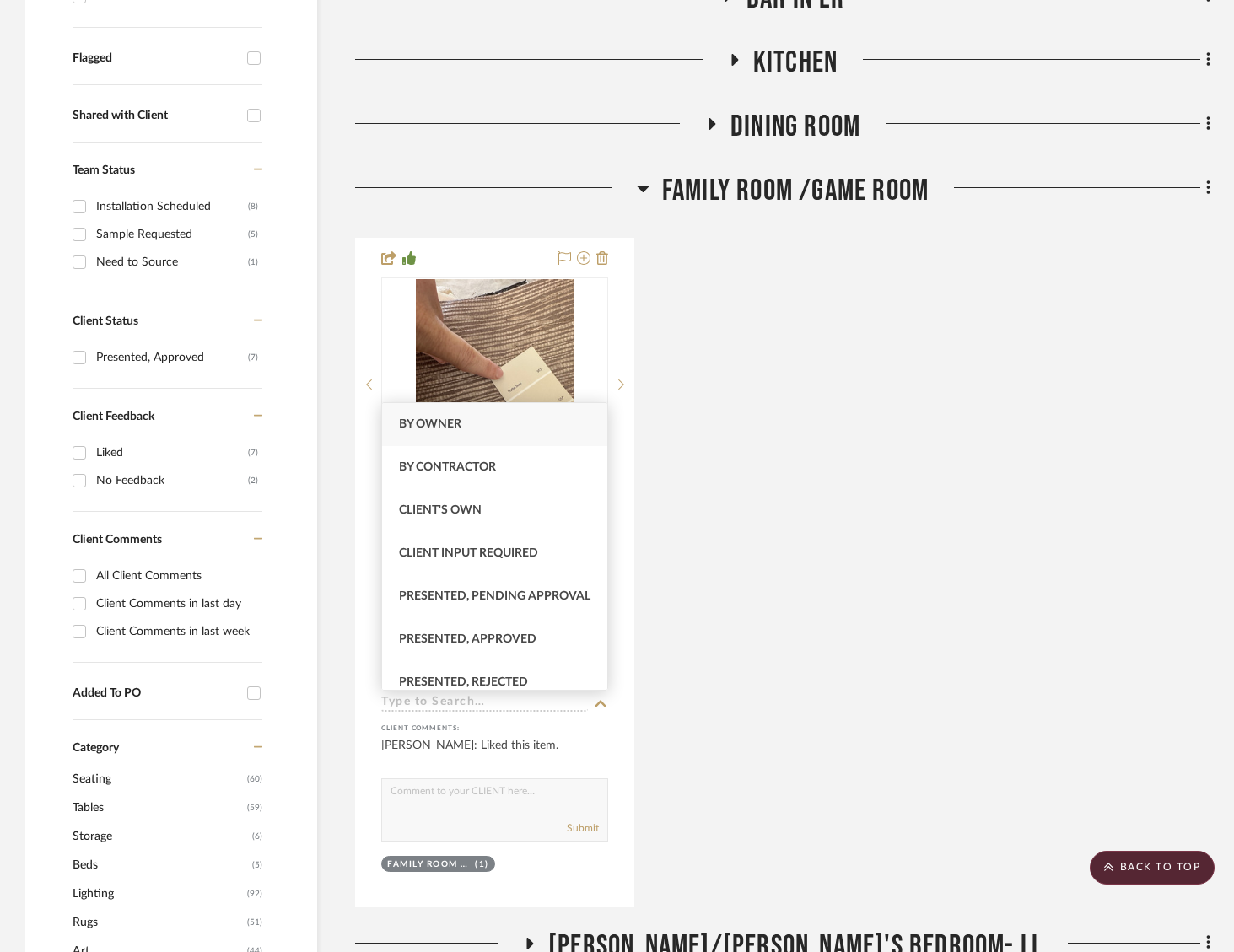 drag, startPoint x: 488, startPoint y: 653, endPoint x: 652, endPoint y: 623, distance: 166.72132 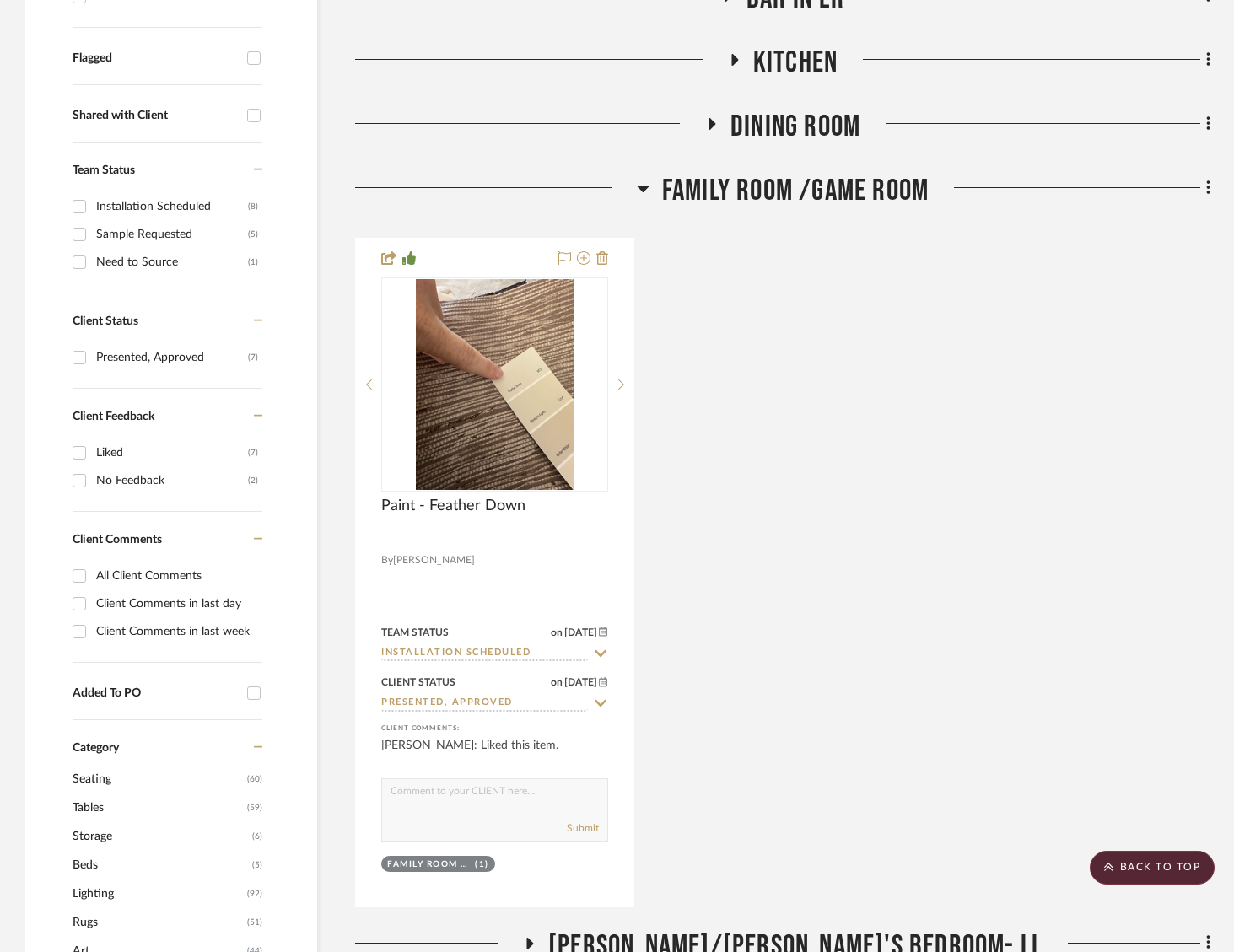 click on "Paint - Feather Down  By  [PERSON_NAME]  Ceiling Paint - Family Room
Feather Down - OC-9
Ceiling - Flat
Trim & Window Trim - Low Sheen
Team Status on [DATE] [DATE] Installation Scheduled Client Status on [DATE] [DATE] Presented, Approved client Comments:  [PERSON_NAME]: Liked this item.   Submit   Family Room /Game Room  (1)    [PERSON_NAME]" 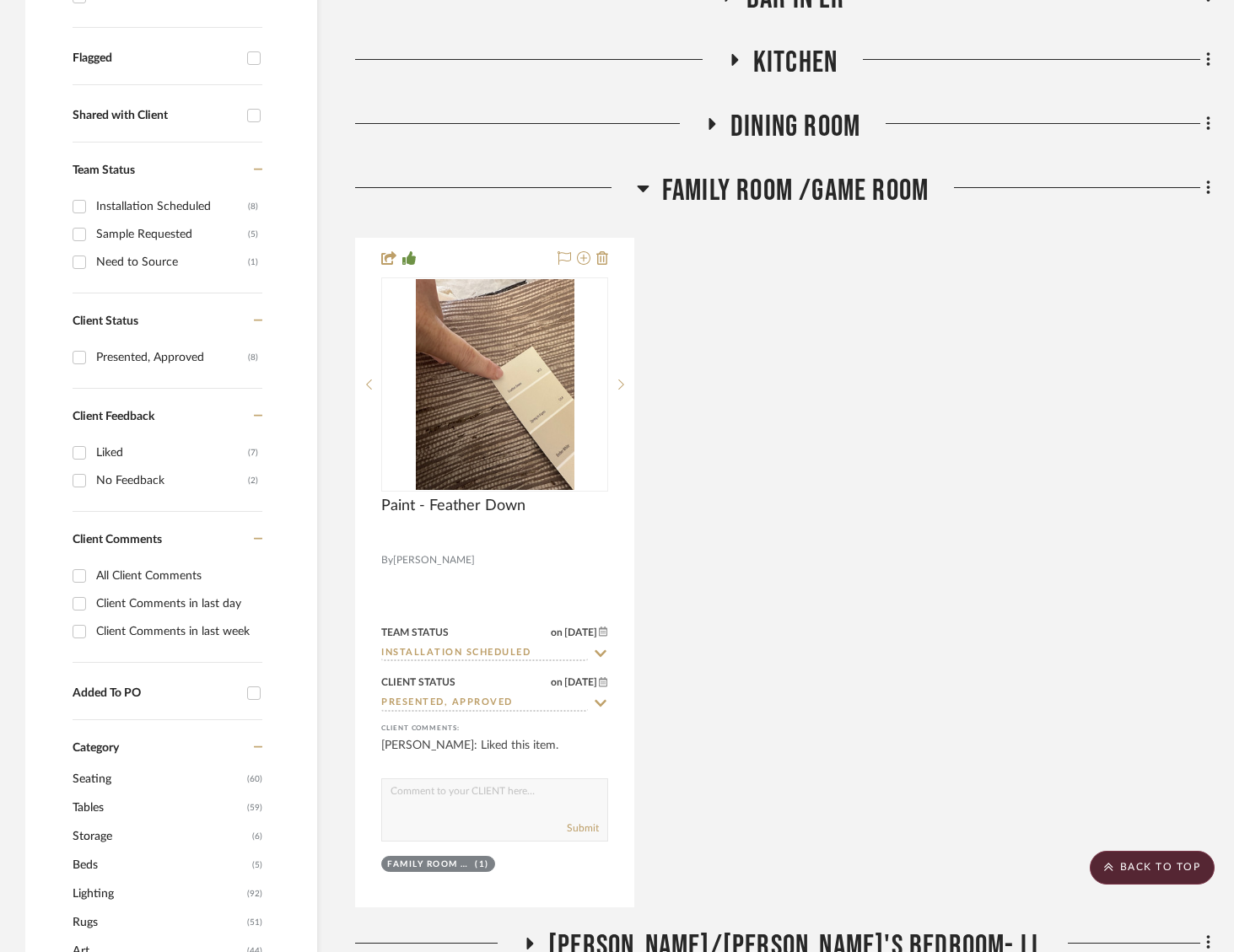 click on "Family Room /Game Room" 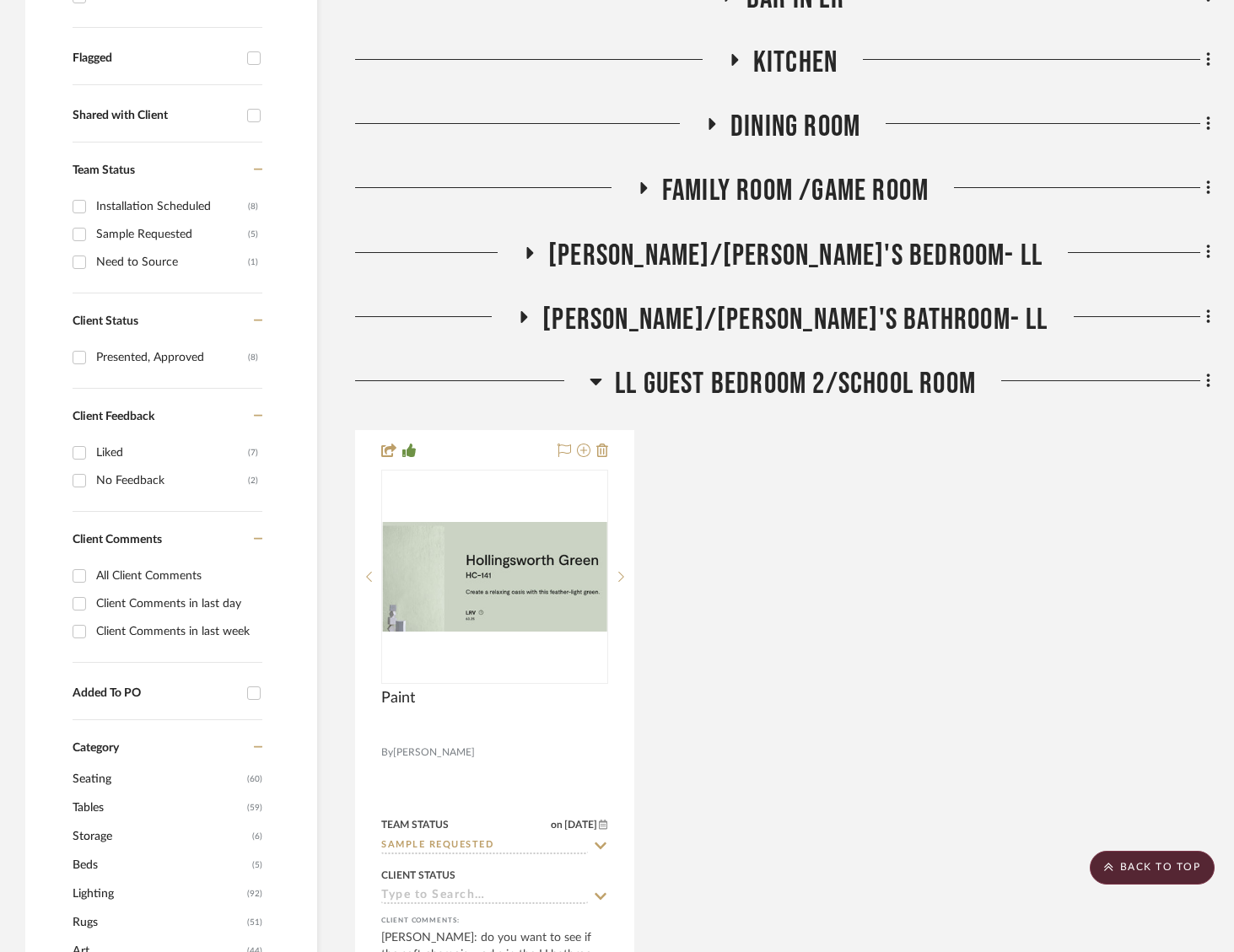 click on "[PERSON_NAME]/[PERSON_NAME]'s Bedroom- LL" 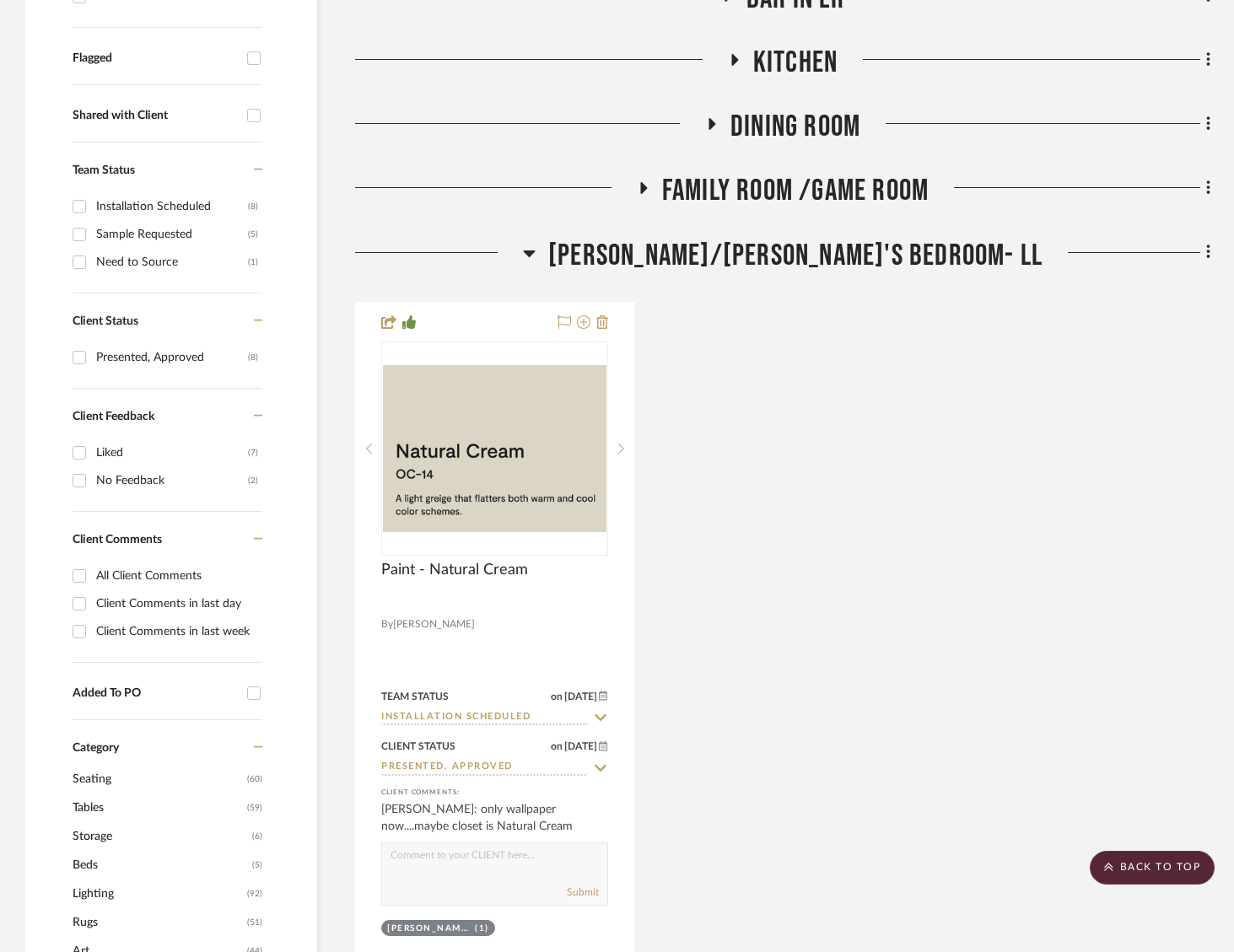 click on "[PERSON_NAME]/[PERSON_NAME]'s Bedroom- LL" 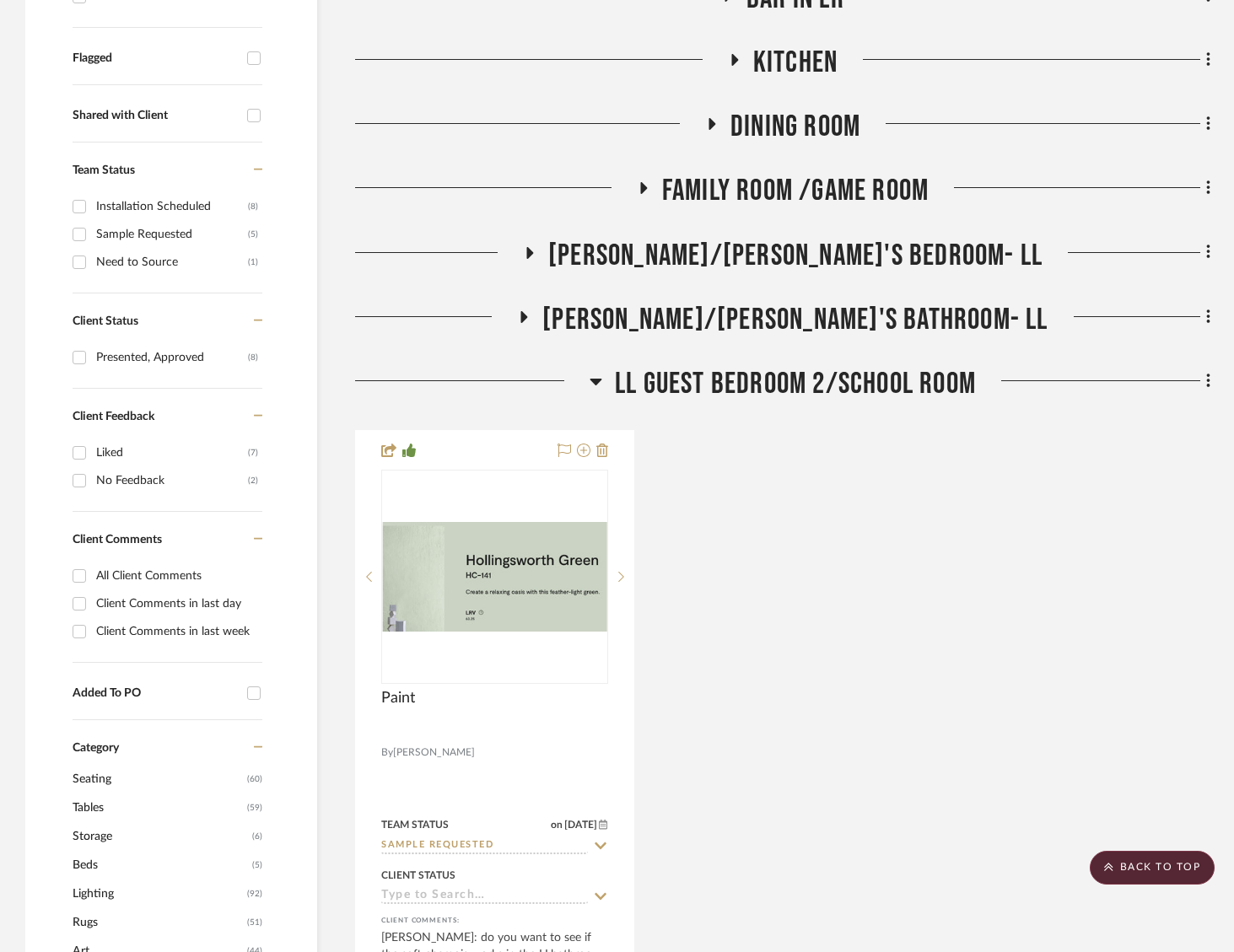 click on "[PERSON_NAME]/[PERSON_NAME]'s Bathroom- LL" 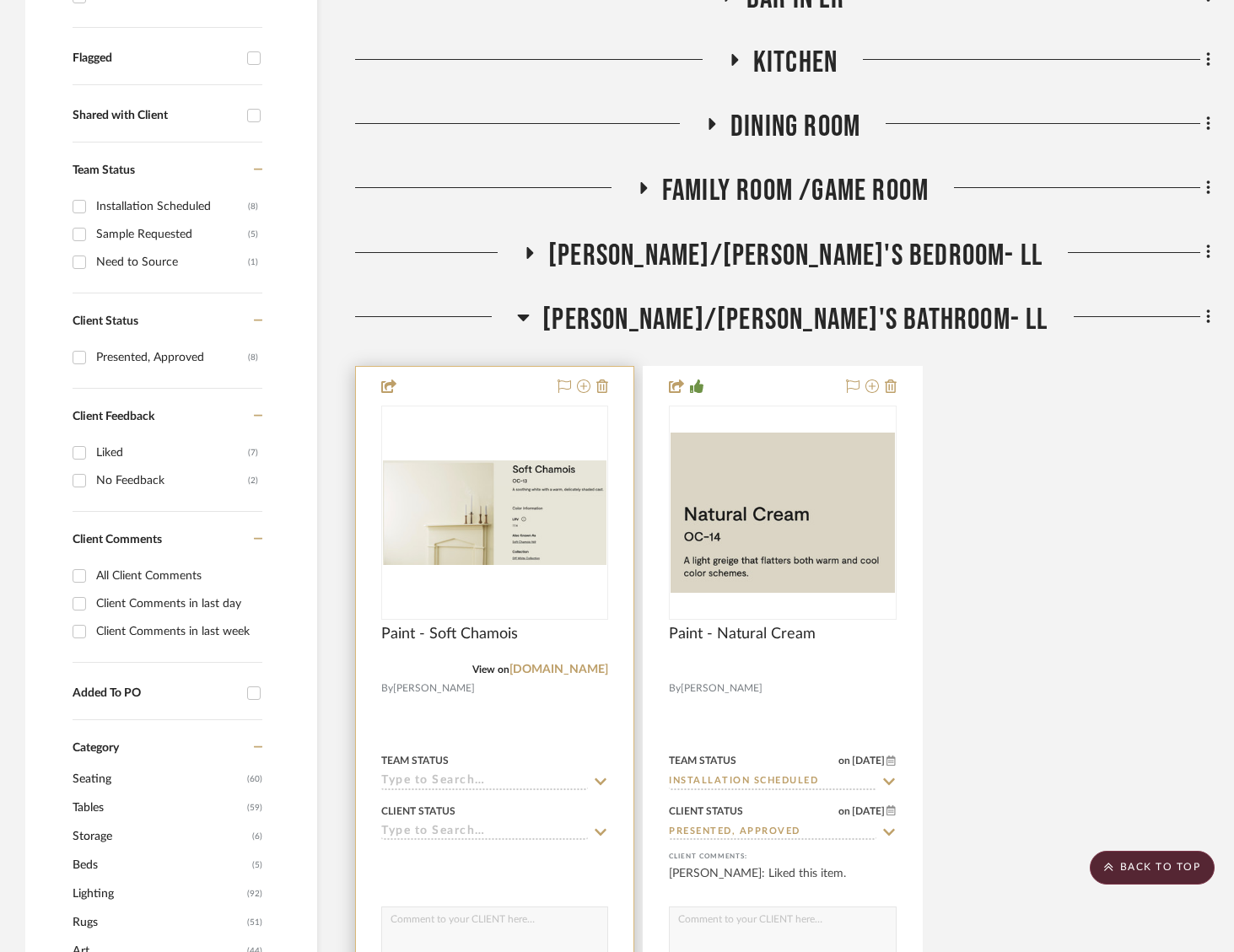 click 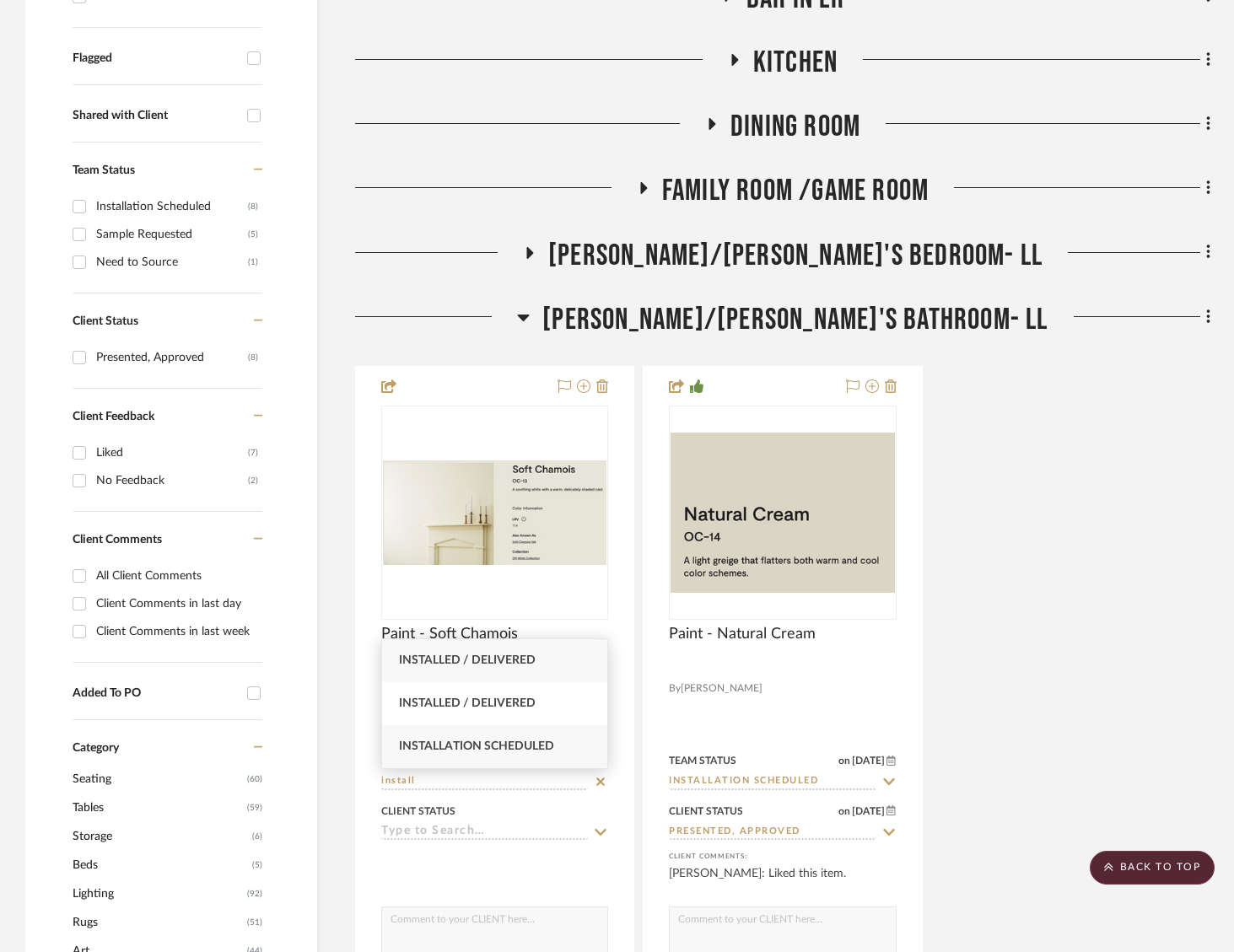 type on "install" 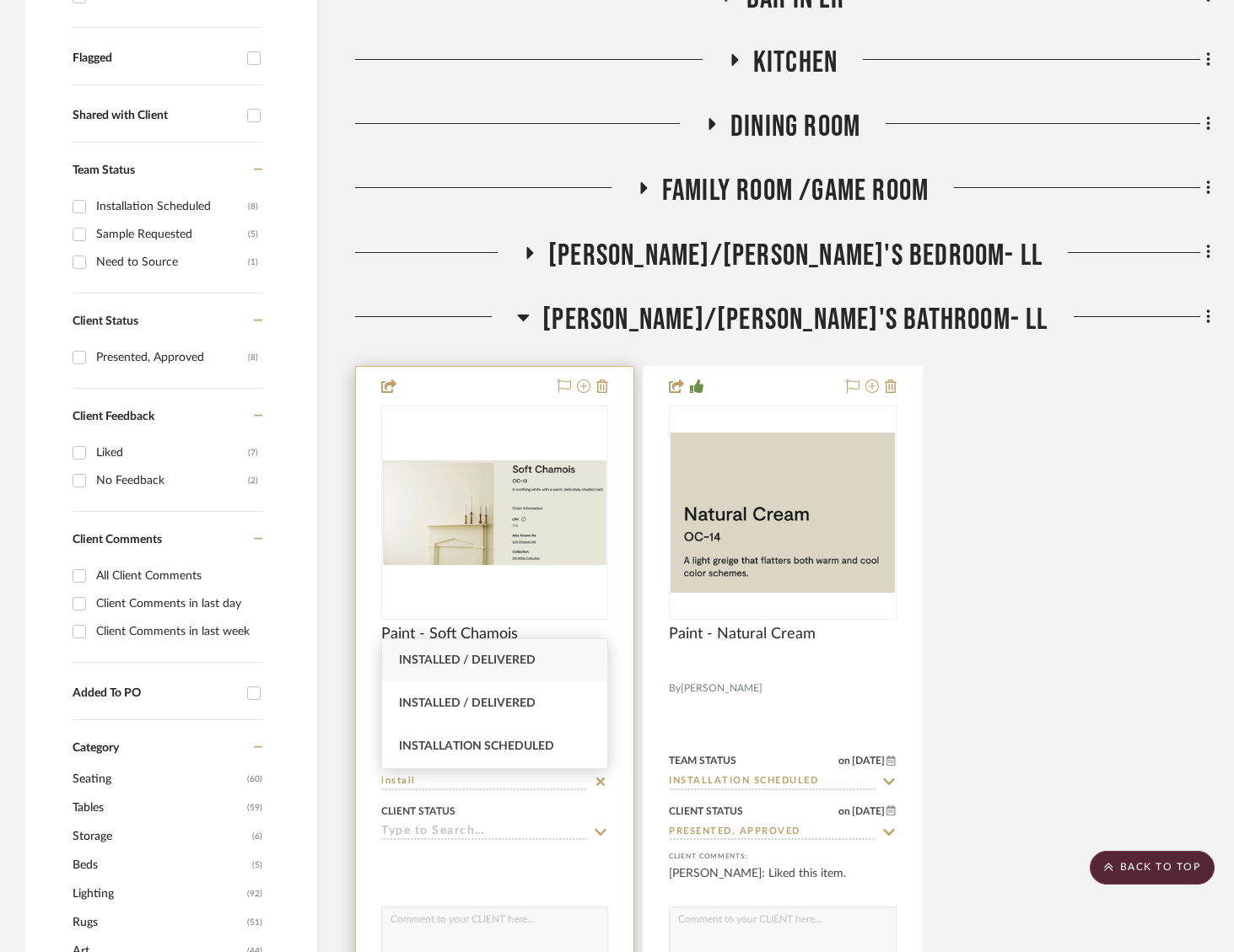 drag, startPoint x: 445, startPoint y: 734, endPoint x: 461, endPoint y: 826, distance: 93.38094 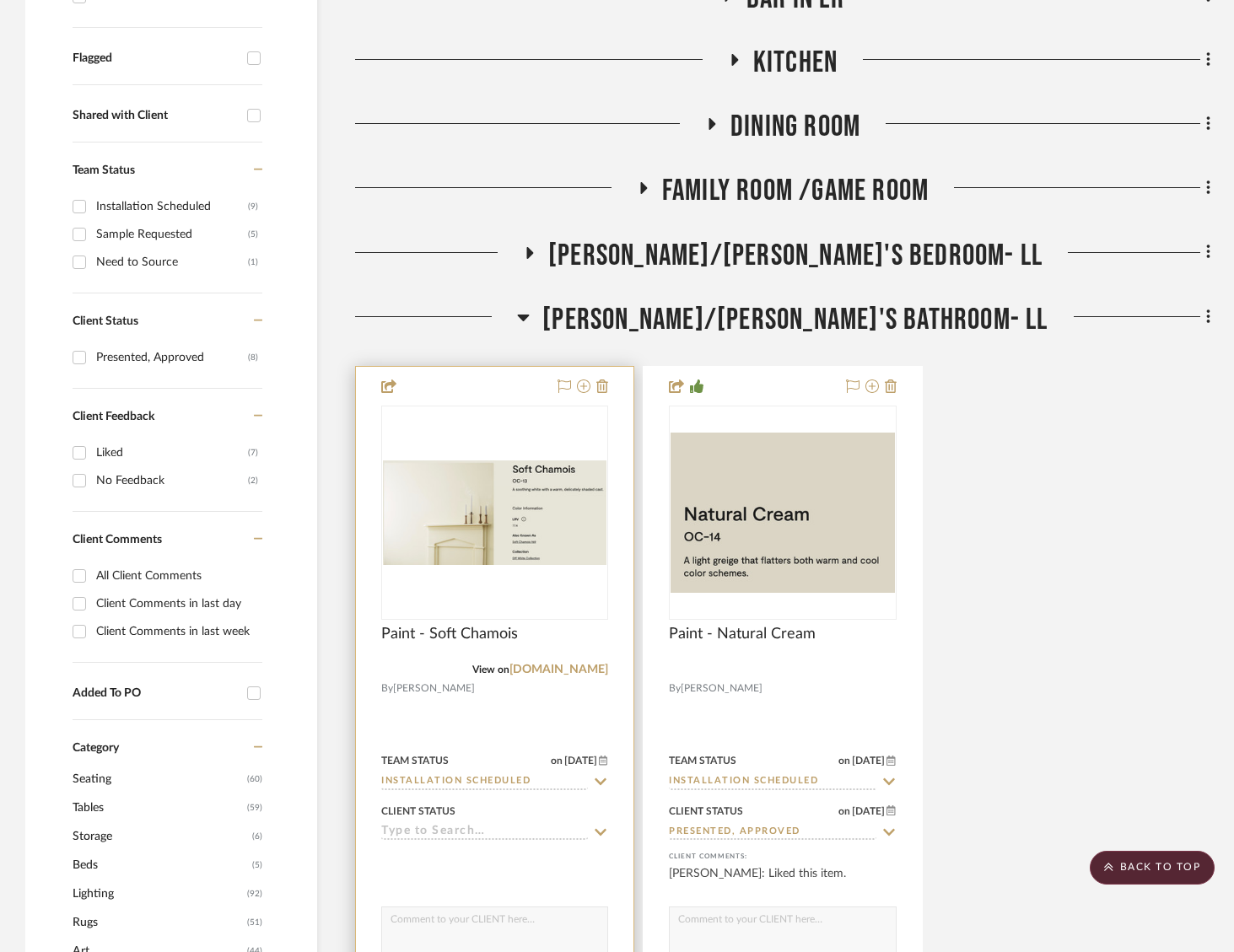 click 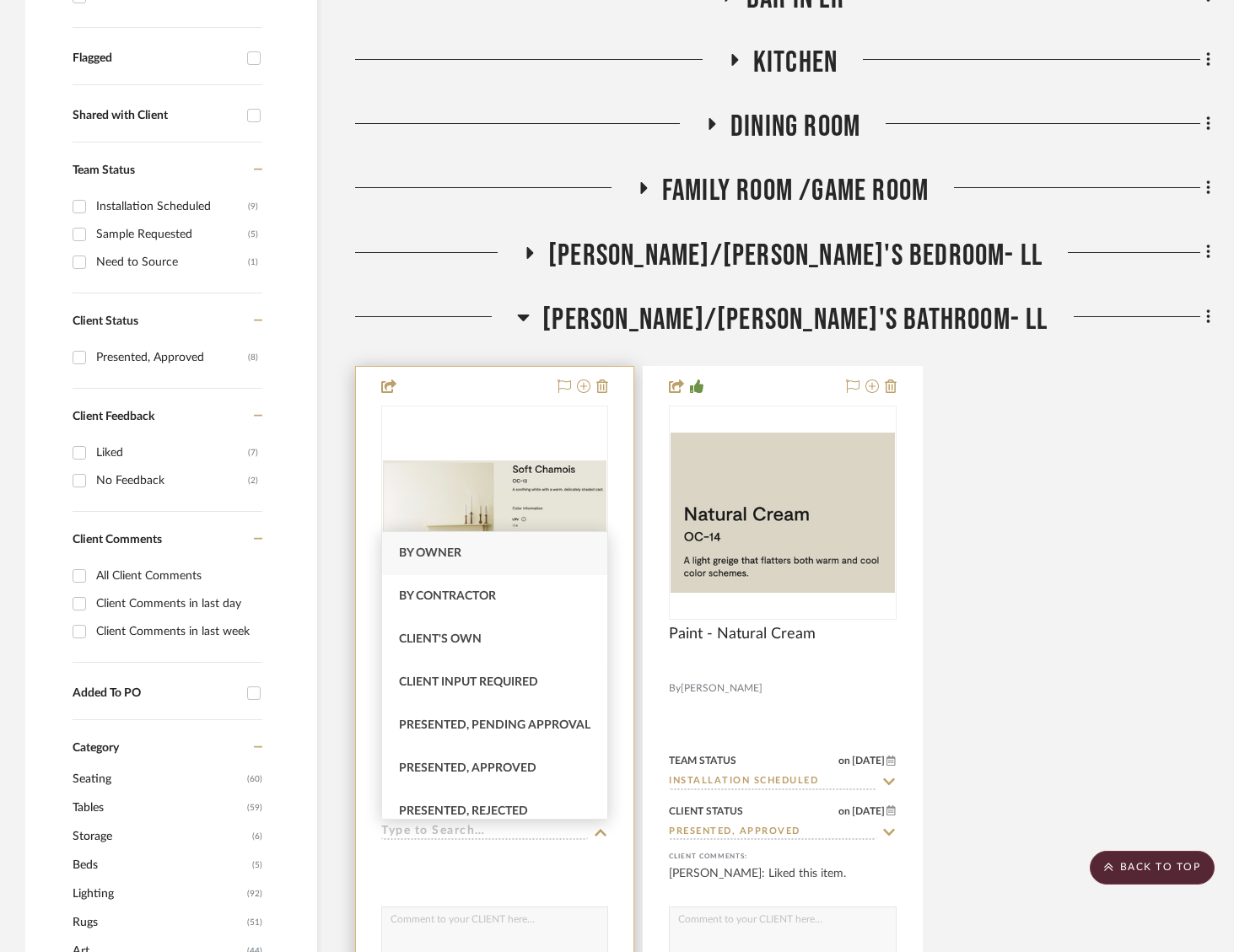 drag, startPoint x: 473, startPoint y: 797, endPoint x: 515, endPoint y: 793, distance: 42.19005 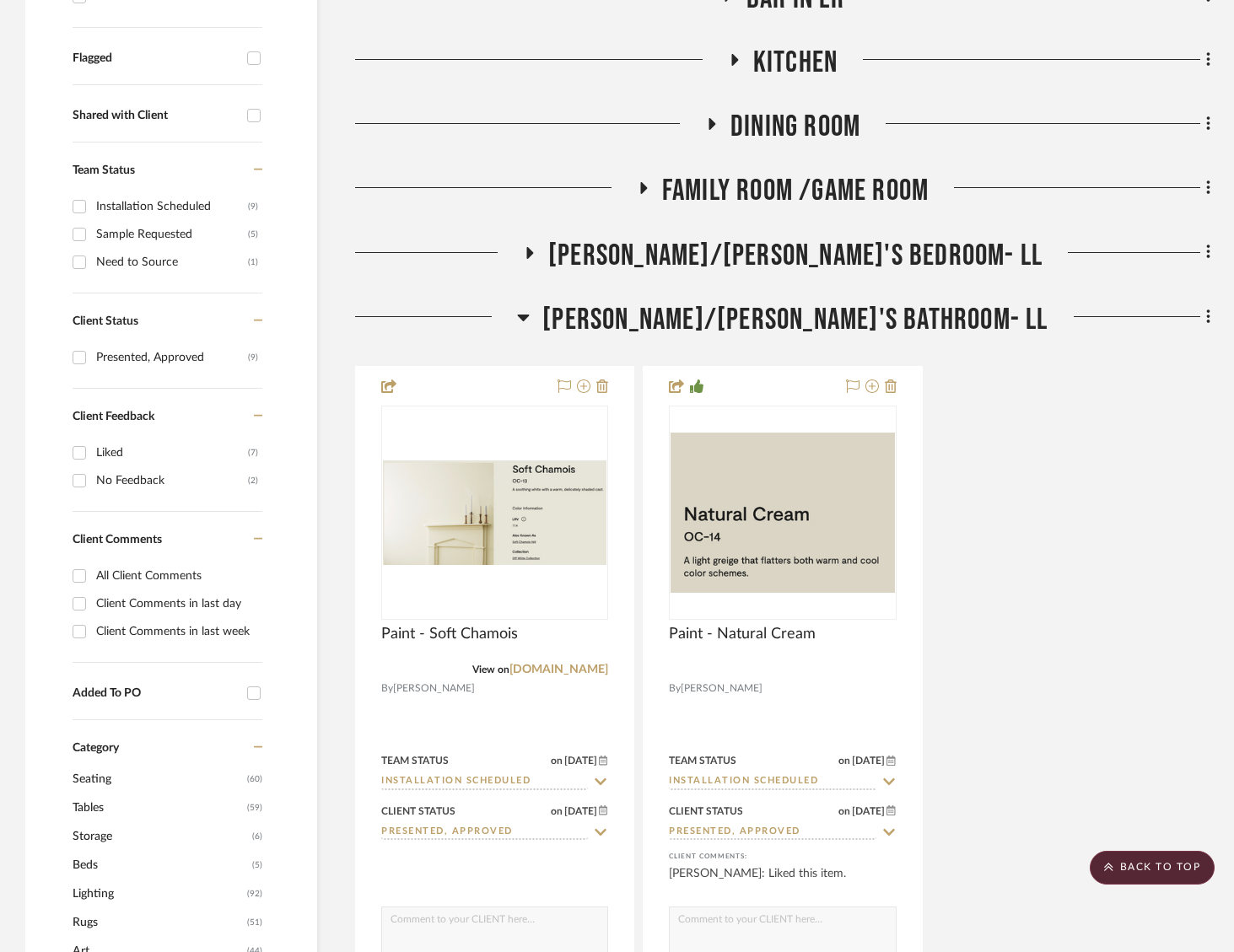 click on "Paint - Soft Chamois  View on  [DOMAIN_NAME]  By  [PERSON_NAME]
Team Status on [DATE] [DATE] Installation Scheduled Client Status on [DATE] [DATE] Presented, Approved client Comments:  Submit   [PERSON_NAME]/Son's Bathroom- LL  (1)    [PERSON_NAME]  Paint - Natural Cream  By  [PERSON_NAME]  Wall & Trim Paint - [PERSON_NAME]'s Bathroom
Natural Cream - OC-14
Wall - Scrubbable Flat
Trim - Low Sheen
Team Status on [DATE] [DATE] Installation Scheduled Client Status on [DATE] [DATE] Presented, Approved client Comments:  [PERSON_NAME]: Liked this item.   Submit   [PERSON_NAME]/Son's Bathroom- LL  (1)    [PERSON_NAME]" 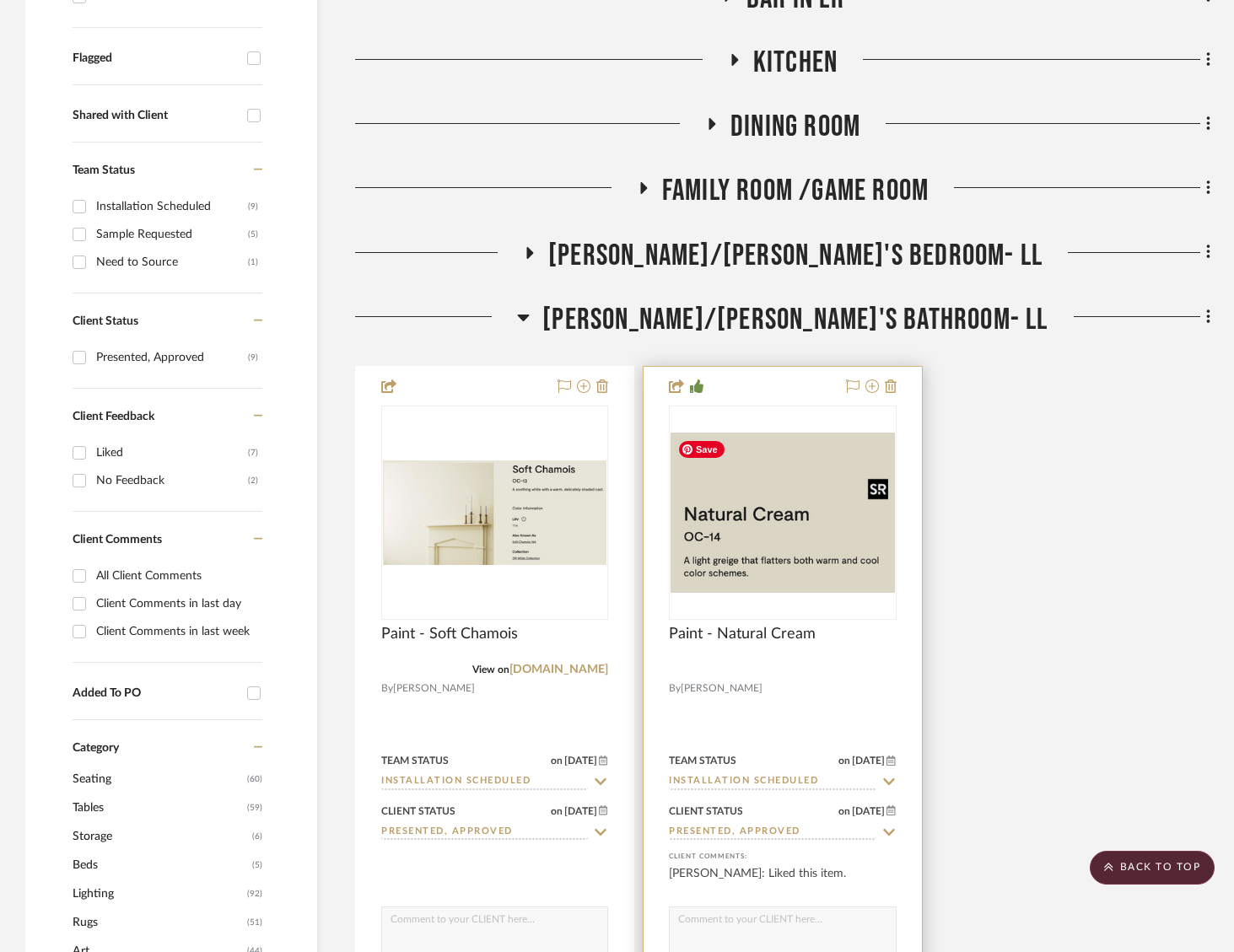 click at bounding box center (782, 513) 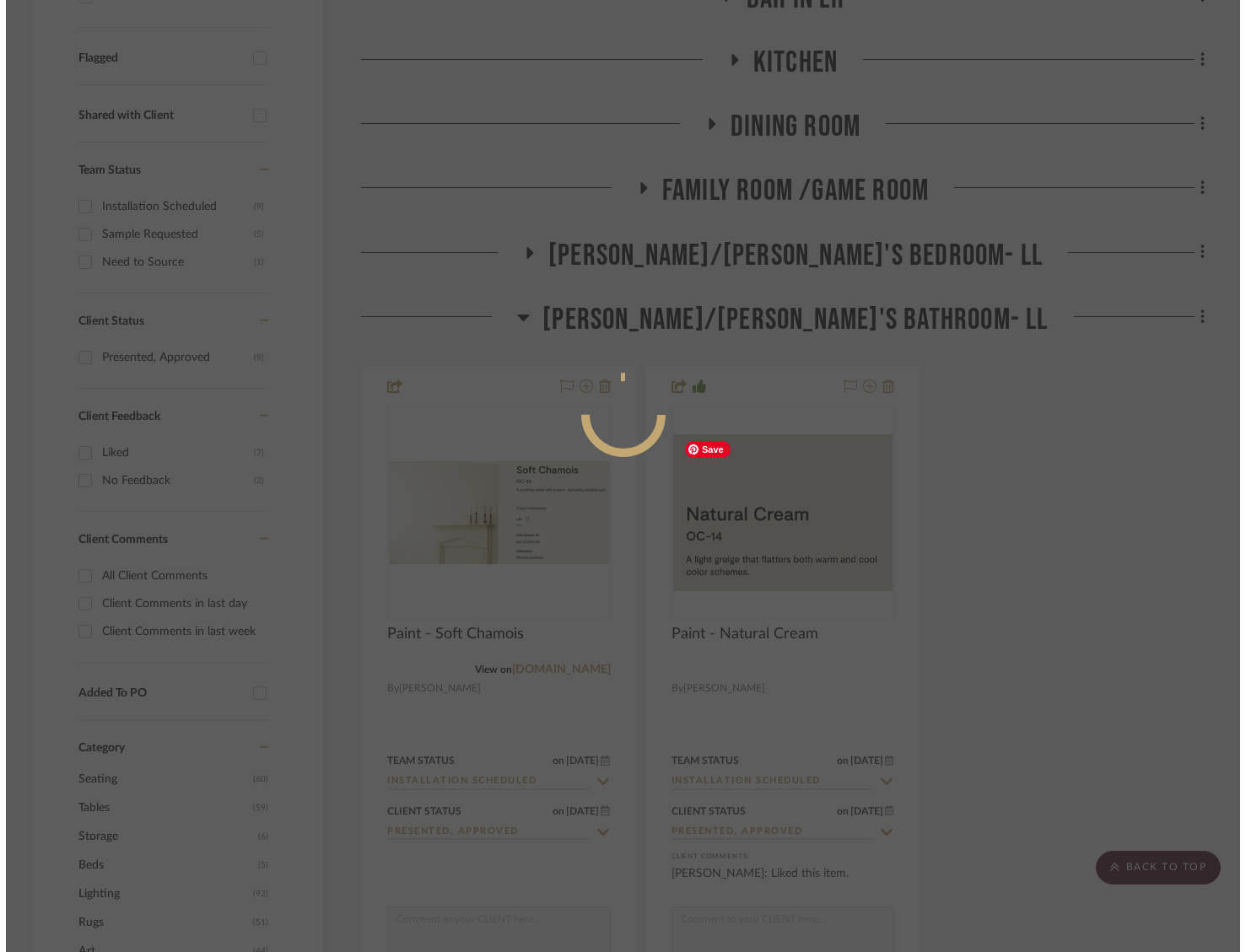 scroll, scrollTop: 0, scrollLeft: 0, axis: both 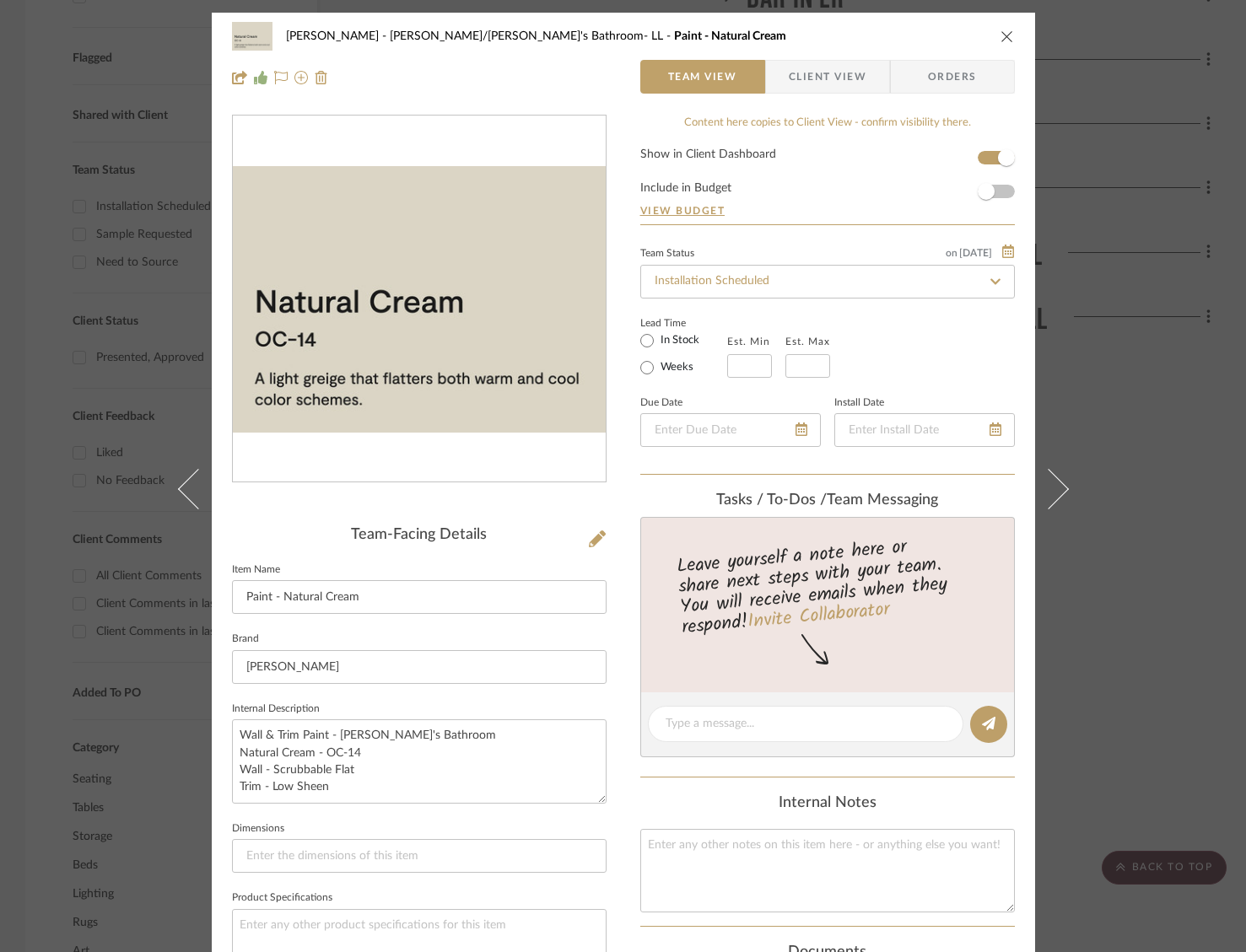 click at bounding box center [1007, 36] 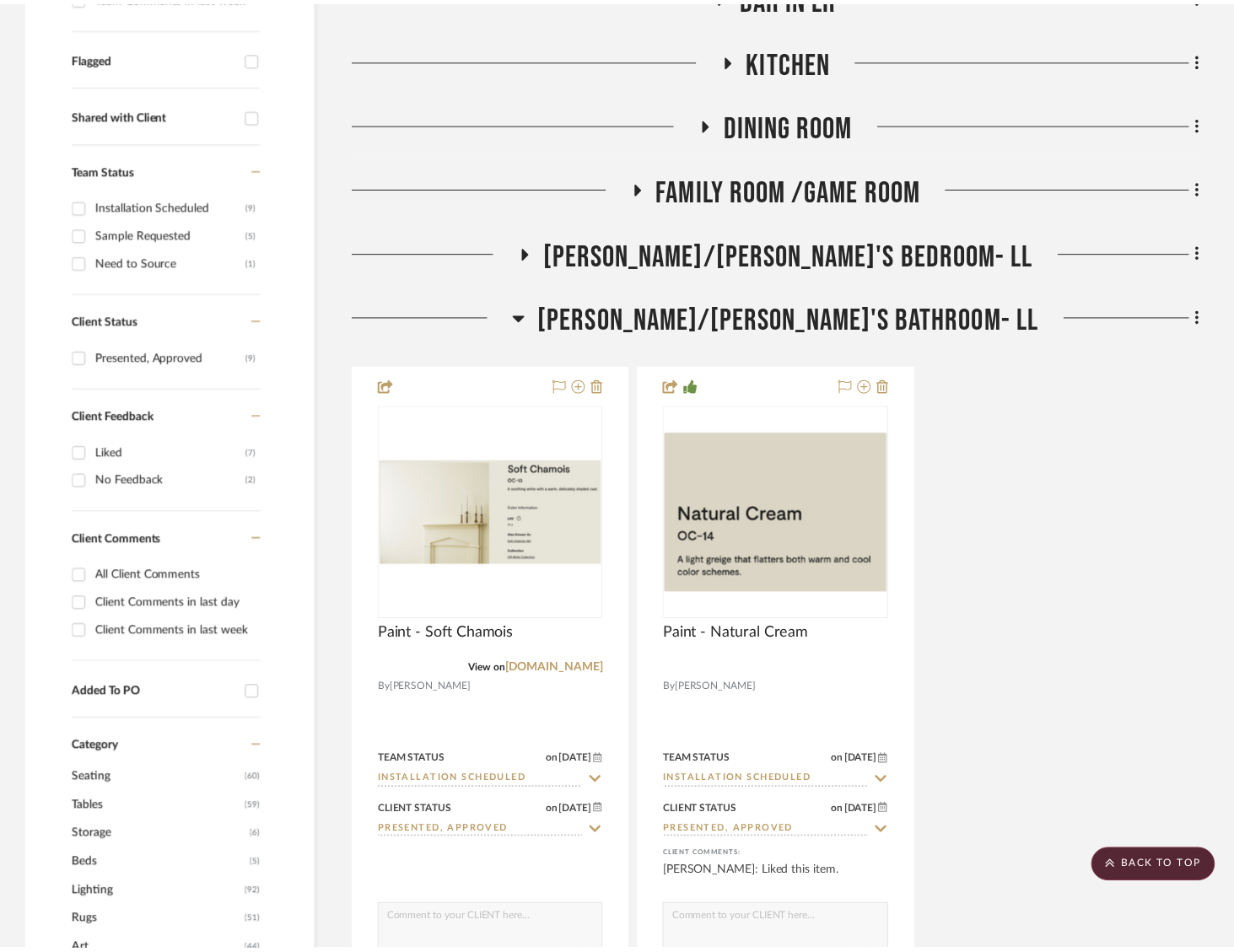 scroll, scrollTop: 623, scrollLeft: 0, axis: vertical 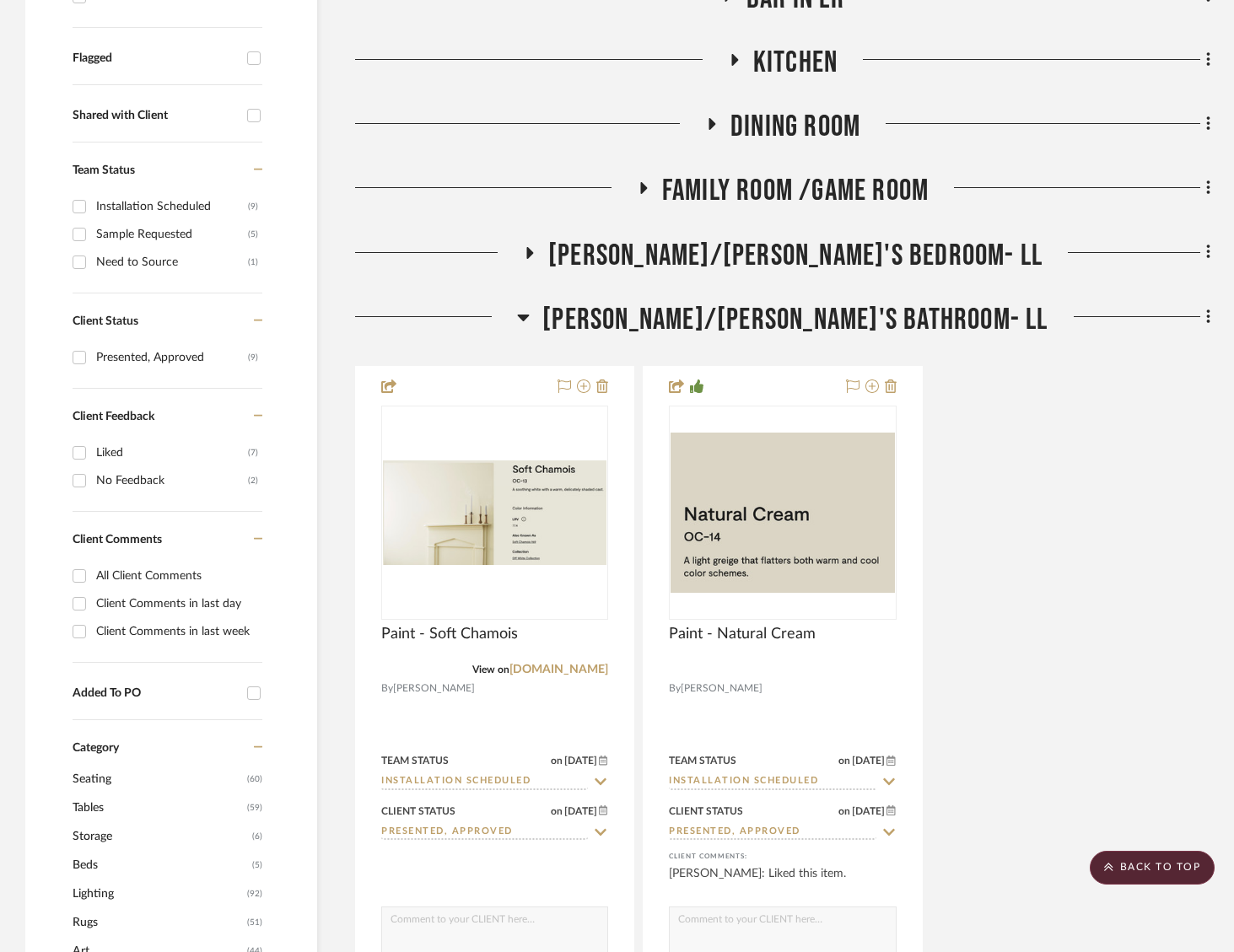 drag, startPoint x: 780, startPoint y: 309, endPoint x: 776, endPoint y: 390, distance: 81.09871 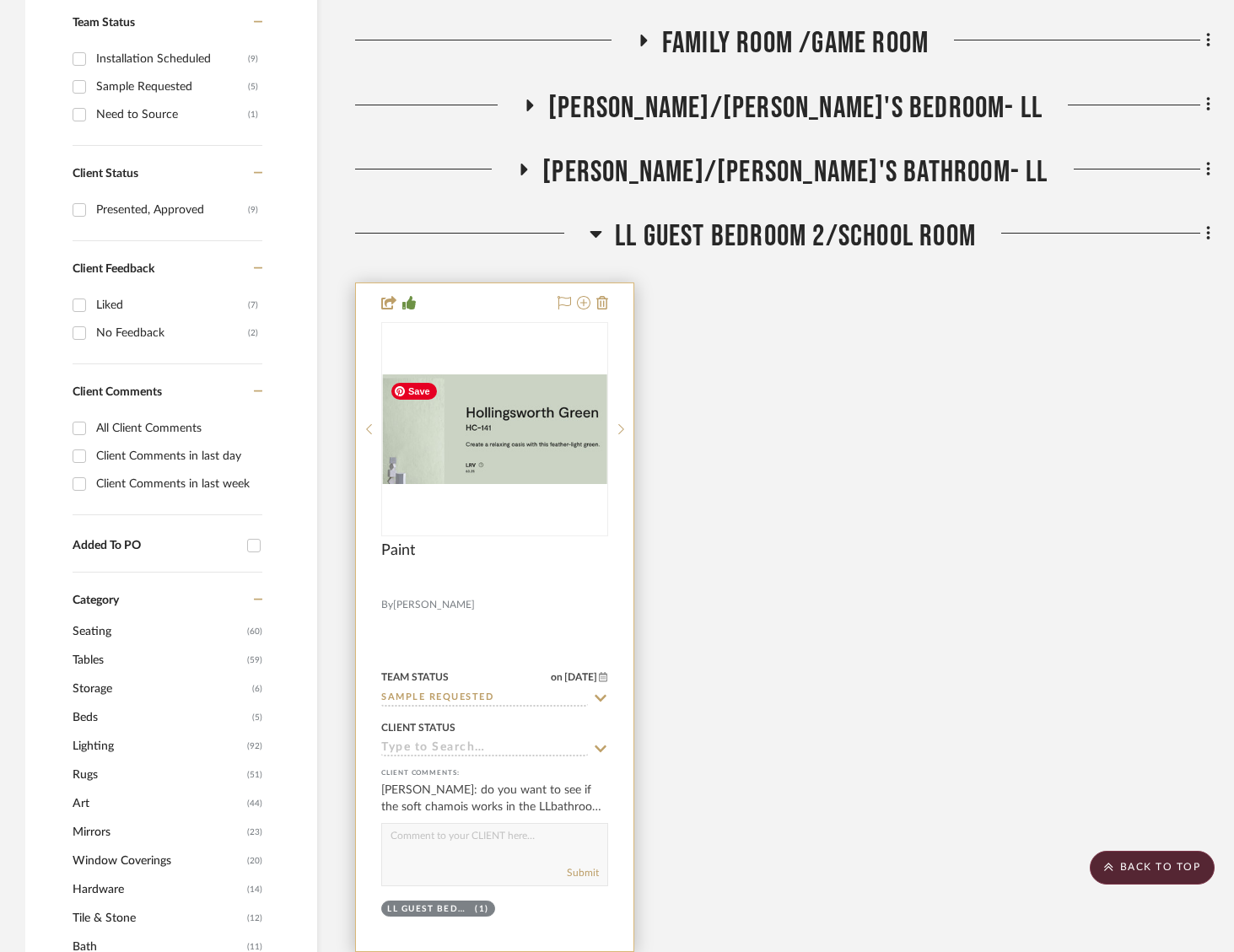 scroll, scrollTop: 775, scrollLeft: 0, axis: vertical 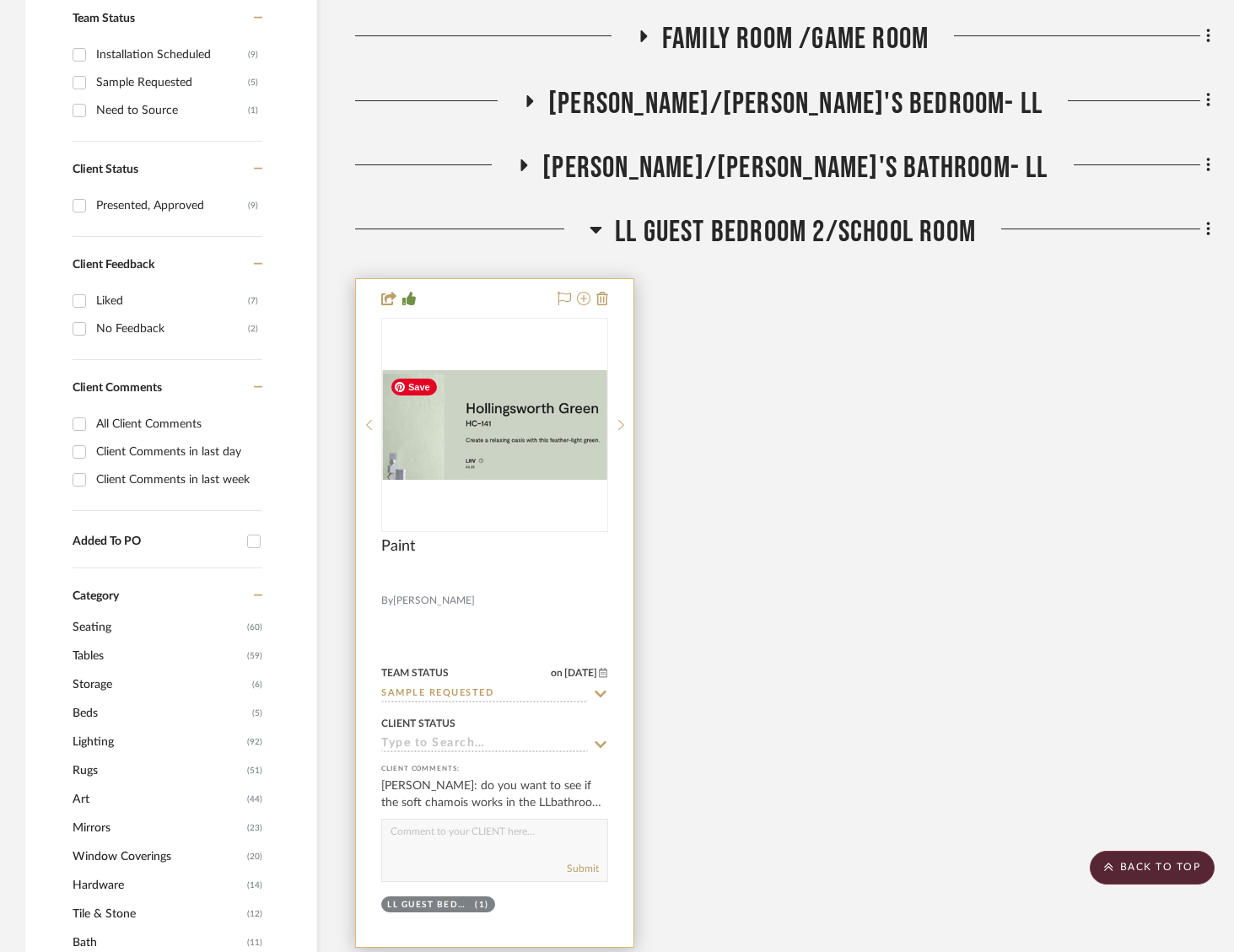 click at bounding box center [494, 425] 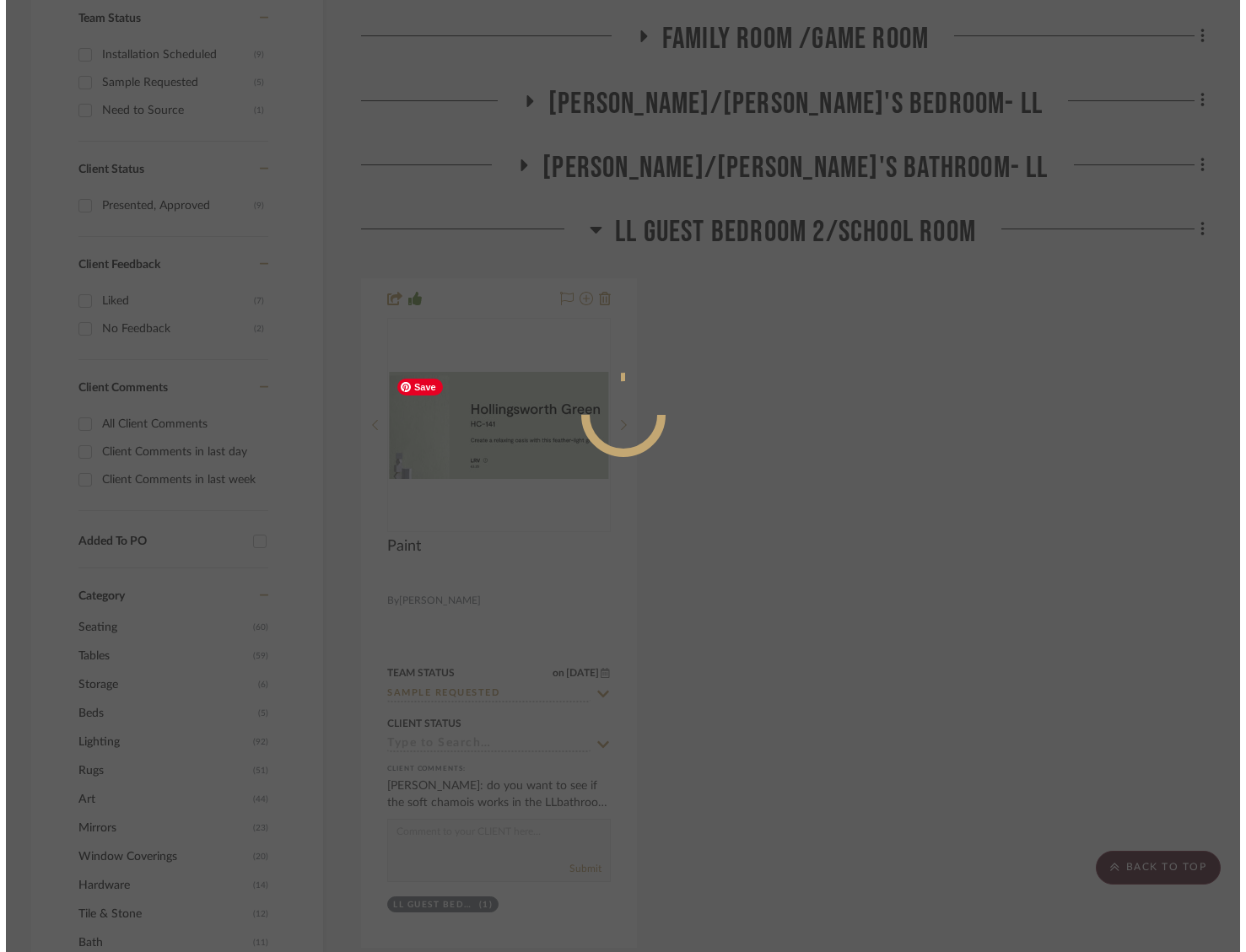 scroll, scrollTop: 0, scrollLeft: 0, axis: both 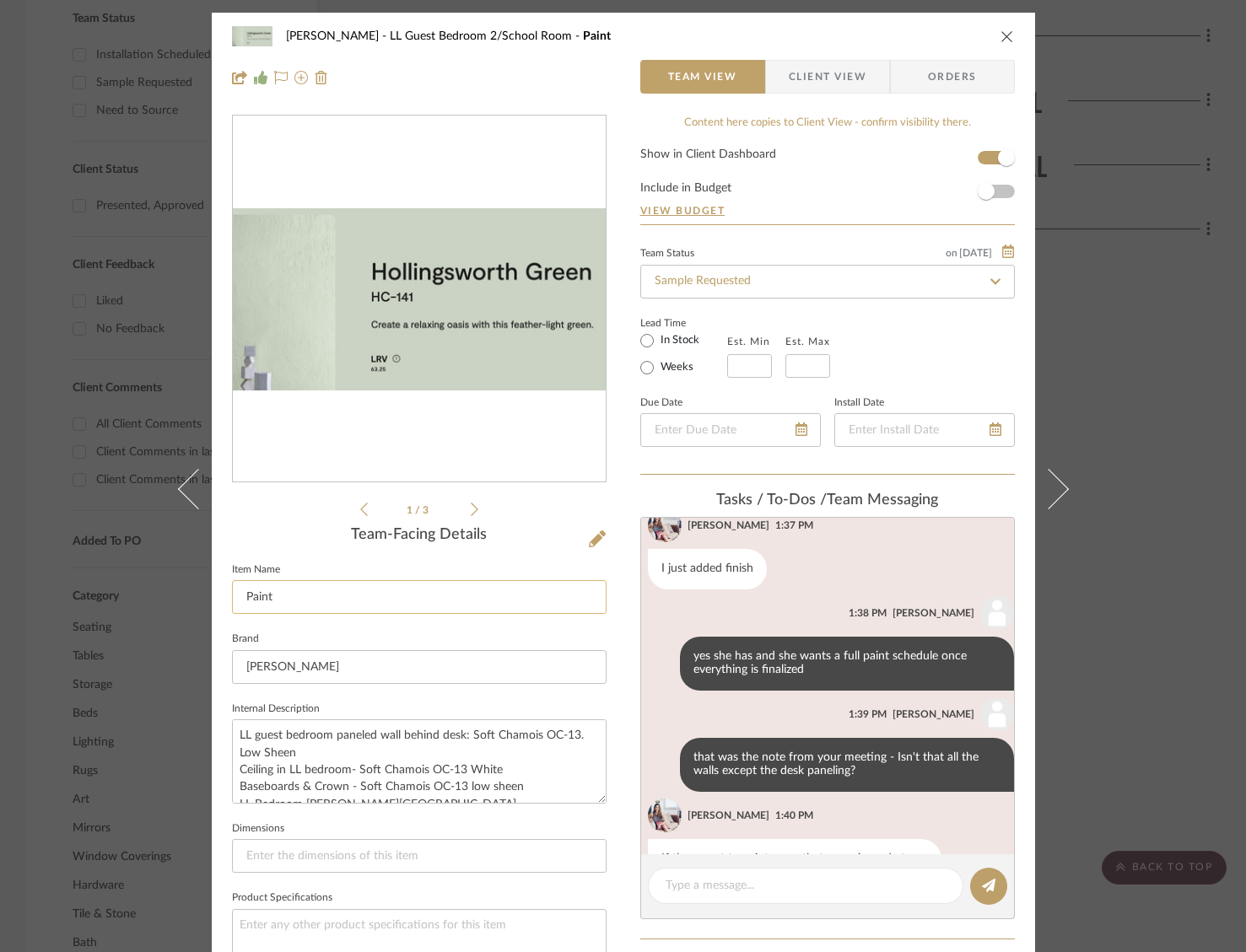 click on "Paint" 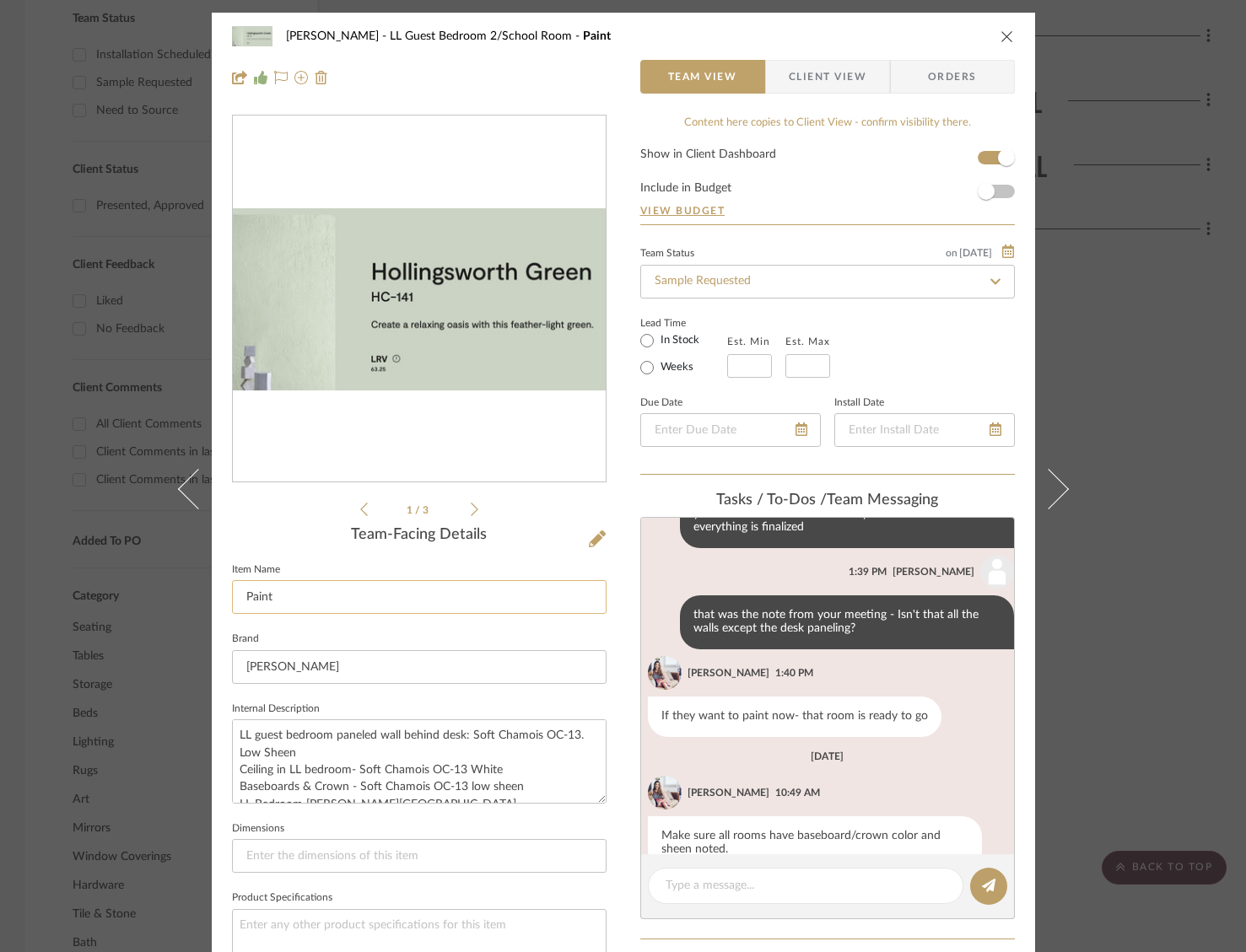 scroll, scrollTop: 900, scrollLeft: 0, axis: vertical 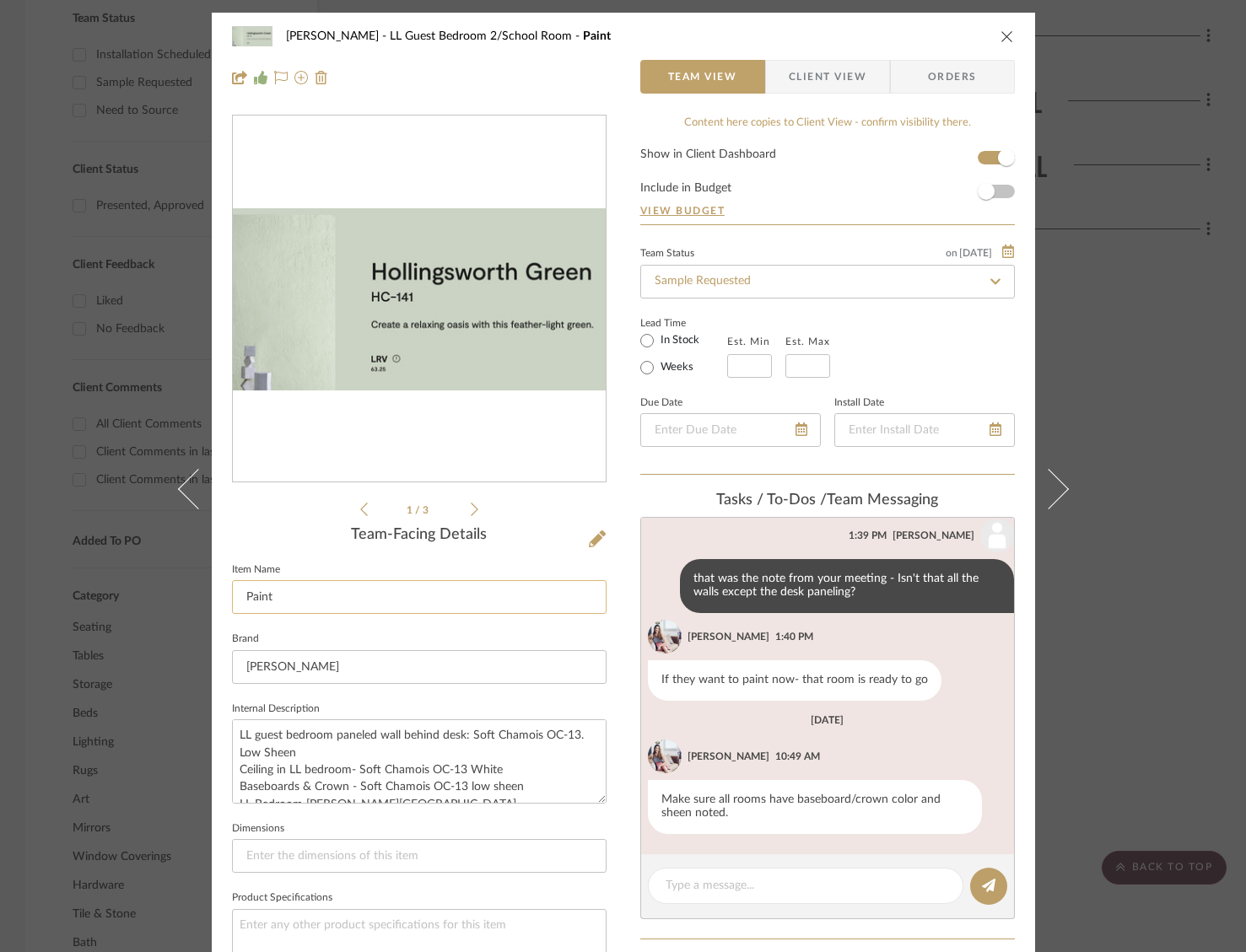 click on "Paint" 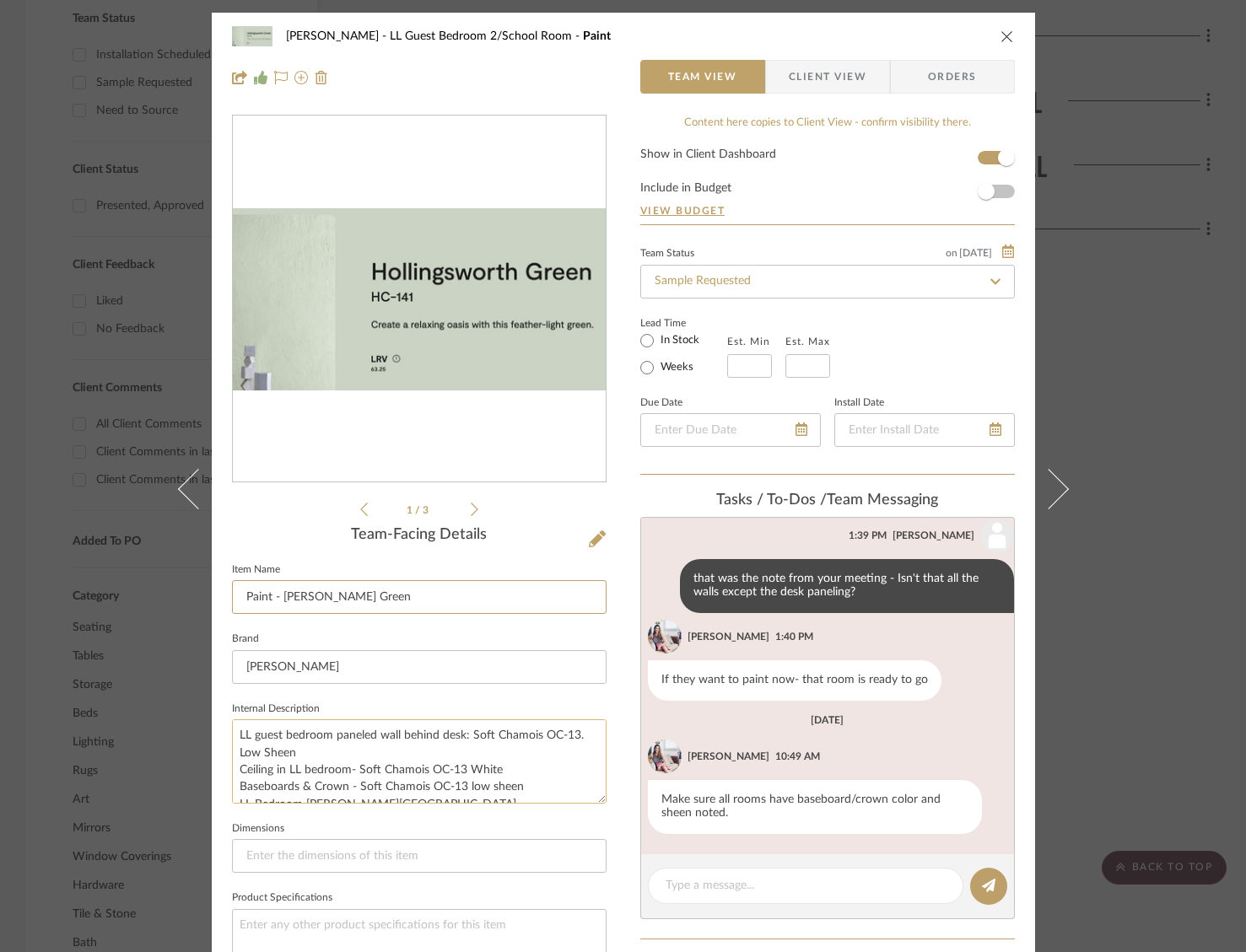 type on "Paint - [PERSON_NAME] Green" 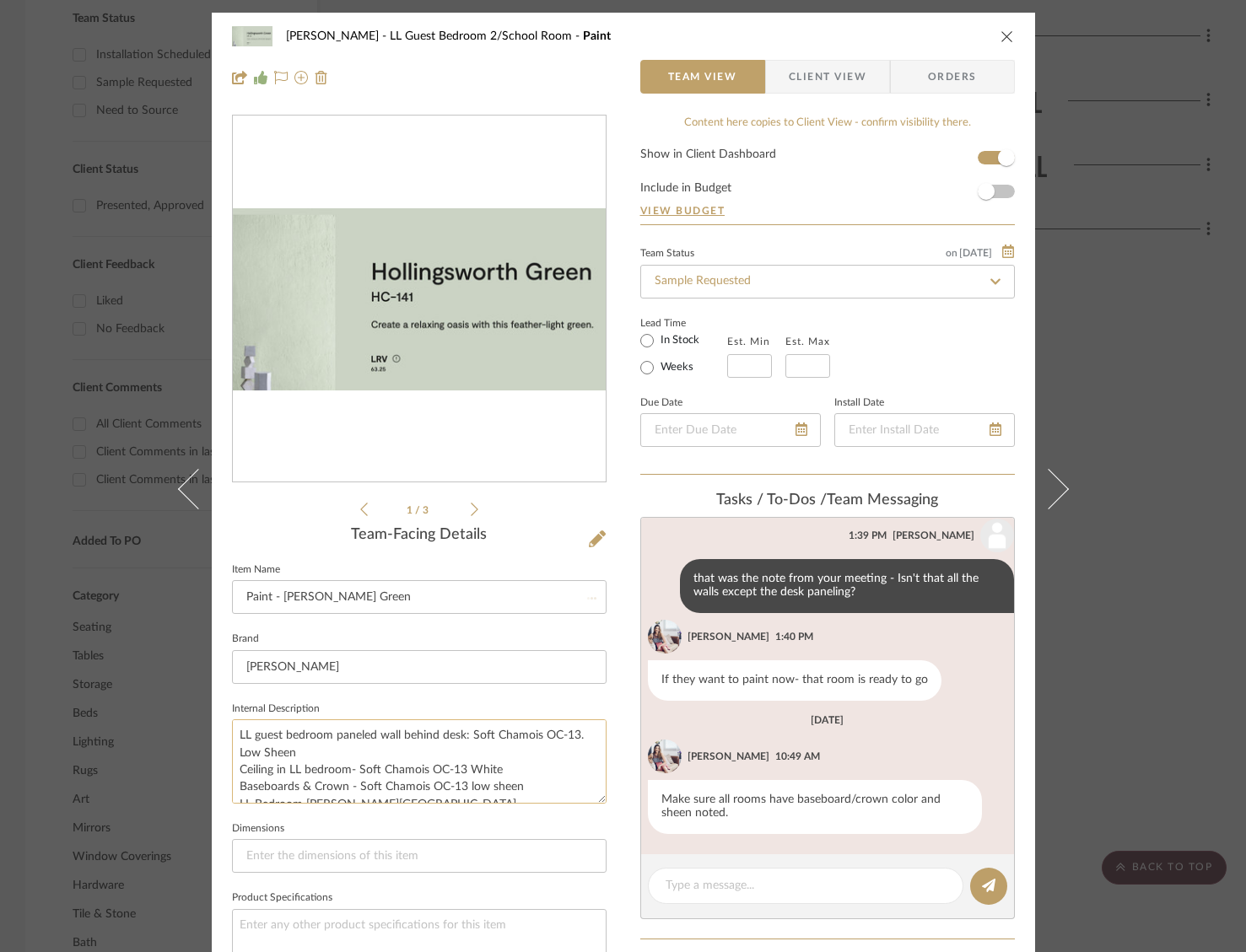 click on "LL guest bedroom paneled wall behind desk: Soft Chamois OC-13. Low Sheen
Ceiling in LL bedroom- Soft Chamois OC-13 White
Baseboards & Crown - Soft Chamois OC-13 low sheen
LL Bedroom [PERSON_NAME][GEOGRAPHIC_DATA][PERSON_NAME]-141- Flat" 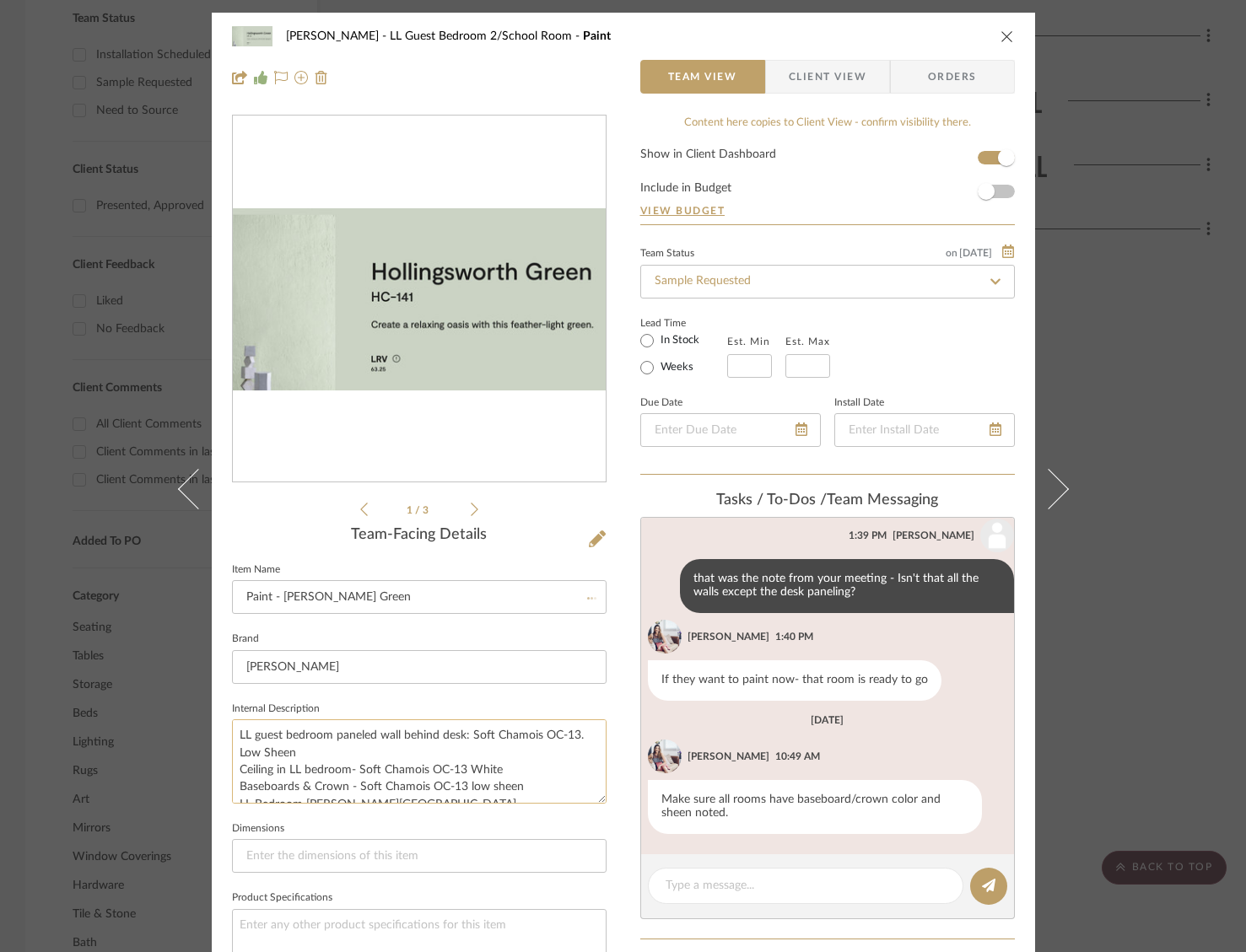 type 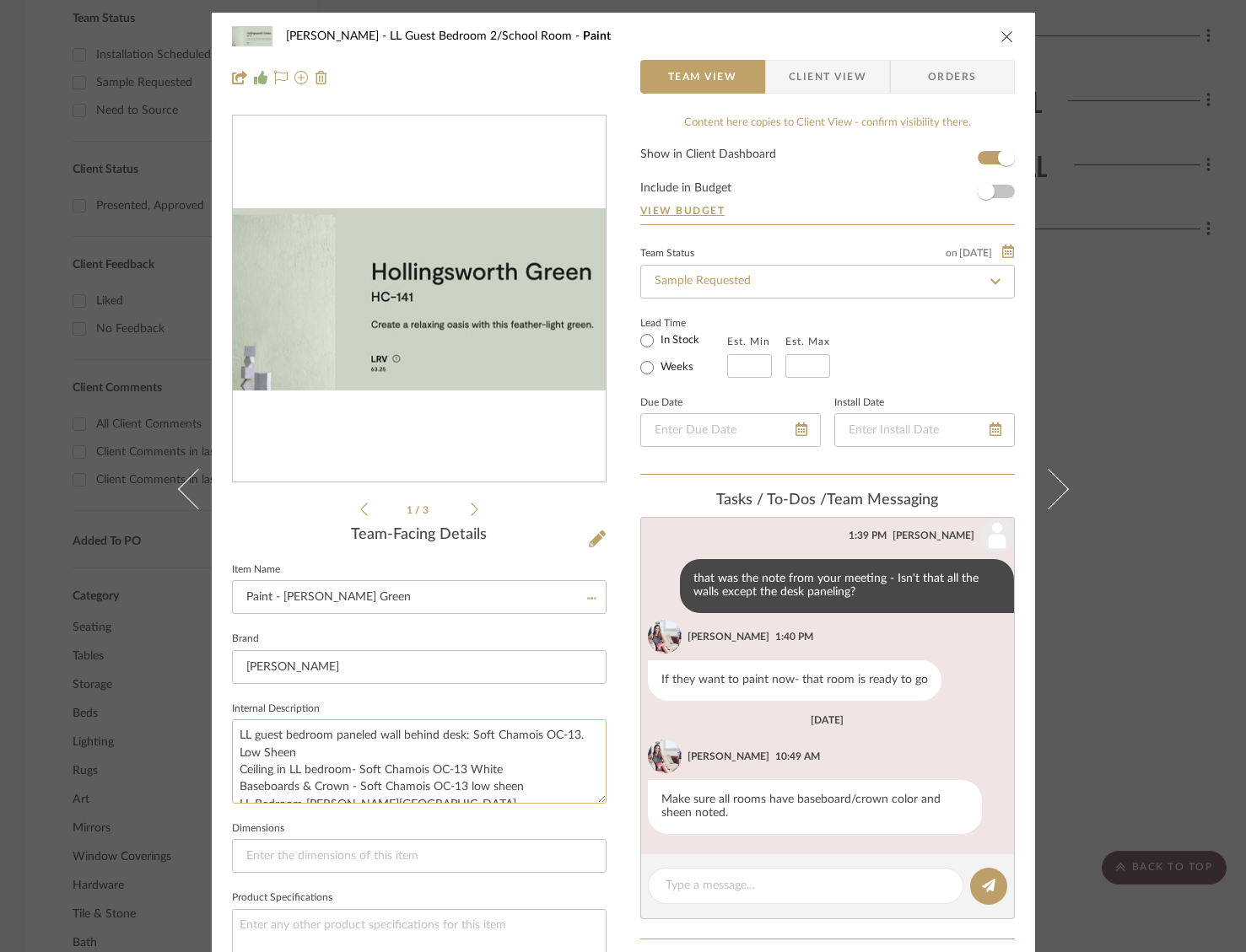 type 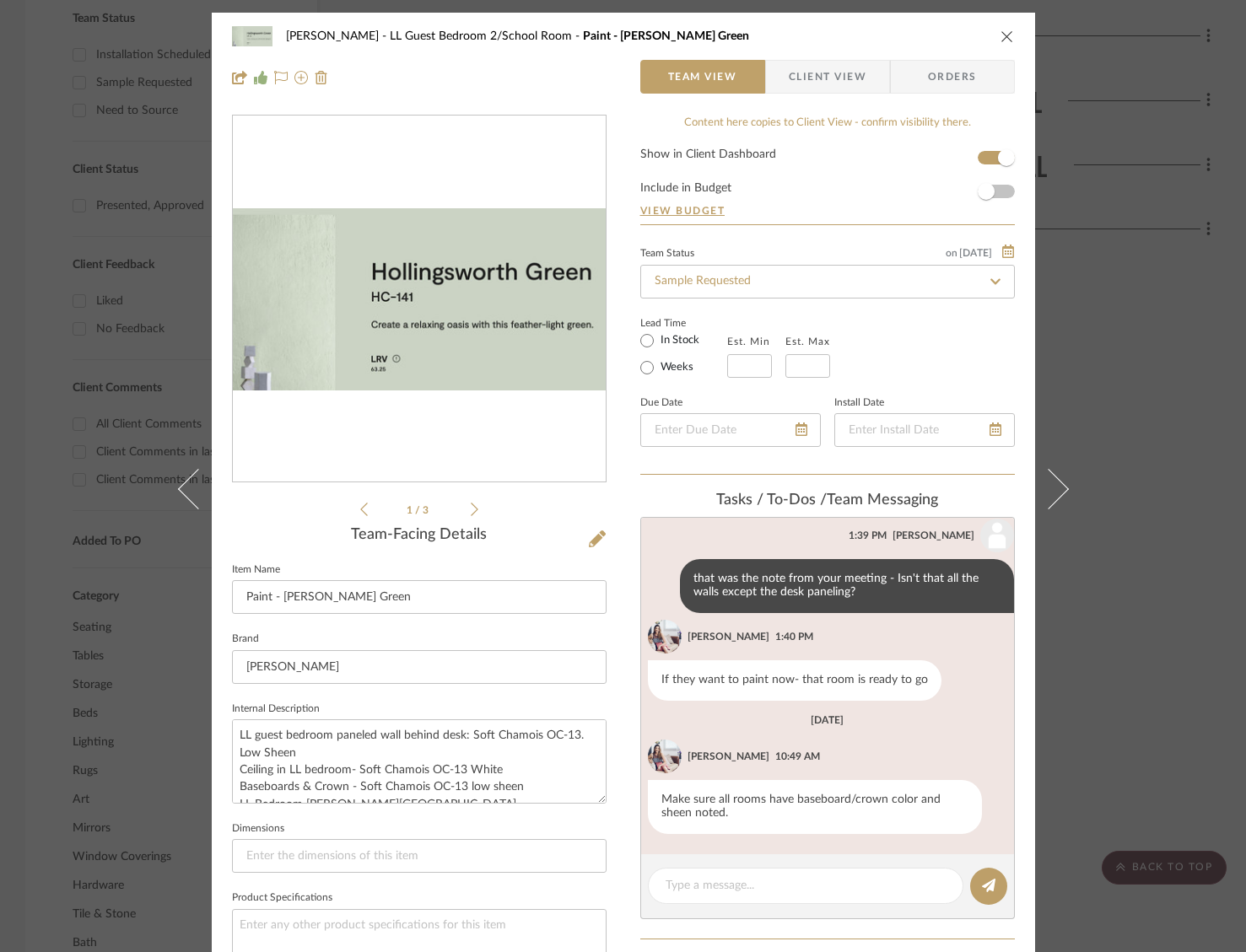 click 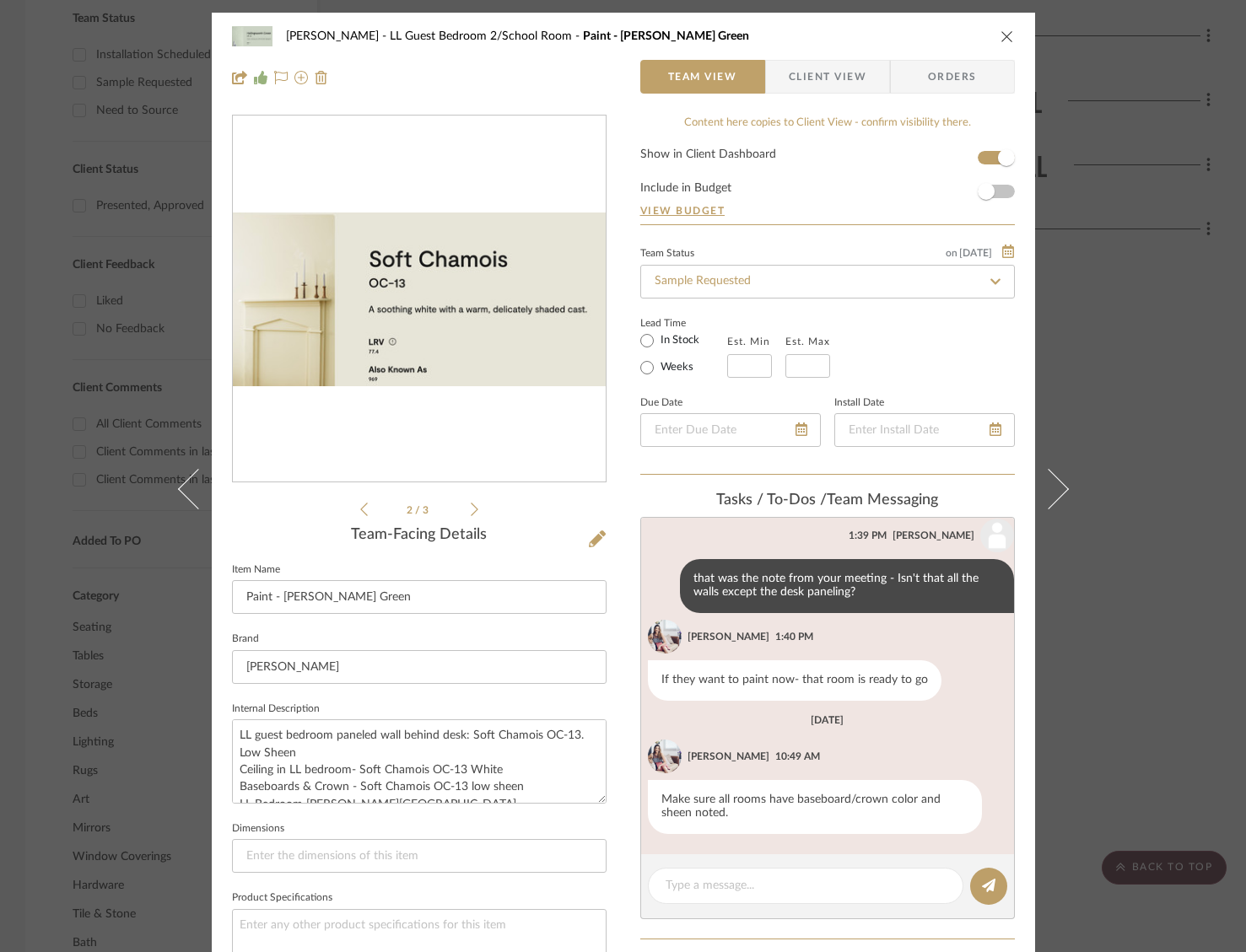 click 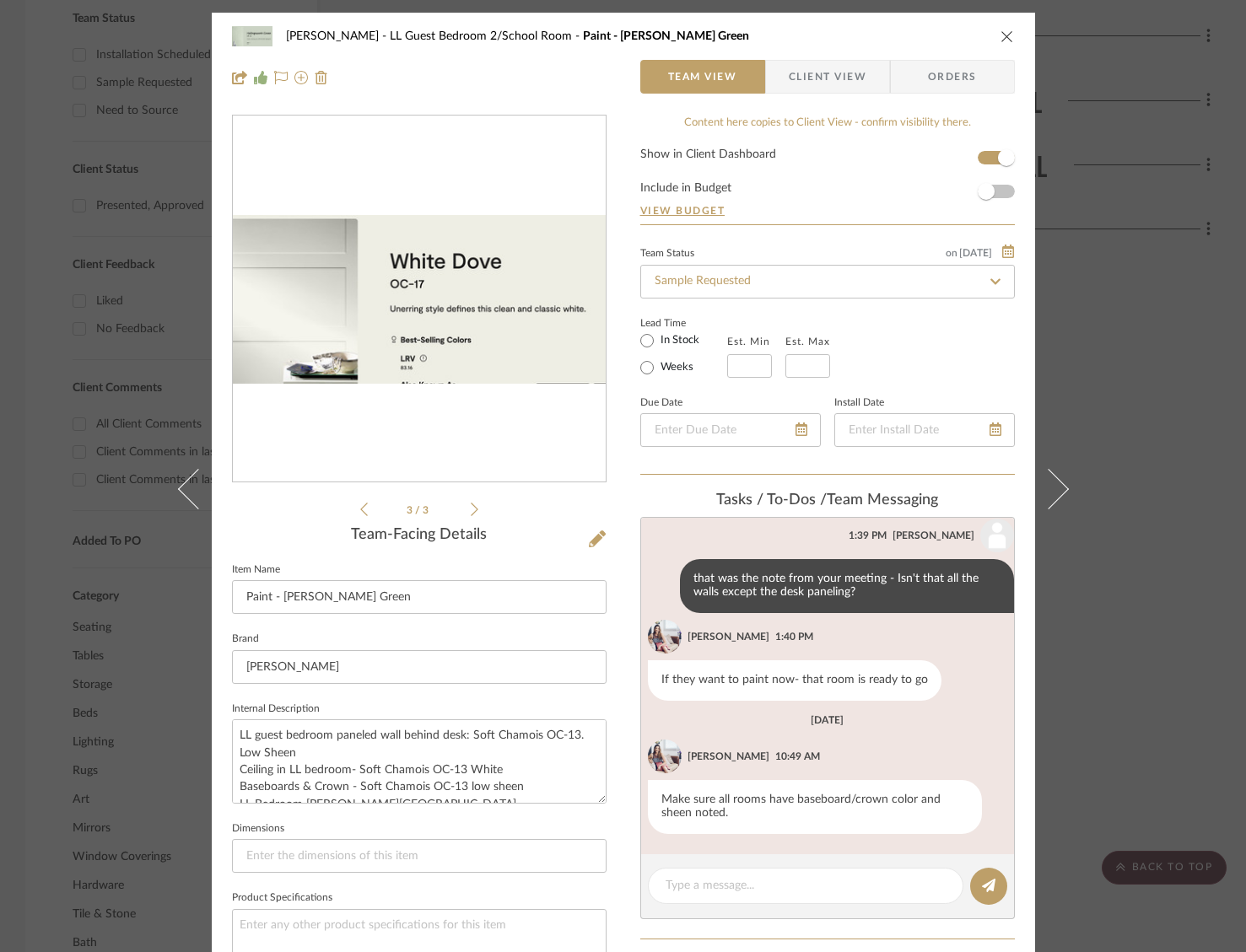 click 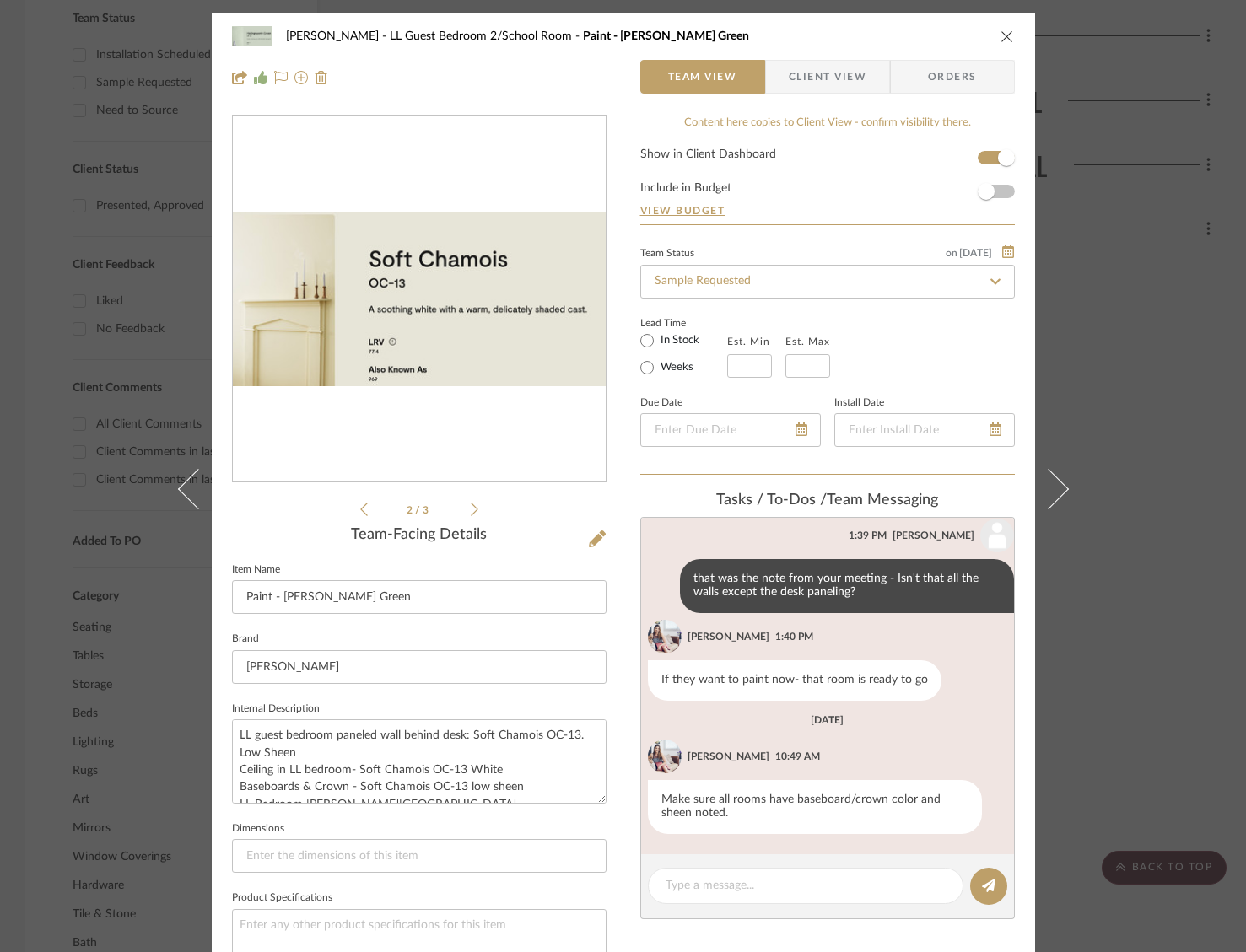 click 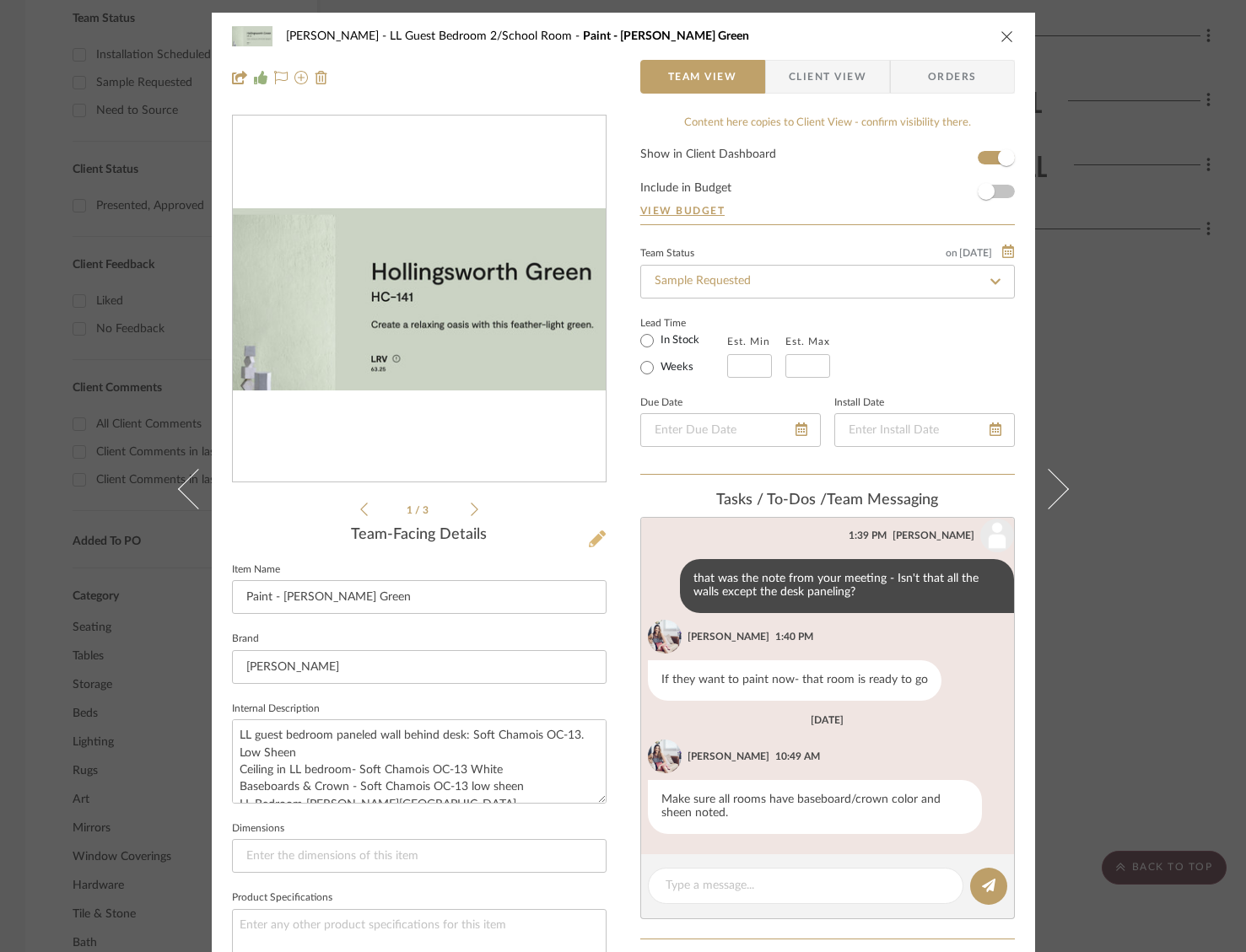 click 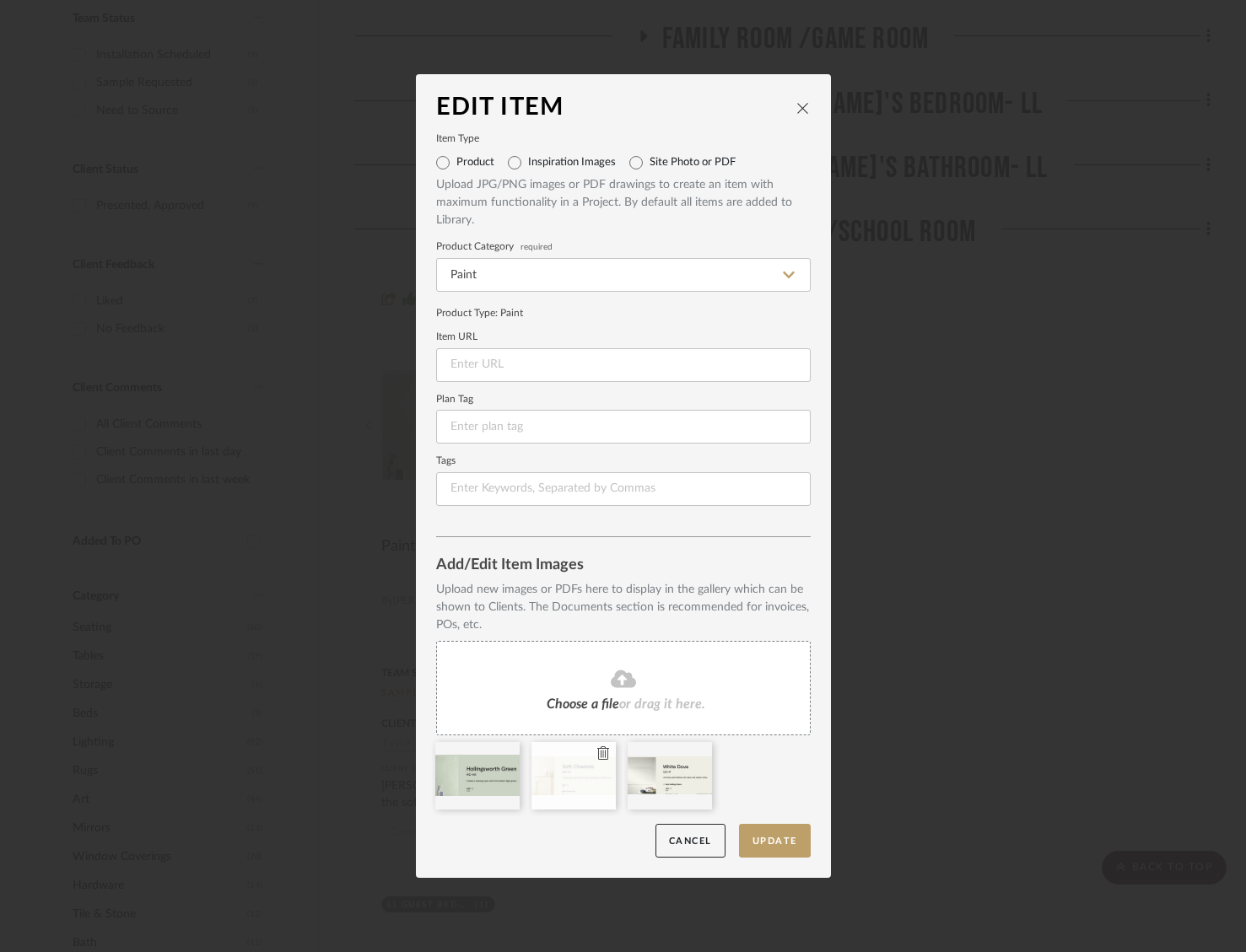 click 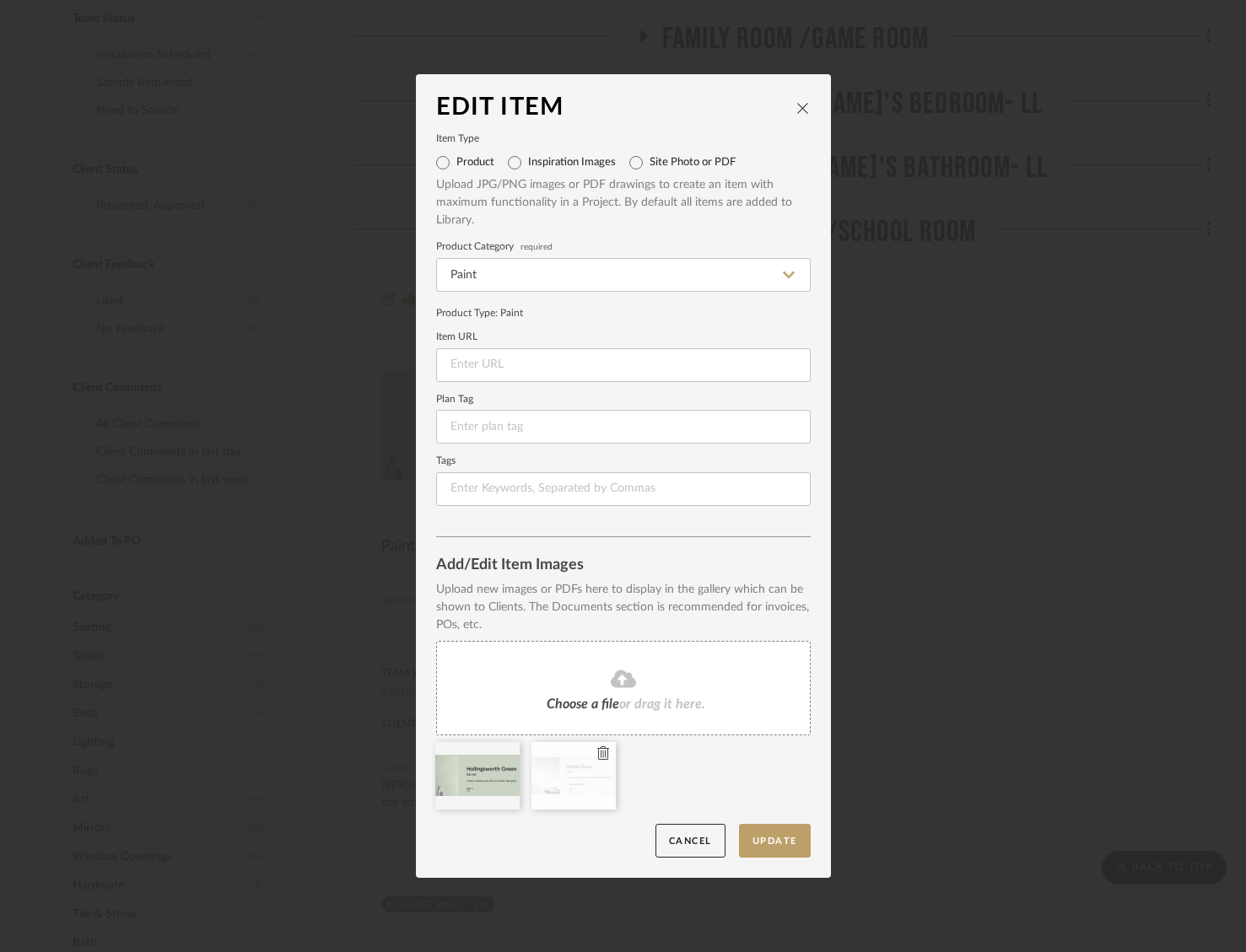 click 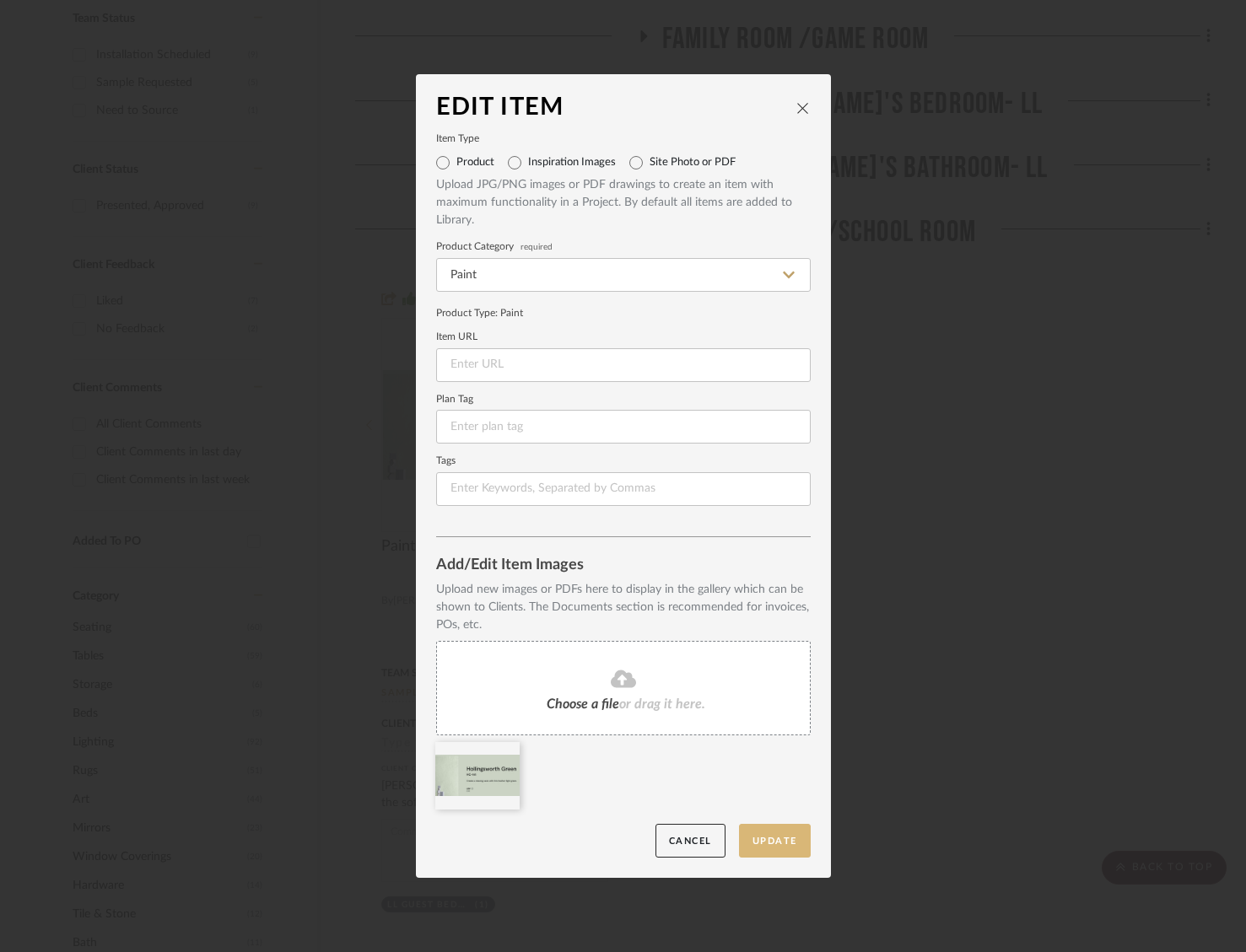 click on "Update" at bounding box center (774, 841) 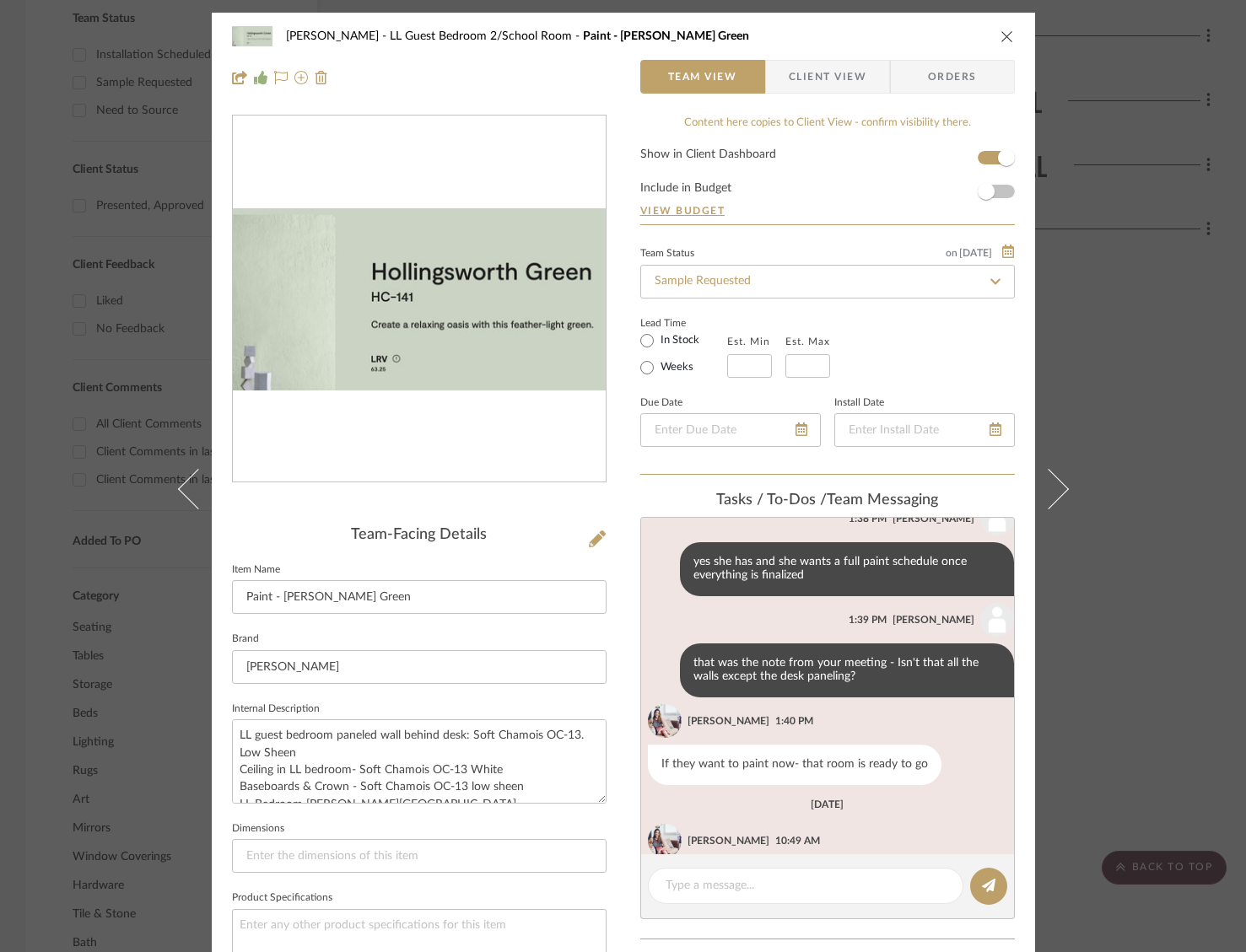 scroll, scrollTop: 900, scrollLeft: 0, axis: vertical 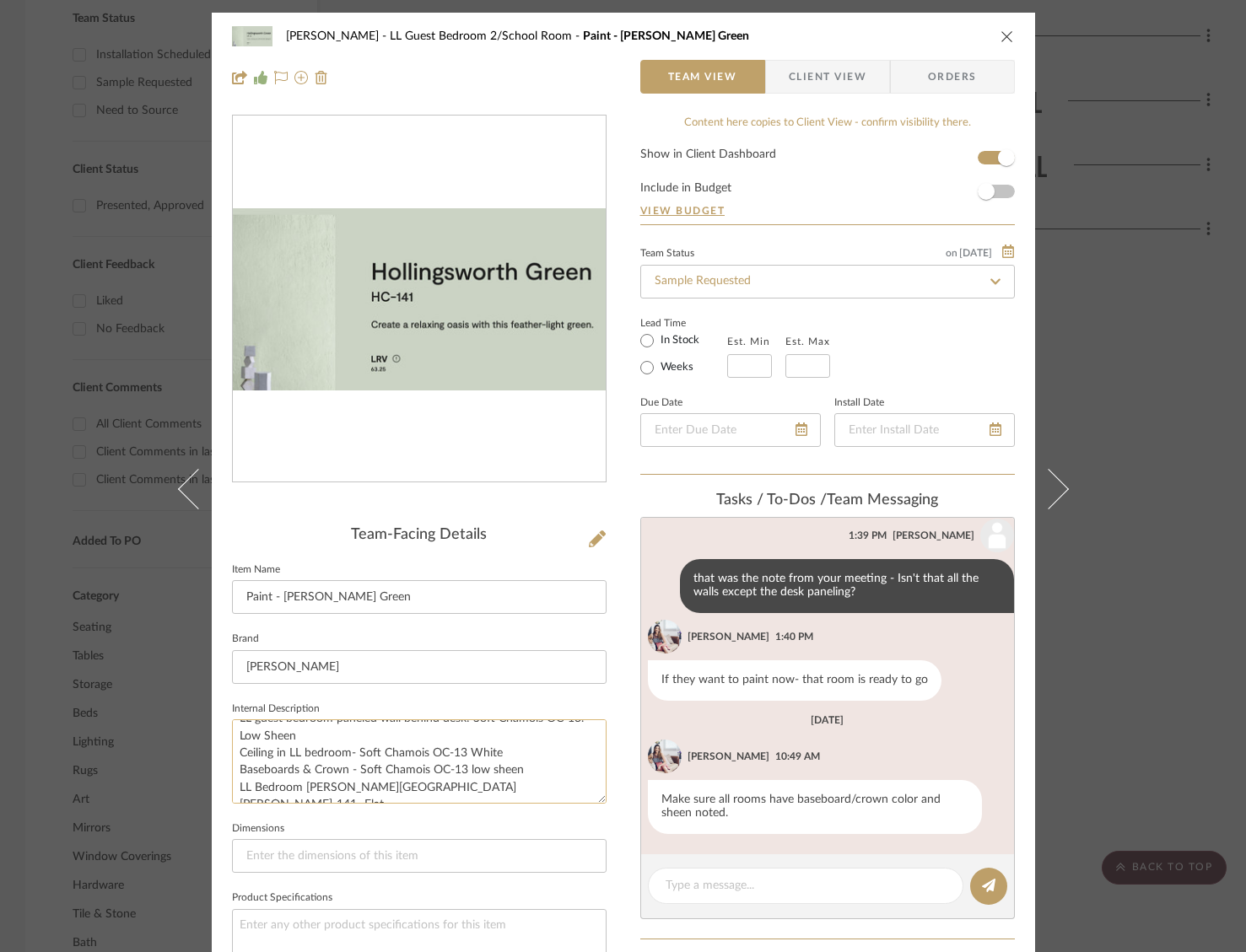 click on "LL guest bedroom paneled wall behind desk: Soft Chamois OC-13. Low Sheen
Ceiling in LL bedroom- Soft Chamois OC-13 White
Baseboards & Crown - Soft Chamois OC-13 low sheen
LL Bedroom [PERSON_NAME][GEOGRAPHIC_DATA][PERSON_NAME]-141- Flat" 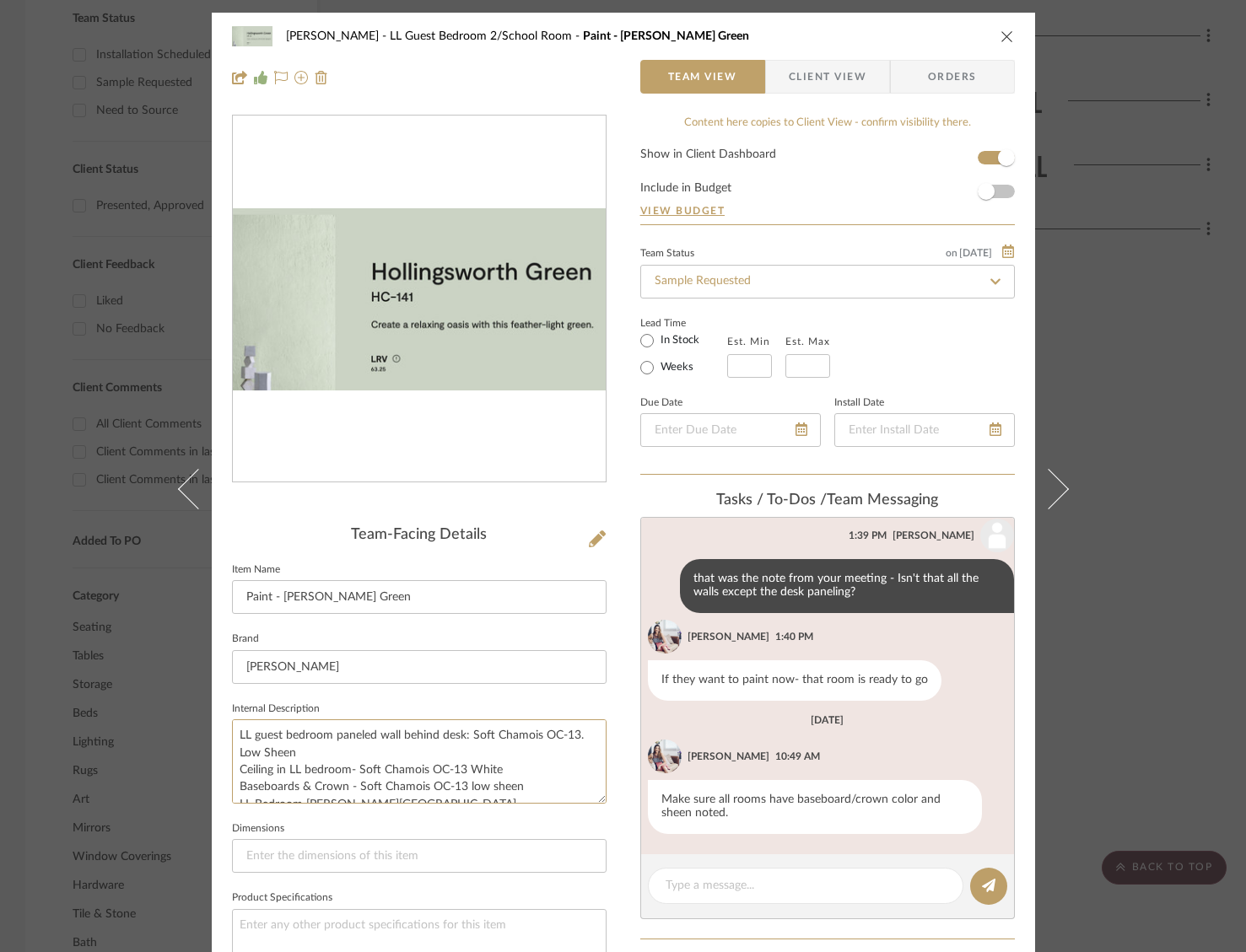 scroll, scrollTop: 17, scrollLeft: 0, axis: vertical 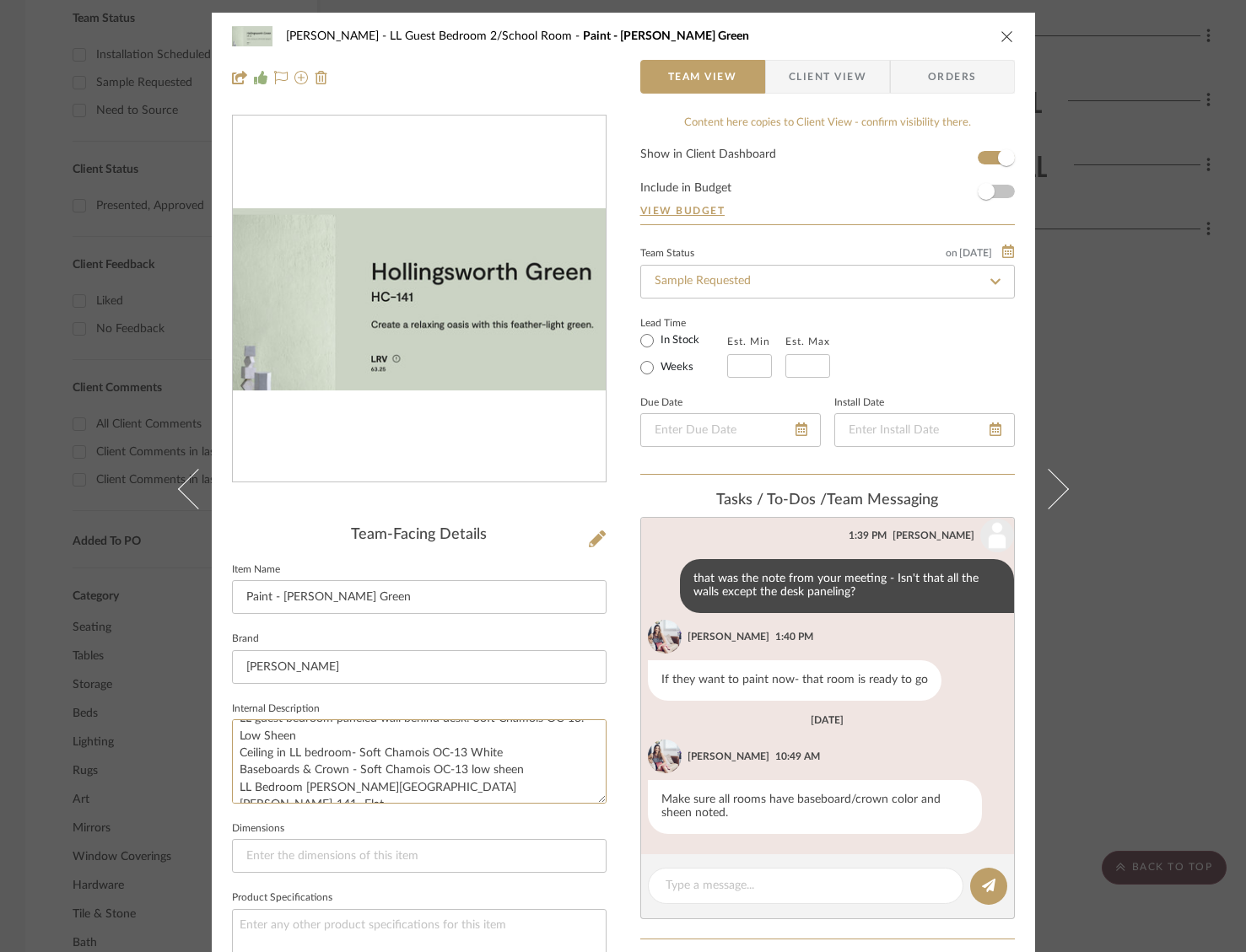drag, startPoint x: 235, startPoint y: 725, endPoint x: 563, endPoint y: 820, distance: 341.4806 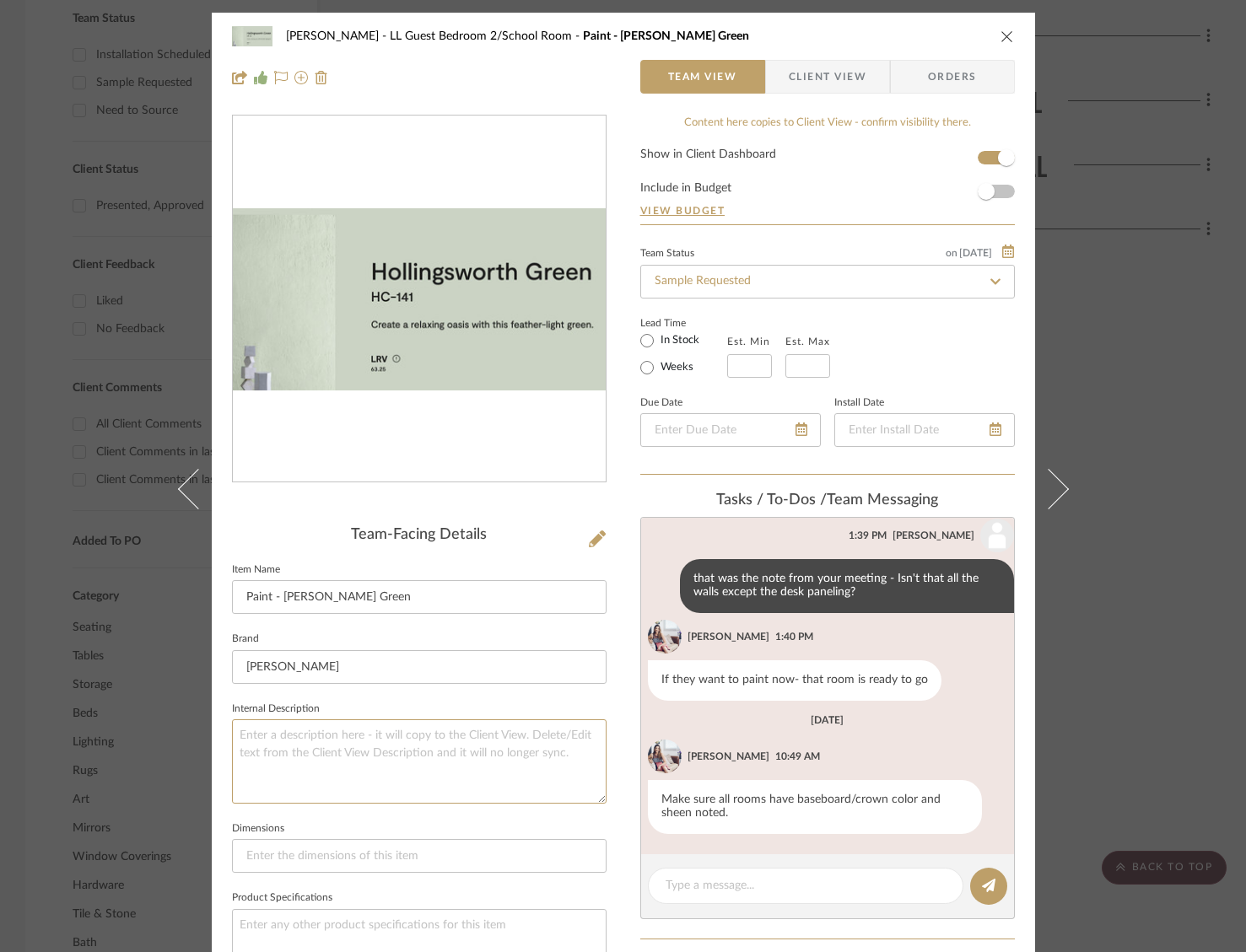 scroll, scrollTop: 0, scrollLeft: 0, axis: both 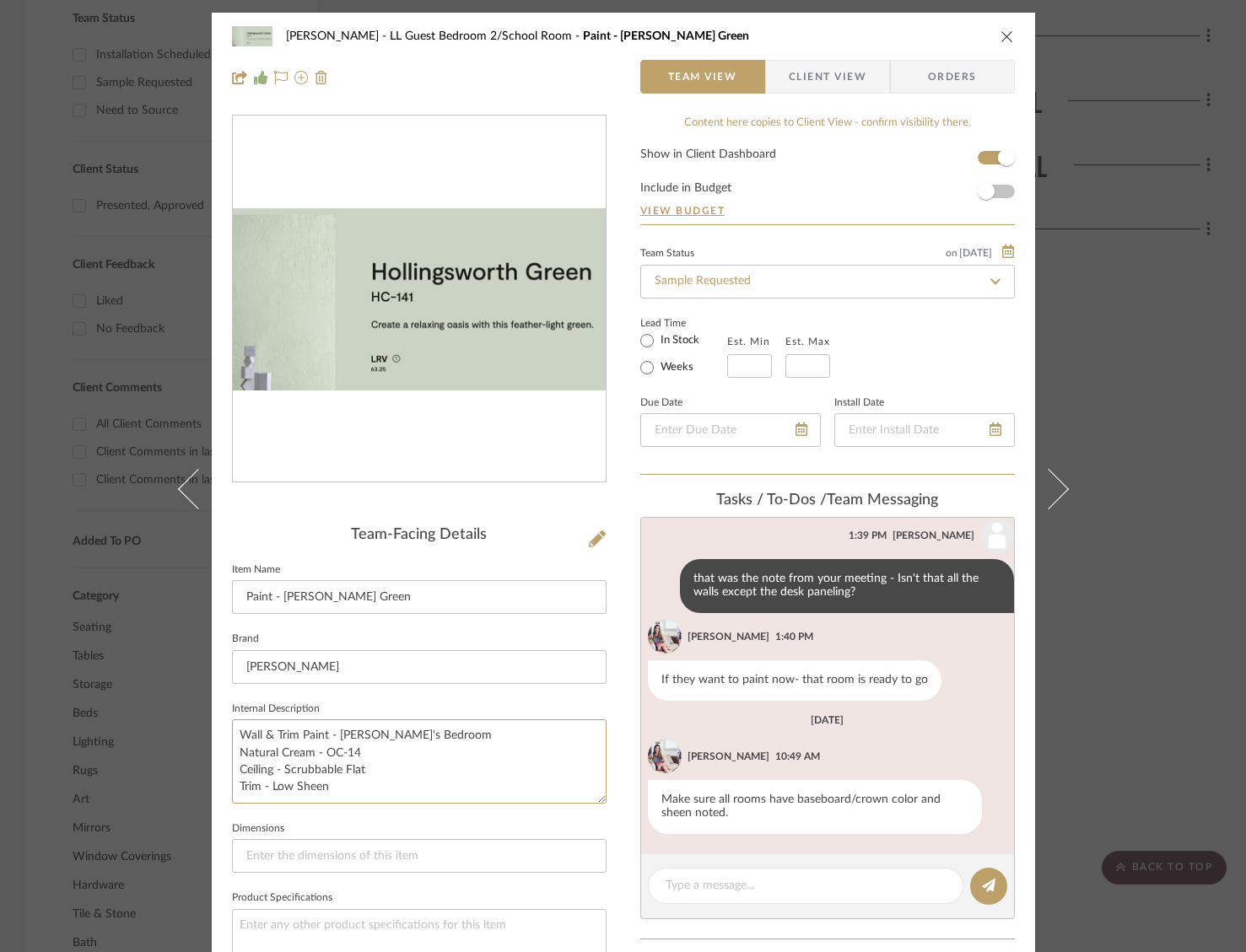 type on "Wall & Trim Paint - [PERSON_NAME]'s Bedroom
Natural Cream - OC-14
Ceiling - Scrubbable Flat
Trim - Low Sheen" 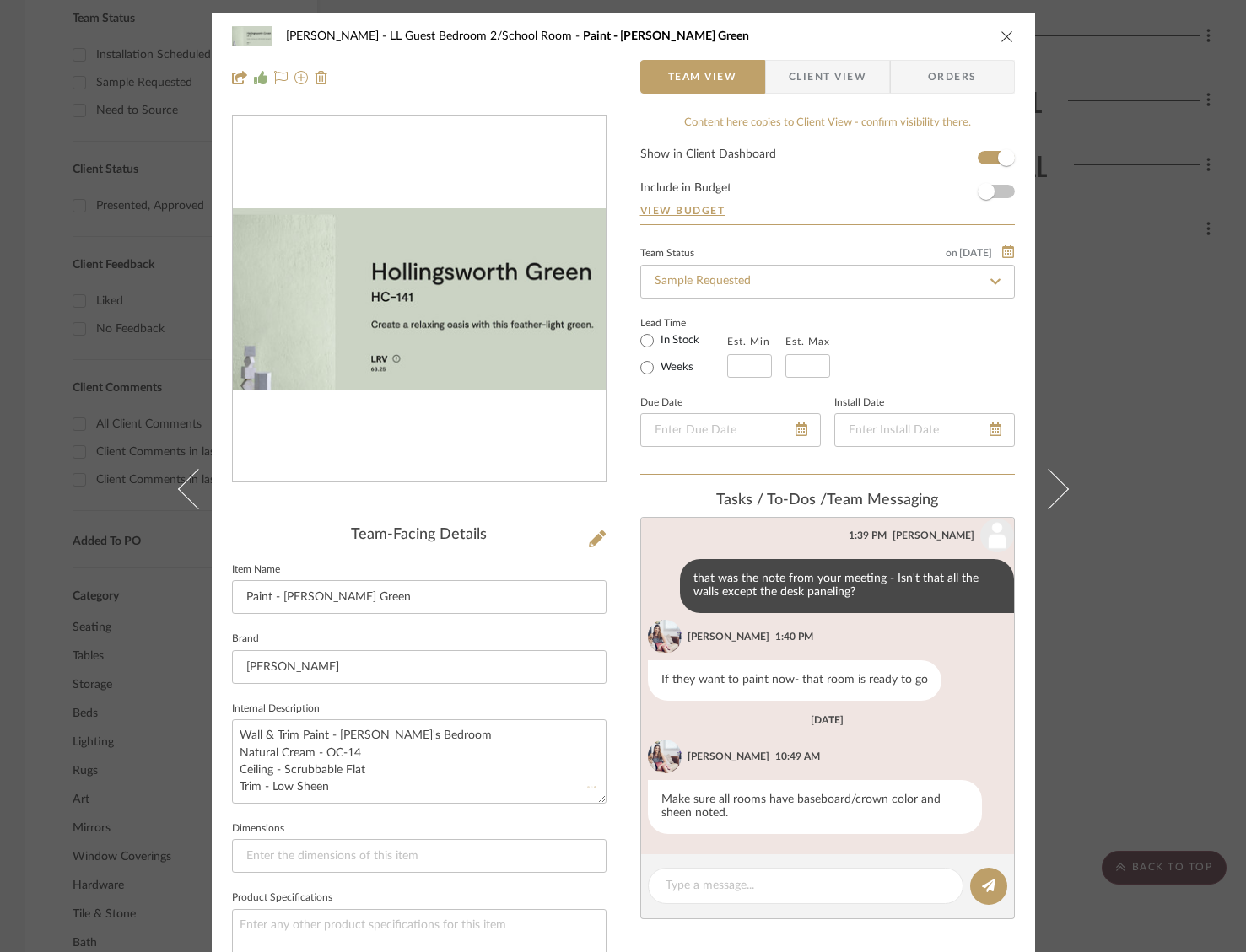 type 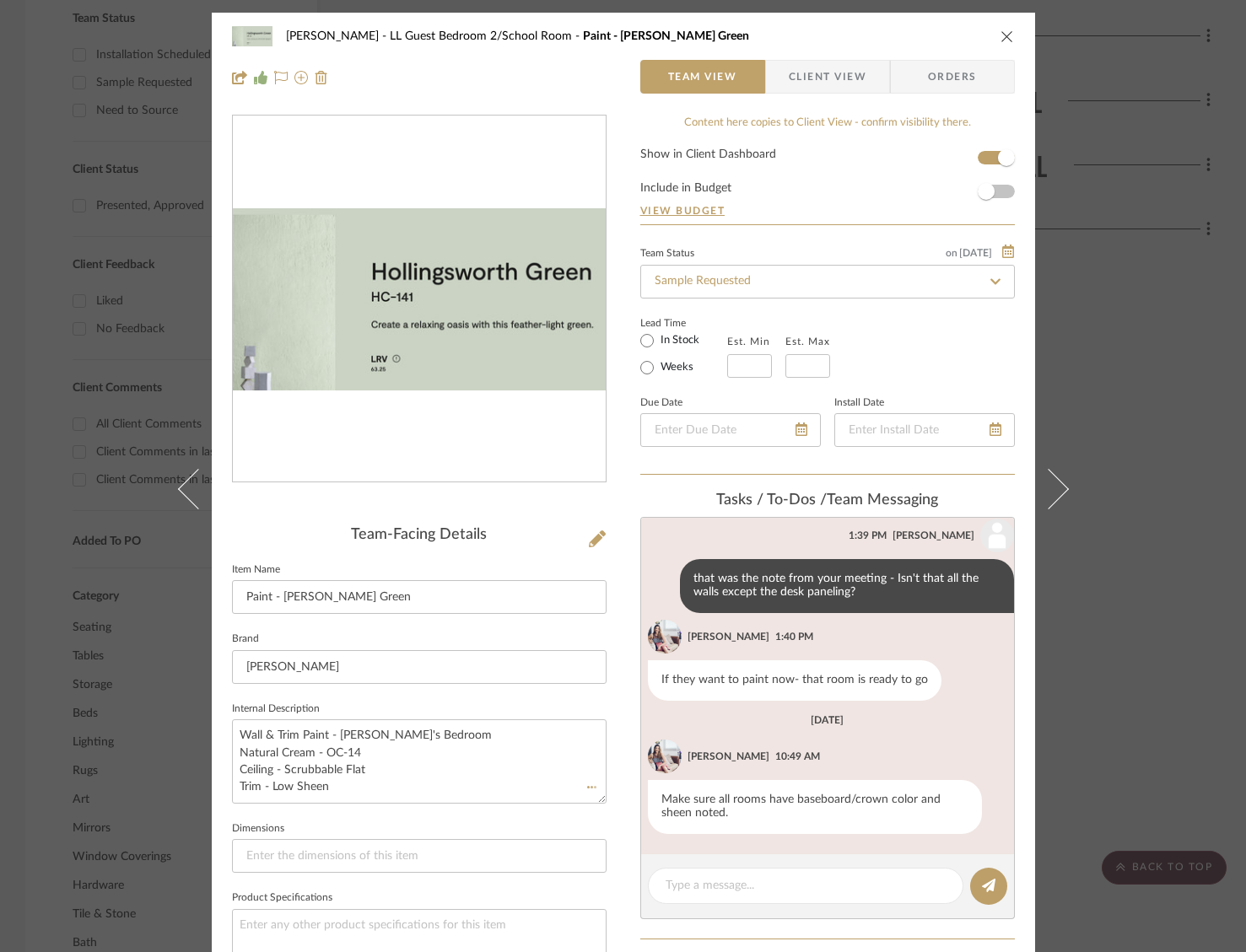type 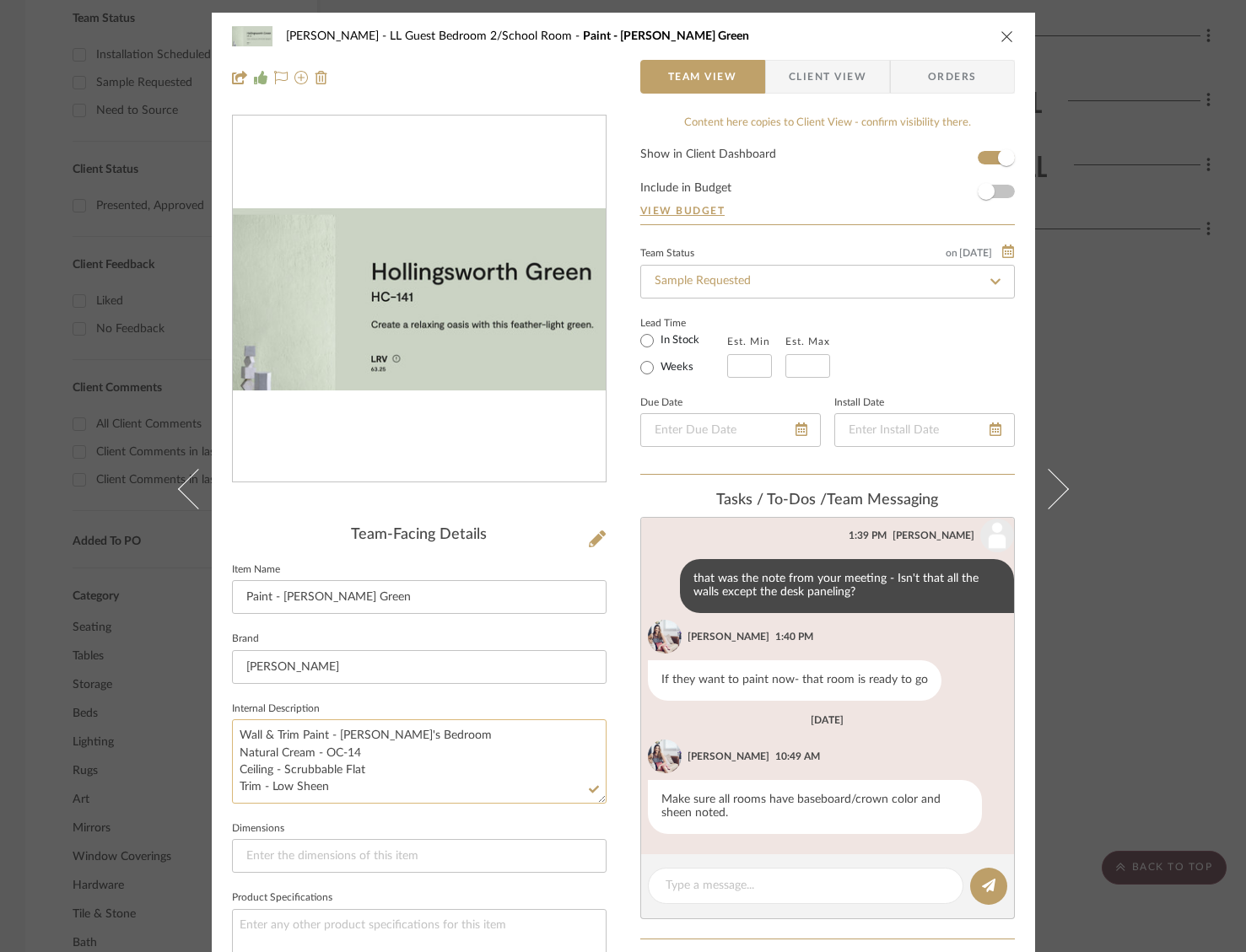 drag, startPoint x: 290, startPoint y: 733, endPoint x: 258, endPoint y: 734, distance: 32.015621 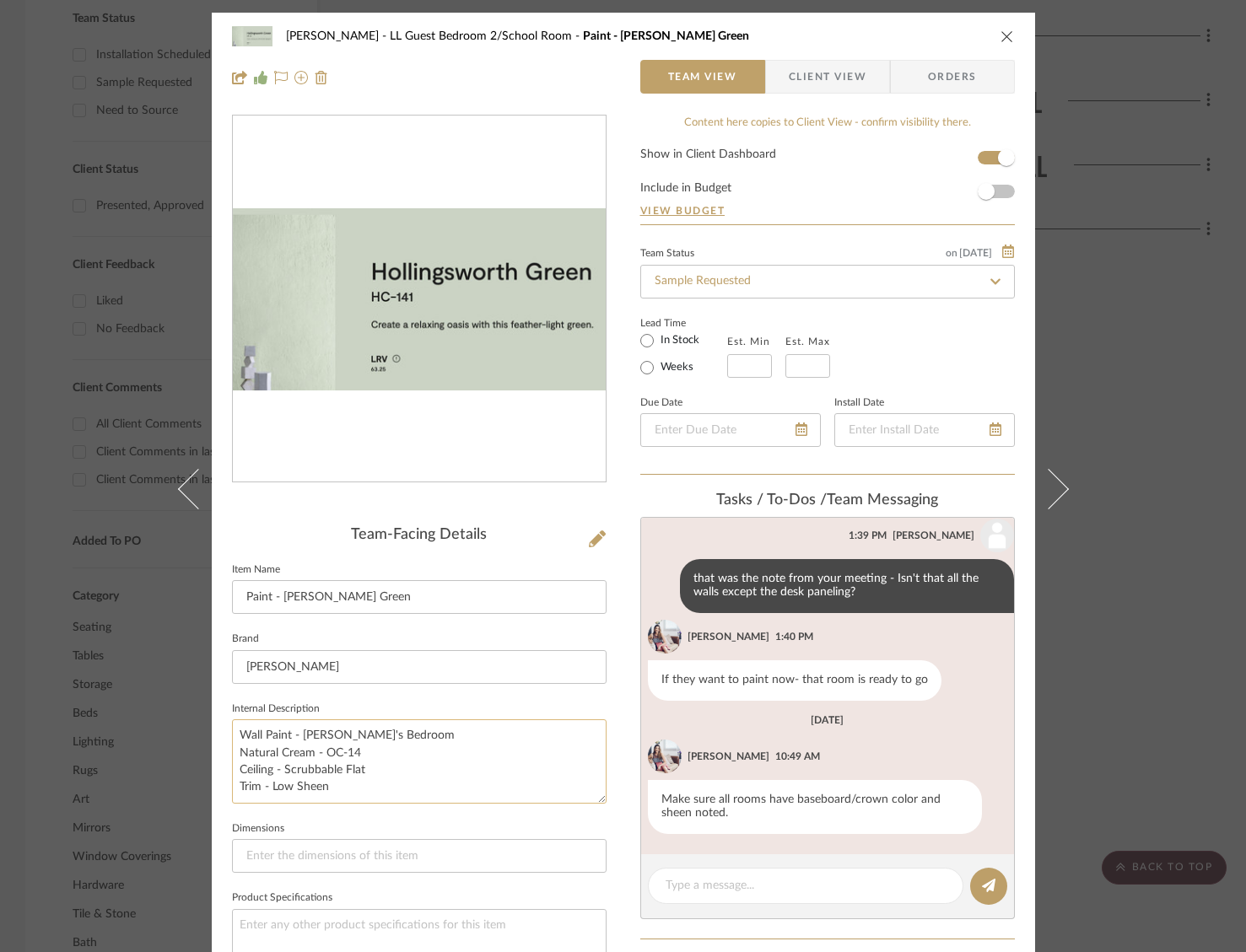 drag, startPoint x: 390, startPoint y: 735, endPoint x: 298, endPoint y: 738, distance: 92.0489 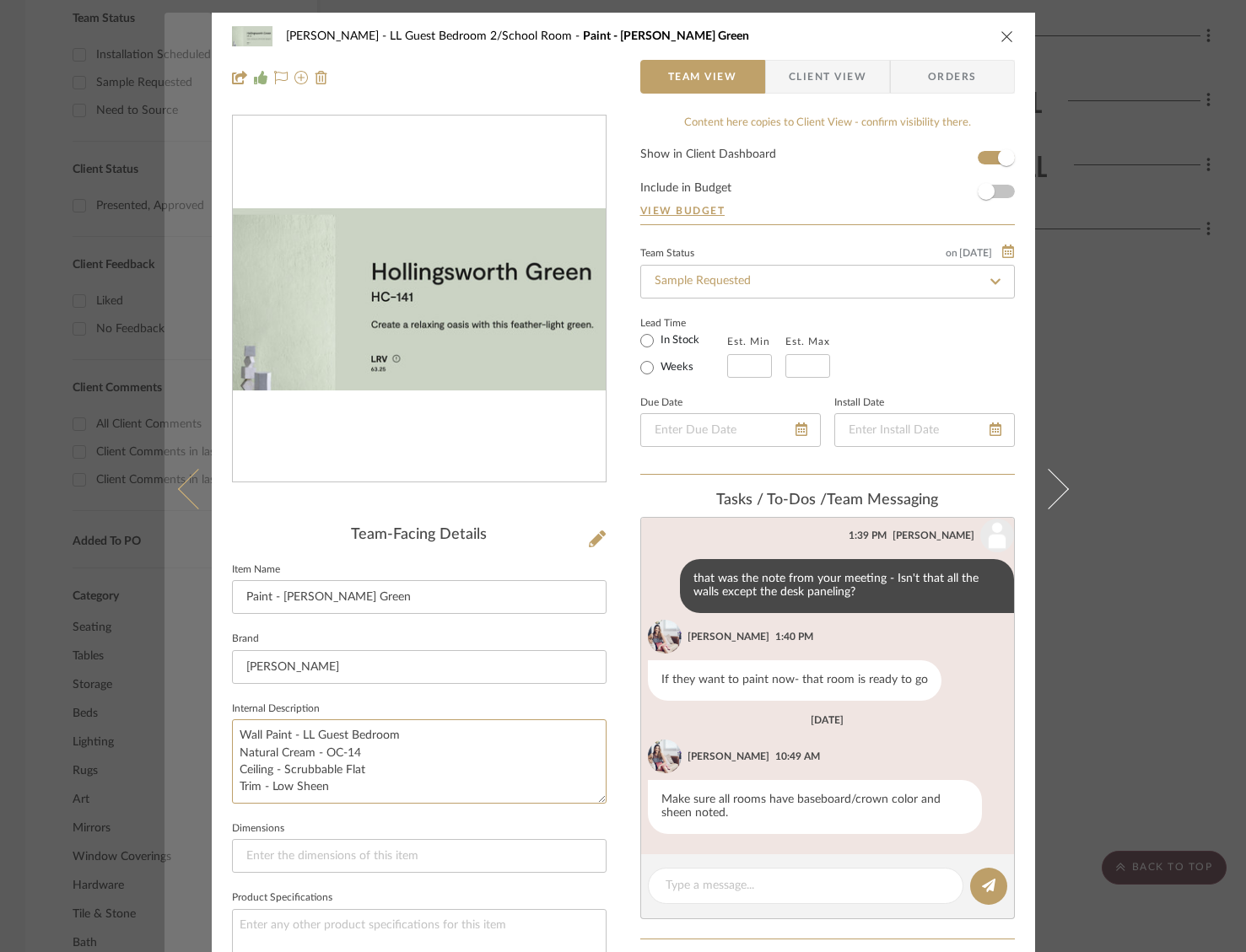 drag, startPoint x: 245, startPoint y: 756, endPoint x: 191, endPoint y: 754, distance: 54.03702 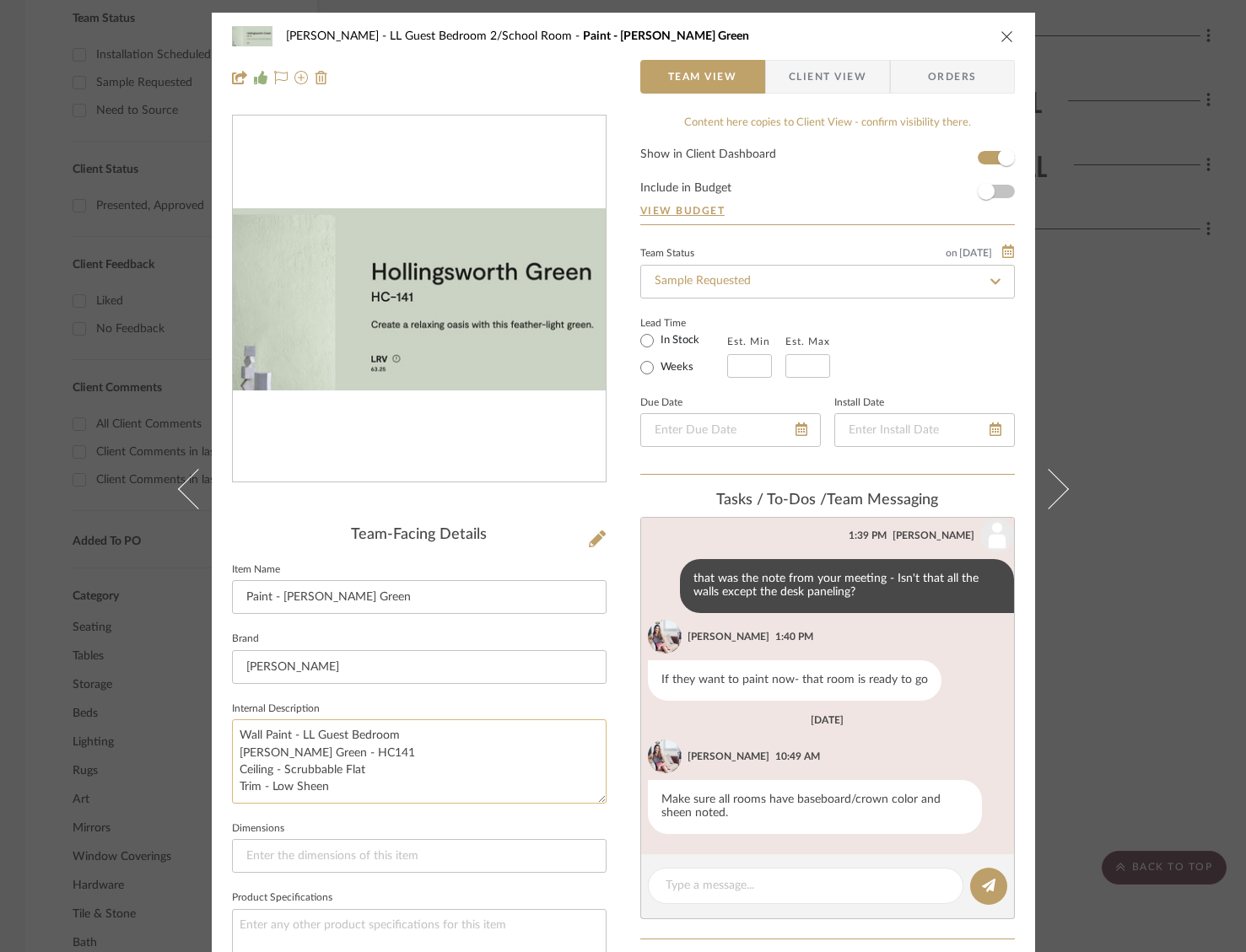click on "Wall Paint - LL Guest Bedroom
[PERSON_NAME] Green - HC141
Ceiling - Scrubbable Flat
Trim - Low Sheen" 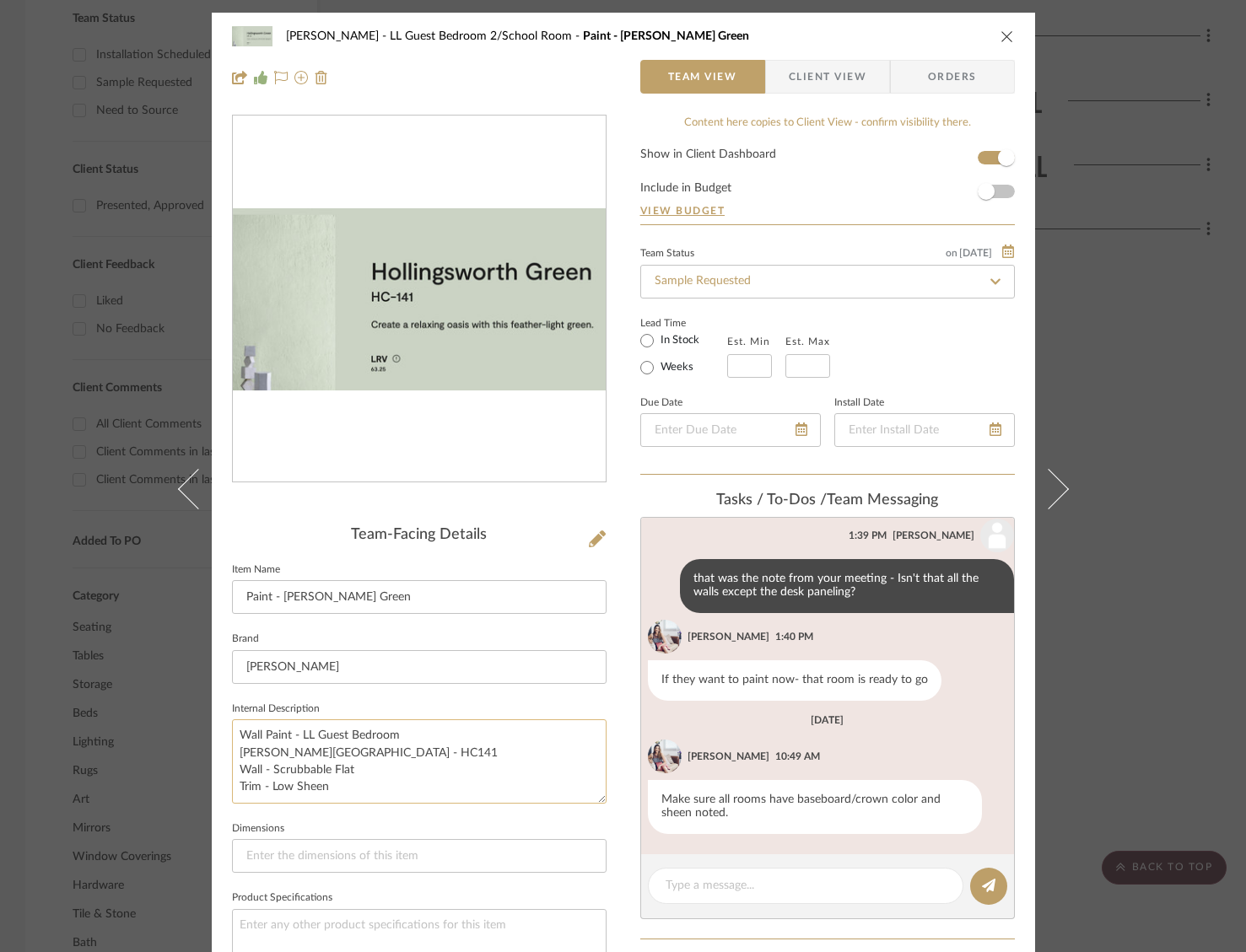 click on "Wall Paint - LL Guest Bedroom
[PERSON_NAME][GEOGRAPHIC_DATA] - HC141
Wall - Scrubbable Flat
Trim - Low Sheen" 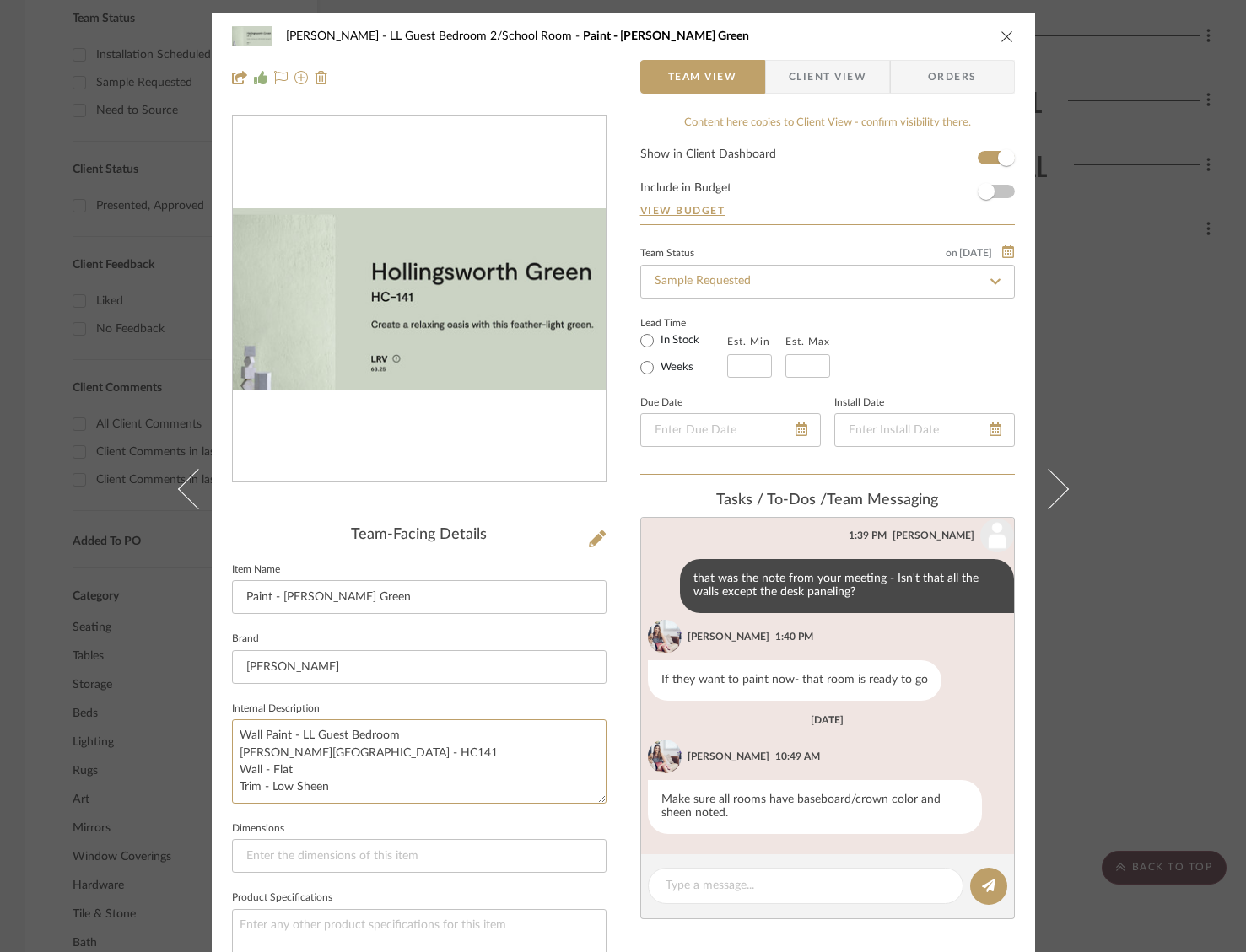 type on "Wall Paint - LL Guest Bedroom
[PERSON_NAME][GEOGRAPHIC_DATA] - HC141
Wall - Flat
Trim - Low Sheen" 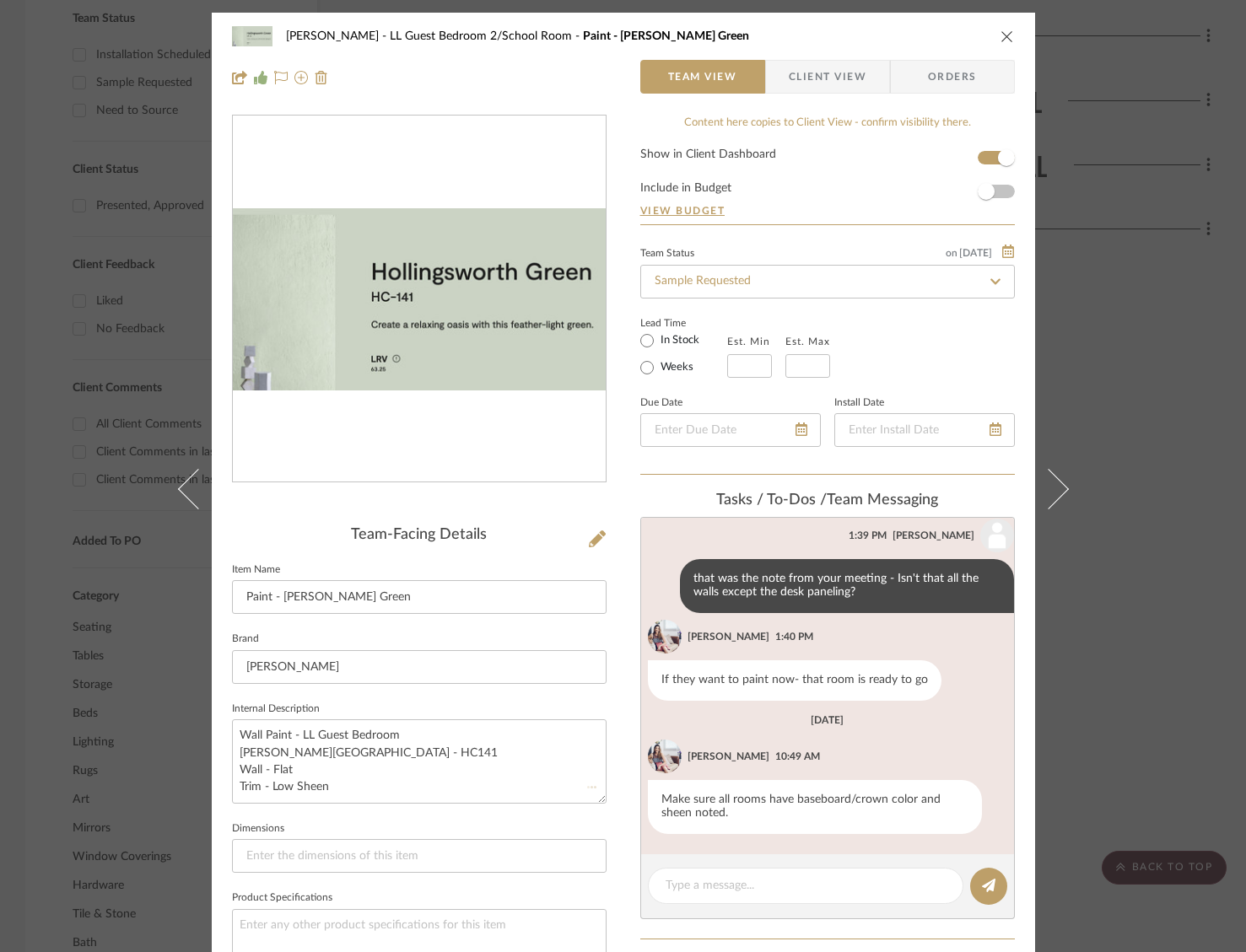 type 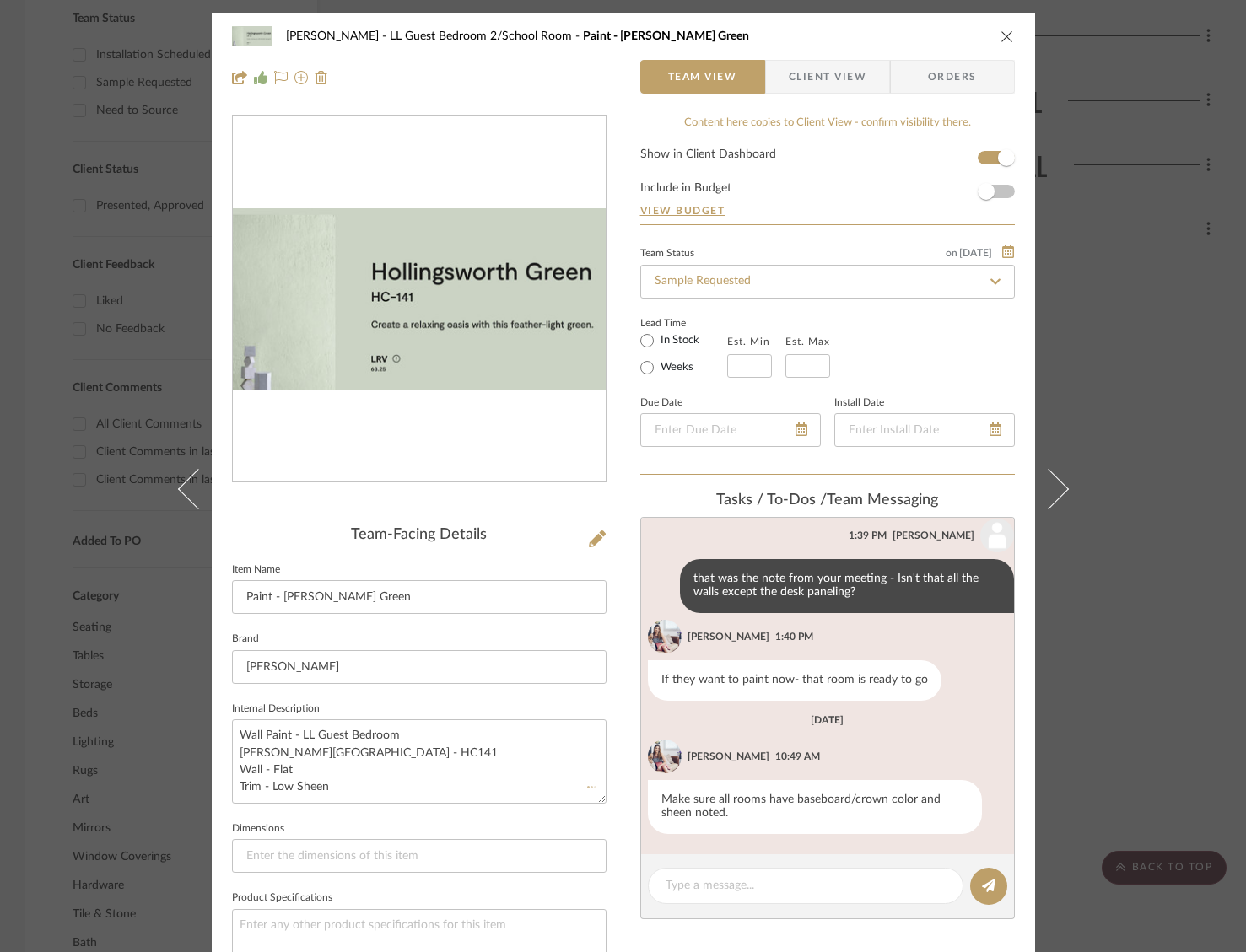 type 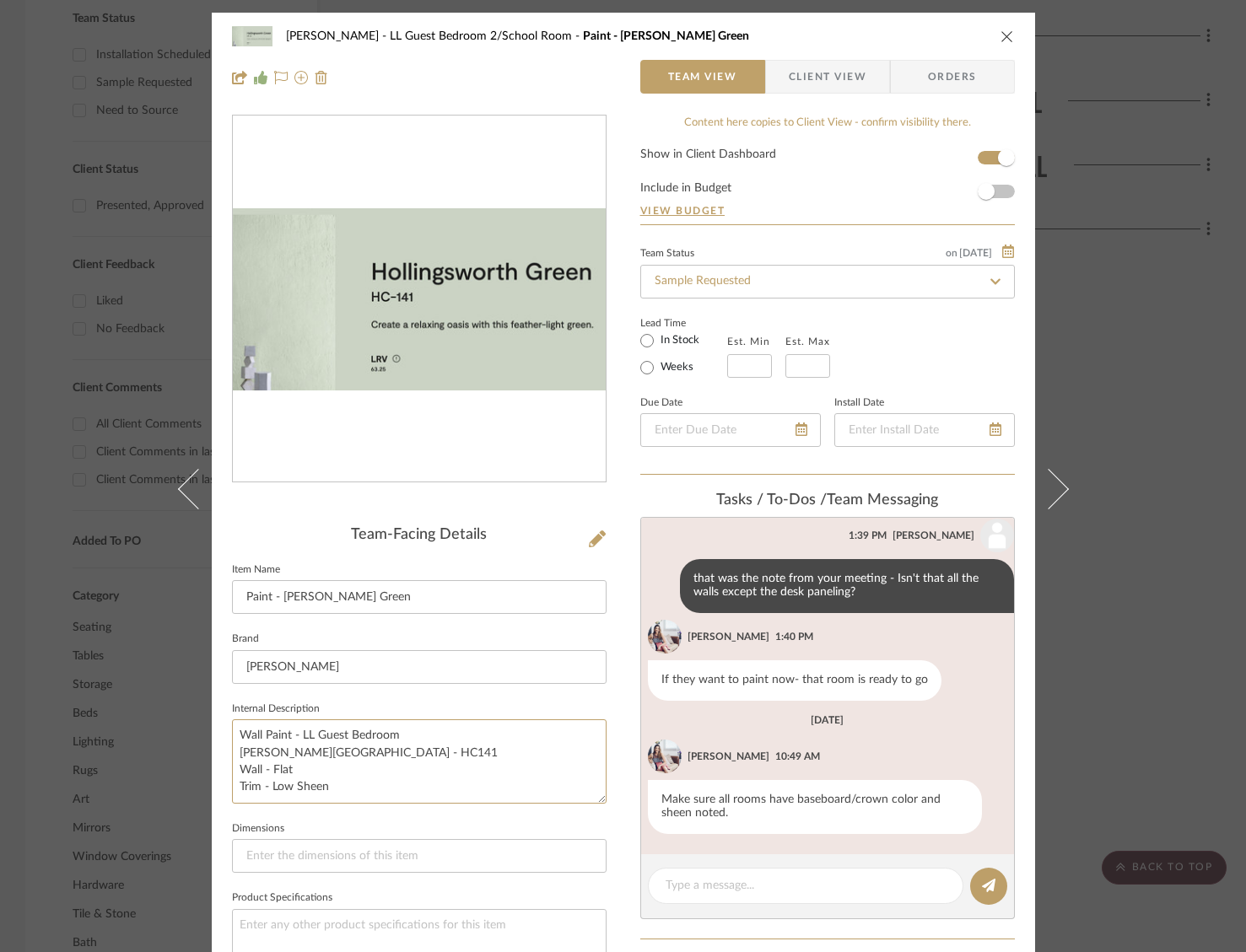 drag, startPoint x: 353, startPoint y: 785, endPoint x: 221, endPoint y: 779, distance: 132.13629 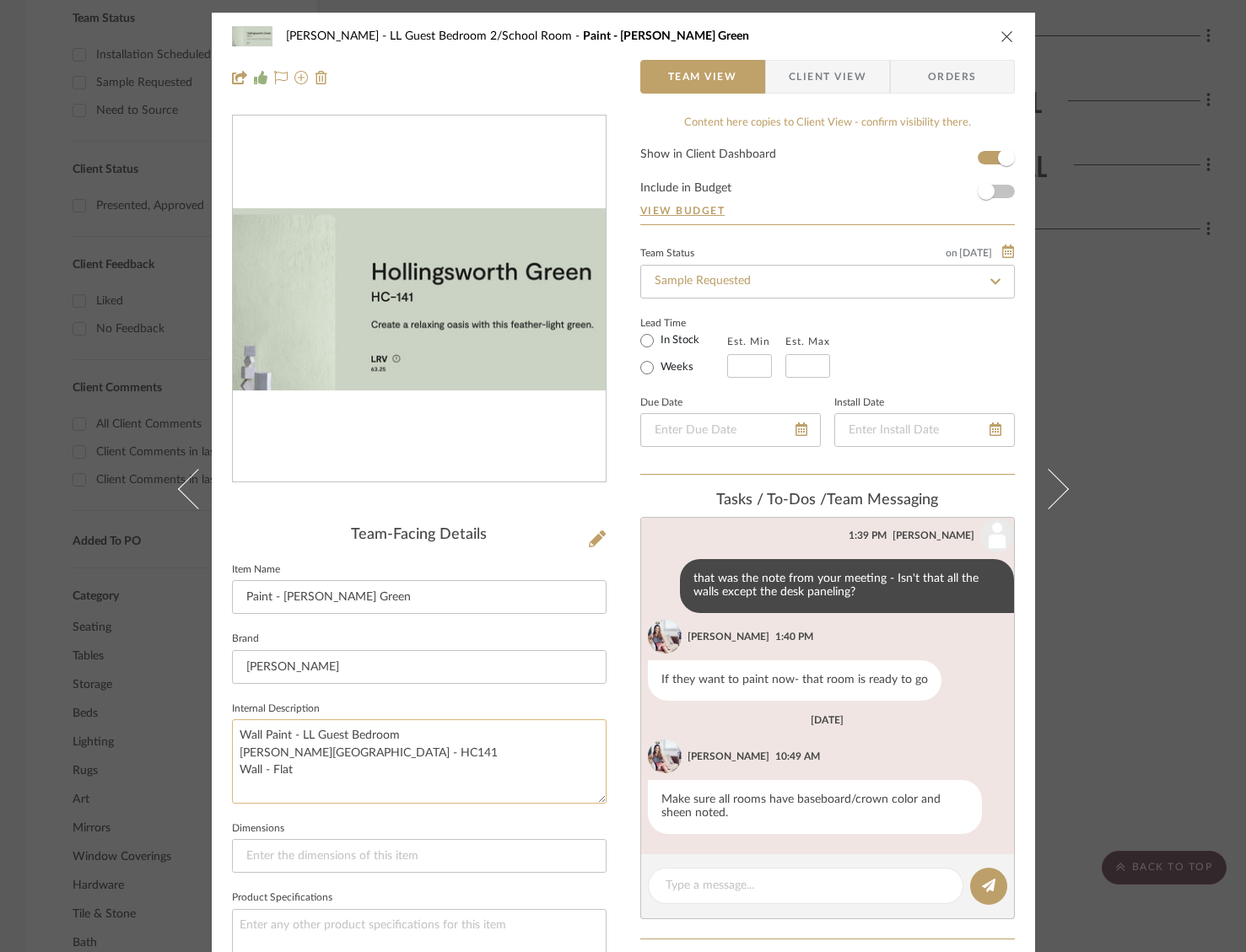 click on "Wall Paint - LL Guest Bedroom
[PERSON_NAME][GEOGRAPHIC_DATA] - HC141
Wall - Flat" 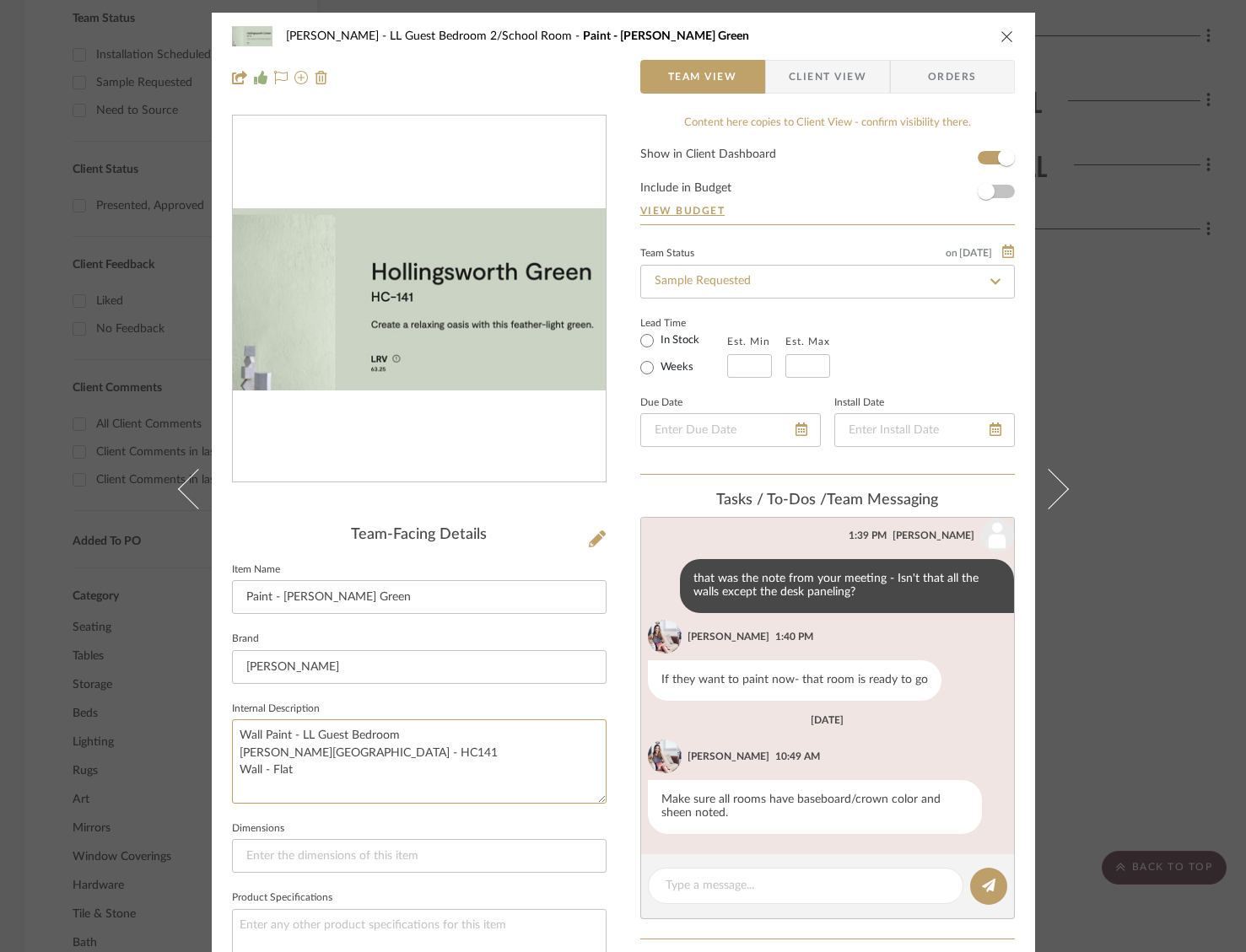 type on "Wall Paint - LL Guest Bedroom
[PERSON_NAME][GEOGRAPHIC_DATA] - HC141
Wall - Flat" 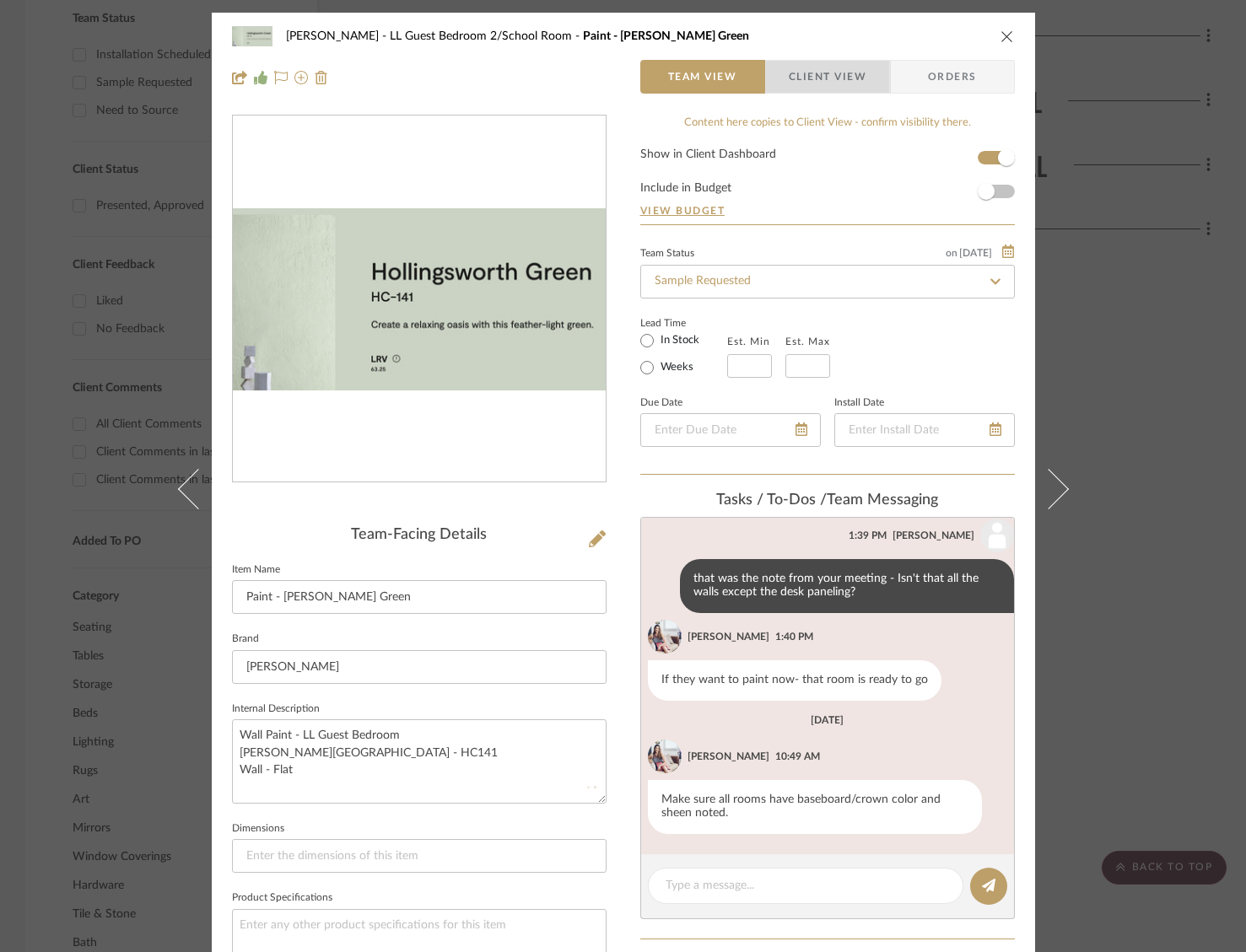click on "Client View" at bounding box center [828, 77] 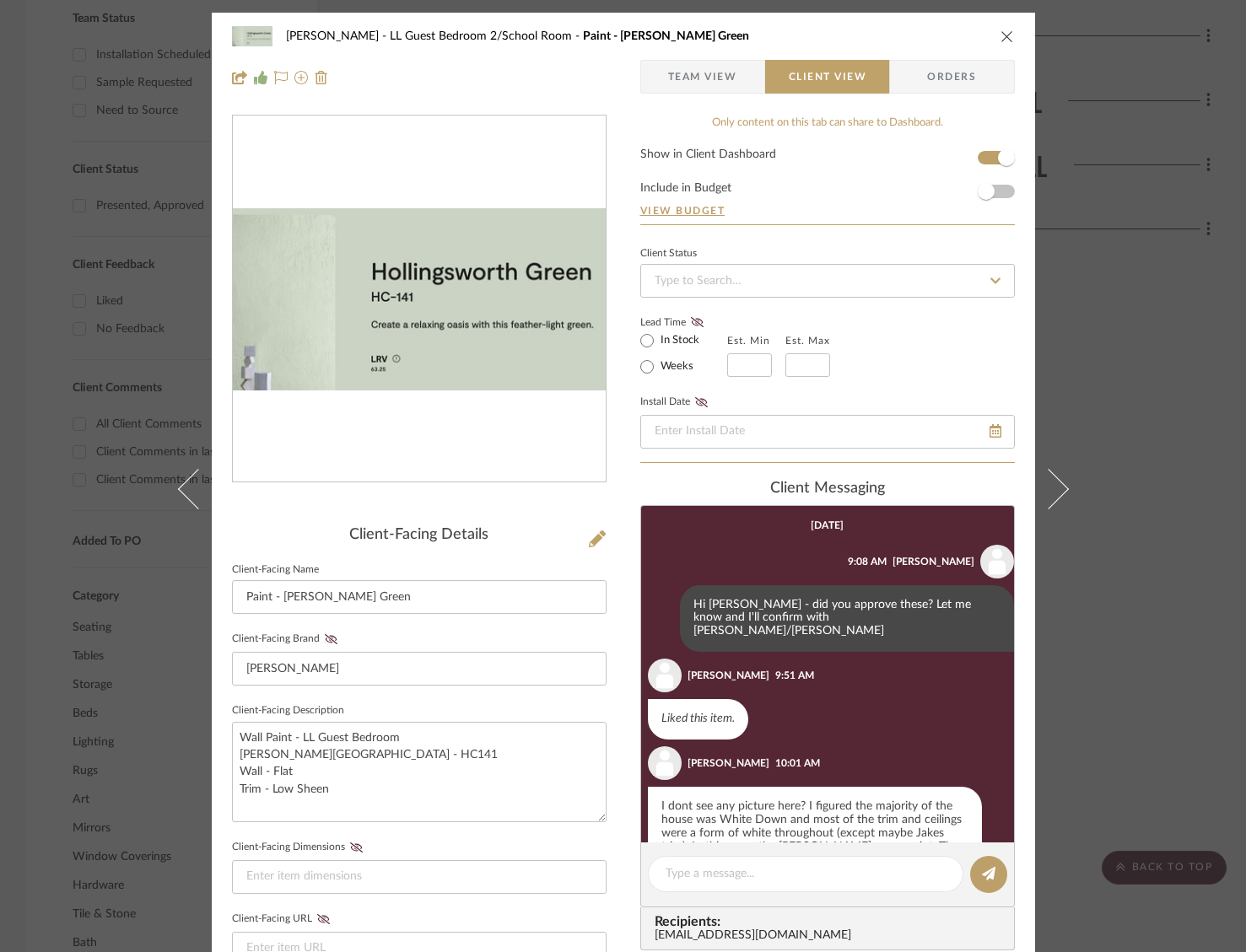 type on "Wall Paint - LL Guest Bedroom
[PERSON_NAME][GEOGRAPHIC_DATA] - HC141
Wall - Flat" 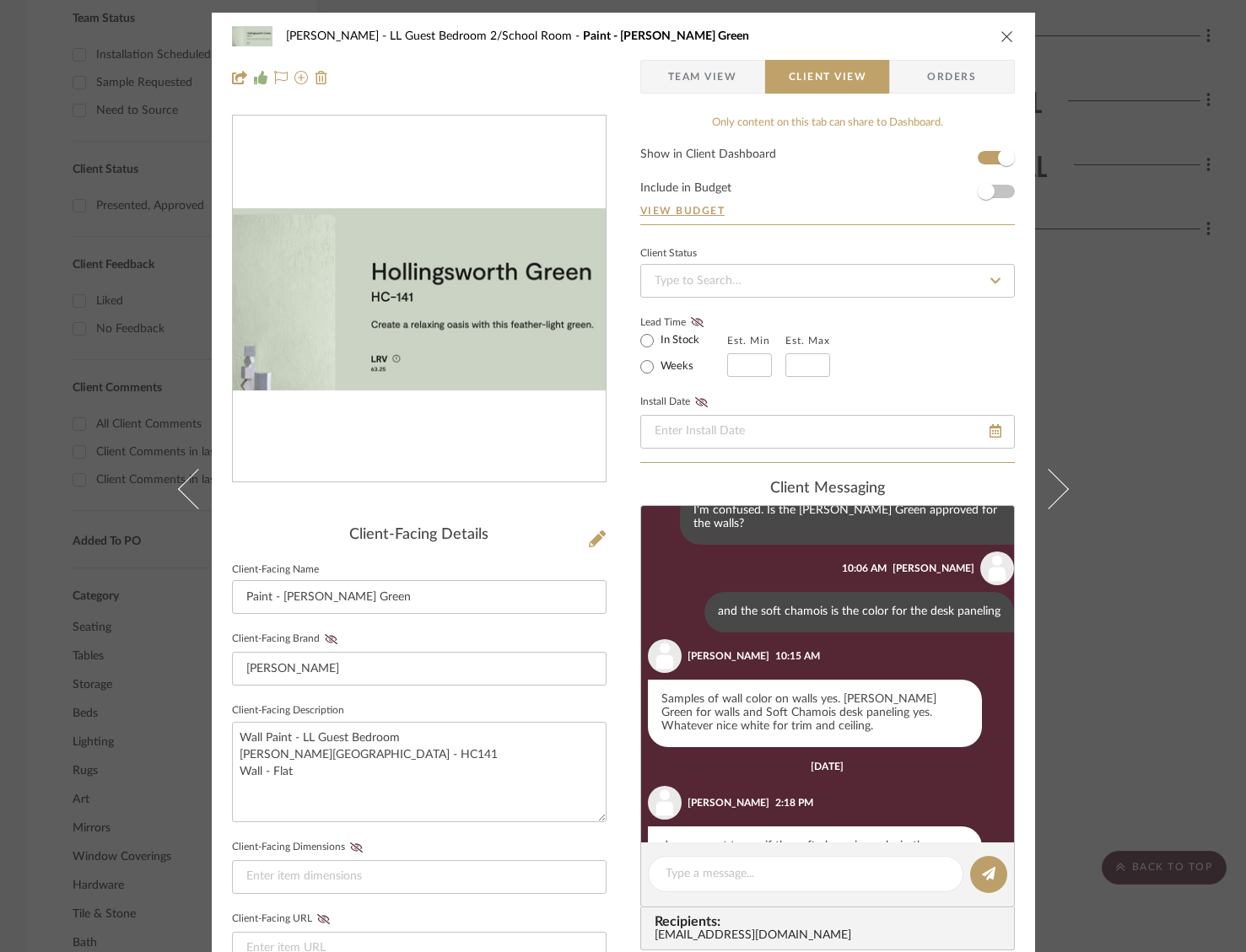 scroll, scrollTop: 584, scrollLeft: 0, axis: vertical 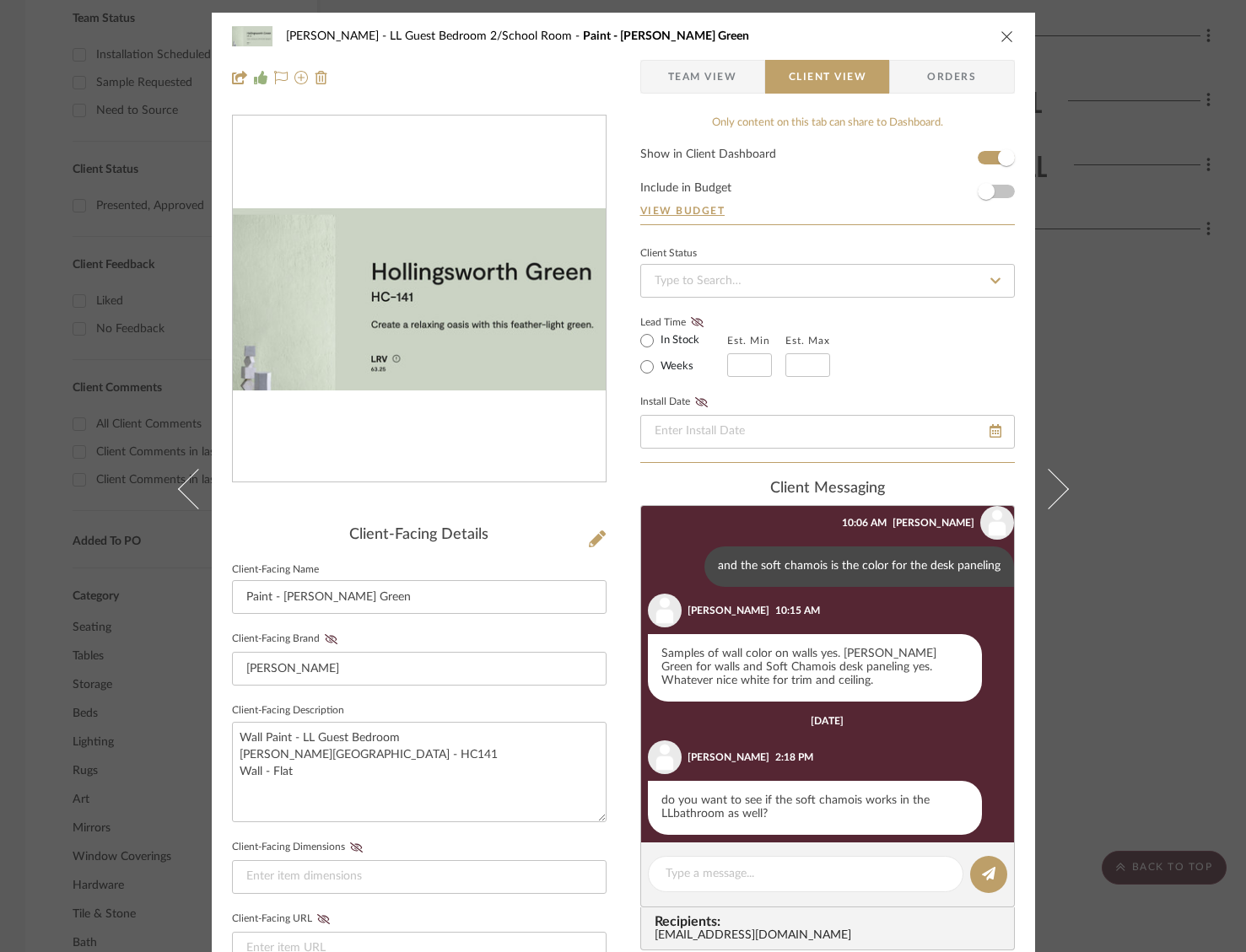 click on "Client-Facing Details" 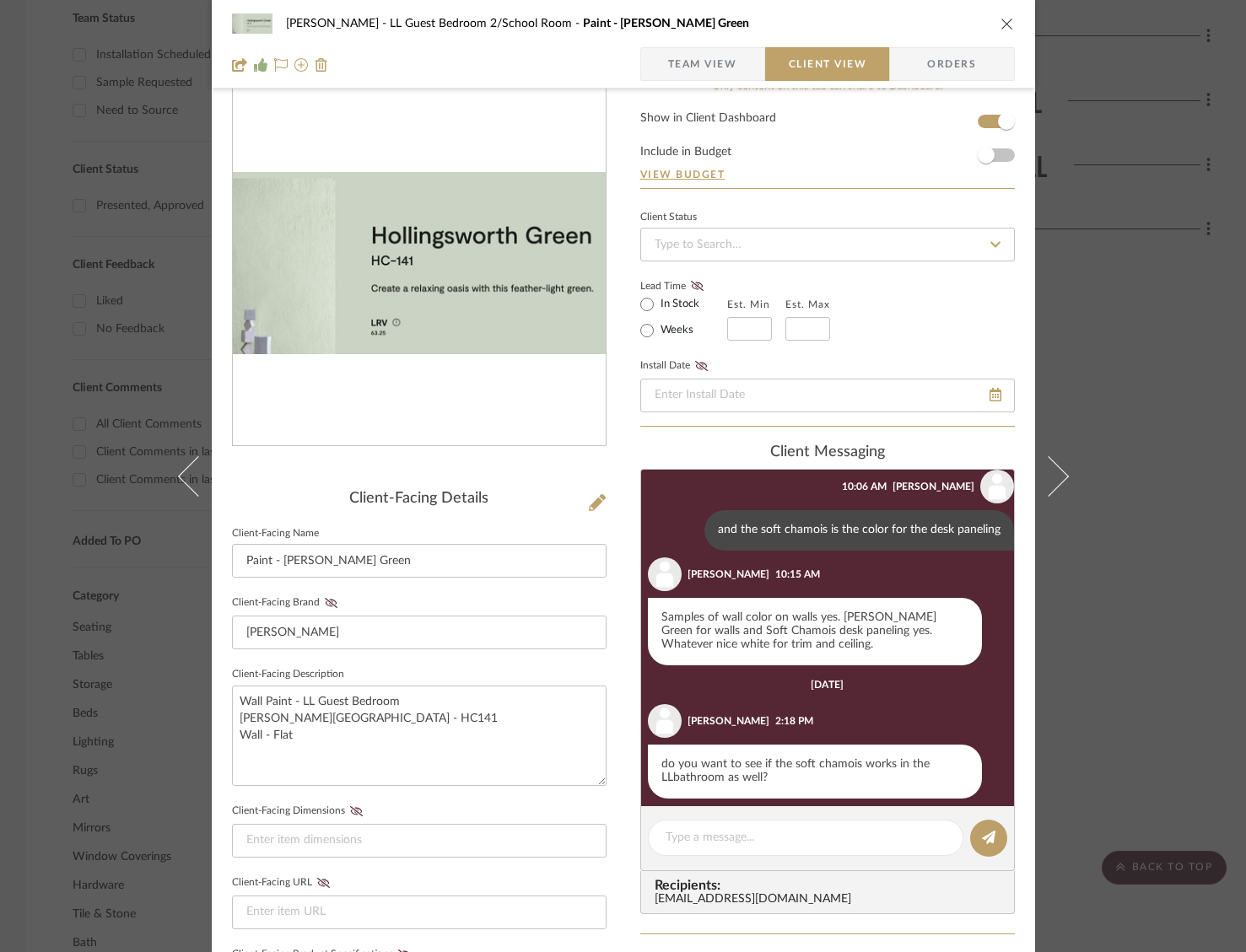 scroll, scrollTop: 0, scrollLeft: 0, axis: both 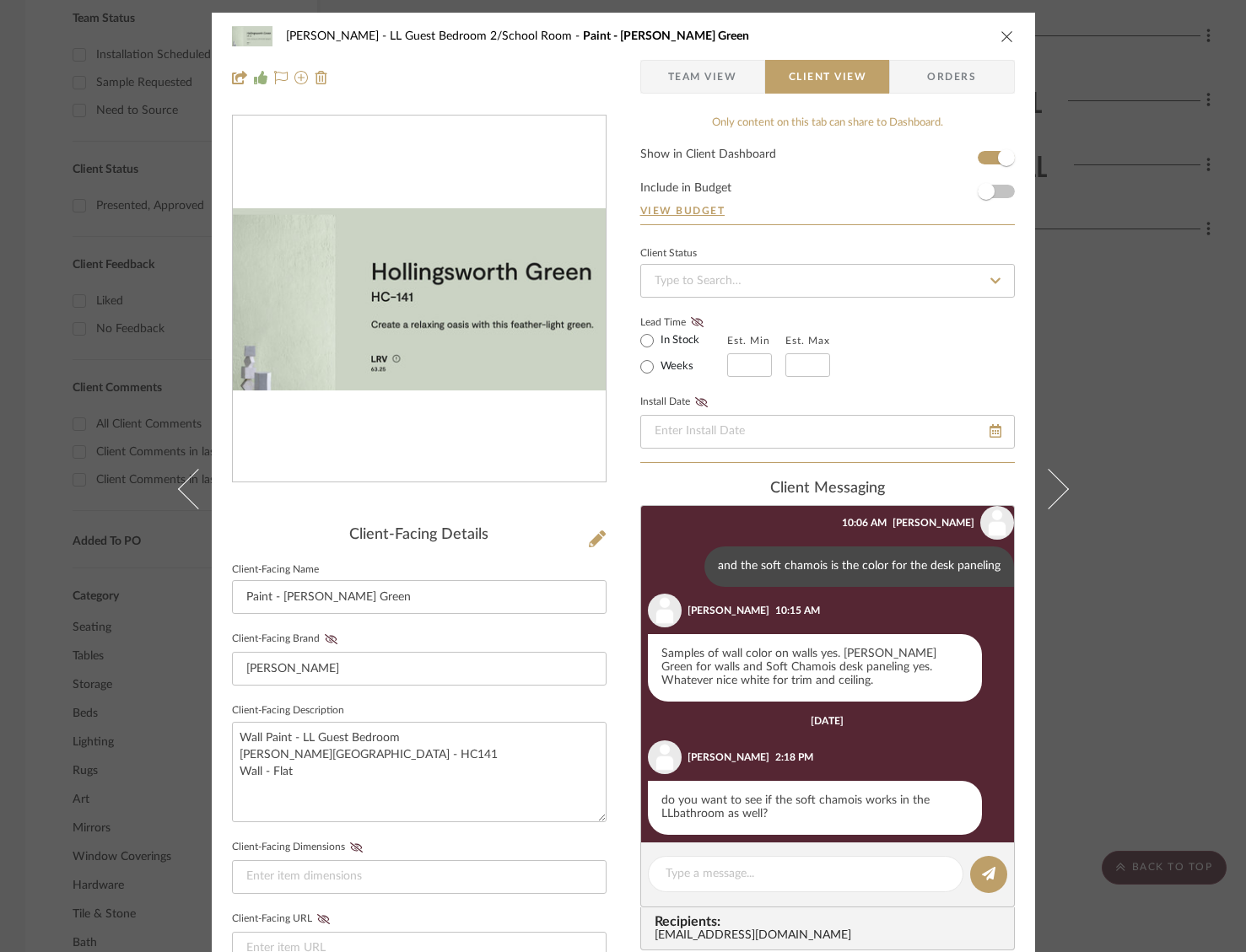 drag, startPoint x: 1002, startPoint y: 39, endPoint x: 1001, endPoint y: 51, distance: 12.041595 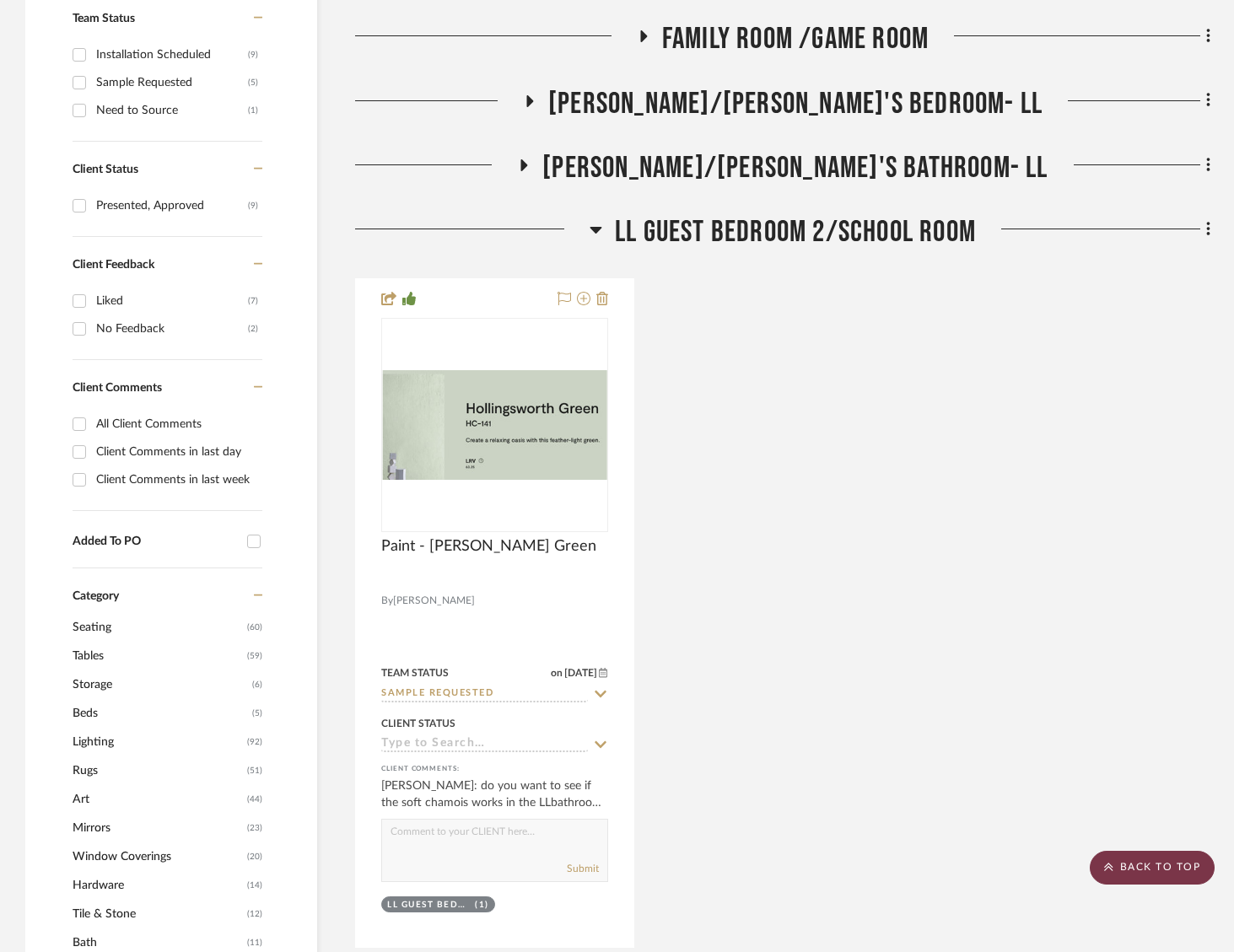 click on "BACK TO TOP" 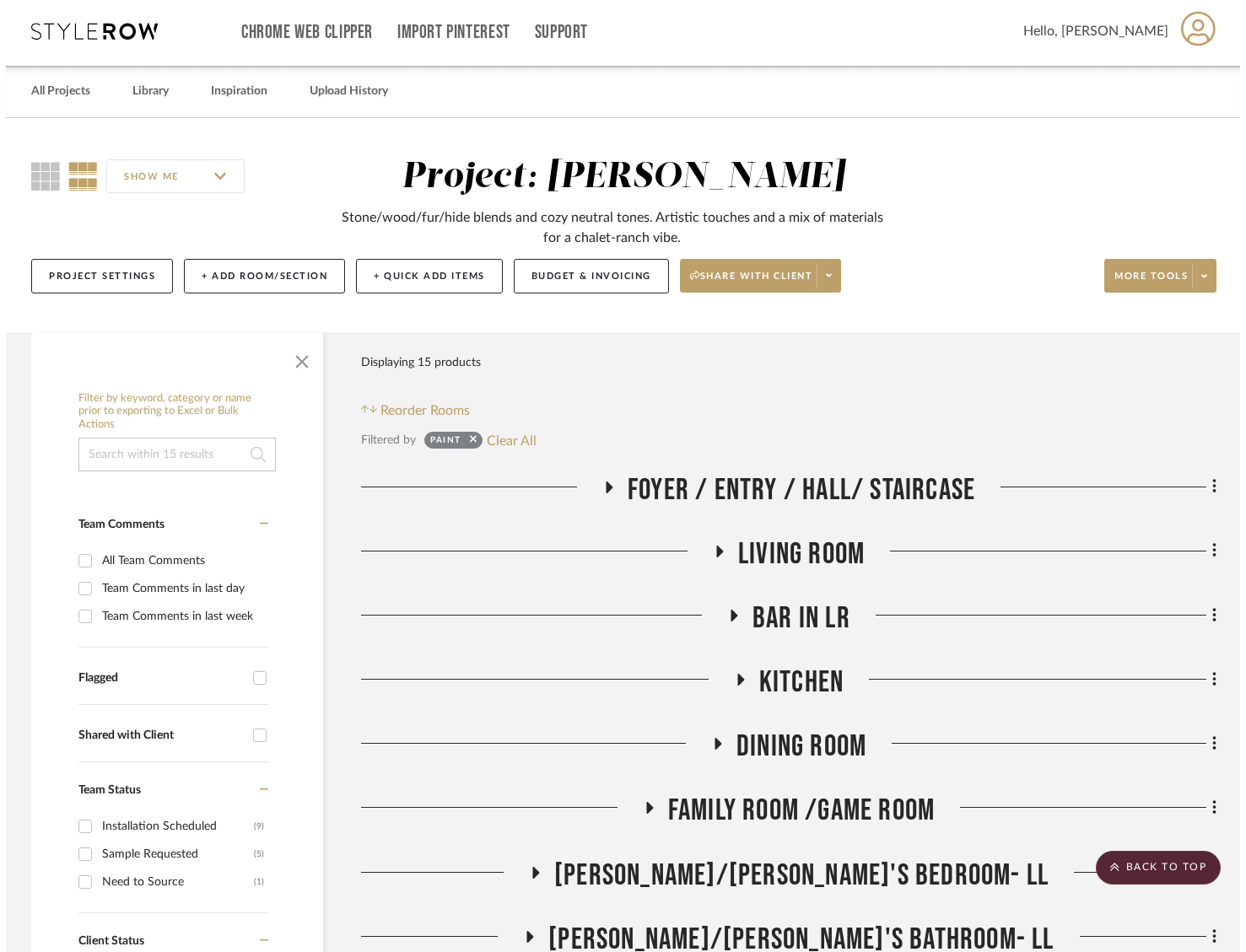 scroll, scrollTop: 0, scrollLeft: 0, axis: both 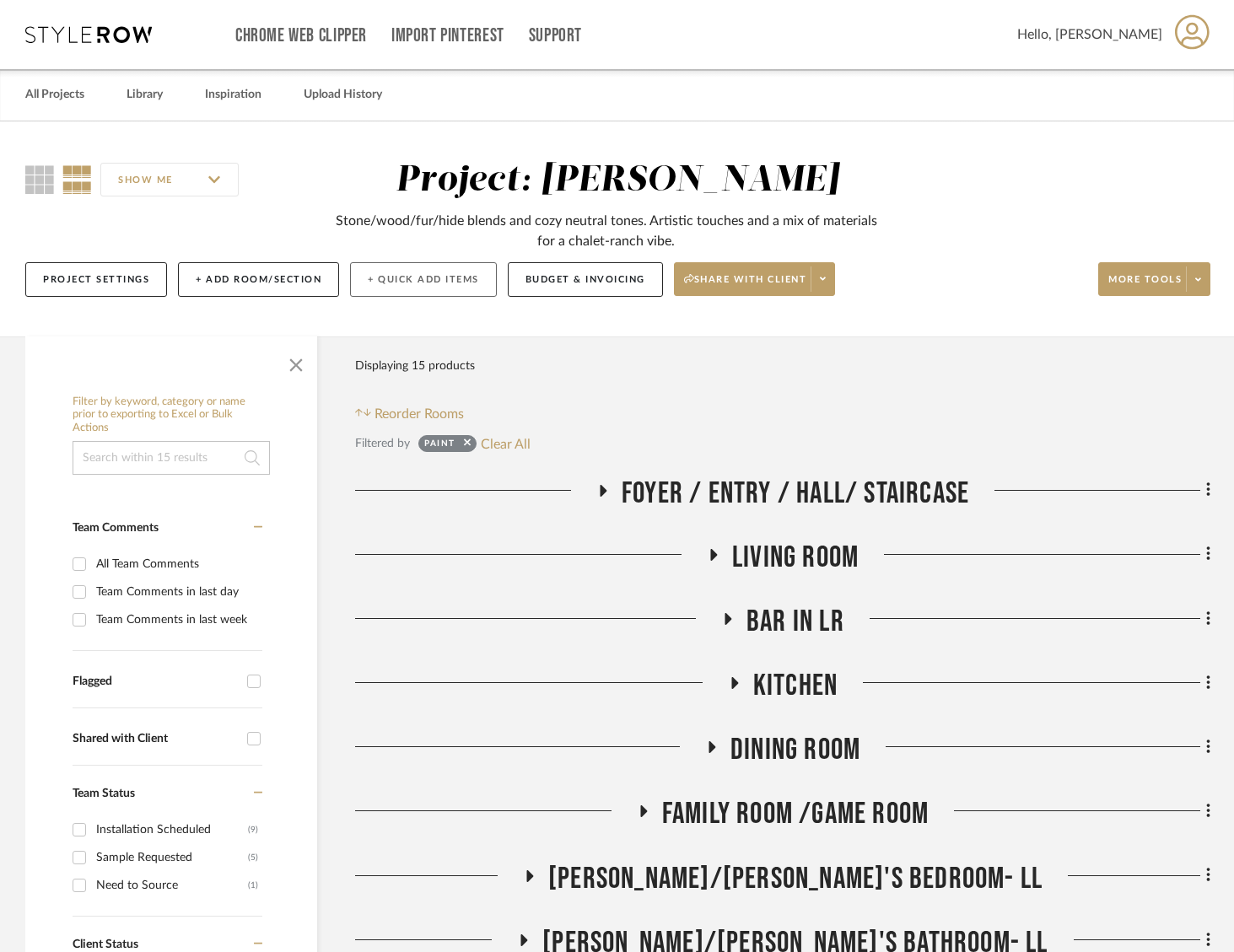 click on "+ Quick Add Items" 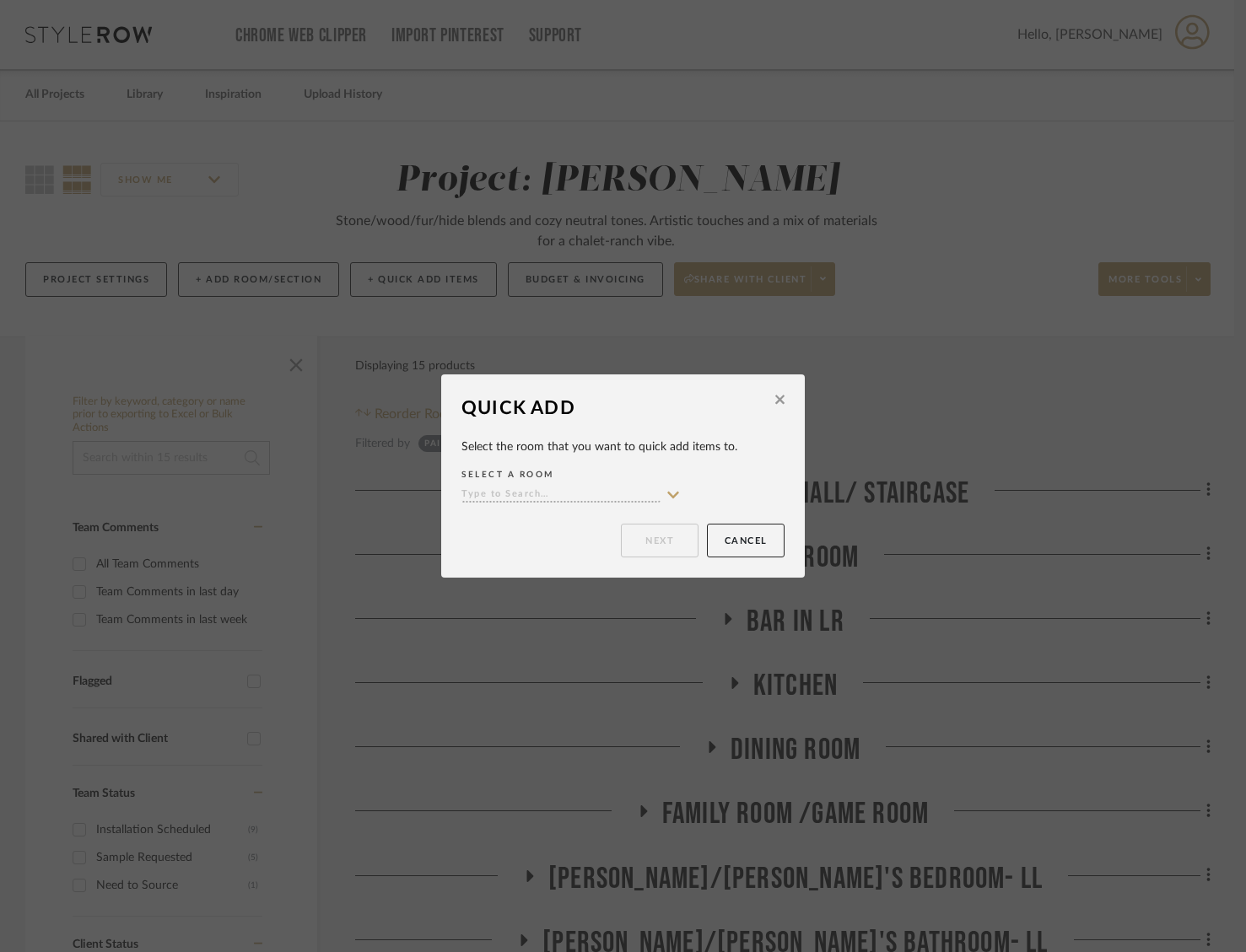 click 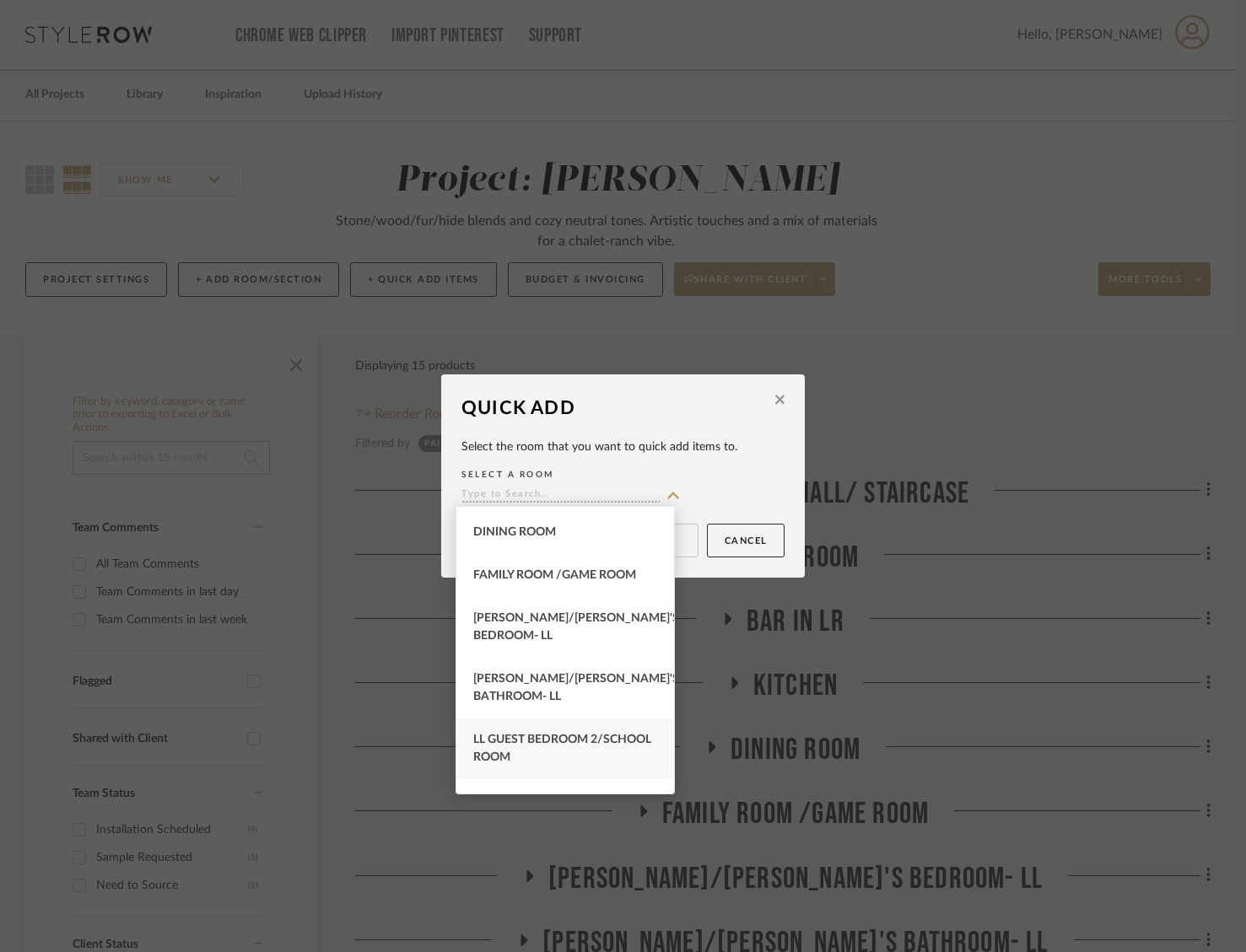 scroll, scrollTop: 292, scrollLeft: 0, axis: vertical 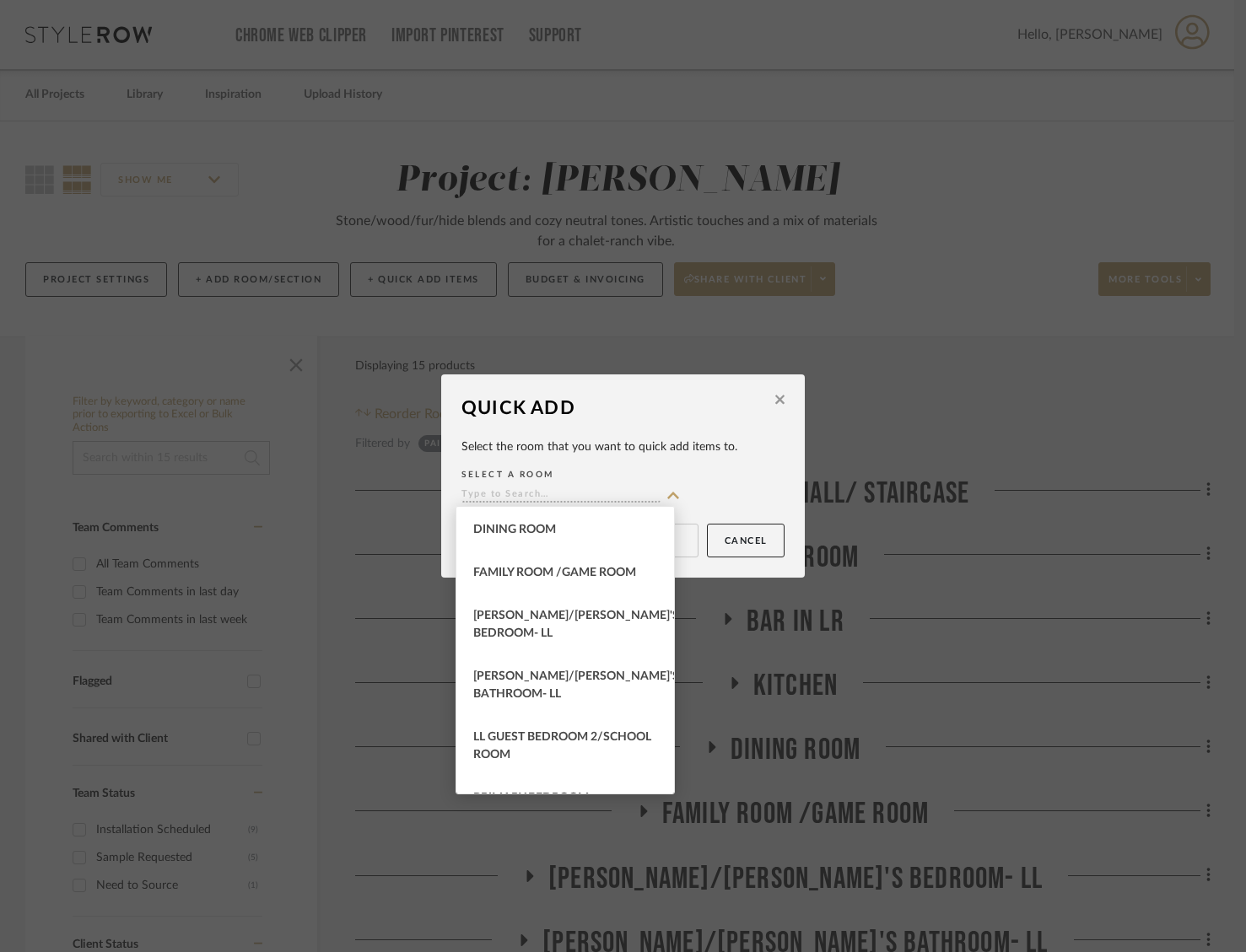 click on "LL Guest Bedroom 2/School Room" at bounding box center (565, 746) 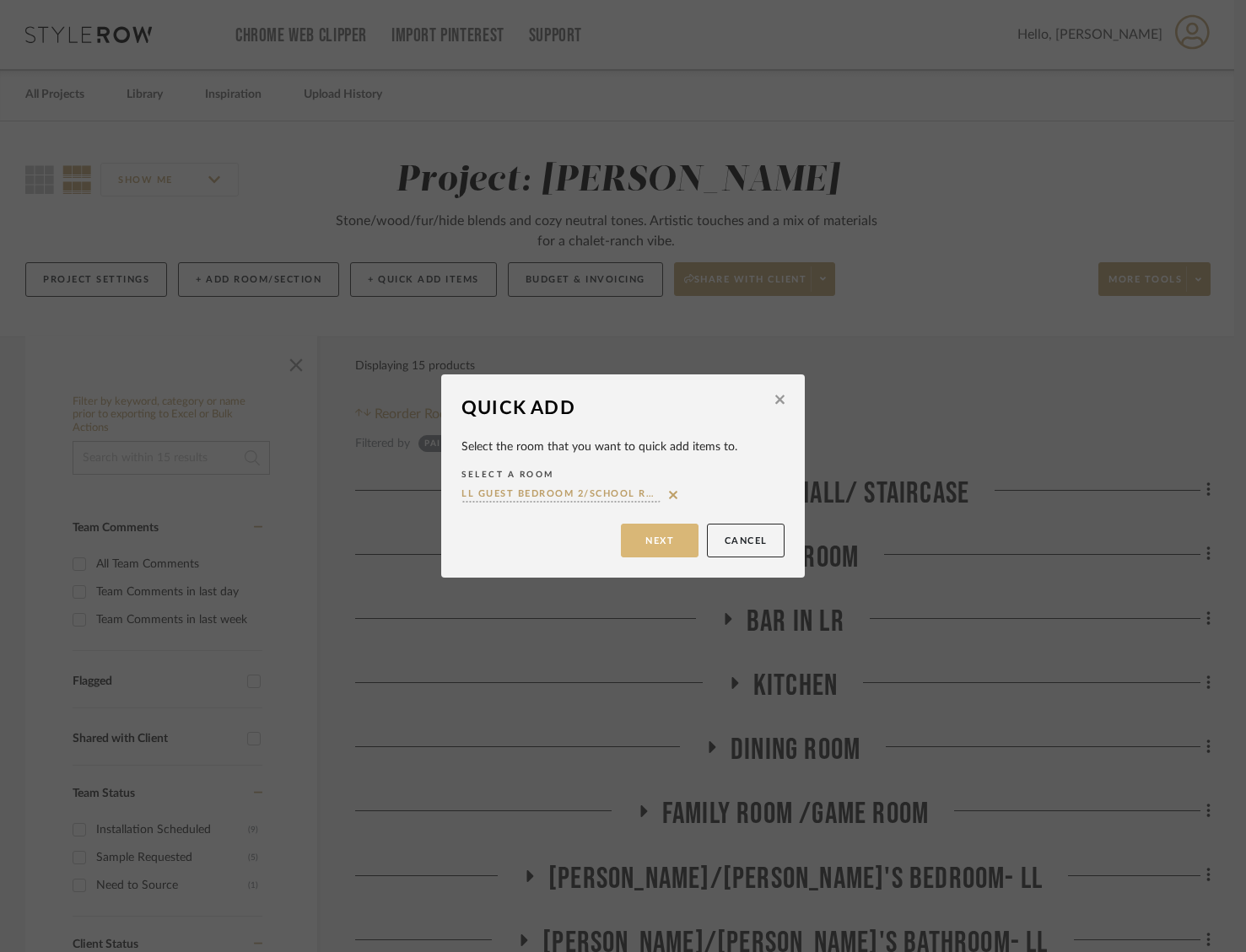 click on "Next" at bounding box center (660, 541) 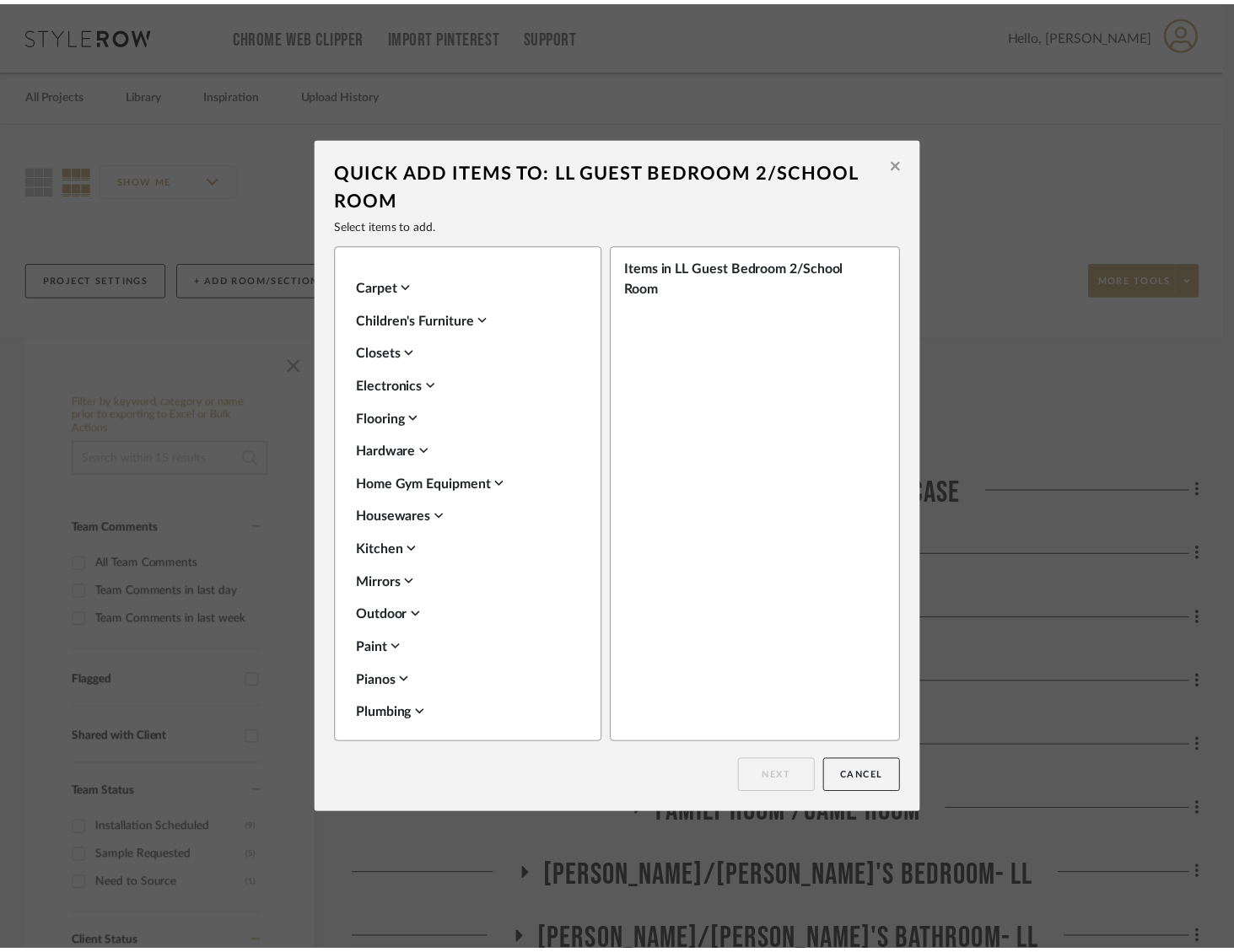 scroll, scrollTop: 473, scrollLeft: 0, axis: vertical 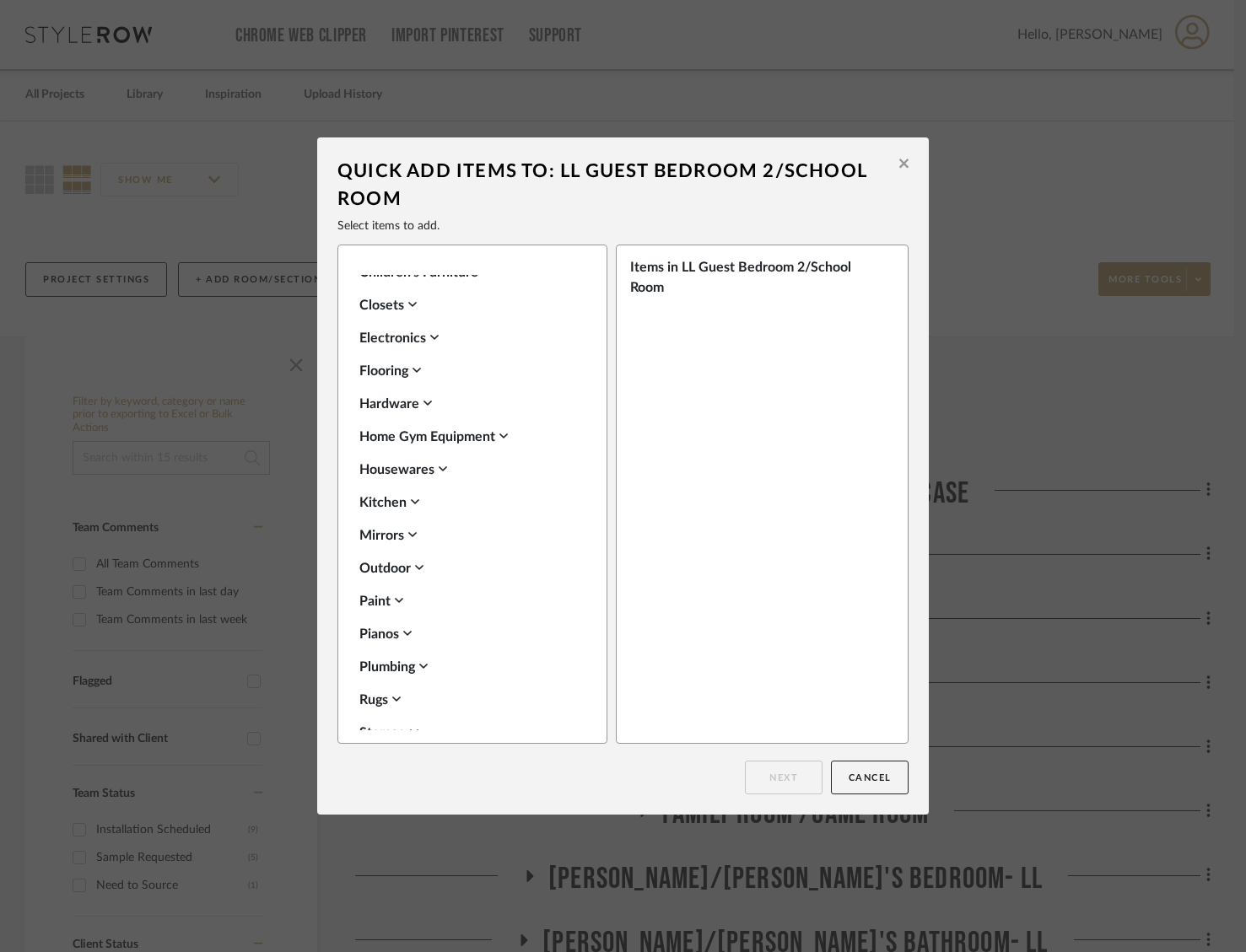 click on "Paint" at bounding box center [468, 601] 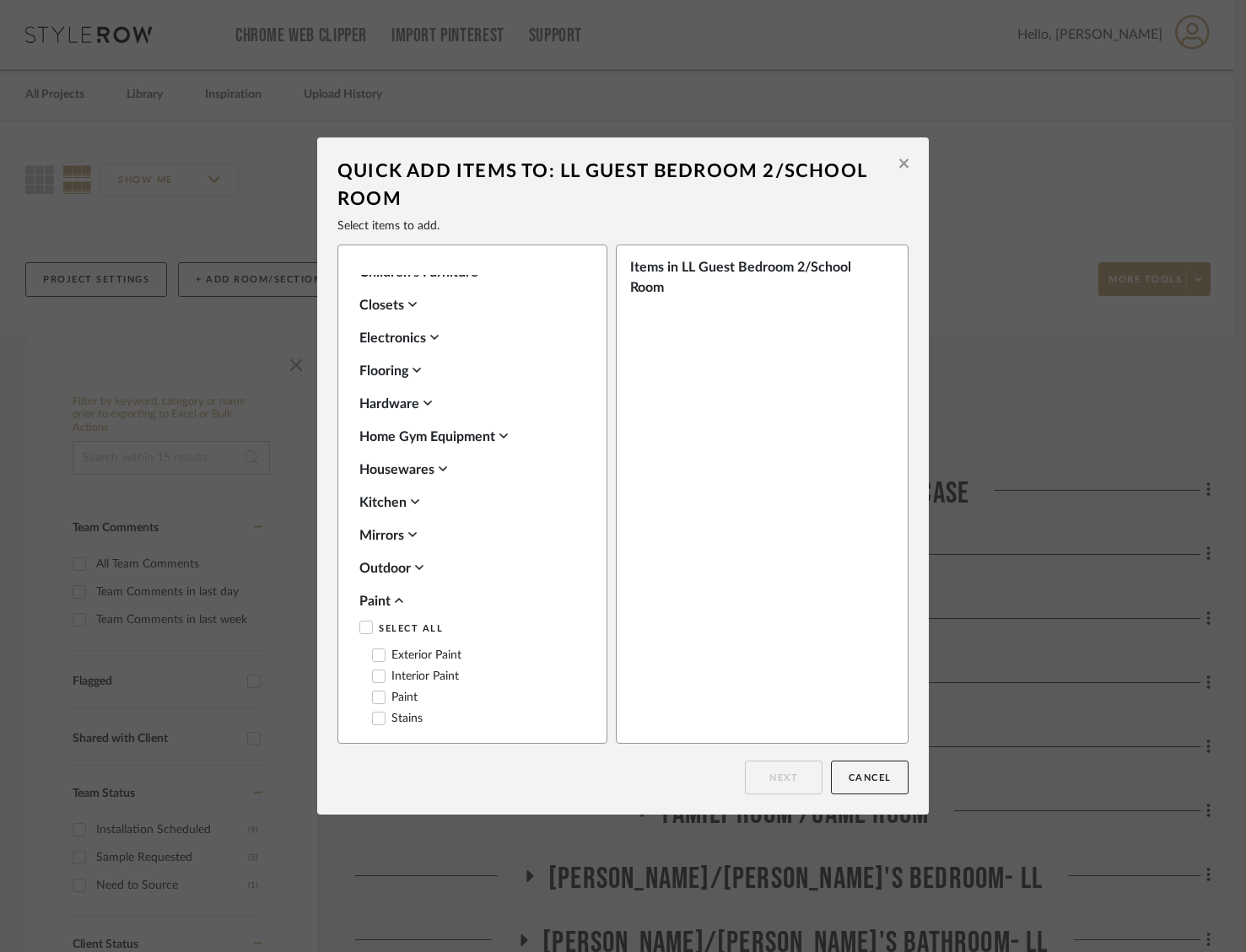 click on "Paint" at bounding box center (395, 697) 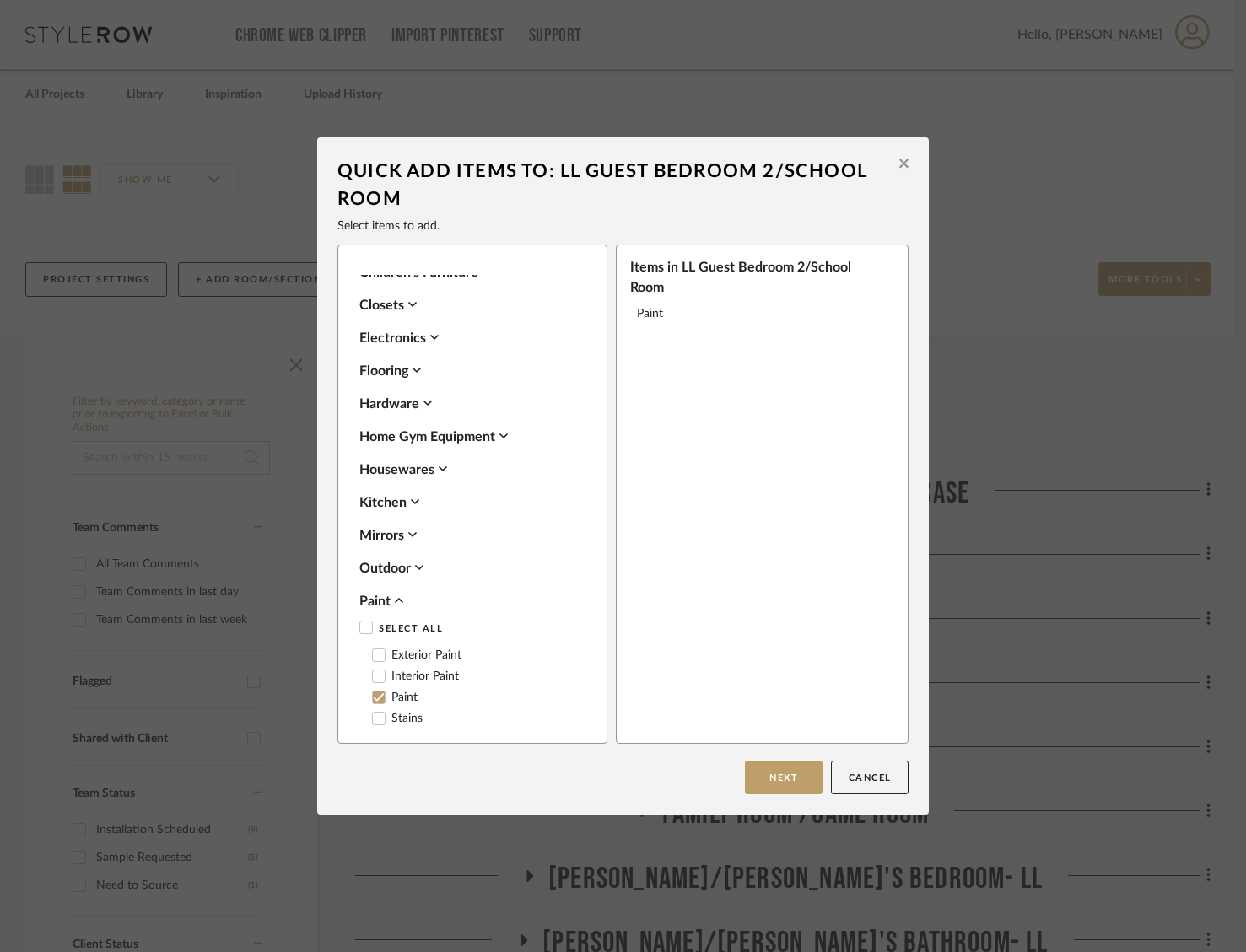click on "Next" at bounding box center [784, 777] 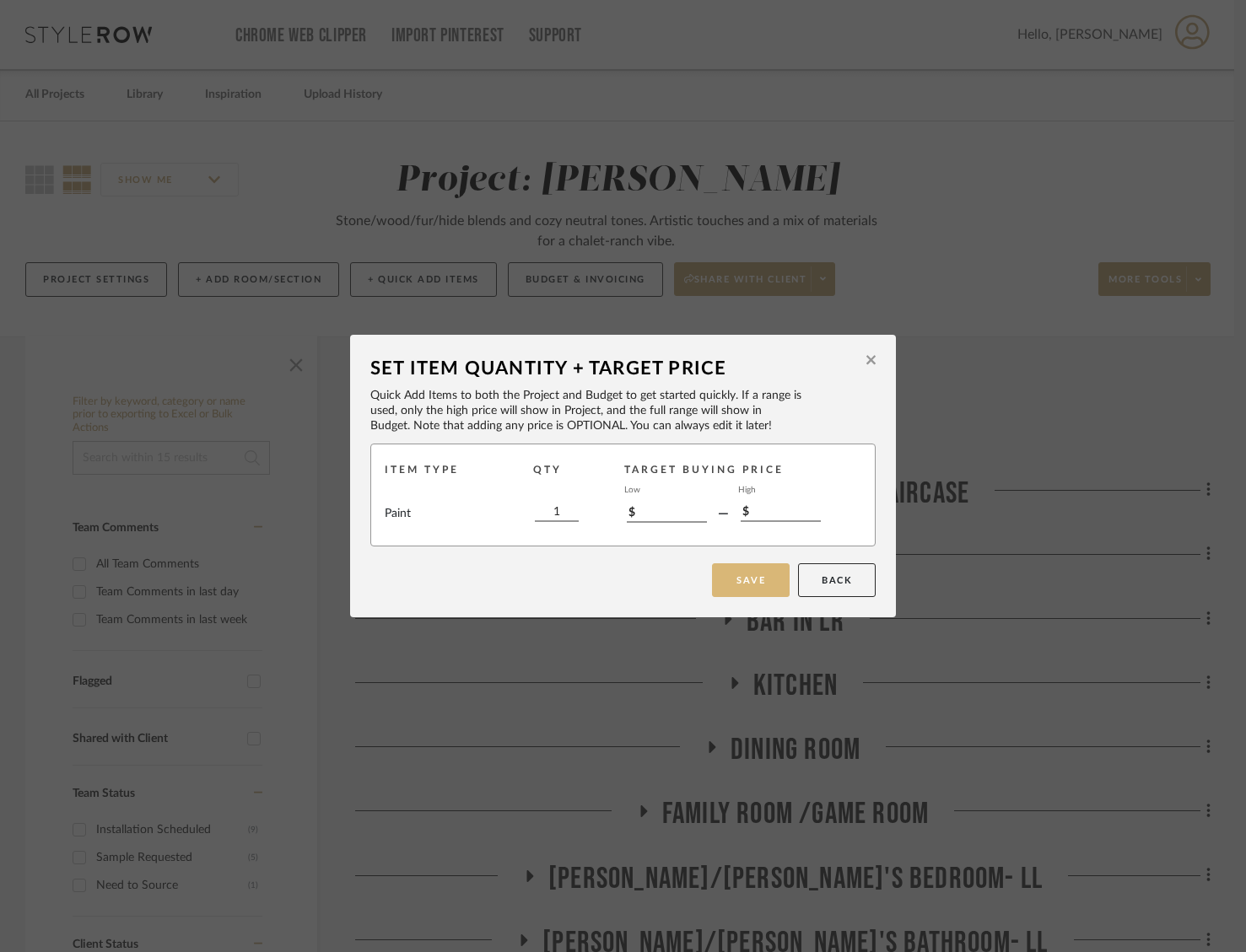 click on "Save" at bounding box center (751, 580) 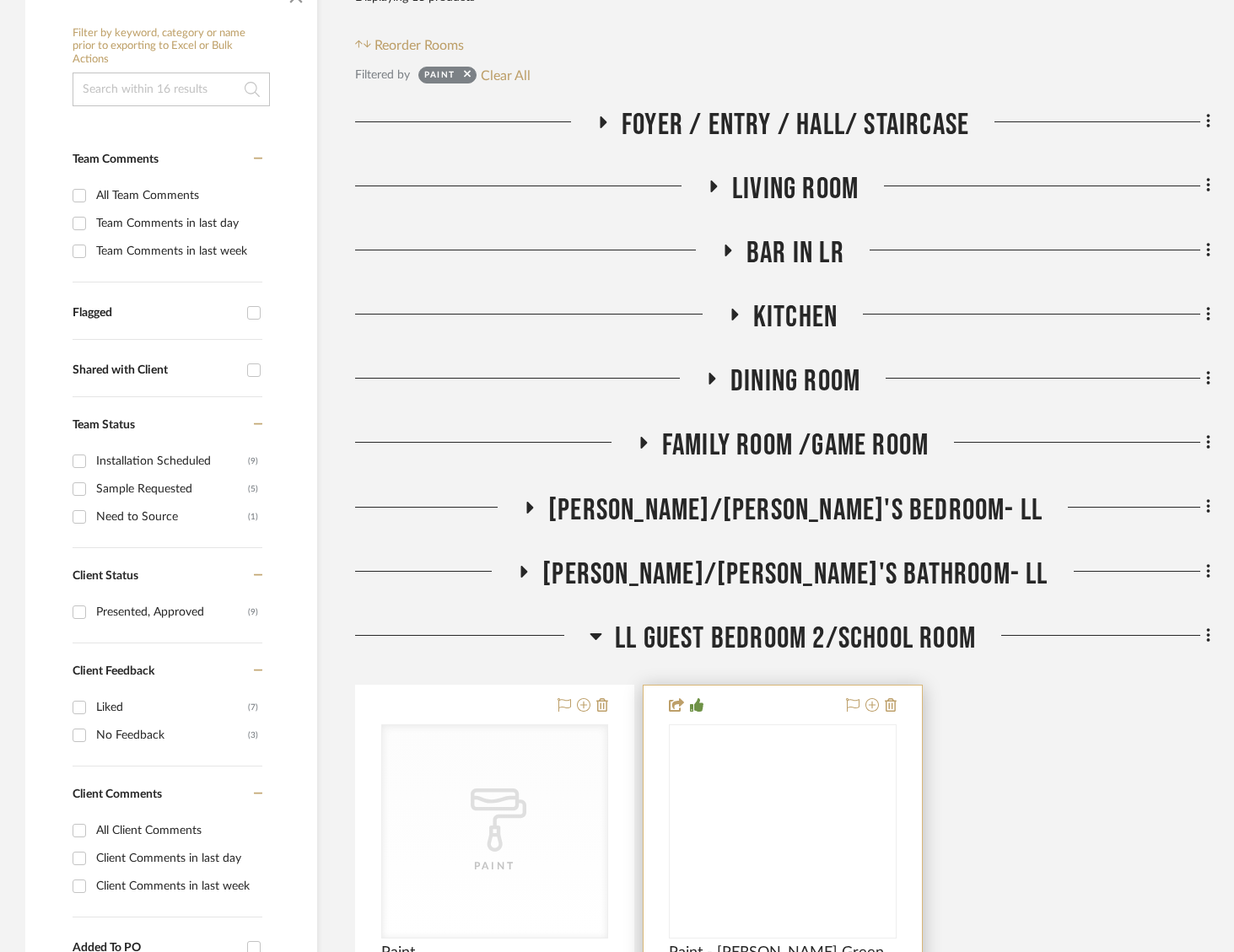 scroll, scrollTop: 665, scrollLeft: 0, axis: vertical 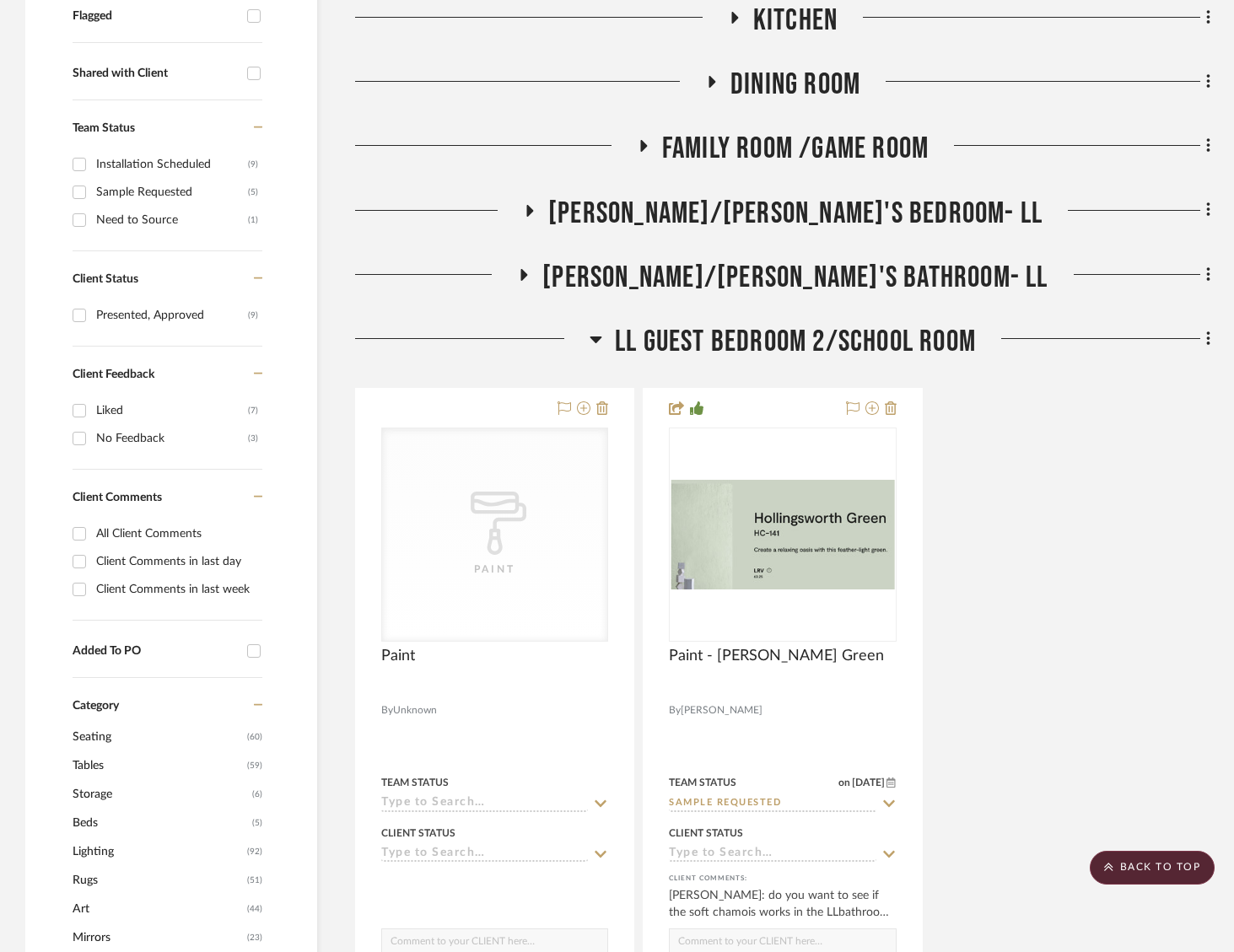 click on "[PERSON_NAME]/[PERSON_NAME]'s Bathroom- LL" 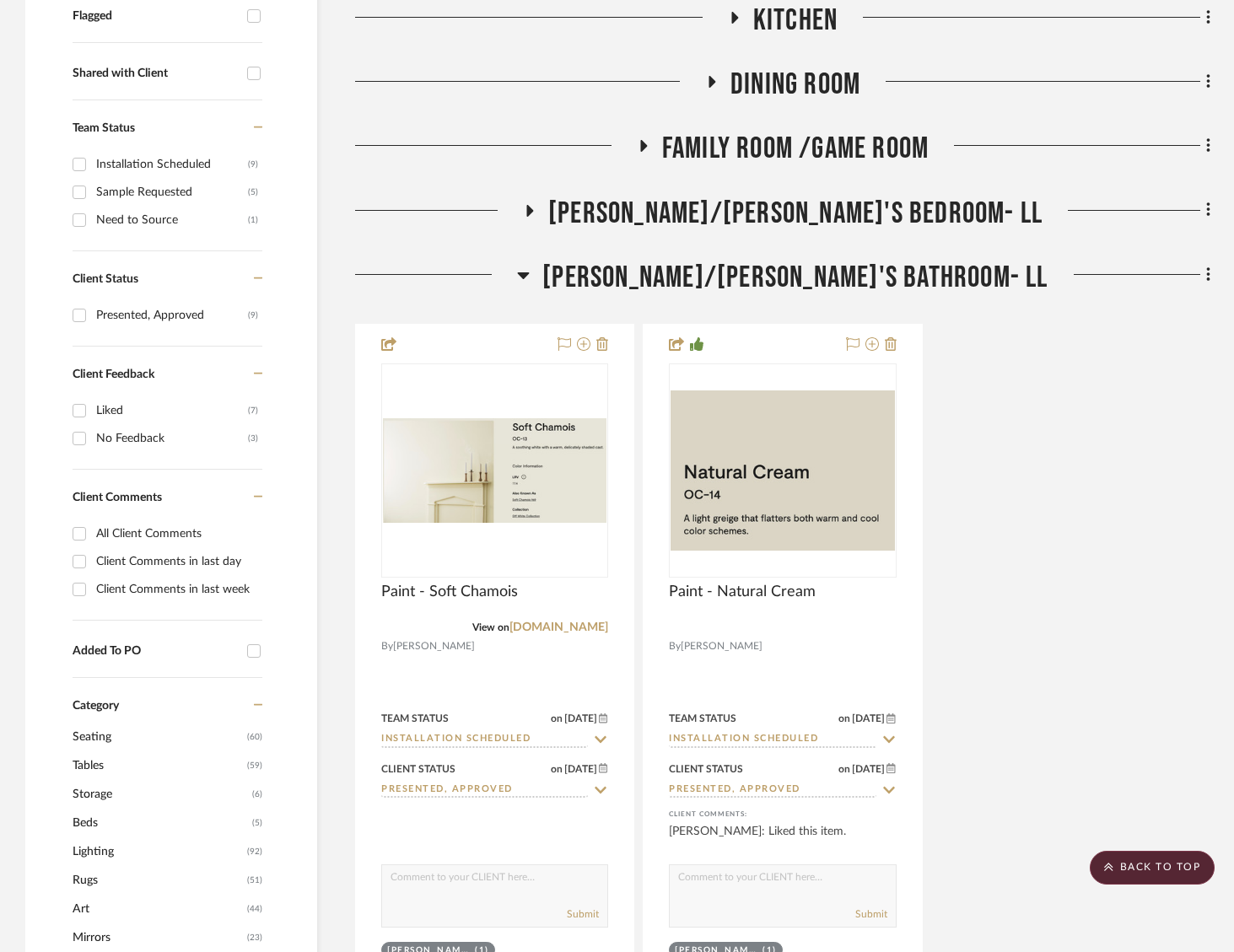 click on "[PERSON_NAME]/[PERSON_NAME]'s Bathroom- LL" 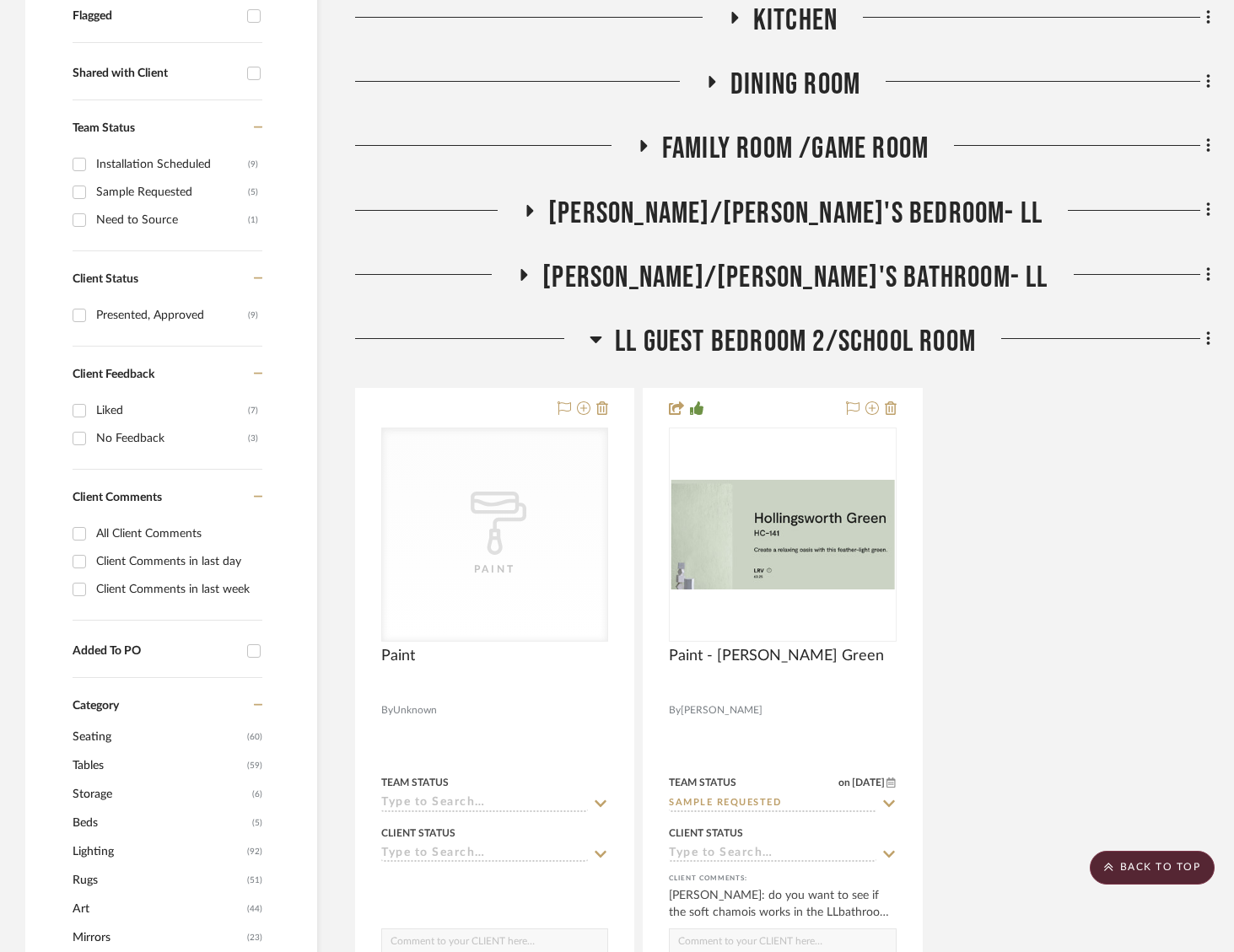 click on "[PERSON_NAME]/[PERSON_NAME]'s Bedroom- LL" 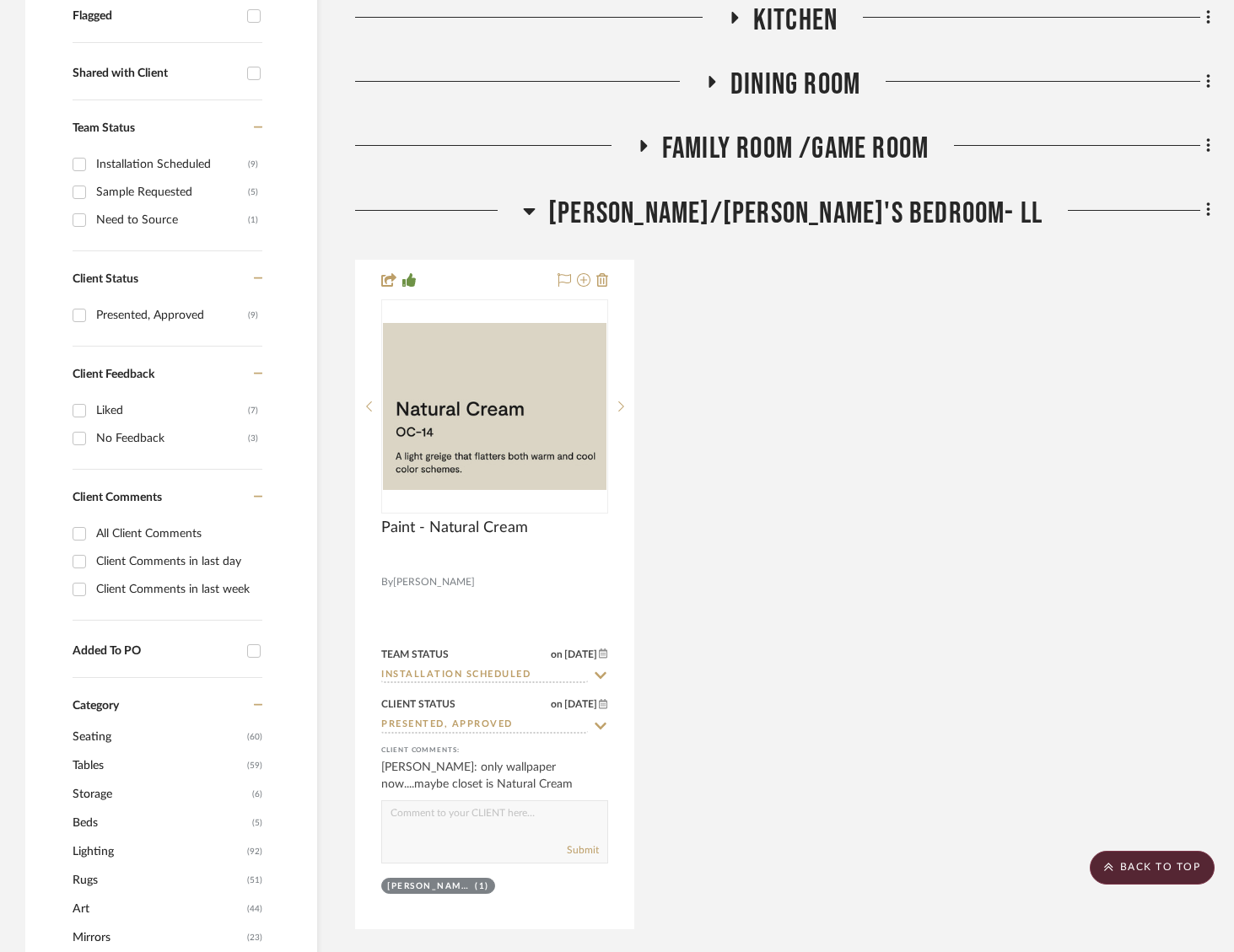 click on "[PERSON_NAME]/[PERSON_NAME]'s Bedroom- LL" 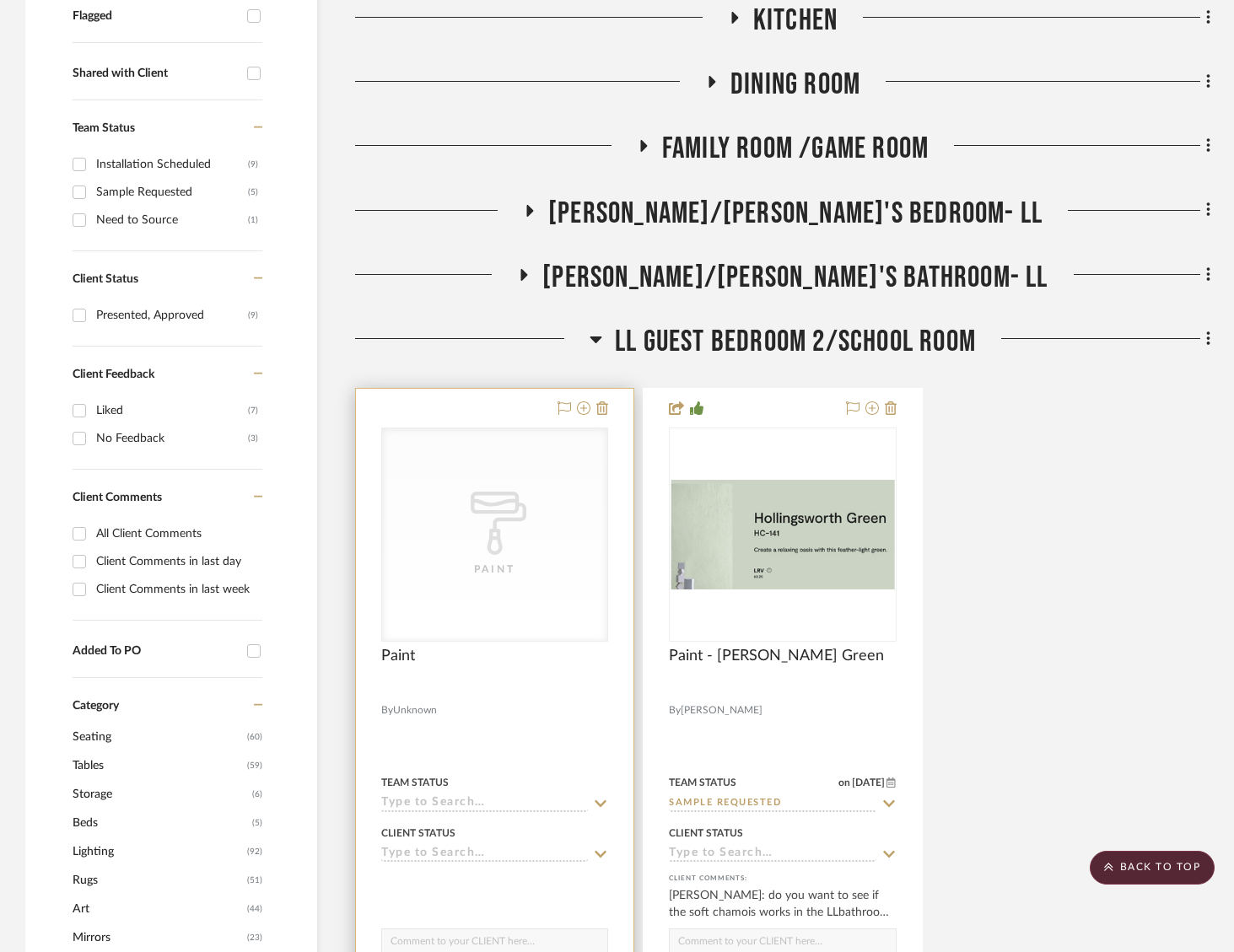 click on "CategoryIconPaint
Created with Sketch.
Paint" at bounding box center (494, 535) 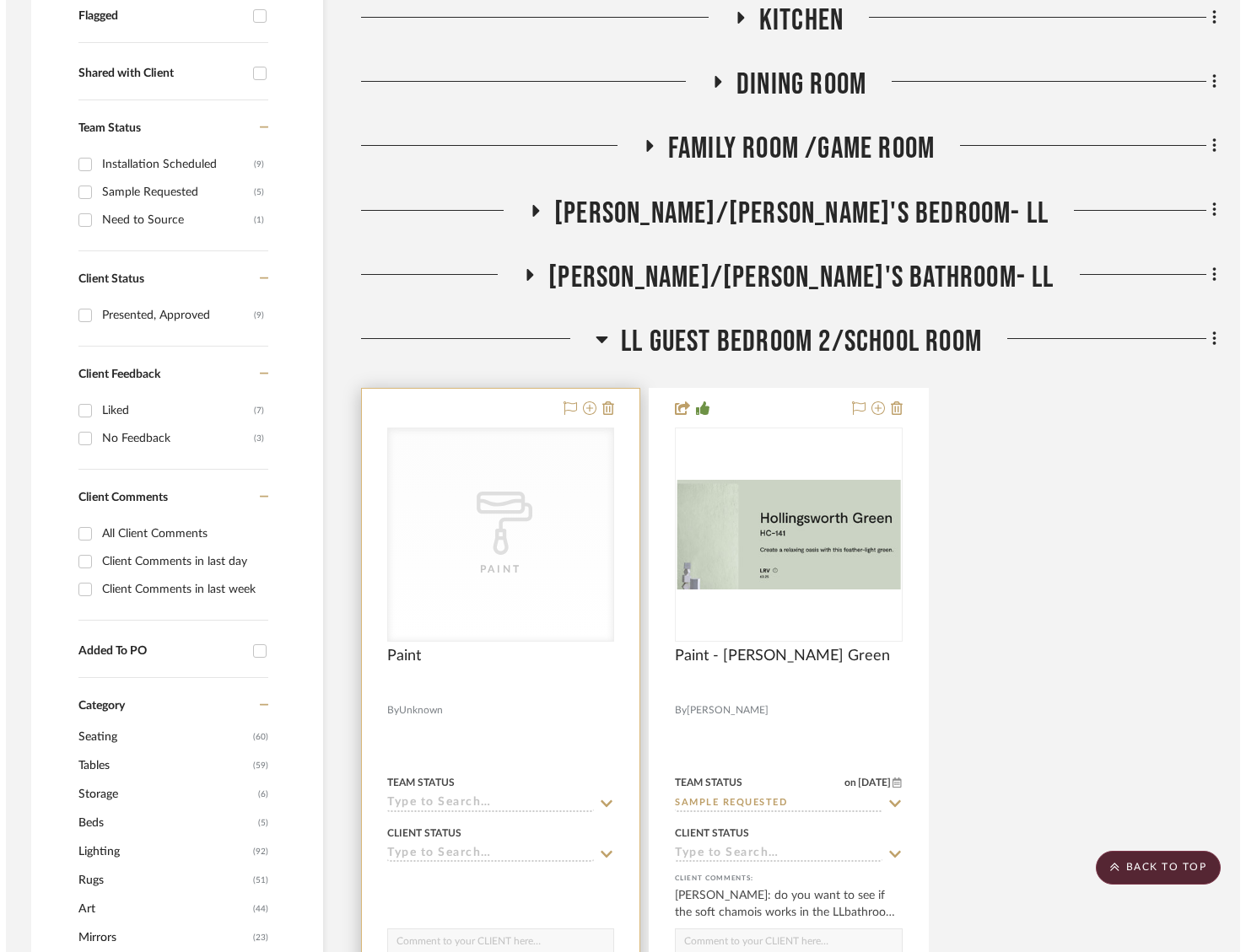scroll, scrollTop: 0, scrollLeft: 0, axis: both 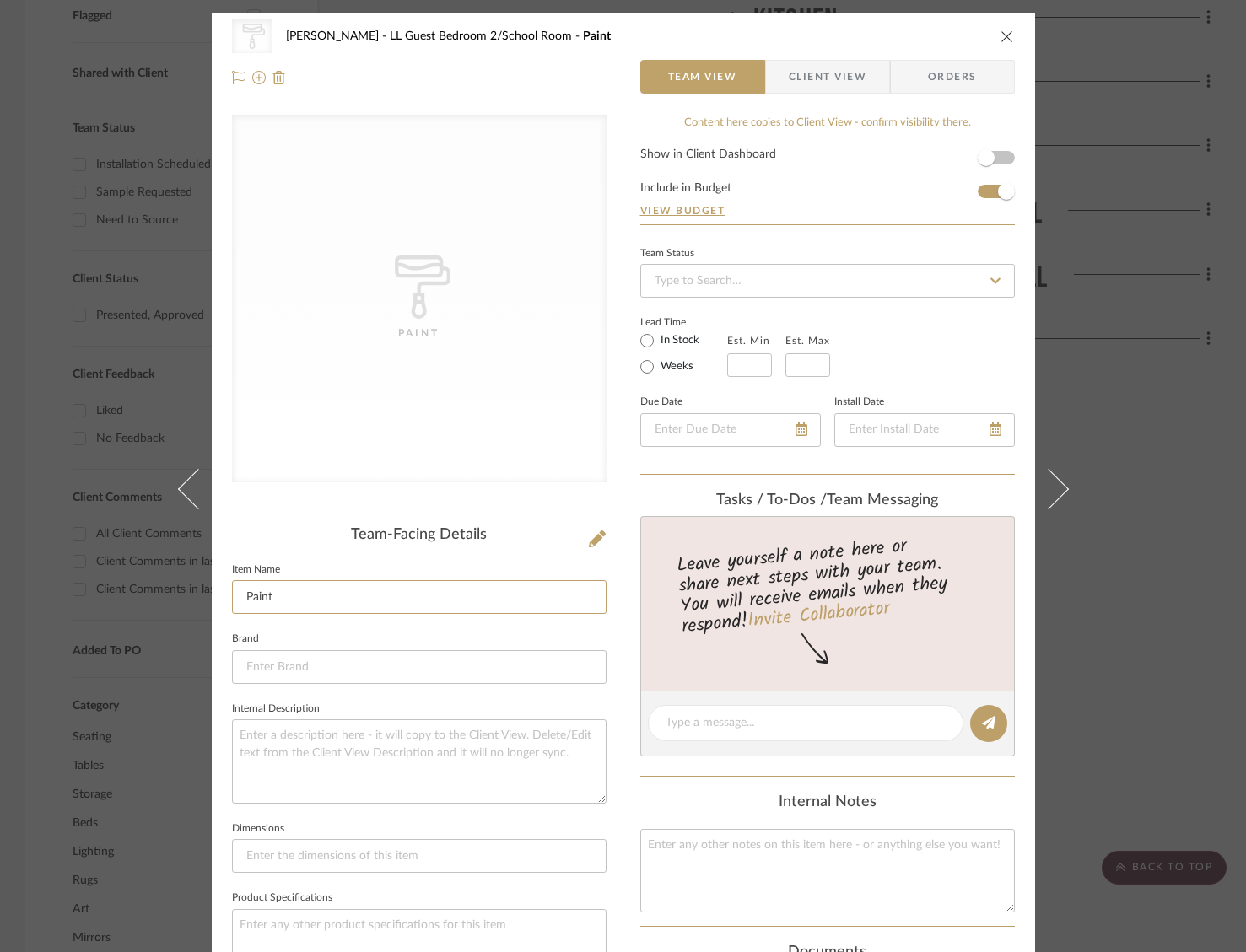 drag, startPoint x: 349, startPoint y: 593, endPoint x: 458, endPoint y: 530, distance: 125.89678 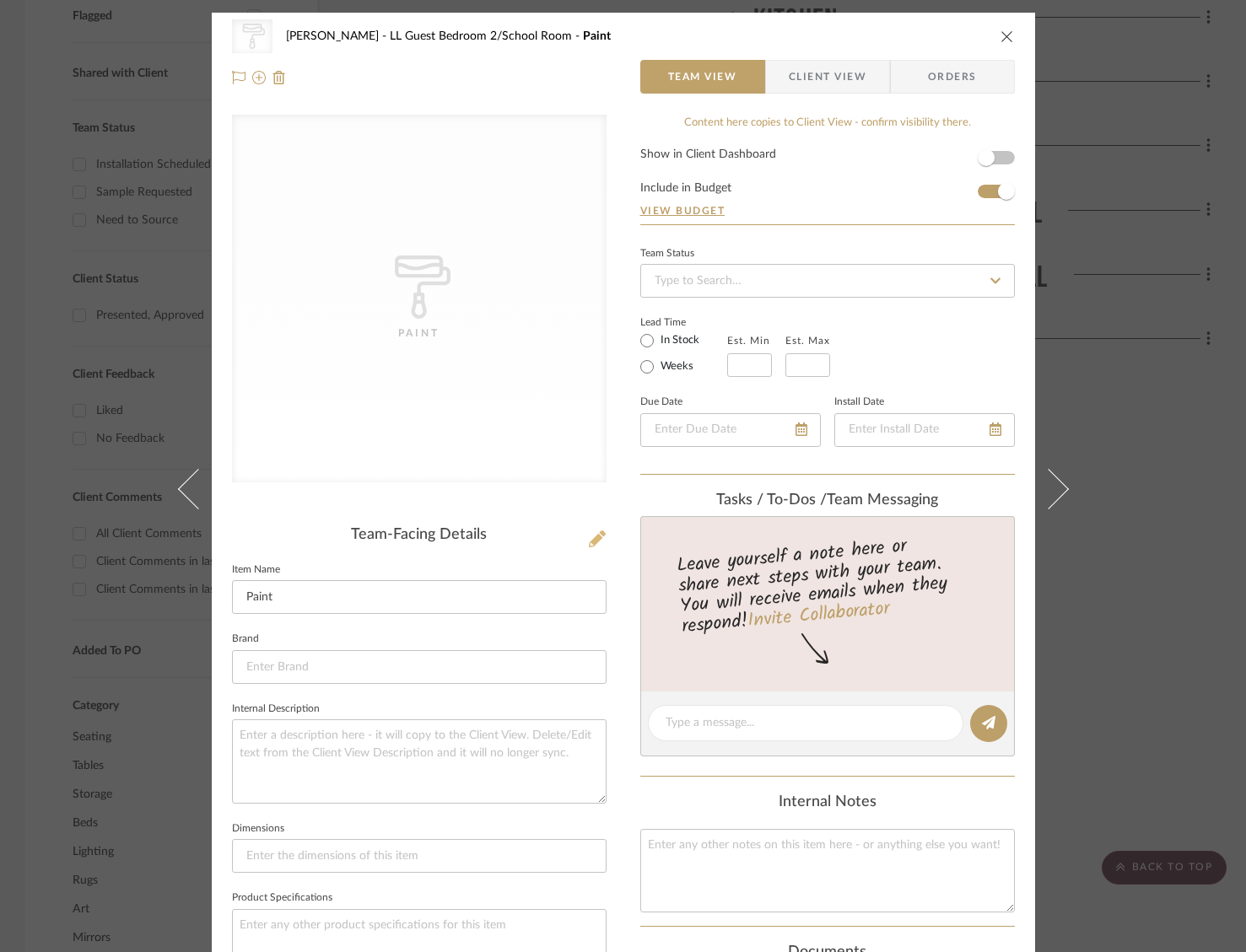 click 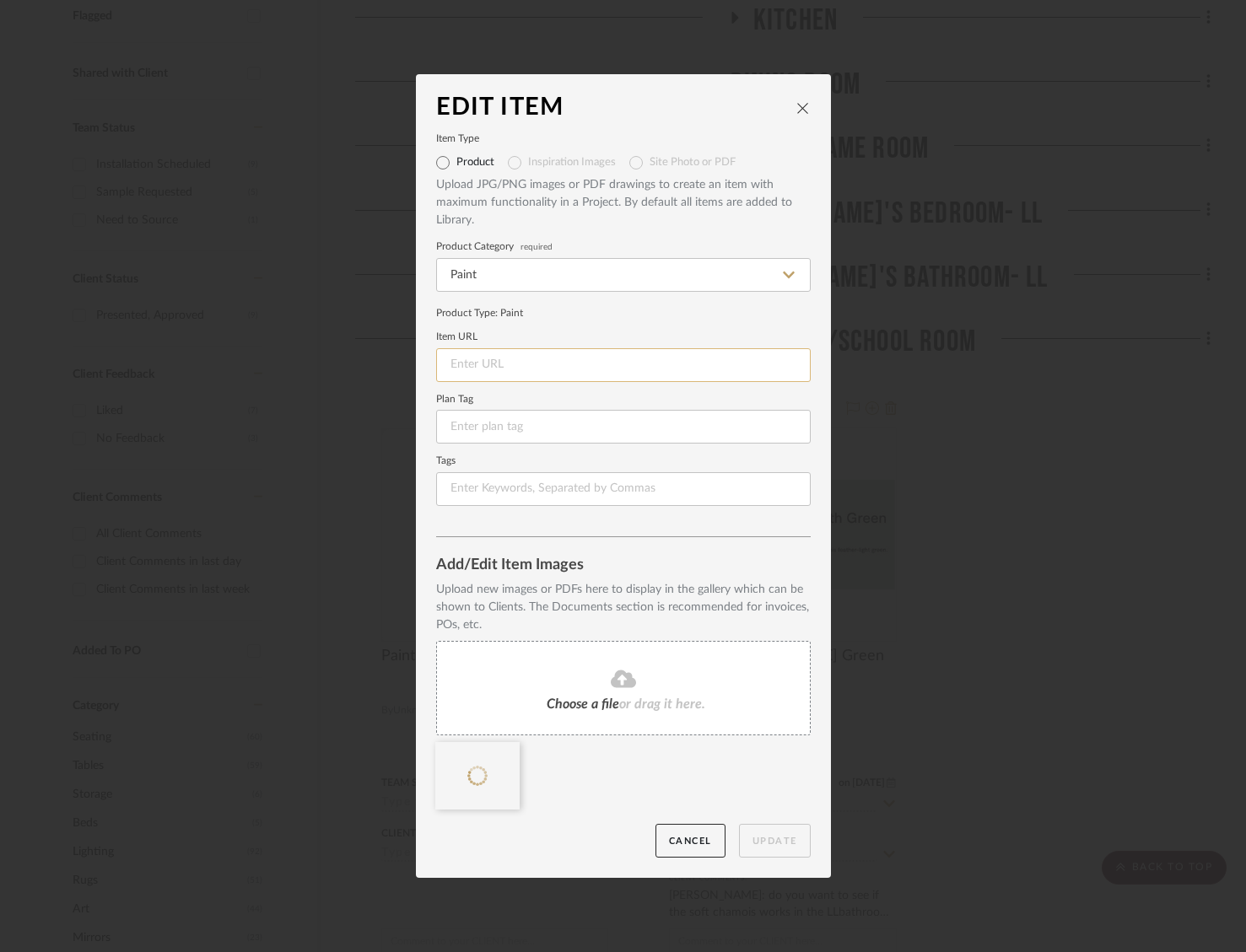 click at bounding box center (623, 365) 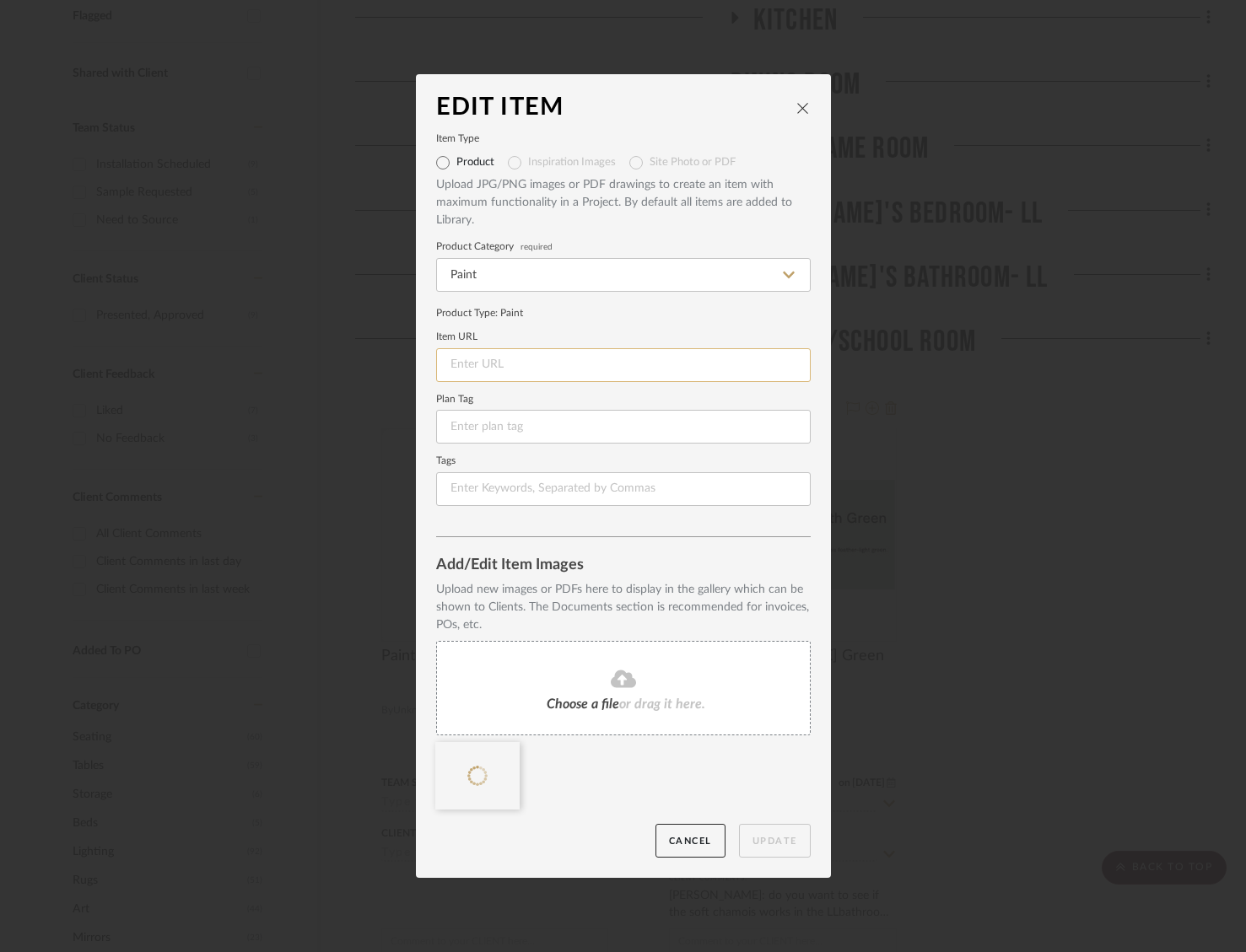 paste on "[URL][DOMAIN_NAME]" 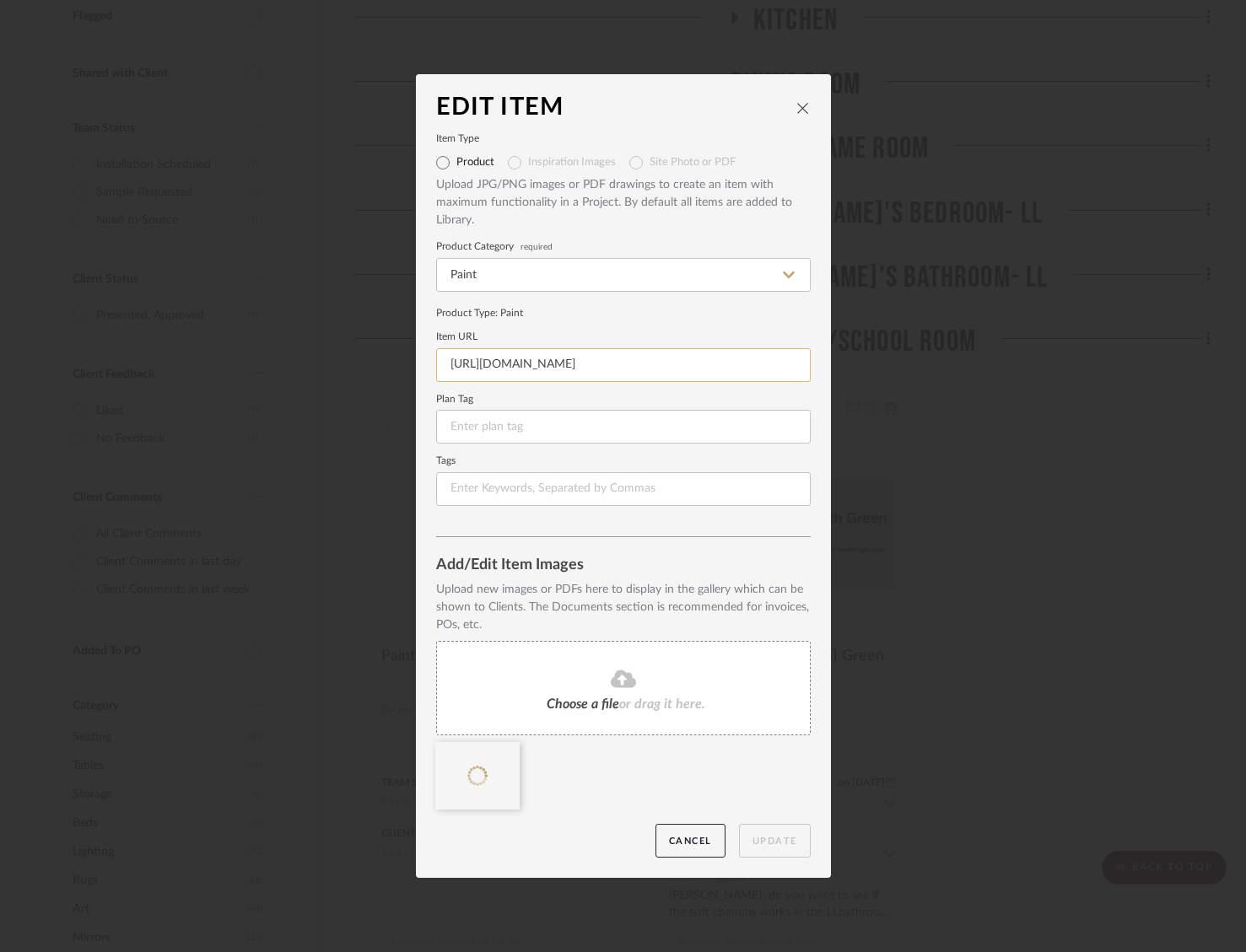 scroll, scrollTop: 0, scrollLeft: 64, axis: horizontal 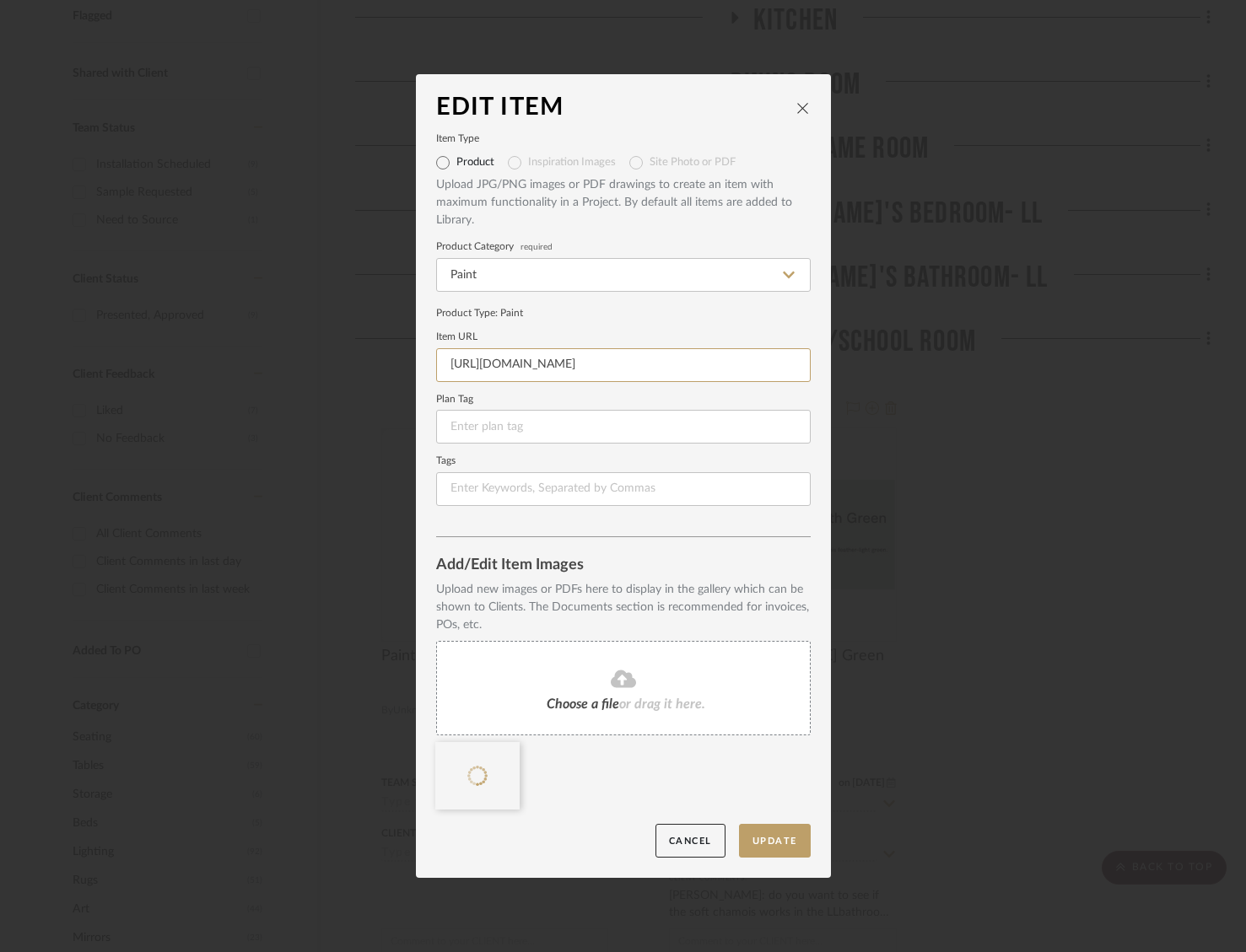 type on "[URL][DOMAIN_NAME]" 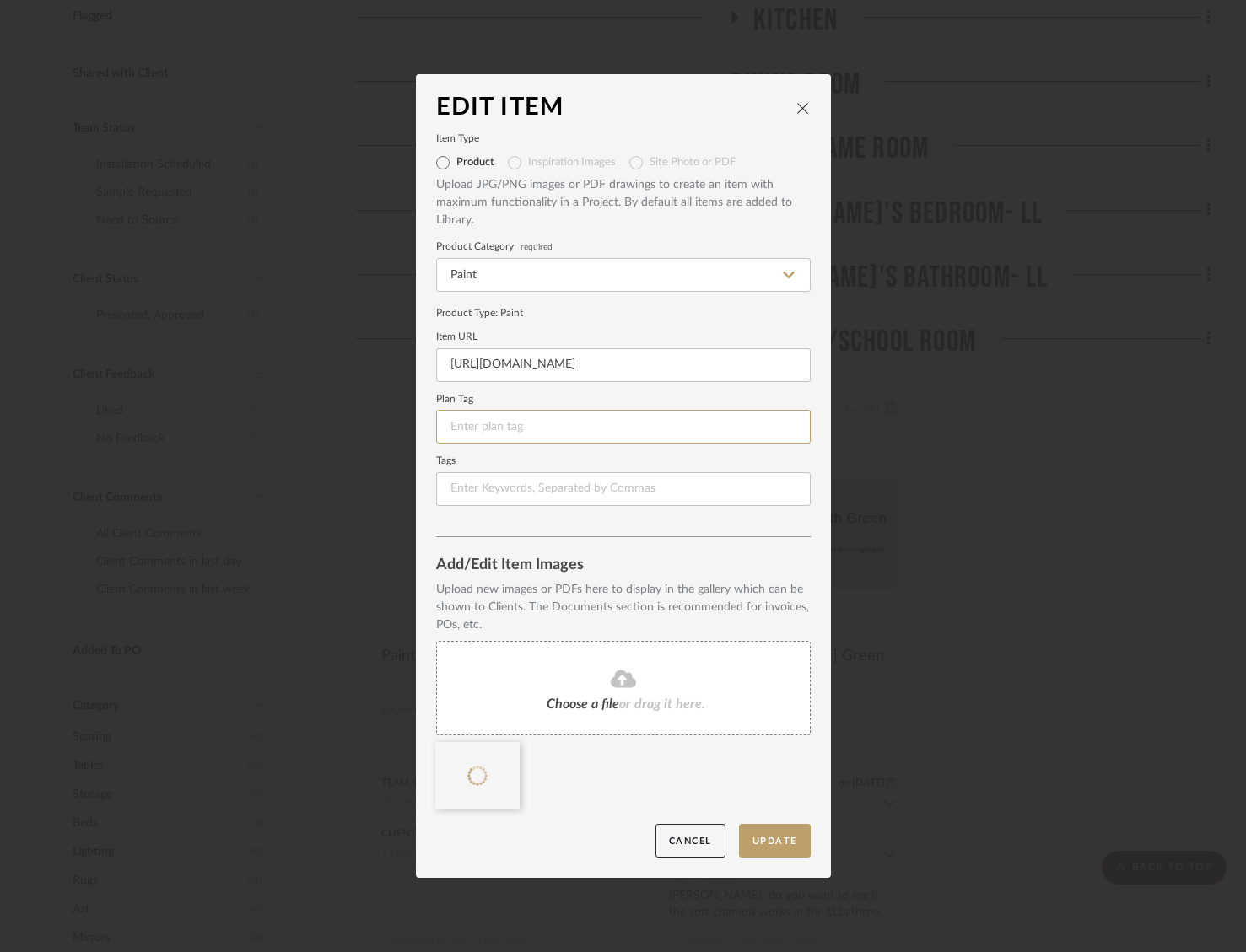 scroll, scrollTop: 0, scrollLeft: 0, axis: both 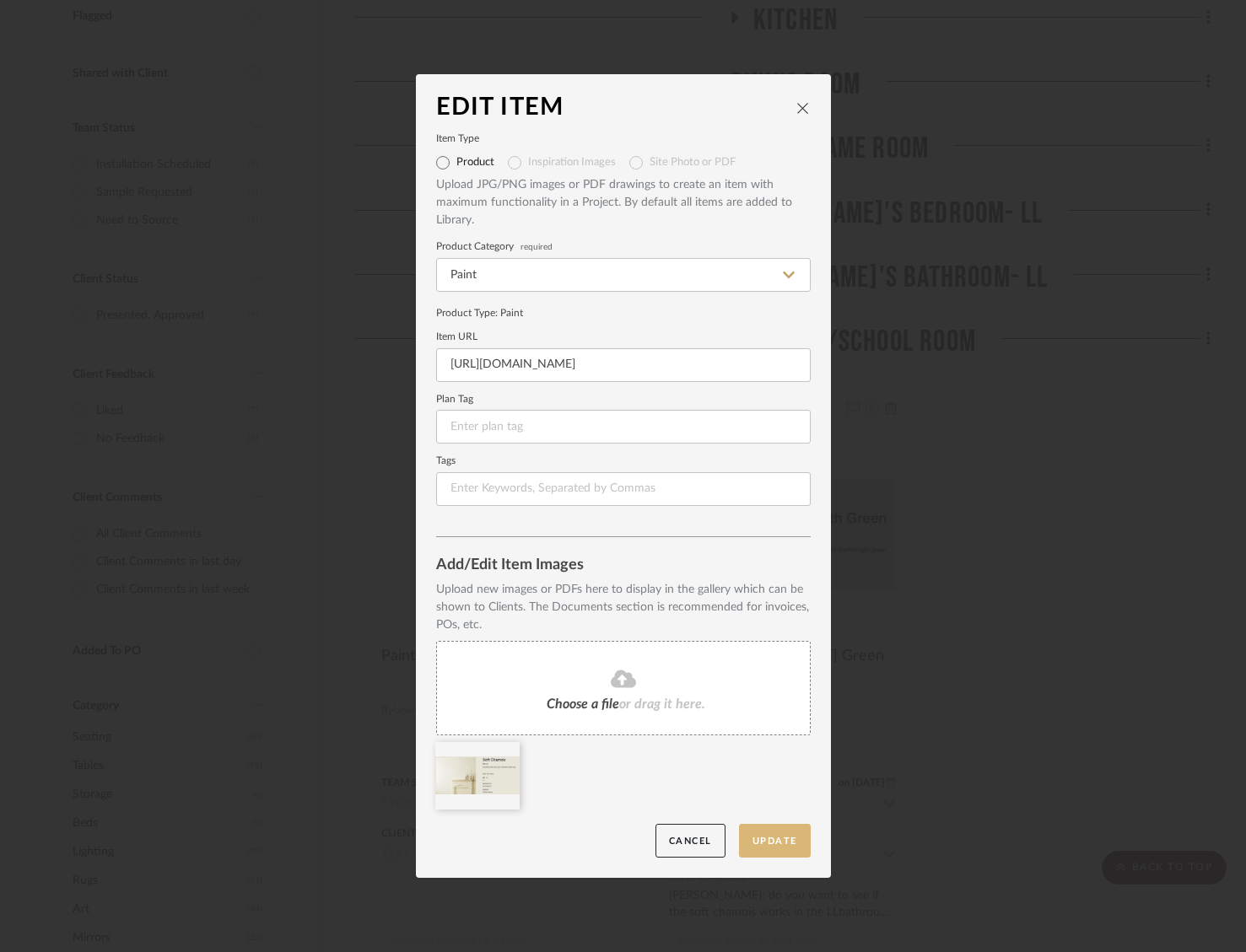 click on "Update" at bounding box center (774, 841) 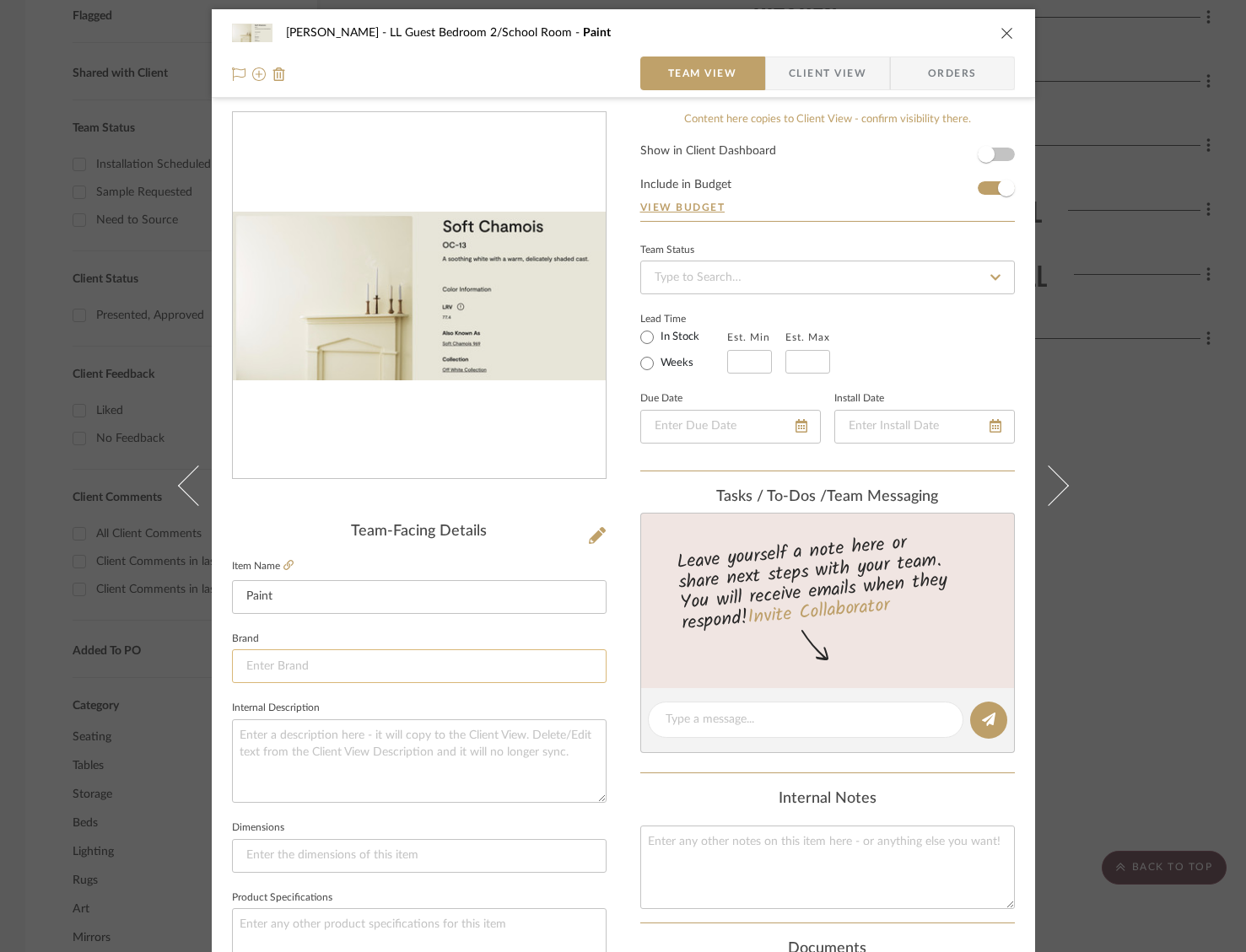 click 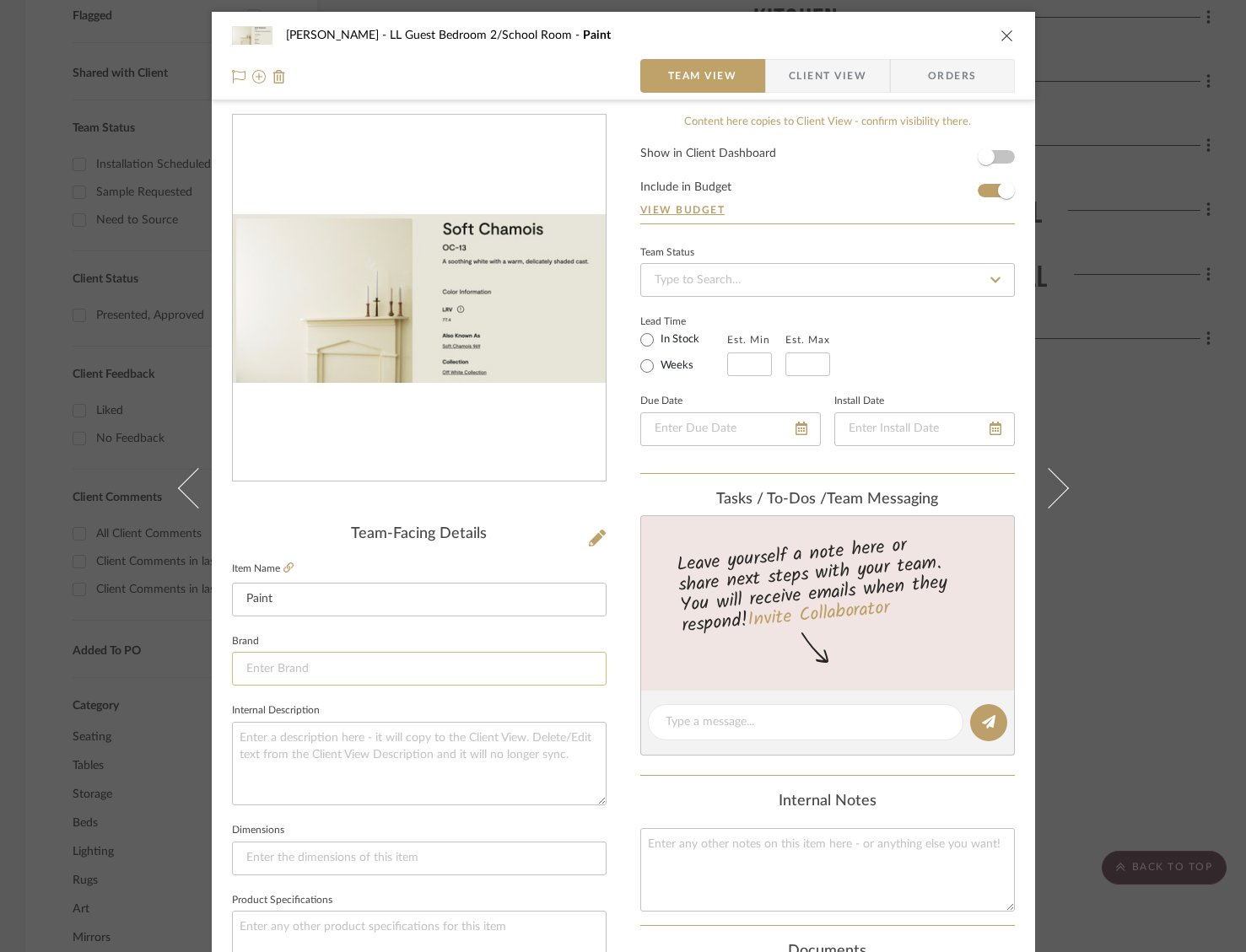 scroll, scrollTop: 0, scrollLeft: 0, axis: both 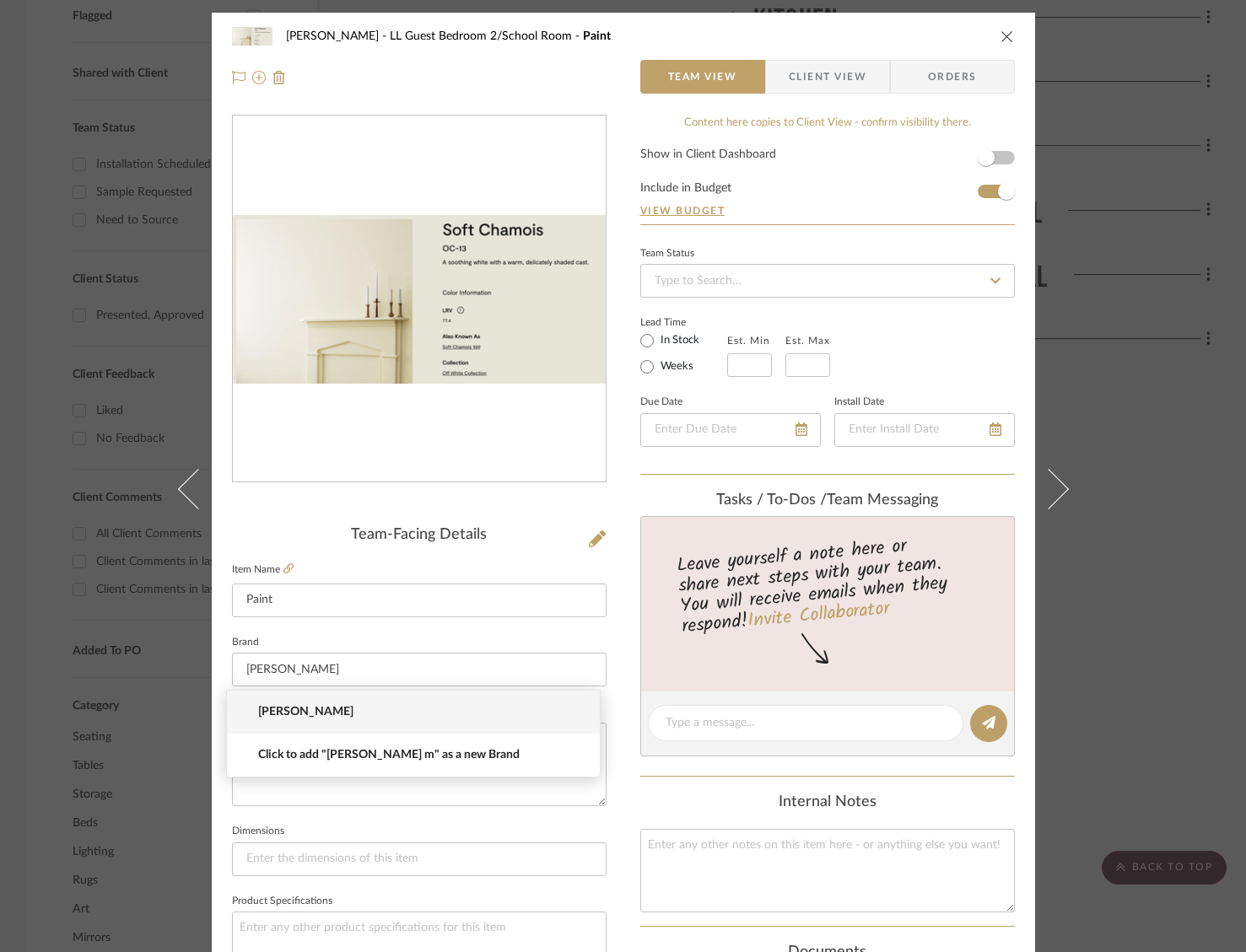 click on "[PERSON_NAME]" at bounding box center (420, 712) 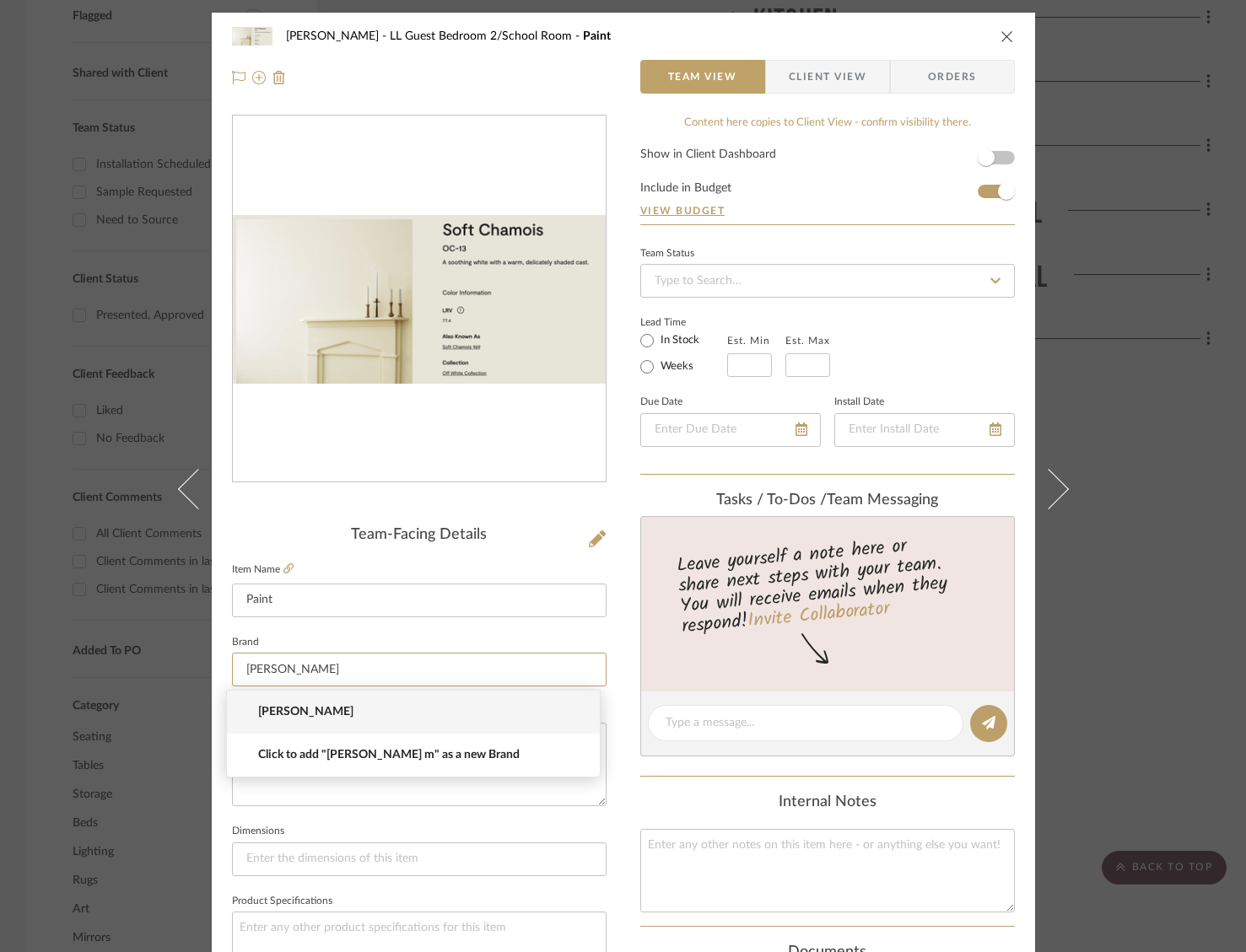 type on "[PERSON_NAME]" 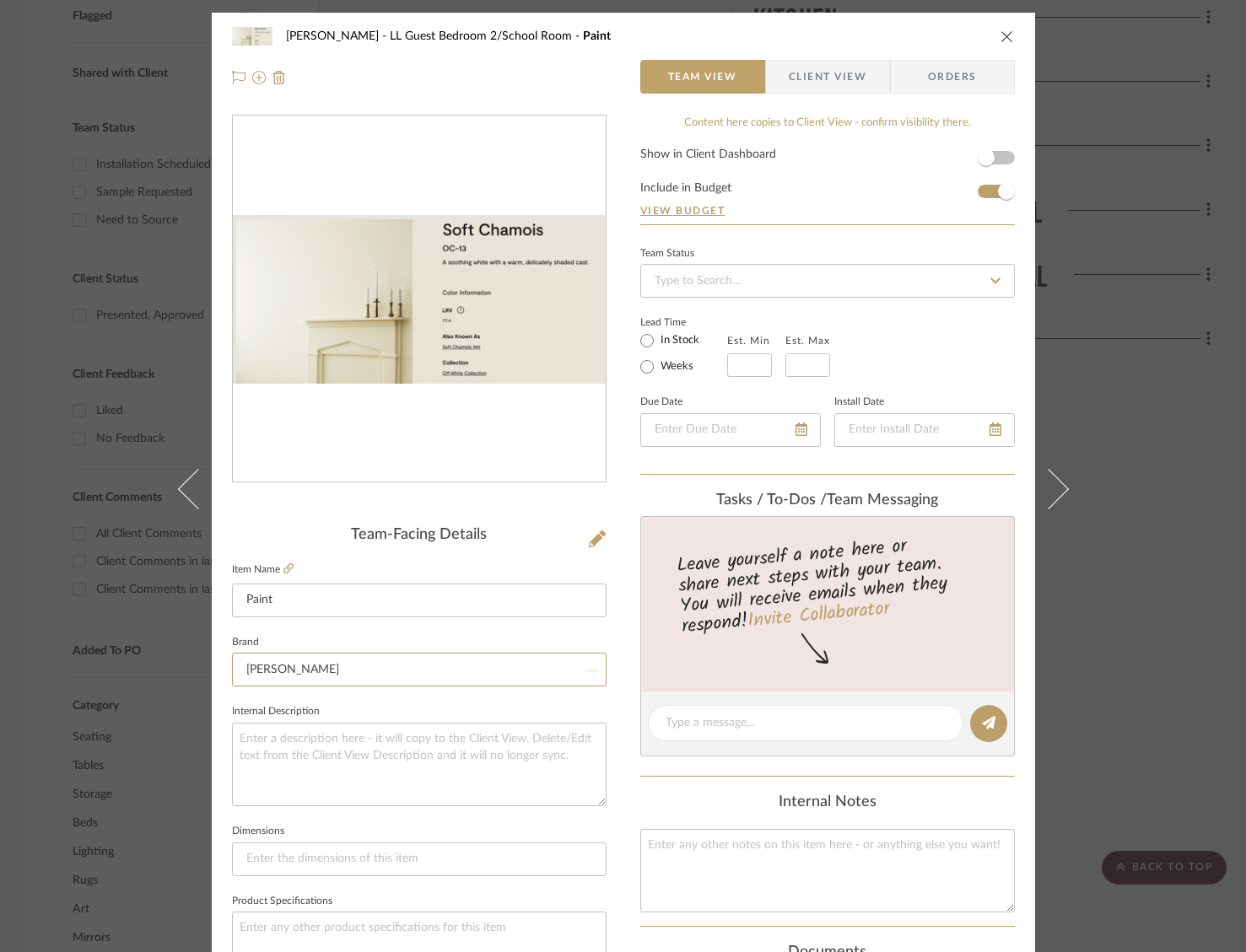 type 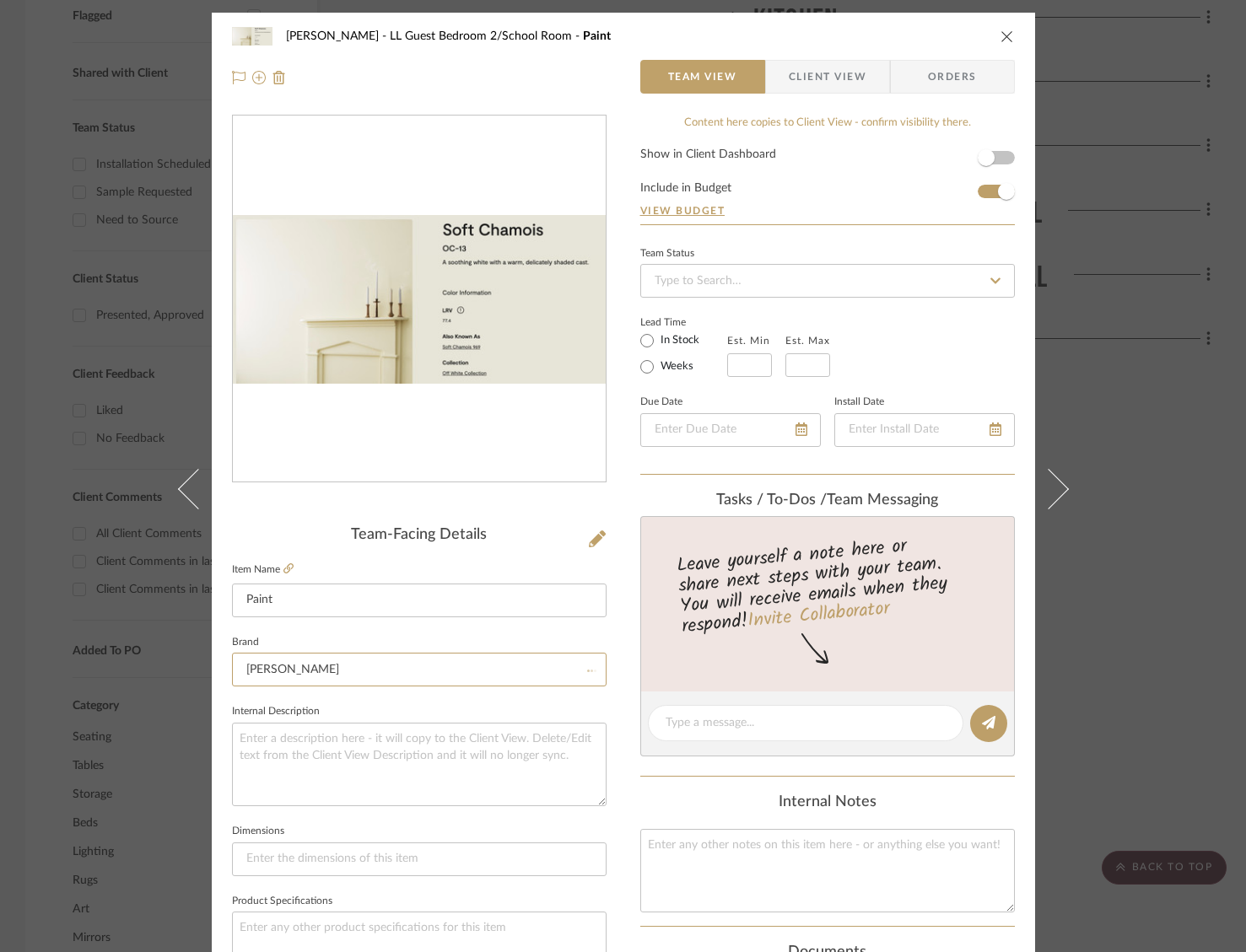 type 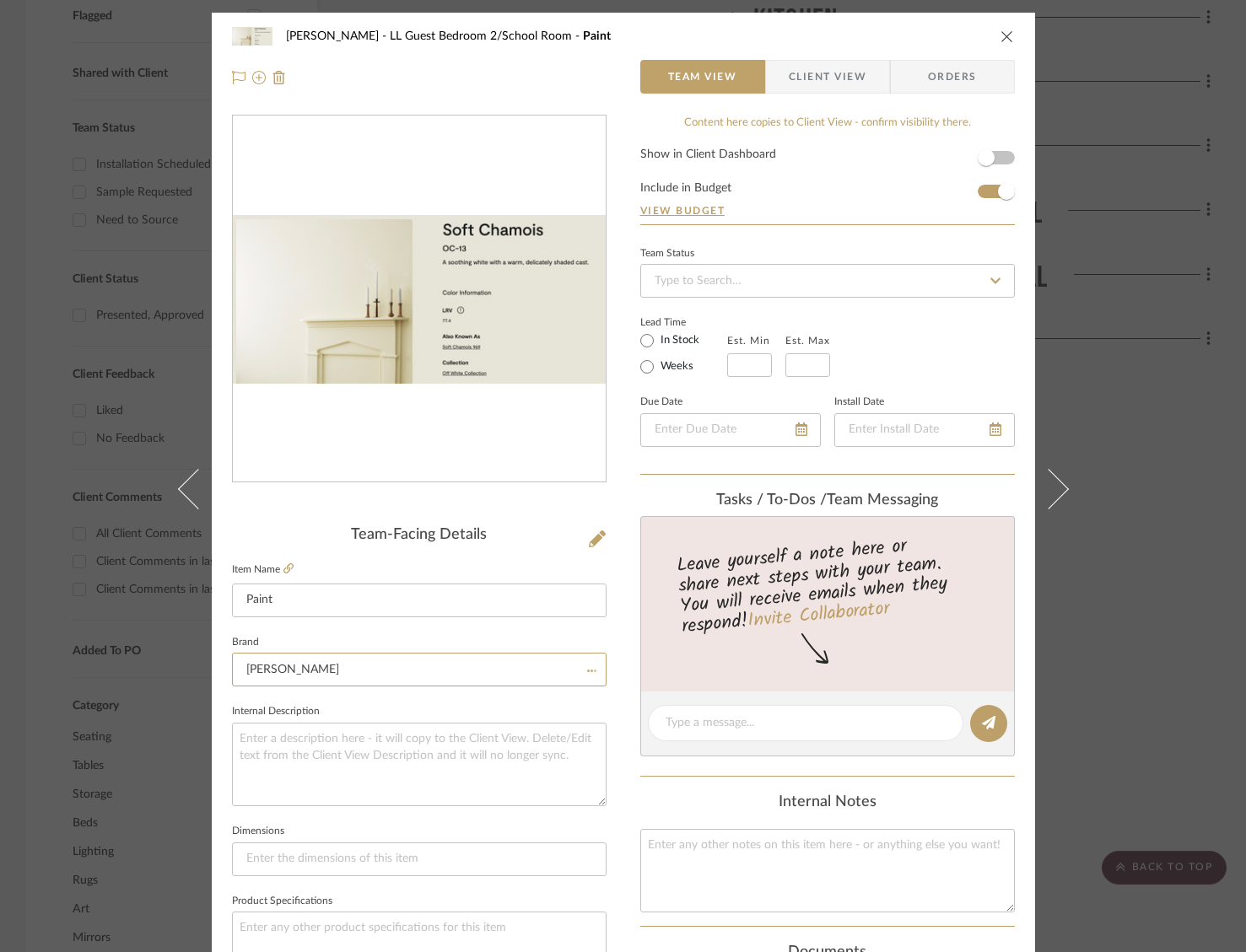 type 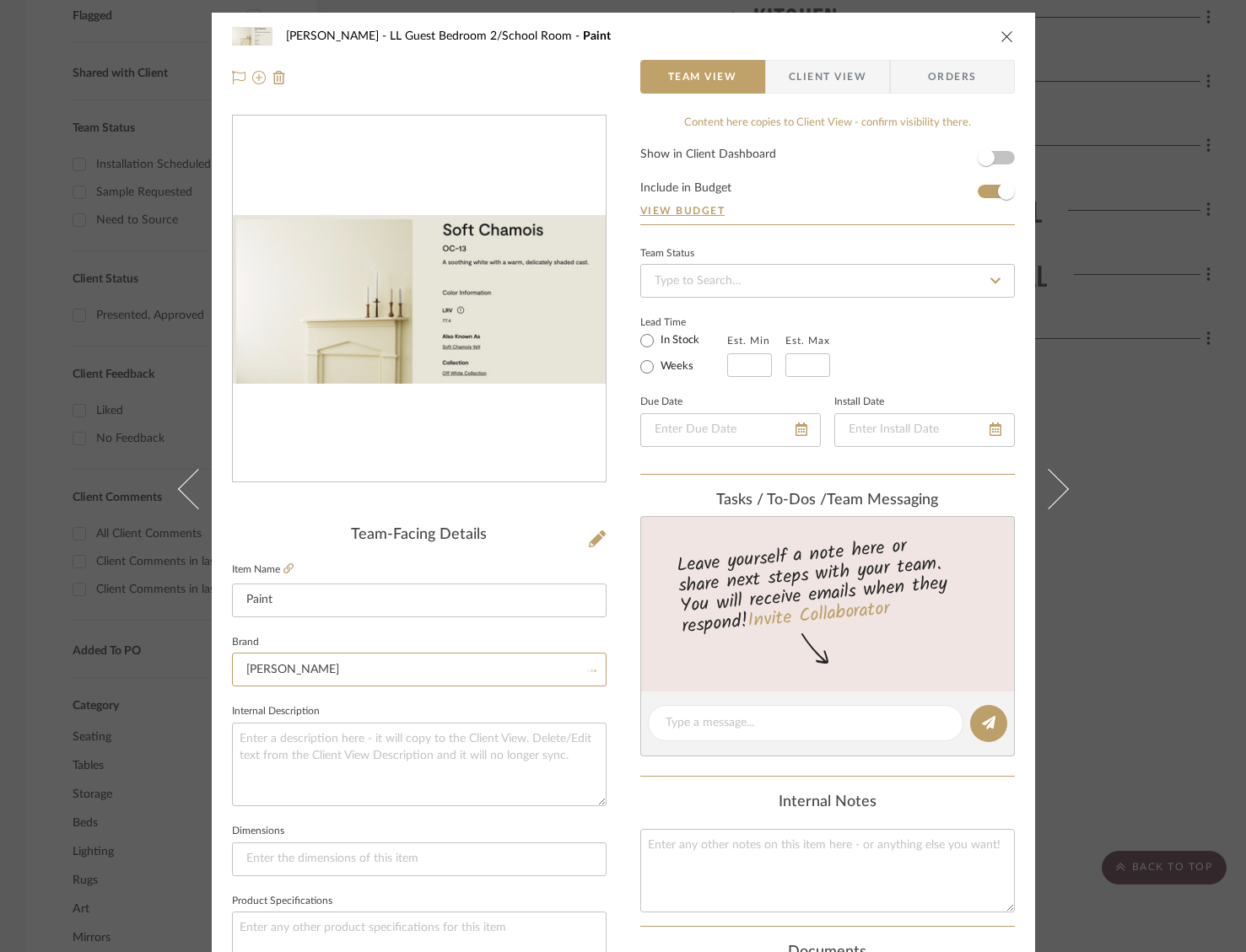type 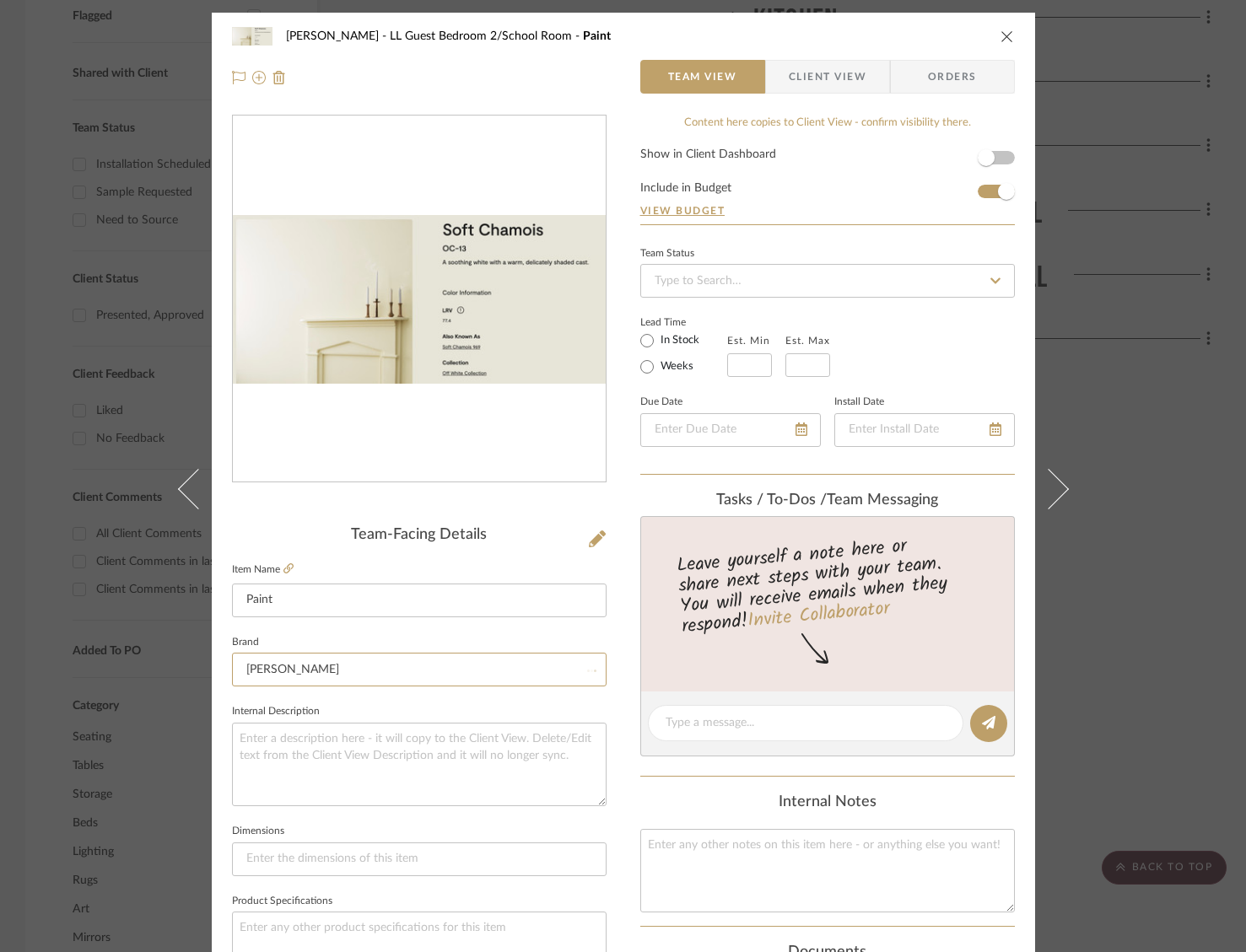 type 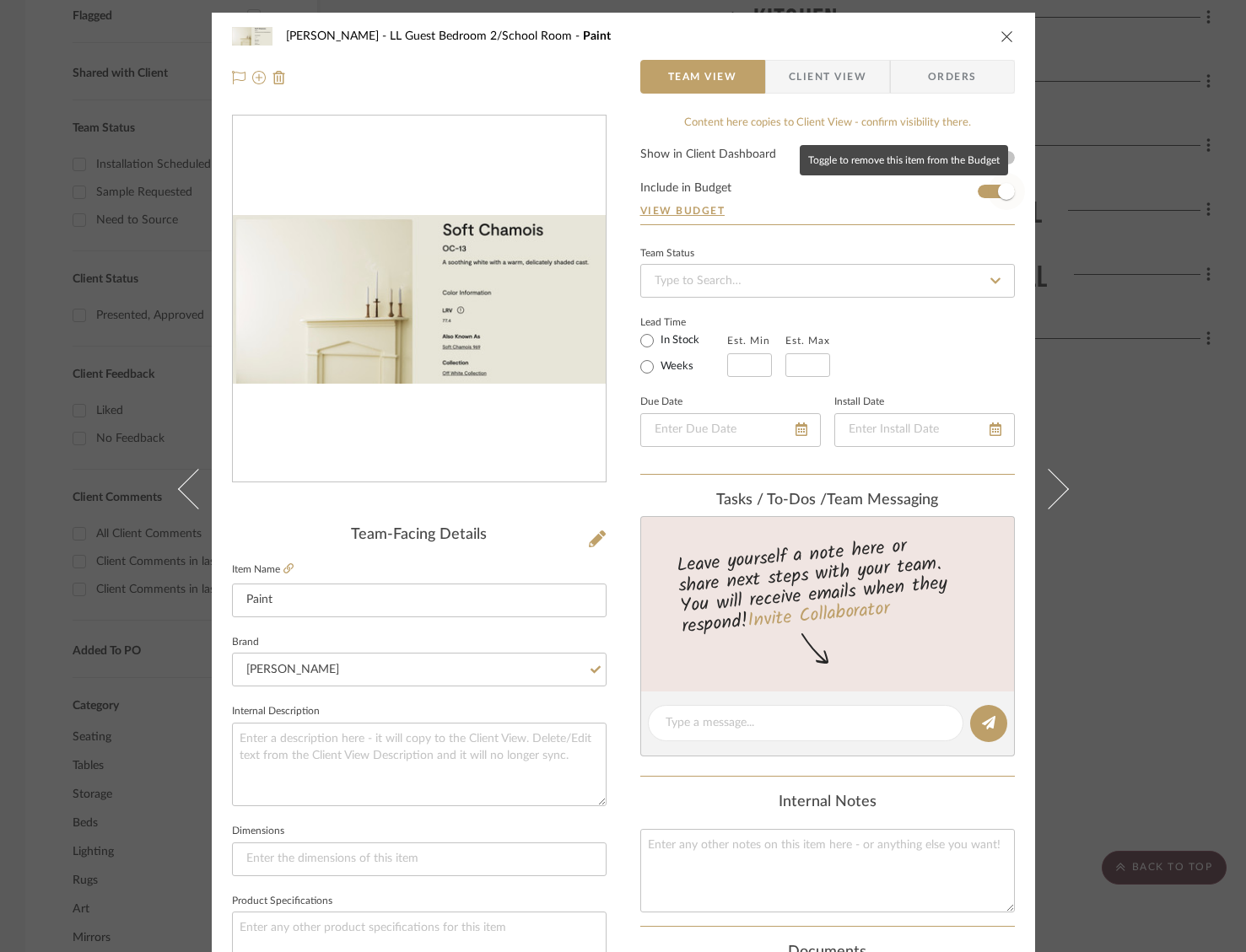 click at bounding box center (1006, 191) 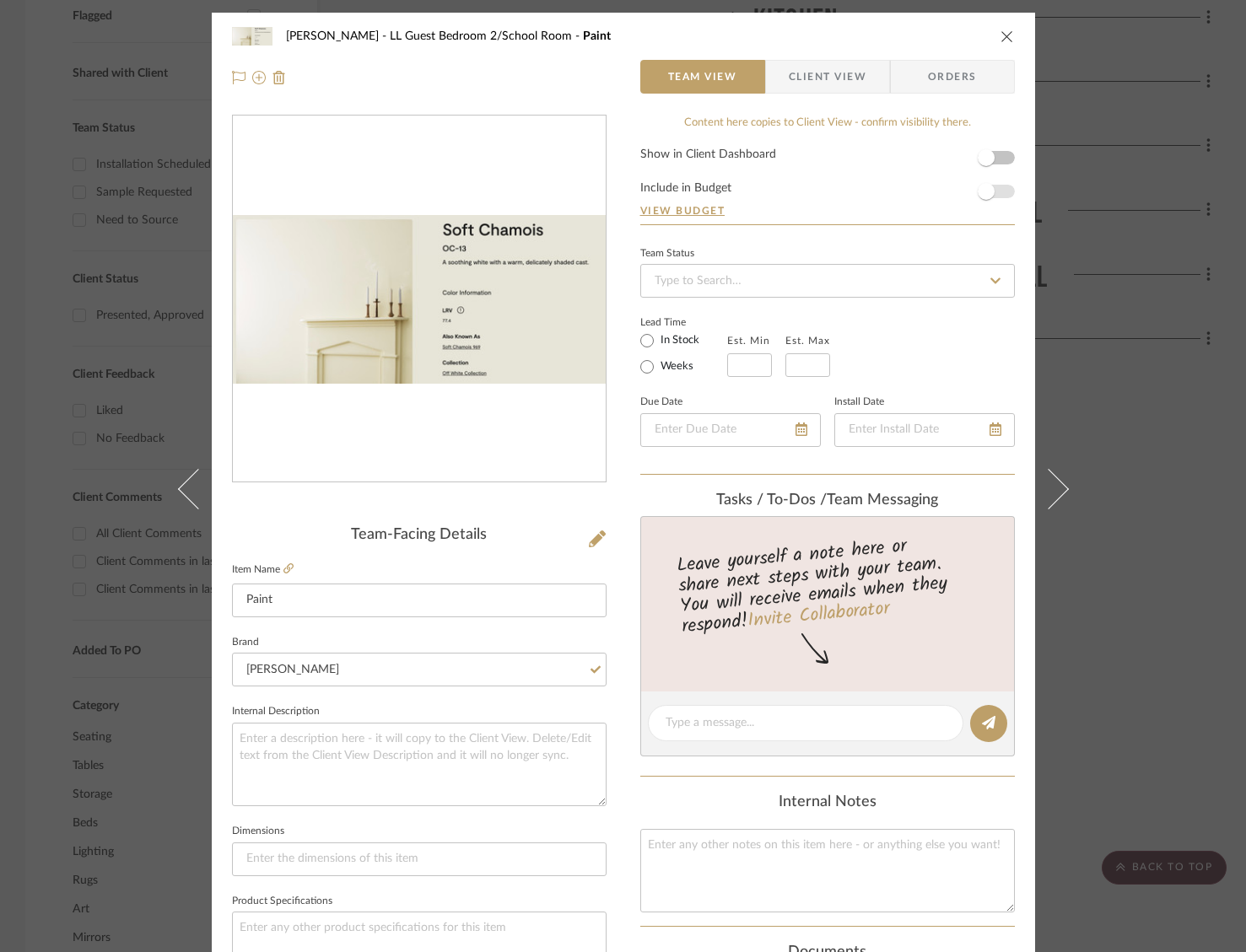 type 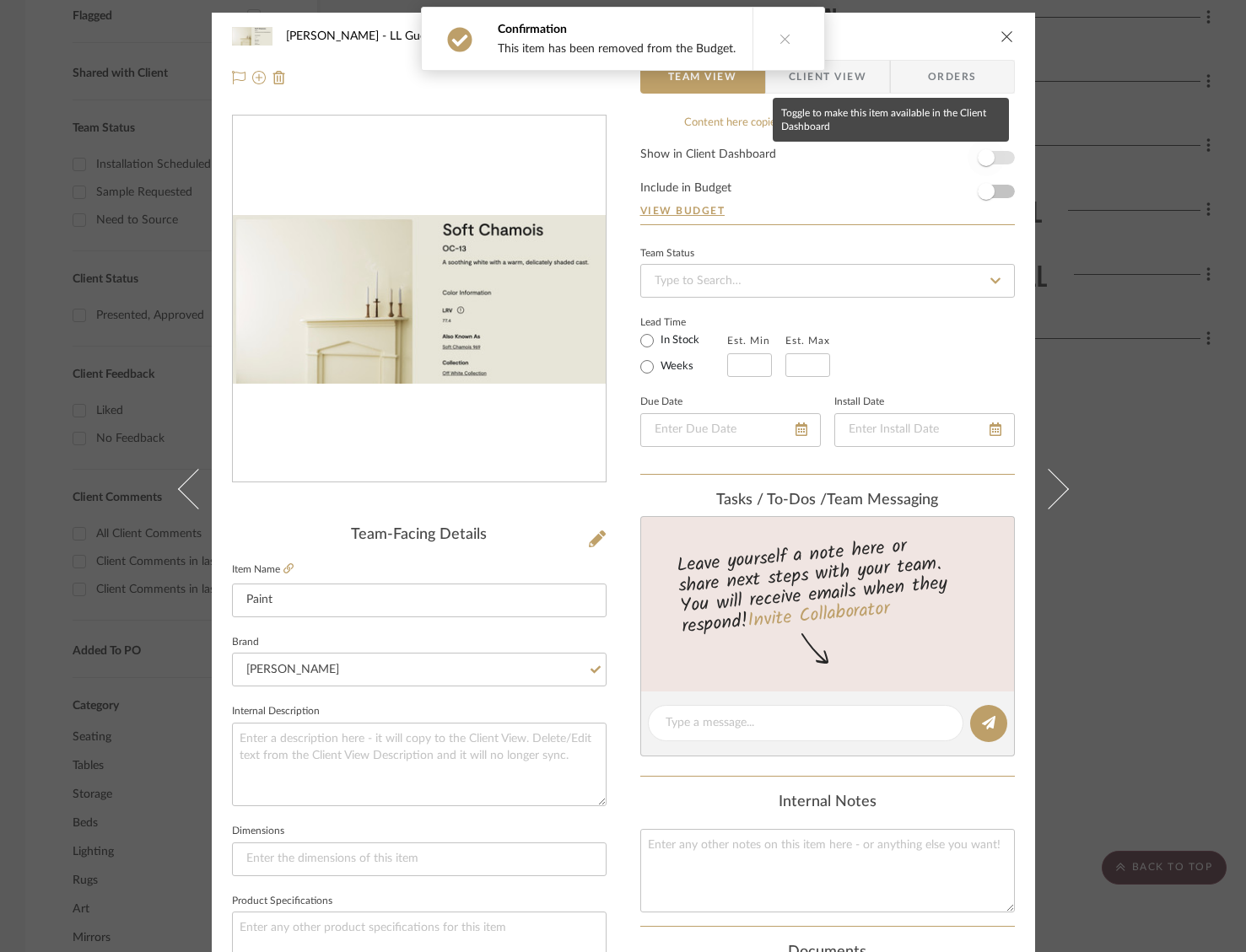 click at bounding box center (986, 158) 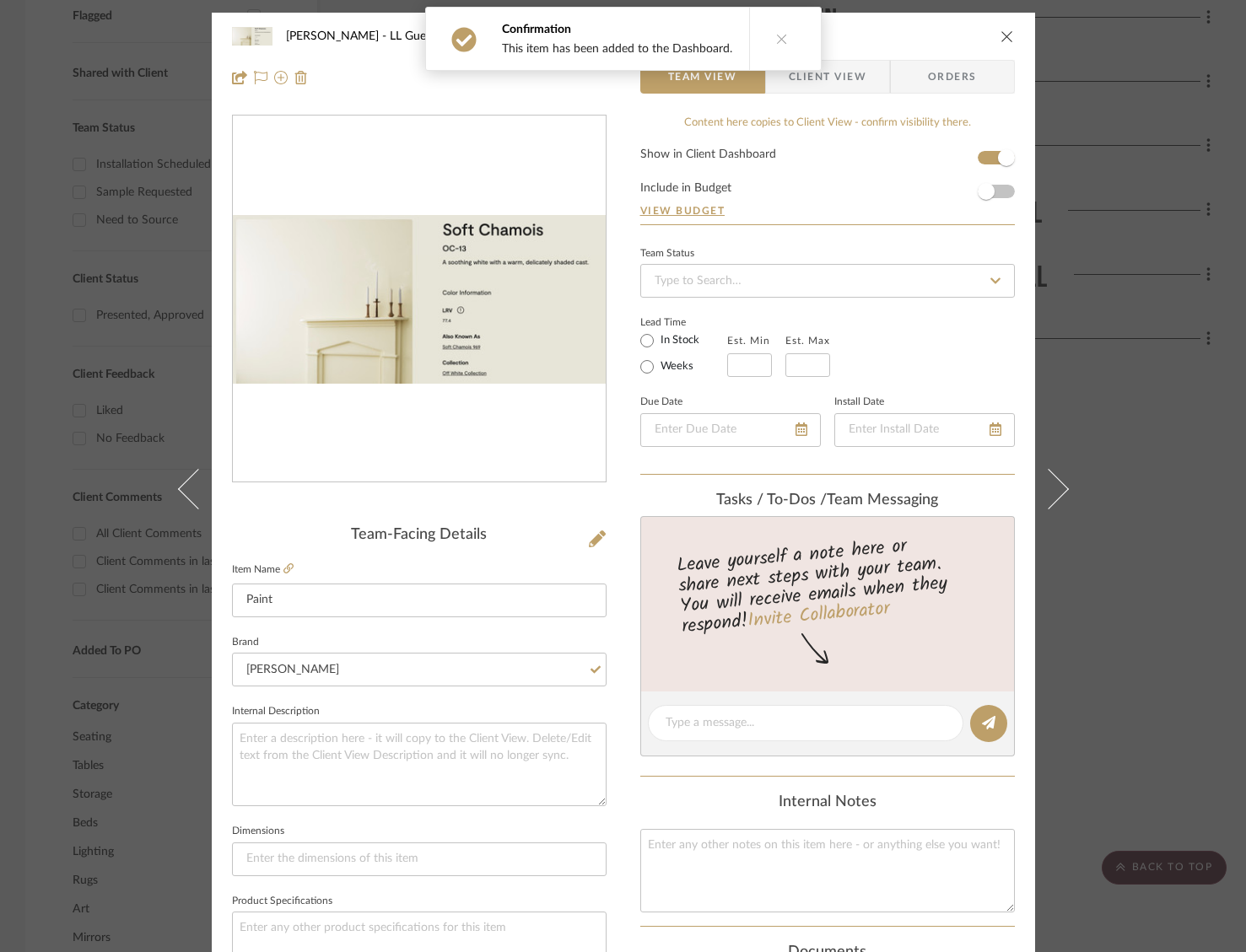 click on "[PERSON_NAME] LL Guest Bedroom 2/School Room Paint Team View Client View Orders" at bounding box center [623, 56] 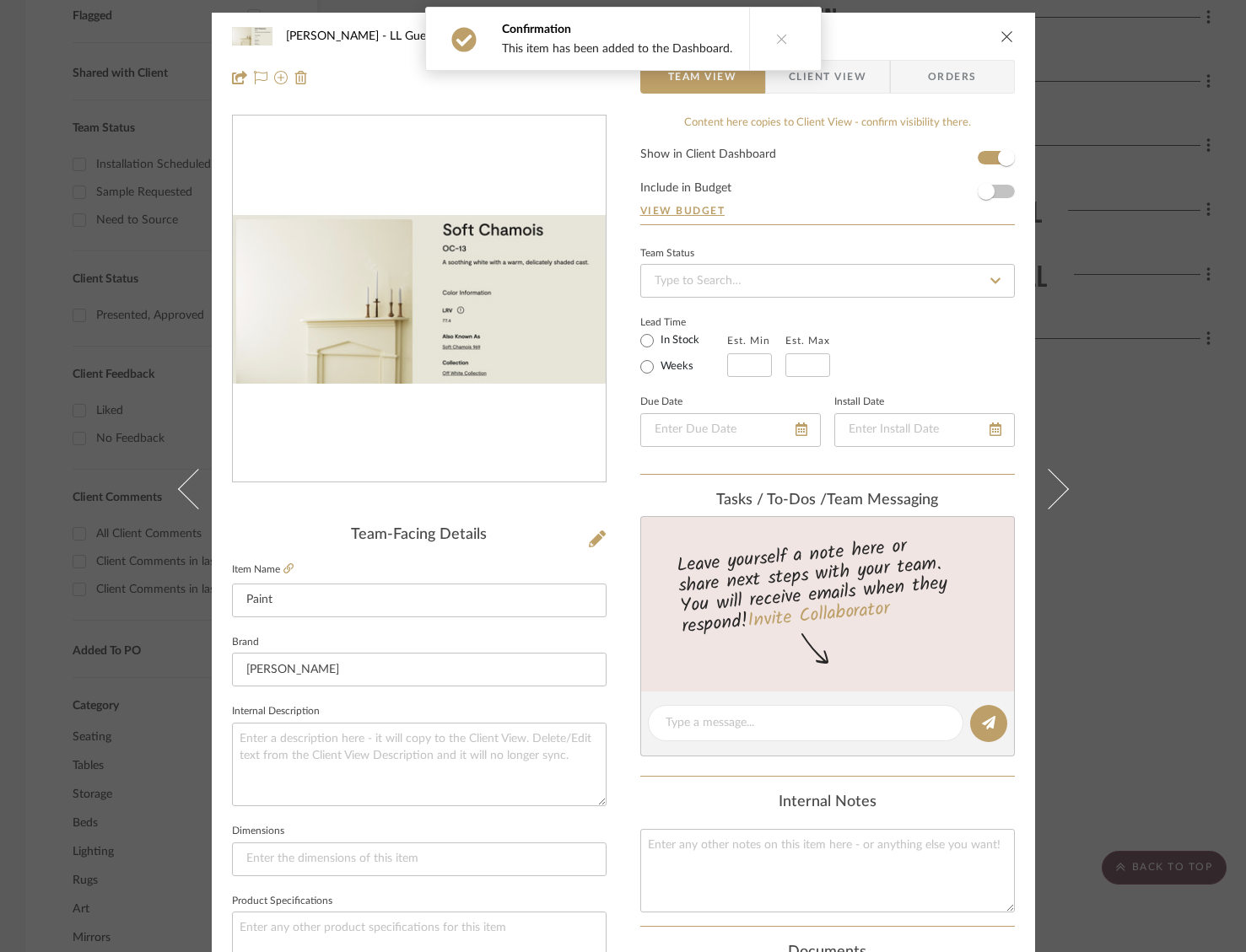 drag, startPoint x: 1003, startPoint y: 34, endPoint x: 995, endPoint y: 68, distance: 34.928498 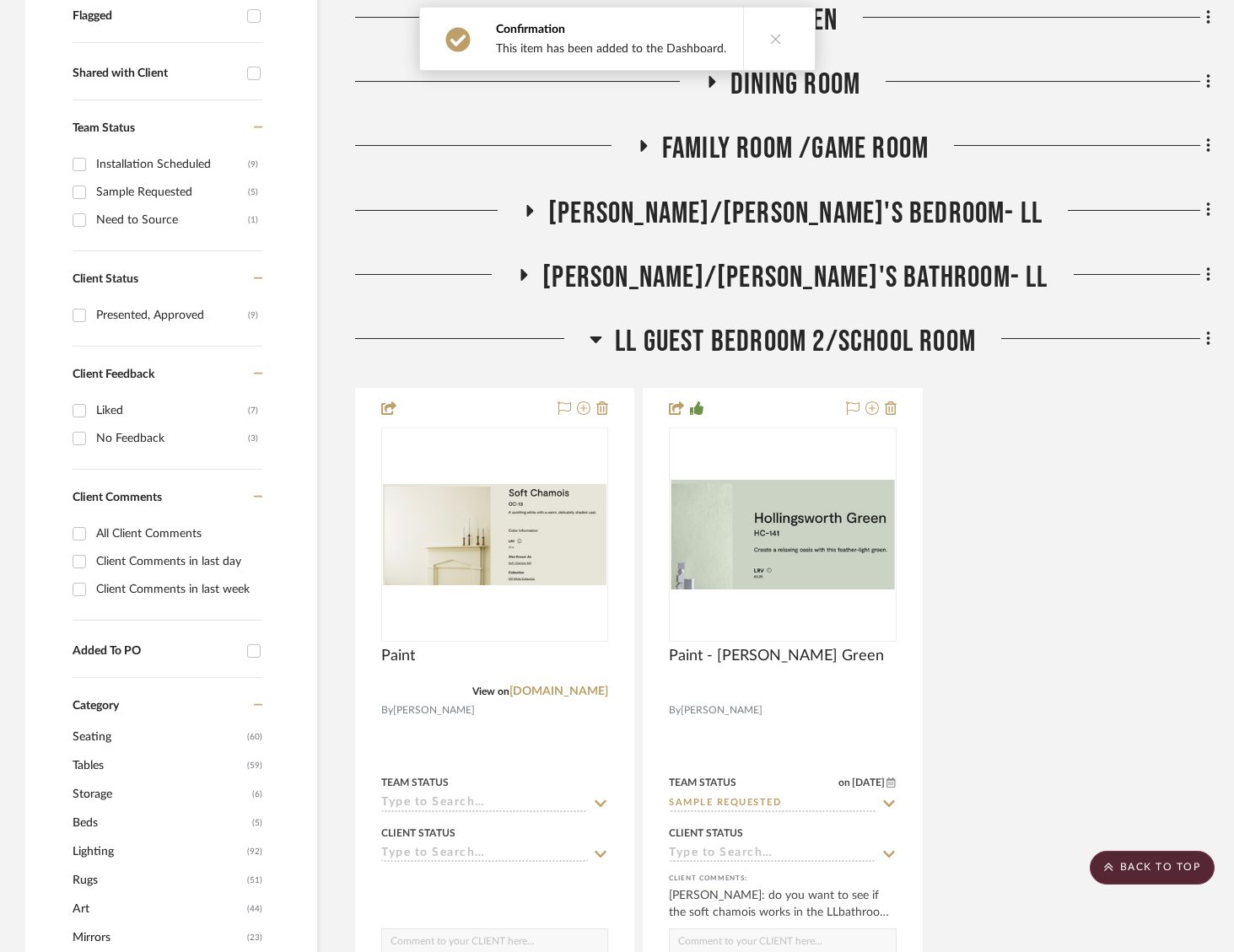 scroll, scrollTop: 664, scrollLeft: 0, axis: vertical 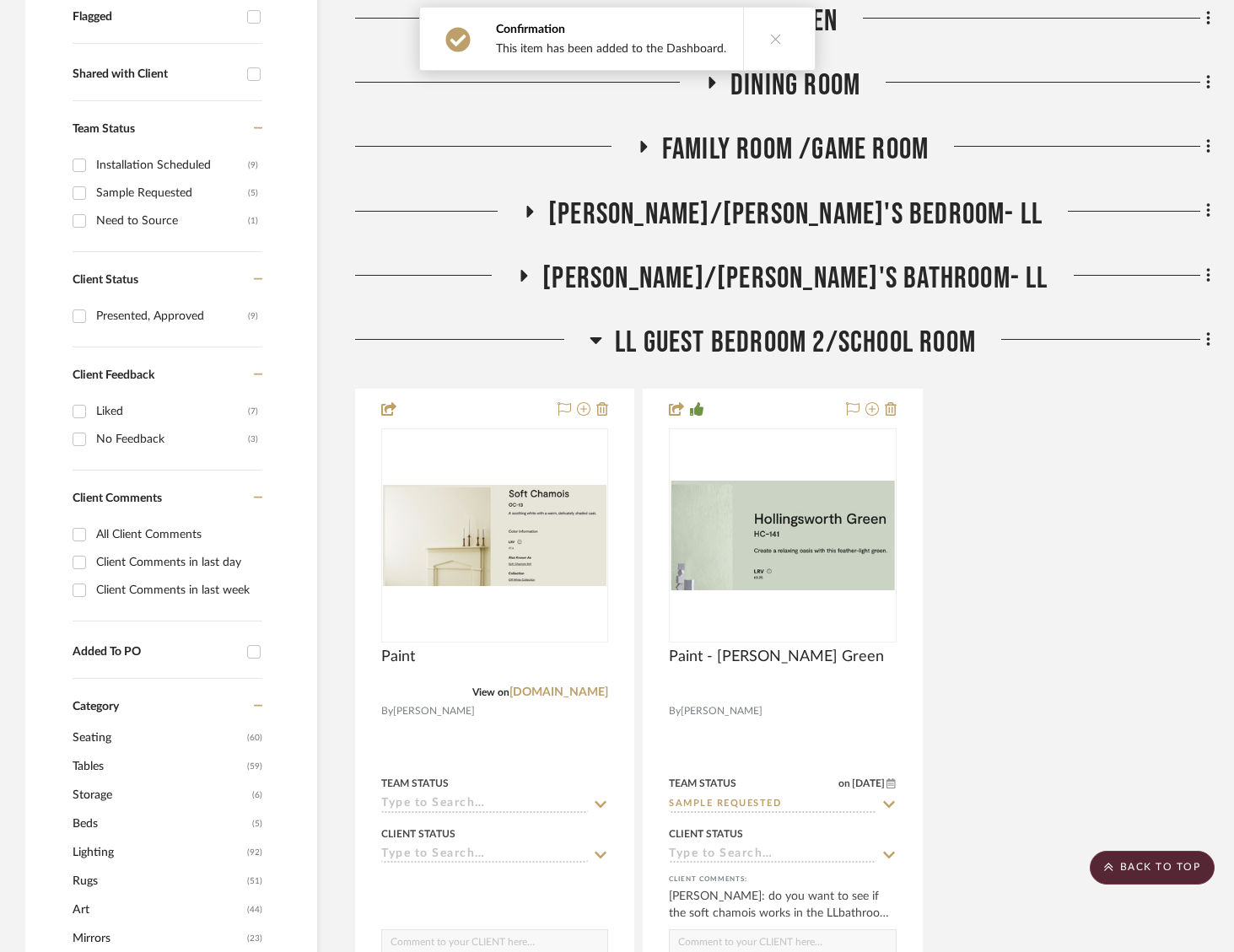 click on "[PERSON_NAME]/[PERSON_NAME]'s Bathroom- LL" 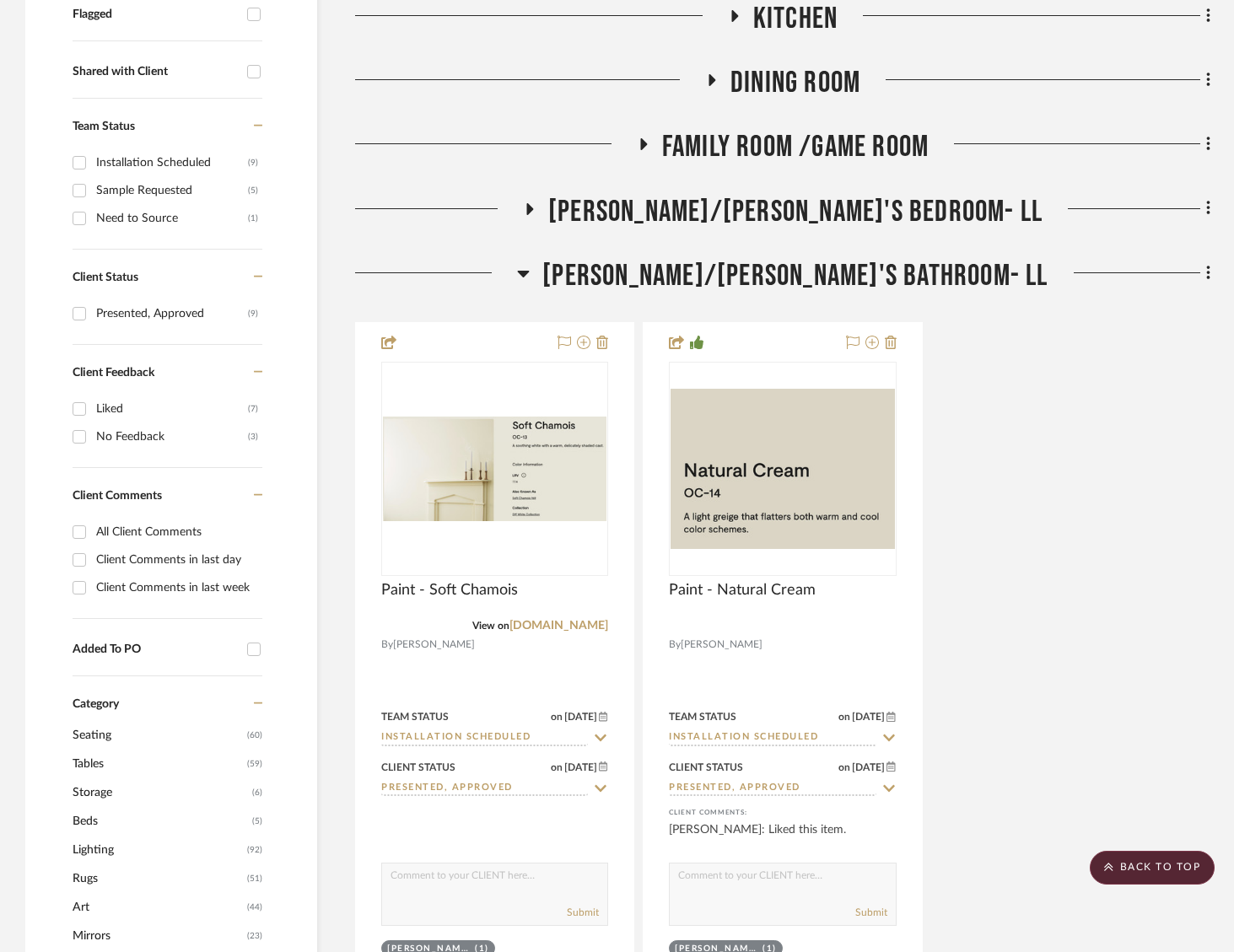 drag, startPoint x: 774, startPoint y: 288, endPoint x: 792, endPoint y: 423, distance: 136.19471 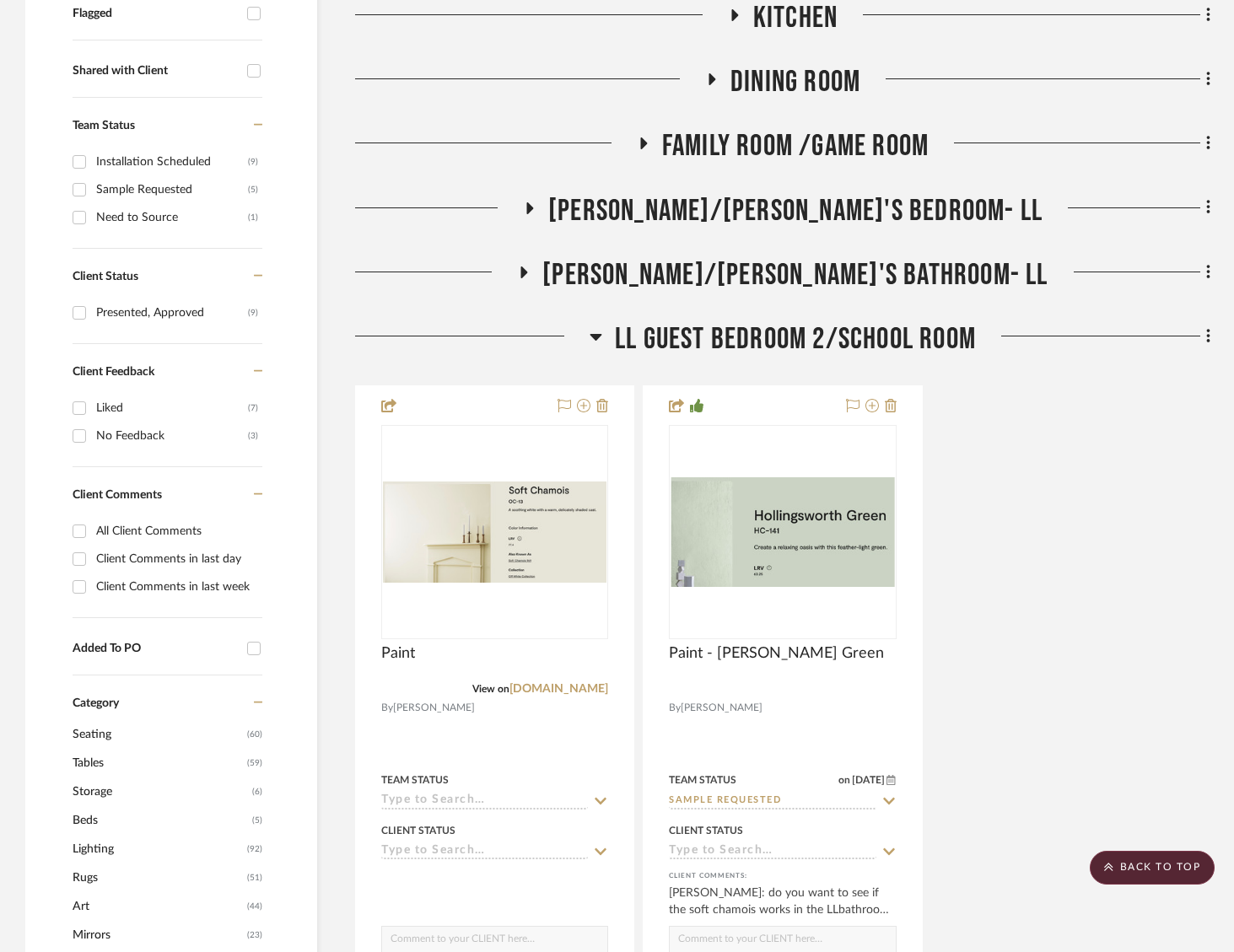 click on "[PERSON_NAME]/[PERSON_NAME]'s Bathroom- LL" 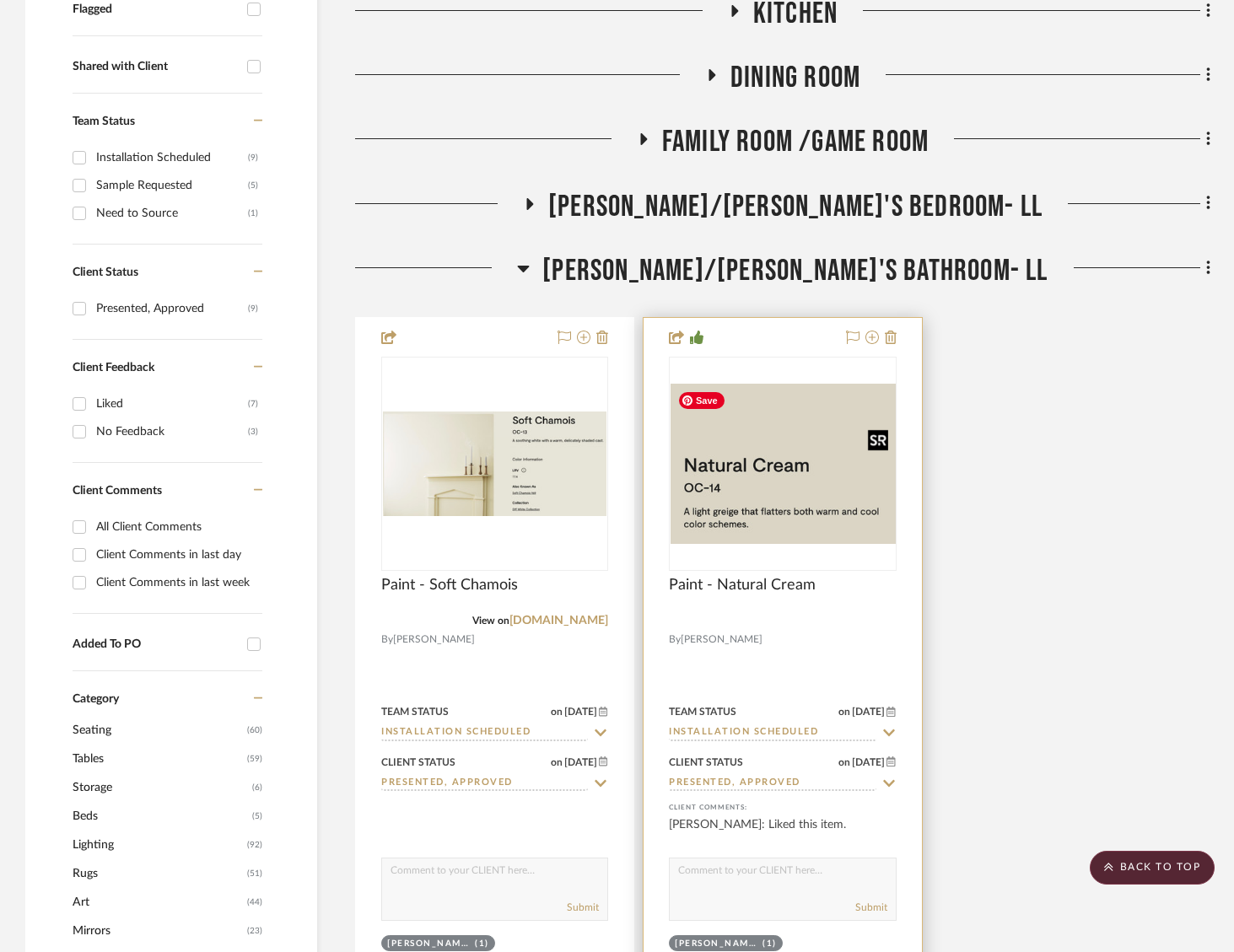 scroll, scrollTop: 673, scrollLeft: 0, axis: vertical 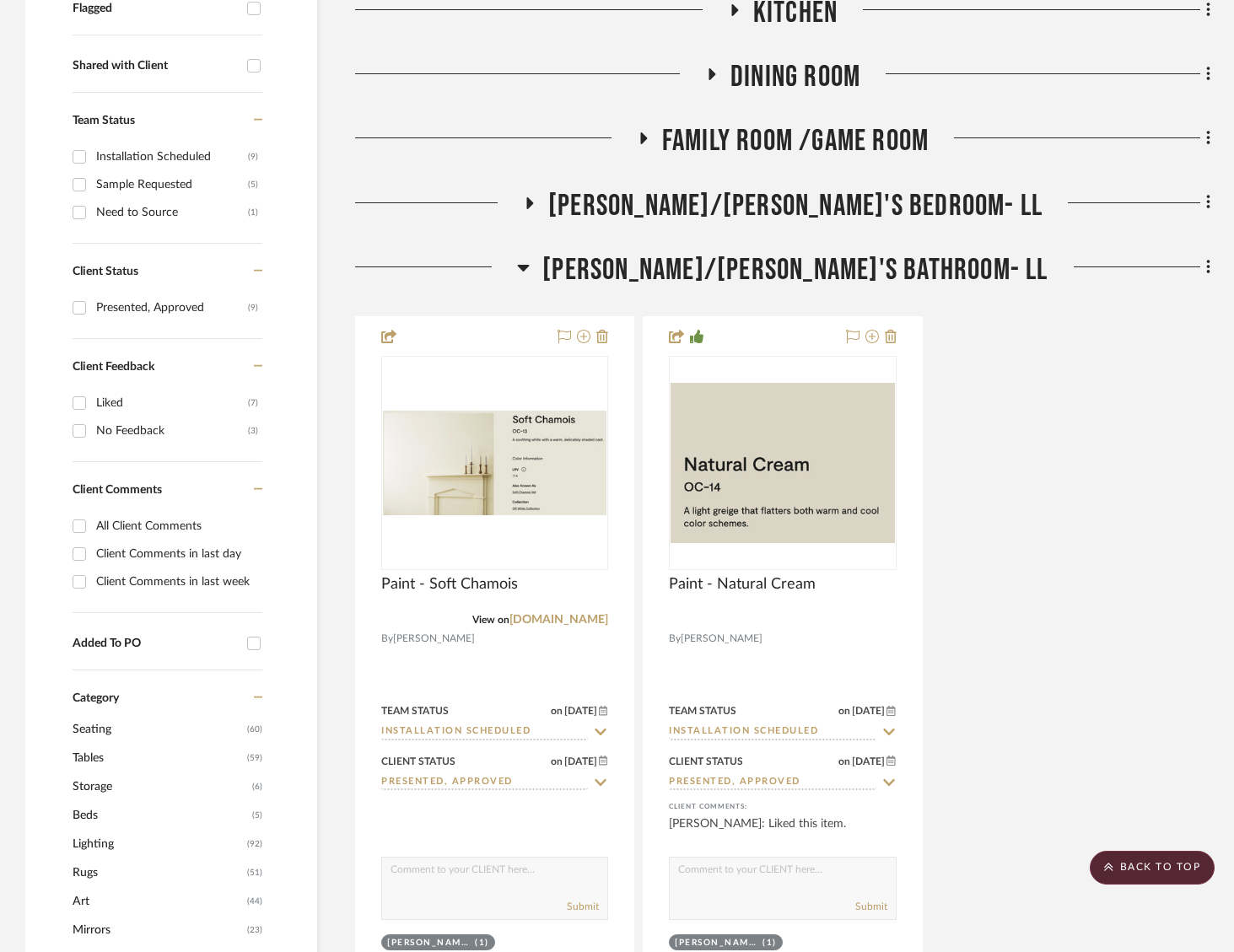 drag, startPoint x: 803, startPoint y: 253, endPoint x: 805, endPoint y: 215, distance: 38.052595 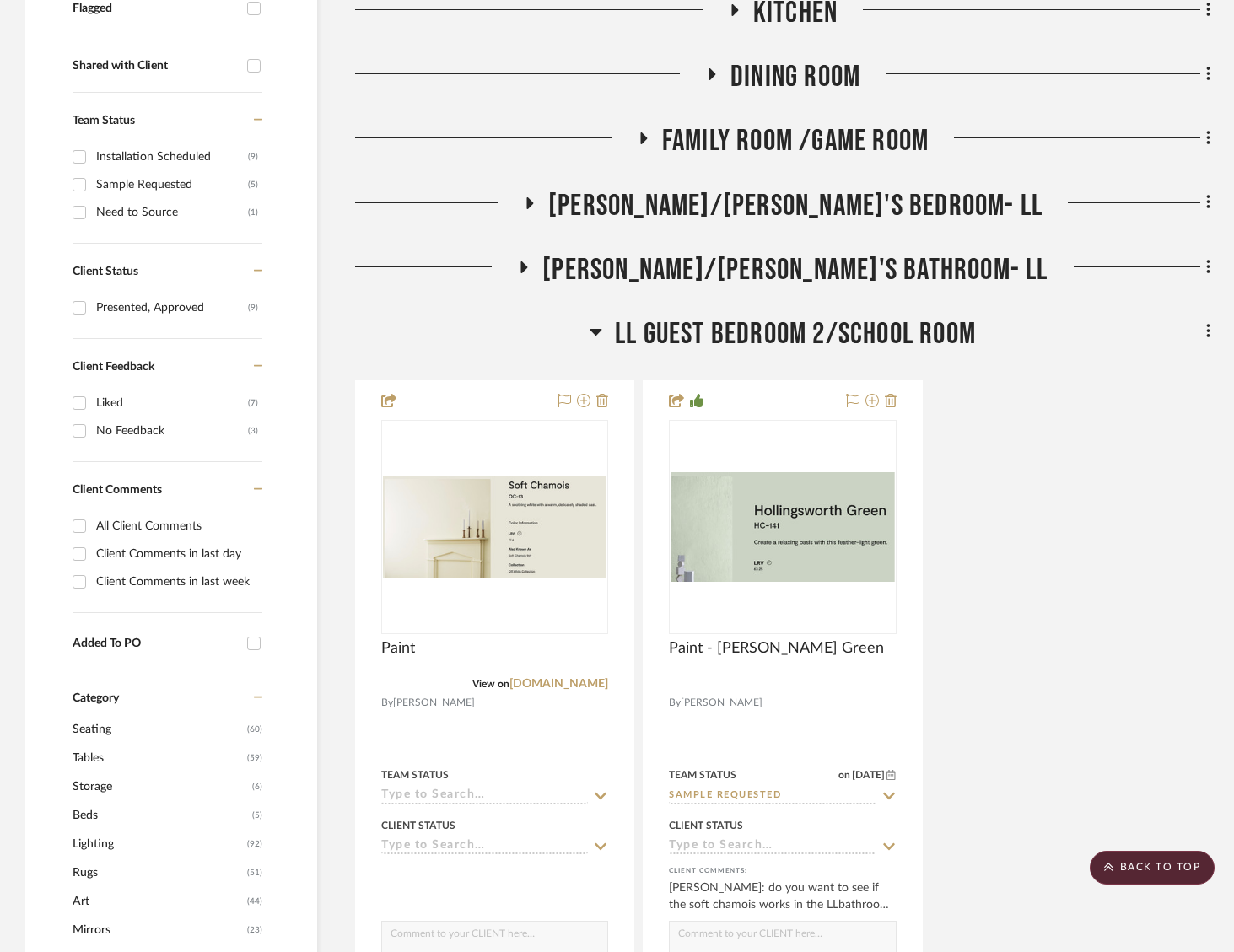 click on "[PERSON_NAME]/[PERSON_NAME]'s Bedroom- LL" 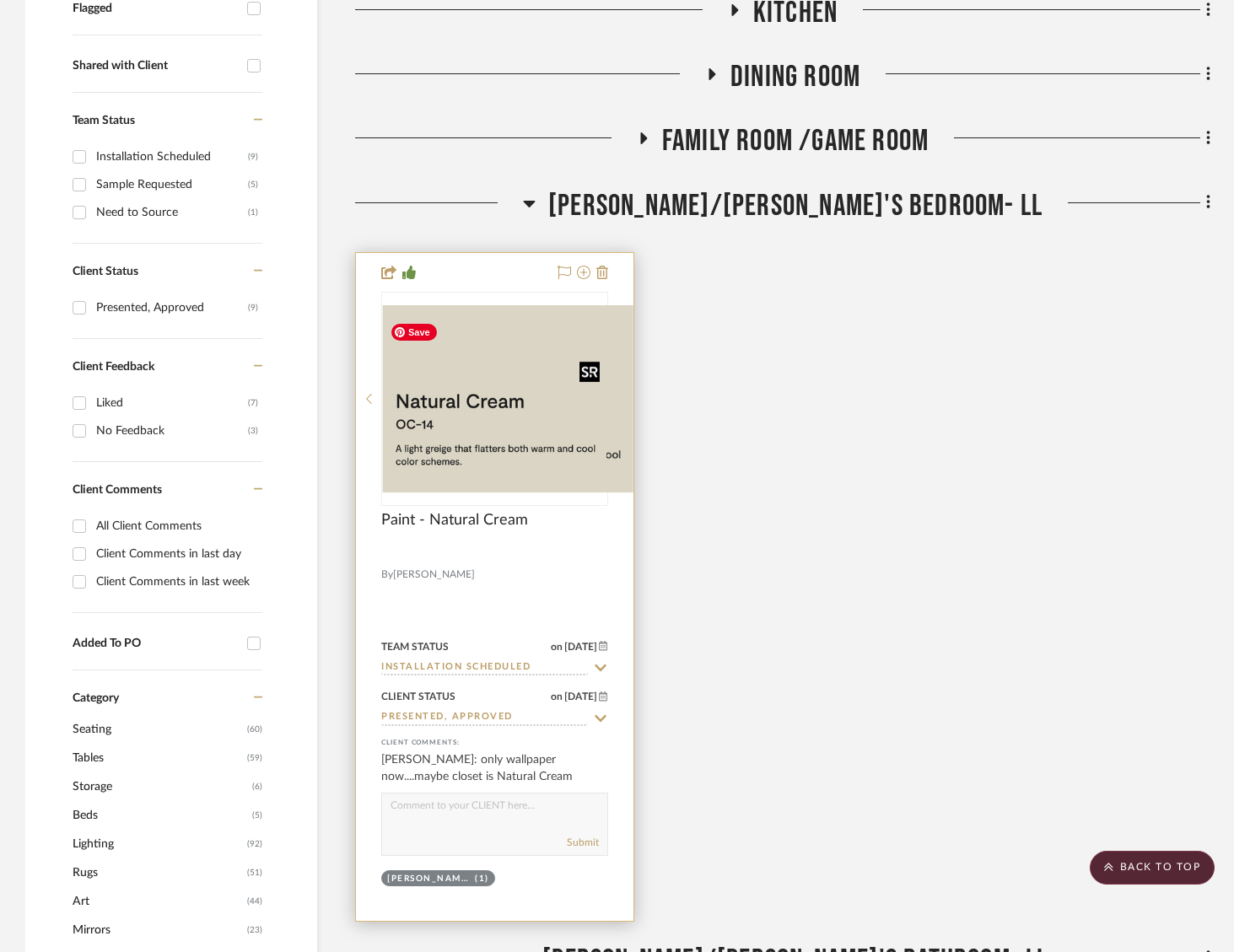 click at bounding box center [494, 399] 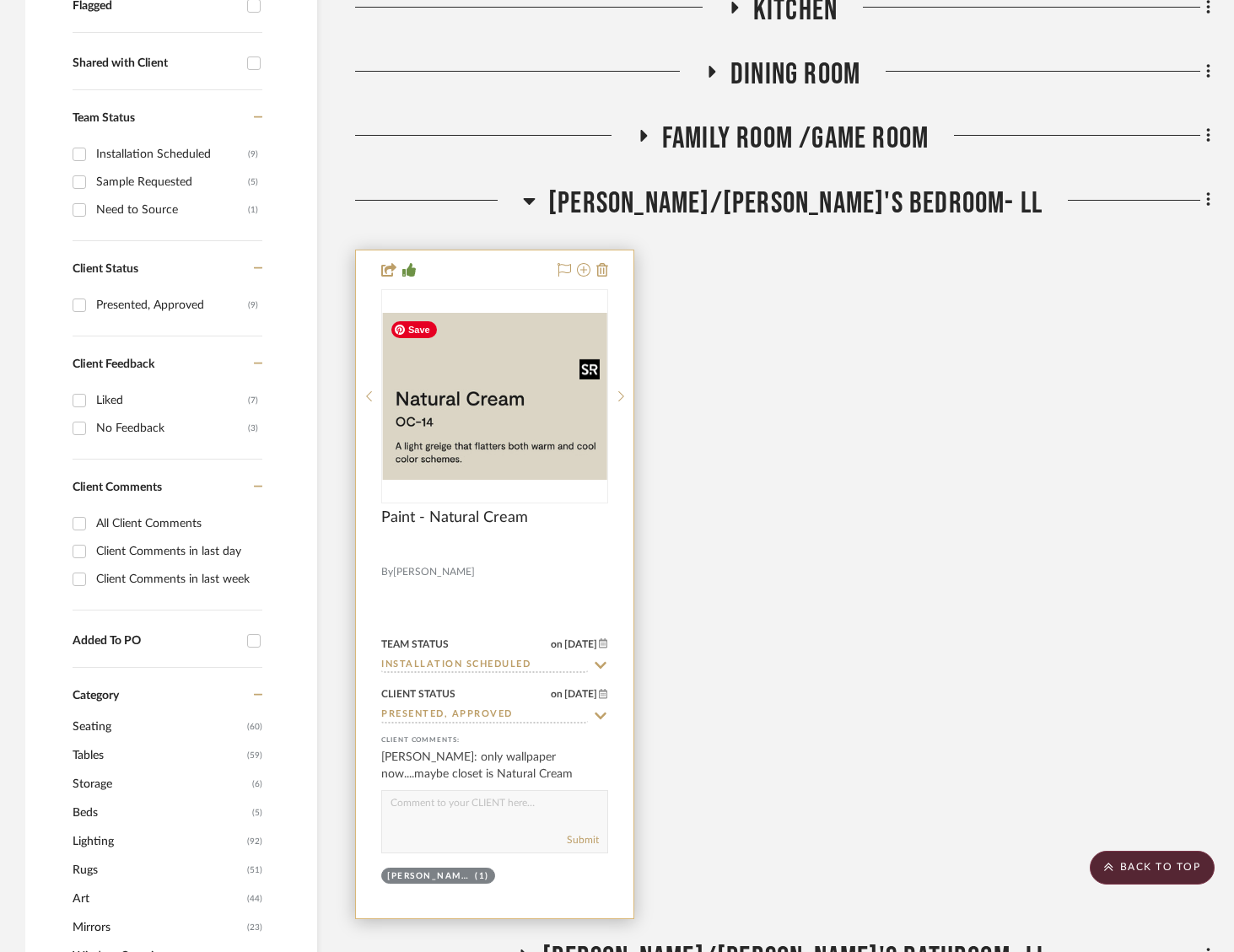 scroll, scrollTop: 675, scrollLeft: 0, axis: vertical 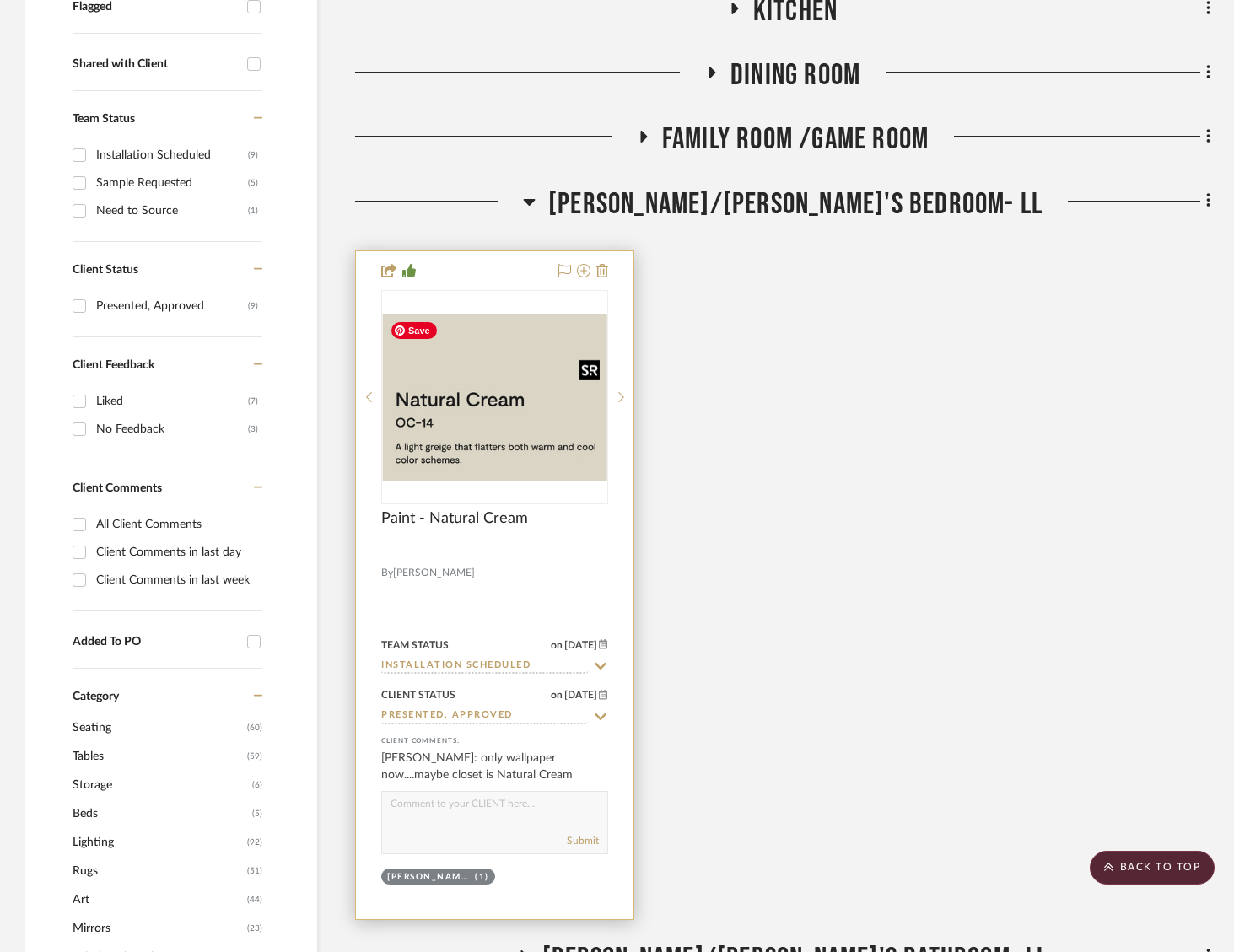 click at bounding box center [494, 397] 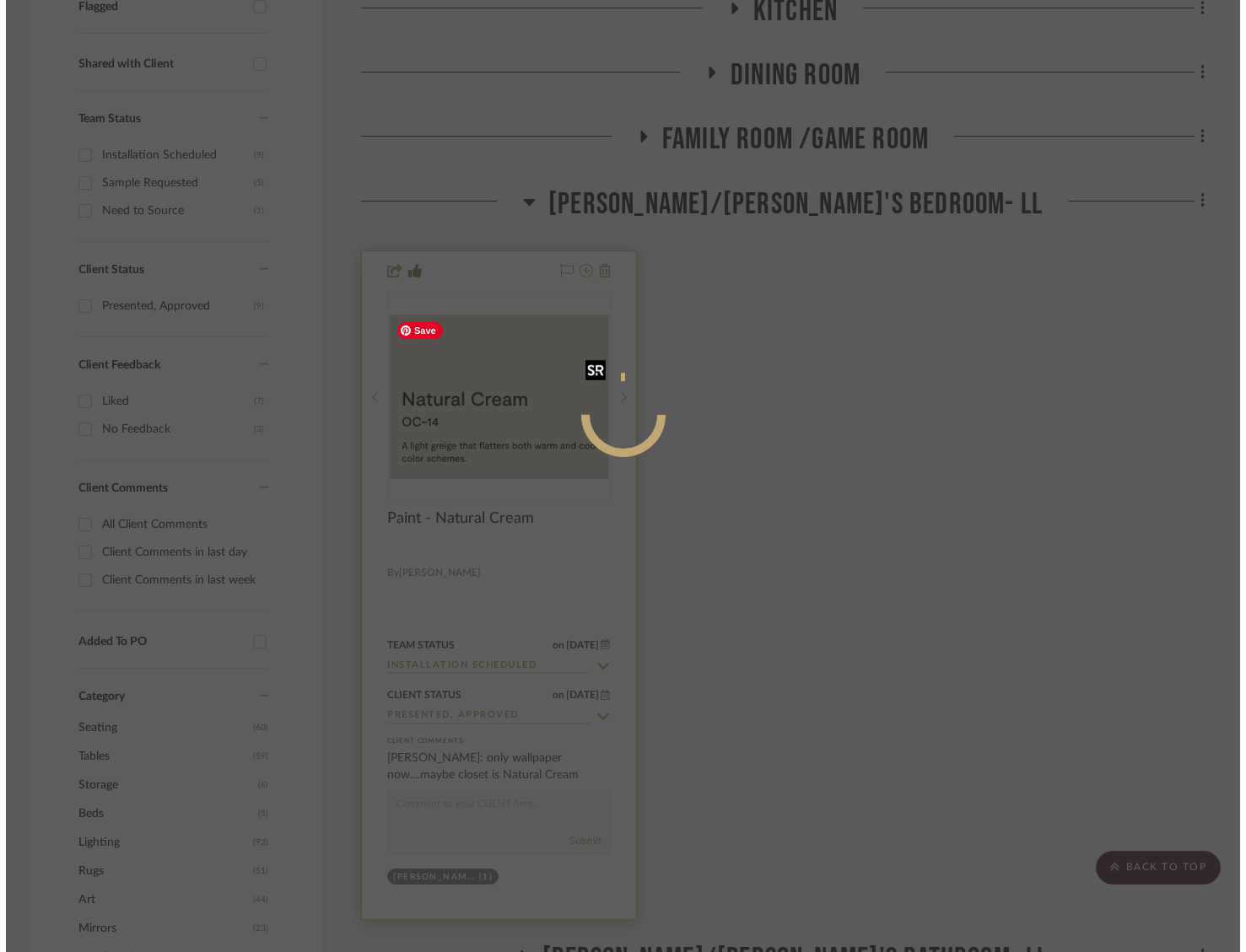 scroll, scrollTop: 0, scrollLeft: 0, axis: both 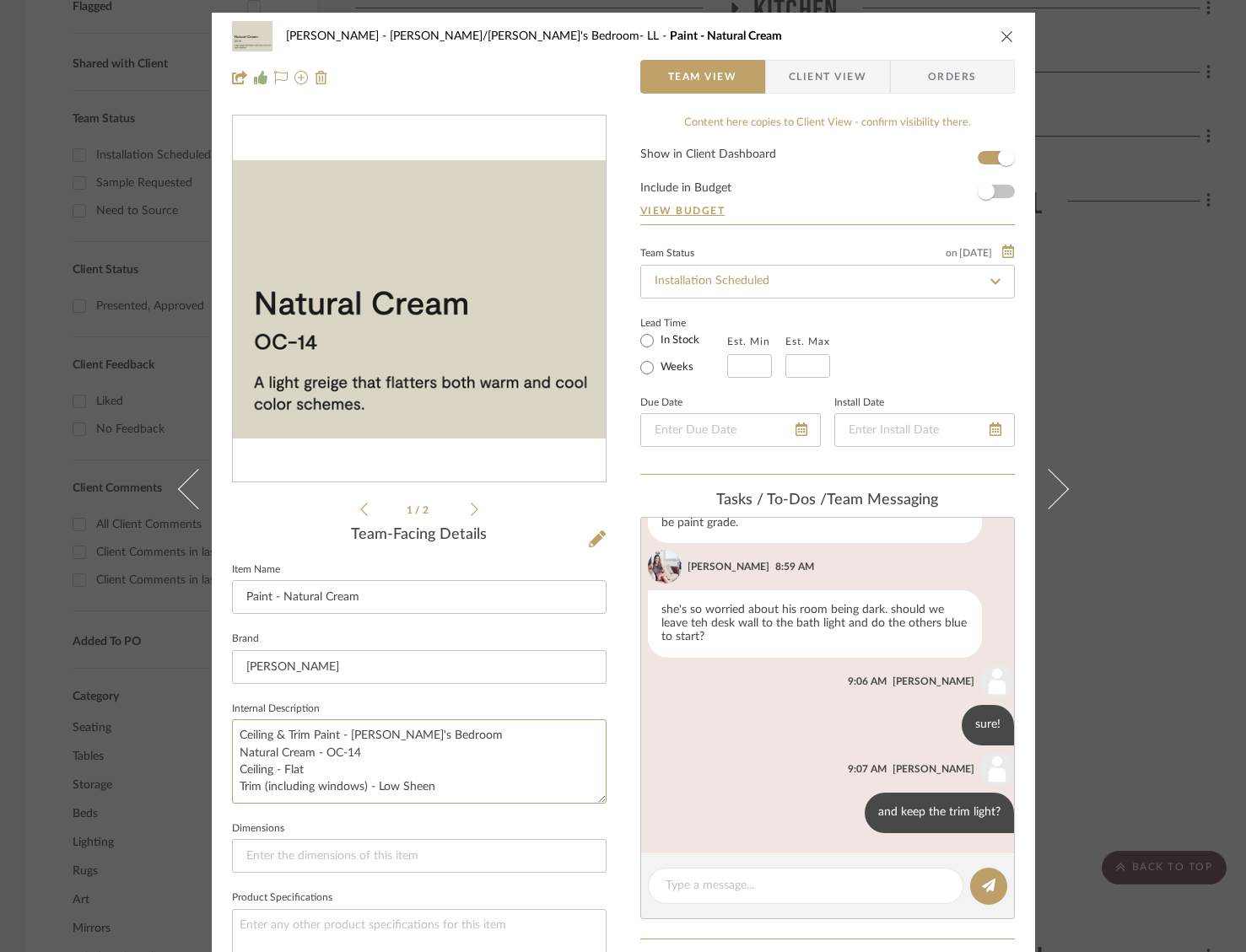 drag, startPoint x: 264, startPoint y: 734, endPoint x: 450, endPoint y: 807, distance: 199.81241 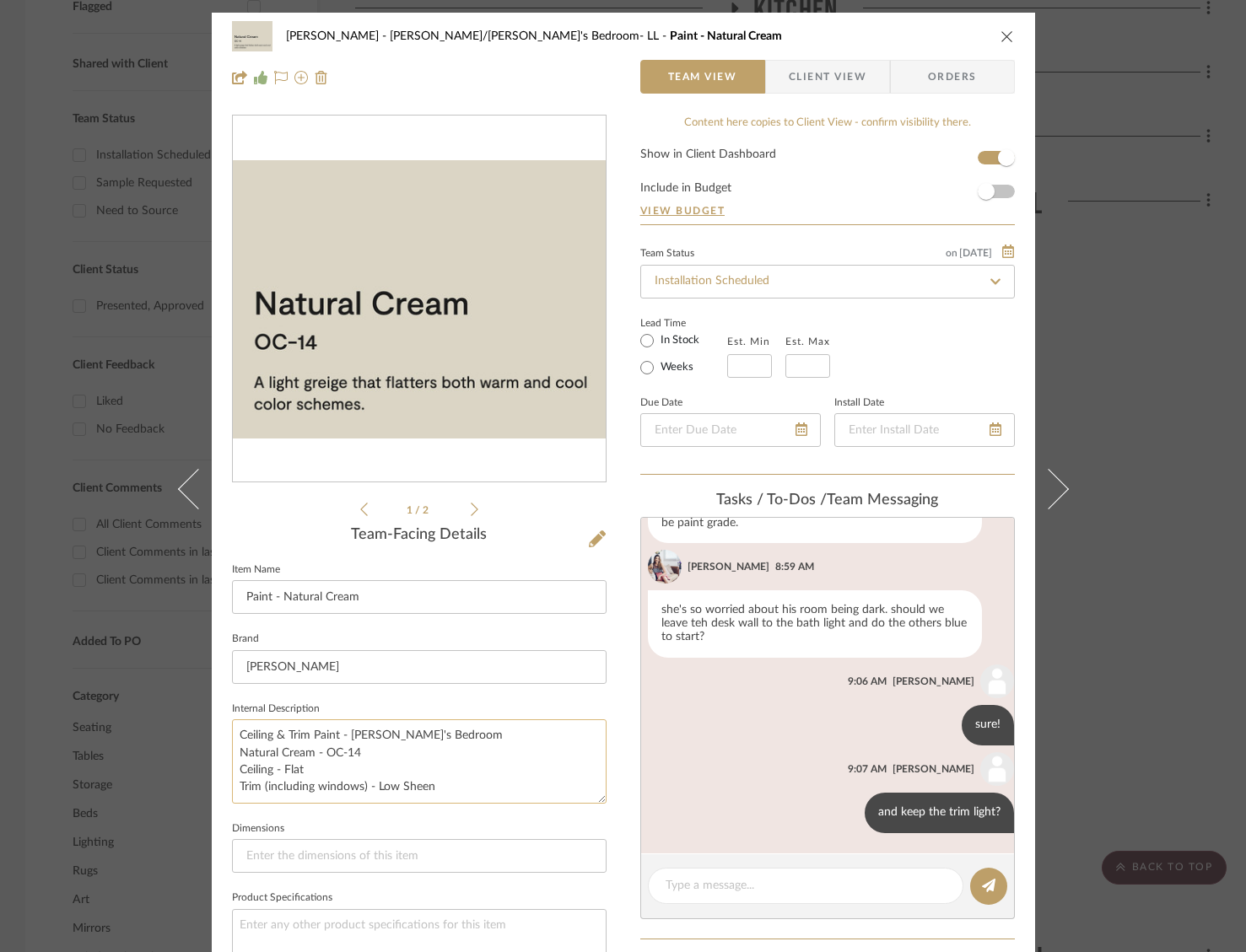 click on "Ceiling & Trim Paint - [PERSON_NAME]'s Bedroom
Natural Cream - OC-14
Ceiling - Flat
Trim (including windows) - Low Sheen" 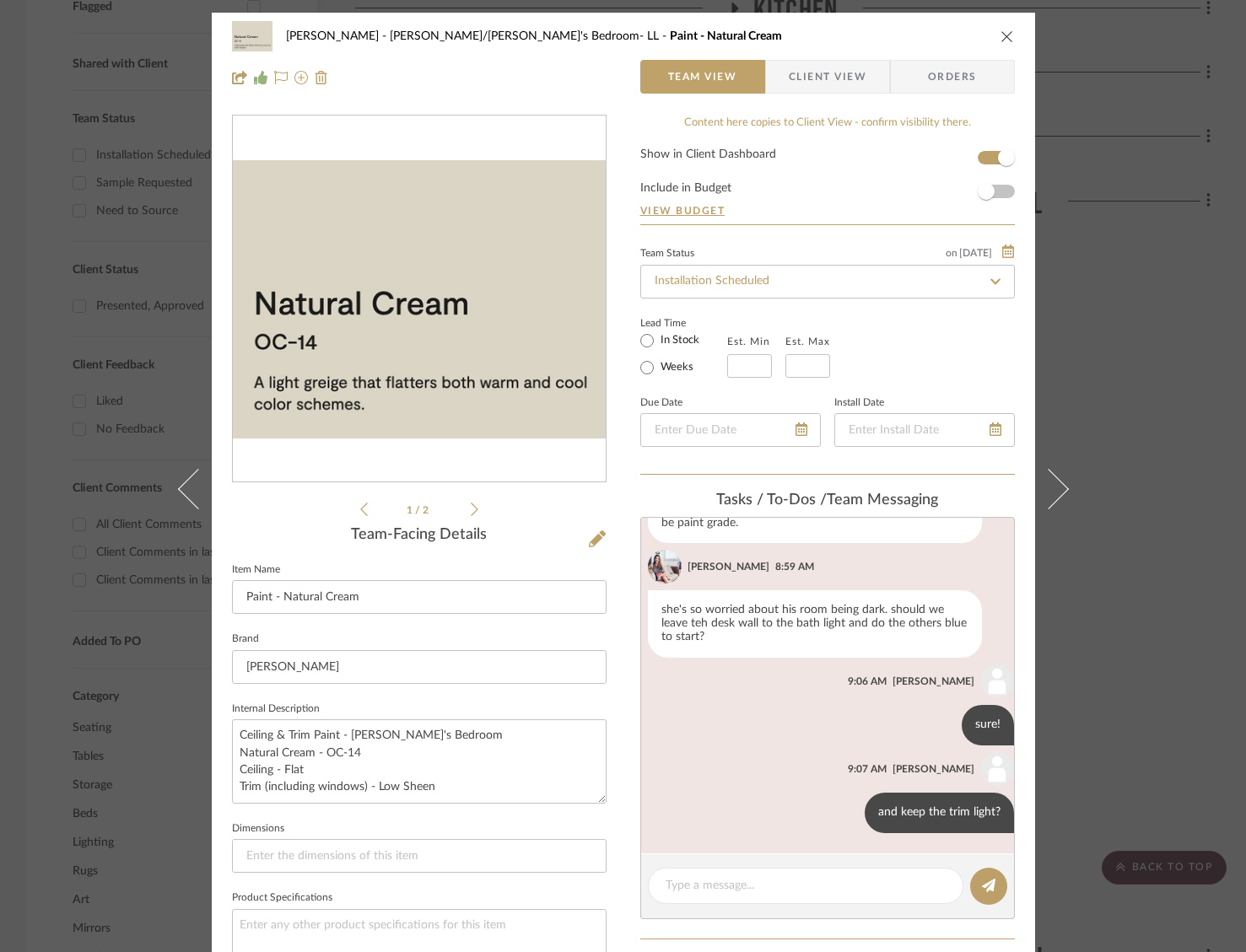 click at bounding box center (1007, 36) 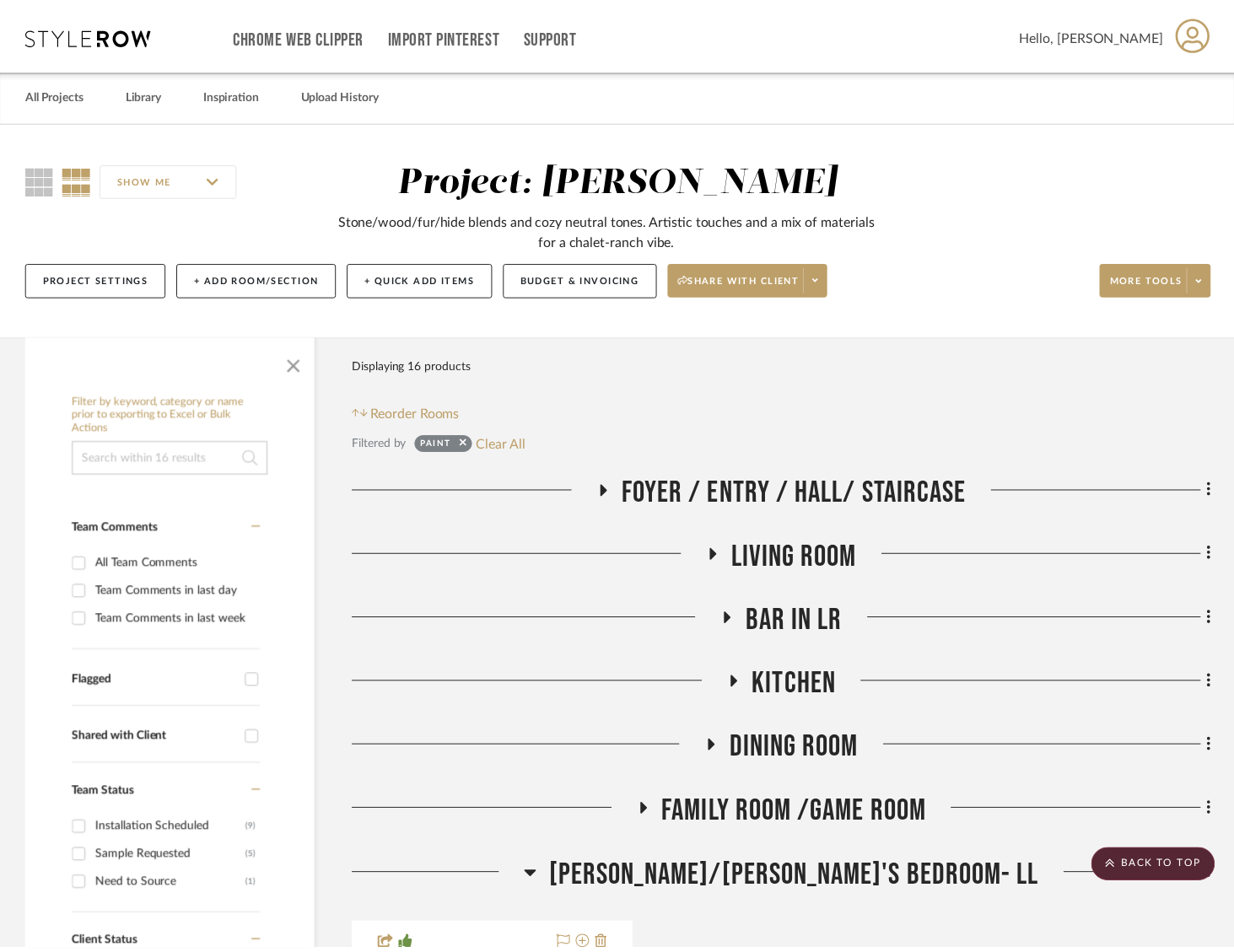 scroll, scrollTop: 675, scrollLeft: 0, axis: vertical 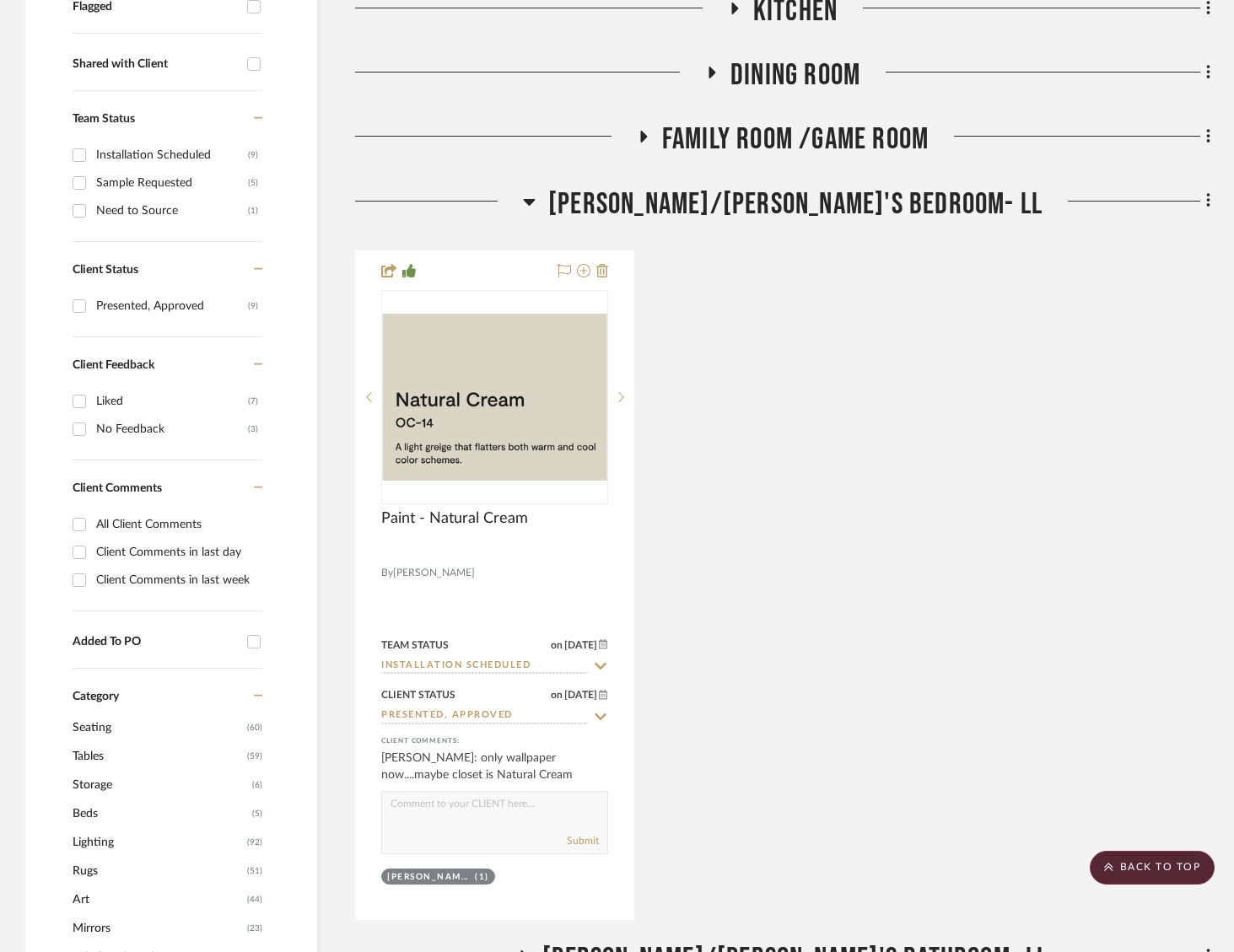 click on "[PERSON_NAME]/[PERSON_NAME]'s Bedroom- LL" 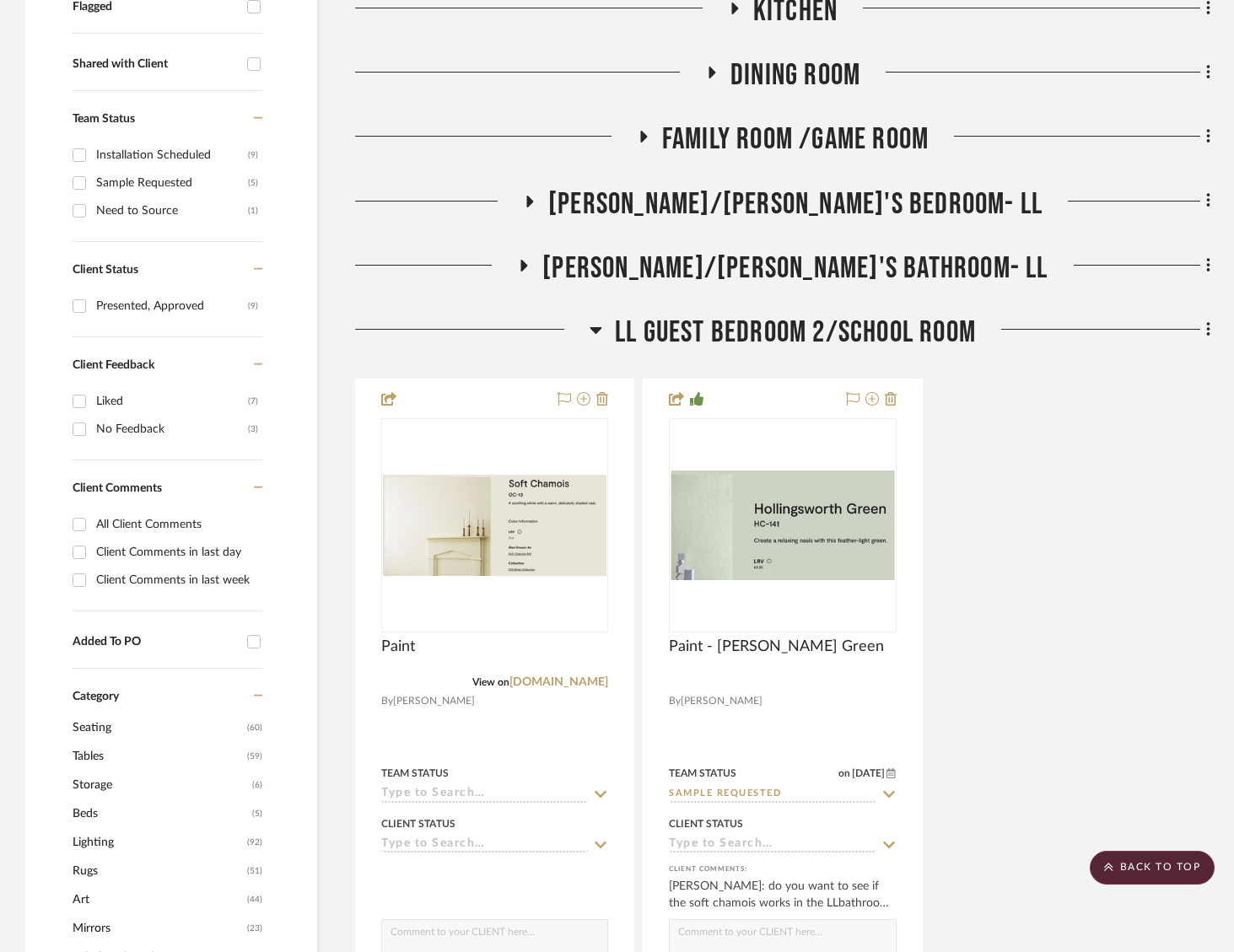 click on "[PERSON_NAME]/[PERSON_NAME]'s Bathroom- LL" 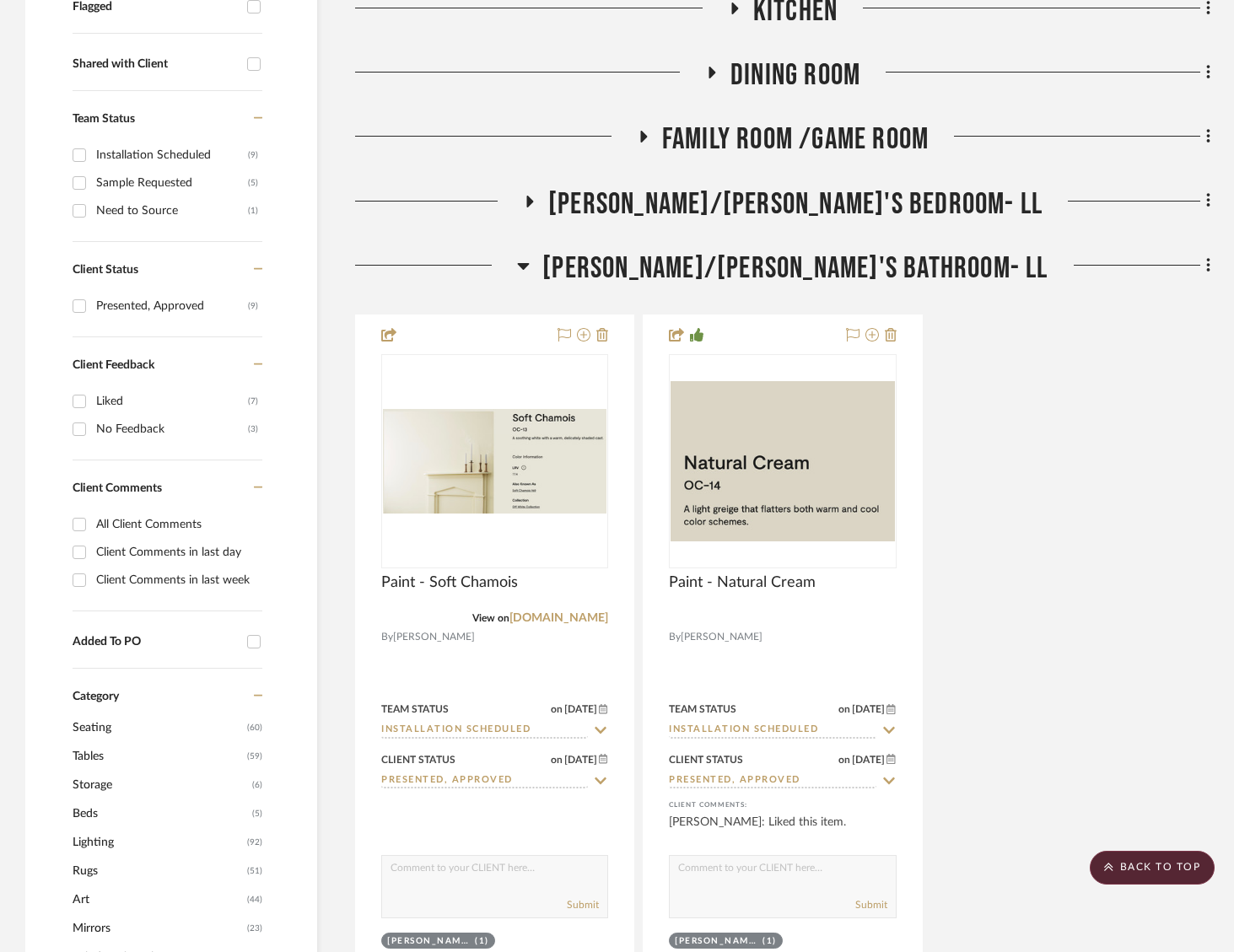 click on "[PERSON_NAME]/[PERSON_NAME]'s Bathroom- LL" 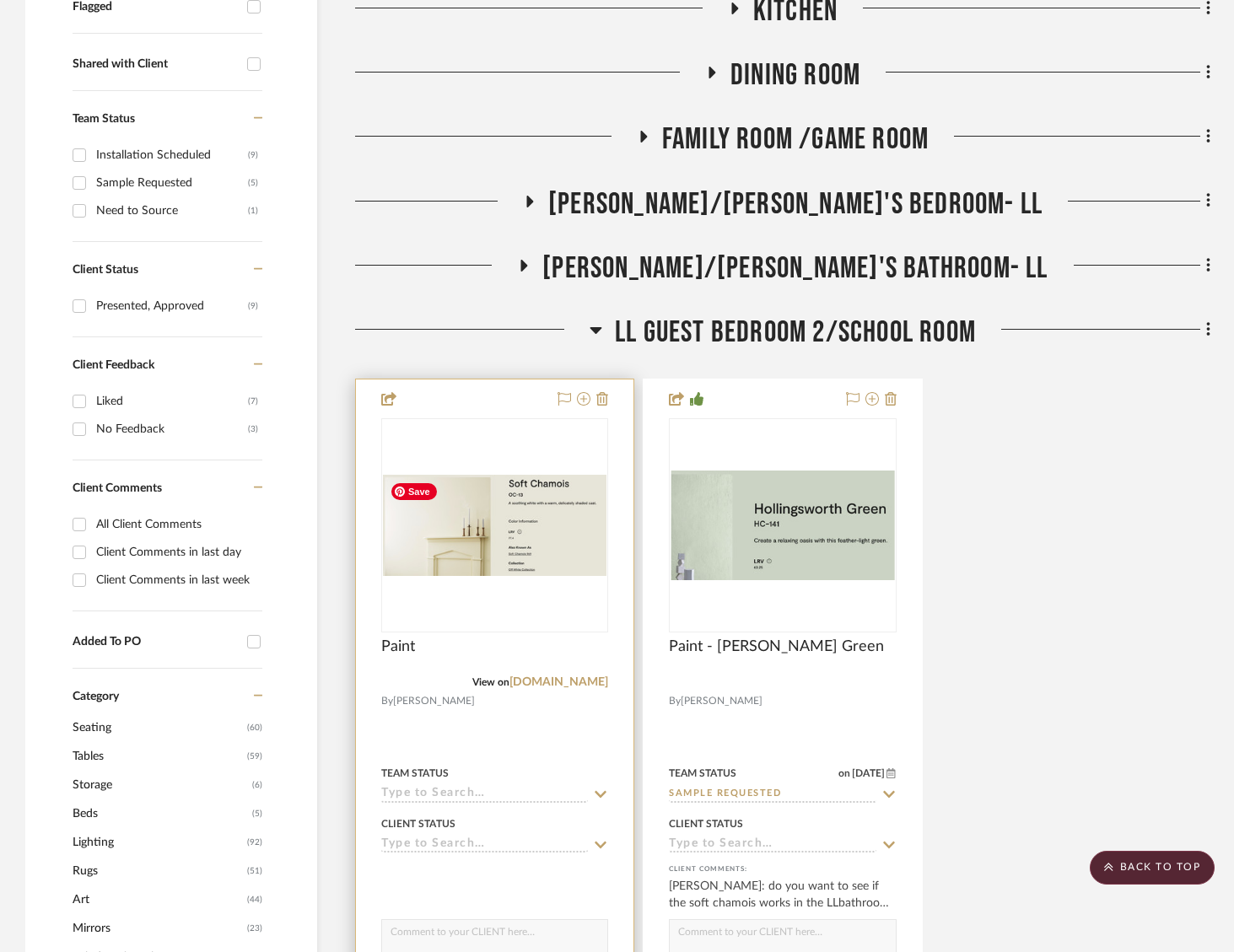 click at bounding box center (494, 525) 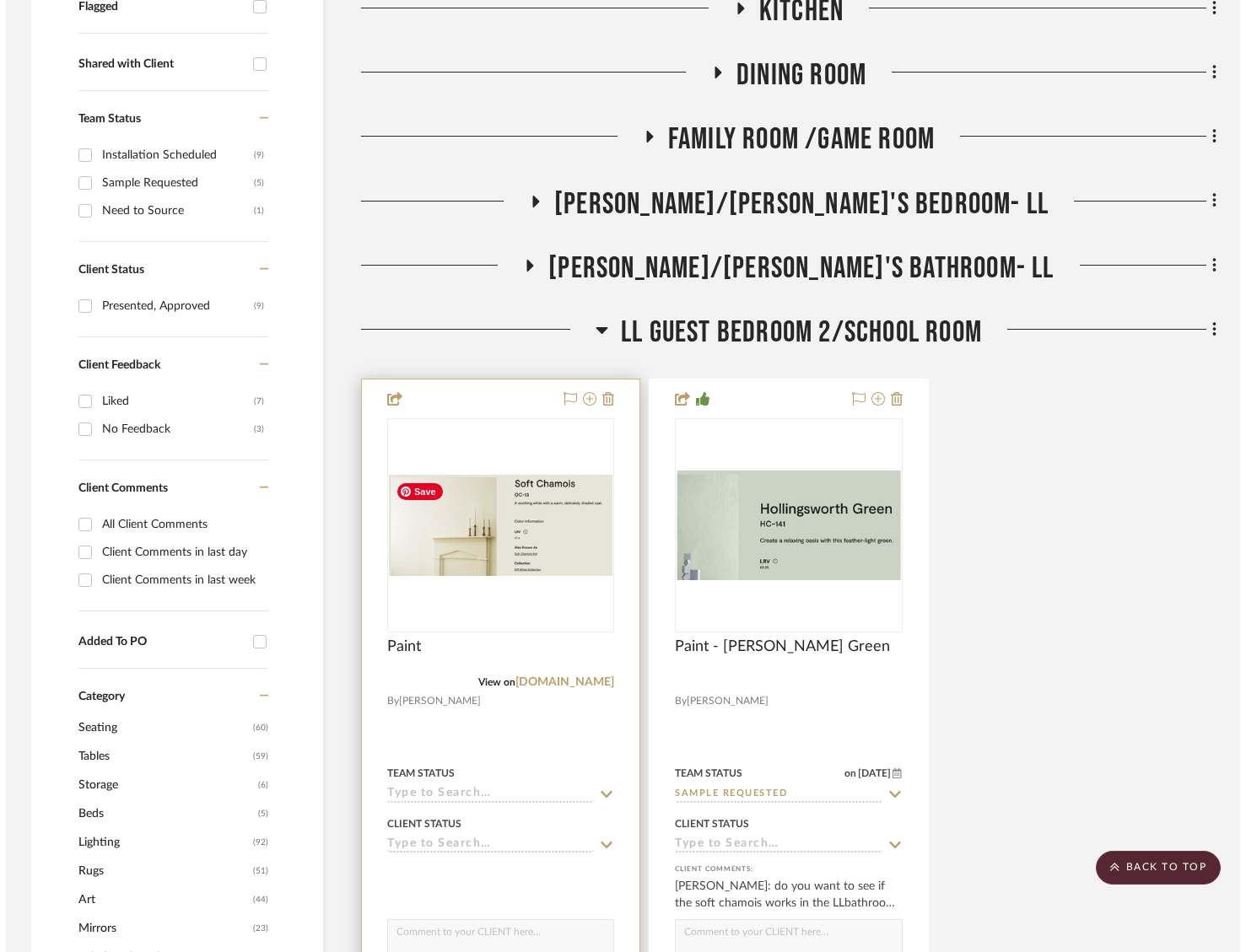 scroll, scrollTop: 0, scrollLeft: 0, axis: both 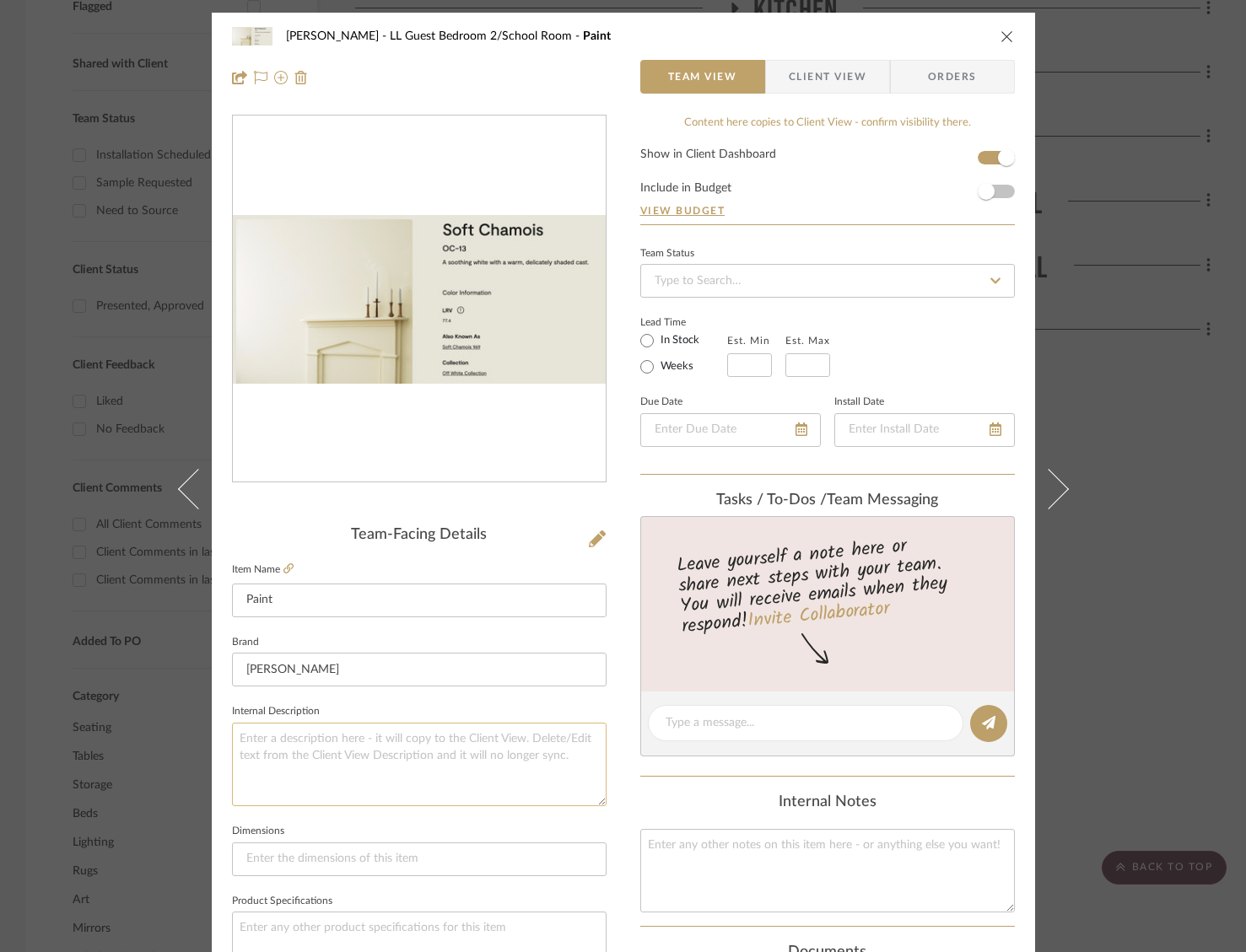 click 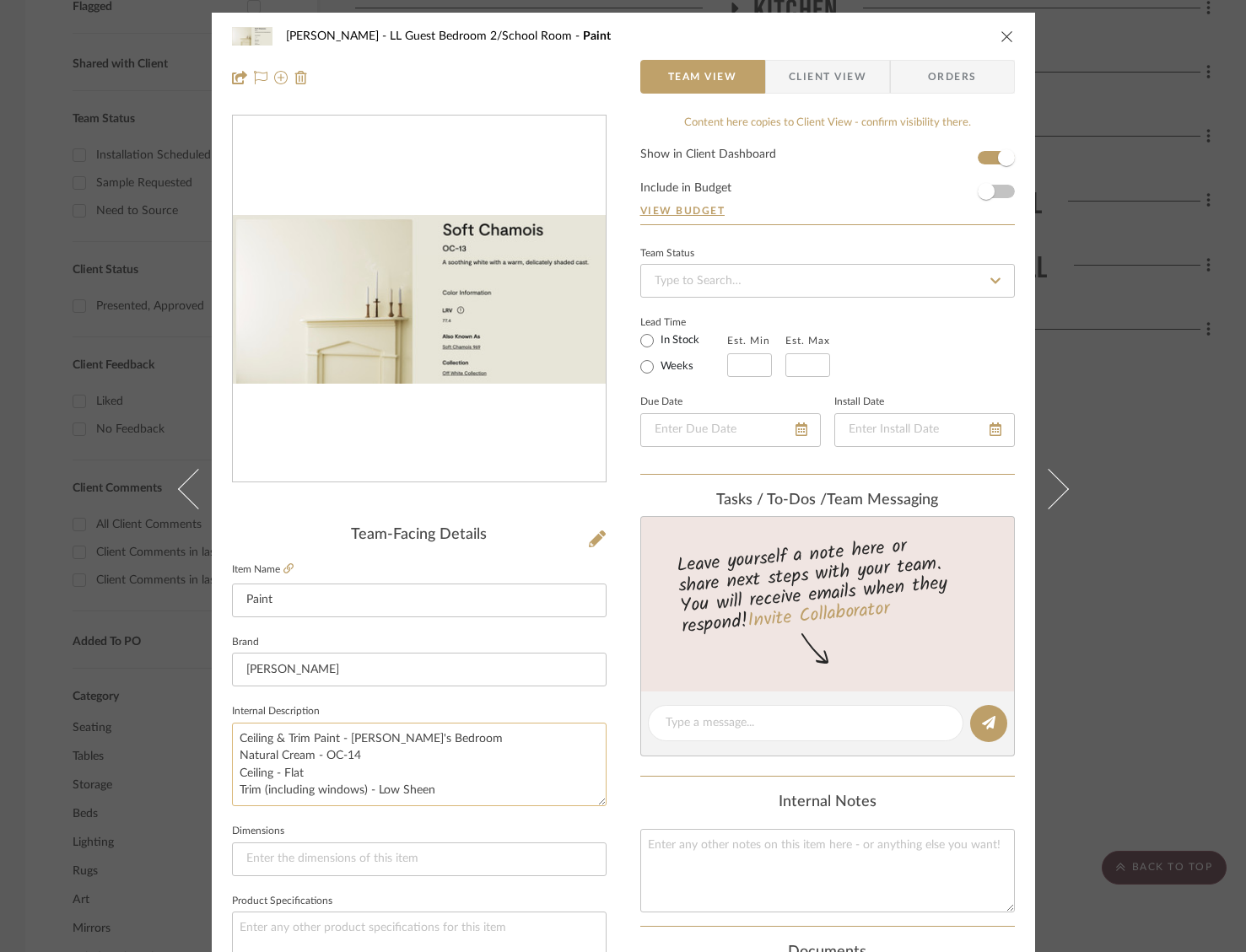 drag, startPoint x: 434, startPoint y: 737, endPoint x: 355, endPoint y: 741, distance: 79.1012 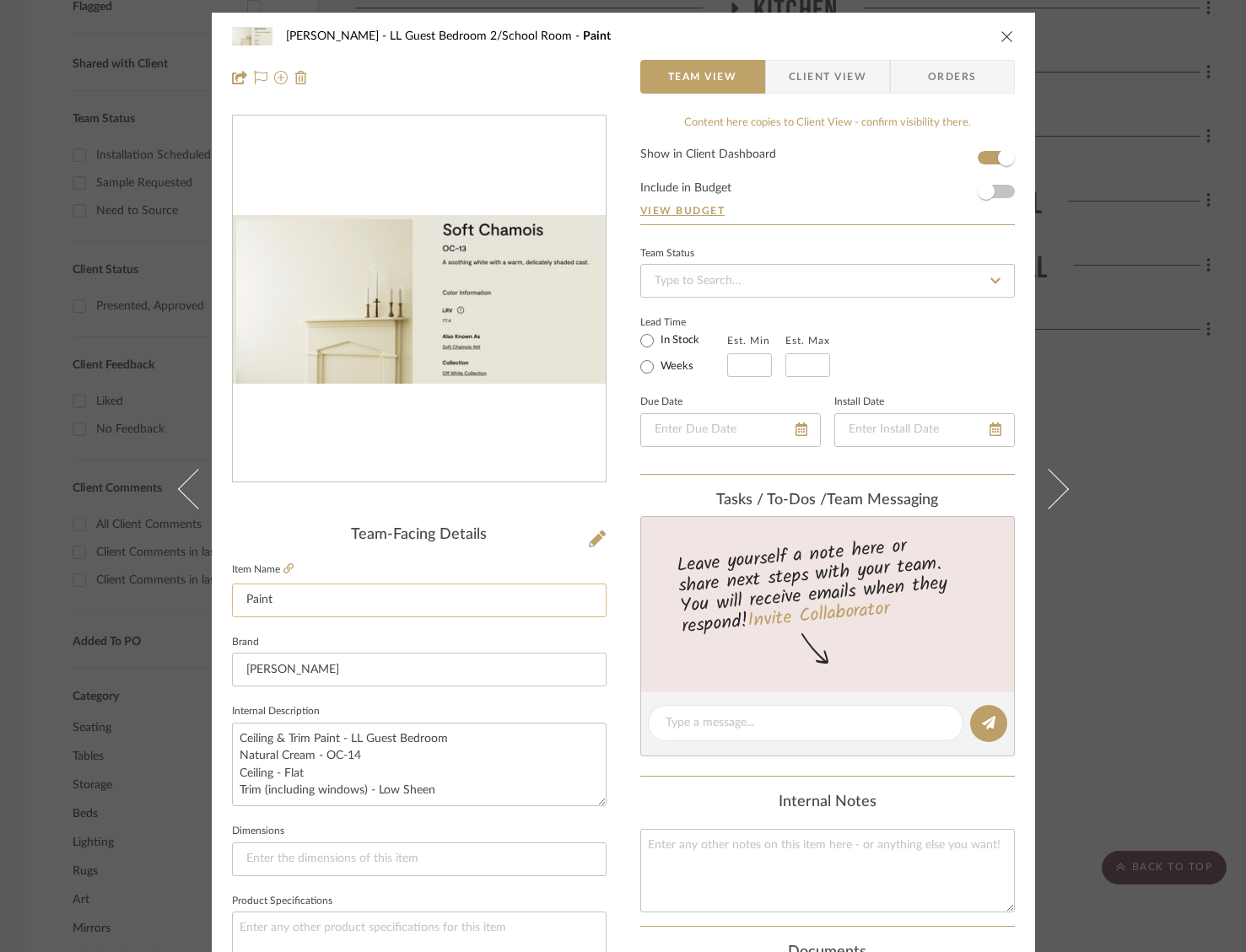 click on "Paint" 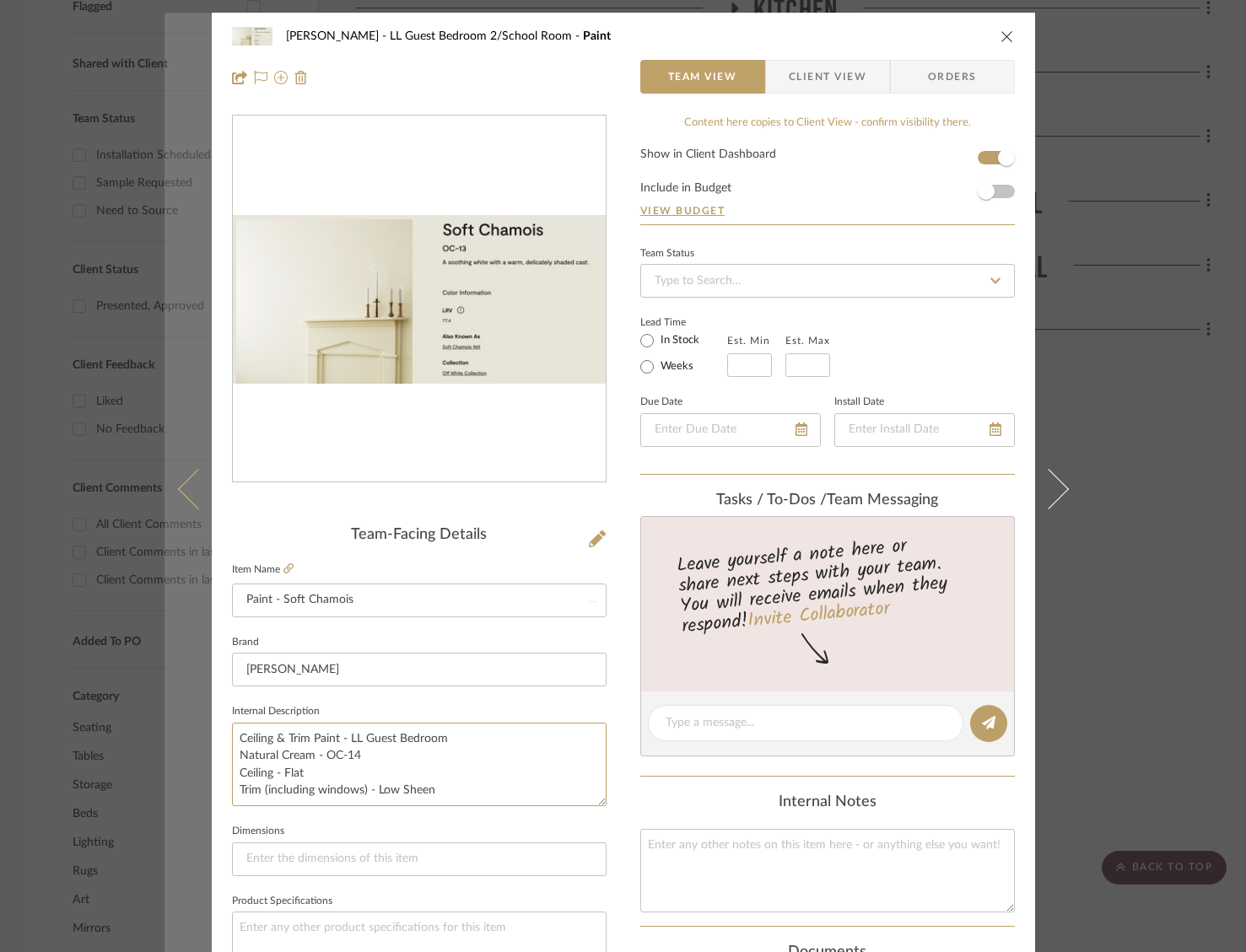 drag, startPoint x: 363, startPoint y: 755, endPoint x: 178, endPoint y: 756, distance: 185.0027 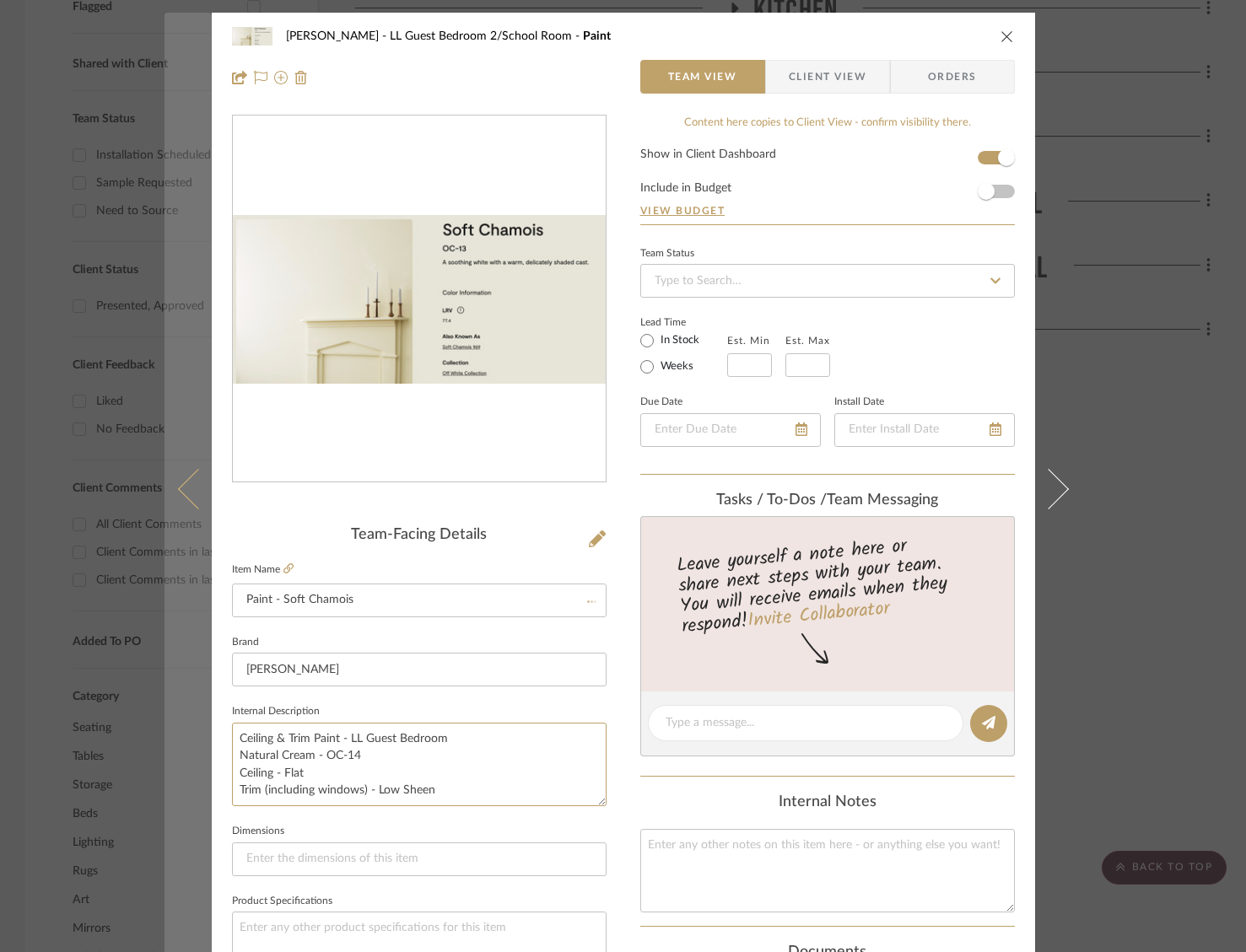 click on "[PERSON_NAME] LL Guest Bedroom 2/School Room Paint Team View Client View Orders  Team-Facing Details   Item Name  Paint - Soft Chamois  Brand  [PERSON_NAME]  Internal Description  Ceiling & Trim Paint - LL Guest Bedroom
Natural Cream - OC-14
Ceiling - Flat
Trim (including windows) - Low Sheen  Dimensions   Product Specifications   Item Costs   View Budget   Markup %  30%  Unit Cost  $0.00  Cost Type  DNET  Client Unit Price   $0.00   Quantity  1  Unit Type  Each  Subtotal   $0.00   Tax %  9.5%  Total Tax   $0.00   Shipping Cost  $0.00  Ship. Markup %  0% Taxable  Total Shipping   $0.00  Total Client Price  $0.00  Your Cost  $0.00  Your Margin  $0.00  Content here copies to Client View - confirm visibility there.  Show in Client Dashboard   Include in Budget   View Budget  Team Status  Lead Time  In Stock Weeks  Est. Min   Est. Max   Due Date   Install Date  Tasks / To-Dos /  team Messaging  Leave yourself a note here or share next steps with your team. You will receive emails when they
respond!  (1)" at bounding box center [623, 750] 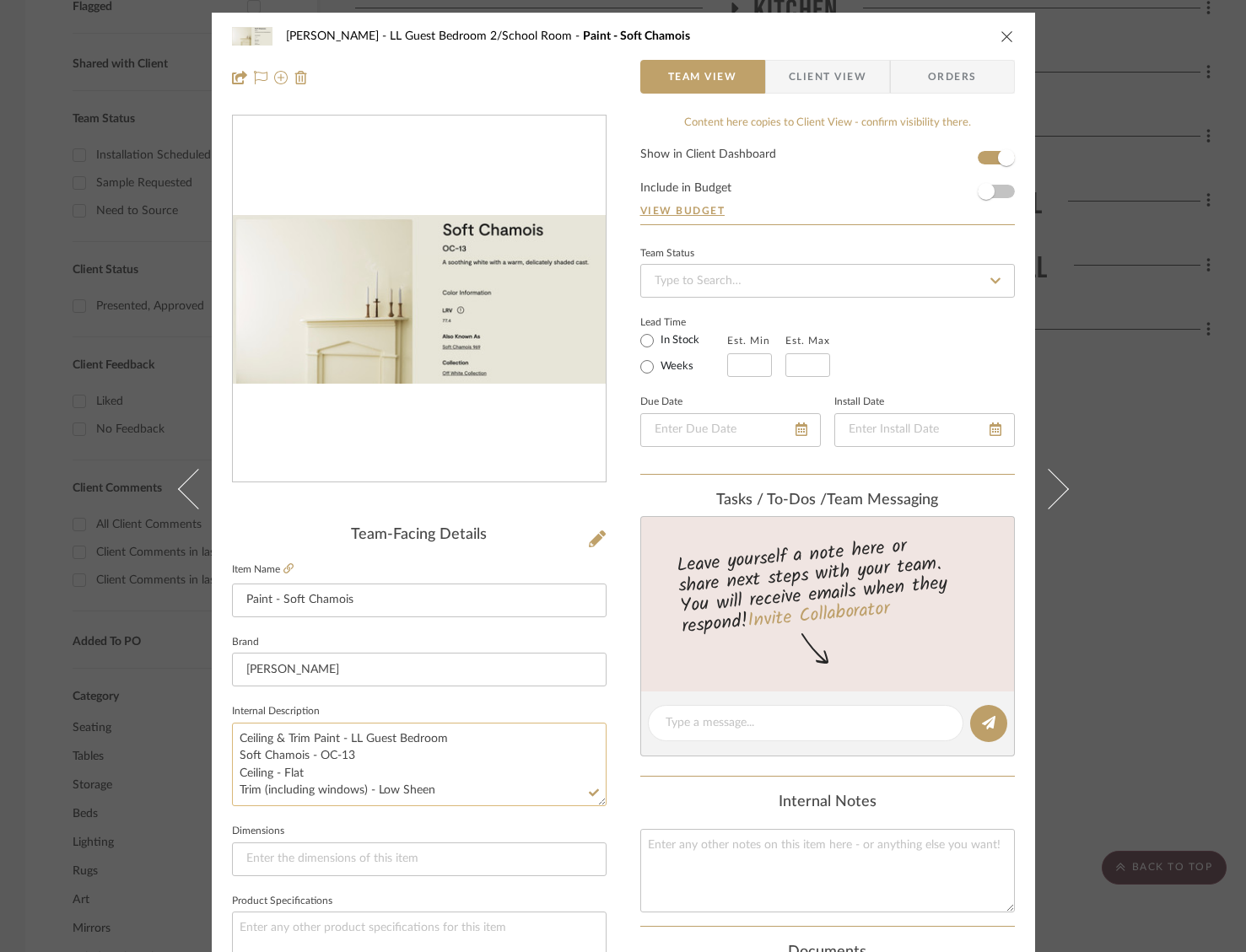 click on "Ceiling & Trim Paint - LL Guest Bedroom
Soft Chamois - OC-13
Ceiling - Flat
Trim (including windows) - Low Sheen" 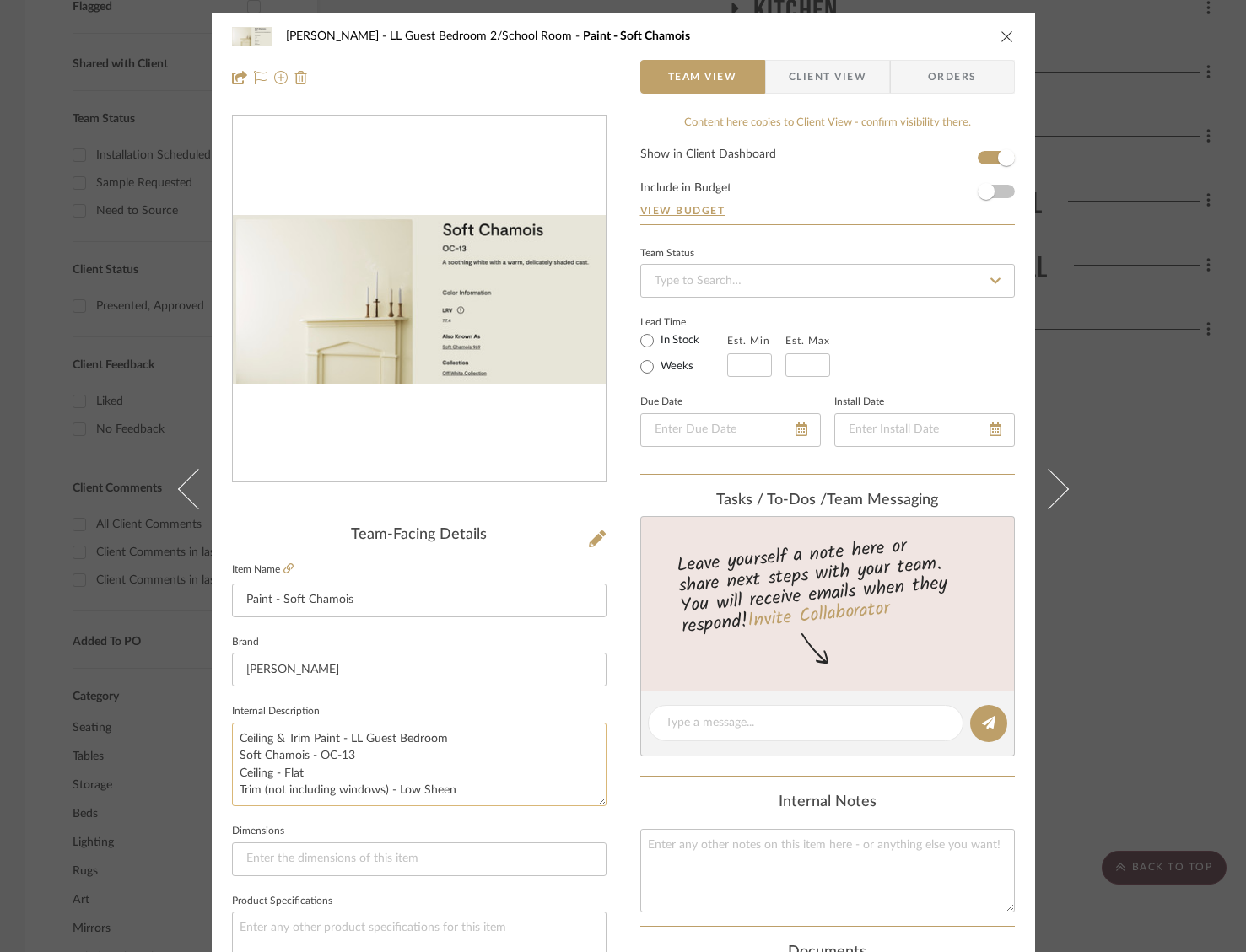 click on "Ceiling & Trim Paint - LL Guest Bedroom
Soft Chamois - OC-13
Ceiling - Flat
Trim (not including windows) - Low Sheen" 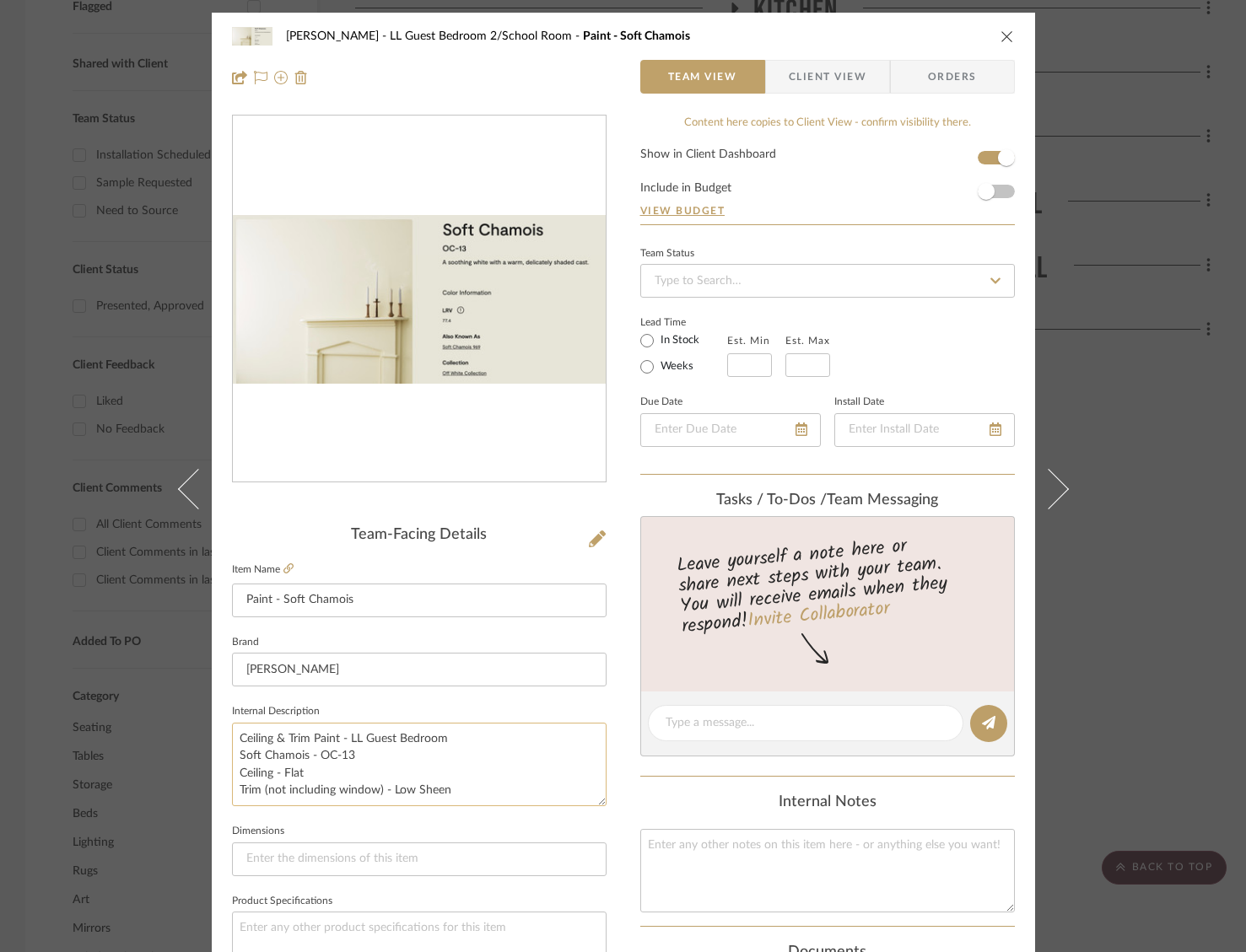 click on "Ceiling & Trim Paint - LL Guest Bedroom
Soft Chamois - OC-13
Ceiling - Flat
Trim (not including window) - Low Sheen" 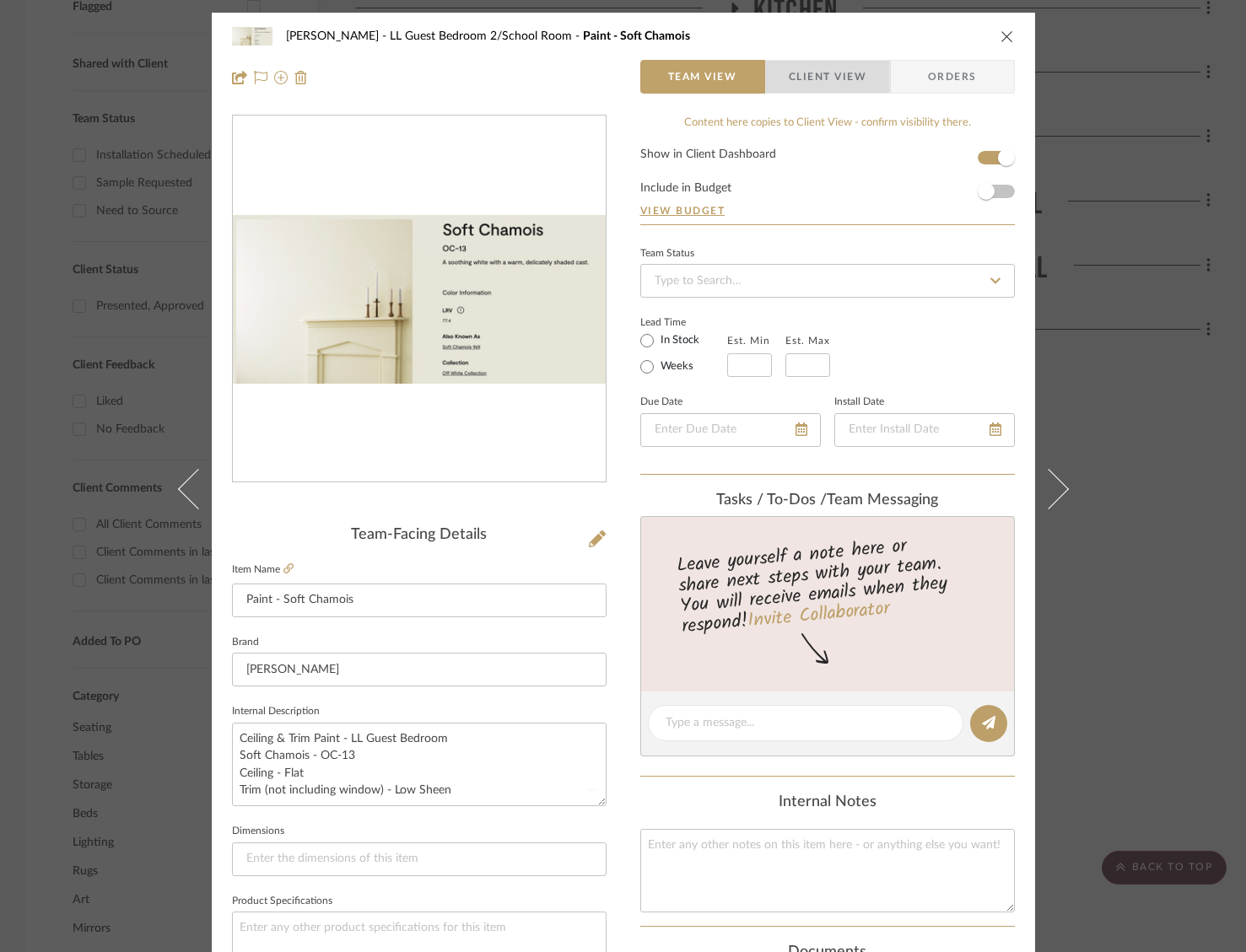 click on "Client View" at bounding box center [828, 77] 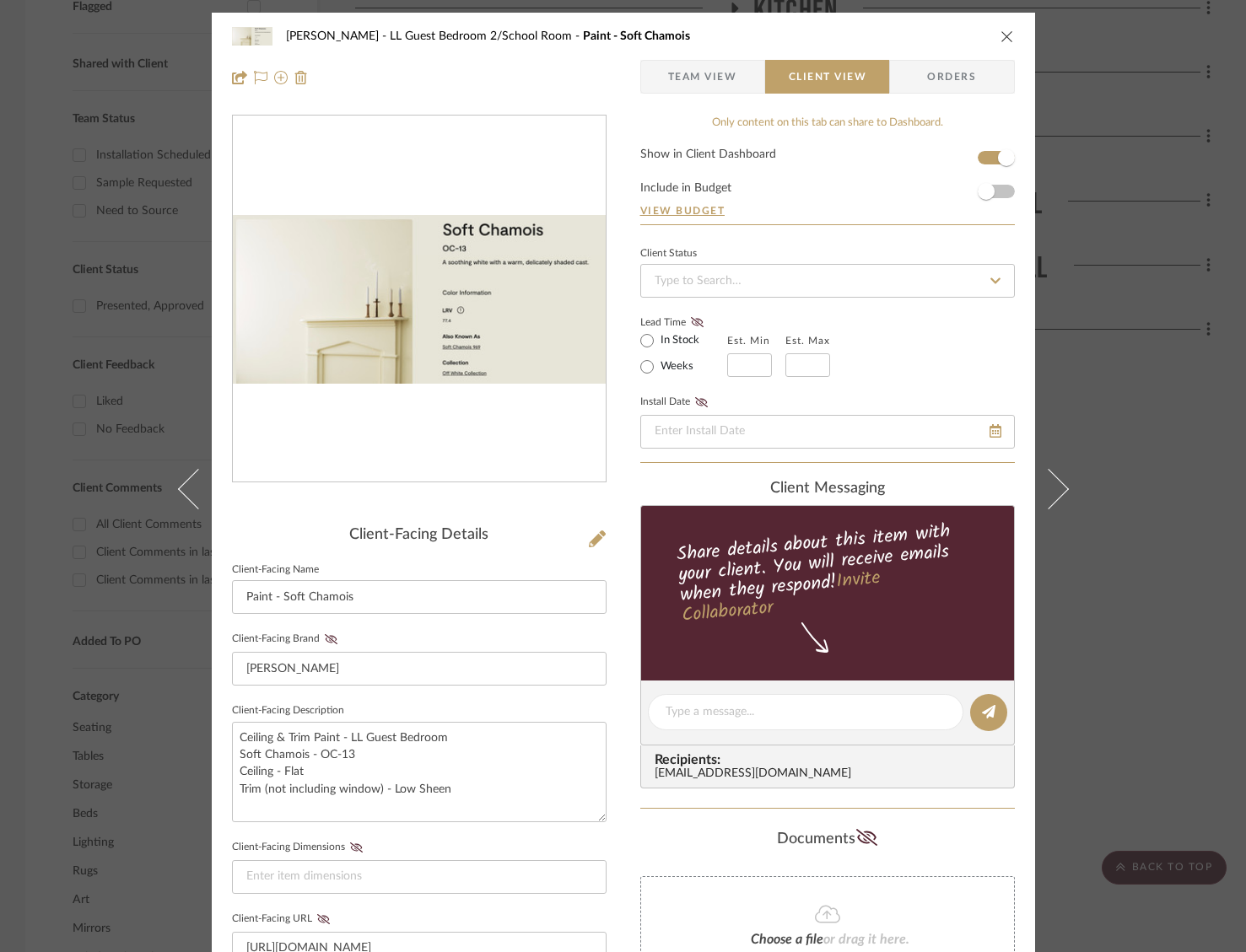 click on "Team View" at bounding box center (703, 77) 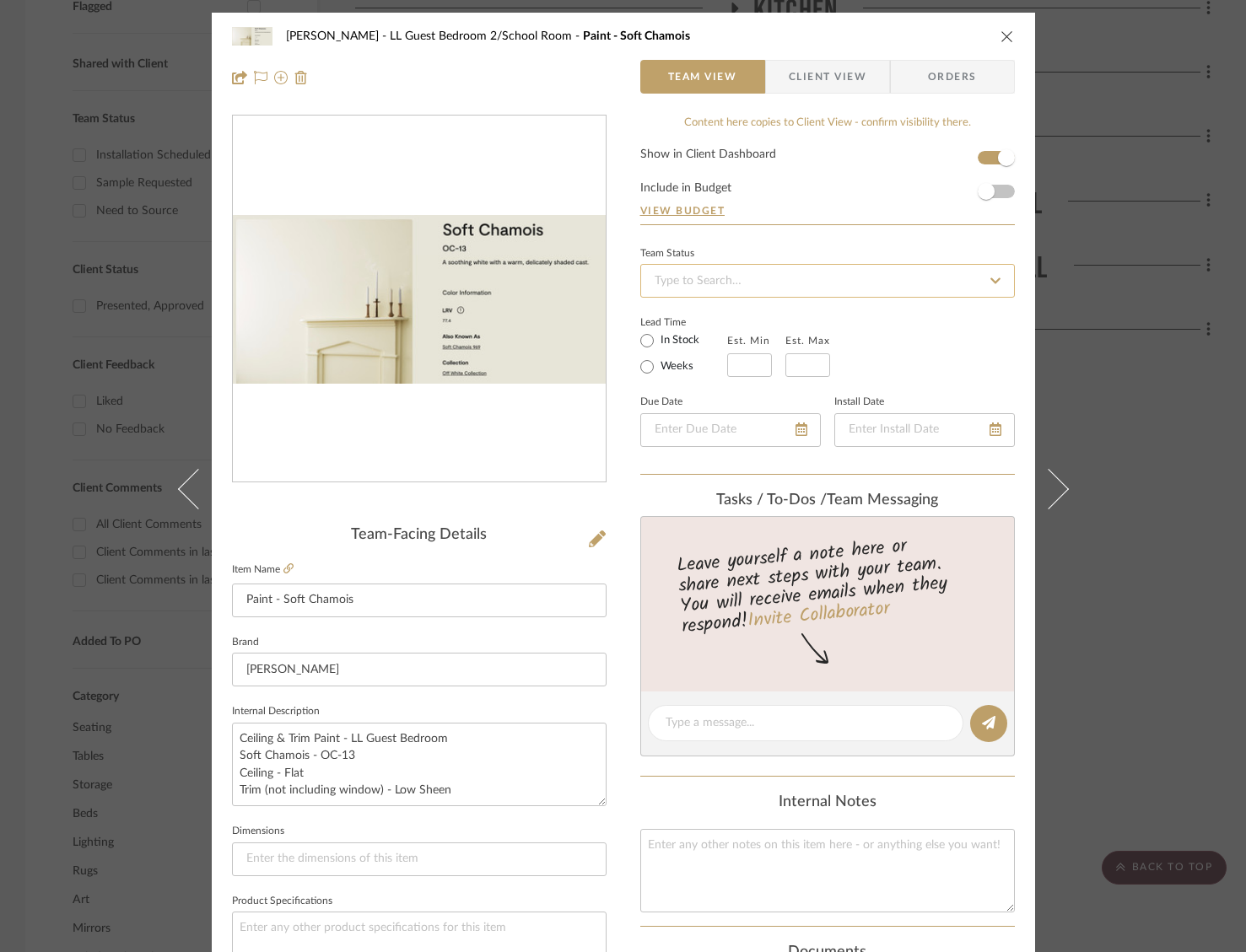 click 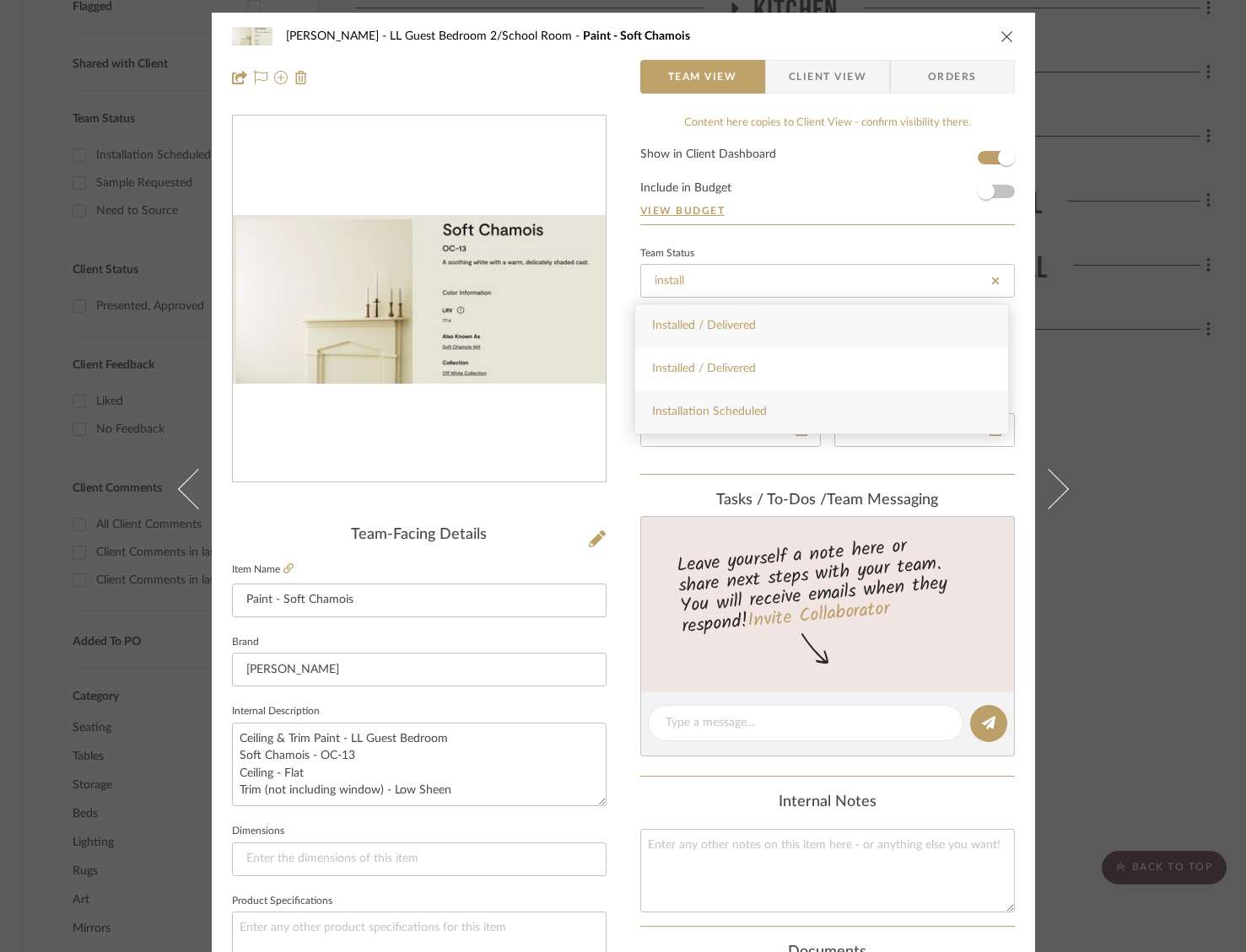 click on "Installation Scheduled" at bounding box center [822, 411] 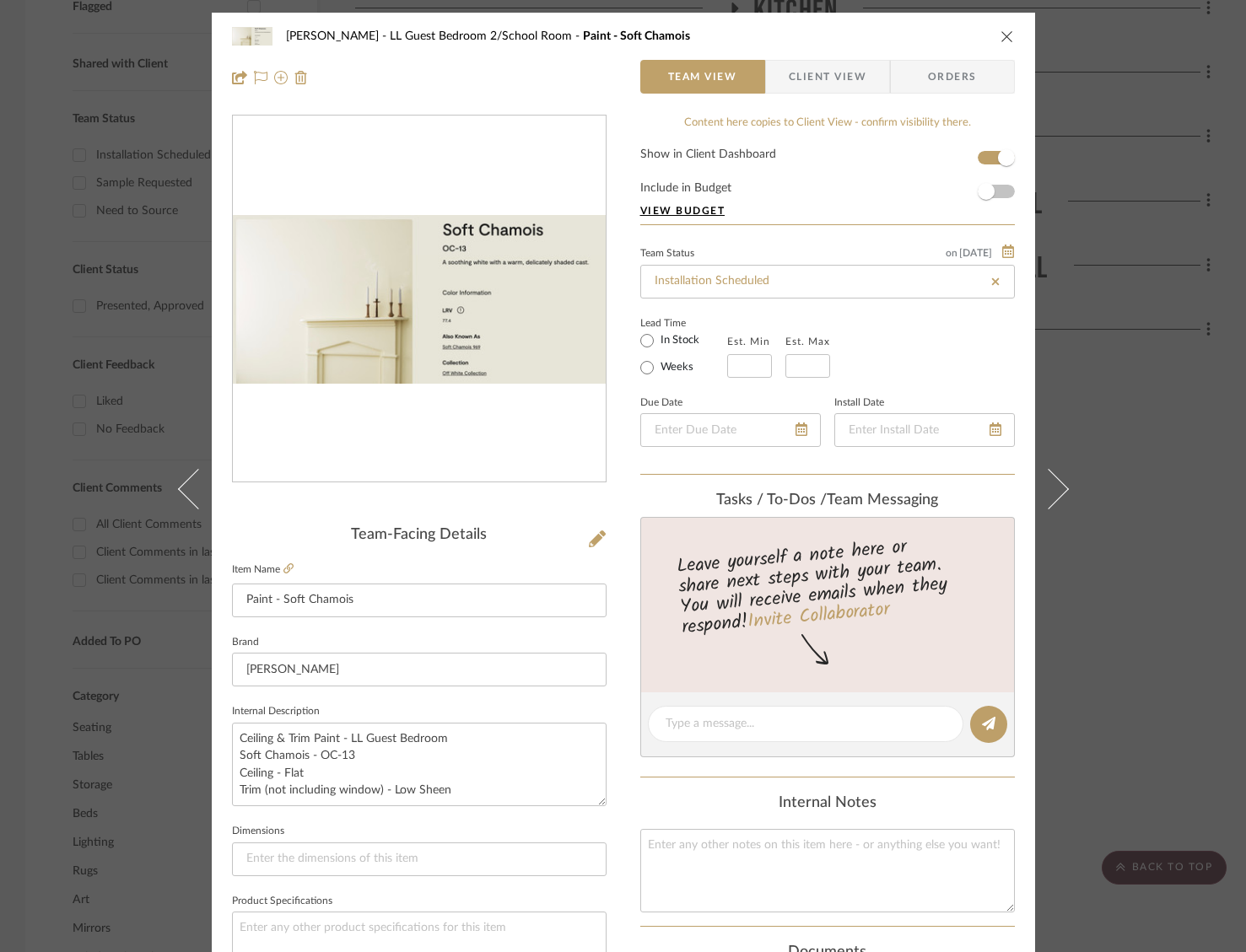 drag, startPoint x: 846, startPoint y: 73, endPoint x: 809, endPoint y: 216, distance: 147.7092 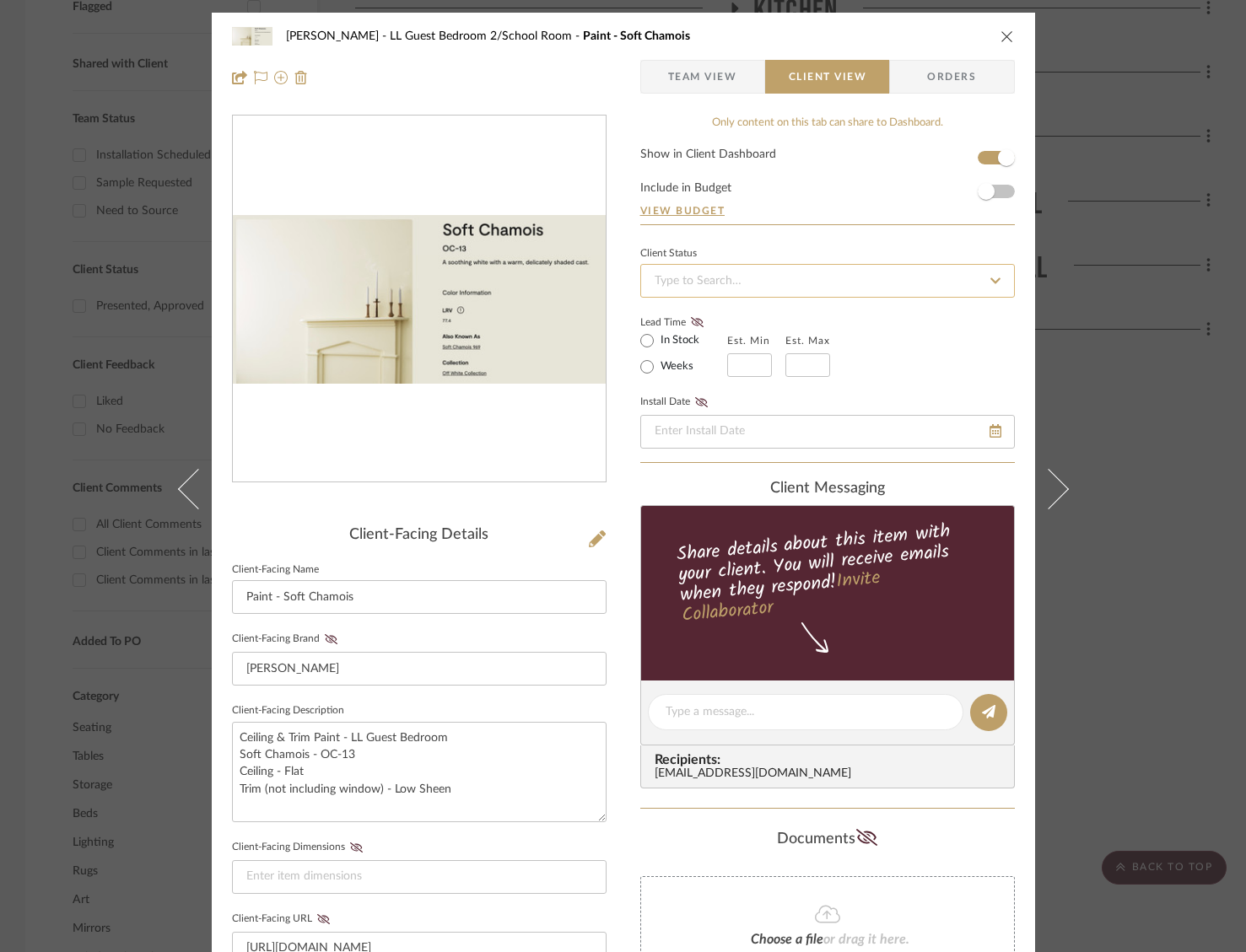 click 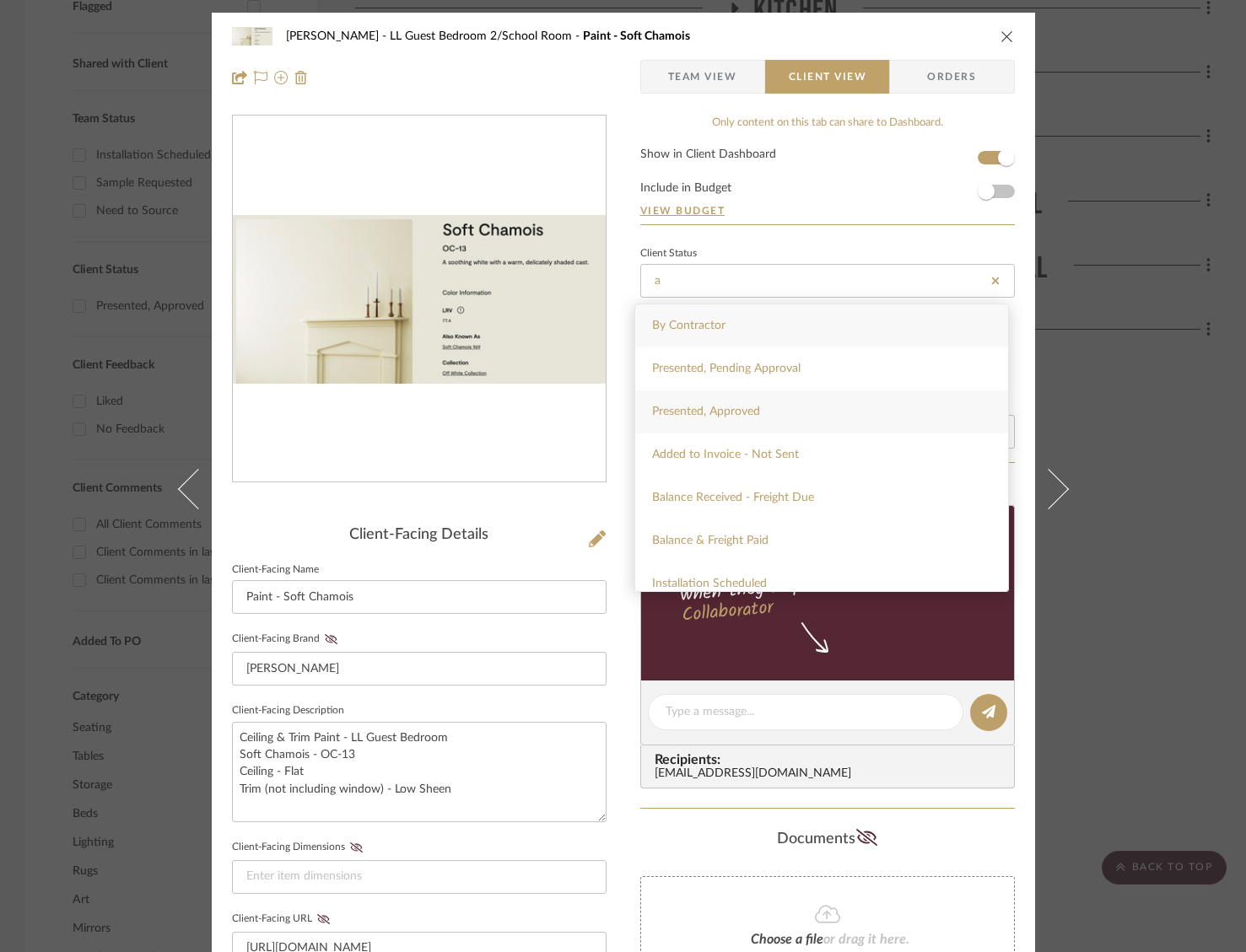 click on "Presented, Approved" at bounding box center [822, 411] 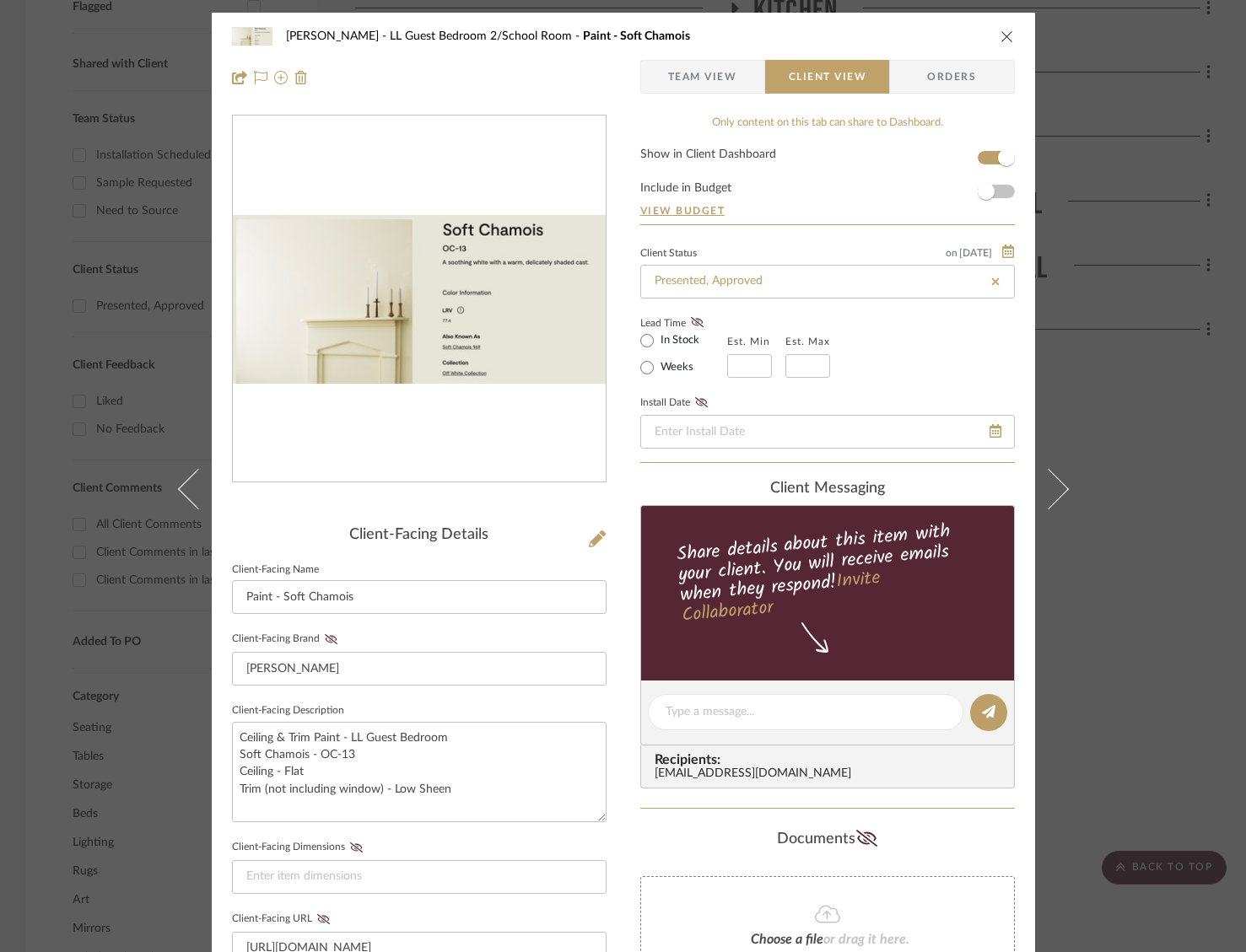 click on "Show in Client Dashboard   Include in Budget   View Budget" at bounding box center [828, 186] 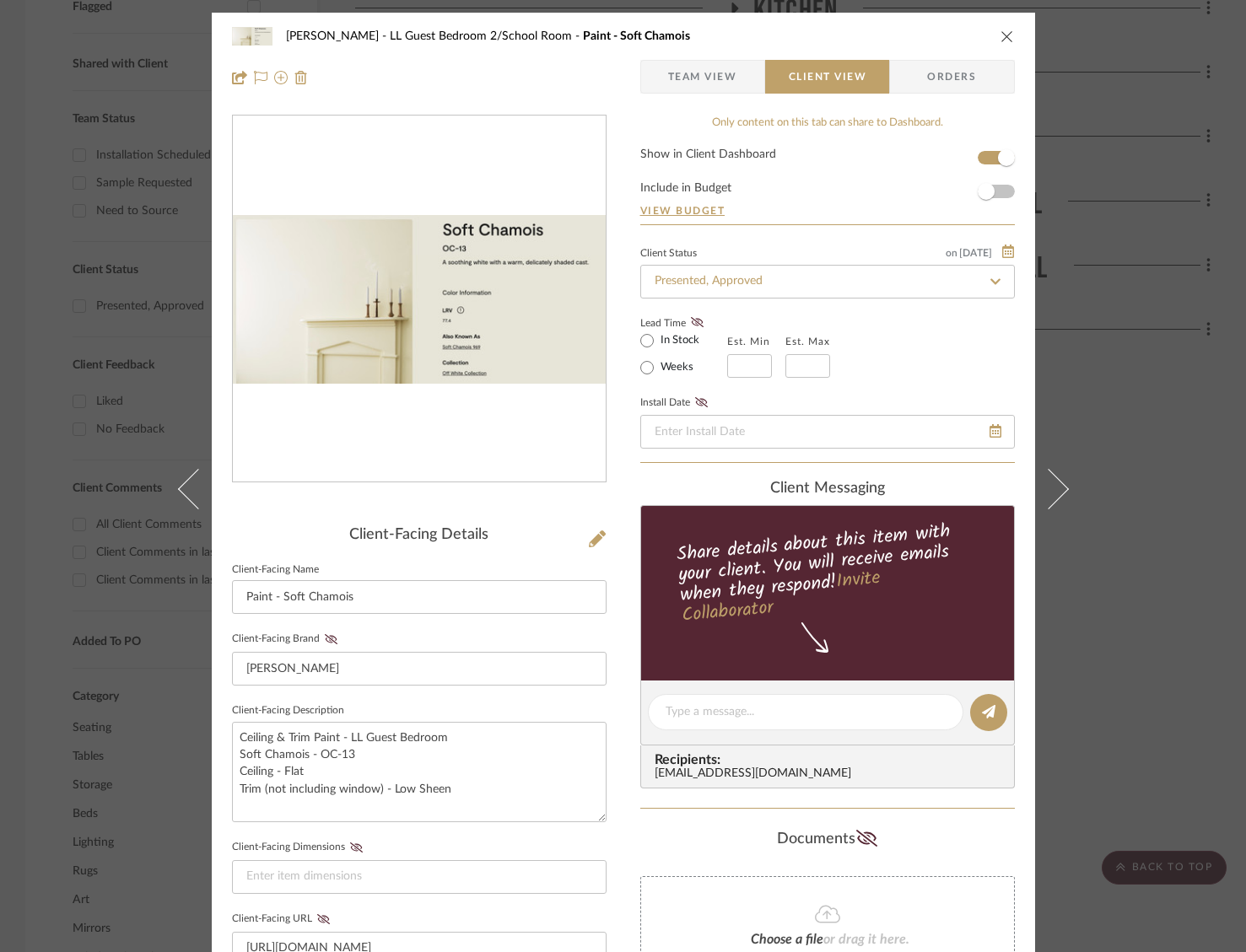 click at bounding box center (1007, 36) 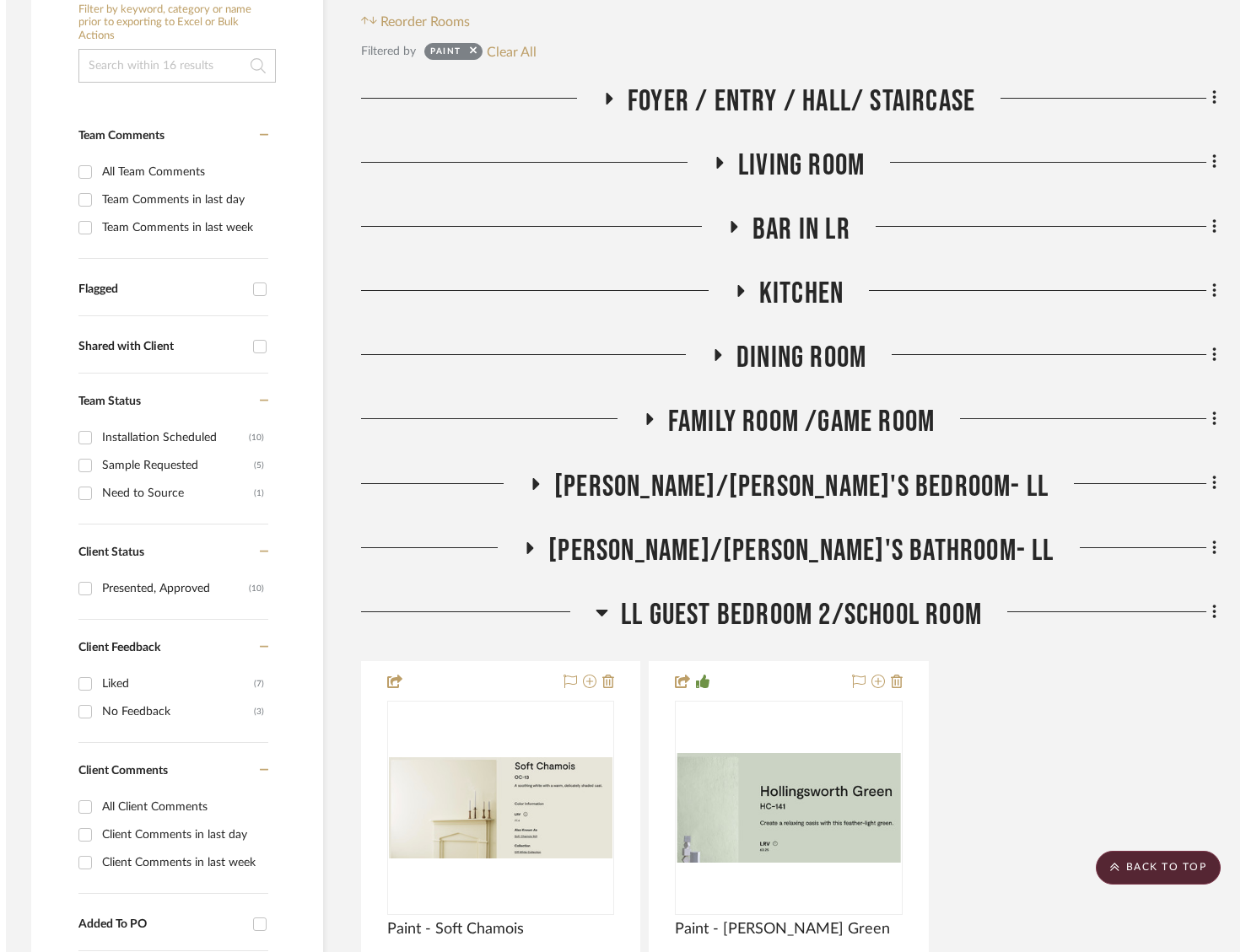 scroll, scrollTop: 0, scrollLeft: 0, axis: both 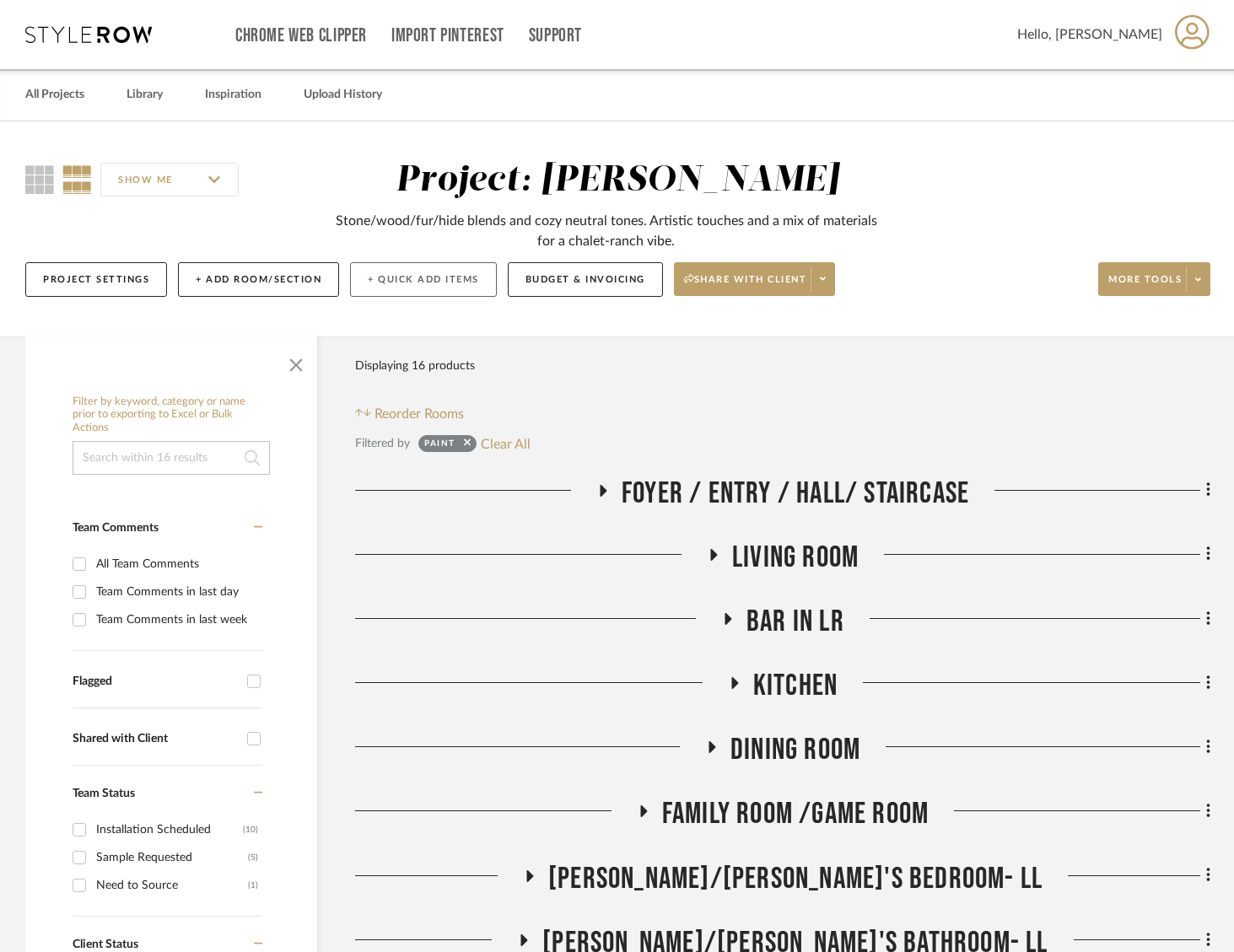 click on "+ Quick Add Items" 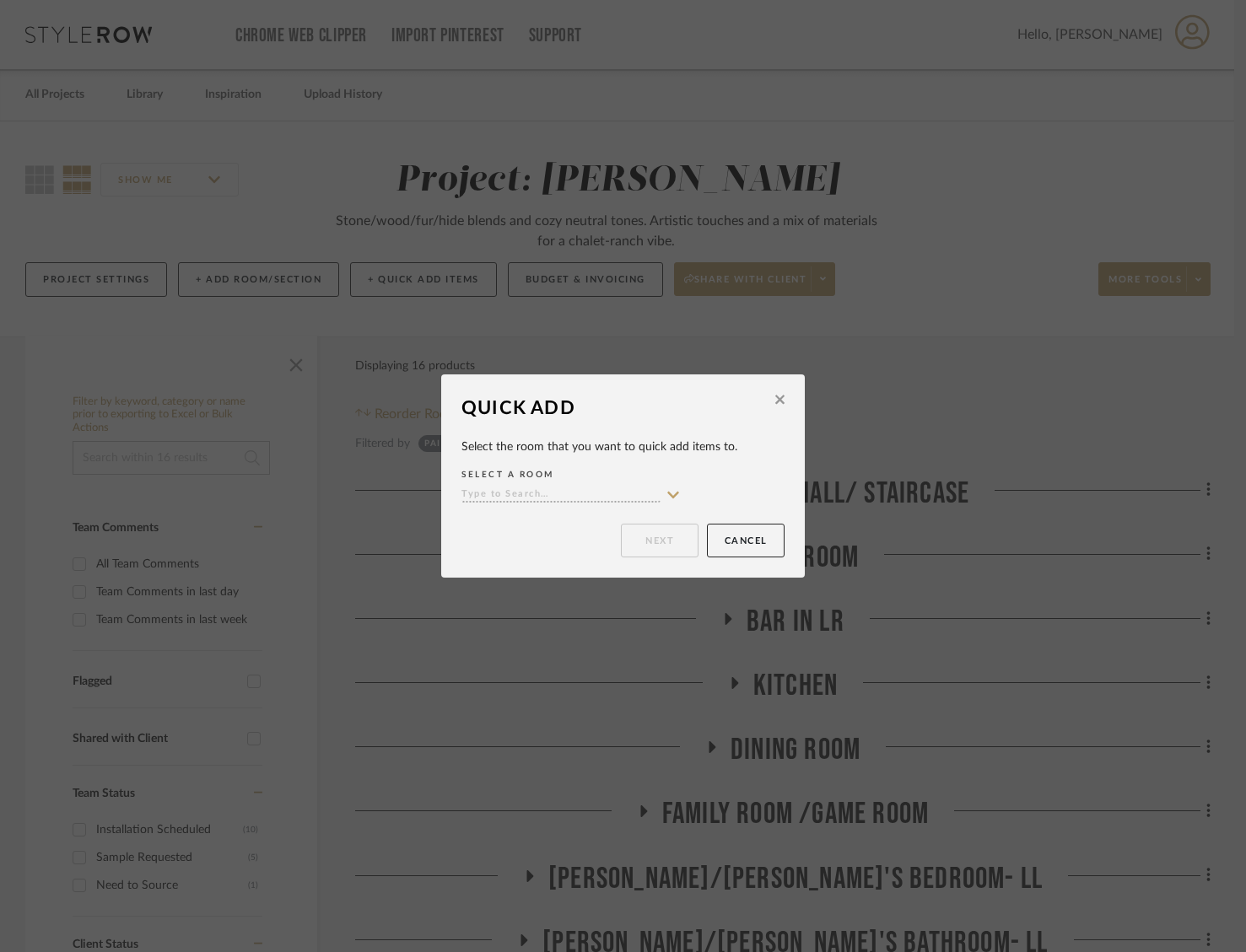 click at bounding box center (561, 495) 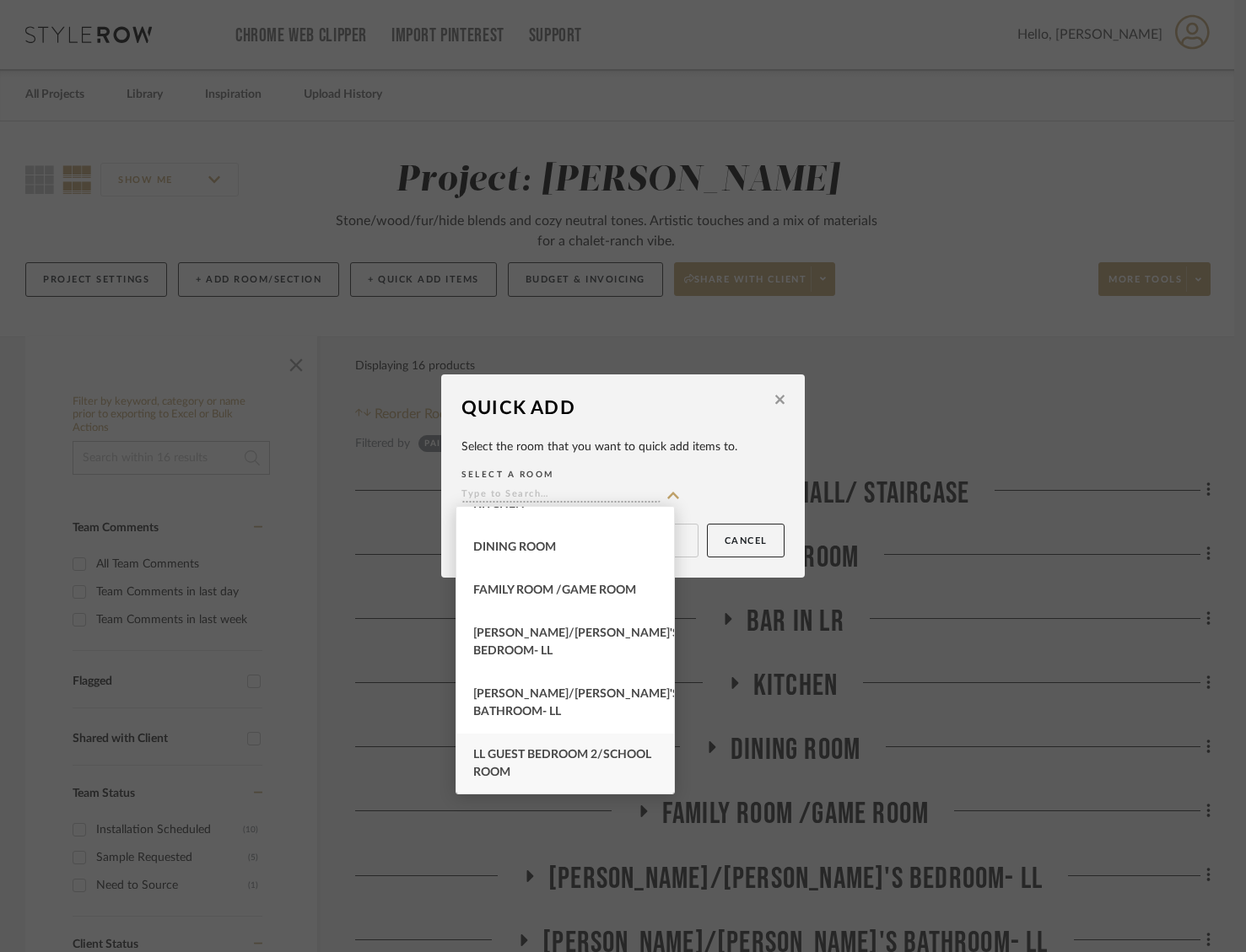 scroll, scrollTop: 284, scrollLeft: 0, axis: vertical 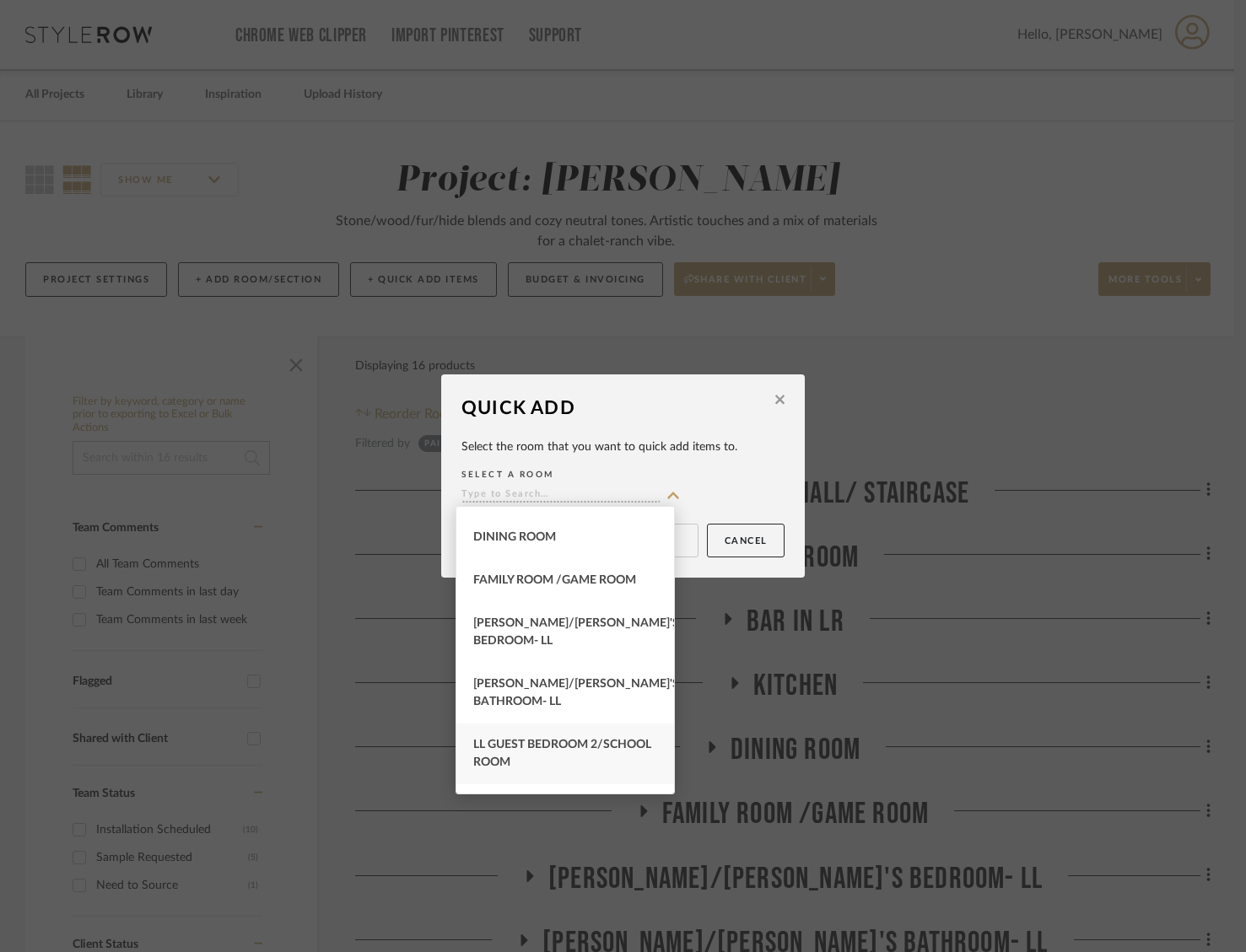click on "LL Guest Bedroom 2/School Room" at bounding box center [562, 753] 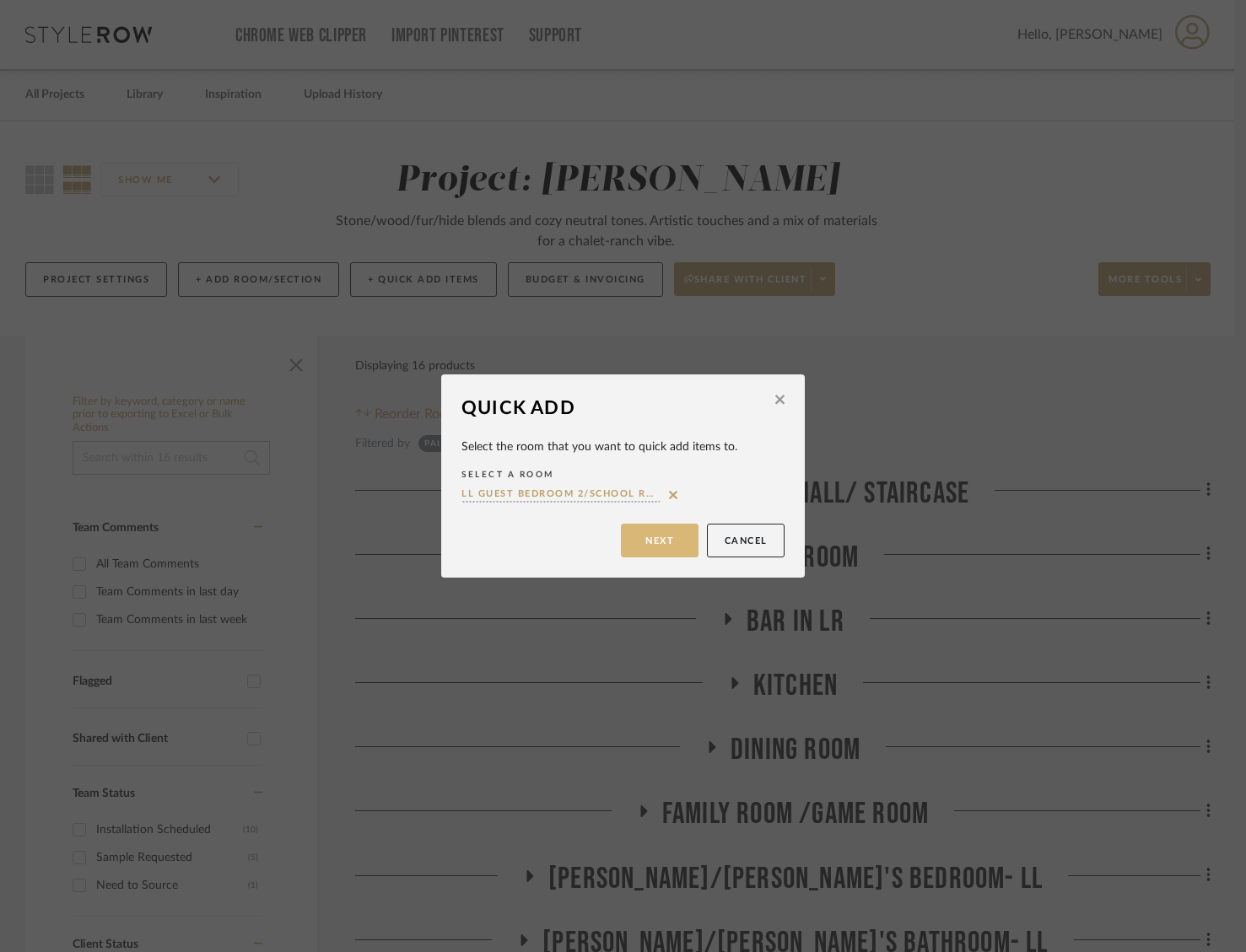 click on "Next" at bounding box center [660, 541] 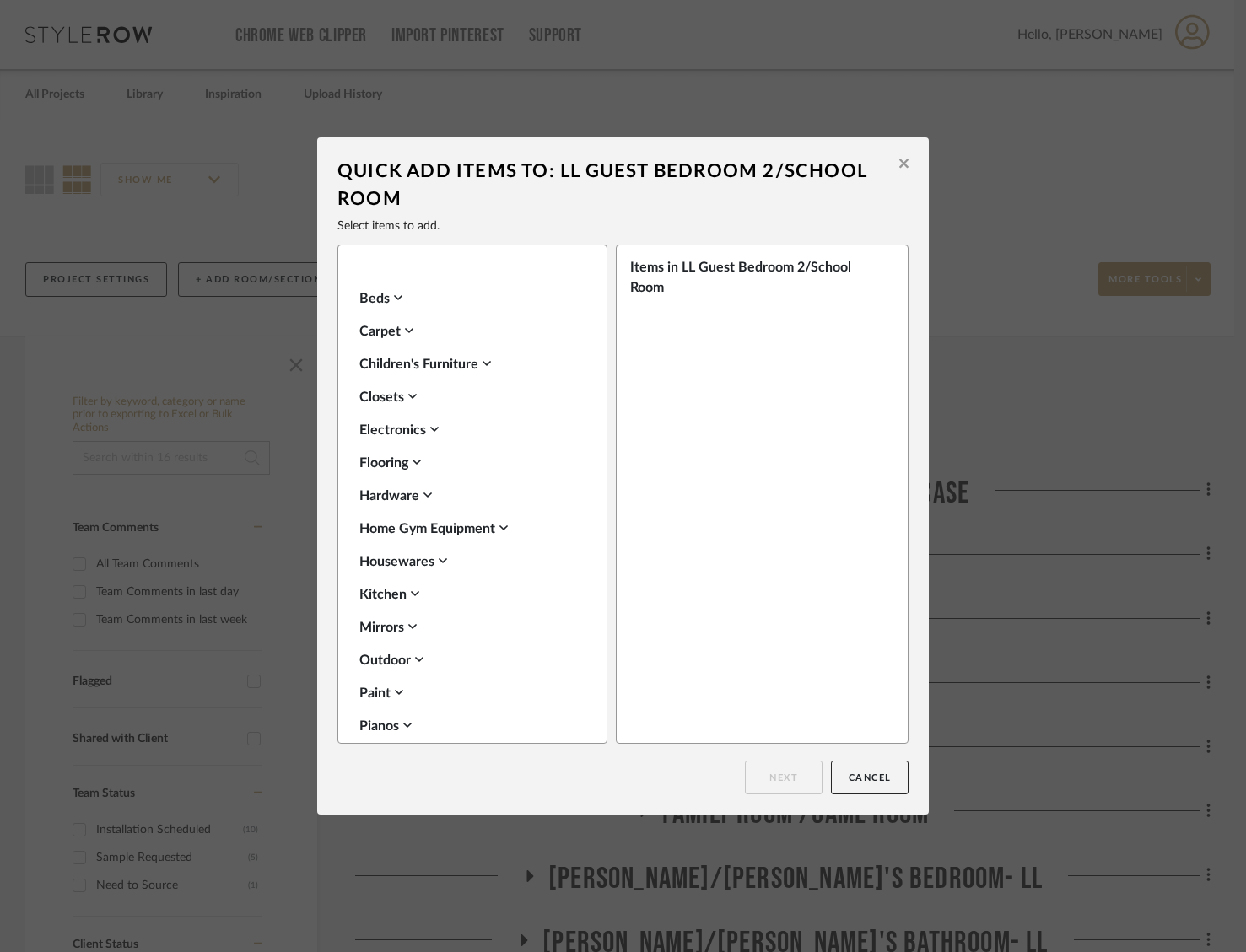 scroll, scrollTop: 405, scrollLeft: 0, axis: vertical 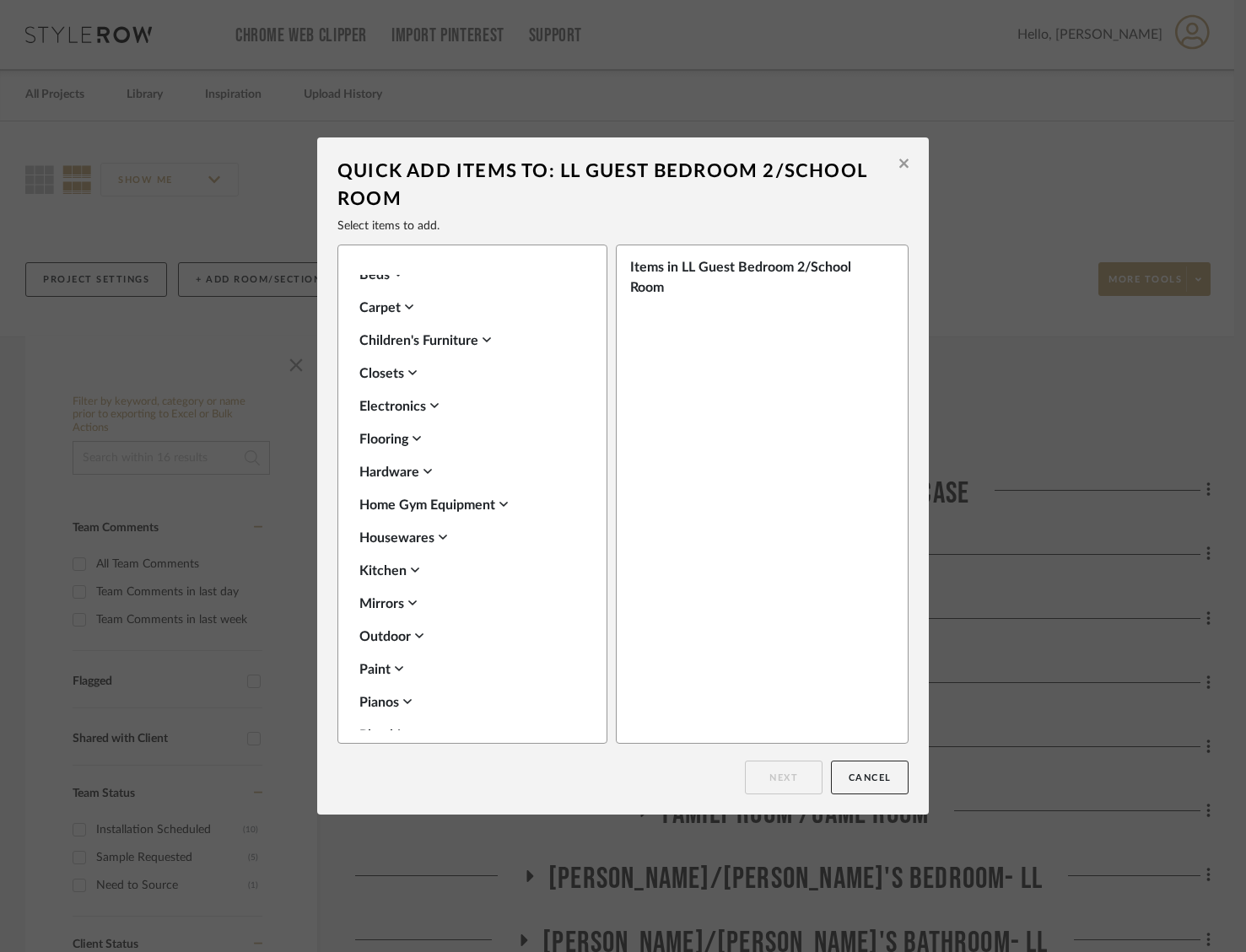 click on "Paint" at bounding box center [468, 670] 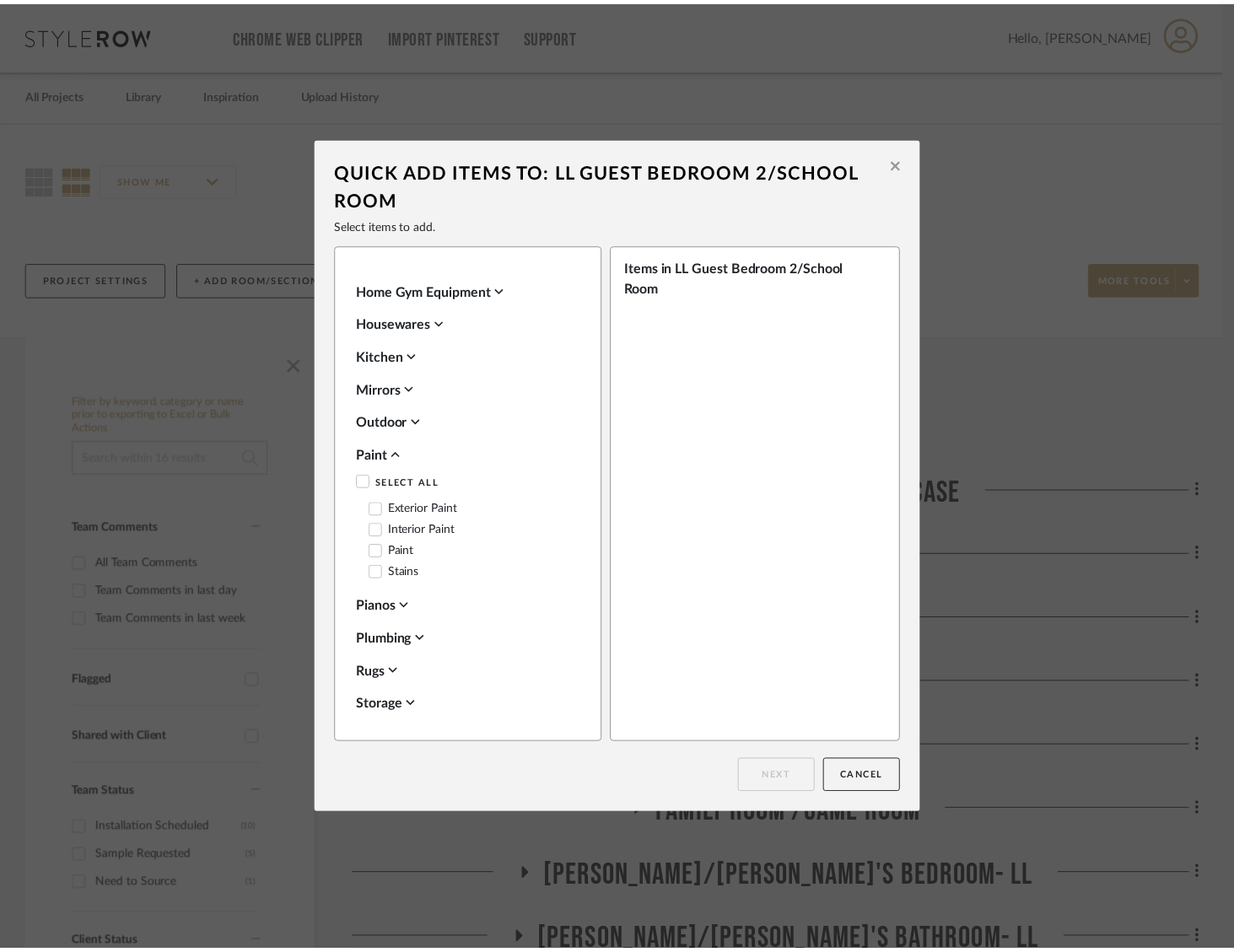 scroll, scrollTop: 644, scrollLeft: 0, axis: vertical 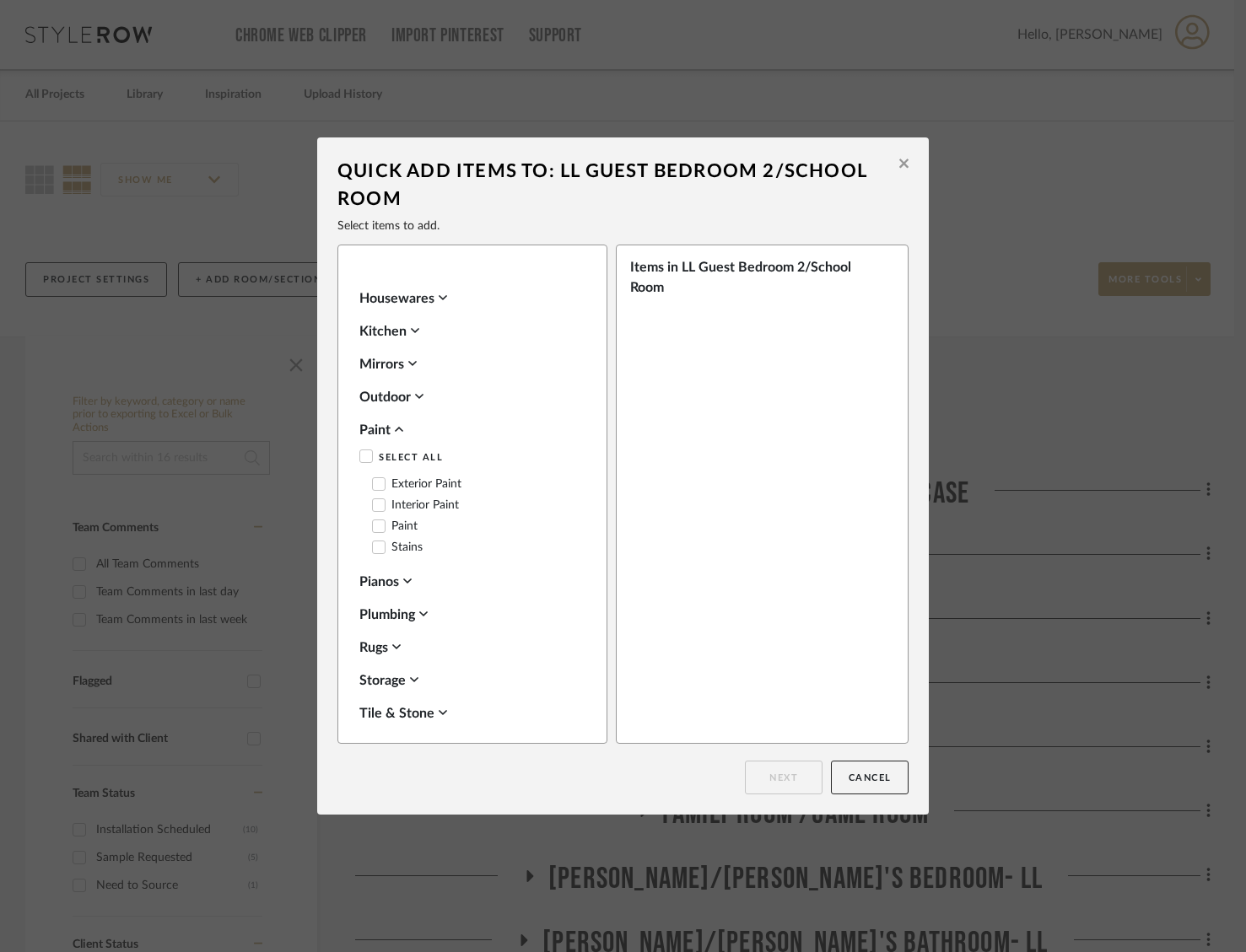 click 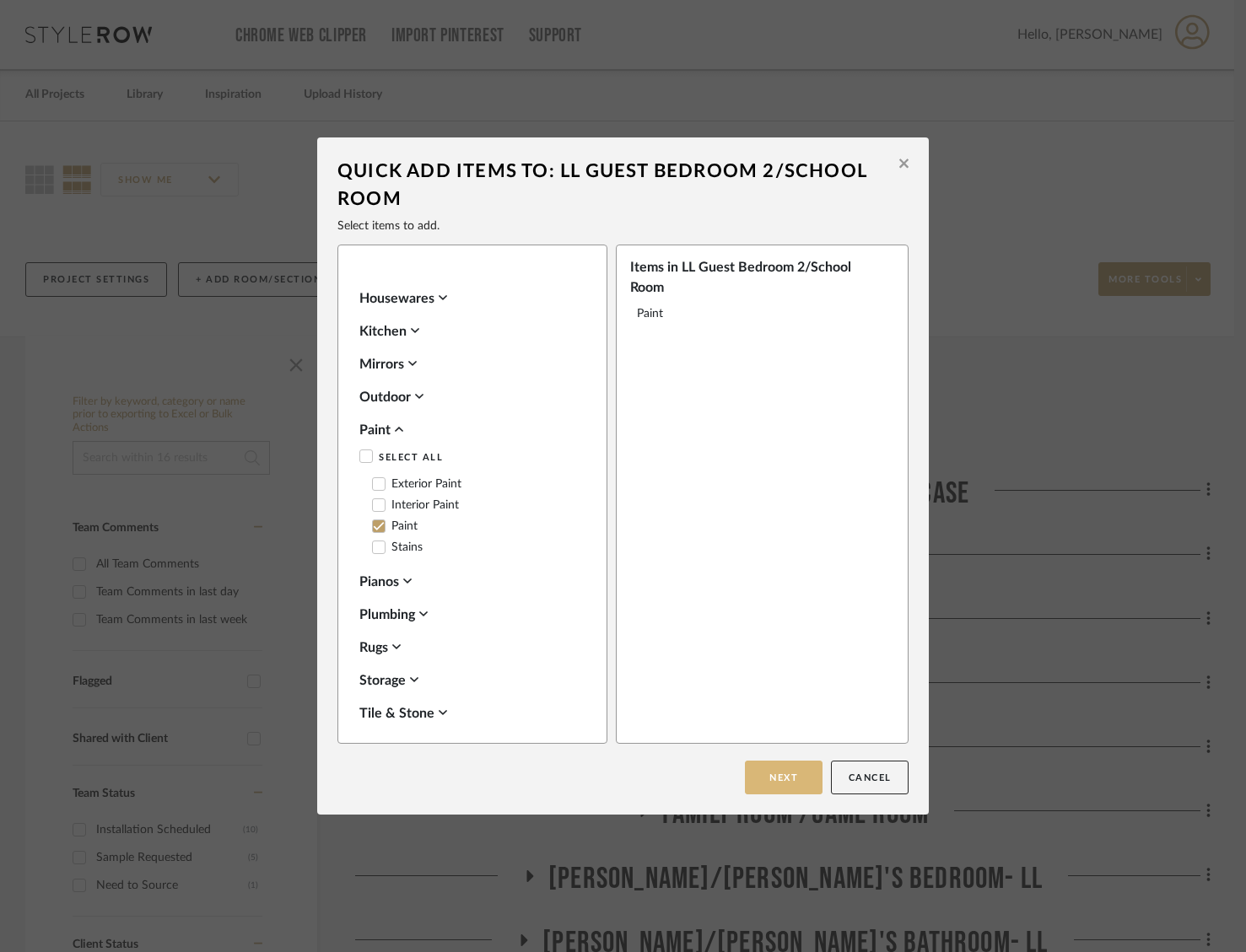 click on "Next" at bounding box center [784, 777] 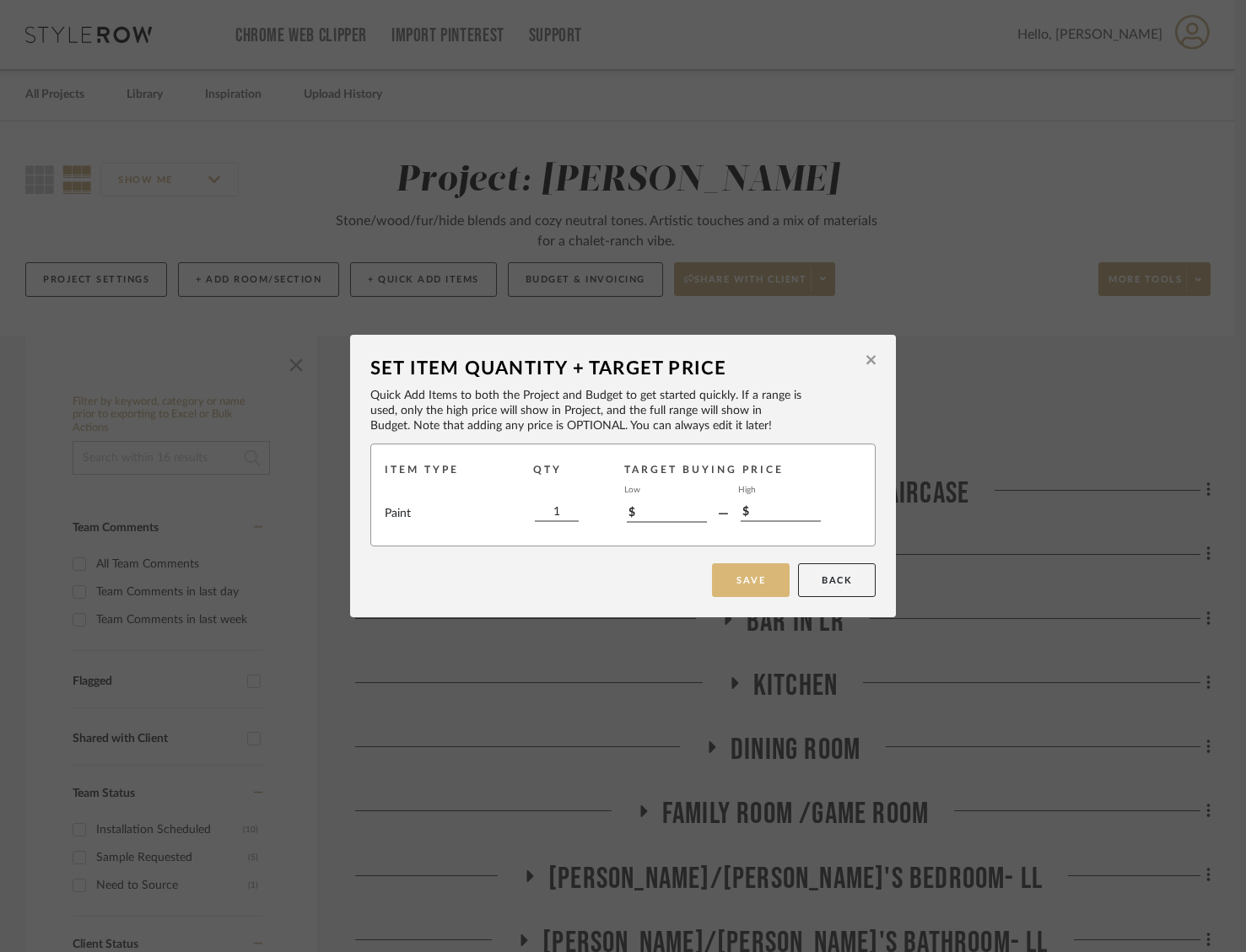 click on "Save" at bounding box center (751, 580) 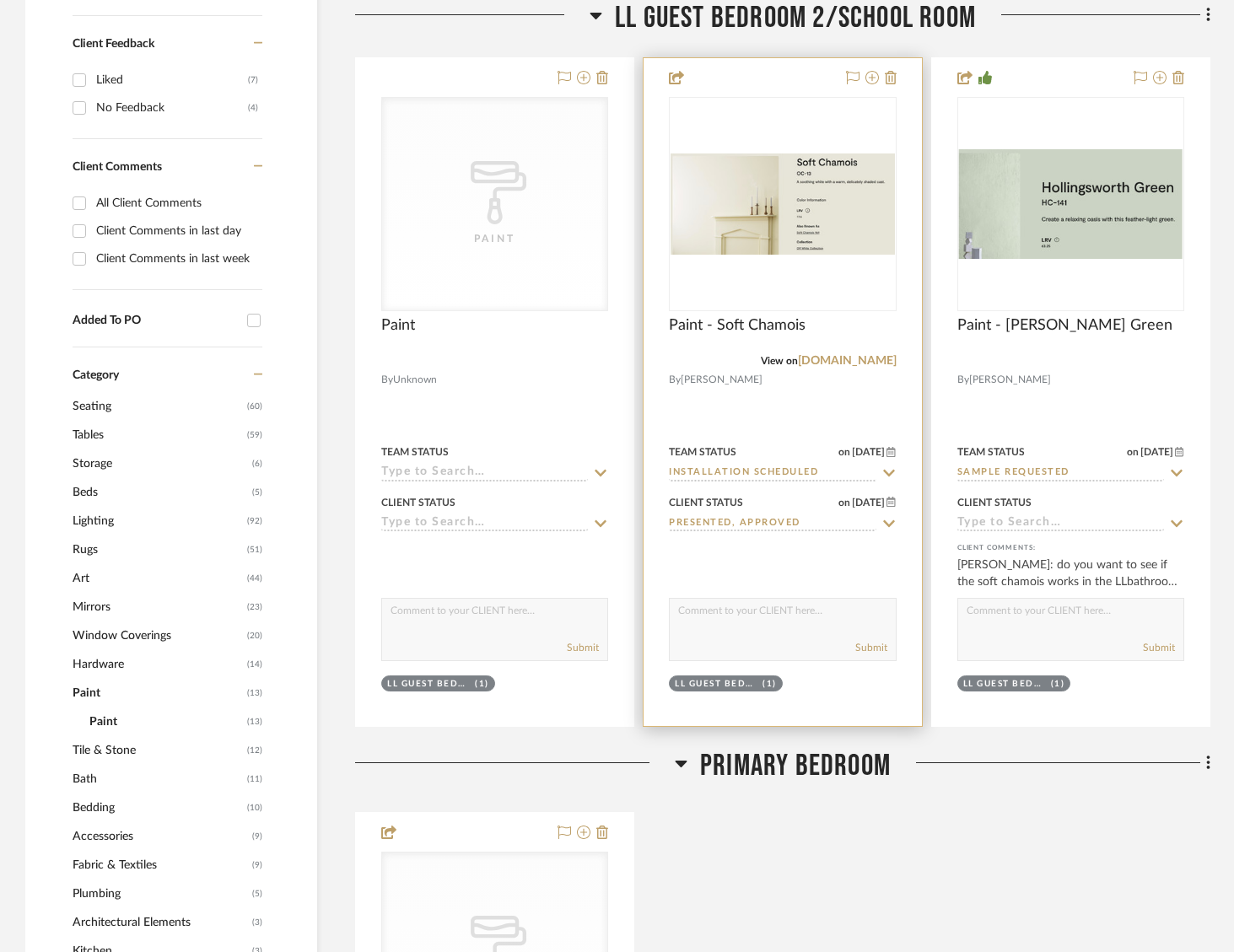 scroll, scrollTop: 740, scrollLeft: 0, axis: vertical 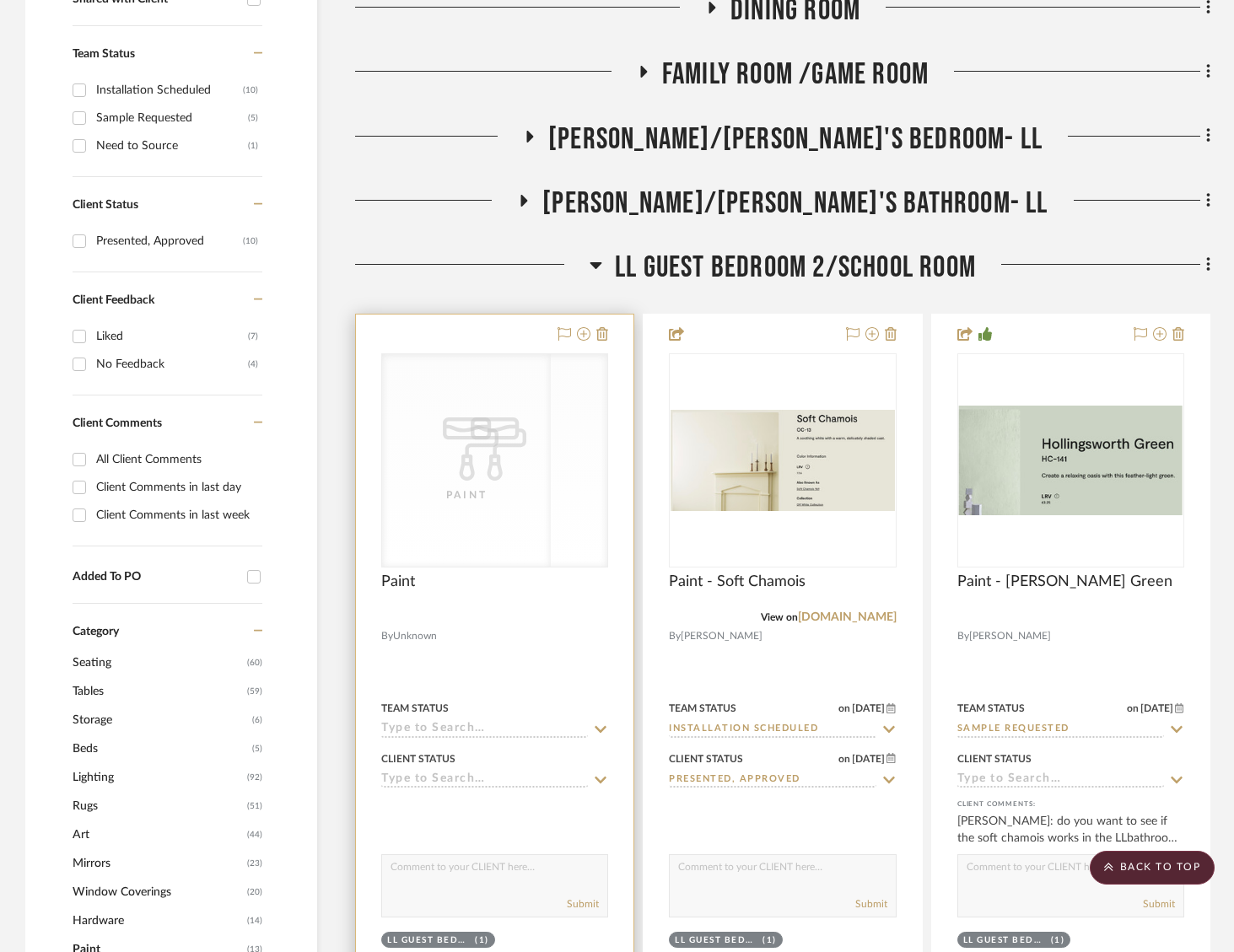 click on "CategoryIconPaint
Created with Sketch.
Paint" at bounding box center (494, 460) 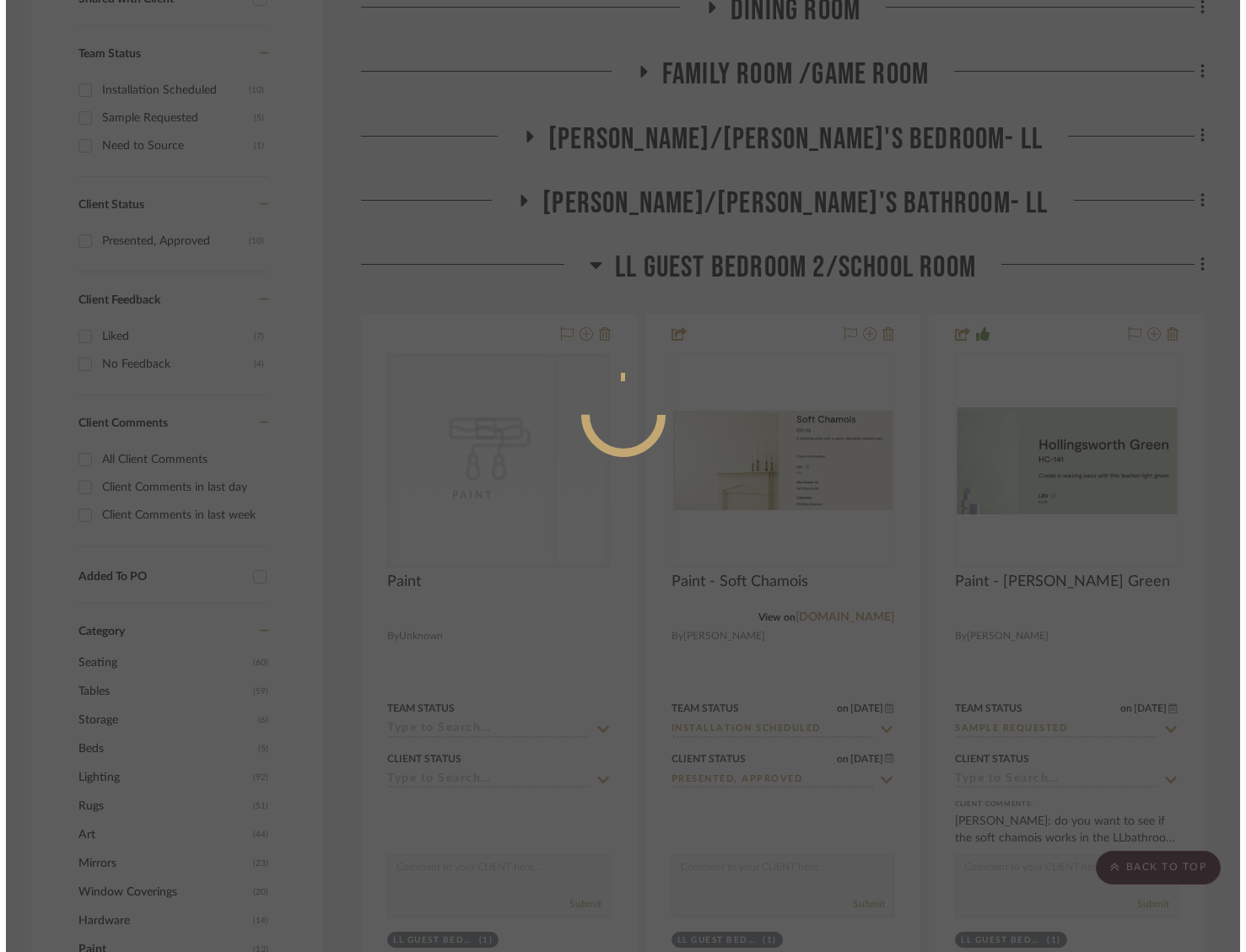 scroll, scrollTop: 0, scrollLeft: 0, axis: both 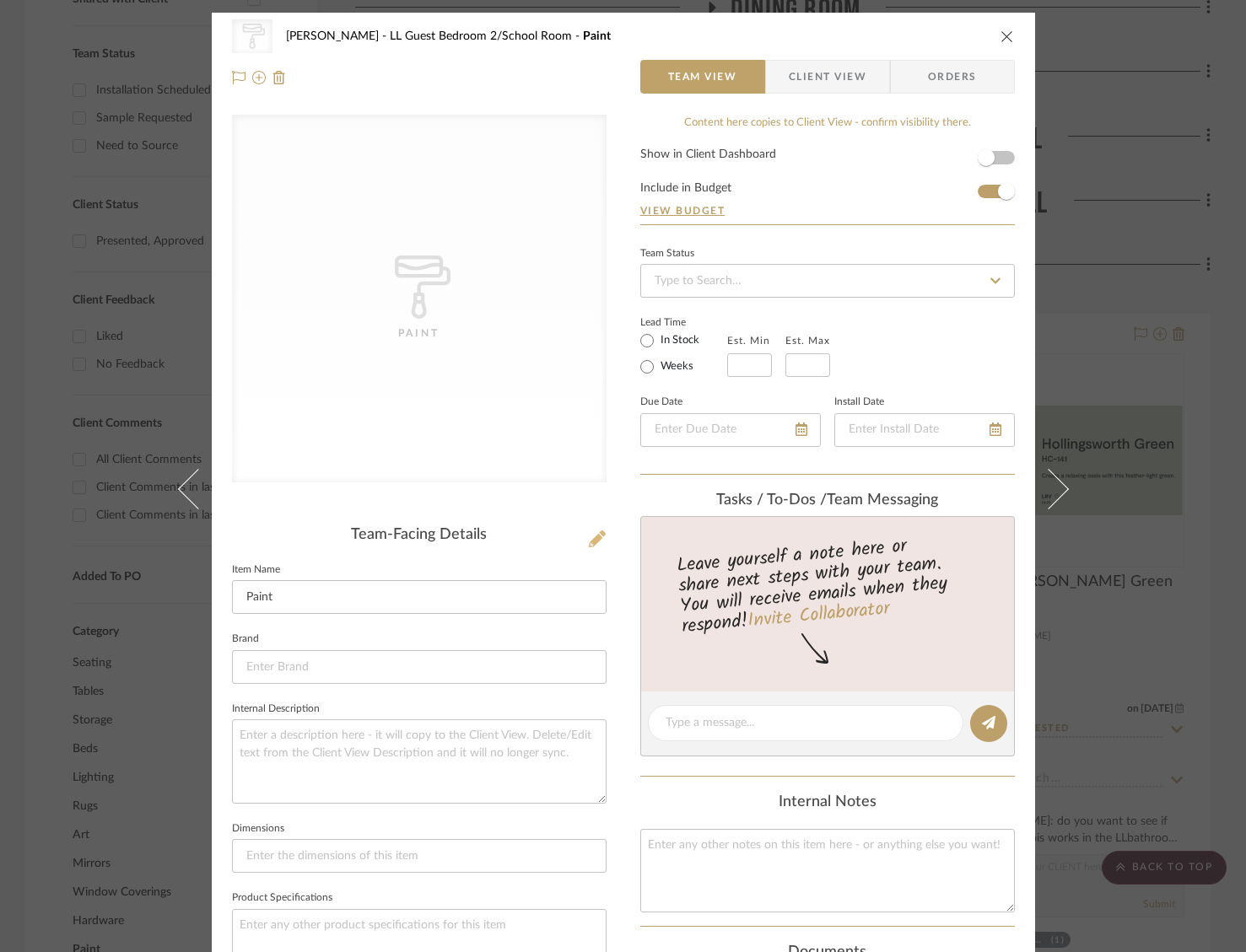 click 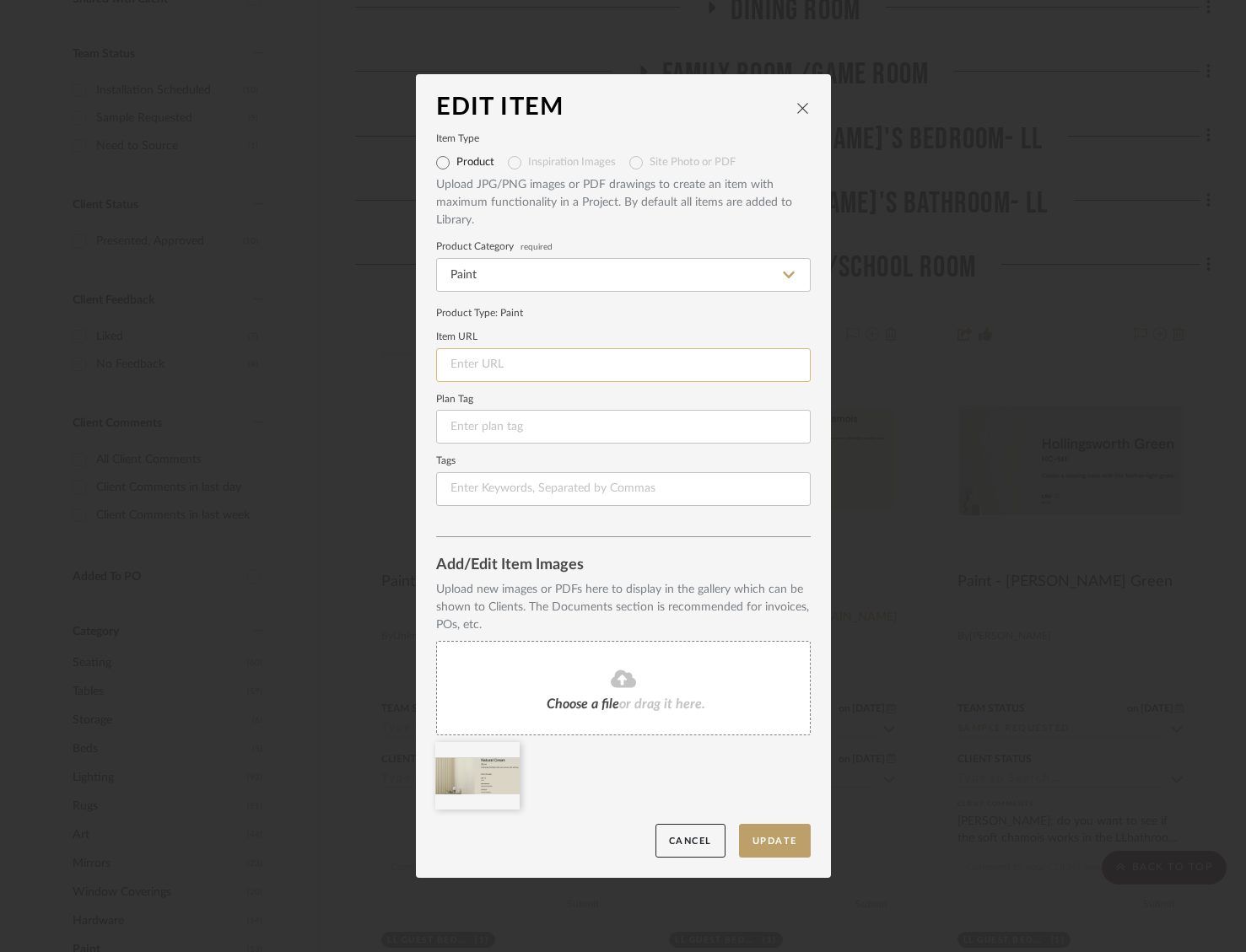 click at bounding box center (623, 365) 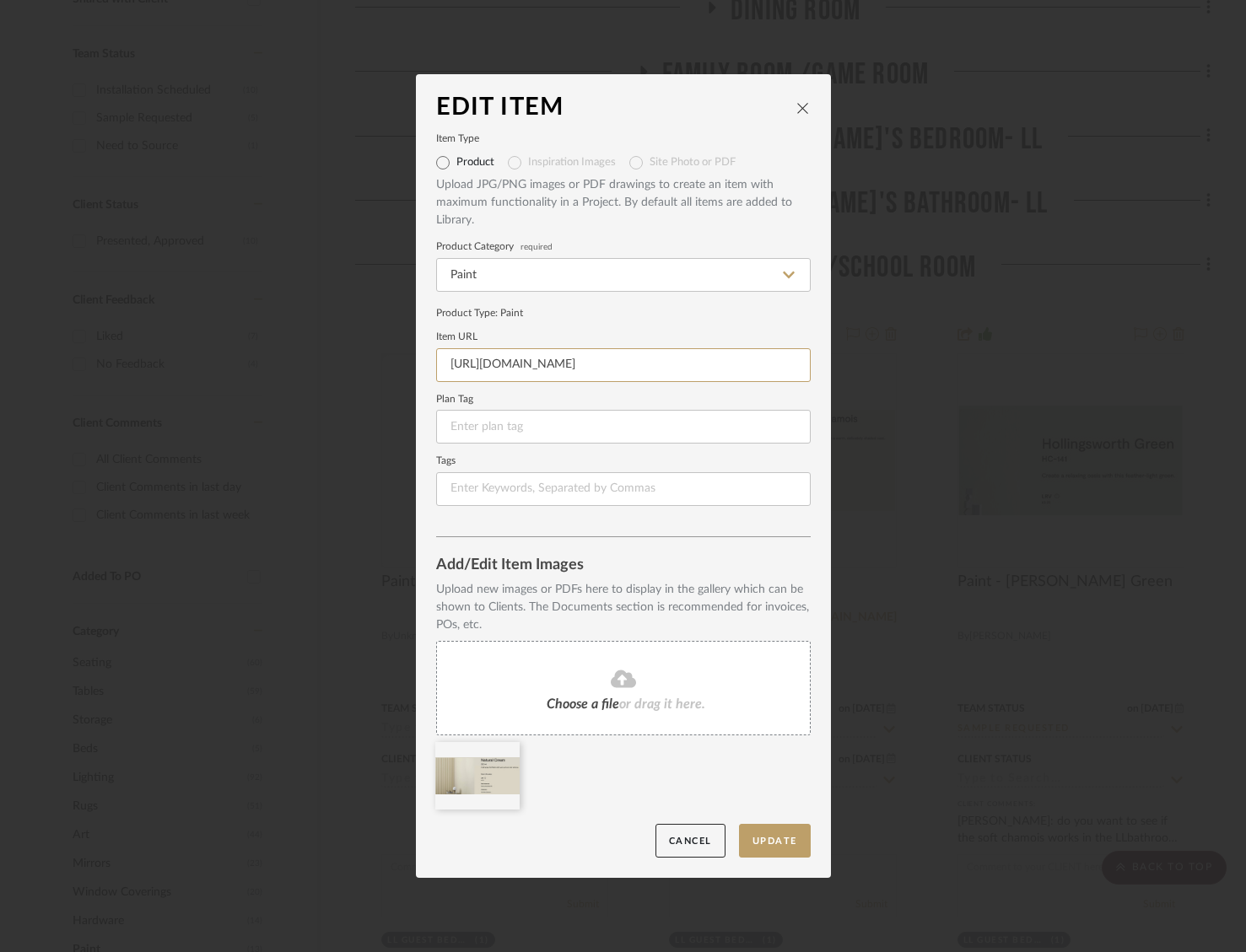 scroll, scrollTop: 0, scrollLeft: 69, axis: horizontal 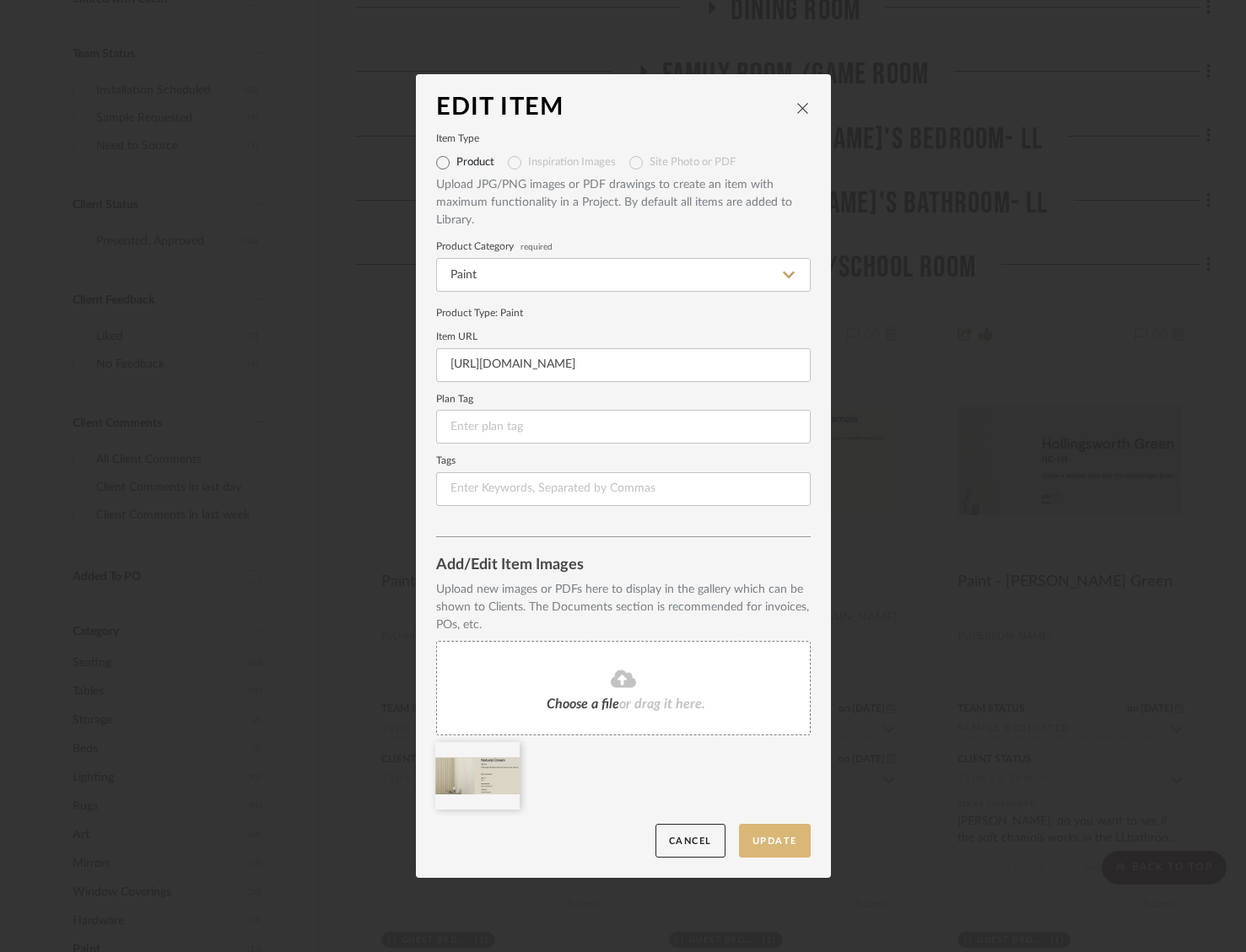 click on "Update" at bounding box center [774, 841] 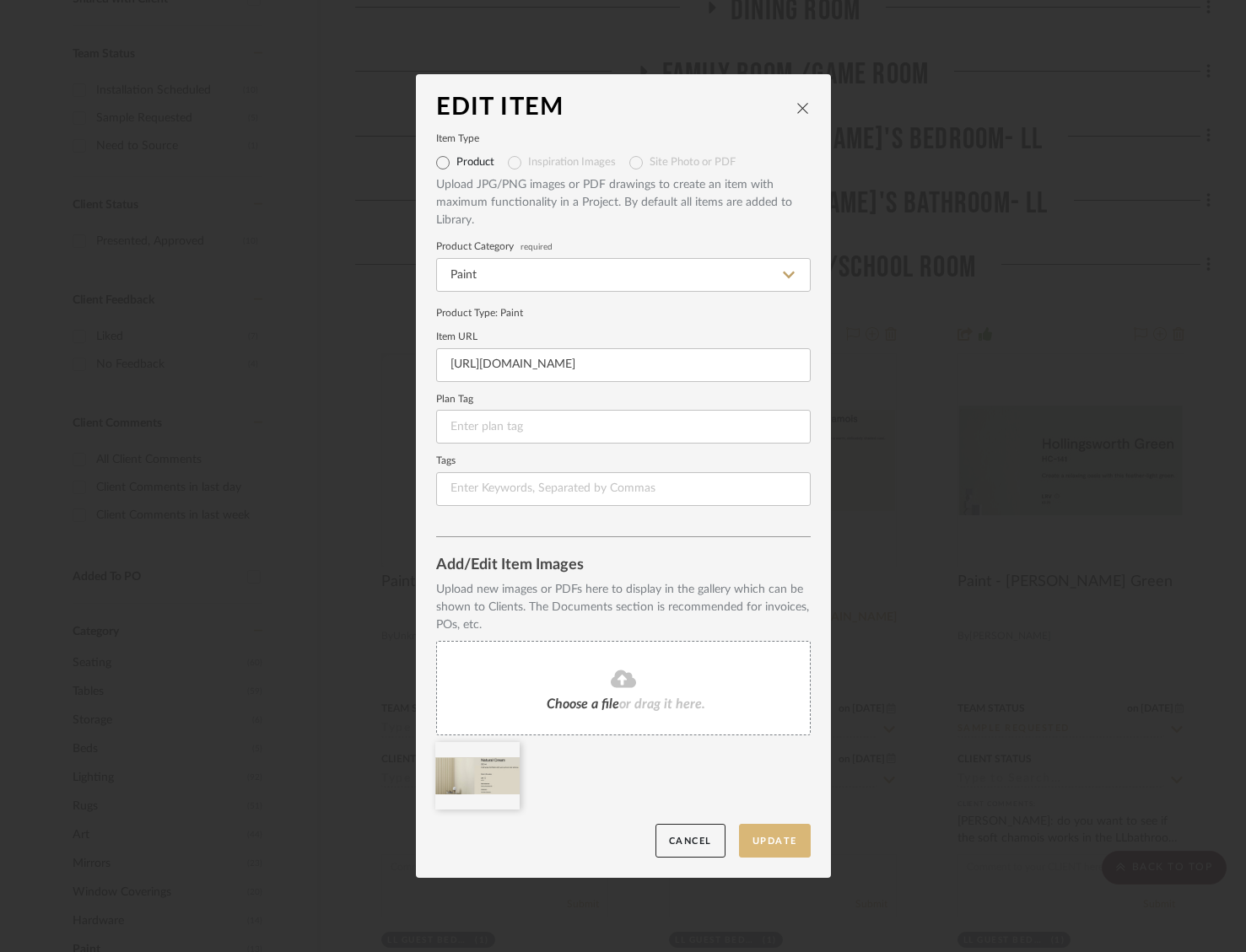 scroll, scrollTop: 0, scrollLeft: 0, axis: both 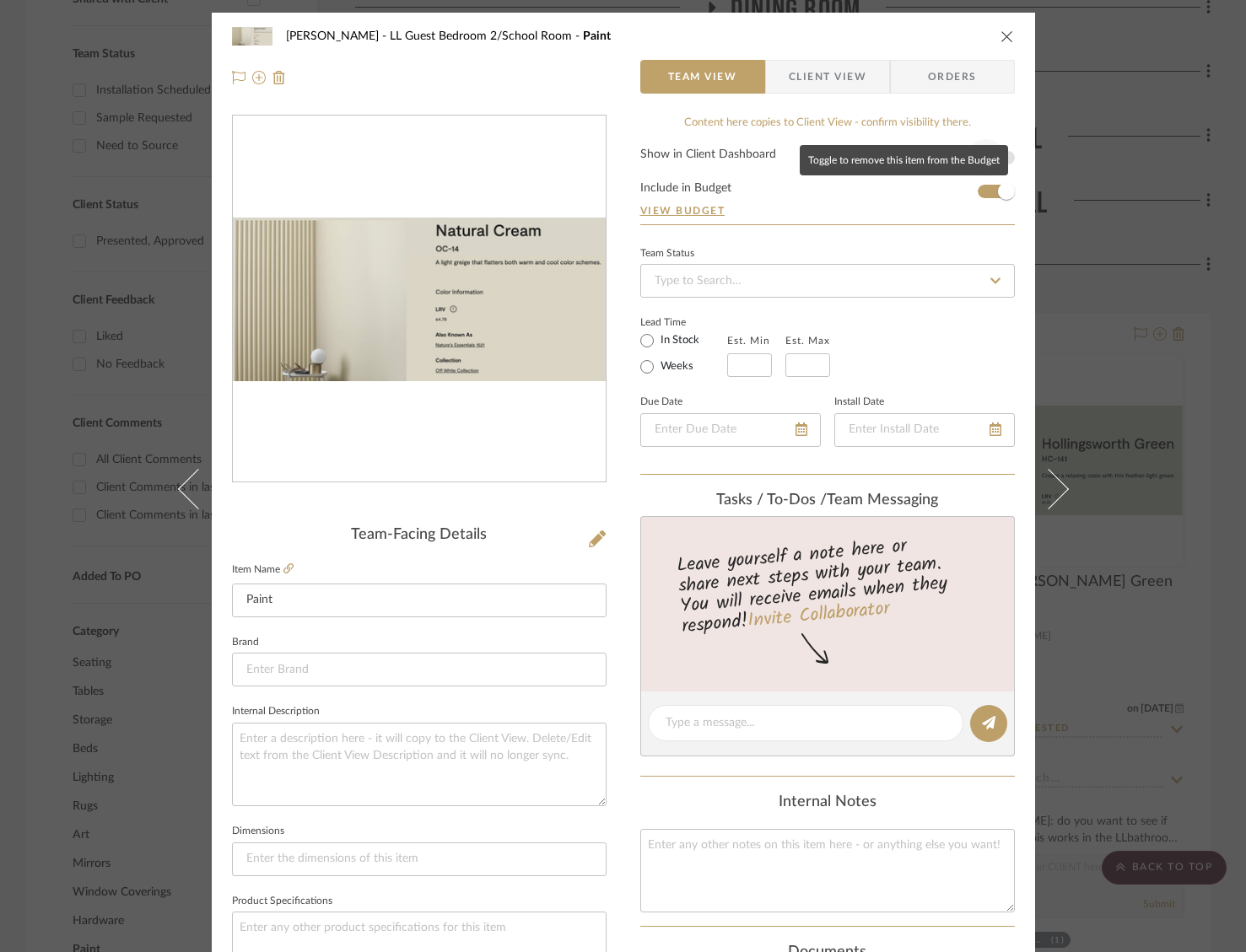 drag, startPoint x: 1001, startPoint y: 192, endPoint x: 981, endPoint y: 163, distance: 35.22783 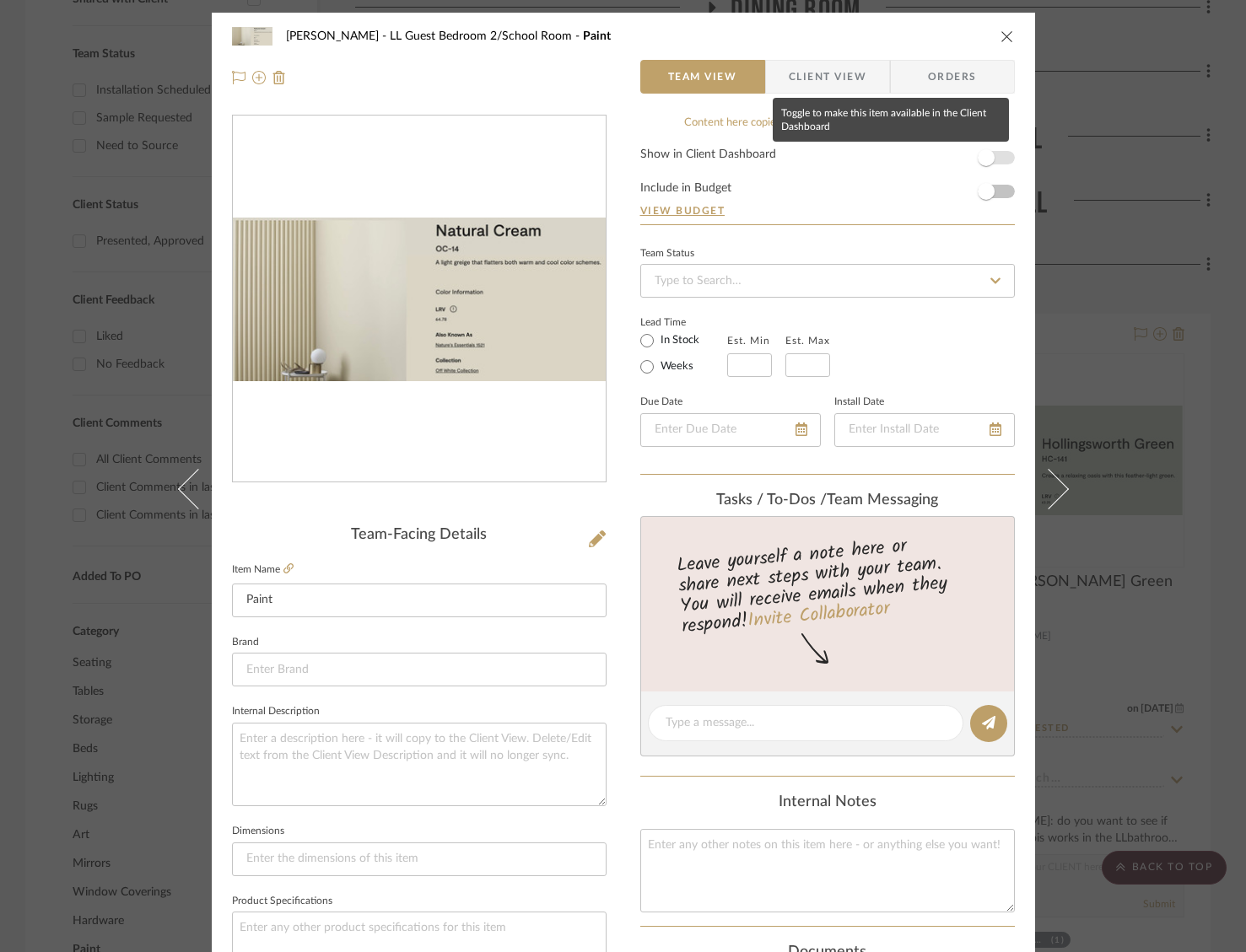 drag, startPoint x: 982, startPoint y: 157, endPoint x: 930, endPoint y: 143, distance: 53.85165 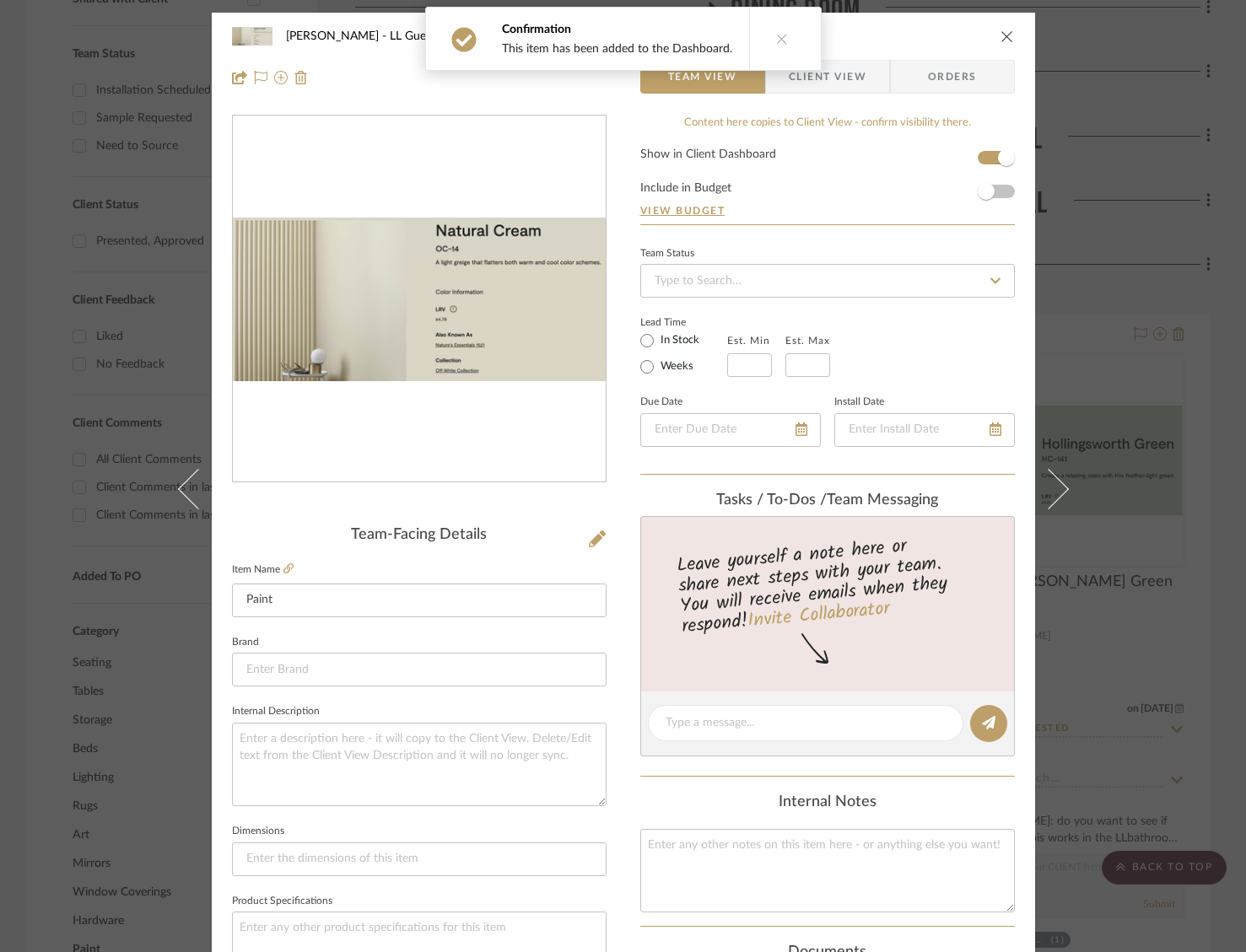 click on "Client View" at bounding box center (828, 77) 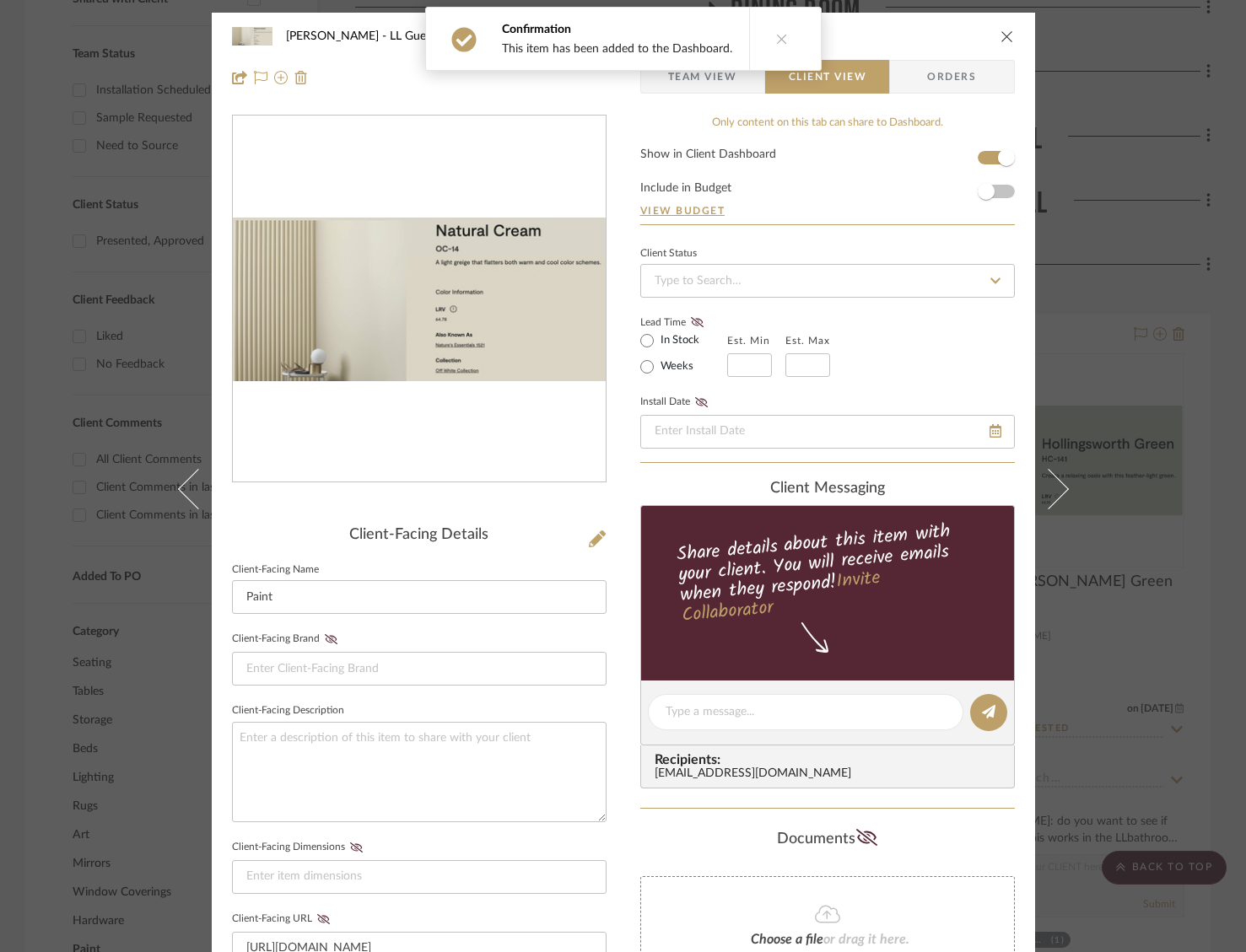 click on "Client-Facing Name  Paint" 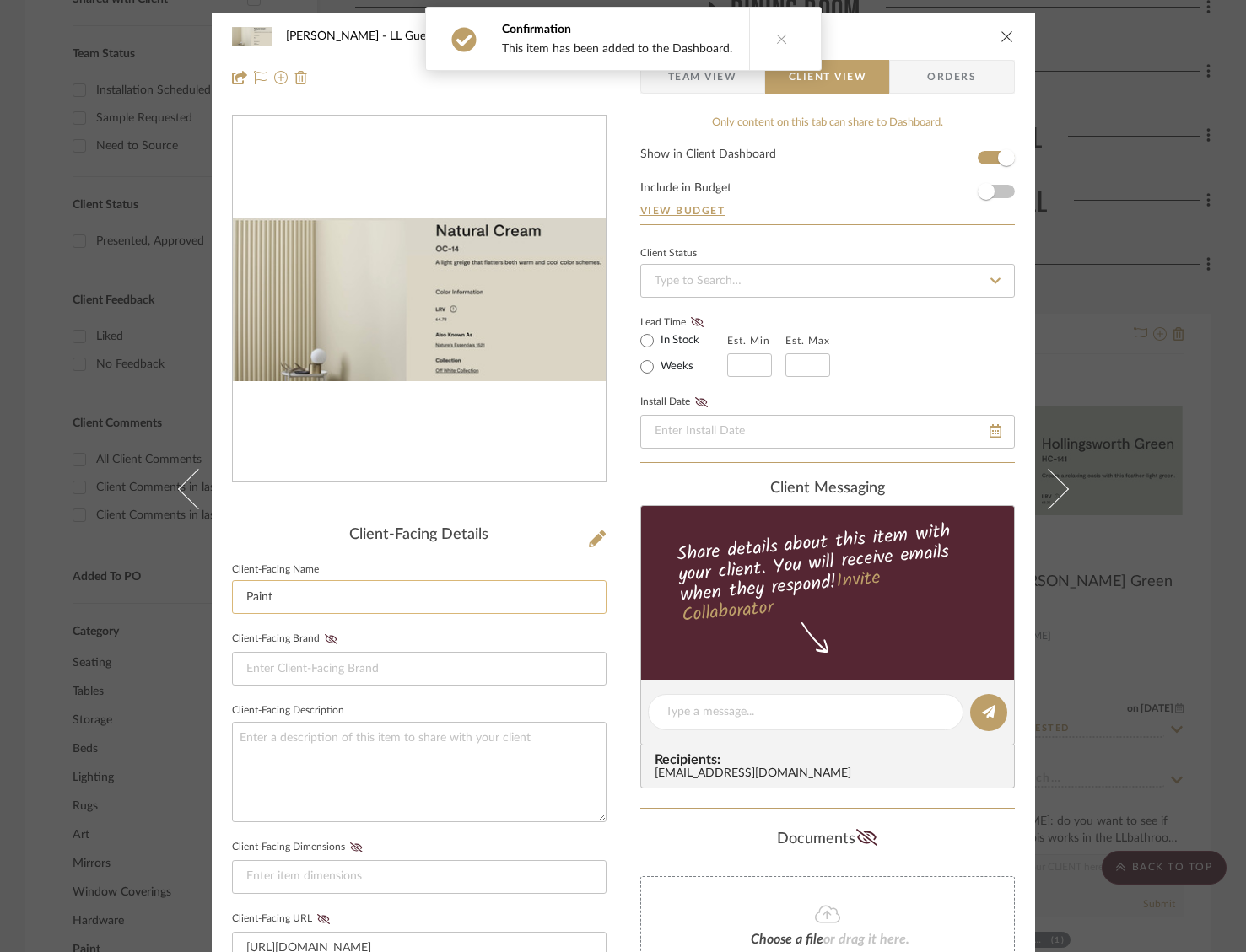 click on "Paint" 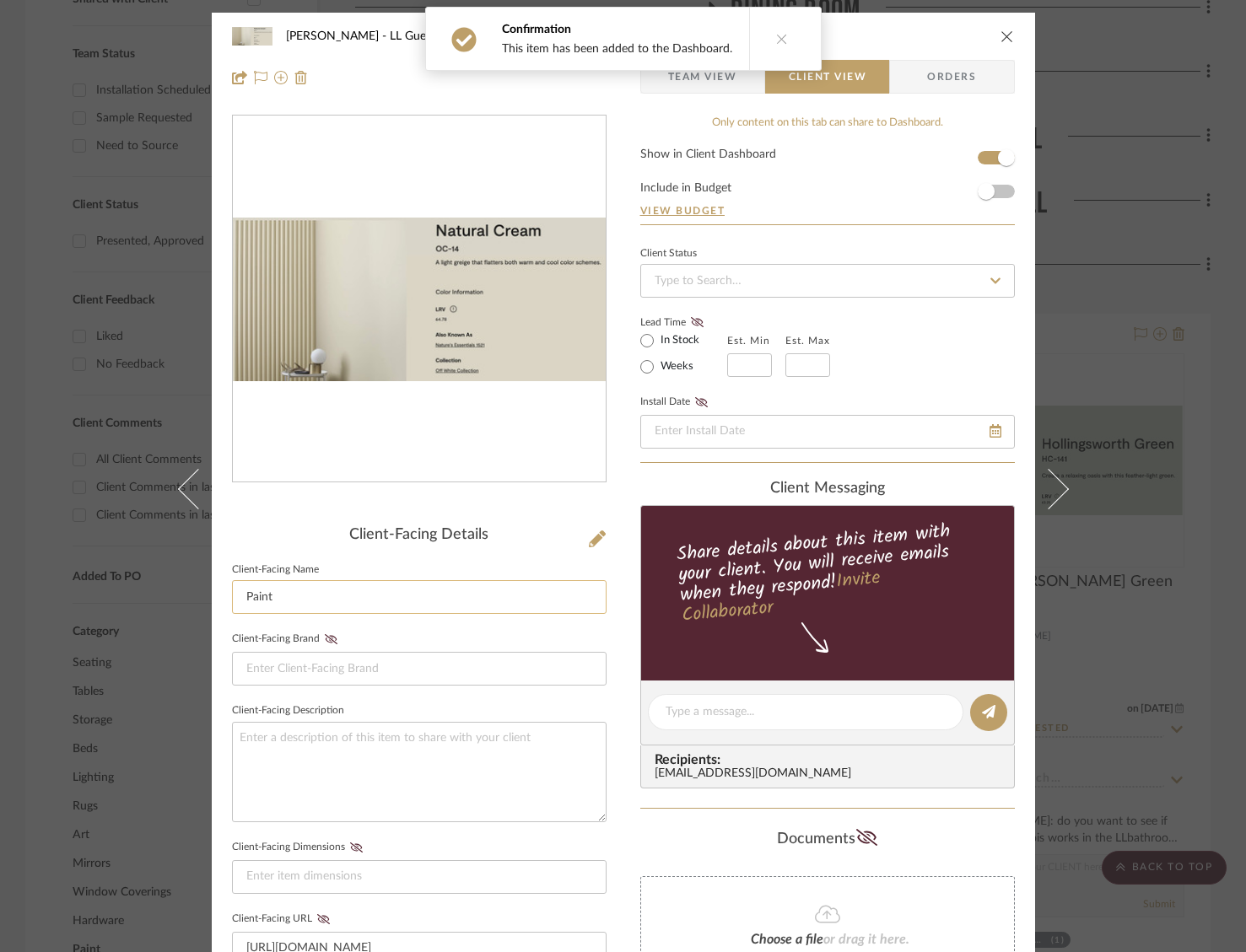 click on "Paint" 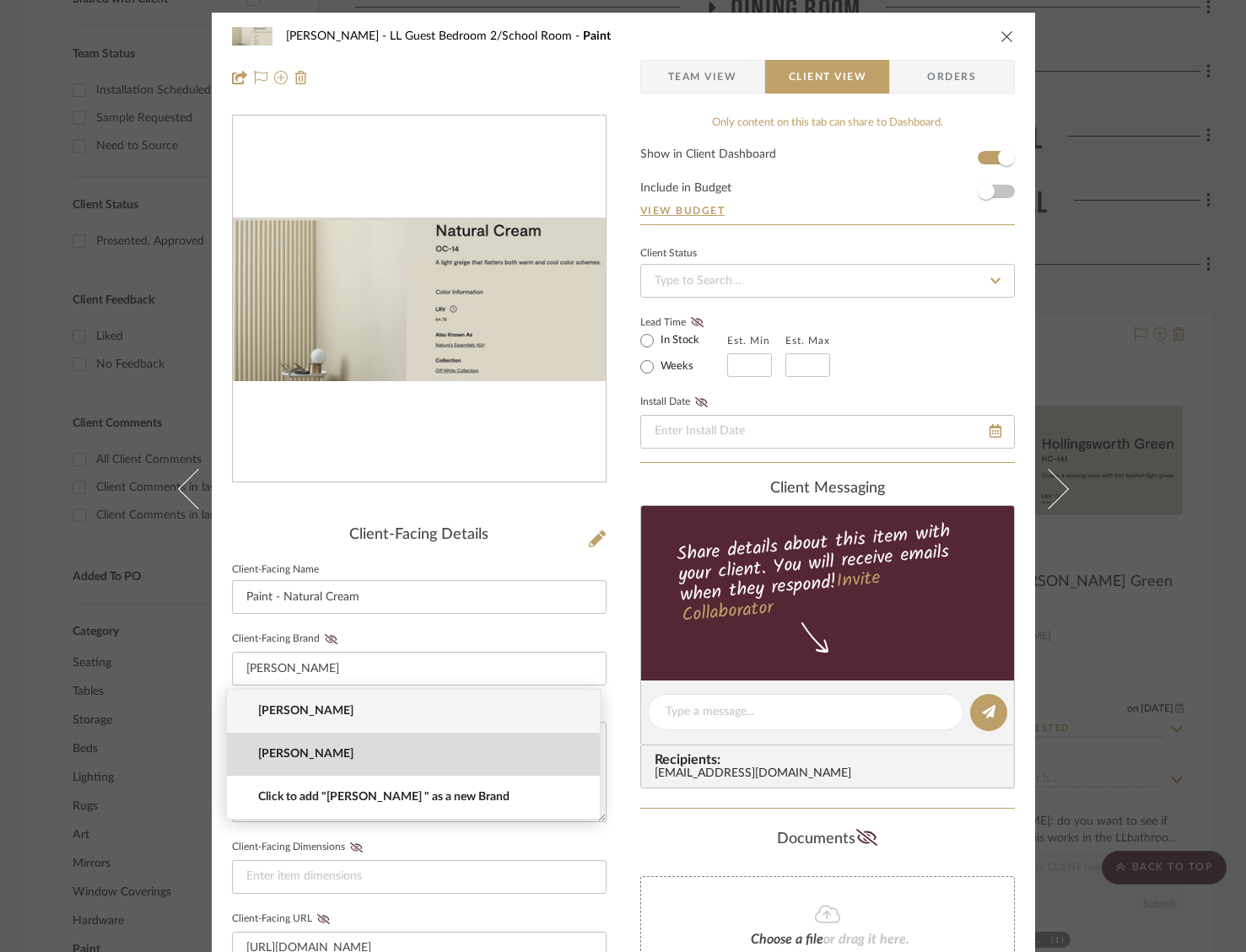 click on "[PERSON_NAME]" at bounding box center [420, 754] 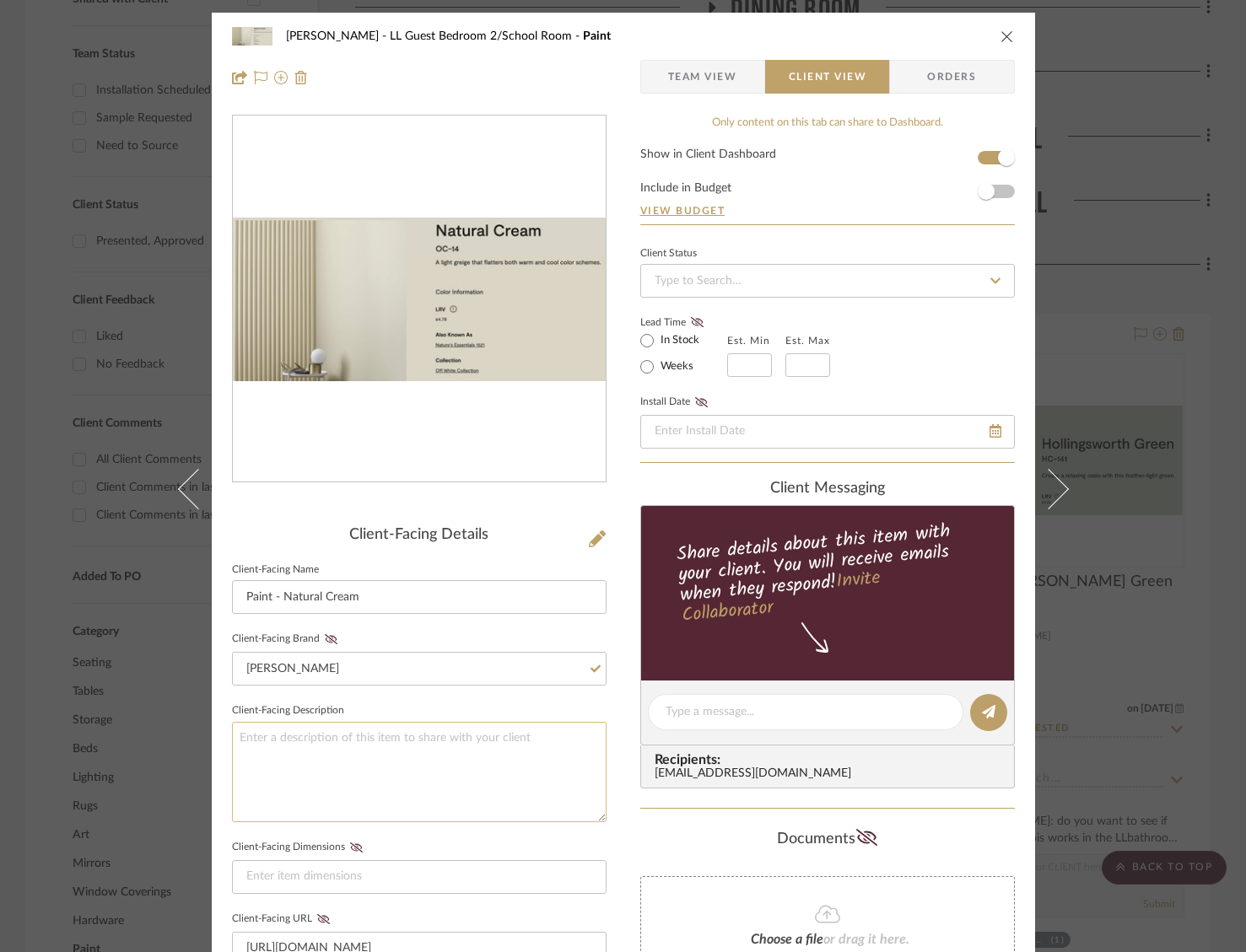 click 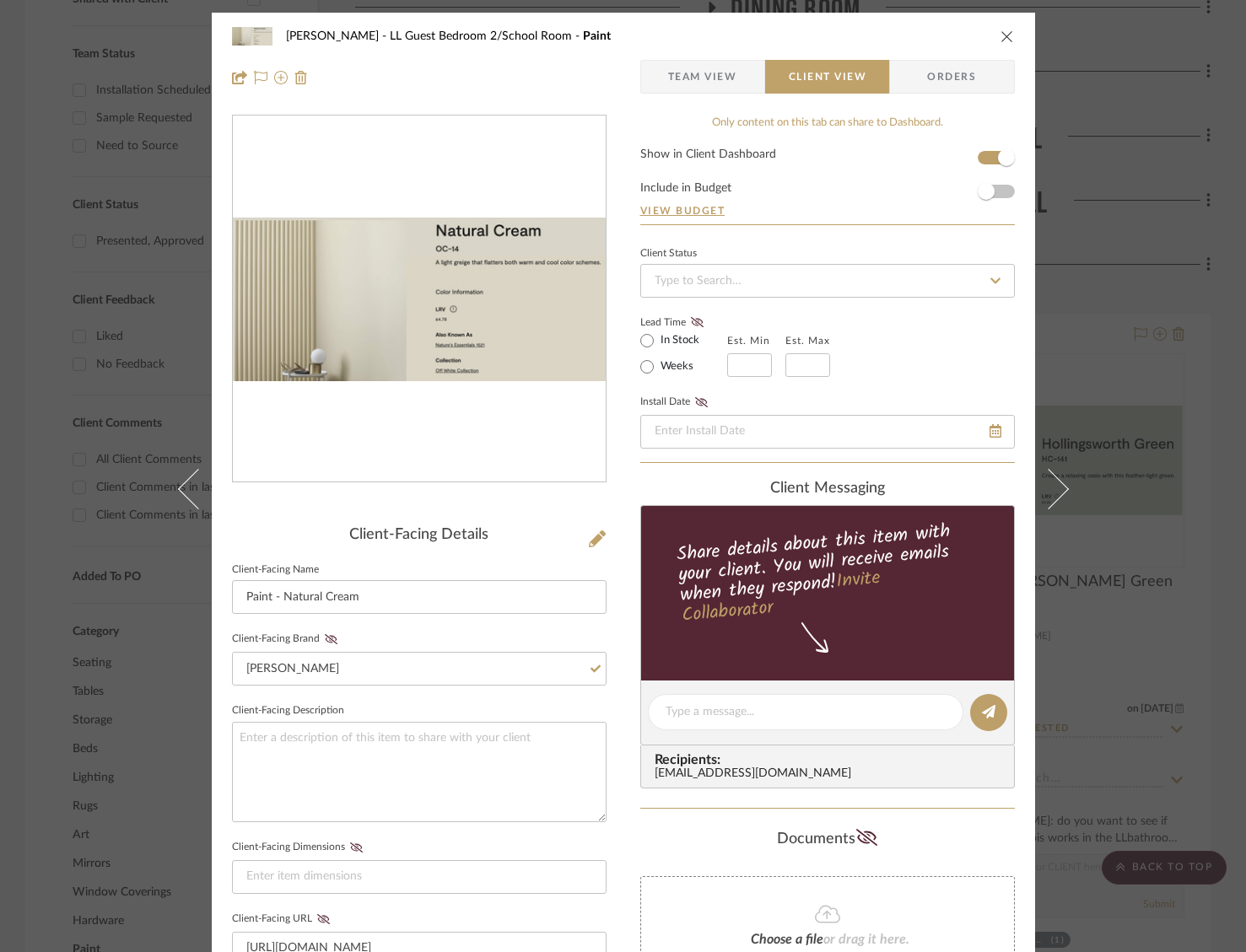 click on "[PERSON_NAME] LL Guest Bedroom 2/School Room Paint" at bounding box center [623, 36] 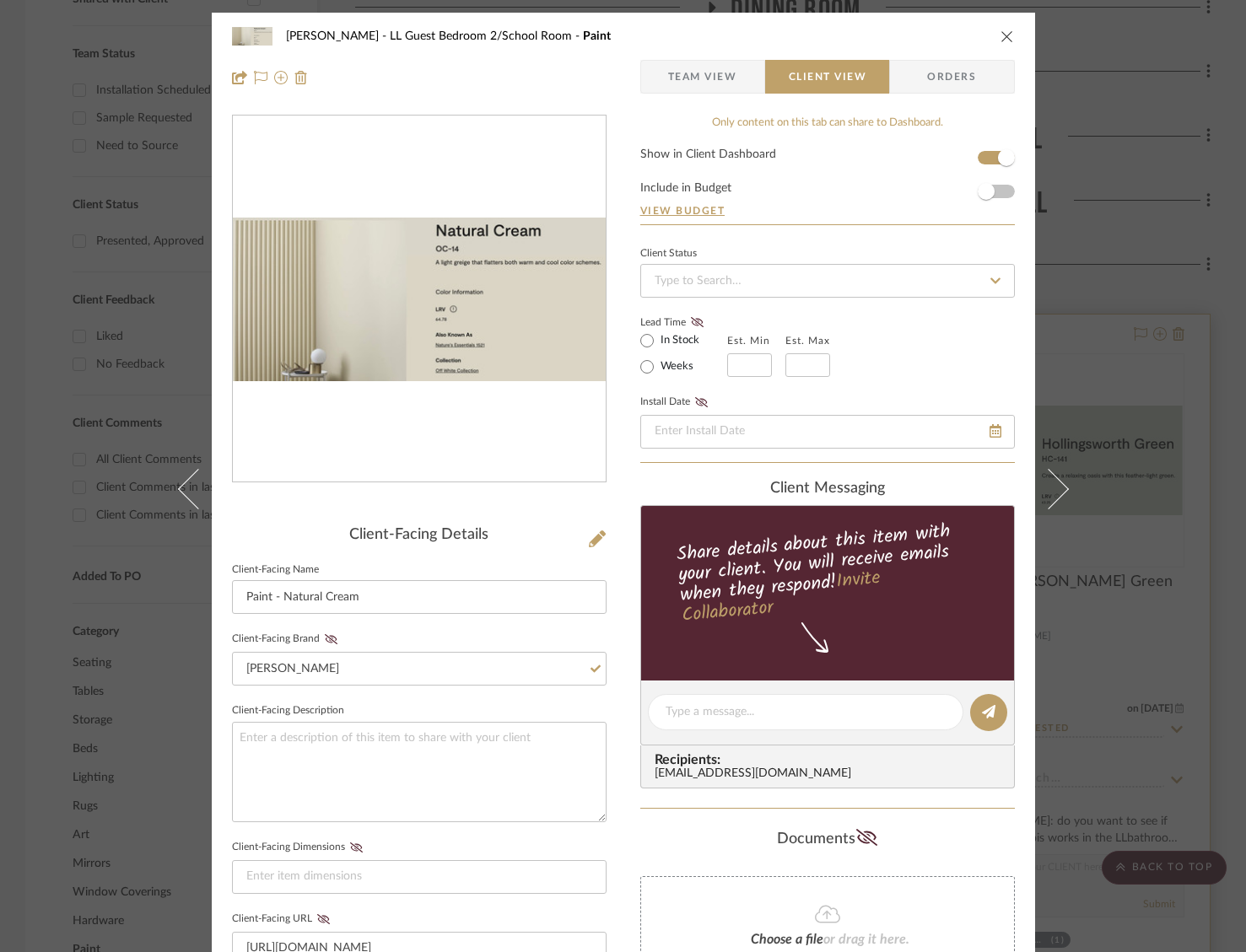 drag, startPoint x: 1001, startPoint y: 38, endPoint x: 1068, endPoint y: 346, distance: 315.20311 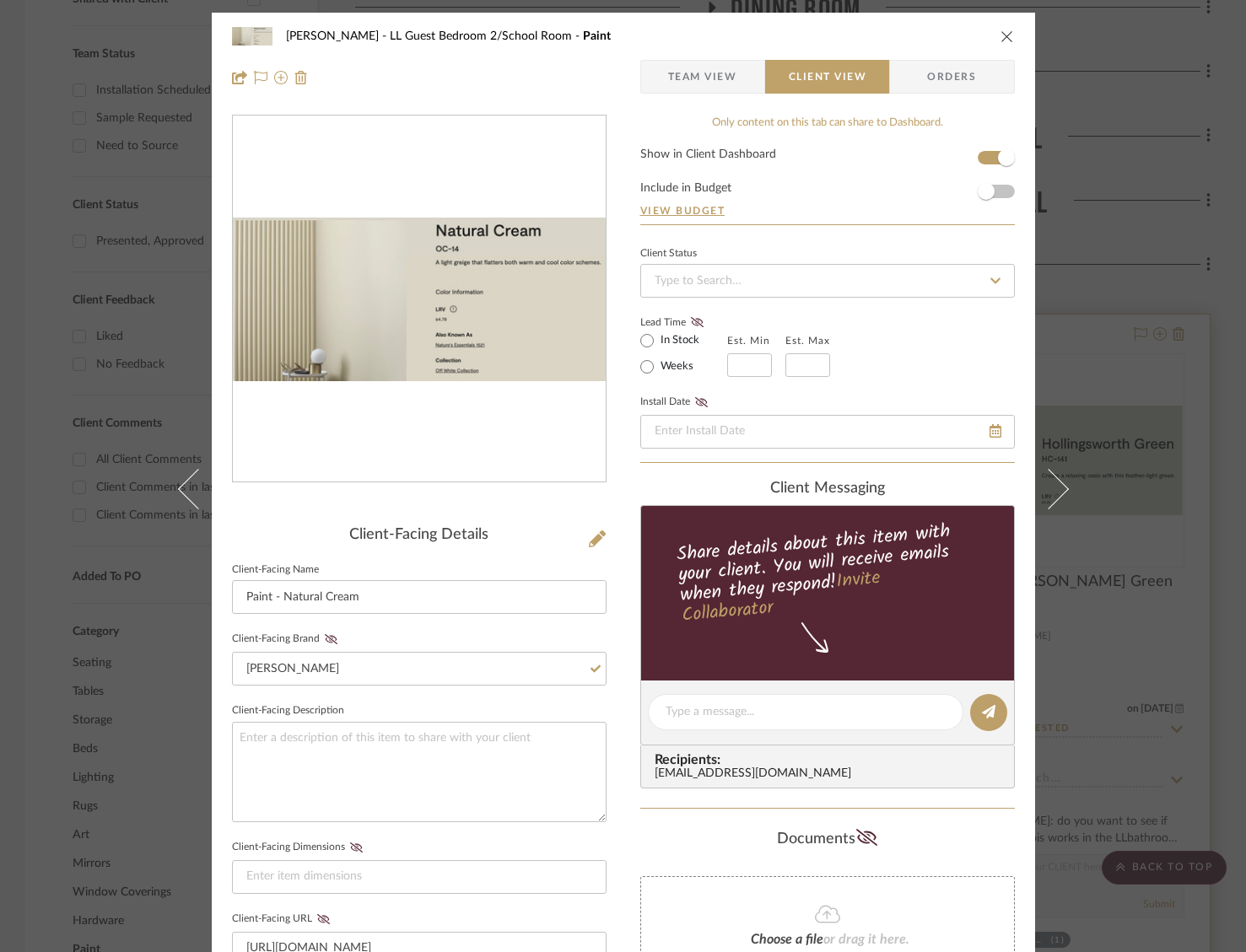 click at bounding box center (1007, 36) 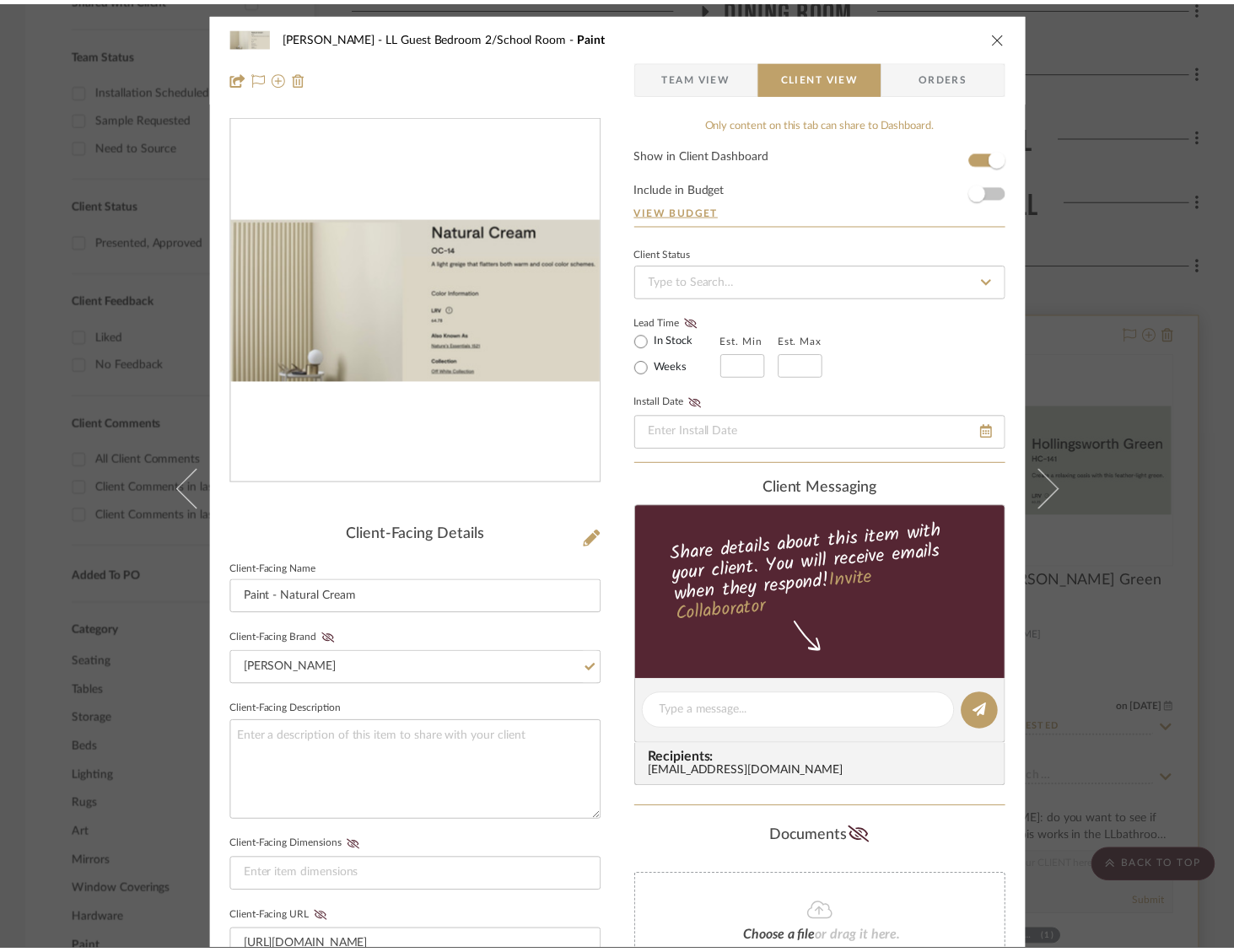 scroll, scrollTop: 740, scrollLeft: 0, axis: vertical 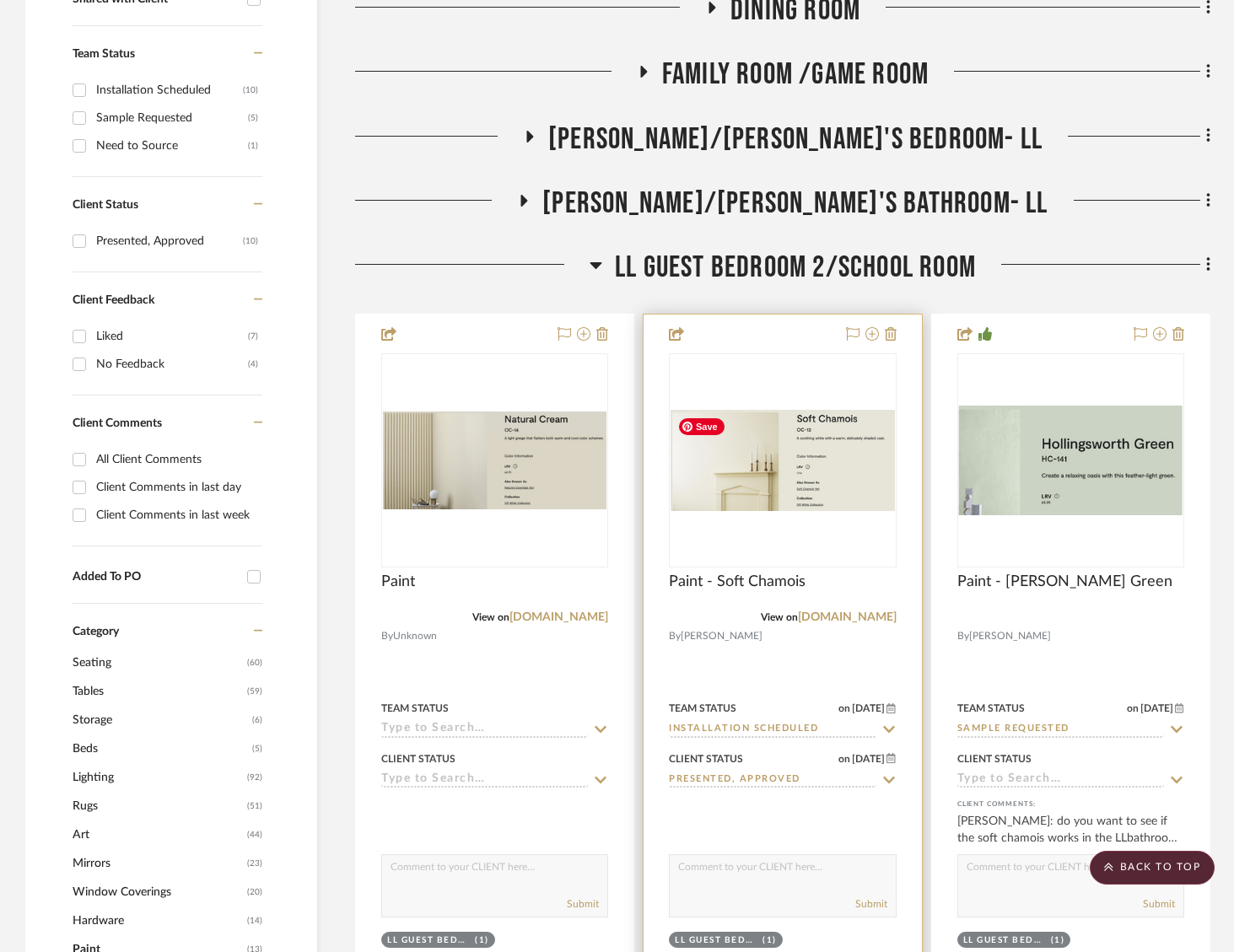 click at bounding box center (782, 460) 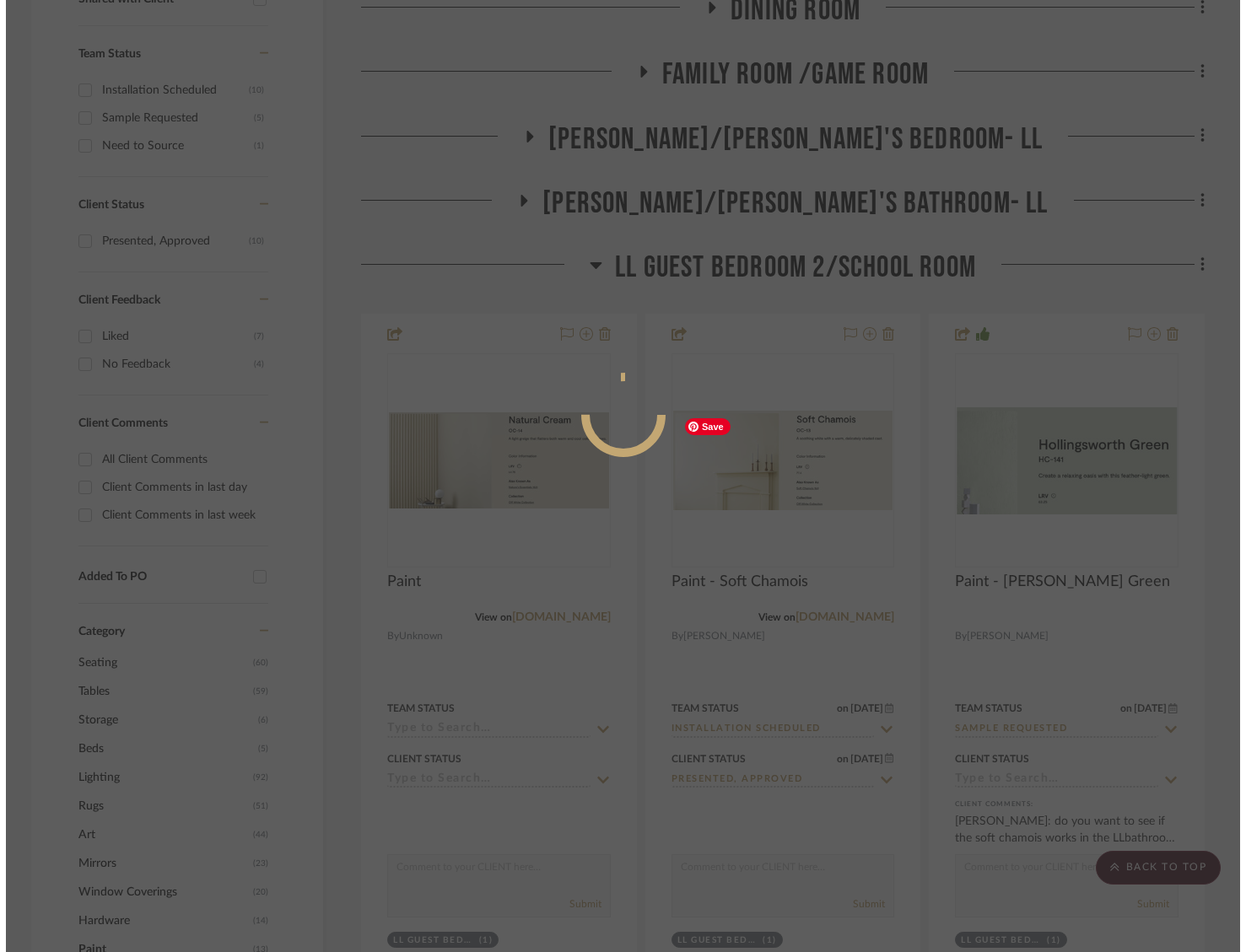 scroll, scrollTop: 0, scrollLeft: 0, axis: both 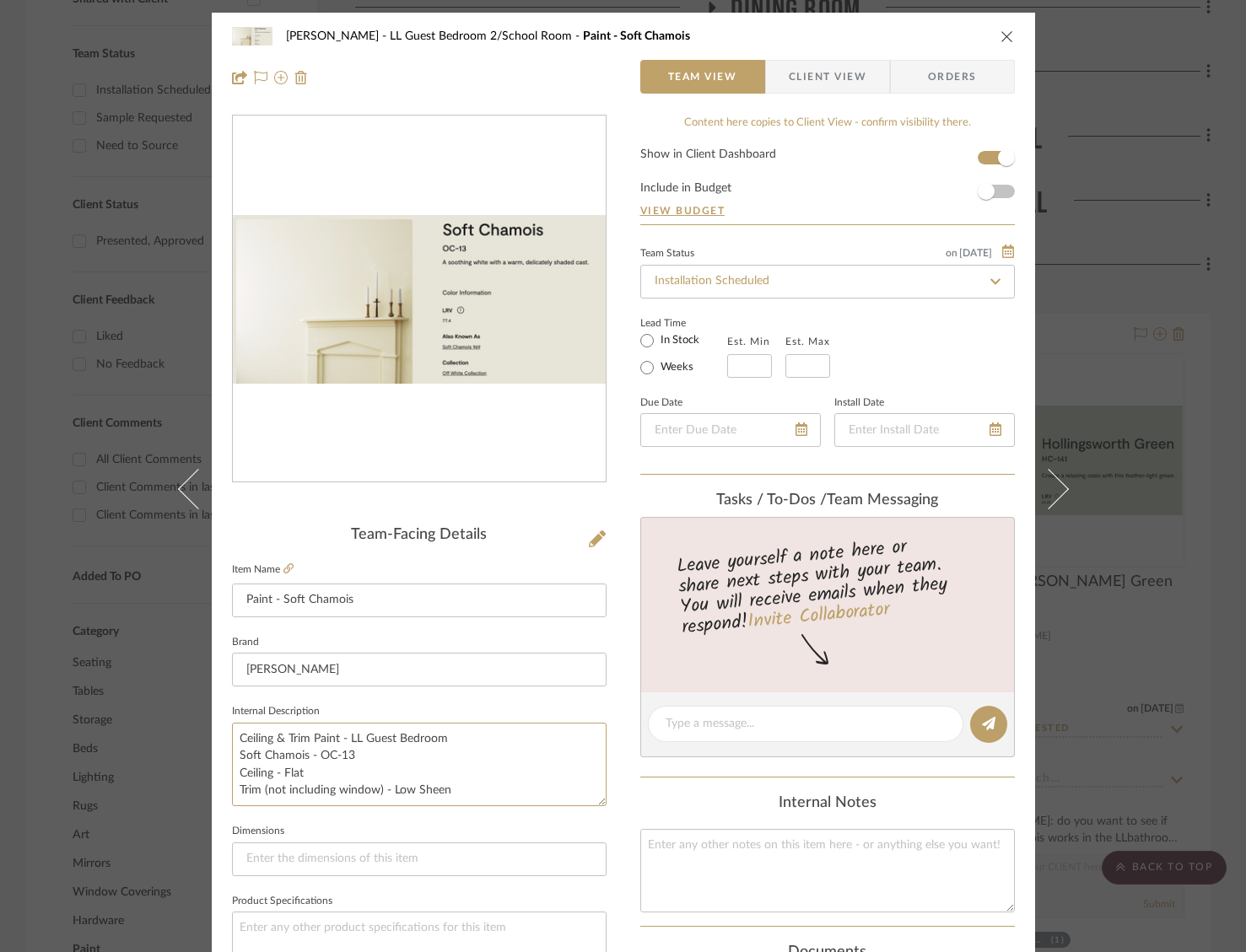 drag, startPoint x: 231, startPoint y: 733, endPoint x: 483, endPoint y: 829, distance: 269.6665 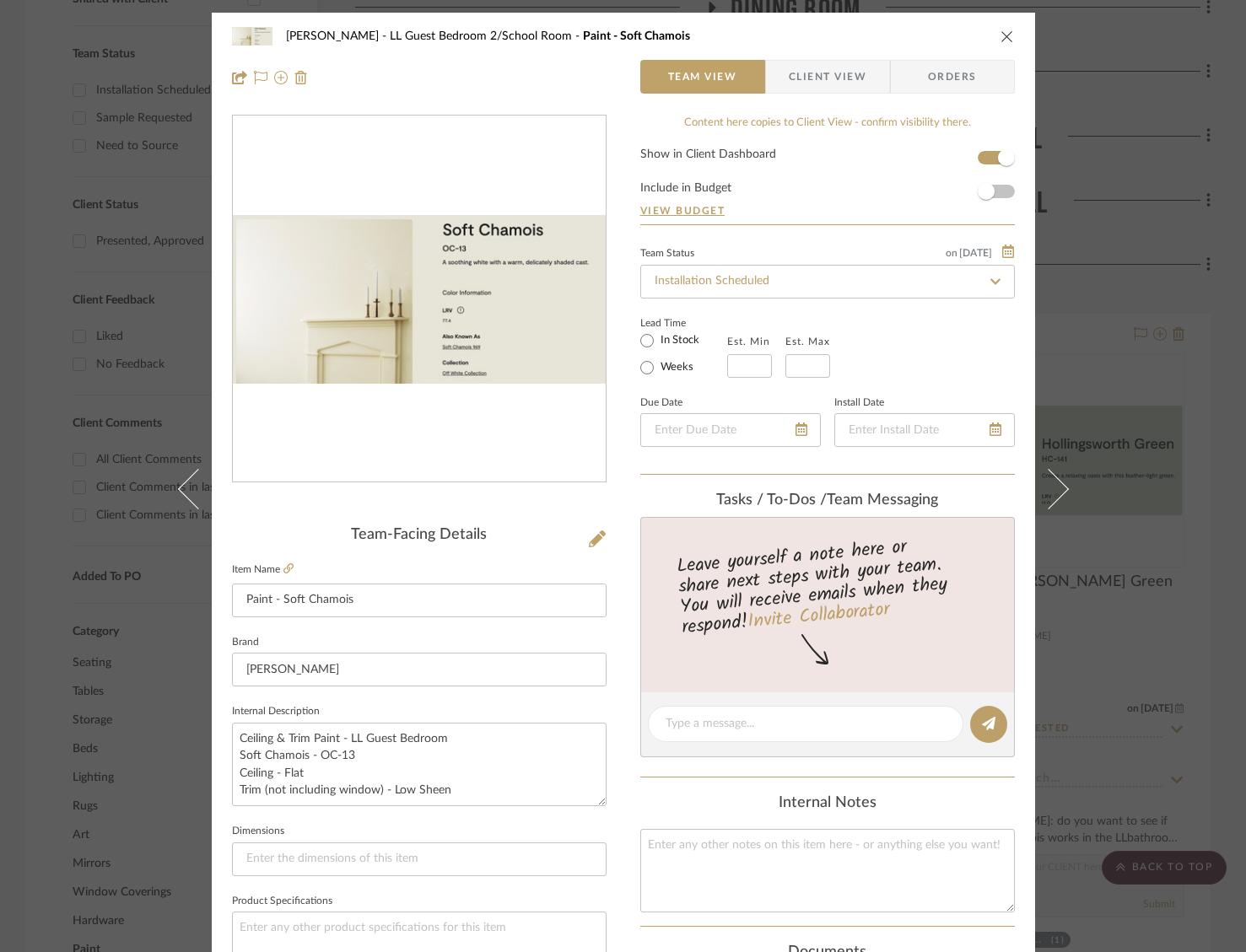 drag, startPoint x: 1007, startPoint y: 39, endPoint x: 994, endPoint y: 67, distance: 30.8707 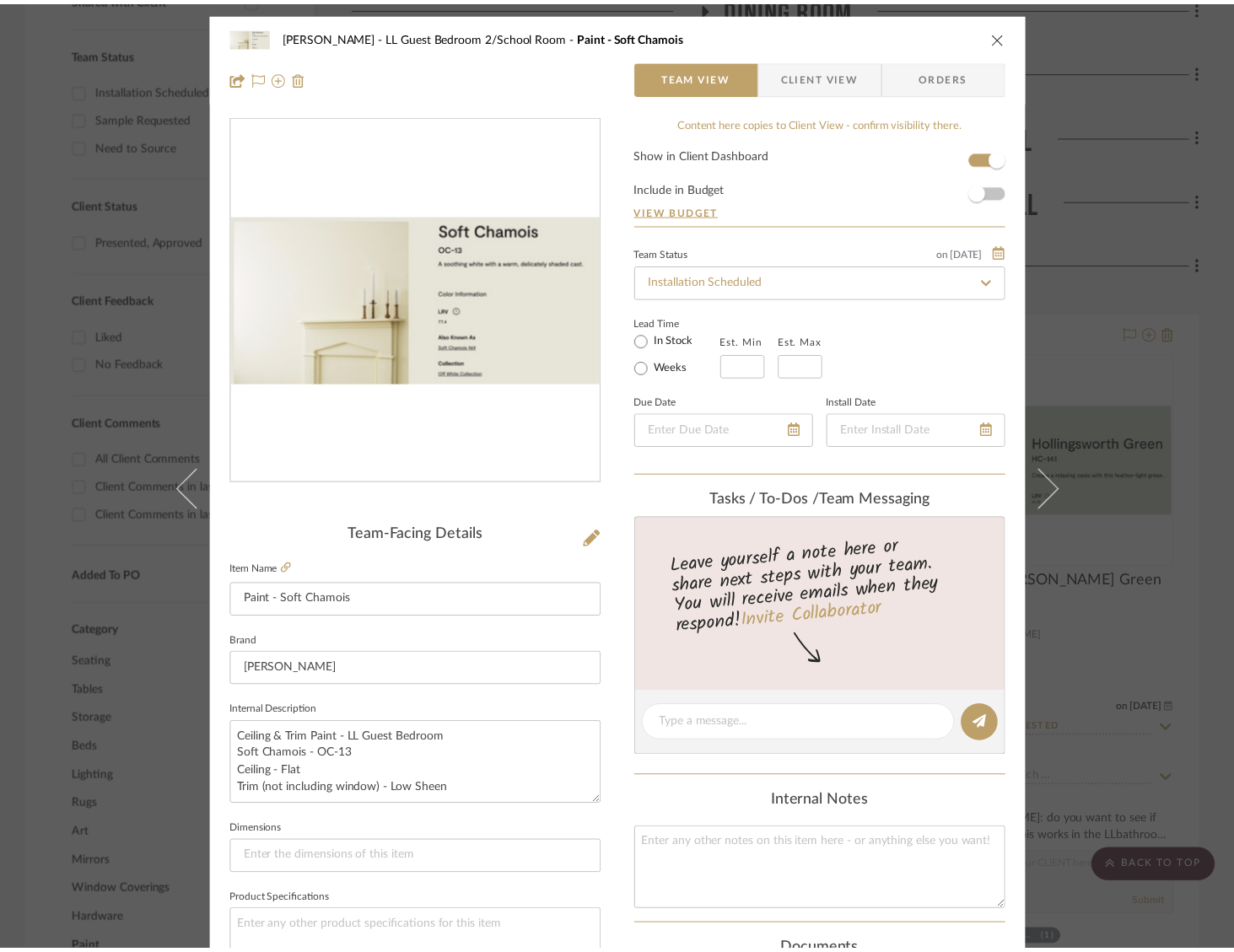 scroll, scrollTop: 740, scrollLeft: 0, axis: vertical 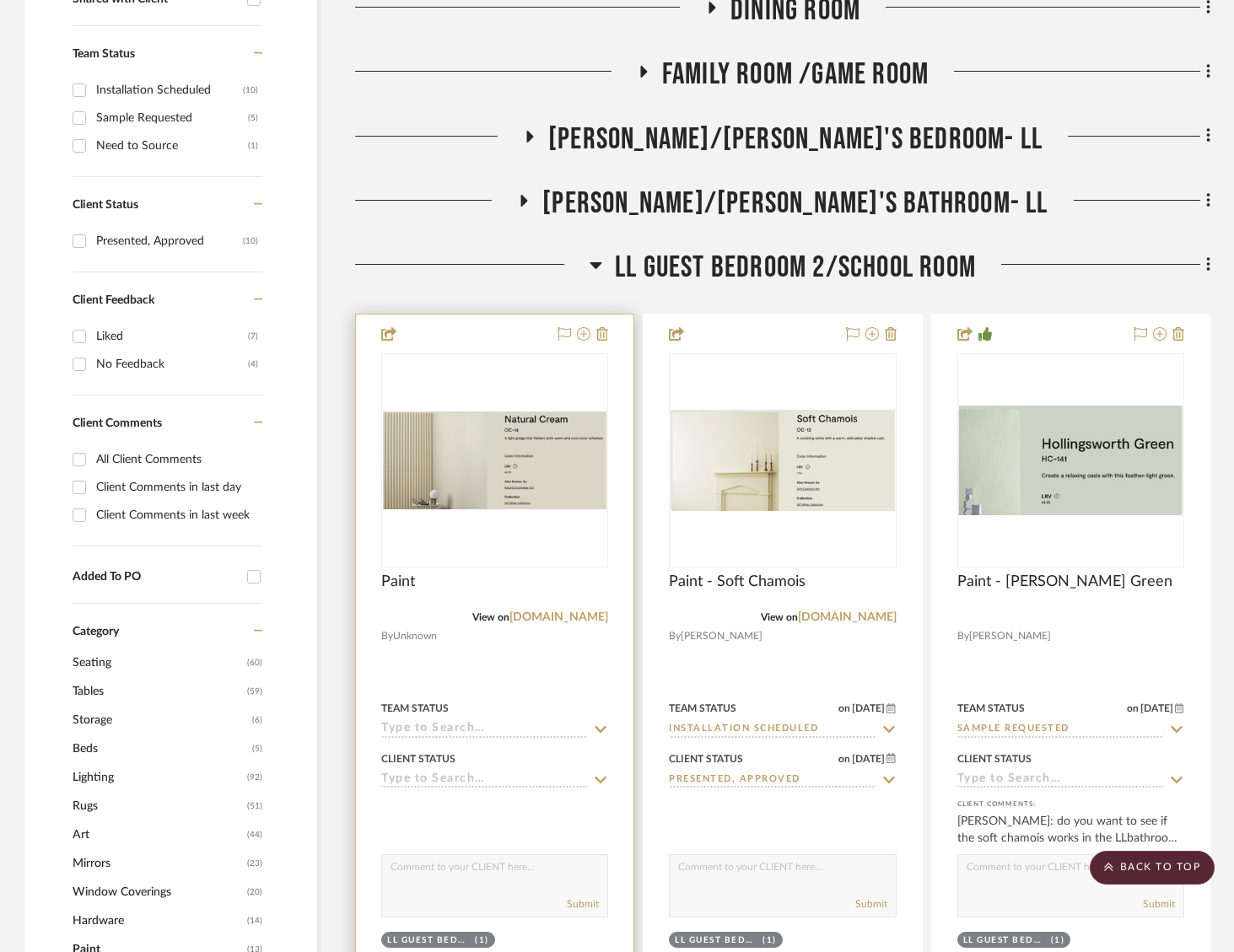 click at bounding box center (494, 460) 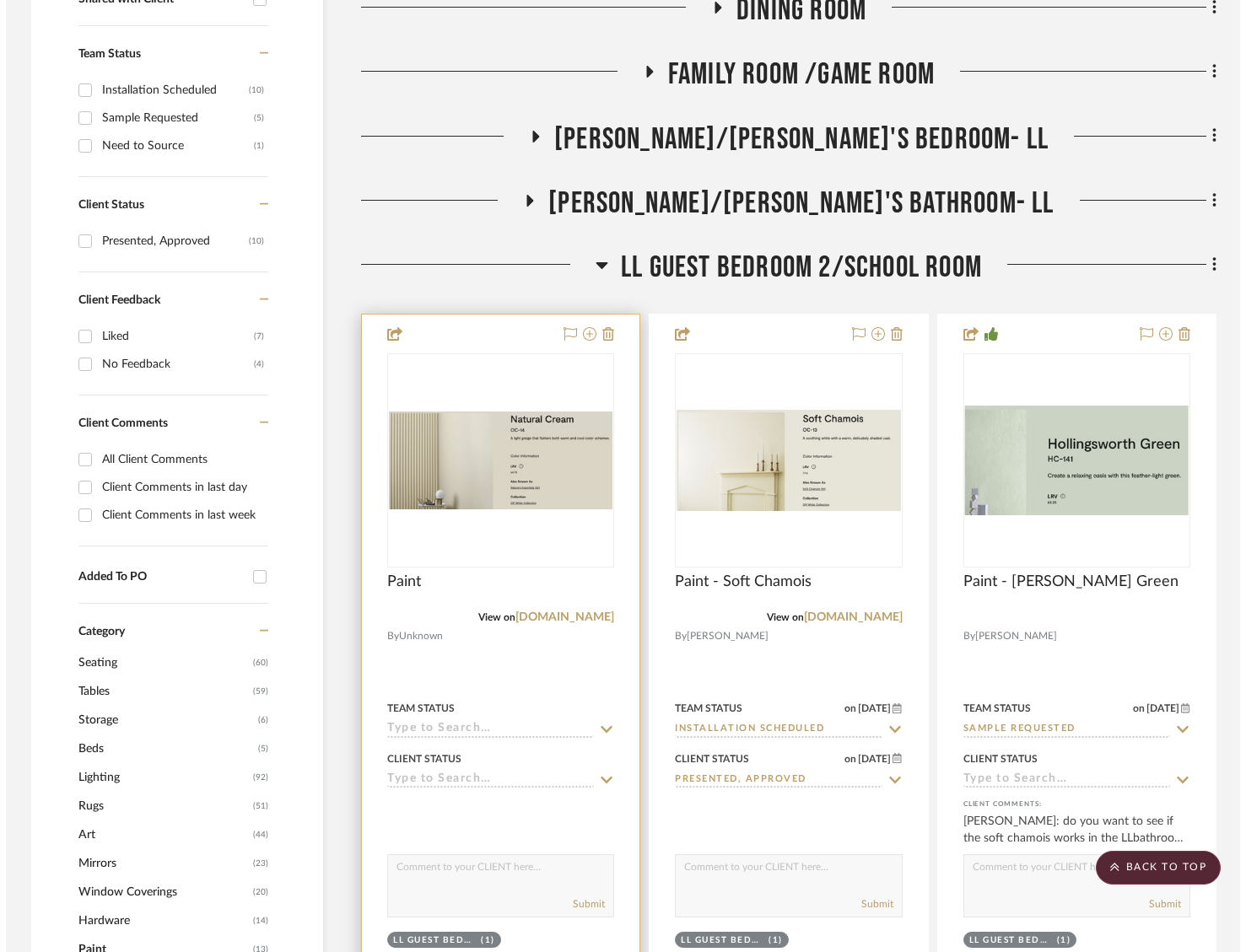 scroll, scrollTop: 0, scrollLeft: 0, axis: both 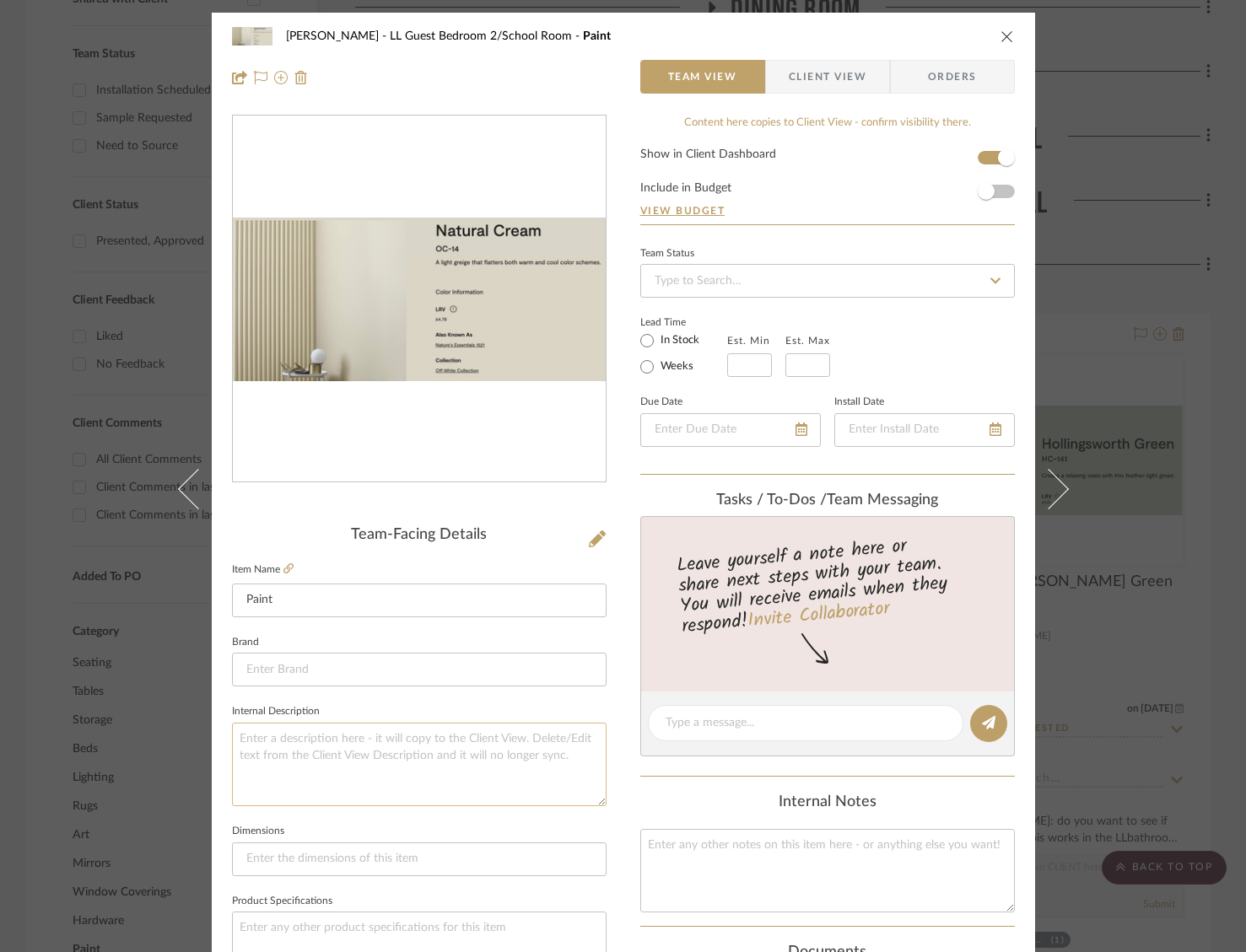 click 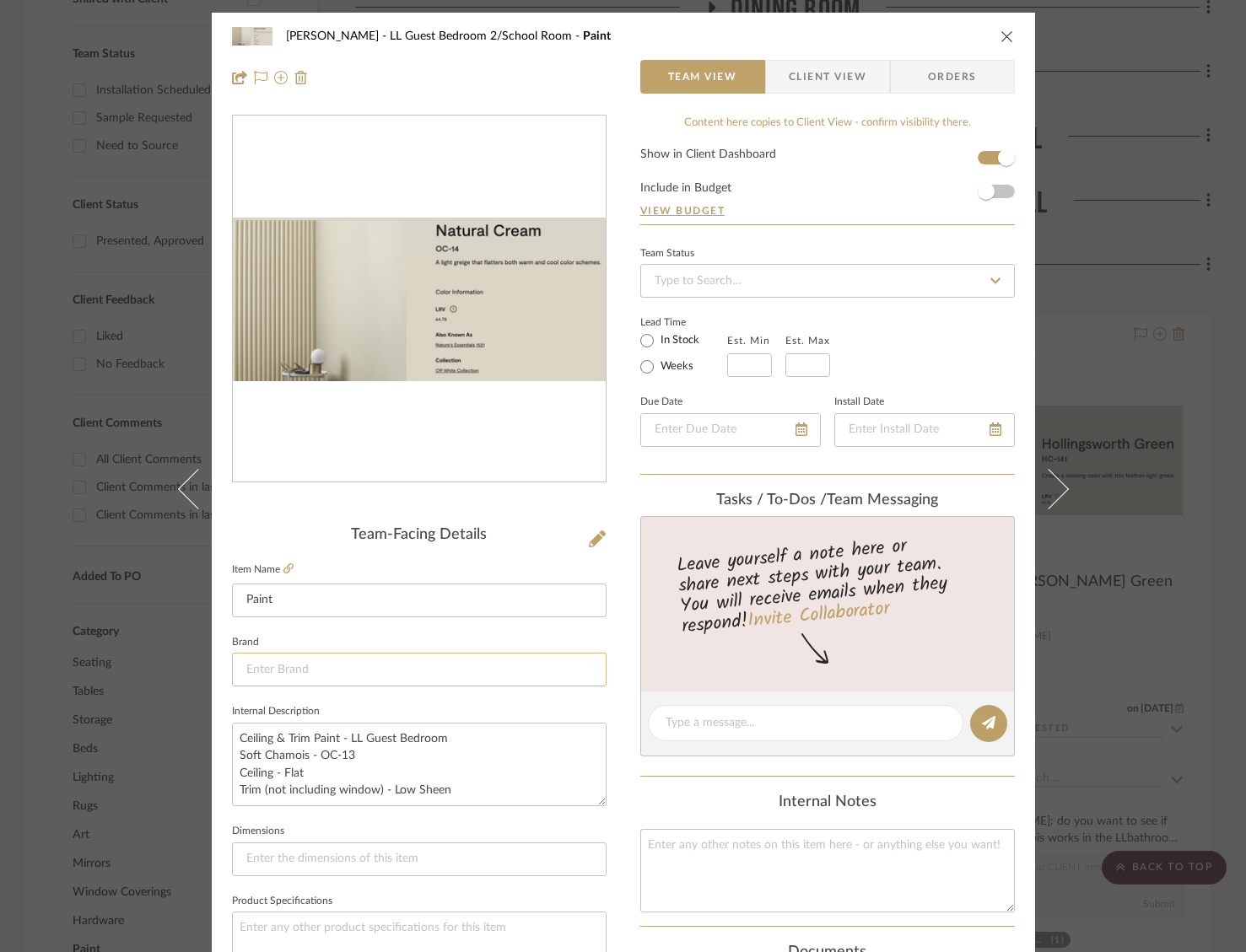 click 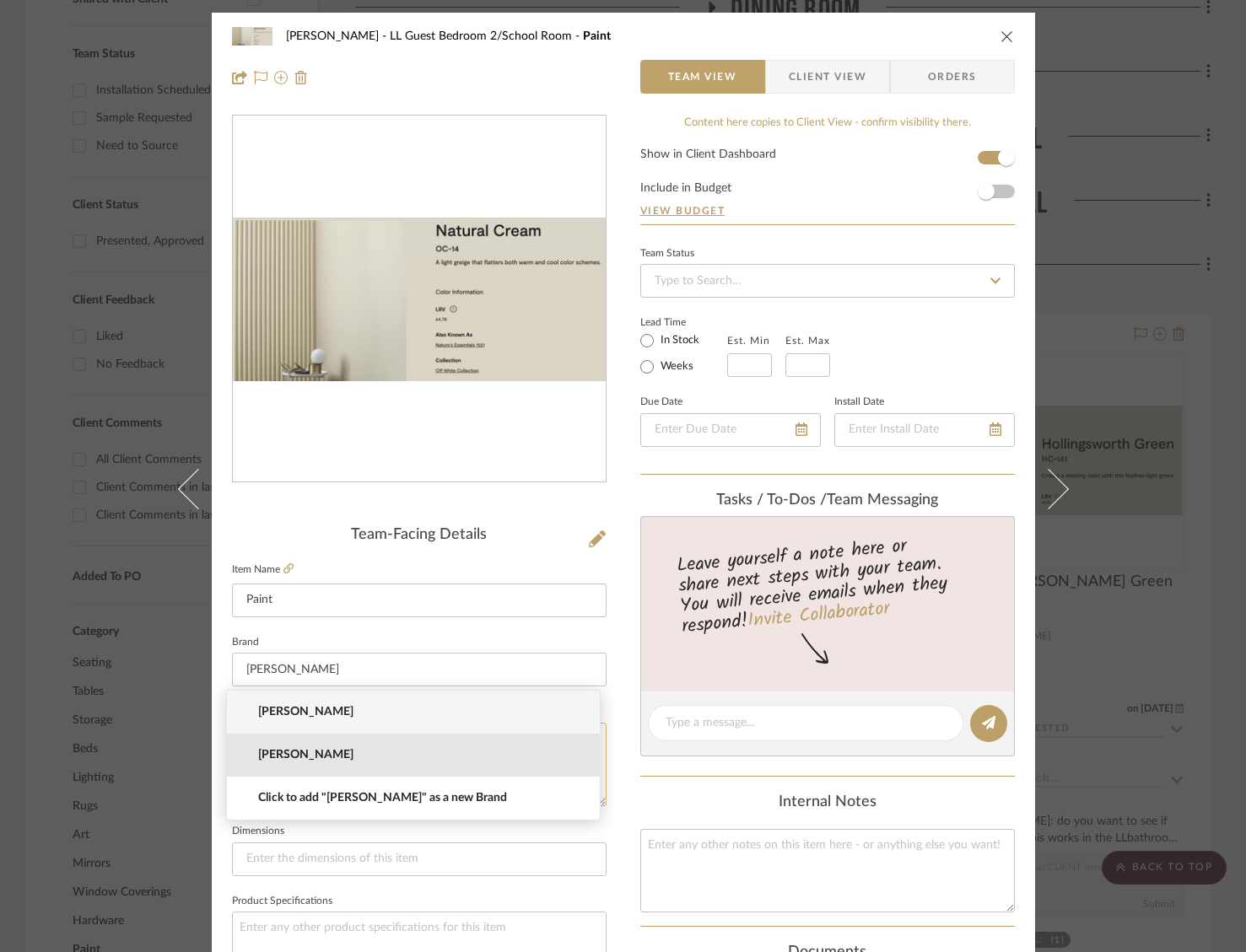 click on "[PERSON_NAME]" at bounding box center [420, 755] 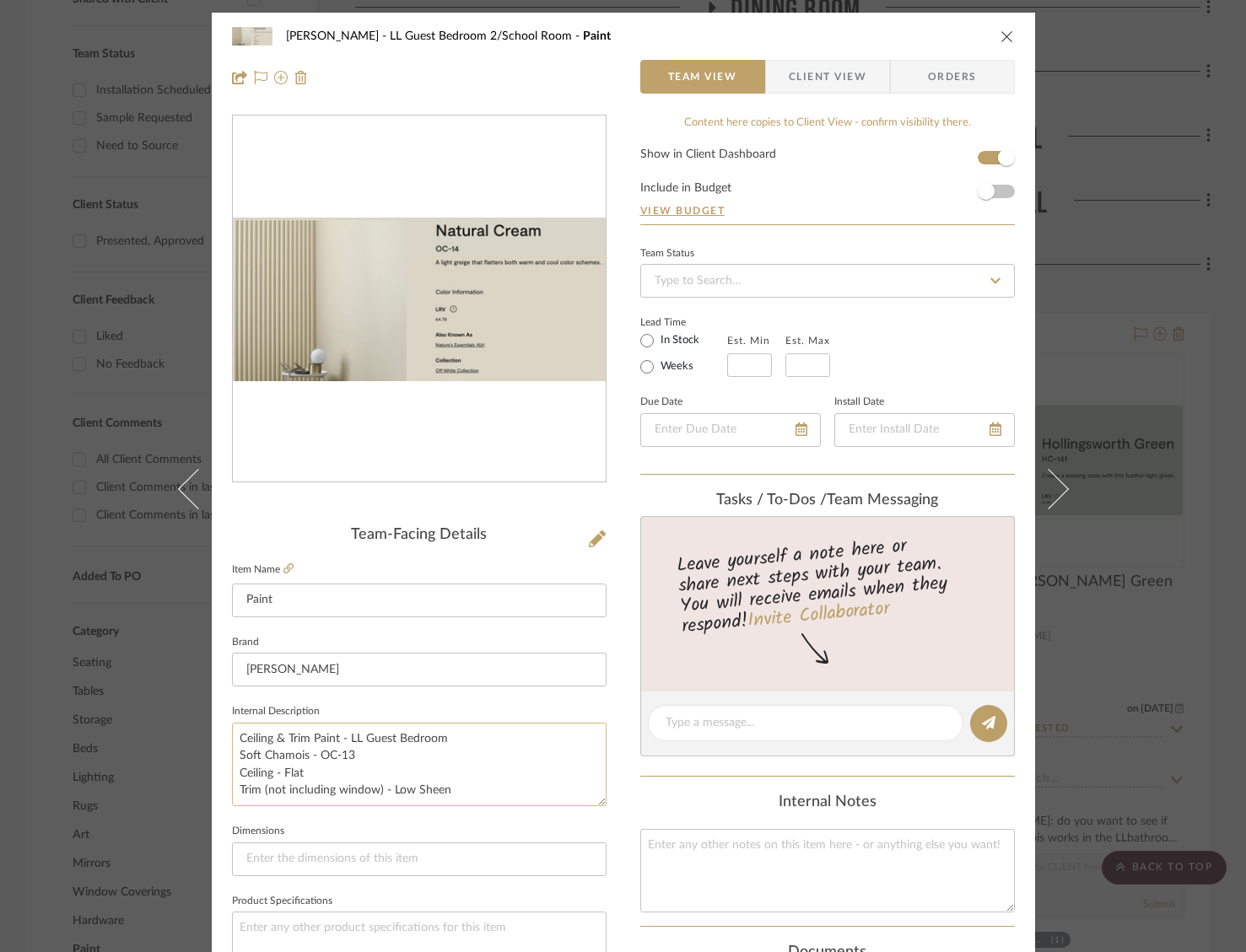 drag, startPoint x: 333, startPoint y: 740, endPoint x: 238, endPoint y: 737, distance: 95.04736 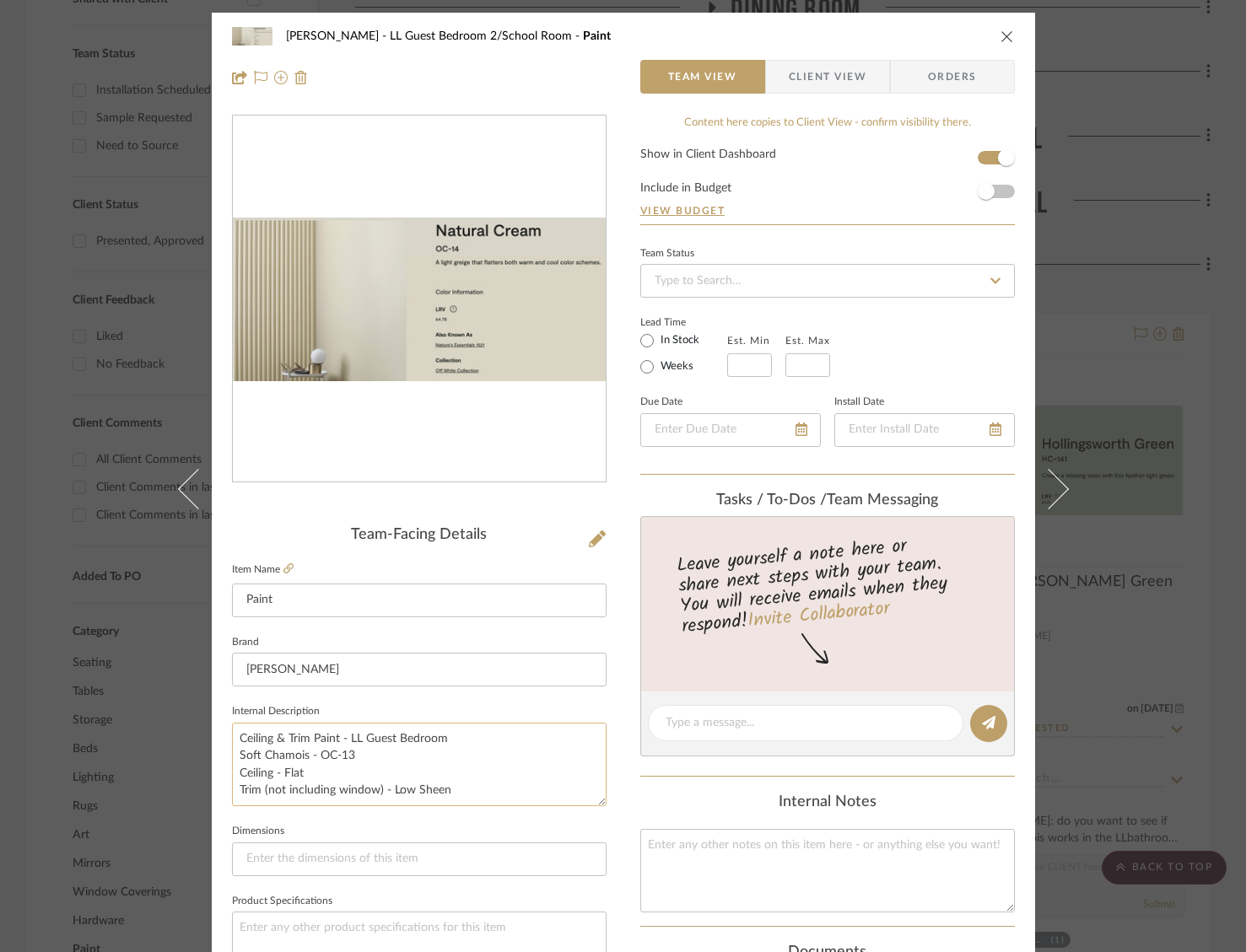 drag, startPoint x: 291, startPoint y: 723, endPoint x: 303, endPoint y: 730, distance: 13.892444 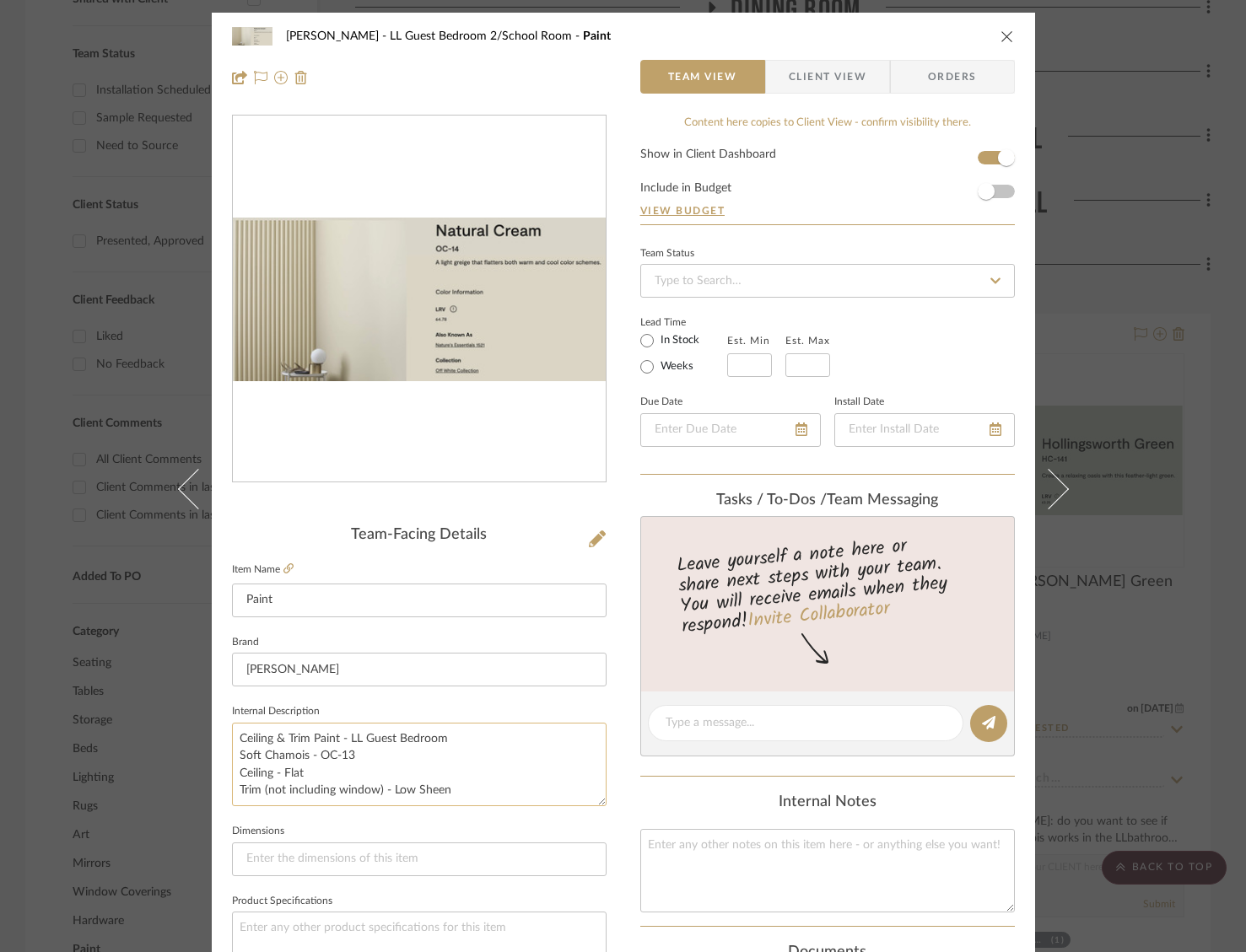 click on "Ceiling & Trim Paint - LL Guest Bedroom
Soft Chamois - OC-13
Ceiling - Flat
Trim (not including window) - Low Sheen" 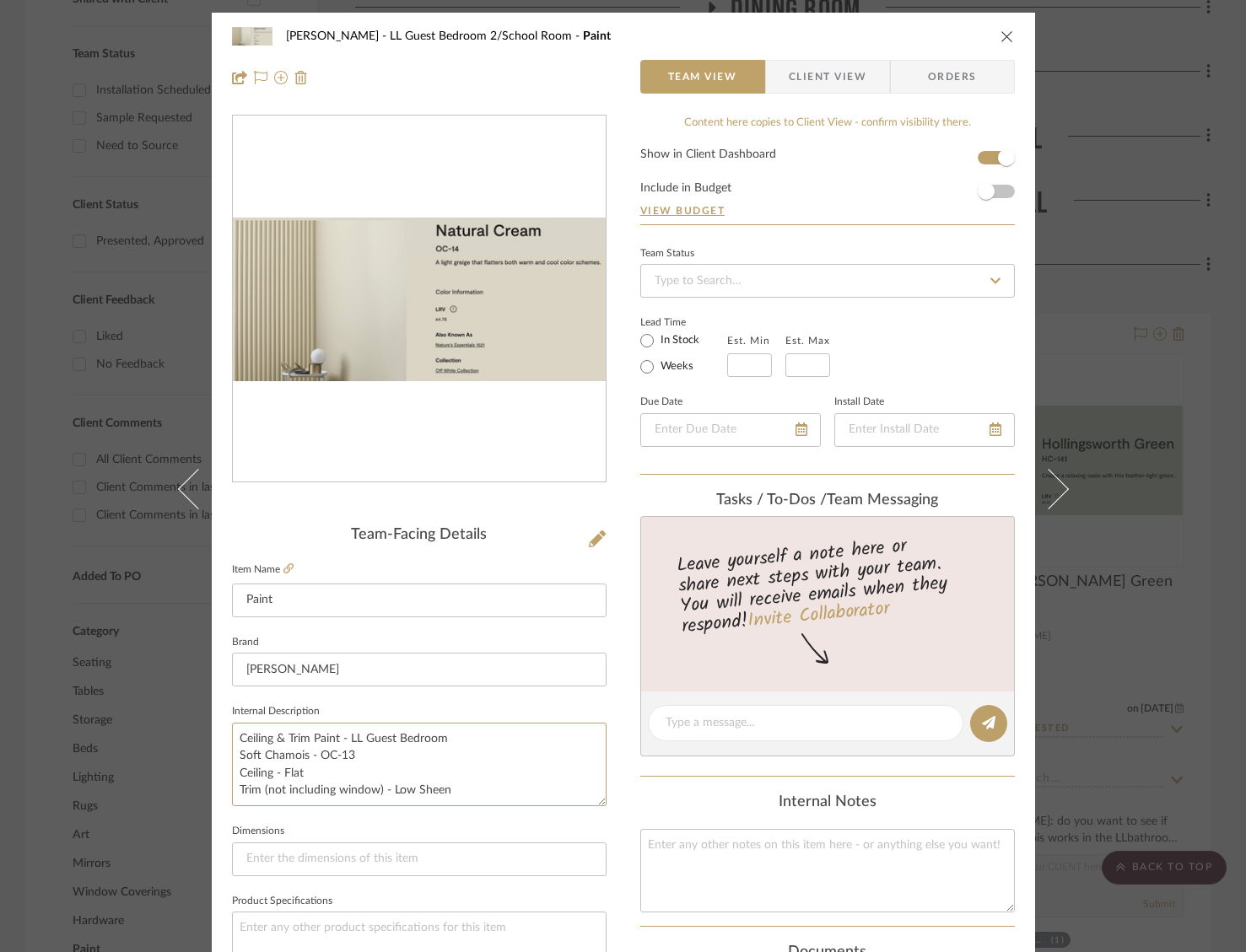 drag, startPoint x: 303, startPoint y: 738, endPoint x: 221, endPoint y: 740, distance: 82.024387 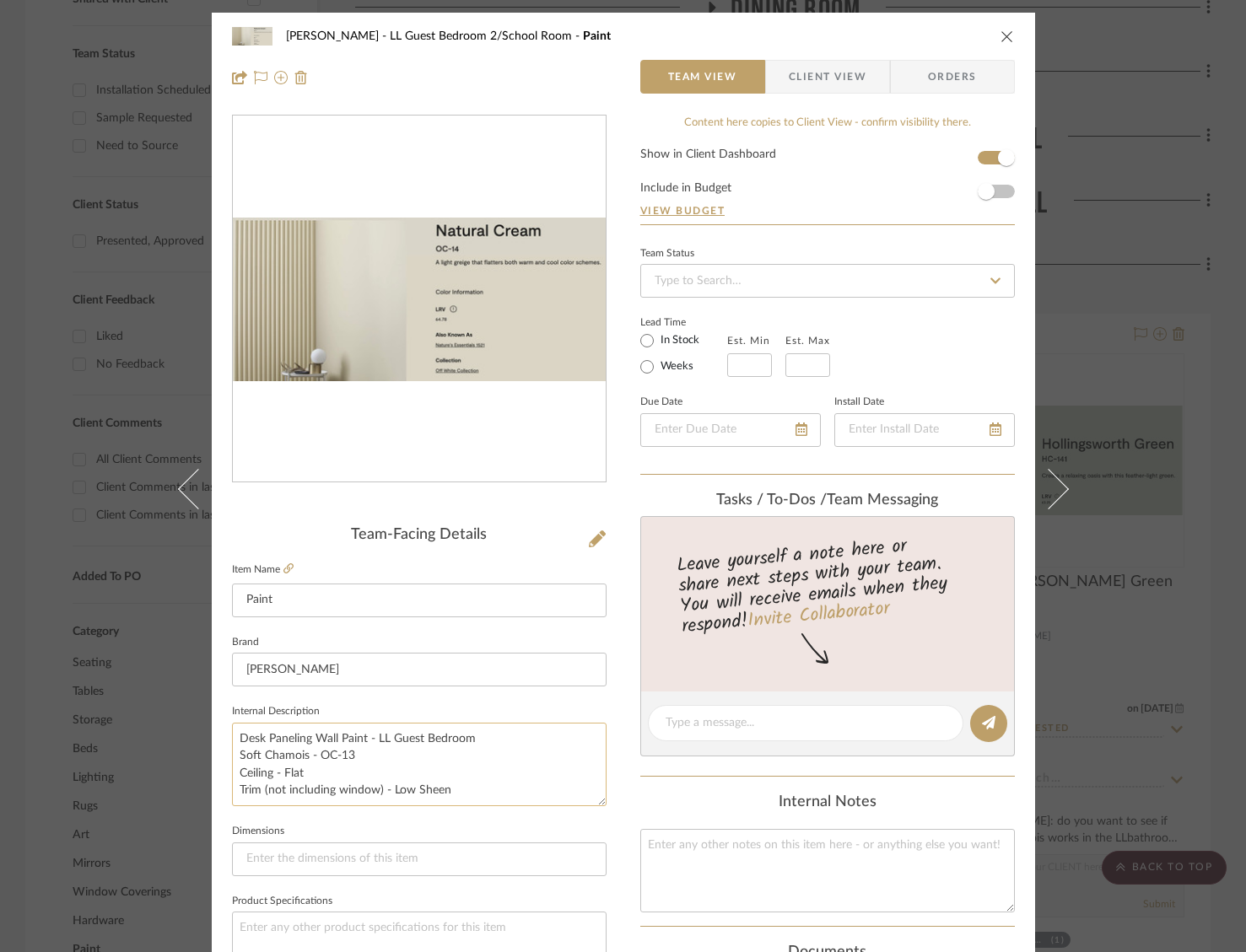 drag, startPoint x: 287, startPoint y: 756, endPoint x: 296, endPoint y: 756, distance: 9 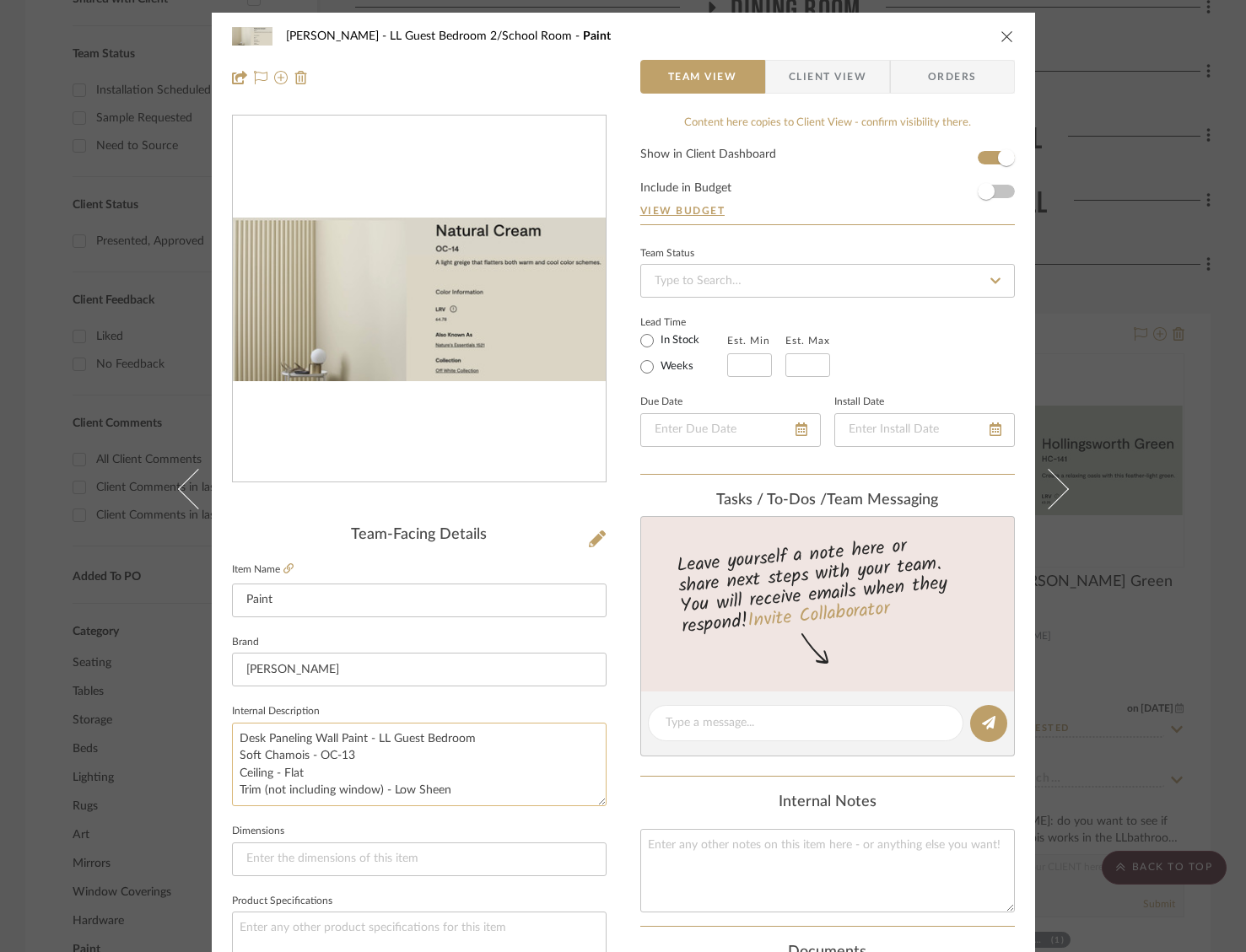 click on "Desk Paneling Wall Paint - LL Guest Bedroom
Soft Chamois - OC-13
Ceiling - Flat
Trim (not including window) - Low Sheen" 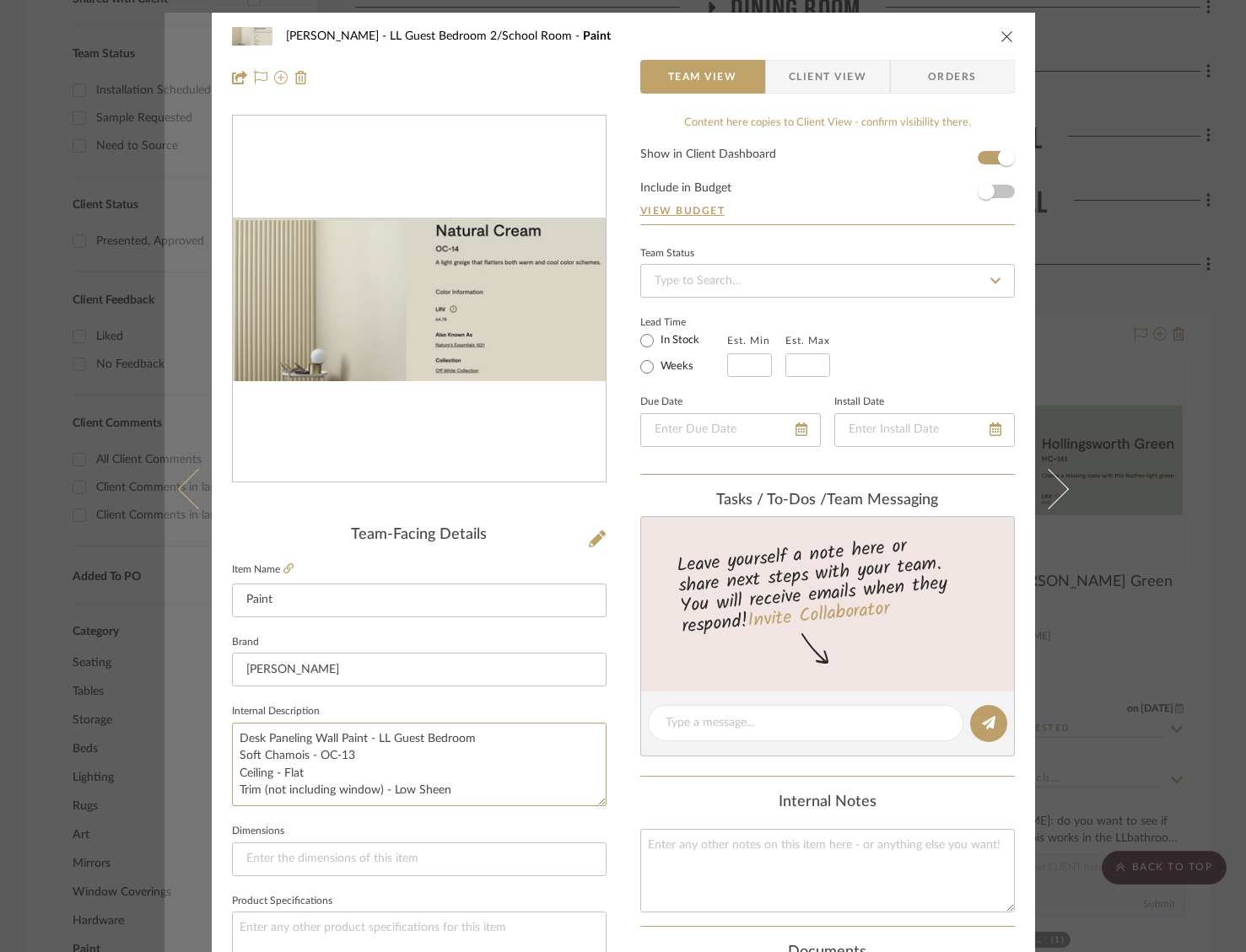 drag, startPoint x: 297, startPoint y: 755, endPoint x: 174, endPoint y: 753, distance: 123.0163 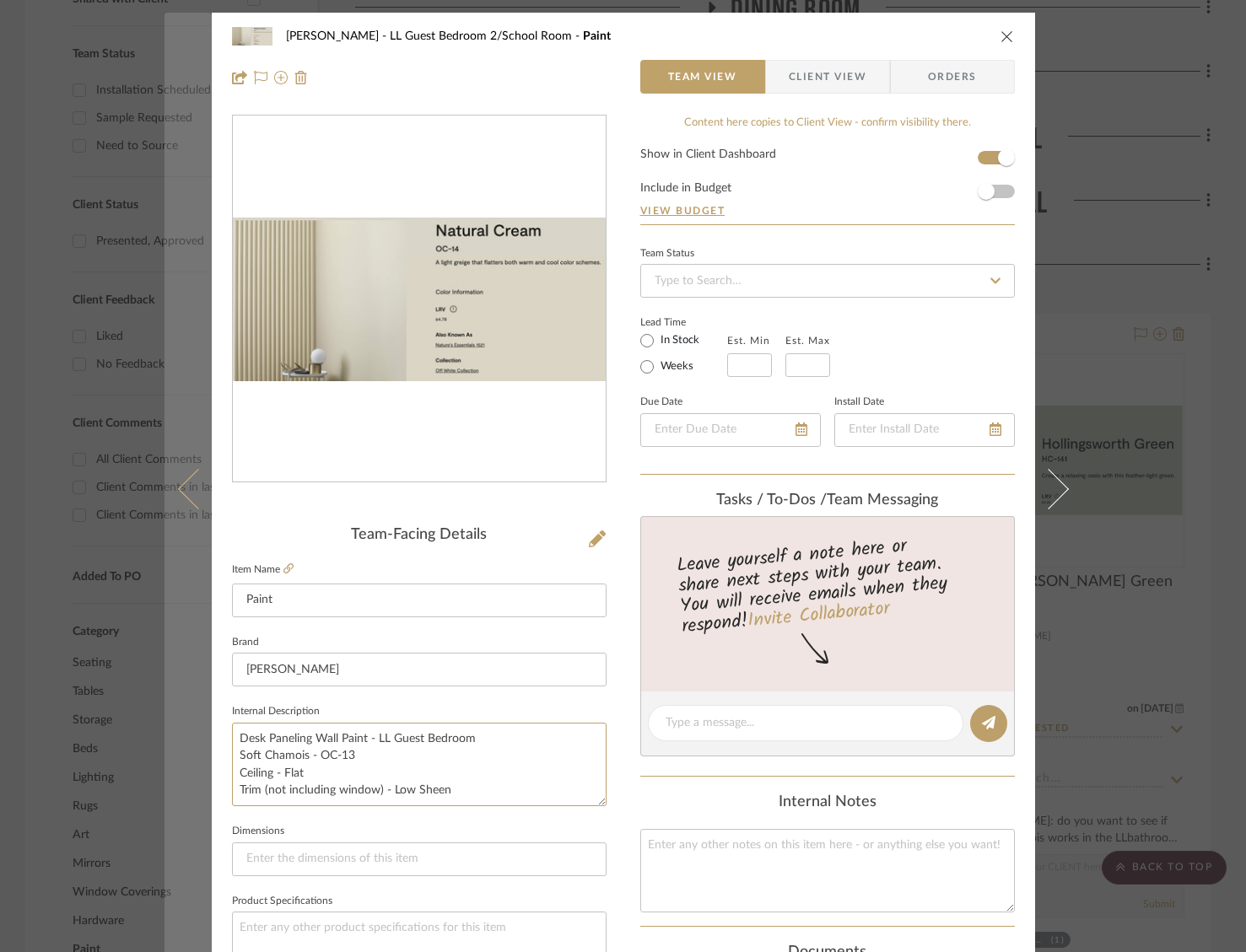 click on "[PERSON_NAME] LL Guest Bedroom 2/School Room Paint Team View Client View Orders  Team-Facing Details   Item Name  Paint  Brand  [PERSON_NAME]  Internal Description  Desk Paneling Wall Paint - LL Guest Bedroom
Soft Chamois - OC-13
Ceiling - Flat
Trim (not including window) - Low Sheen  Dimensions   Product Specifications   Item Costs   View Budget   Markup %  30%  Unit Cost  $0.00  Cost Type  DNET  Client Unit Price   $0.00   Quantity  1  Unit Type  Each  Subtotal   $0.00   Tax %  9.5%  Total Tax   $0.00   Shipping Cost  $0.00  Ship. Markup %  0% Taxable  Total Shipping   $0.00  Total Client Price  $0.00  Your Cost  $0.00  Your Margin  $0.00  Content here copies to Client View - confirm visibility there.  Show in Client Dashboard   Include in Budget   View Budget  Team Status  Lead Time  In Stock Weeks  Est. Min   Est. Max   Due Date   Install Date  Tasks / To-Dos /  team Messaging  Leave yourself a note here or share next steps with your team. You will receive emails when they
respond!  Internal Notes (1)" at bounding box center (623, 750) 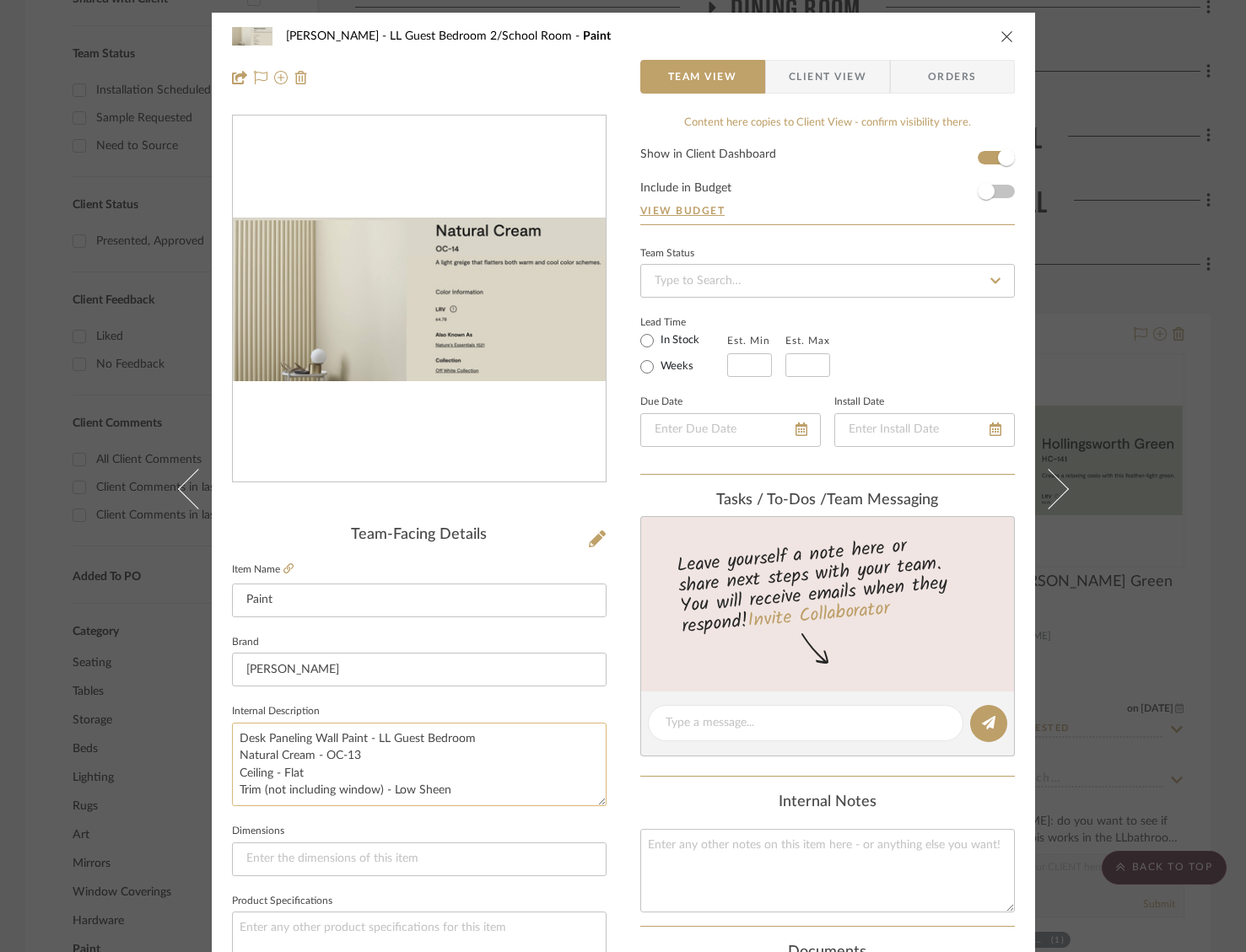 drag, startPoint x: 373, startPoint y: 752, endPoint x: 390, endPoint y: 757, distance: 17.720045 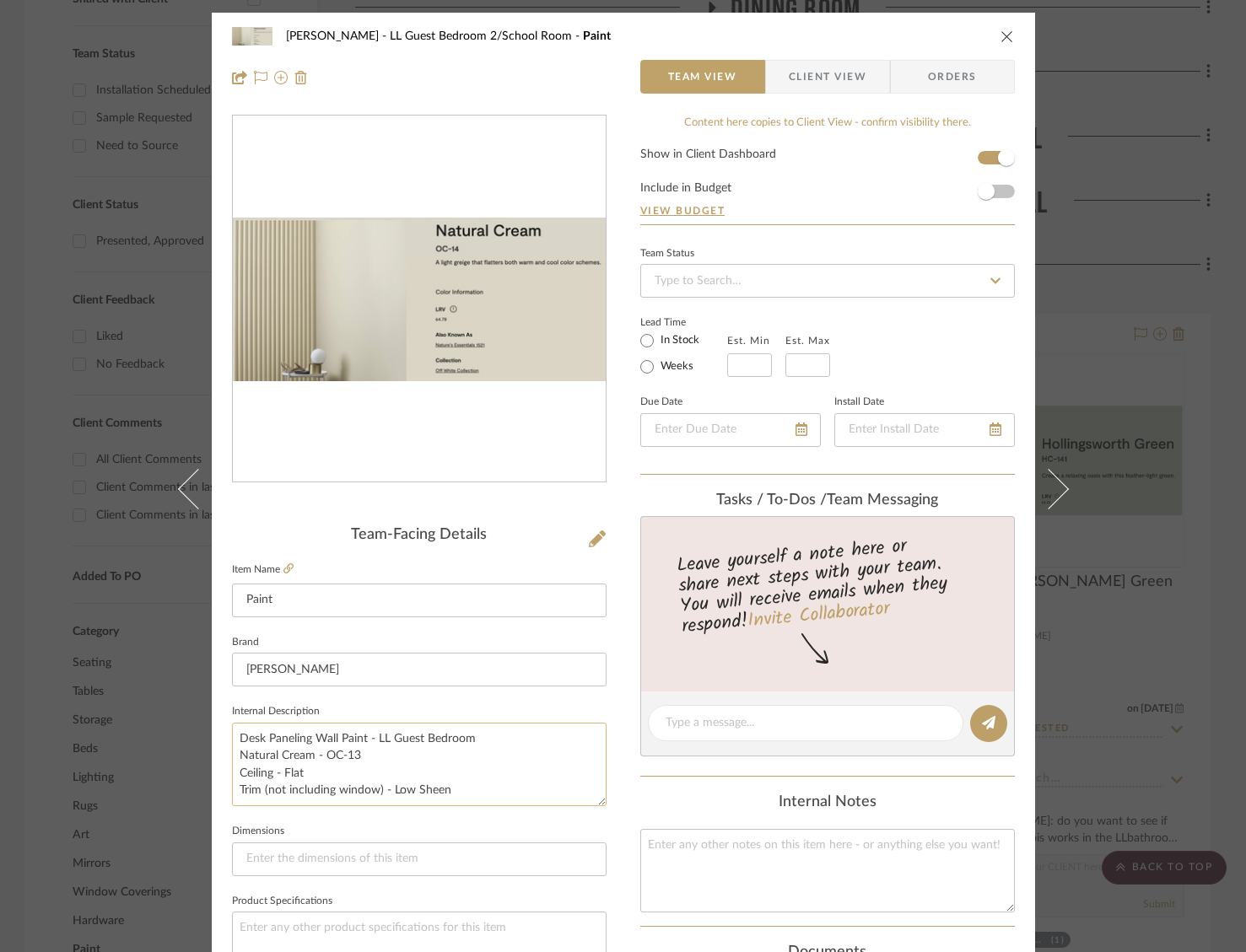 click on "Desk Paneling Wall Paint - LL Guest Bedroom
Natural Cream - OC-13
Ceiling - Flat
Trim (not including window) - Low Sheen" 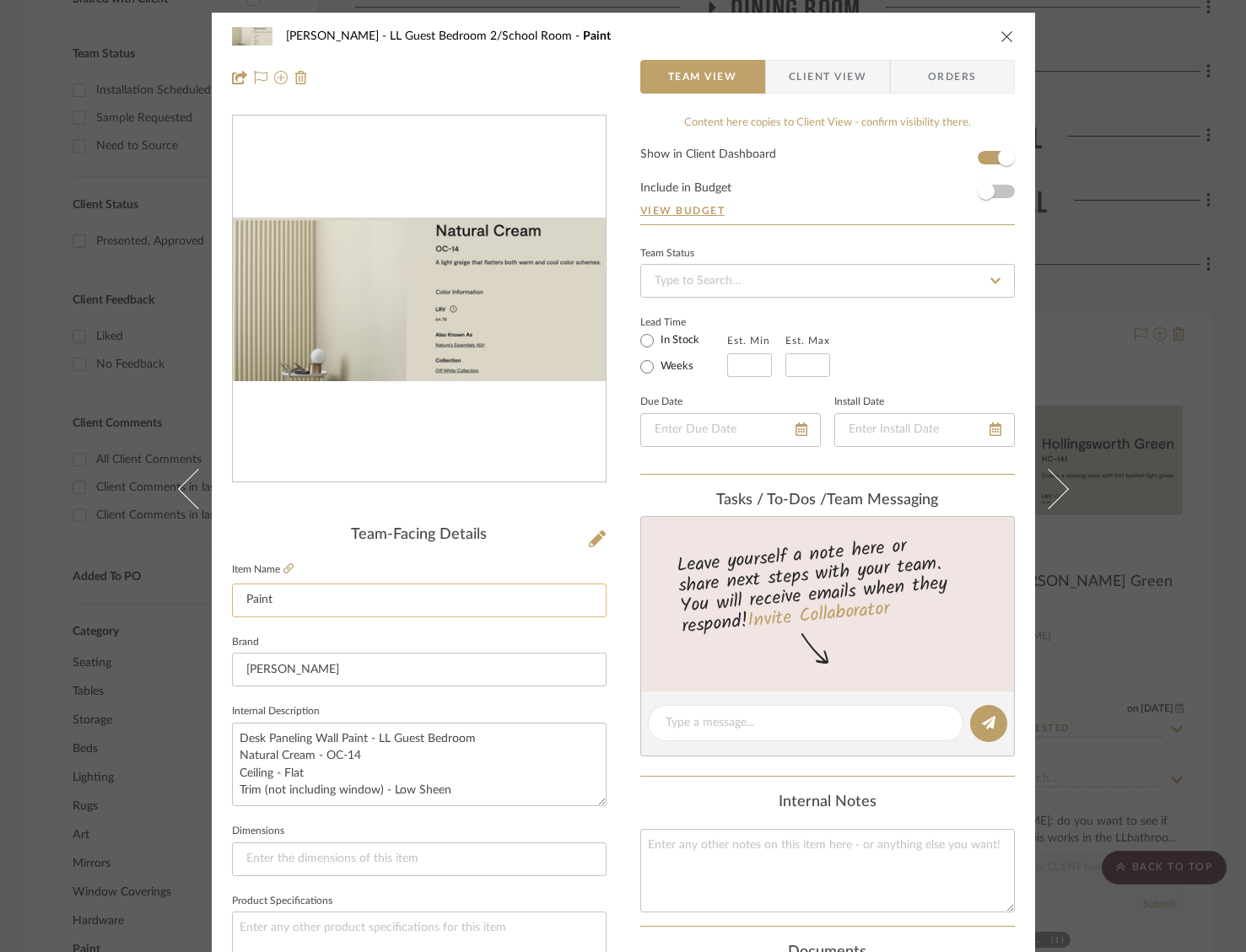 click on "Paint" 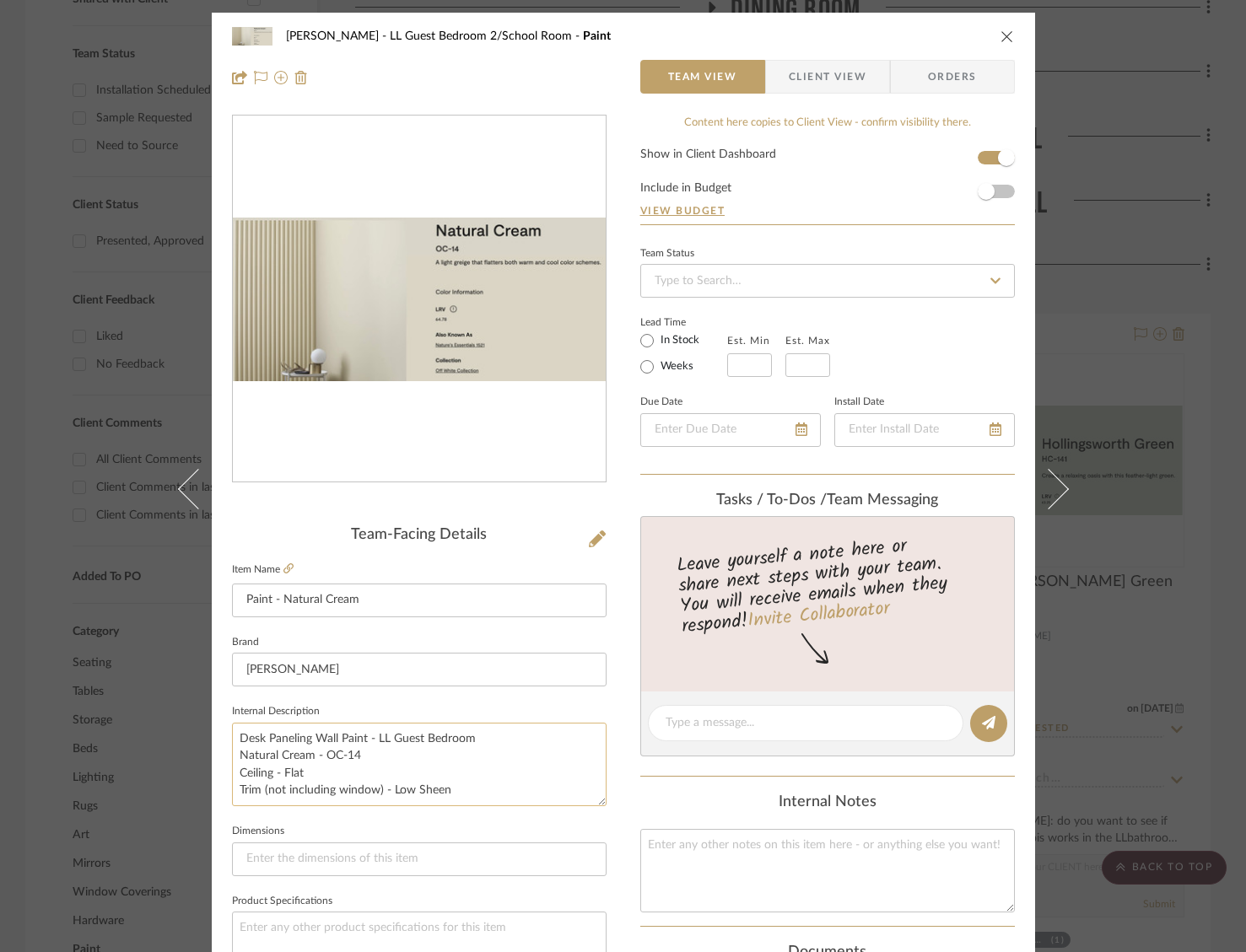 drag, startPoint x: 297, startPoint y: 765, endPoint x: 305, endPoint y: 771, distance: 10 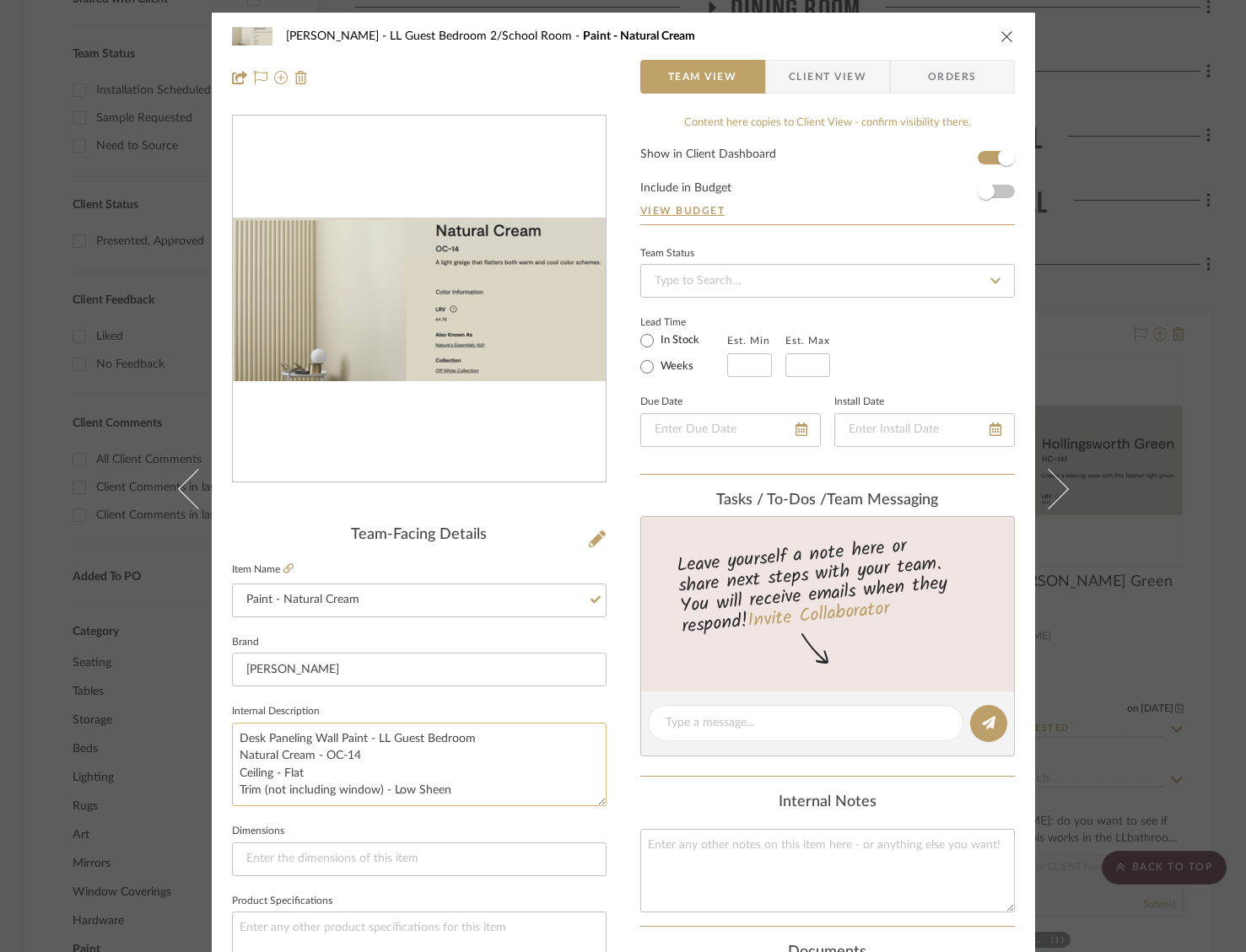 drag, startPoint x: 383, startPoint y: 791, endPoint x: 227, endPoint y: 773, distance: 157.03503 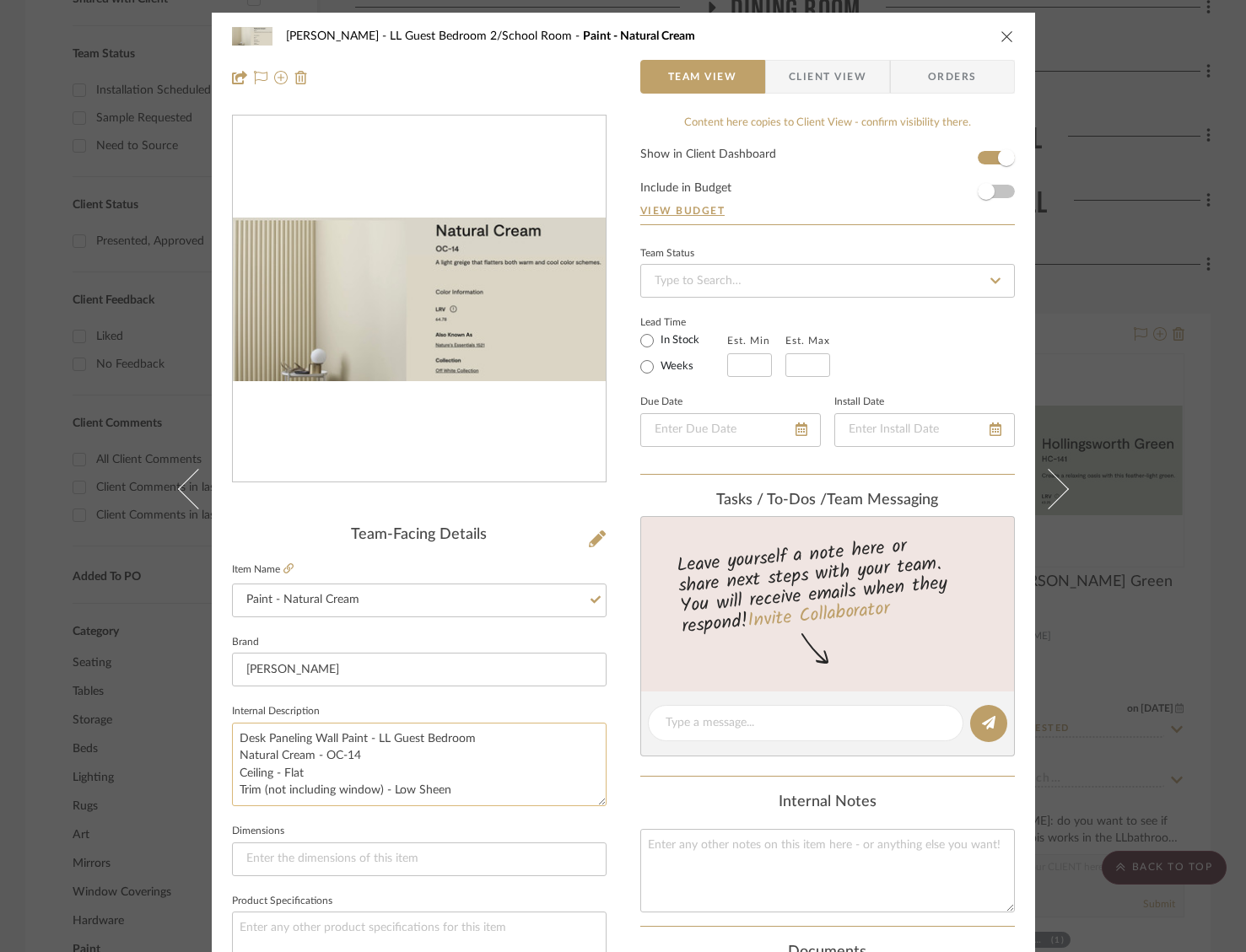 click on "Desk Paneling Wall Paint - LL Guest Bedroom
Natural Cream - OC-14
Ceiling - Flat
Trim (not including window) - Low Sheen" 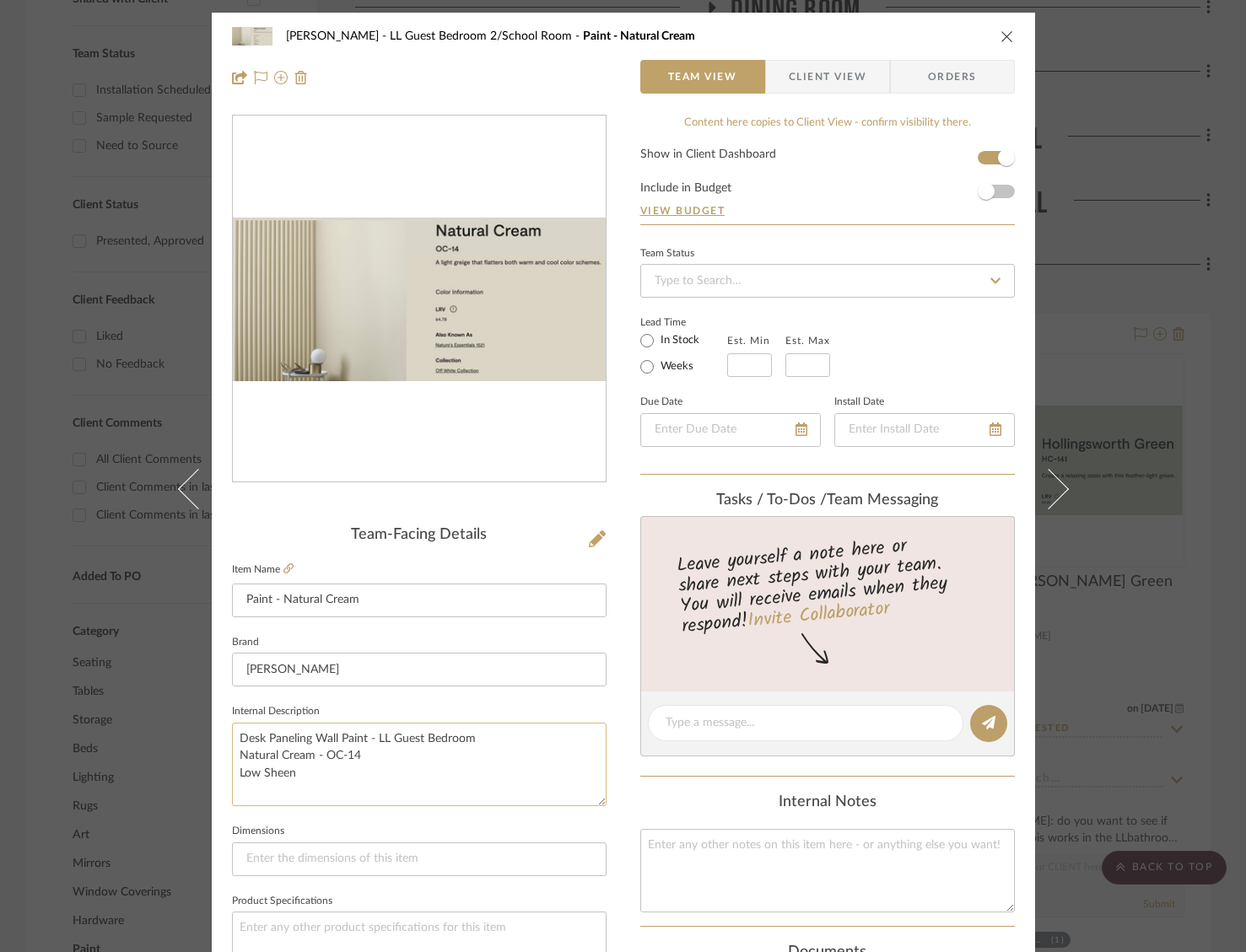 click on "Desk Paneling Wall Paint - LL Guest Bedroom
Natural Cream - OC-14
Low Sheen" 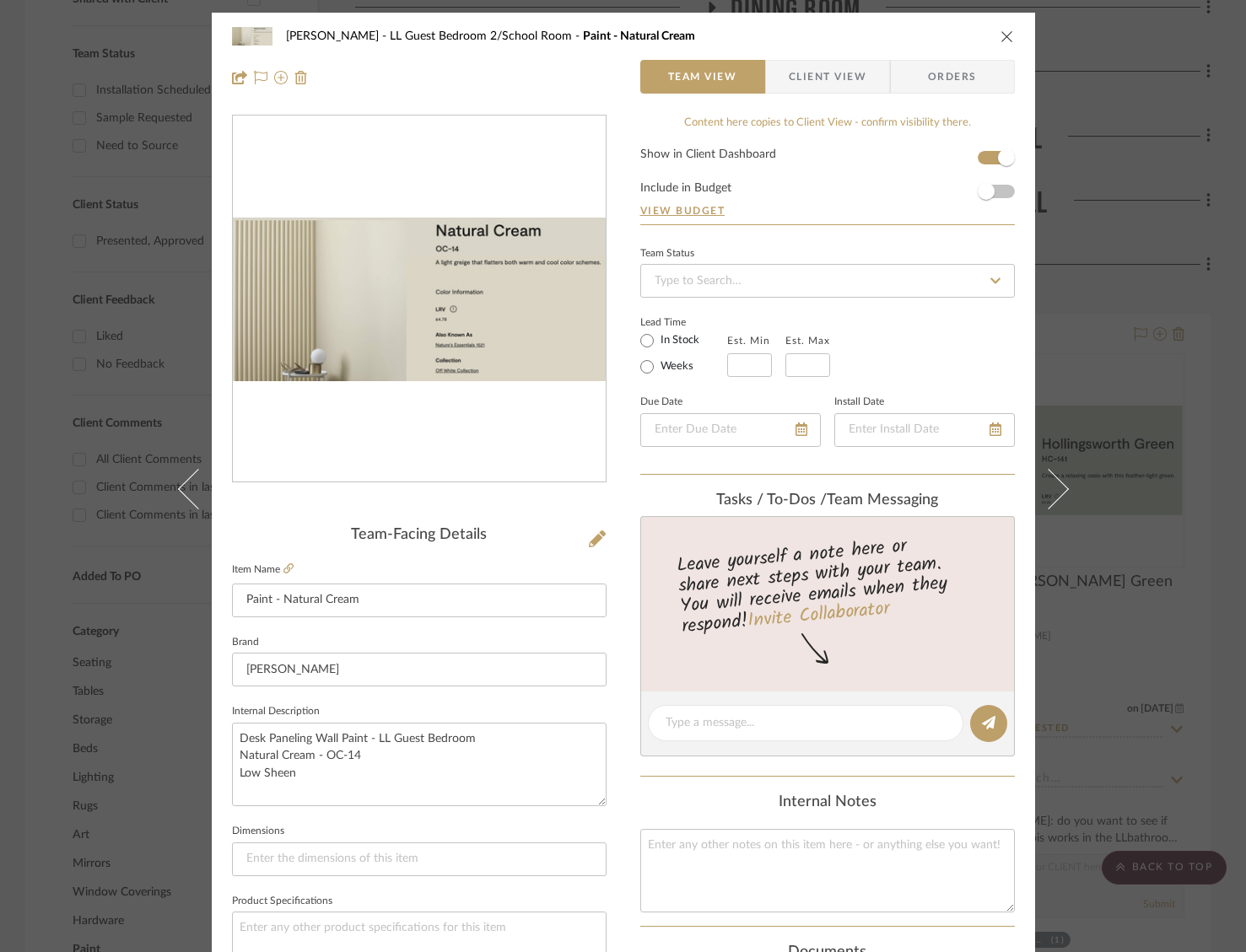 click on "[PERSON_NAME] LL Guest Bedroom 2/School Room Paint - Natural Cream Team View Client View Orders" at bounding box center (623, 56) 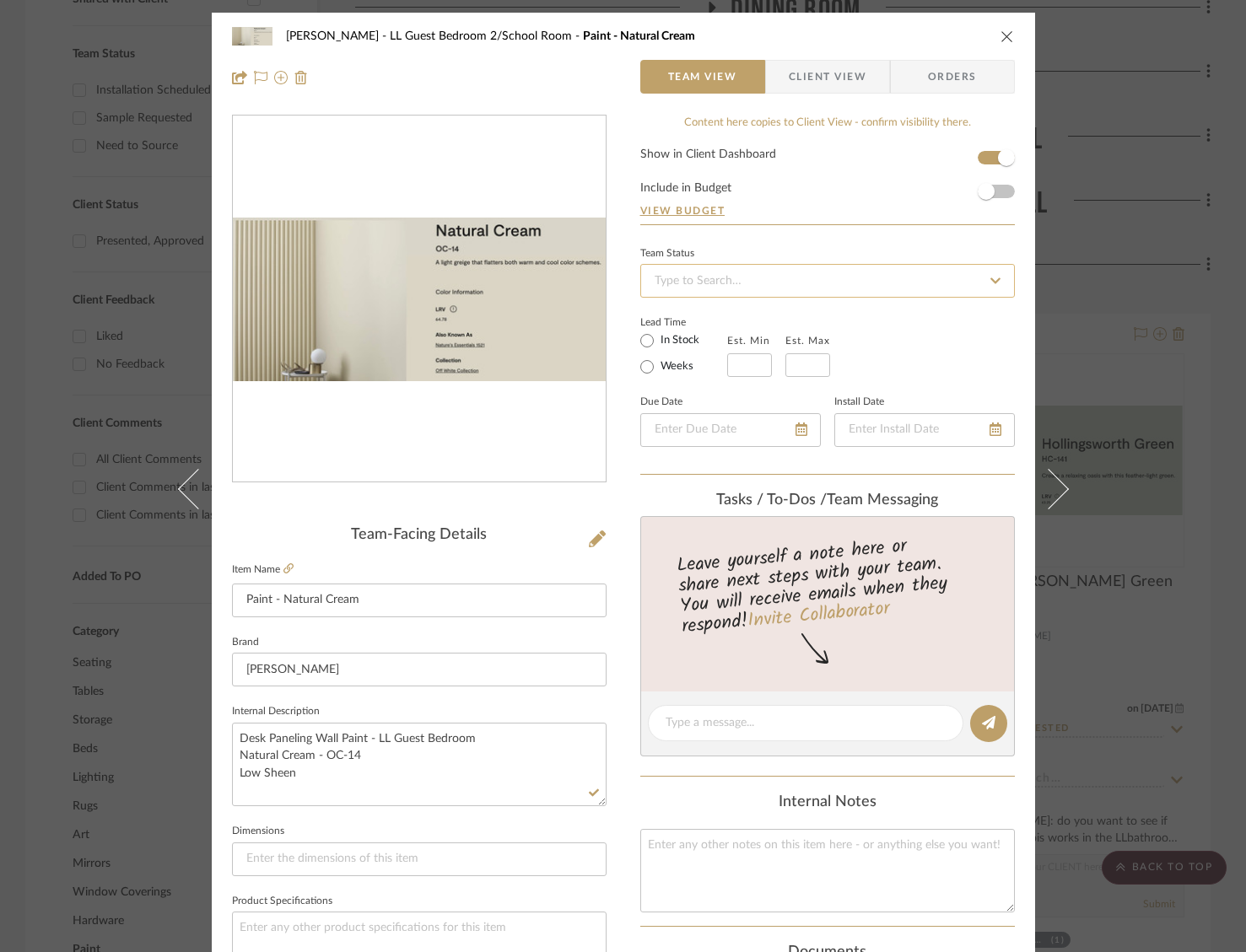 click 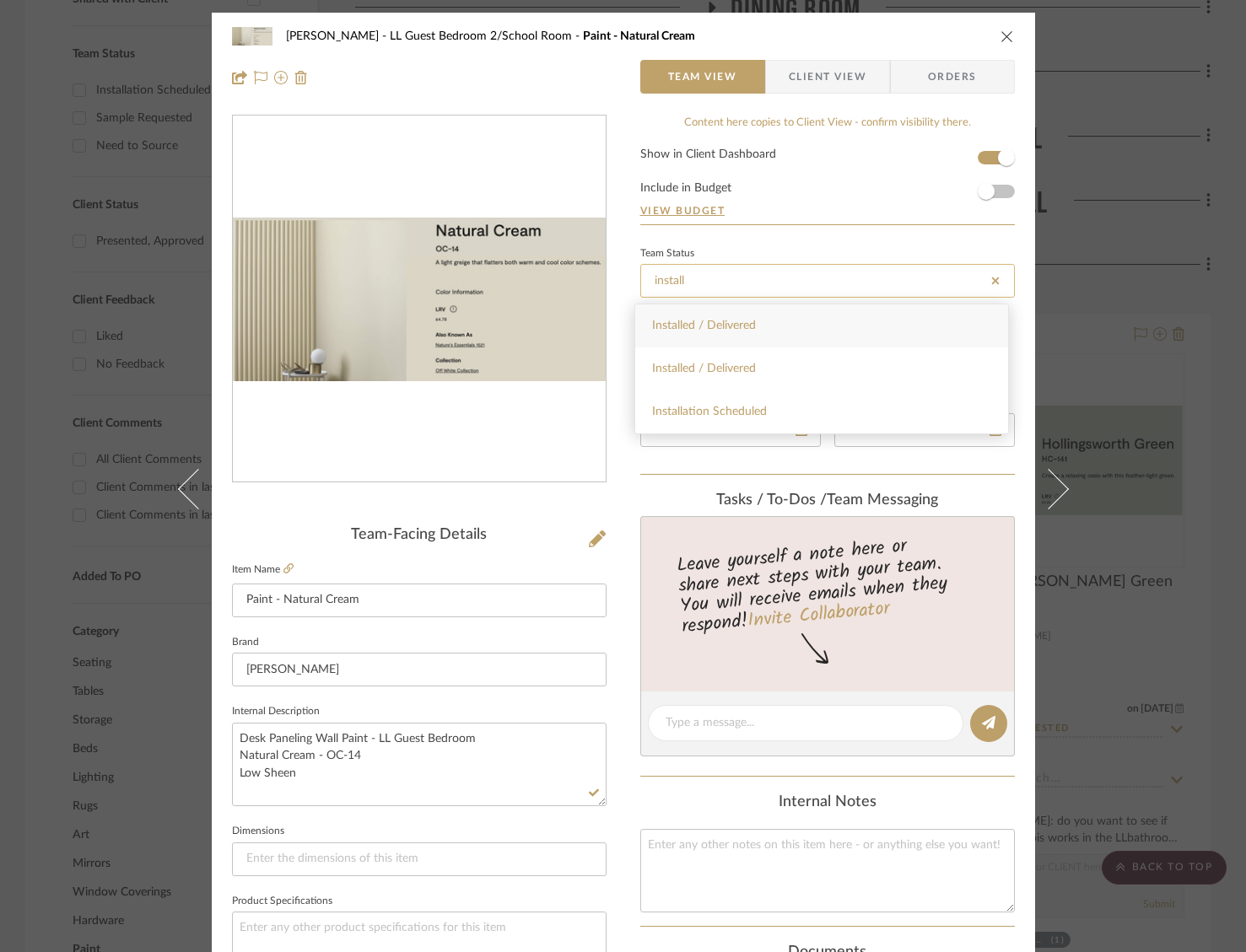 drag, startPoint x: 766, startPoint y: 411, endPoint x: 817, endPoint y: 291, distance: 130.38788 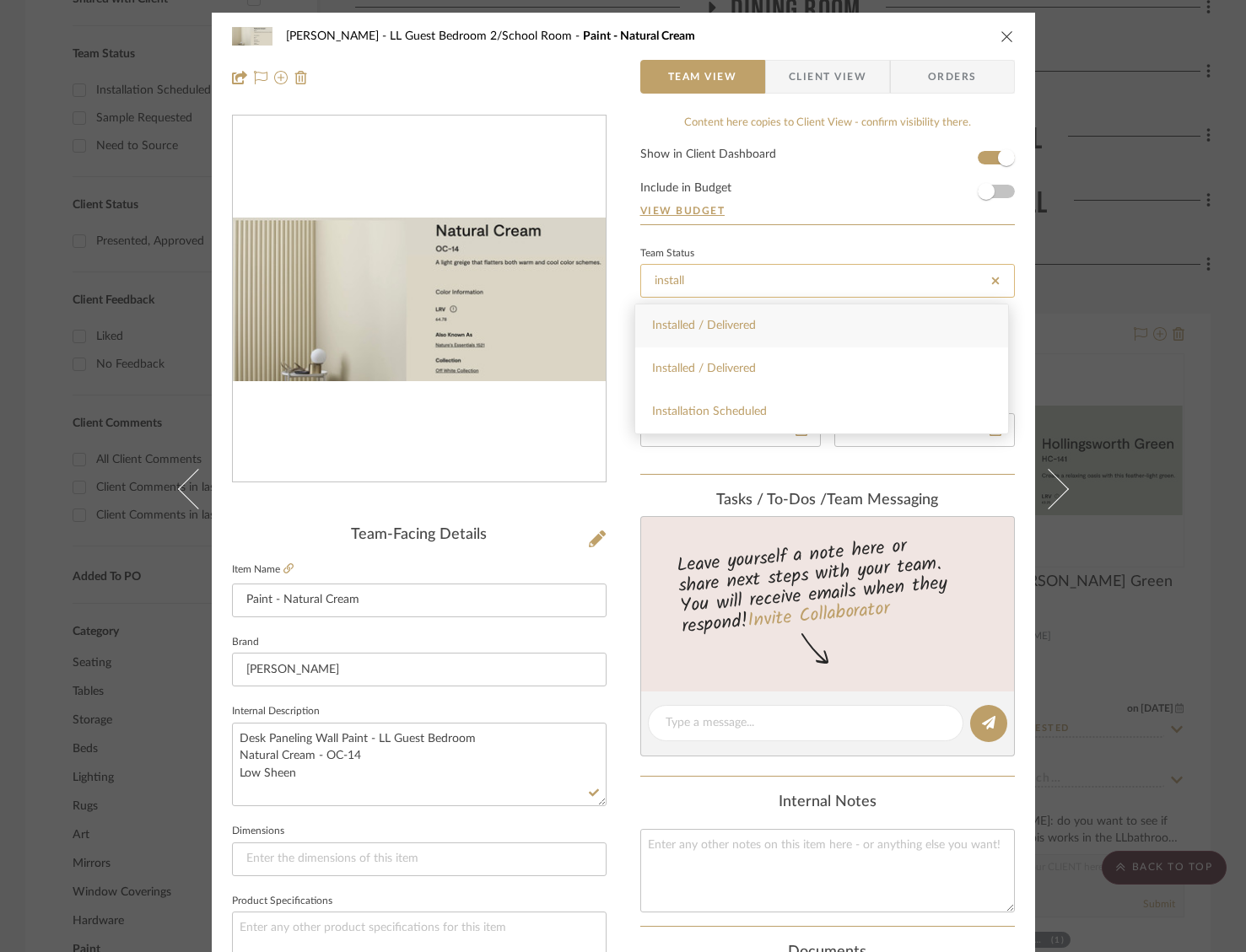 click on "Installation Scheduled" at bounding box center [822, 411] 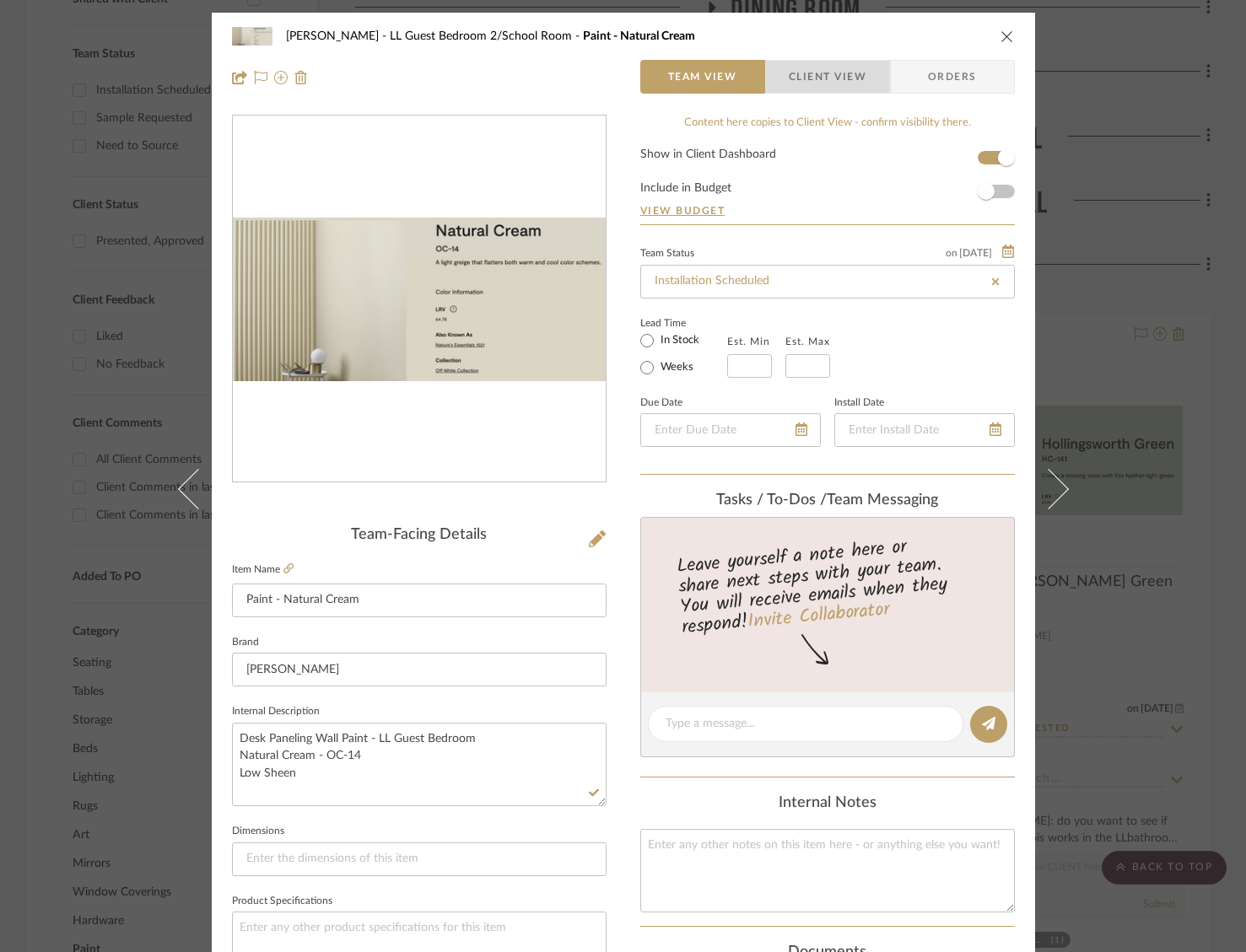 drag, startPoint x: 828, startPoint y: 83, endPoint x: 812, endPoint y: 132, distance: 51.546096 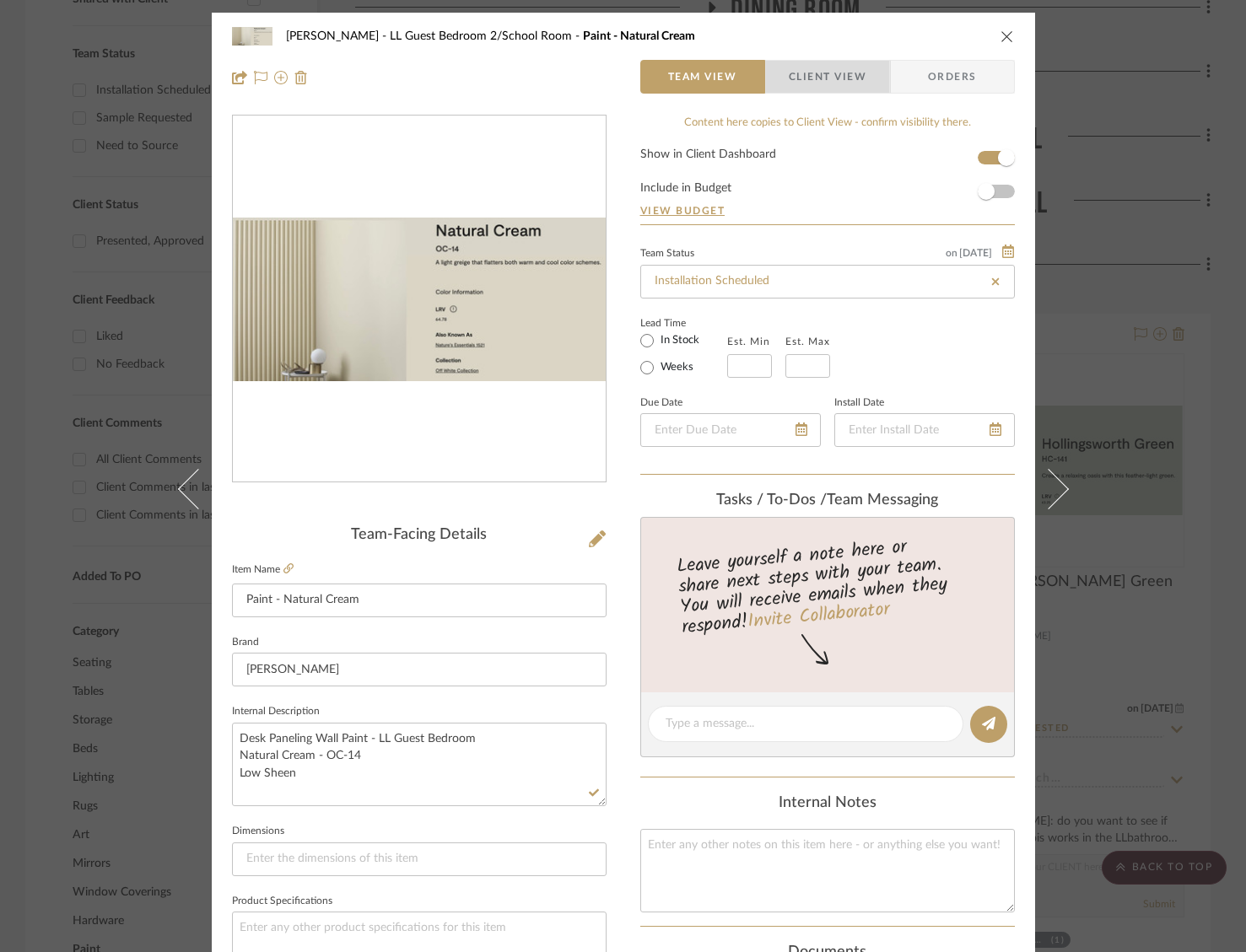 click on "Client View" at bounding box center (828, 77) 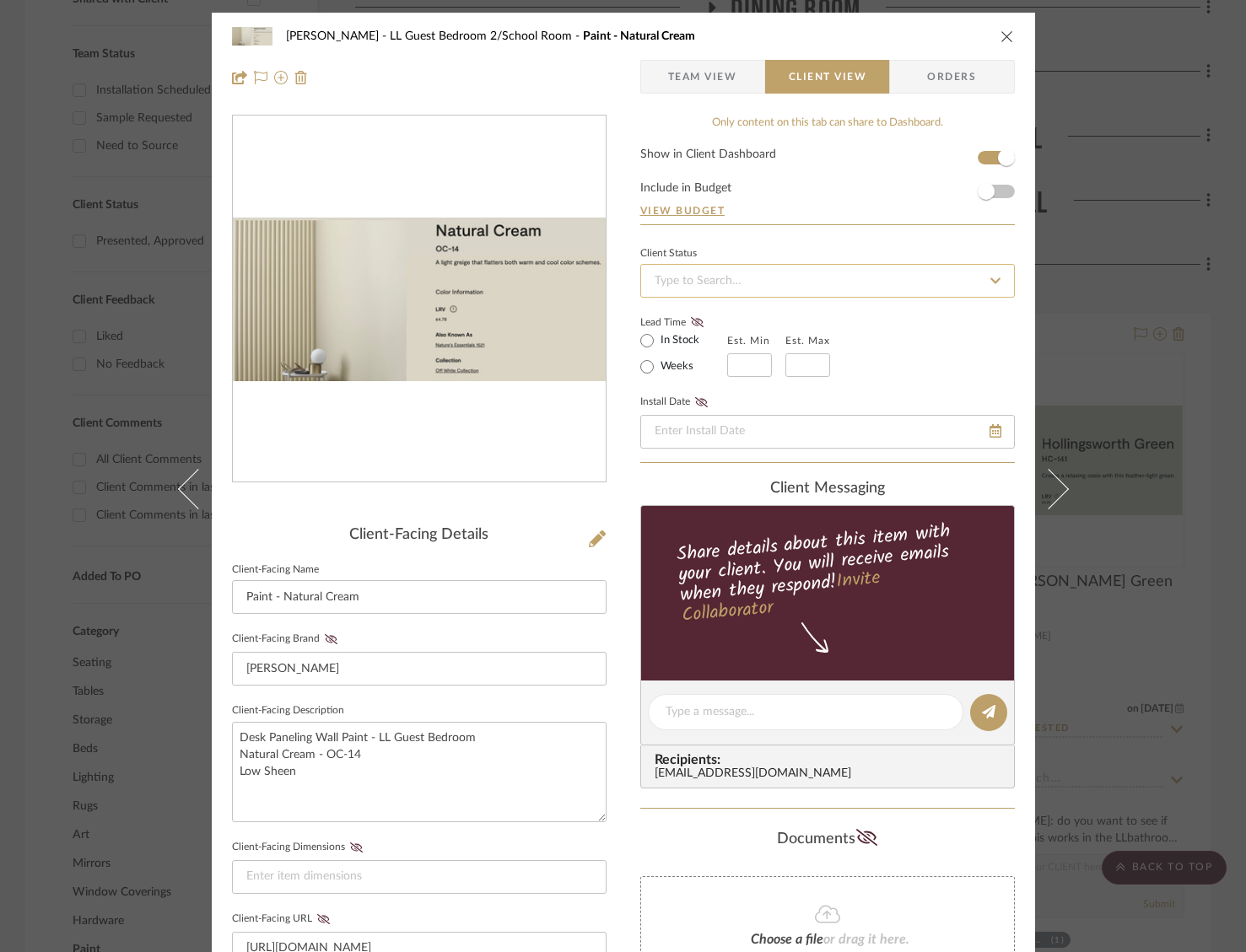 click 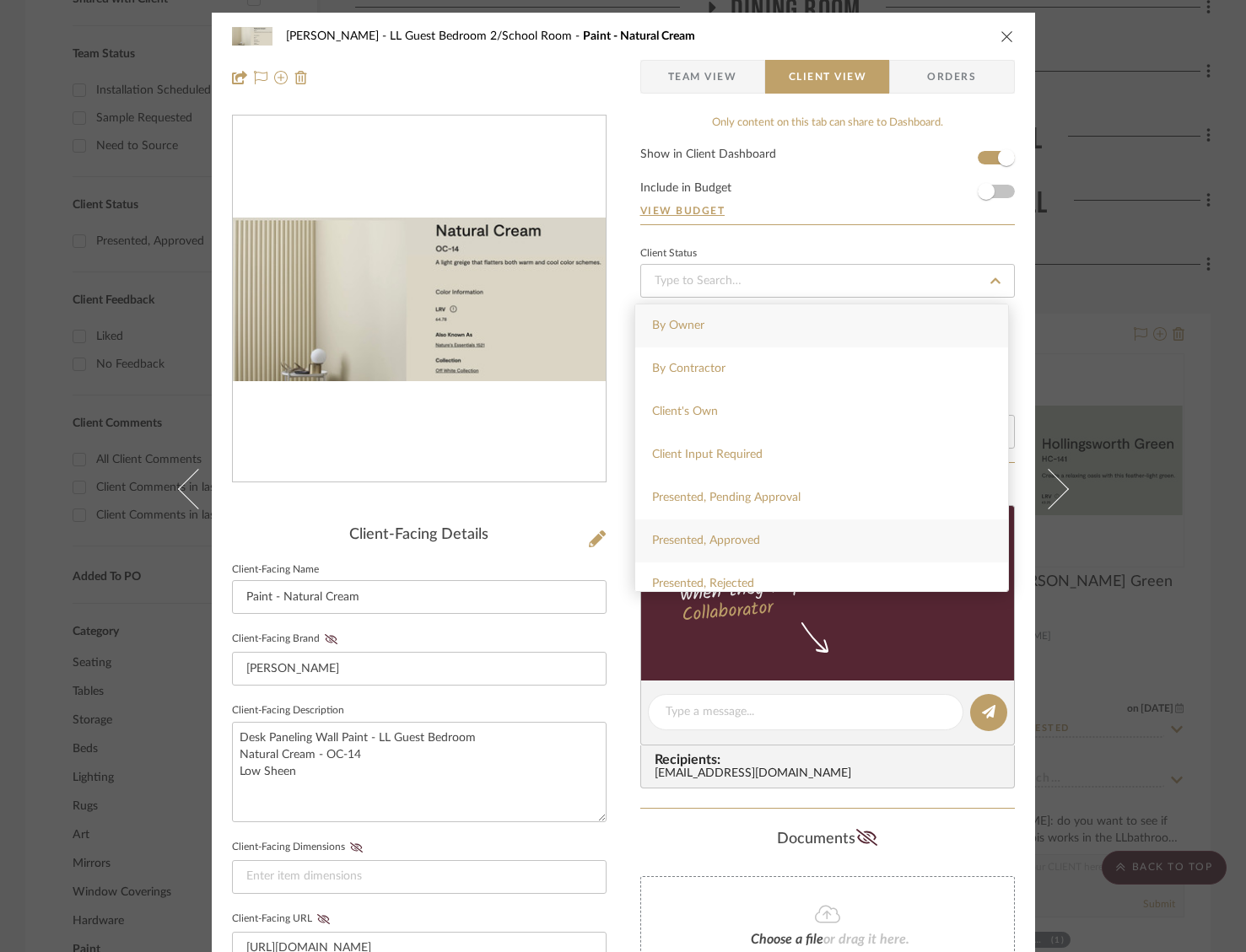 click on "Presented, Approved" at bounding box center [822, 541] 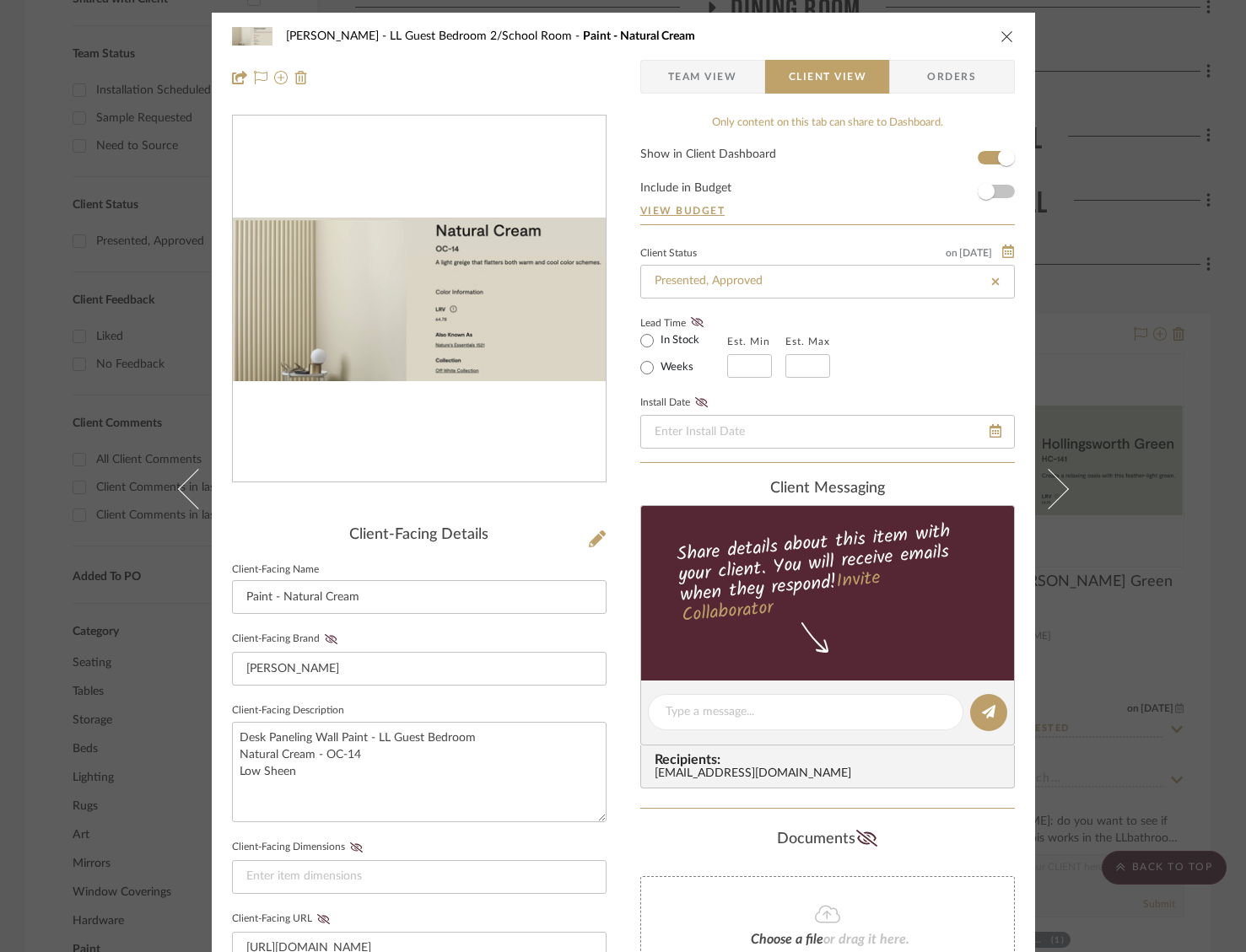 click on "Show in Client Dashboard   Include in Budget   View Budget" at bounding box center (828, 186) 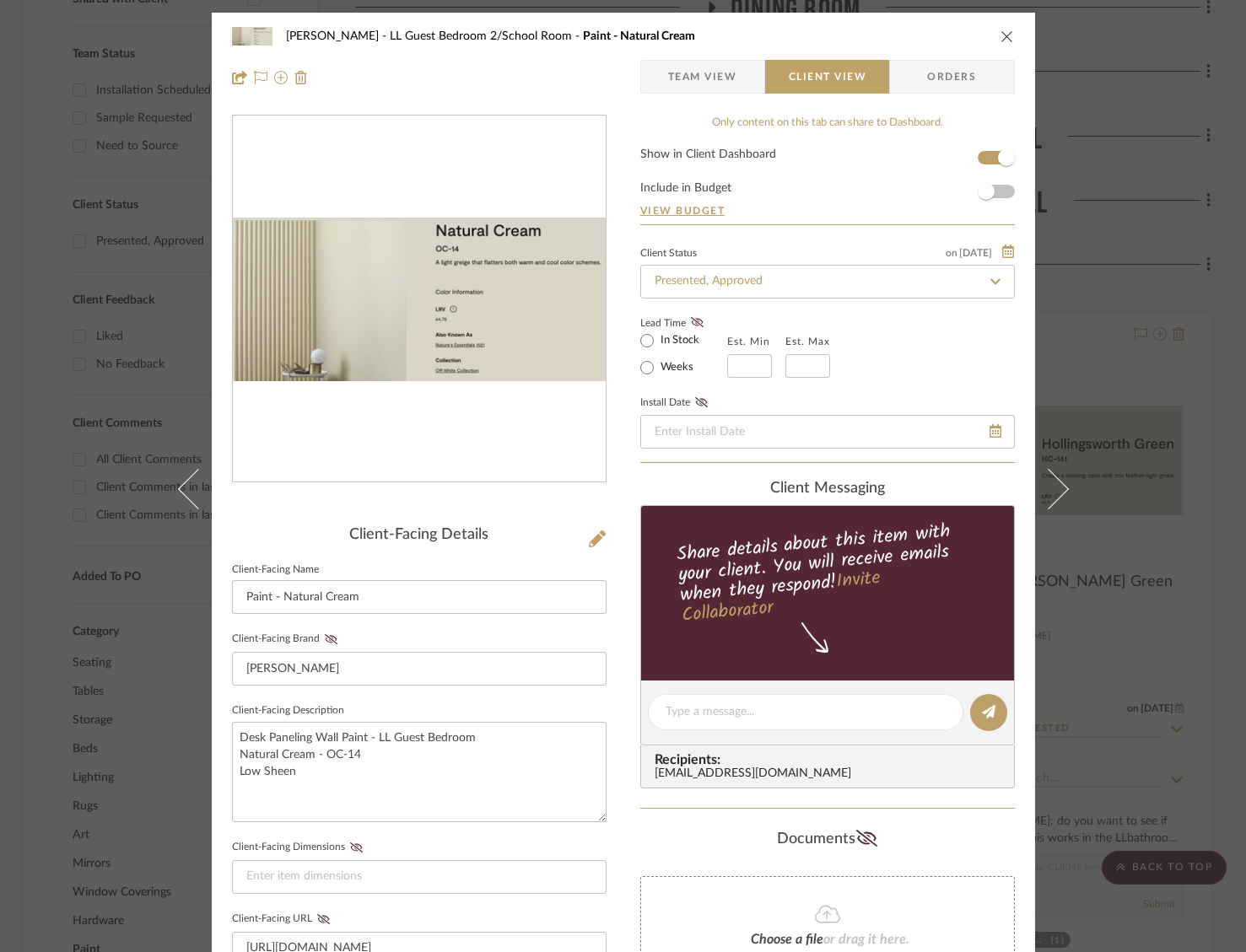 click at bounding box center (1007, 36) 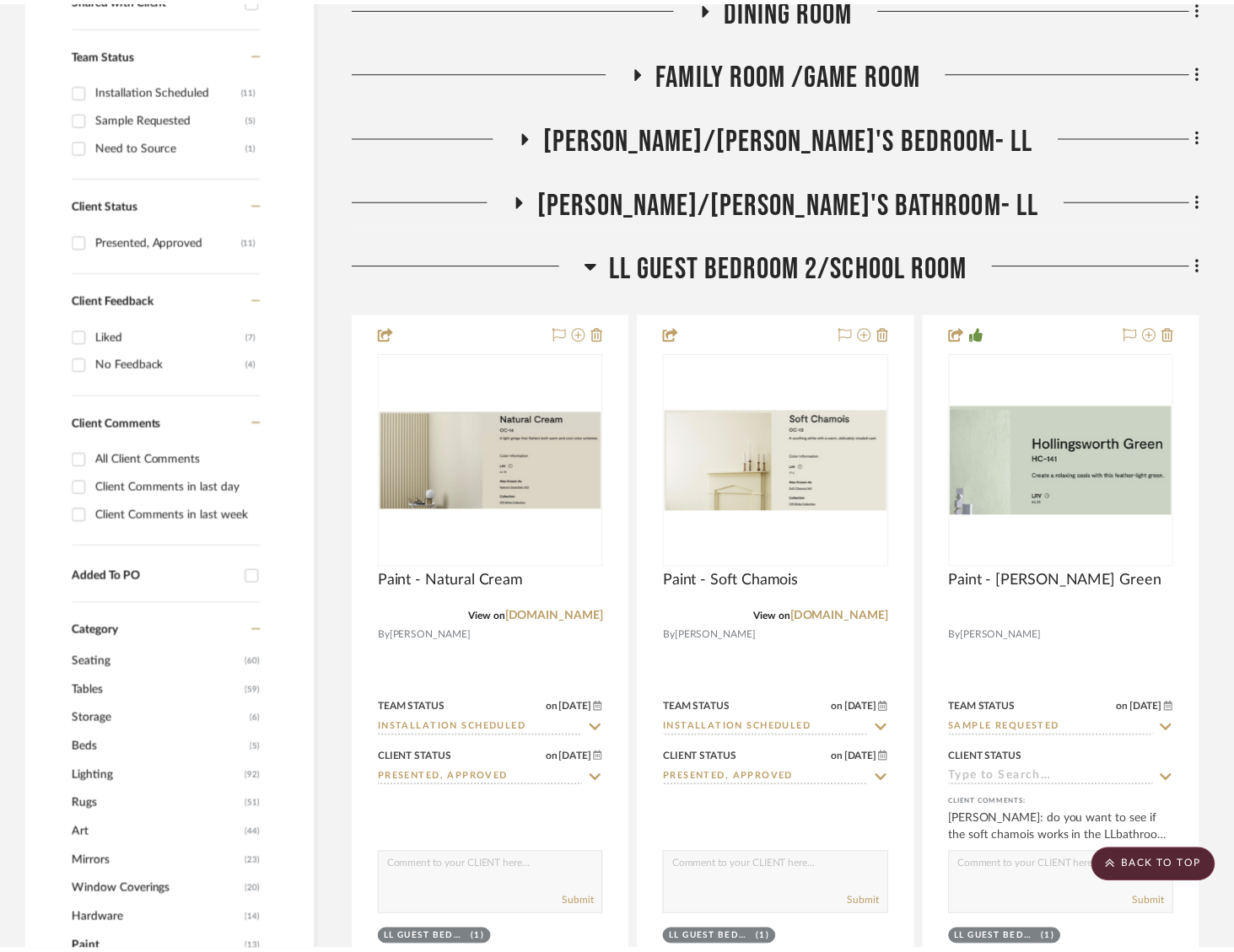 scroll, scrollTop: 740, scrollLeft: 0, axis: vertical 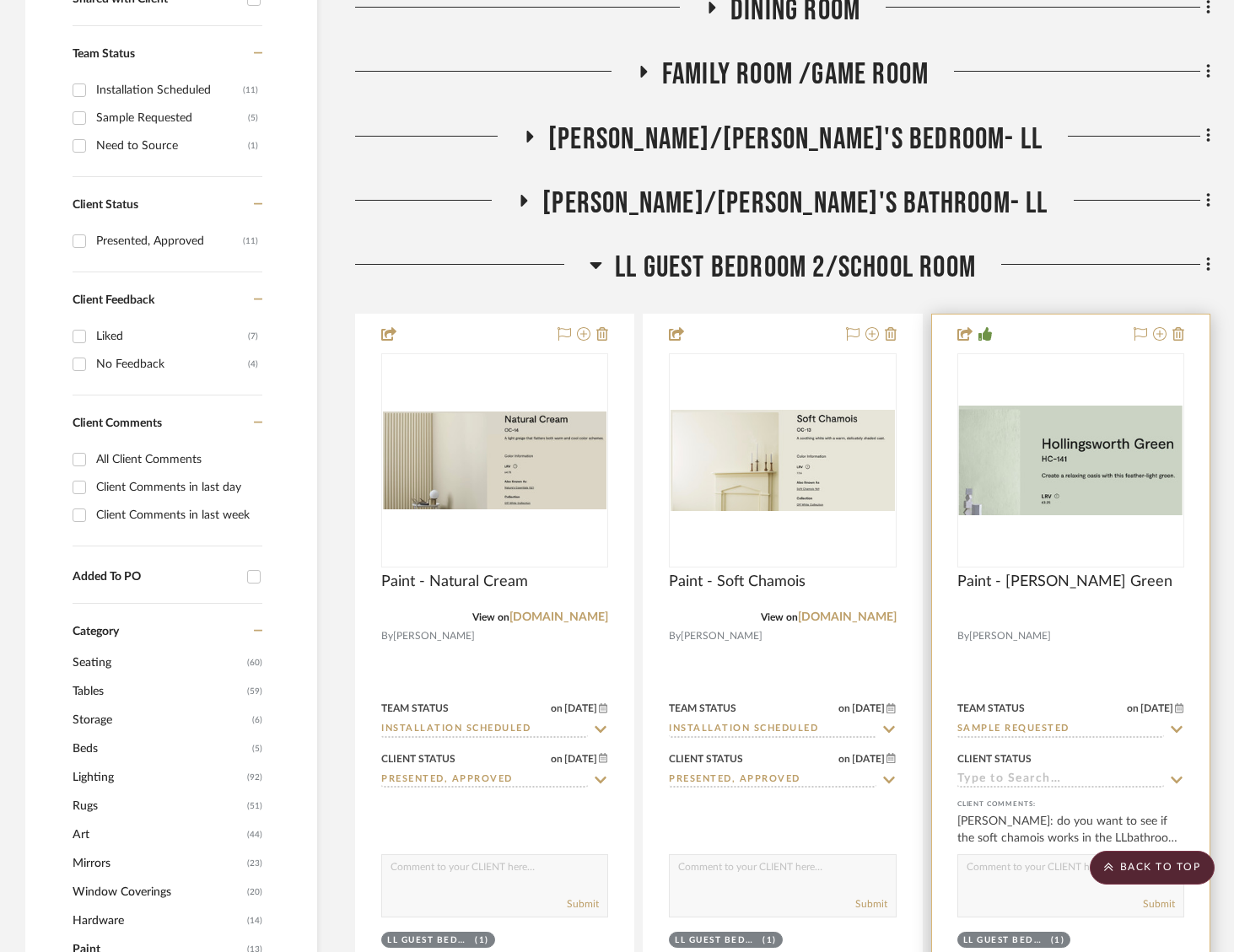 click on "Sample Requested" 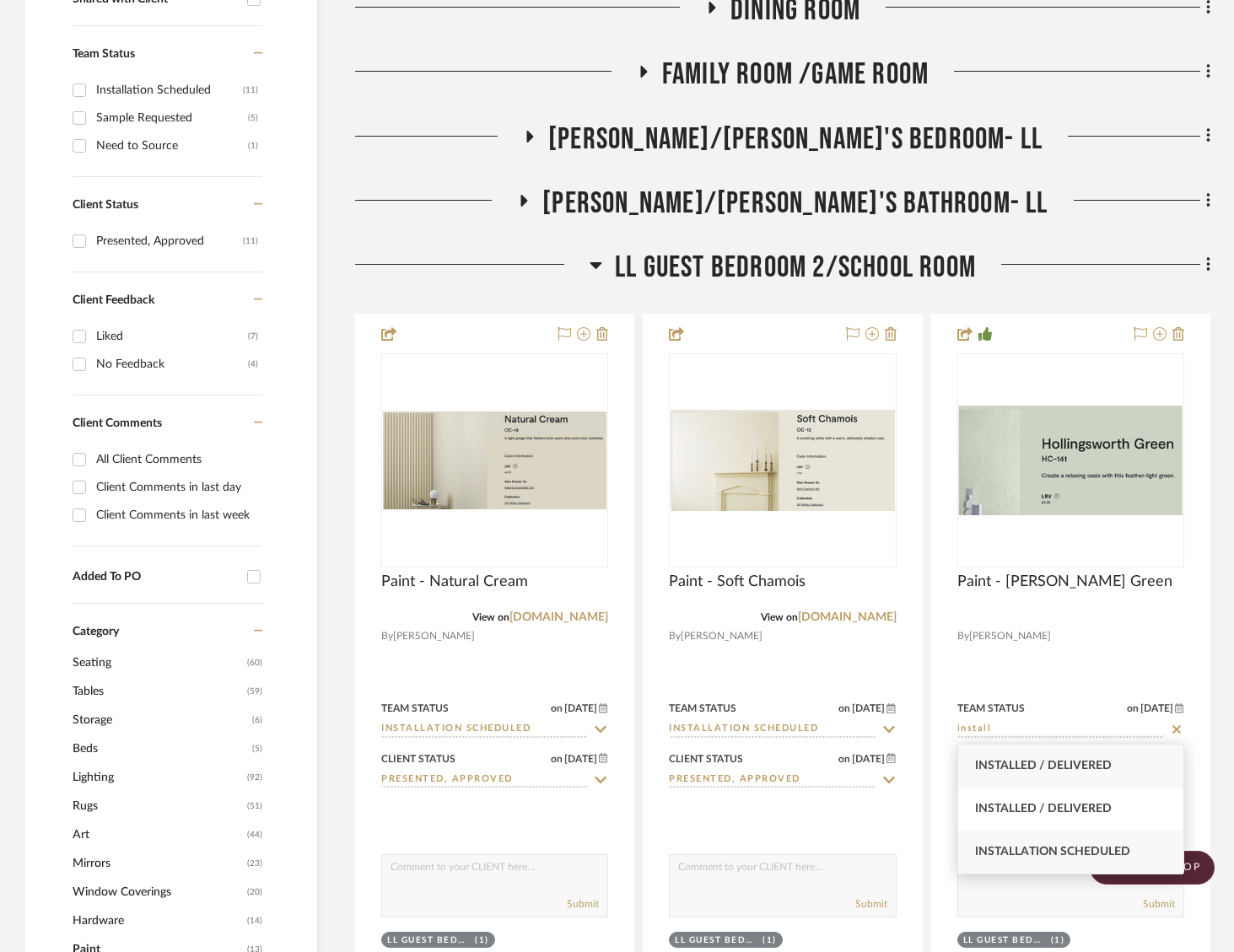 click on "Installation Scheduled" at bounding box center [1053, 852] 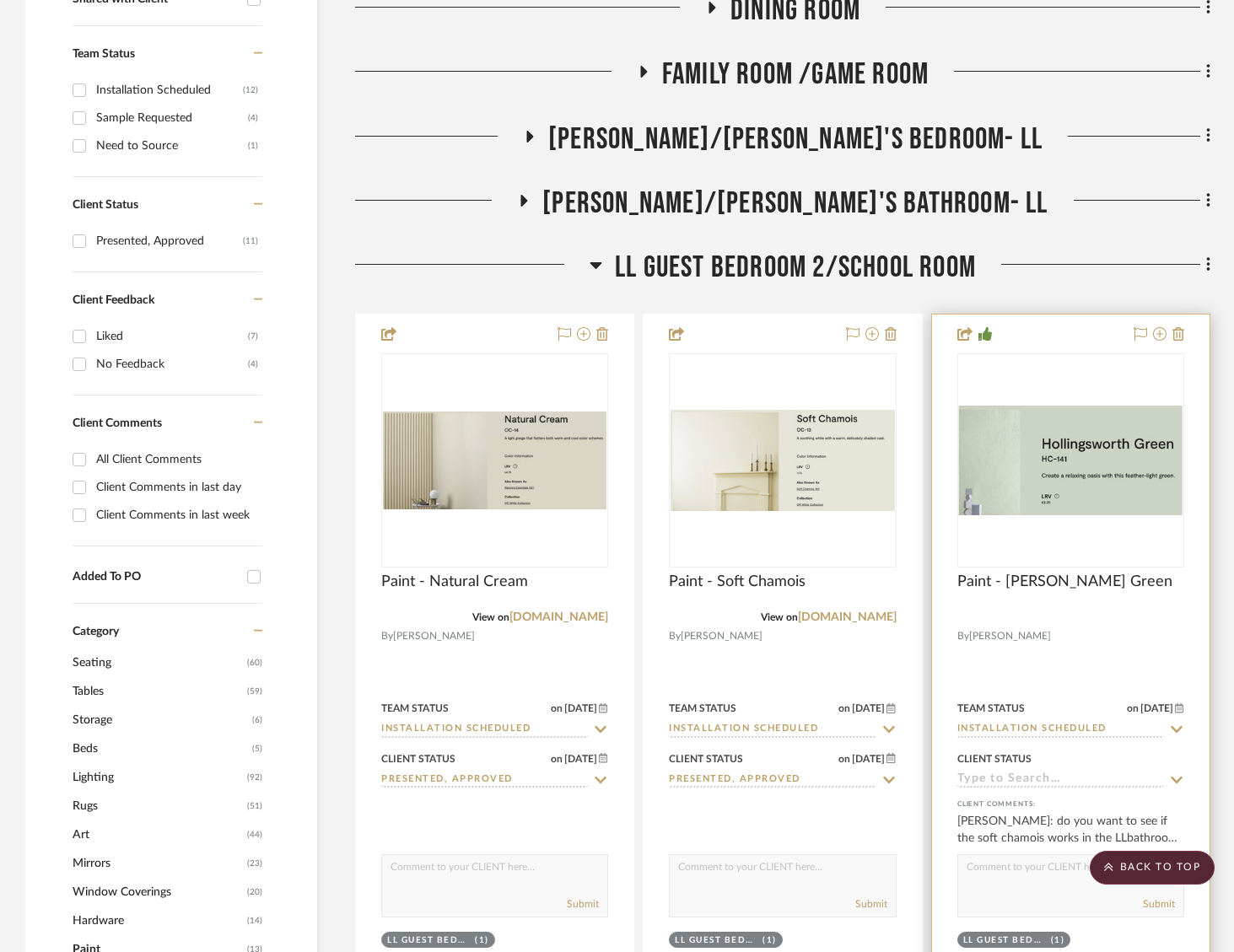 click 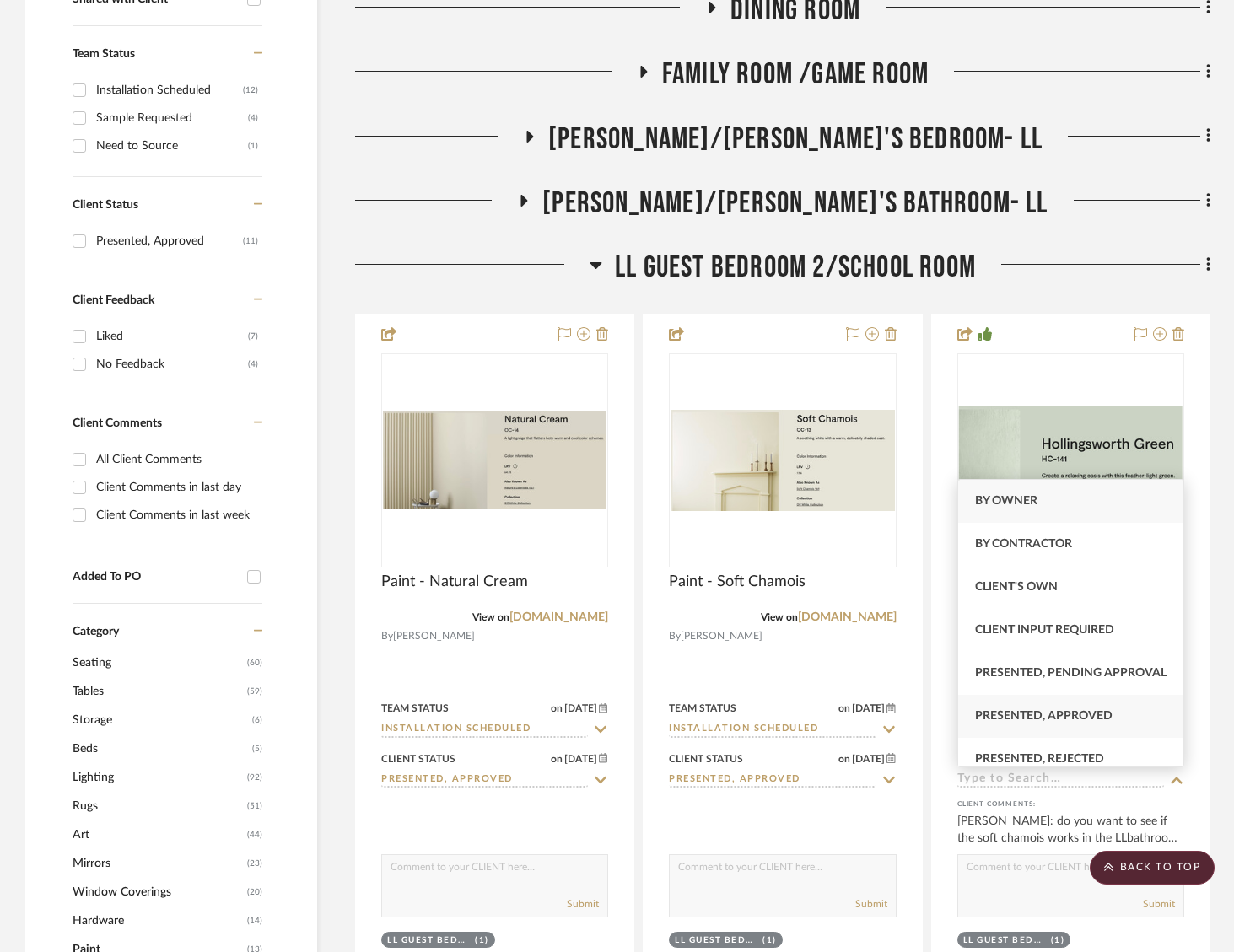 click on "Presented, Approved" at bounding box center [1070, 716] 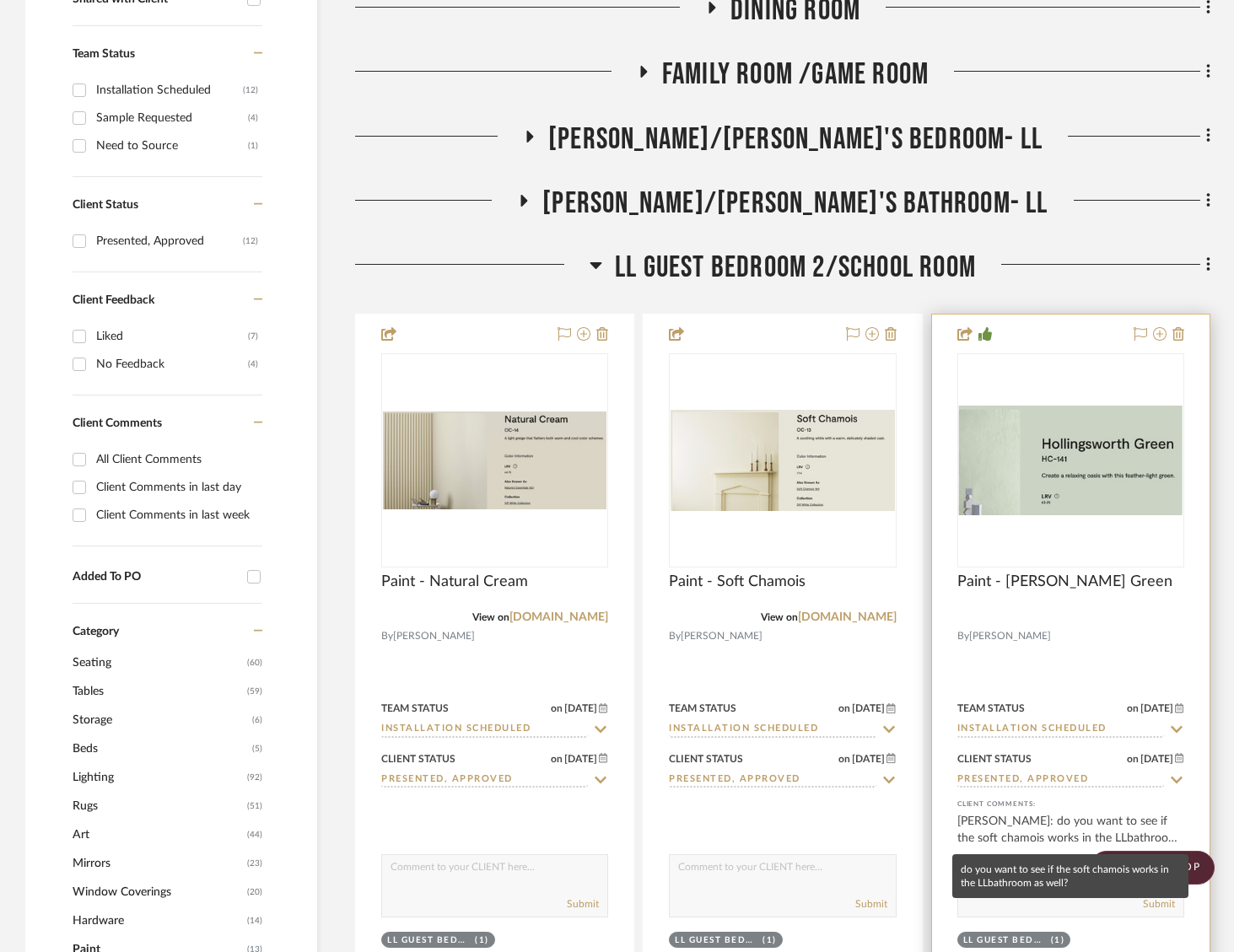 click on "[PERSON_NAME]: do you want to see if the soft chamois works in the LLbathroom as well?" at bounding box center (1070, 830) 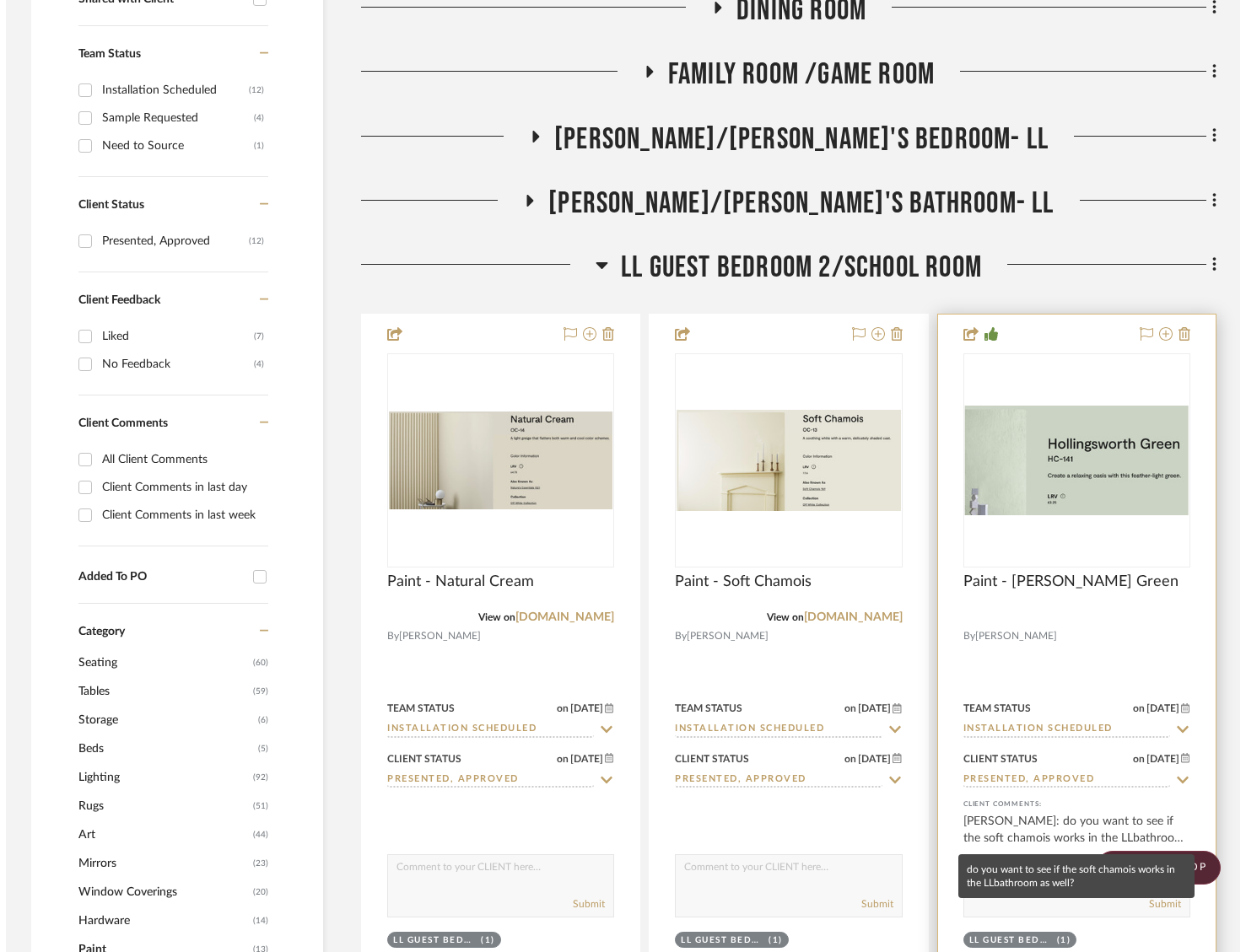 scroll, scrollTop: 0, scrollLeft: 0, axis: both 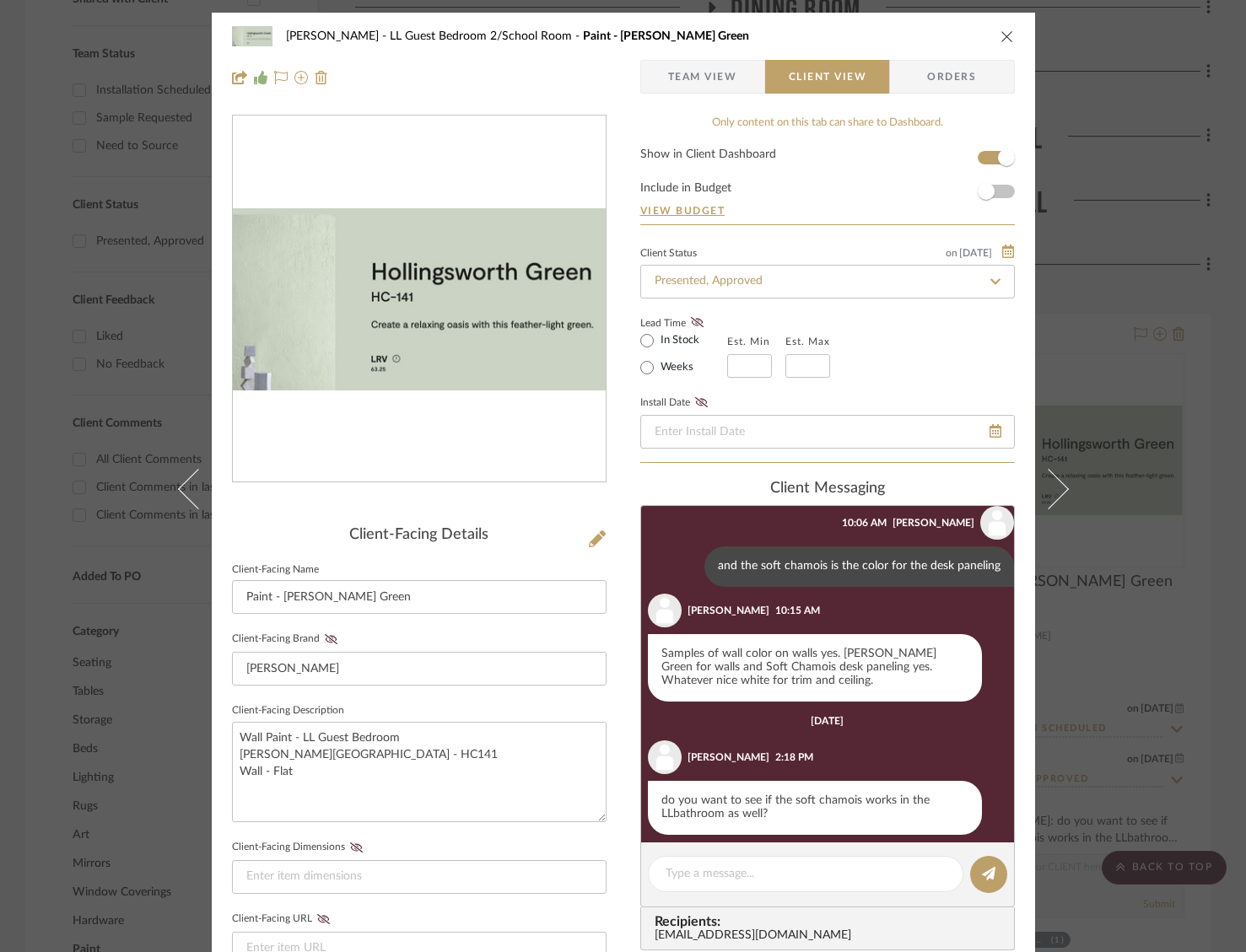 click at bounding box center [1007, 36] 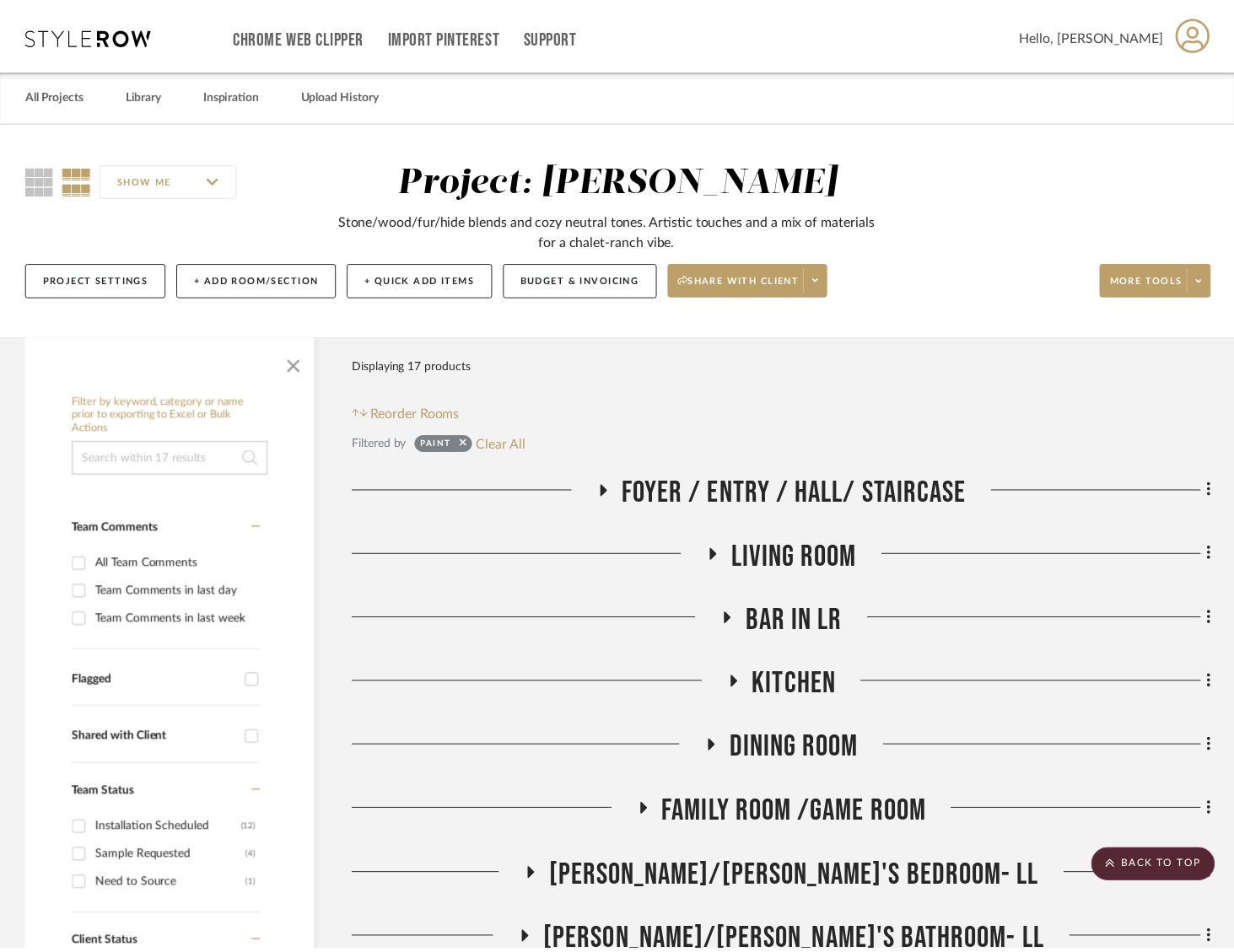 scroll, scrollTop: 740, scrollLeft: 0, axis: vertical 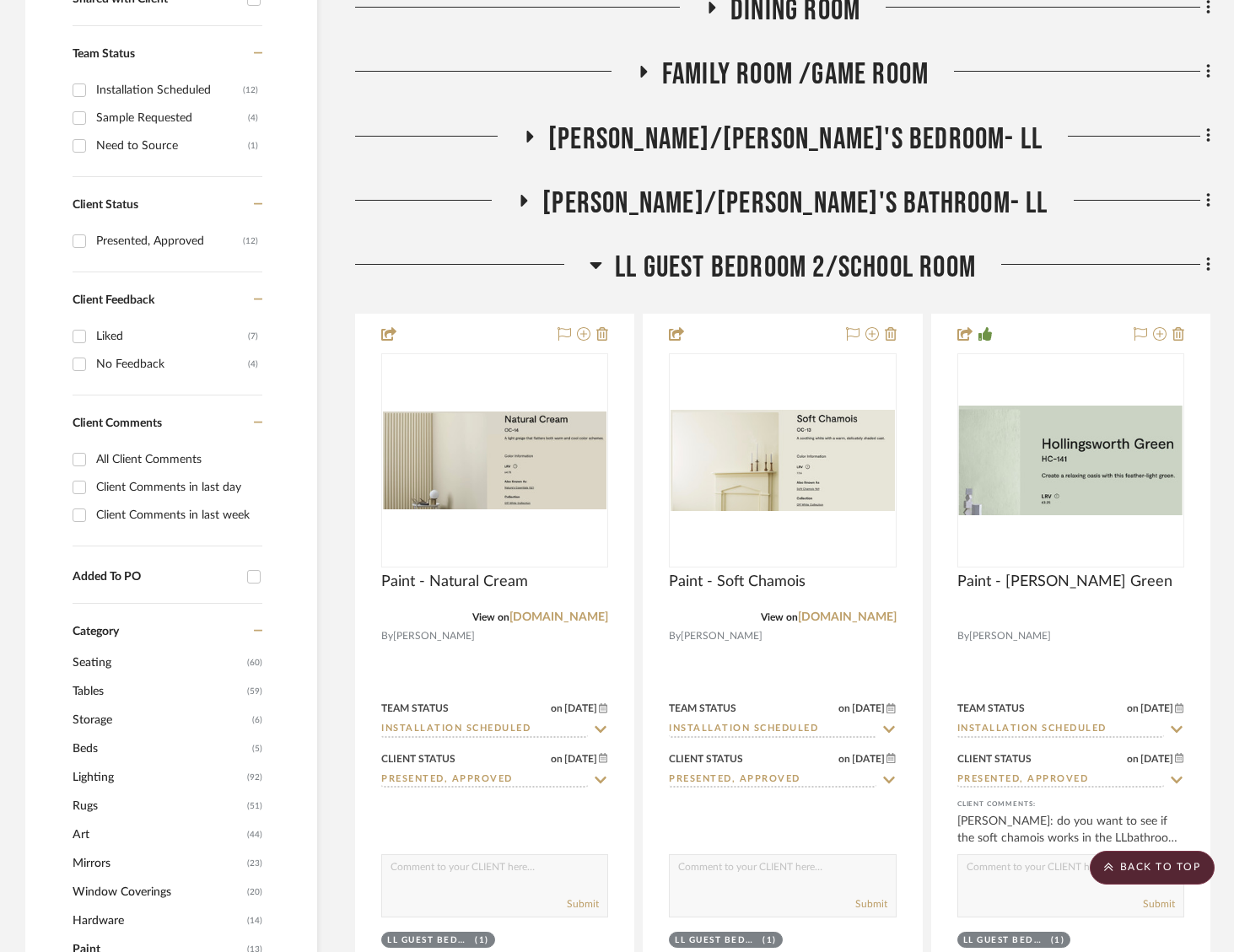 click on "LL Guest Bedroom 2/School Room" 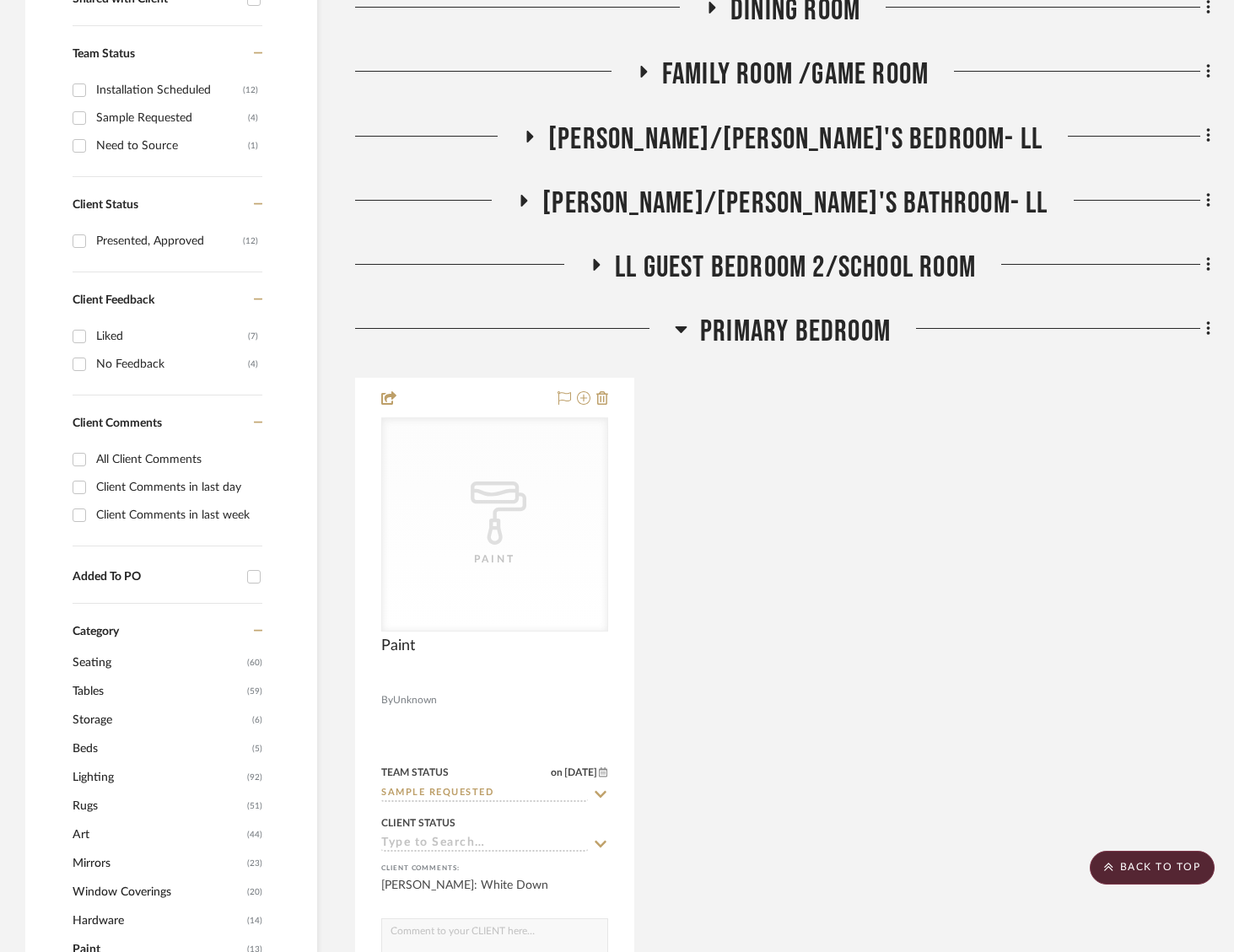 click 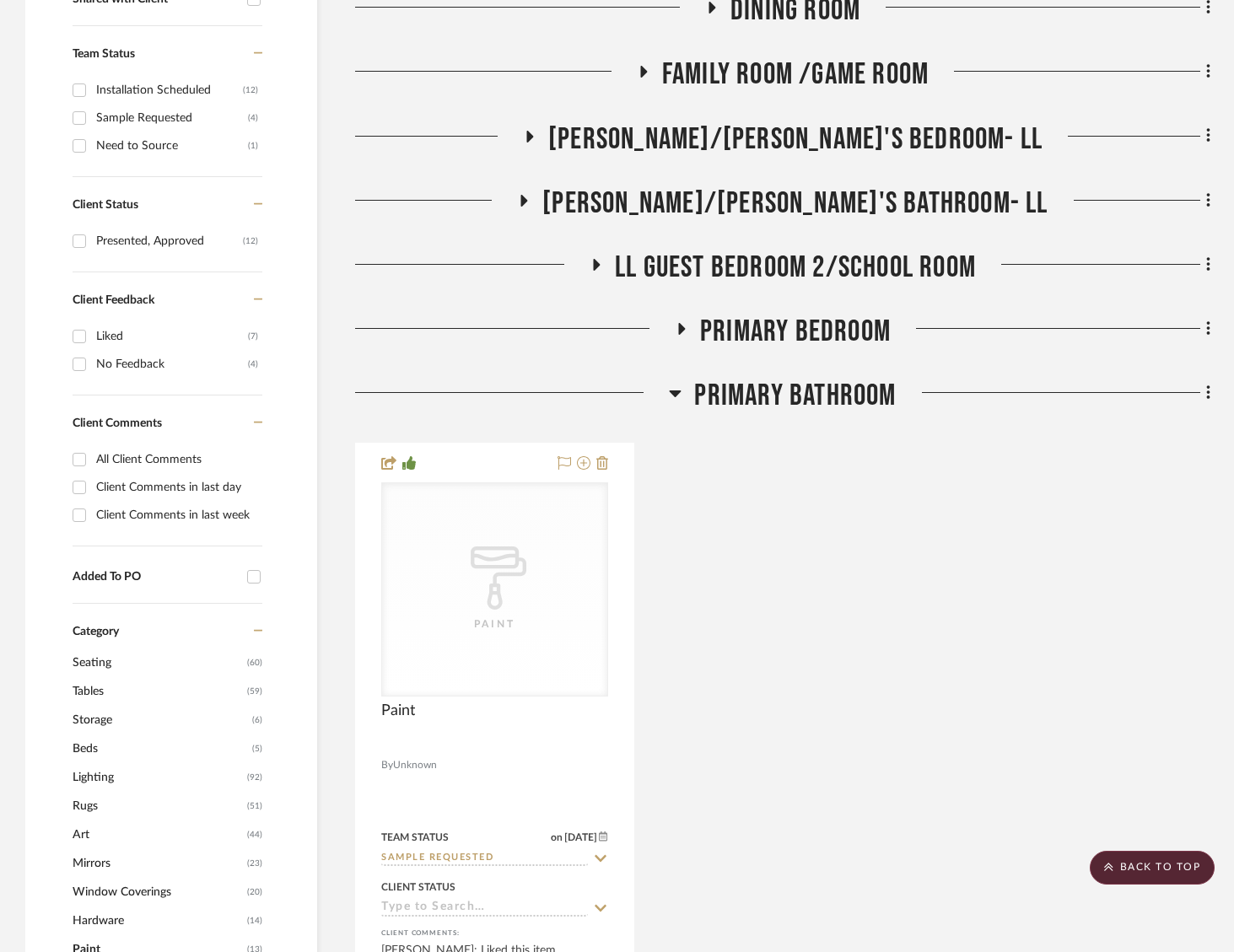click on "Primary Bathroom" 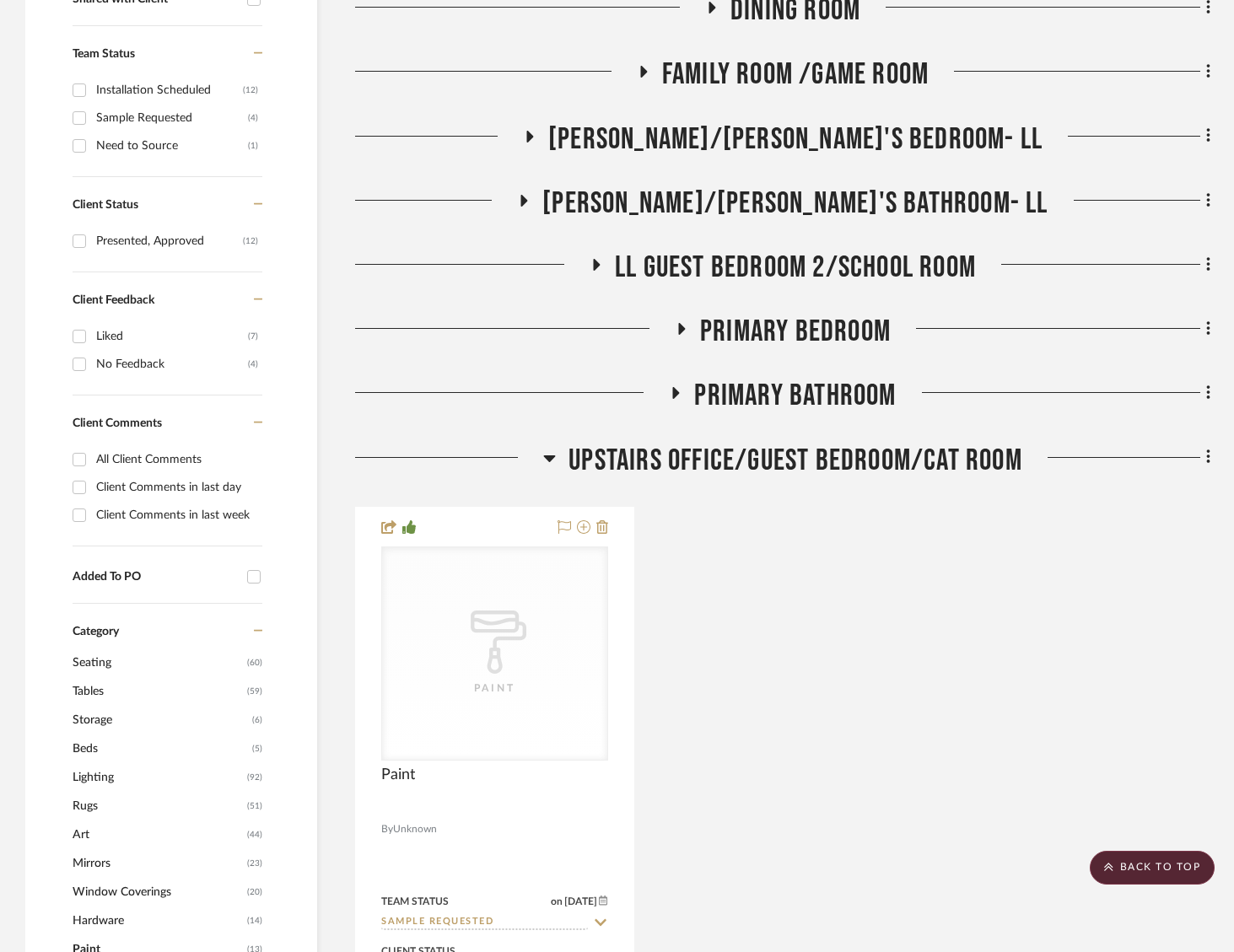 drag, startPoint x: 849, startPoint y: 459, endPoint x: 852, endPoint y: 477, distance: 18.24829 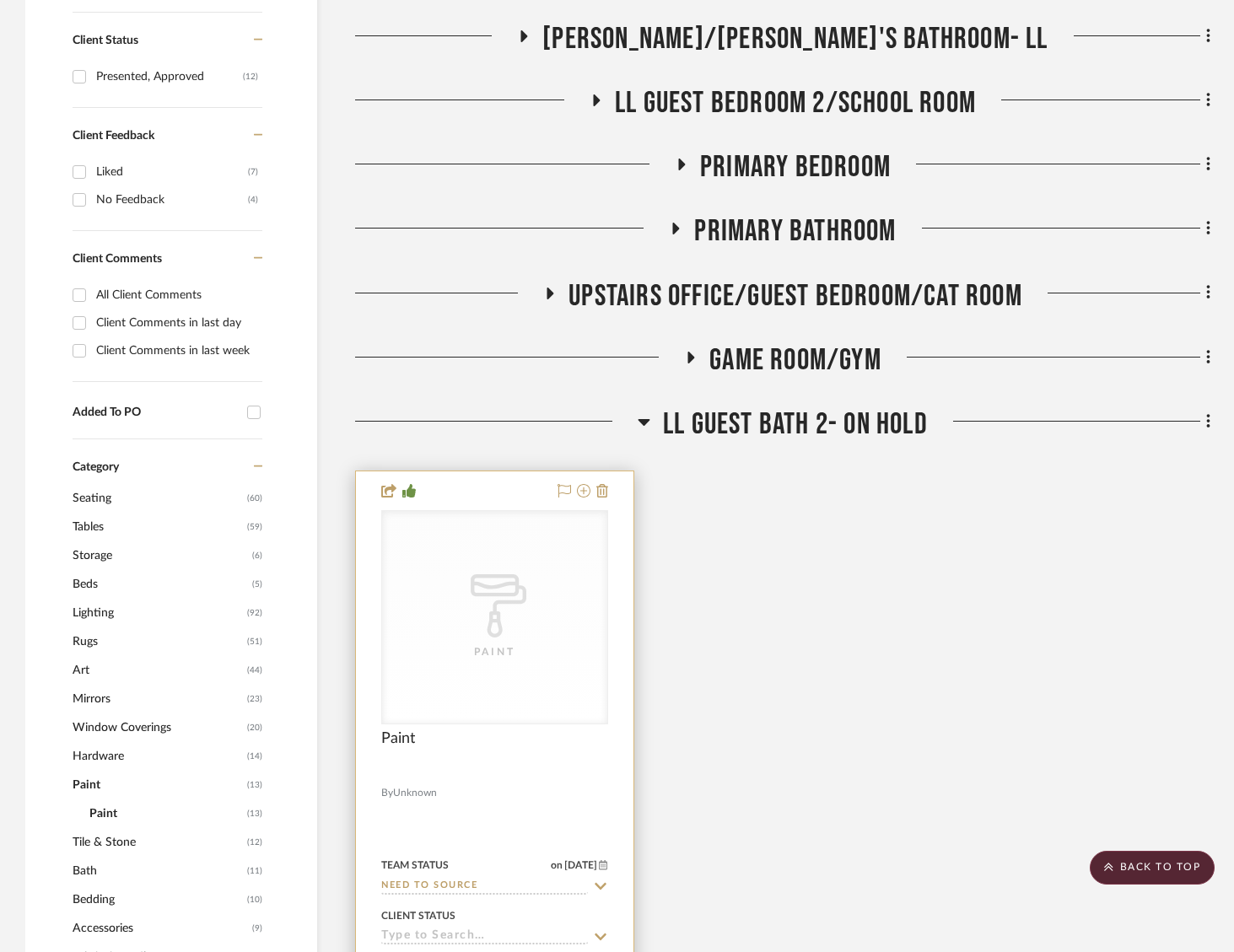 scroll, scrollTop: 911, scrollLeft: 0, axis: vertical 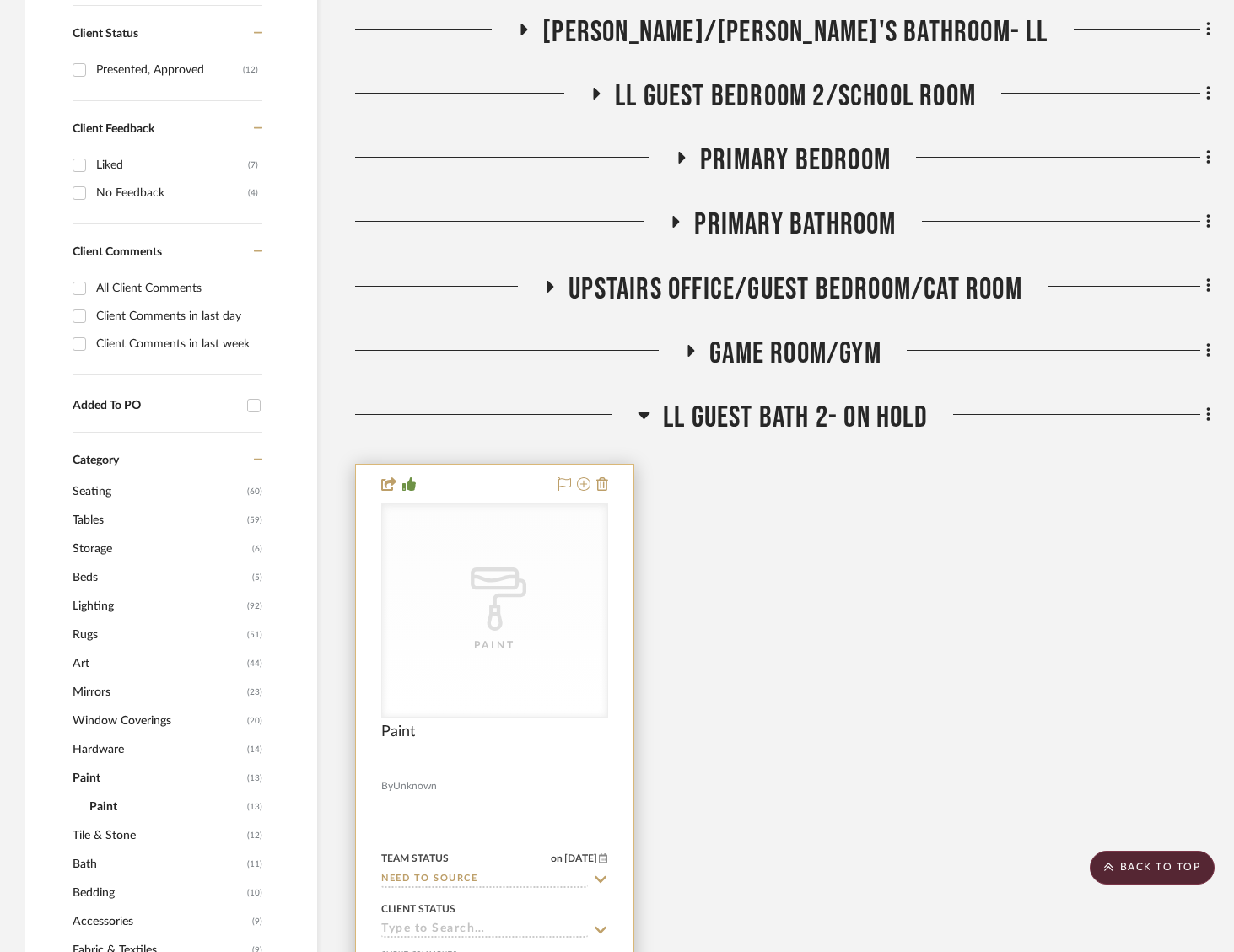 click on "Paint" at bounding box center [495, 645] 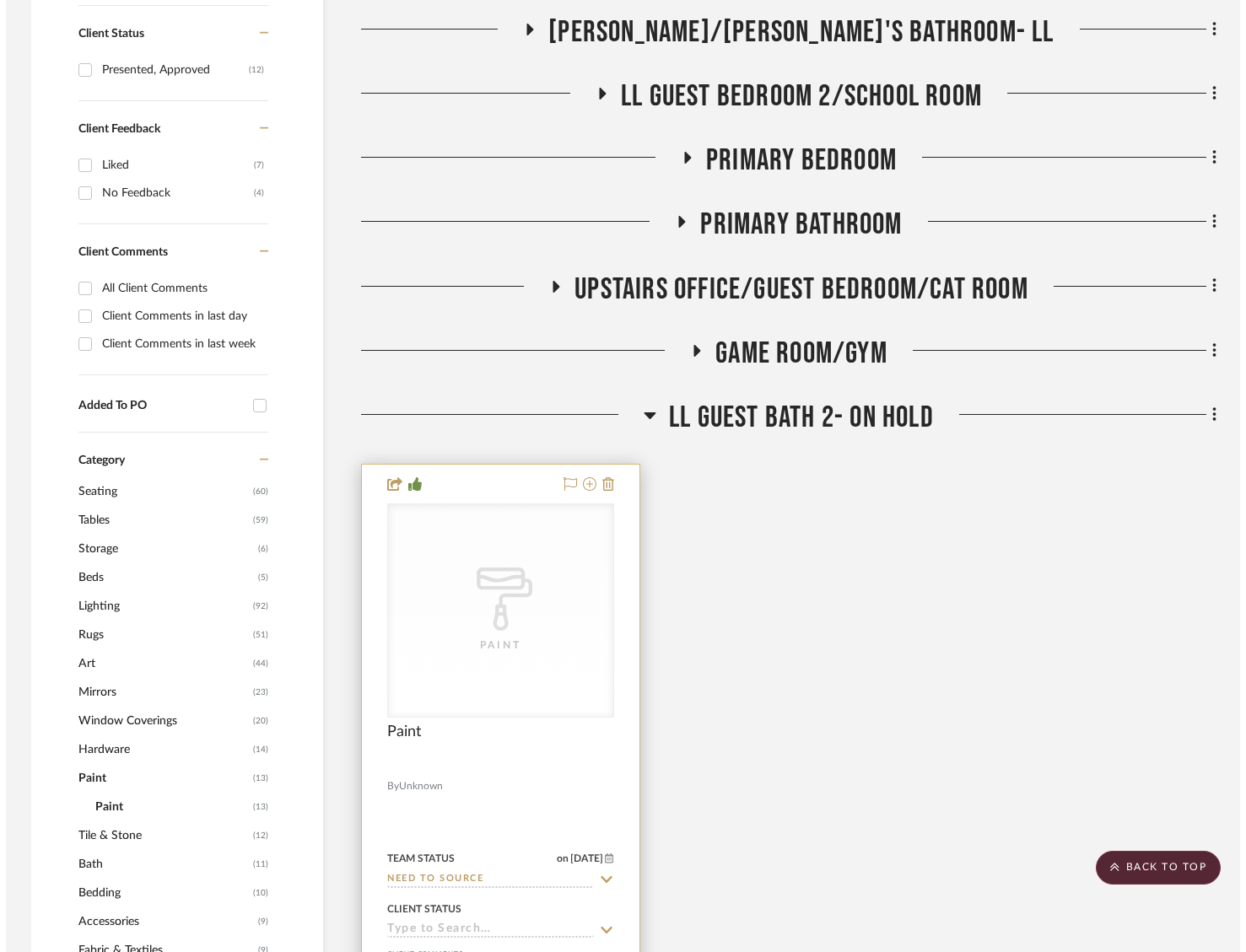 scroll, scrollTop: 0, scrollLeft: 0, axis: both 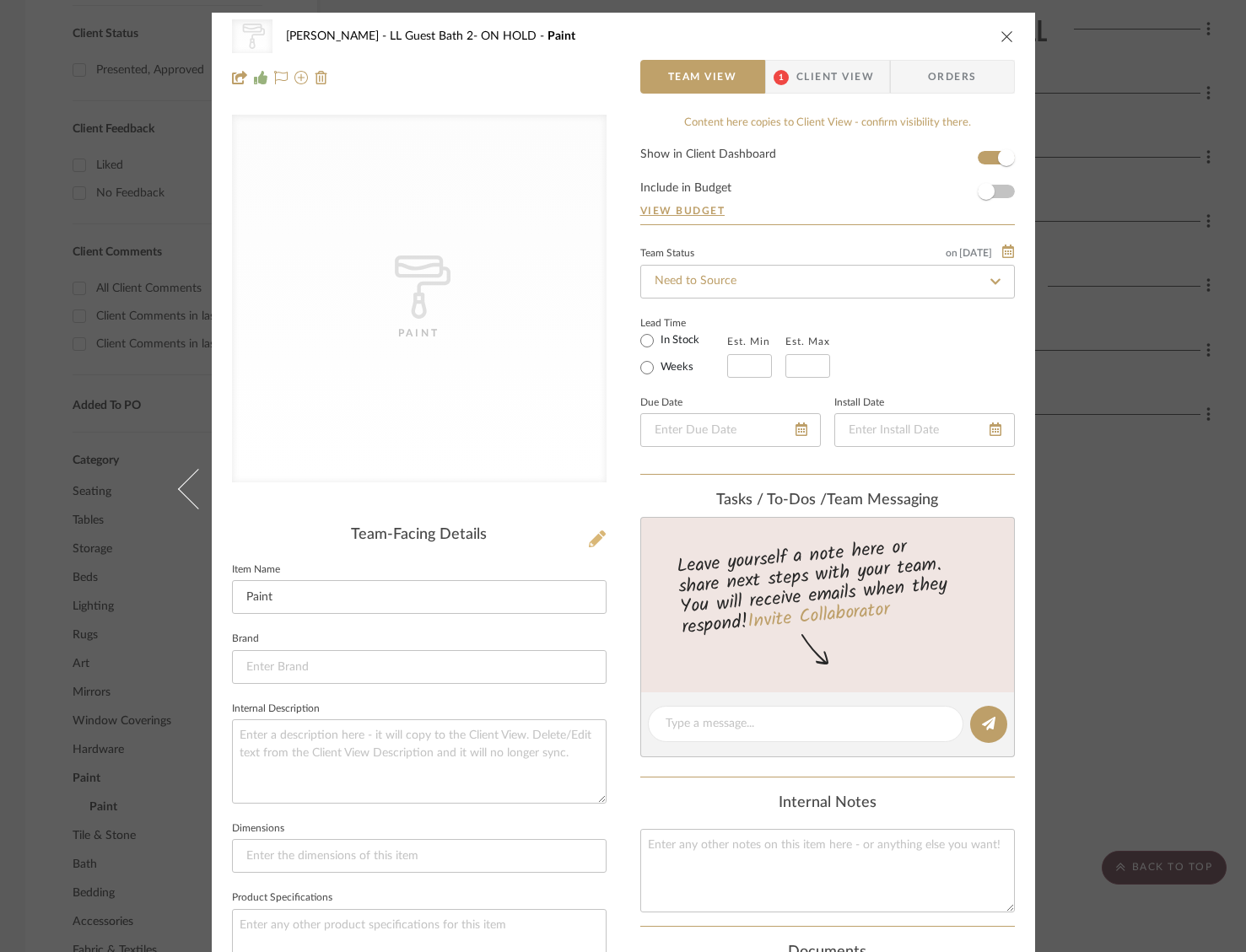 click 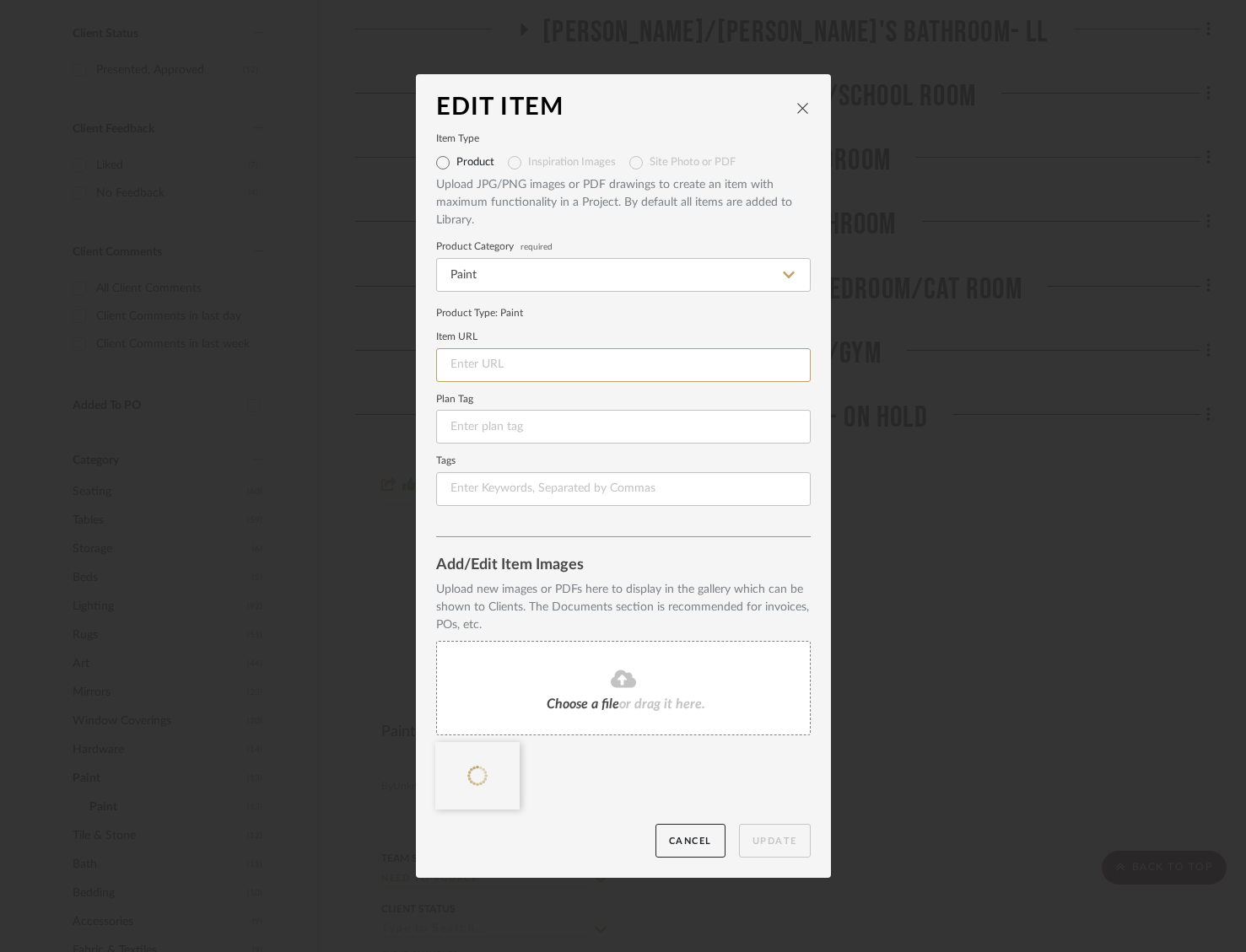 drag, startPoint x: 636, startPoint y: 359, endPoint x: 690, endPoint y: 334, distance: 59.5063 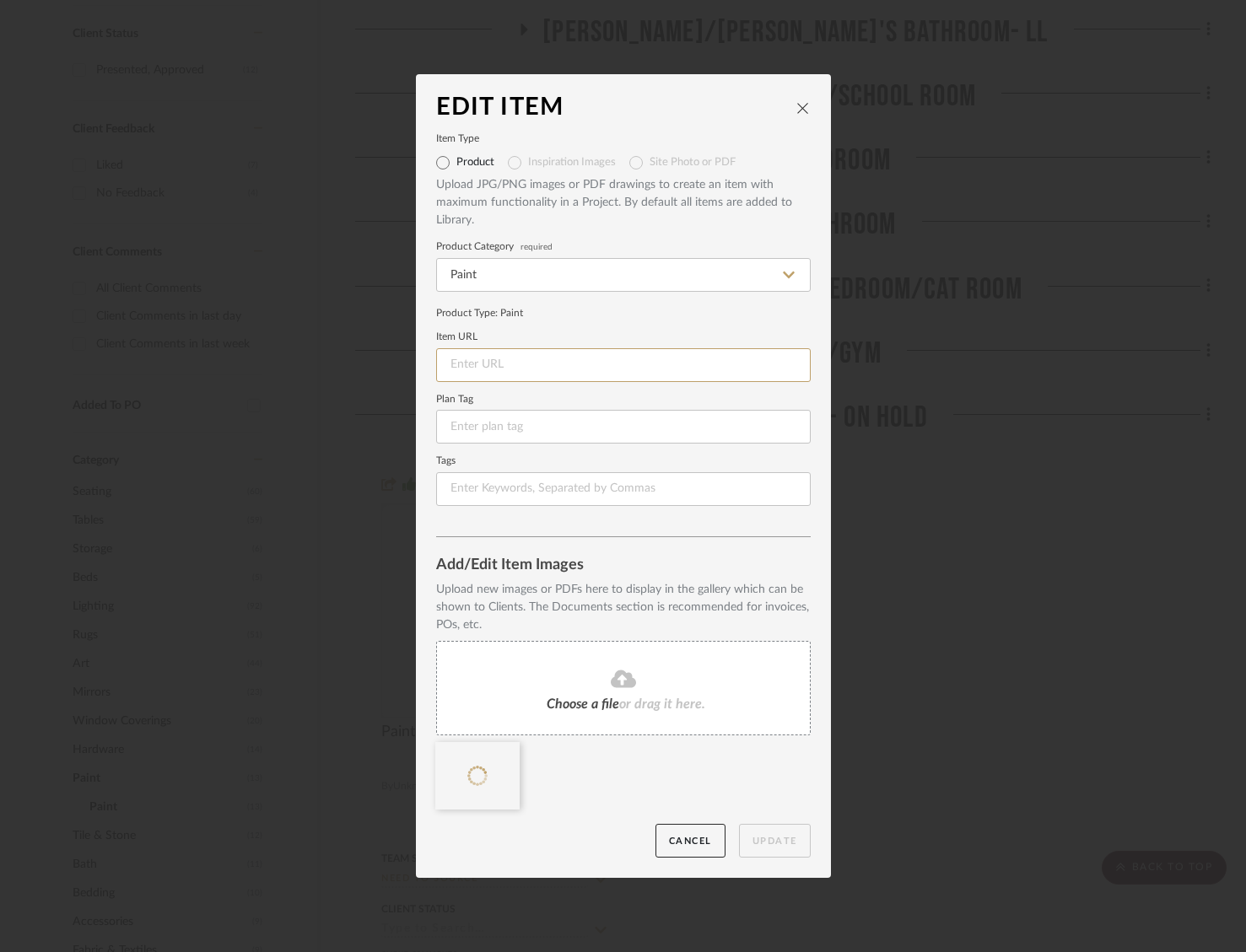 click at bounding box center [623, 365] 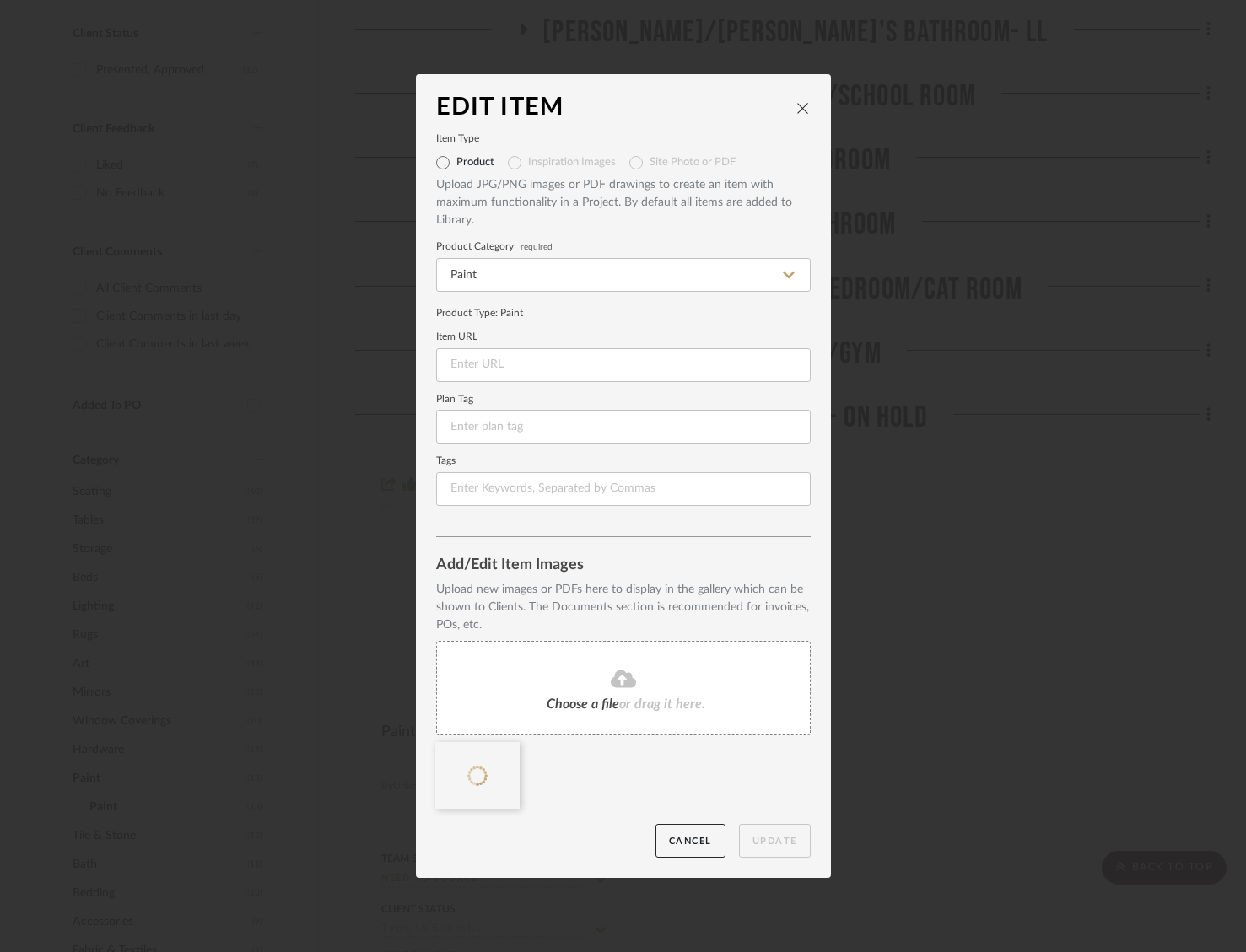 drag, startPoint x: 616, startPoint y: 791, endPoint x: 684, endPoint y: 816, distance: 72.44998 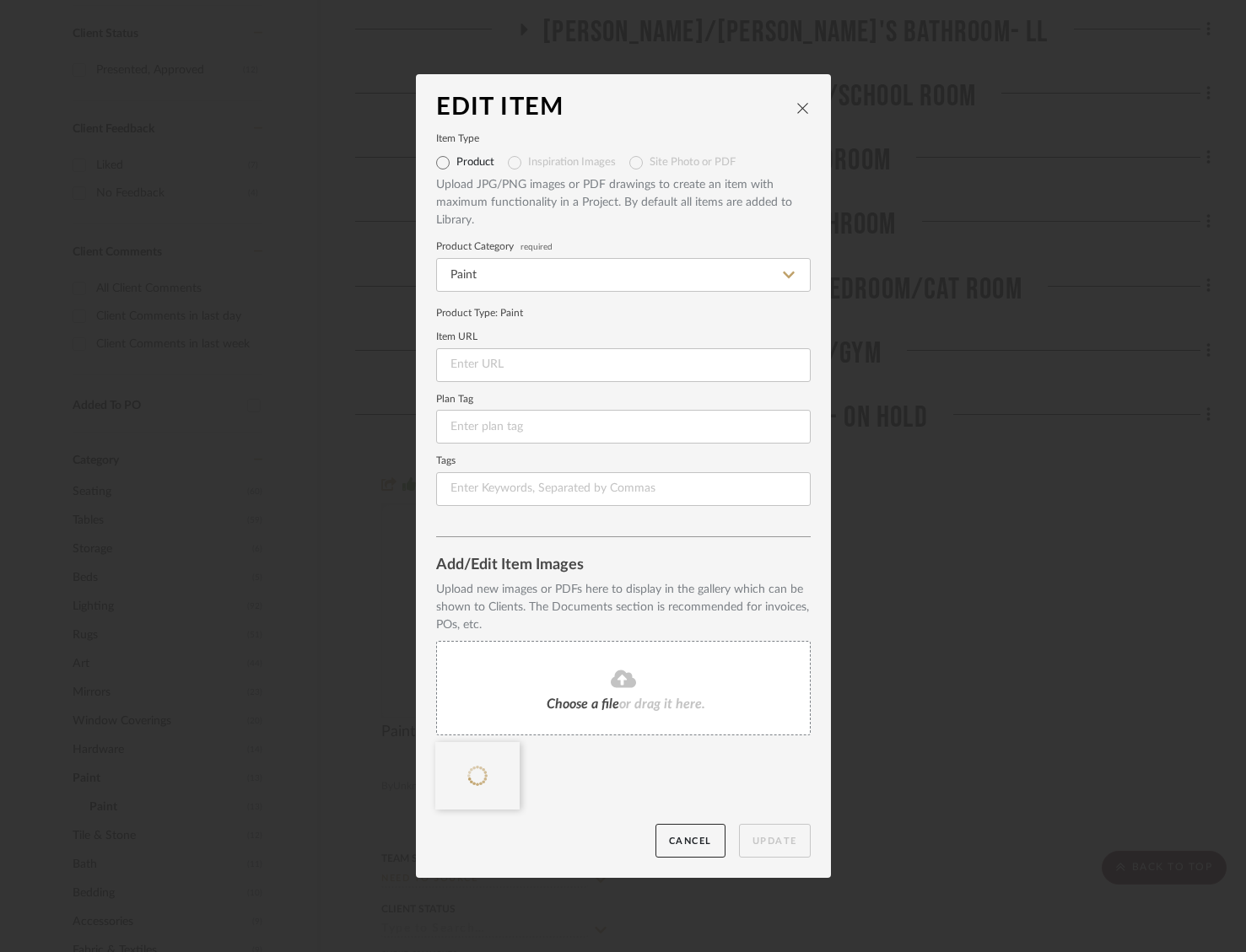 click 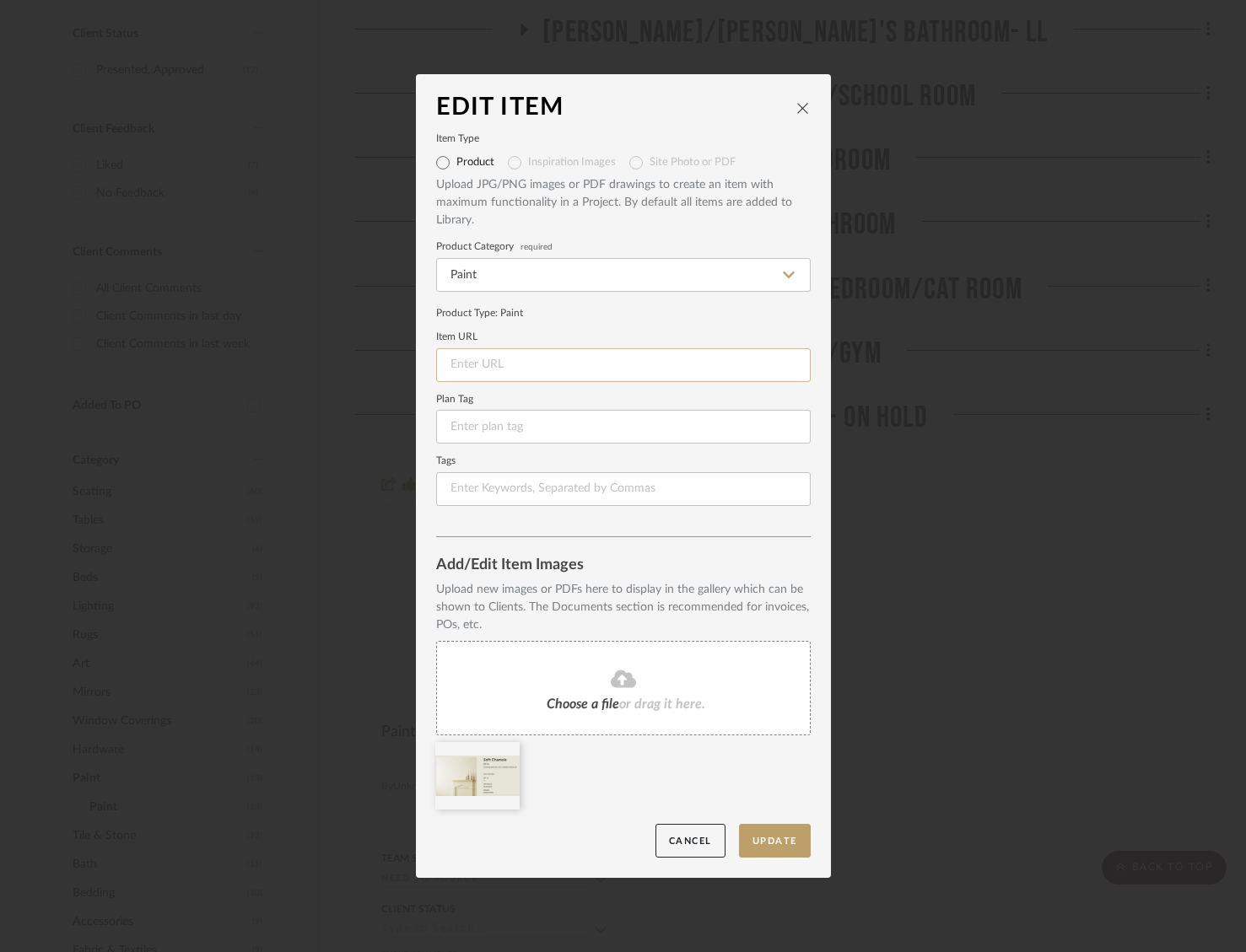 drag, startPoint x: 561, startPoint y: 359, endPoint x: 566, endPoint y: 370, distance: 12.083046 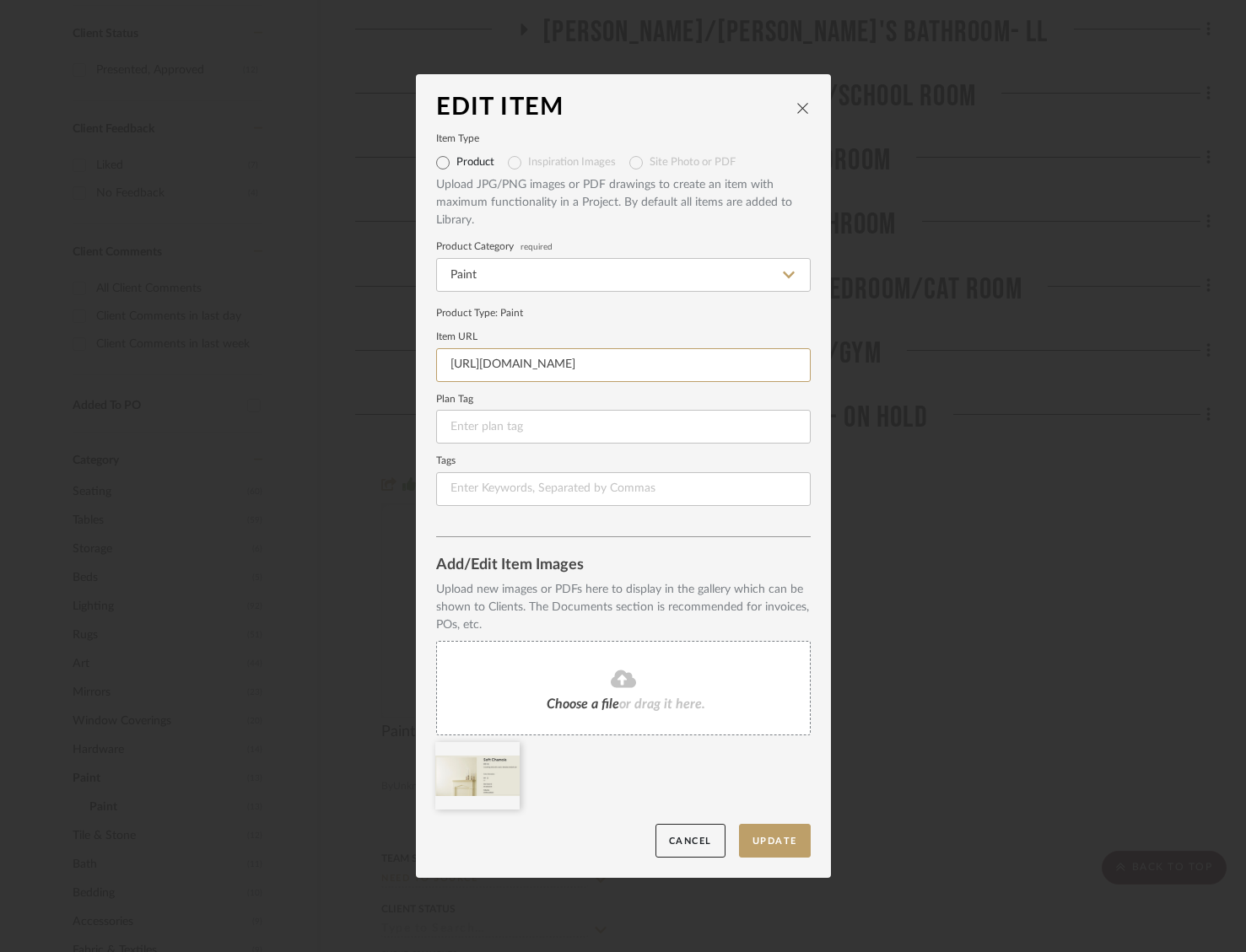 scroll, scrollTop: 0, scrollLeft: 64, axis: horizontal 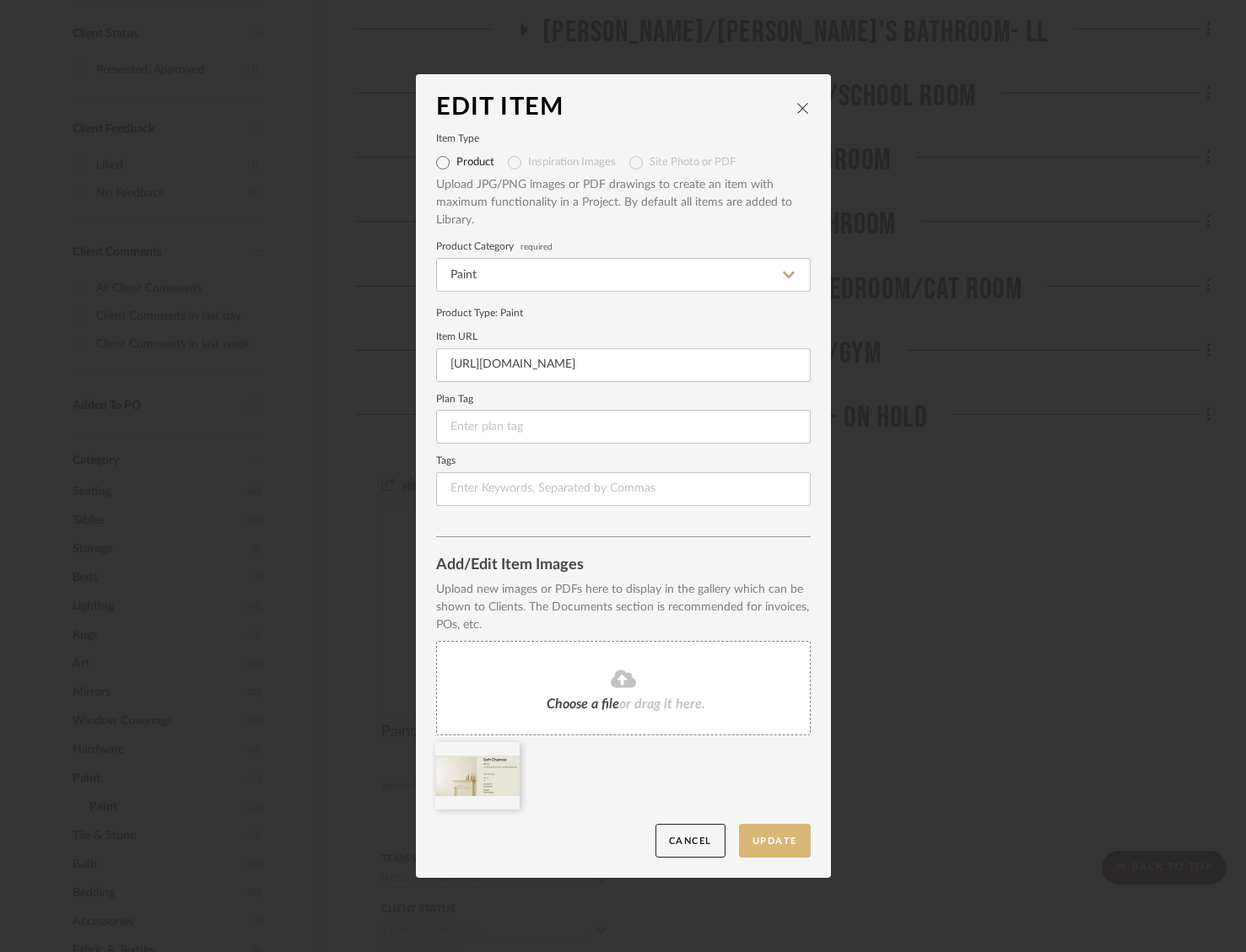 click on "Update" at bounding box center (774, 841) 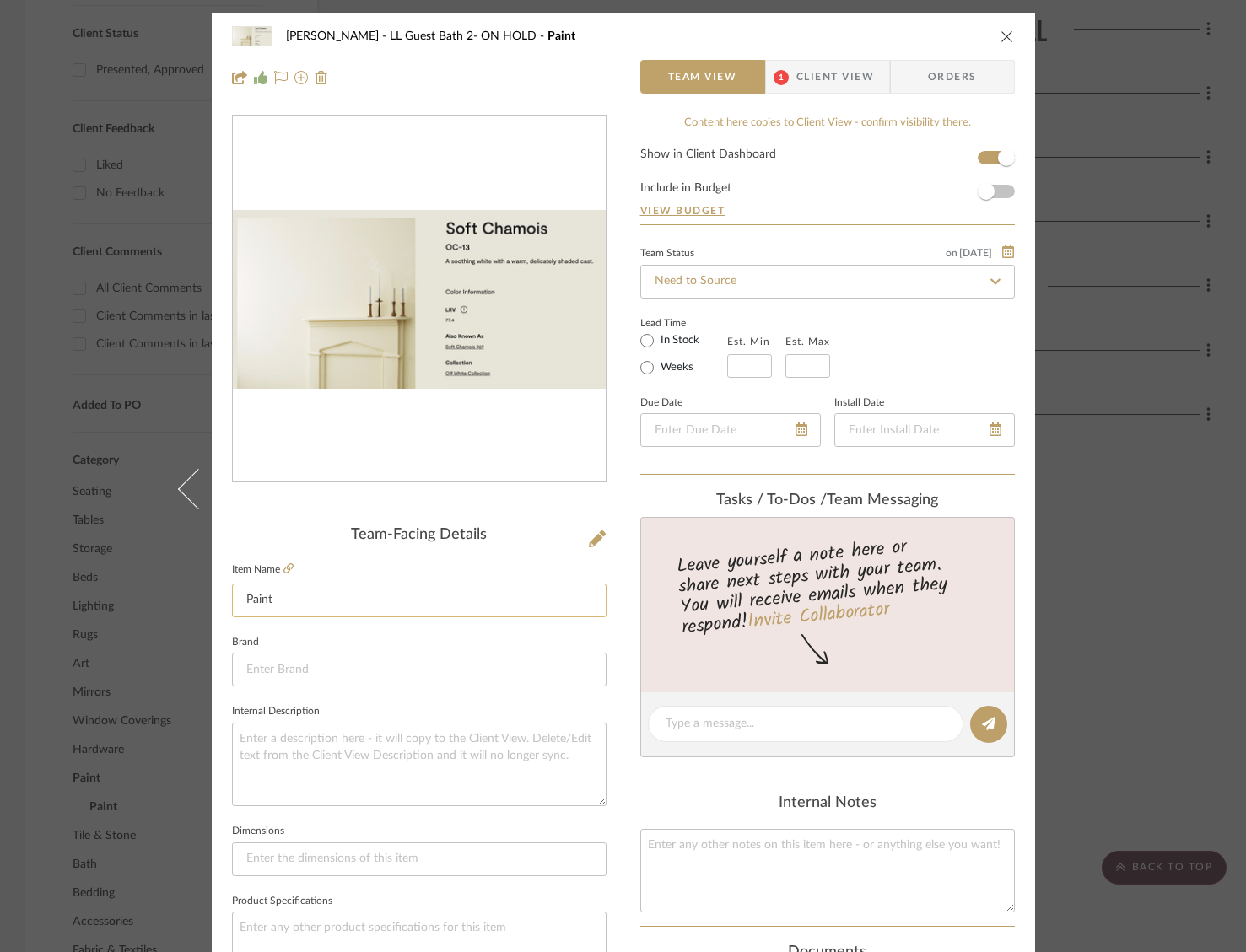 click on "Paint" 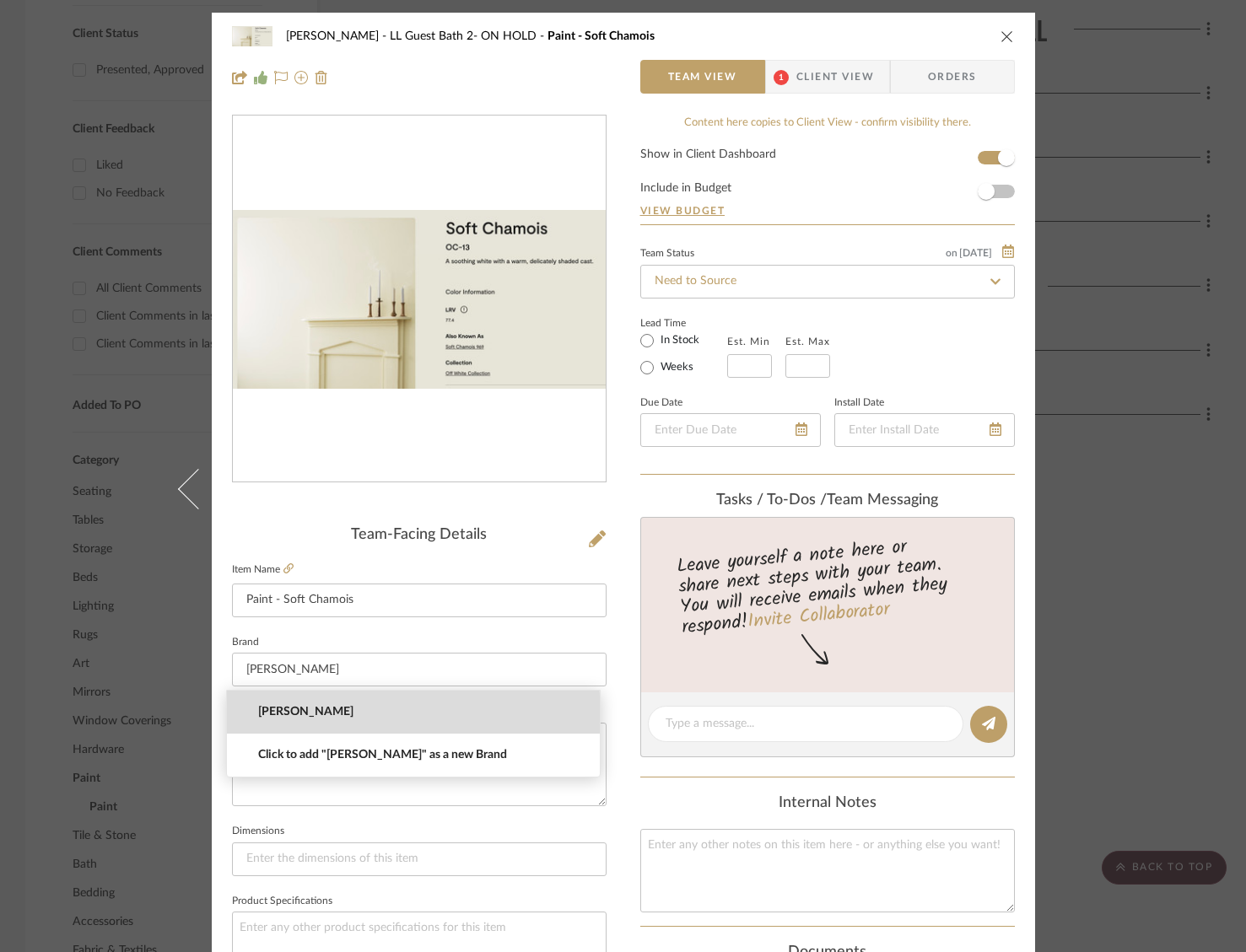 drag, startPoint x: 351, startPoint y: 715, endPoint x: 380, endPoint y: 688, distance: 39.62323 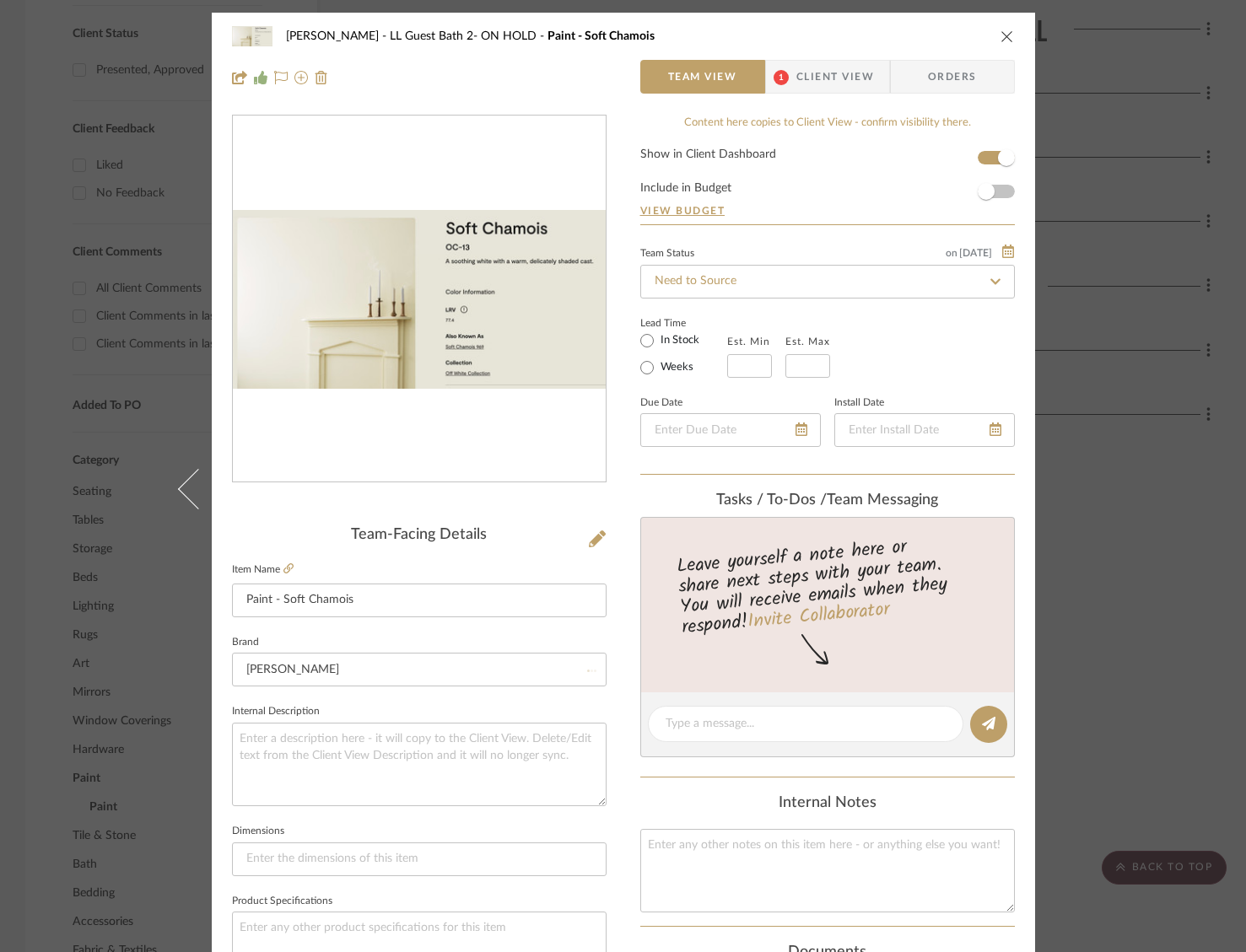click on "Brand  [PERSON_NAME]" 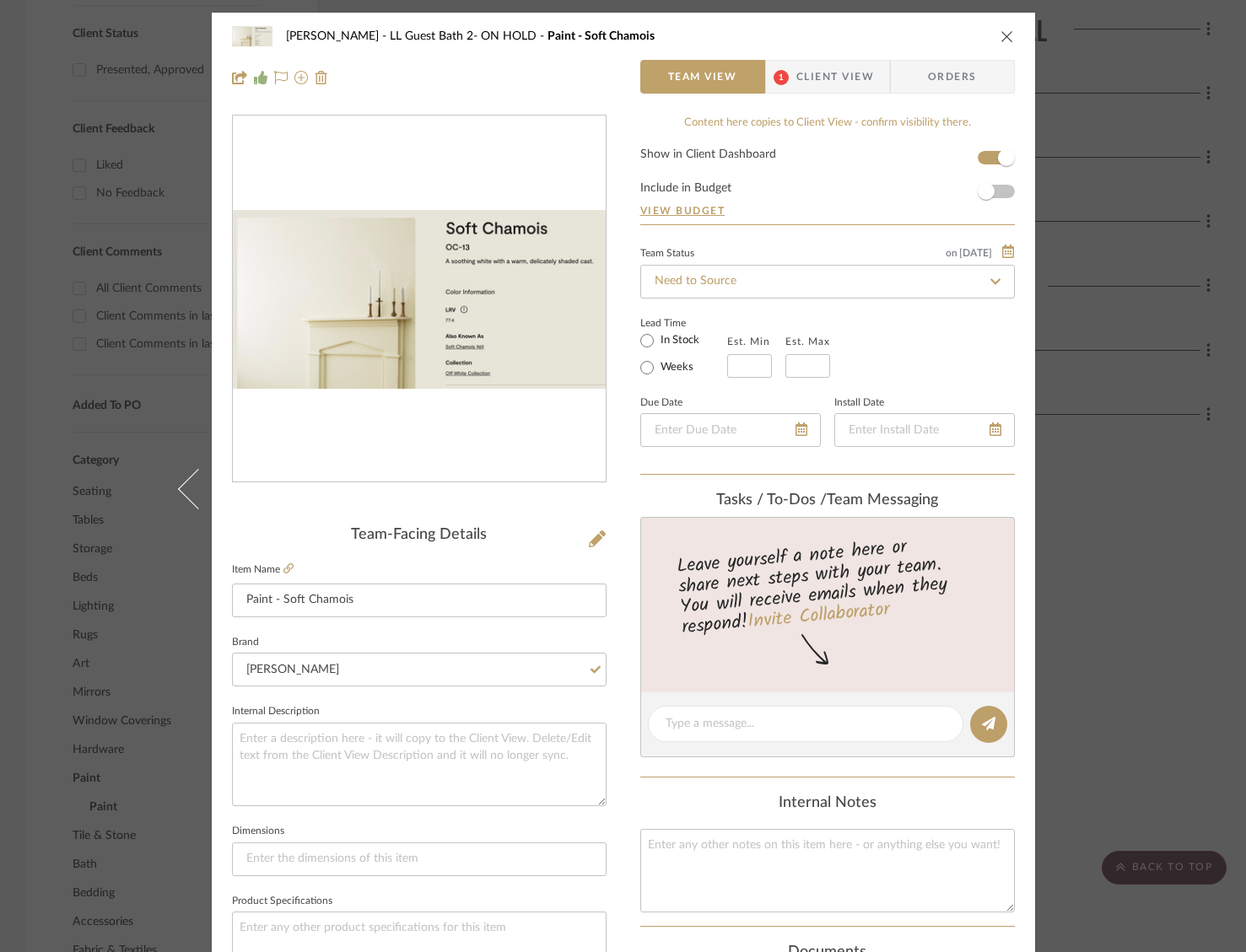 drag, startPoint x: 999, startPoint y: 39, endPoint x: 875, endPoint y: 295, distance: 284.45035 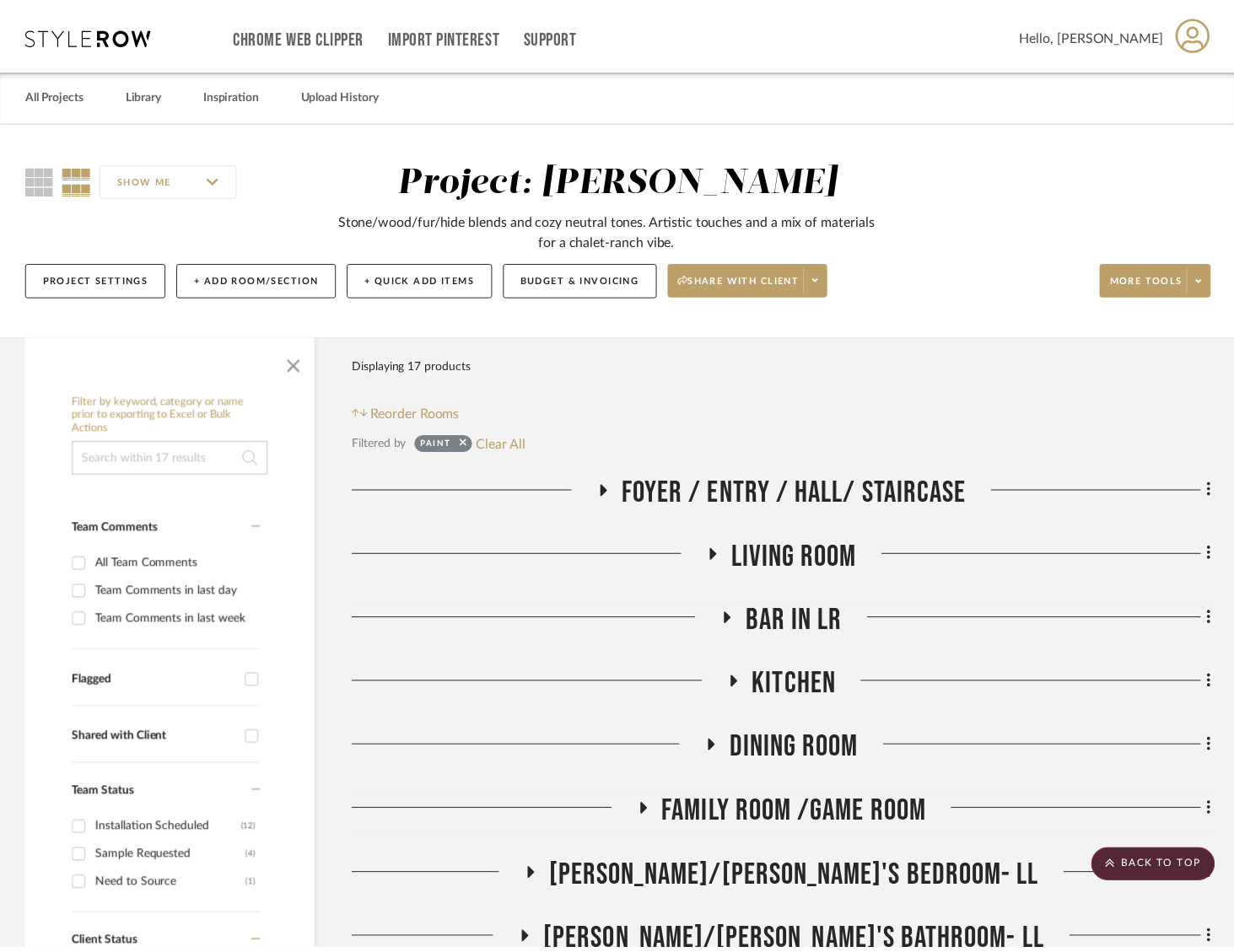 scroll, scrollTop: 911, scrollLeft: 0, axis: vertical 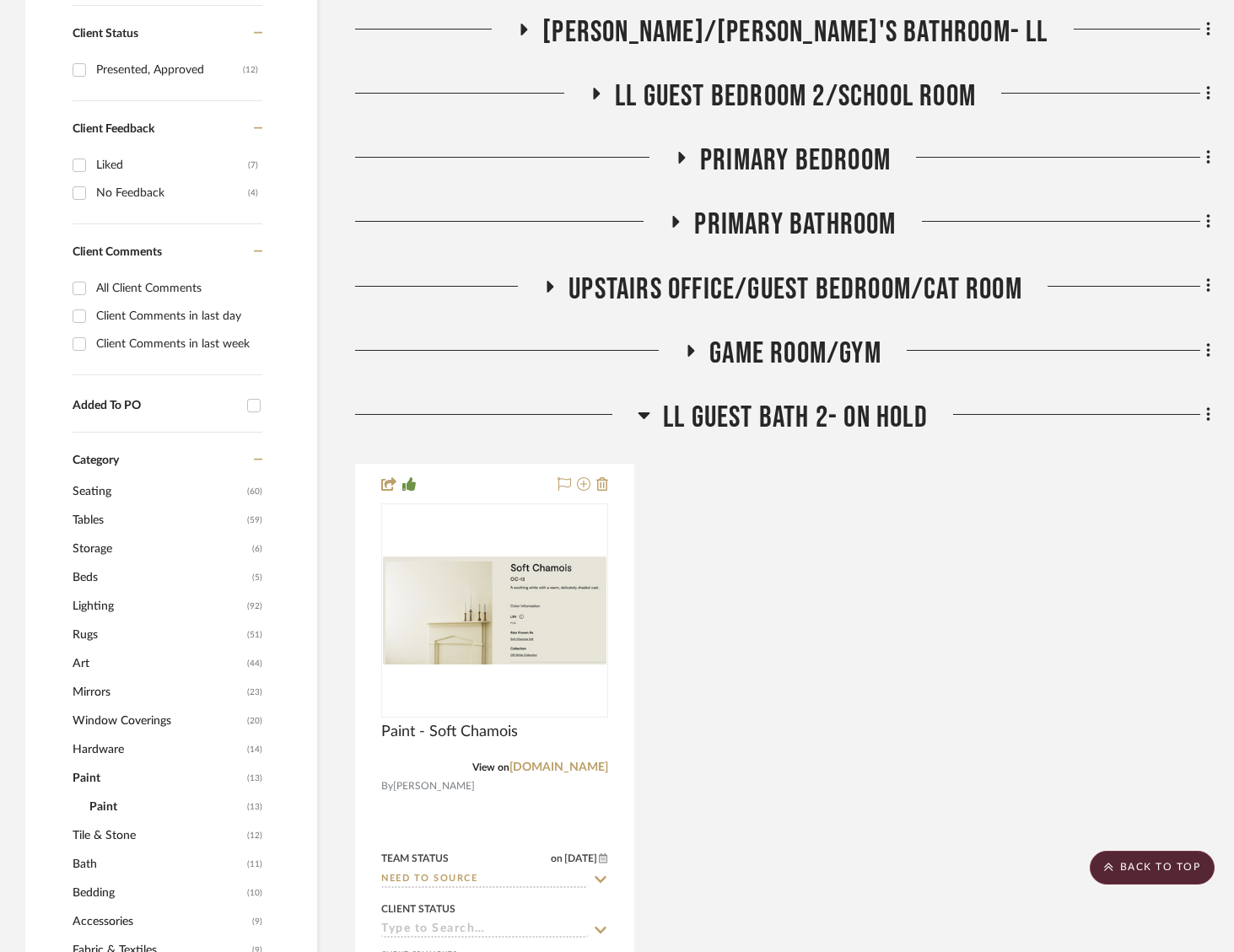 click on "LL Guest Bedroom 2/School Room" 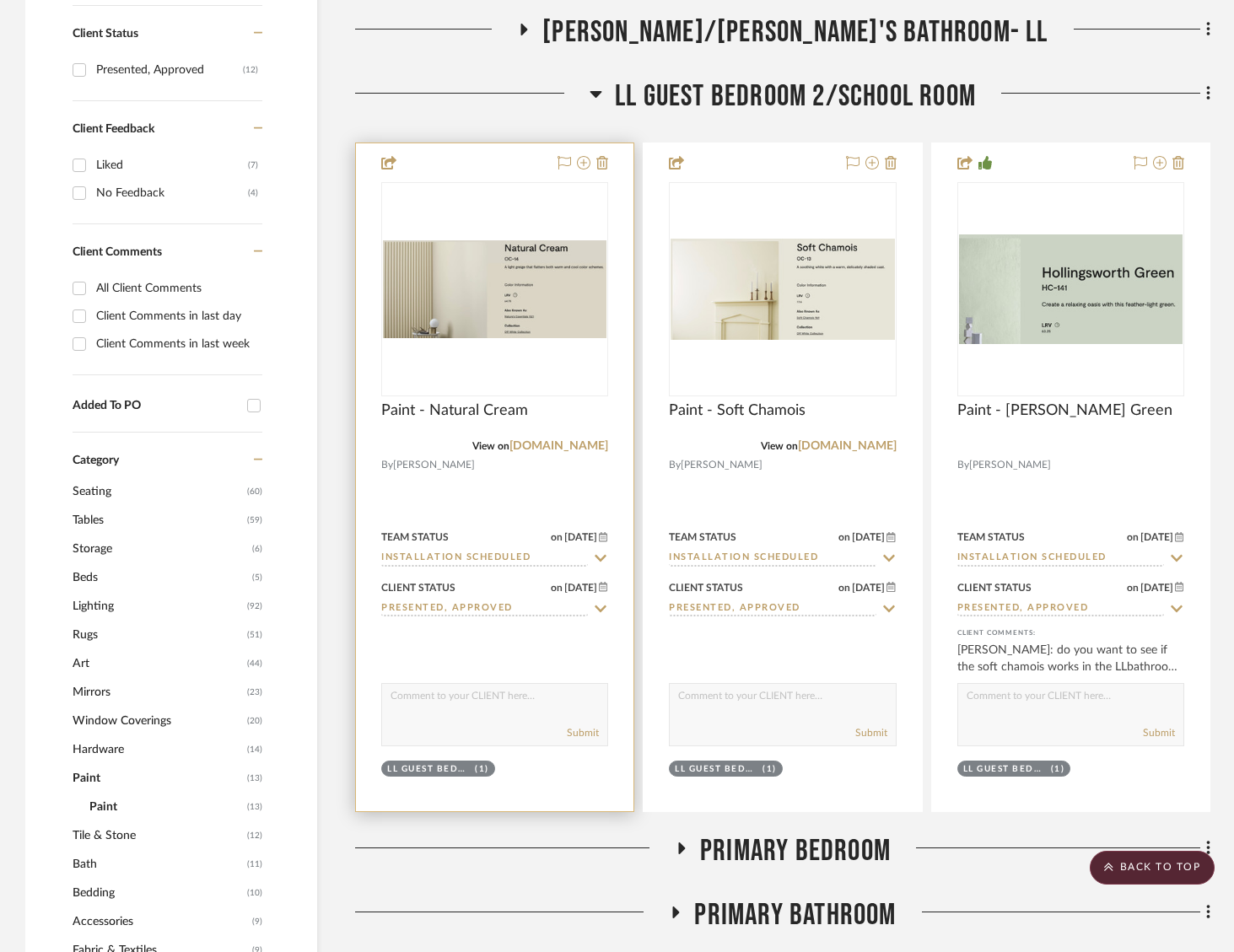 click at bounding box center (494, 289) 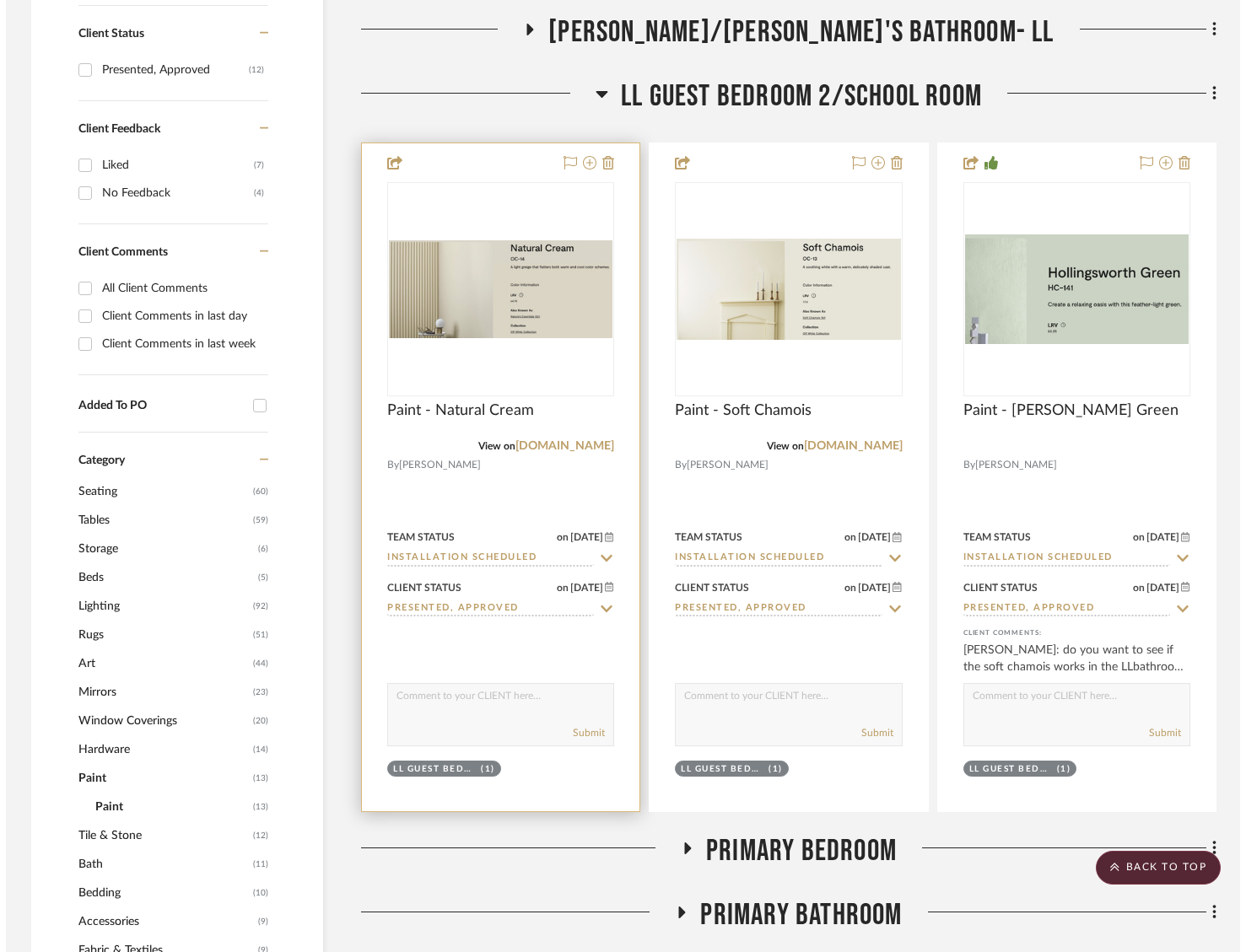 scroll, scrollTop: 0, scrollLeft: 0, axis: both 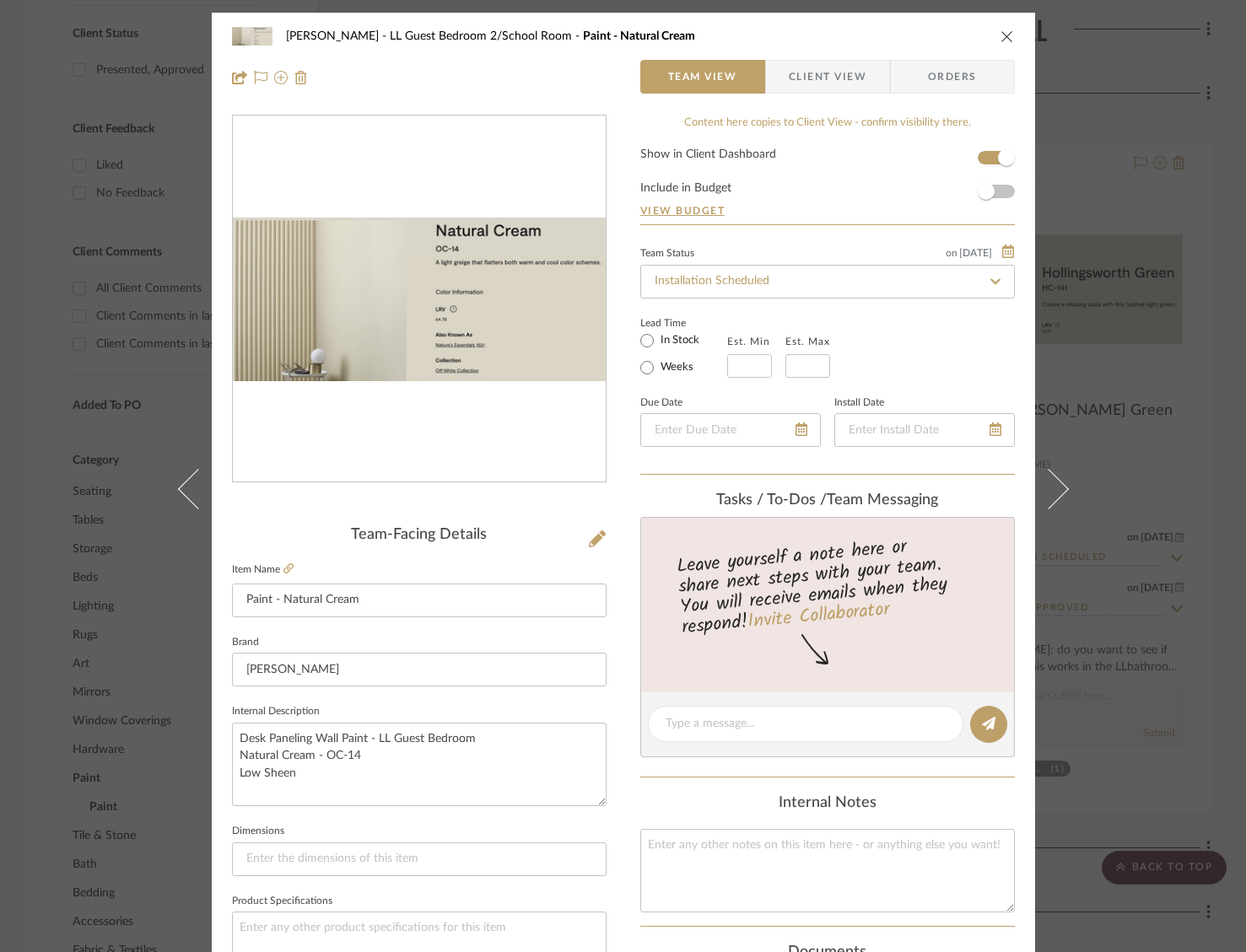 click on "[PERSON_NAME] LL Guest Bedroom 2/School Room Paint - Natural Cream Team View Client View Orders" at bounding box center (623, 56) 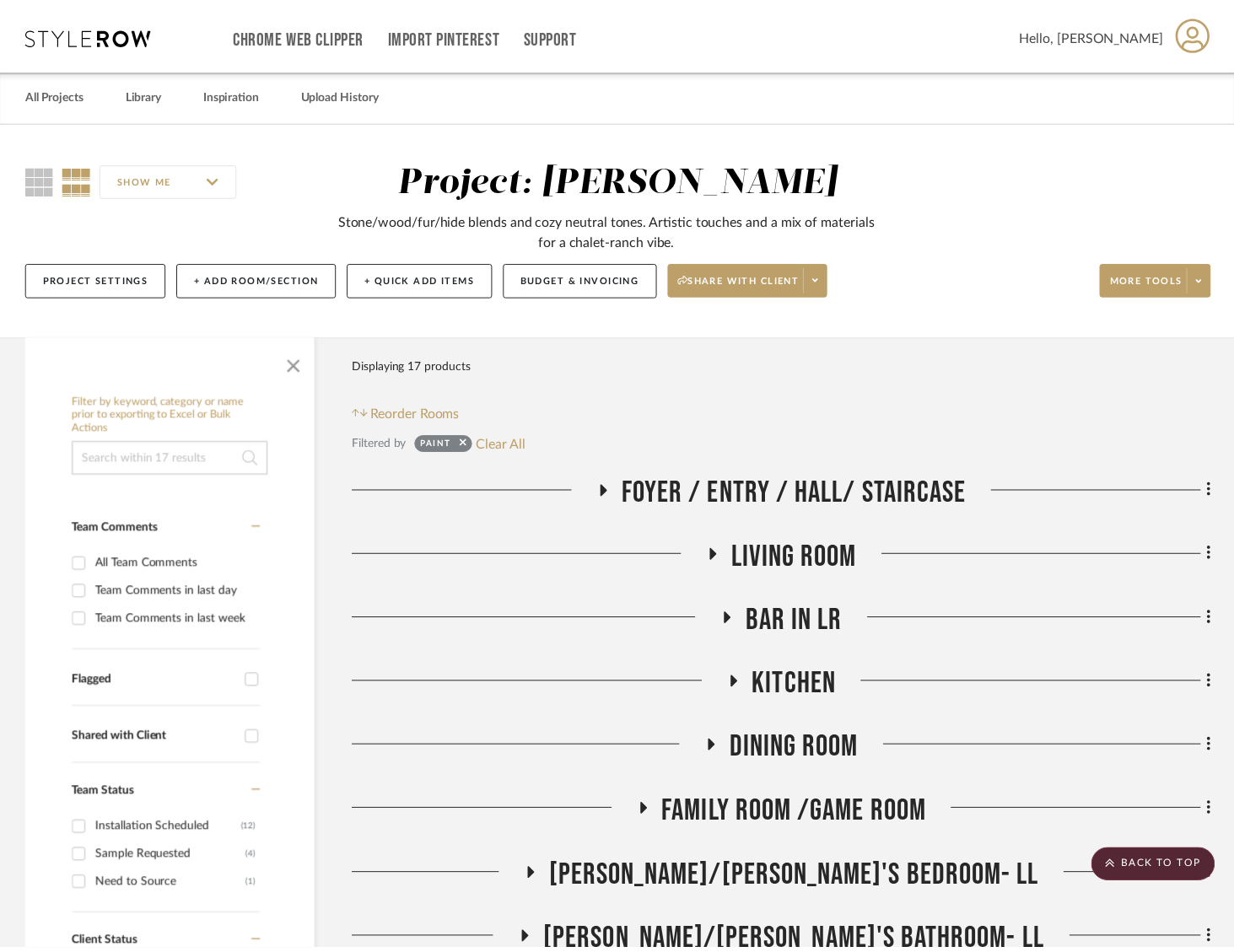 scroll, scrollTop: 911, scrollLeft: 0, axis: vertical 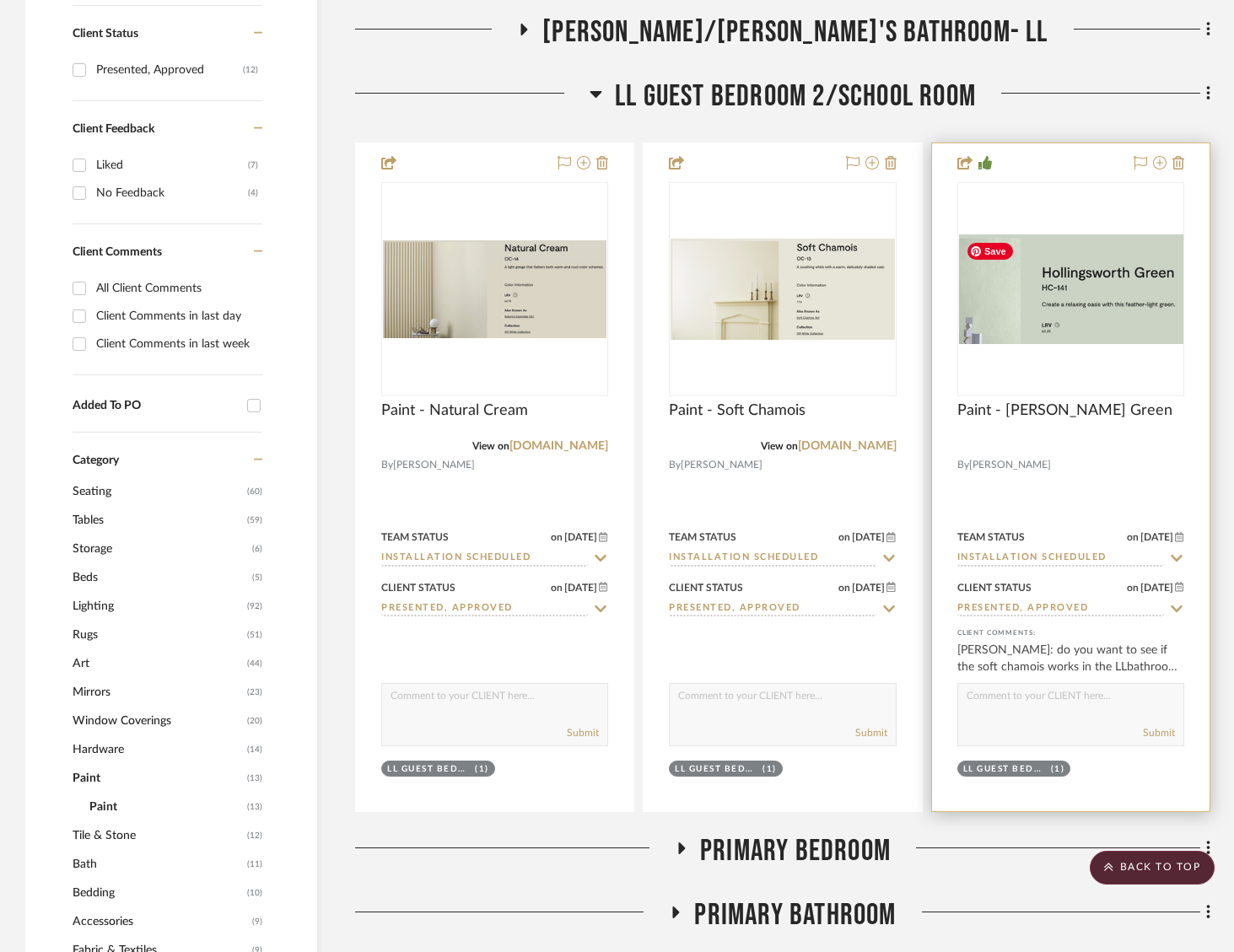 click at bounding box center (1070, 289) 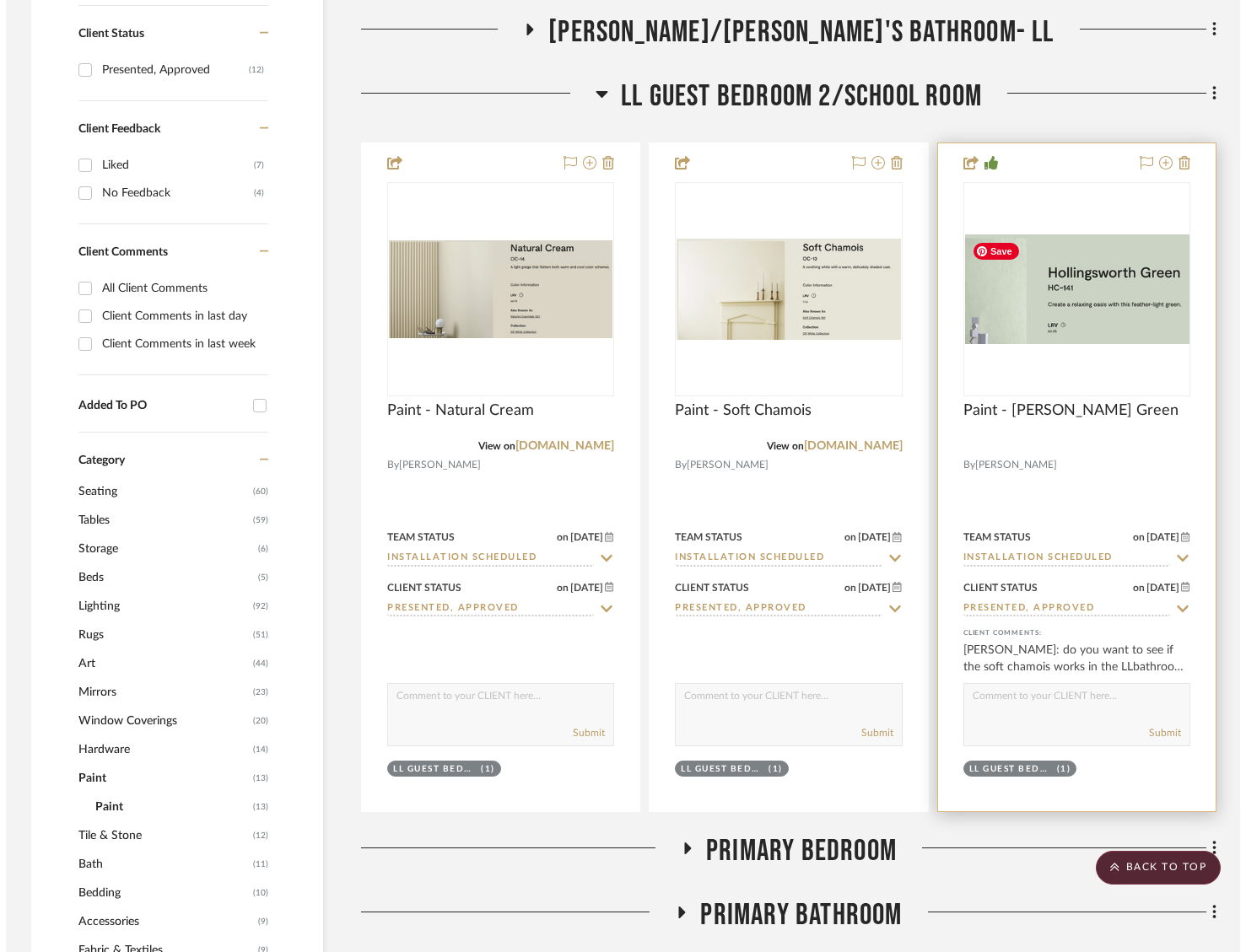 scroll, scrollTop: 0, scrollLeft: 0, axis: both 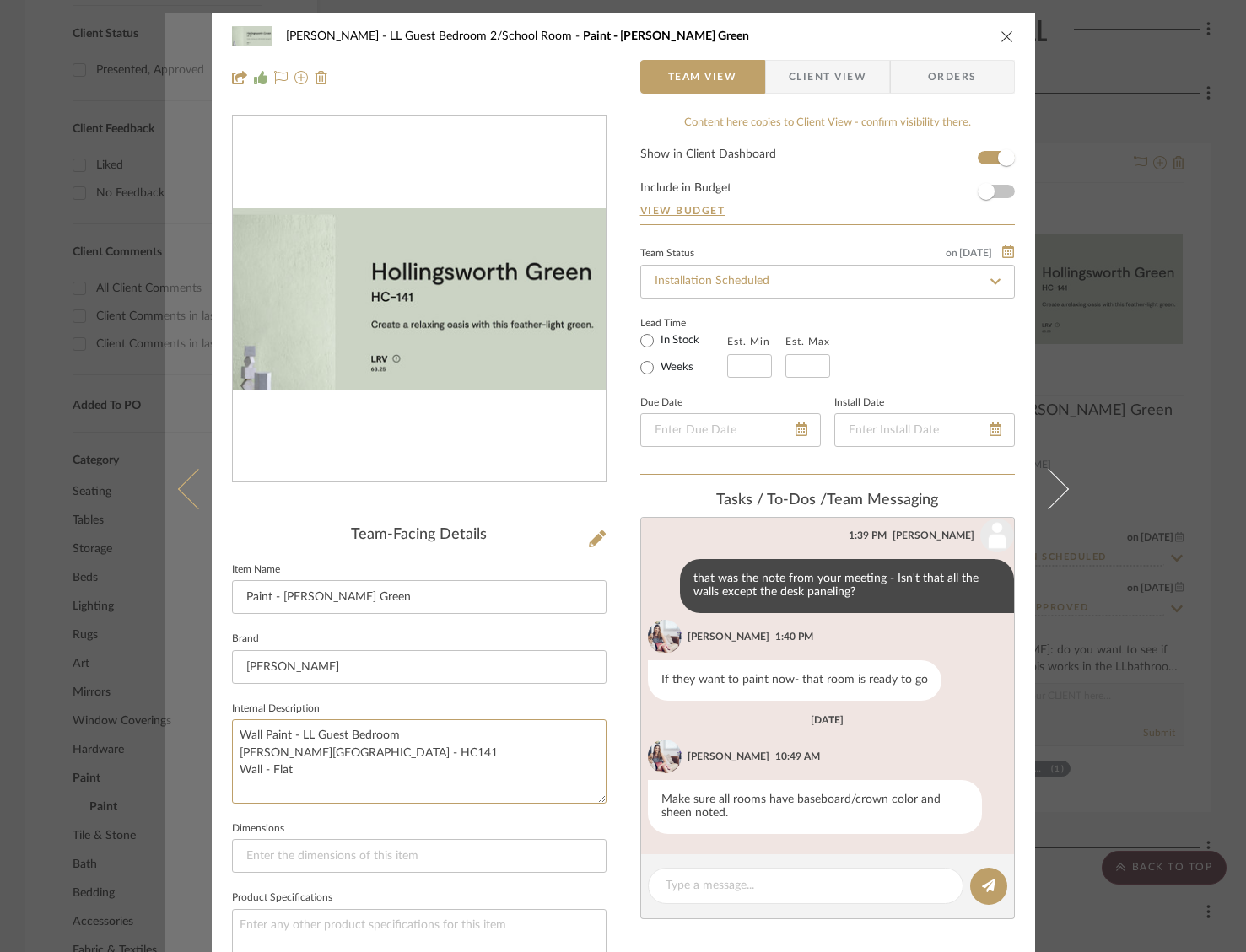 drag, startPoint x: 314, startPoint y: 768, endPoint x: 196, endPoint y: 704, distance: 134.23859 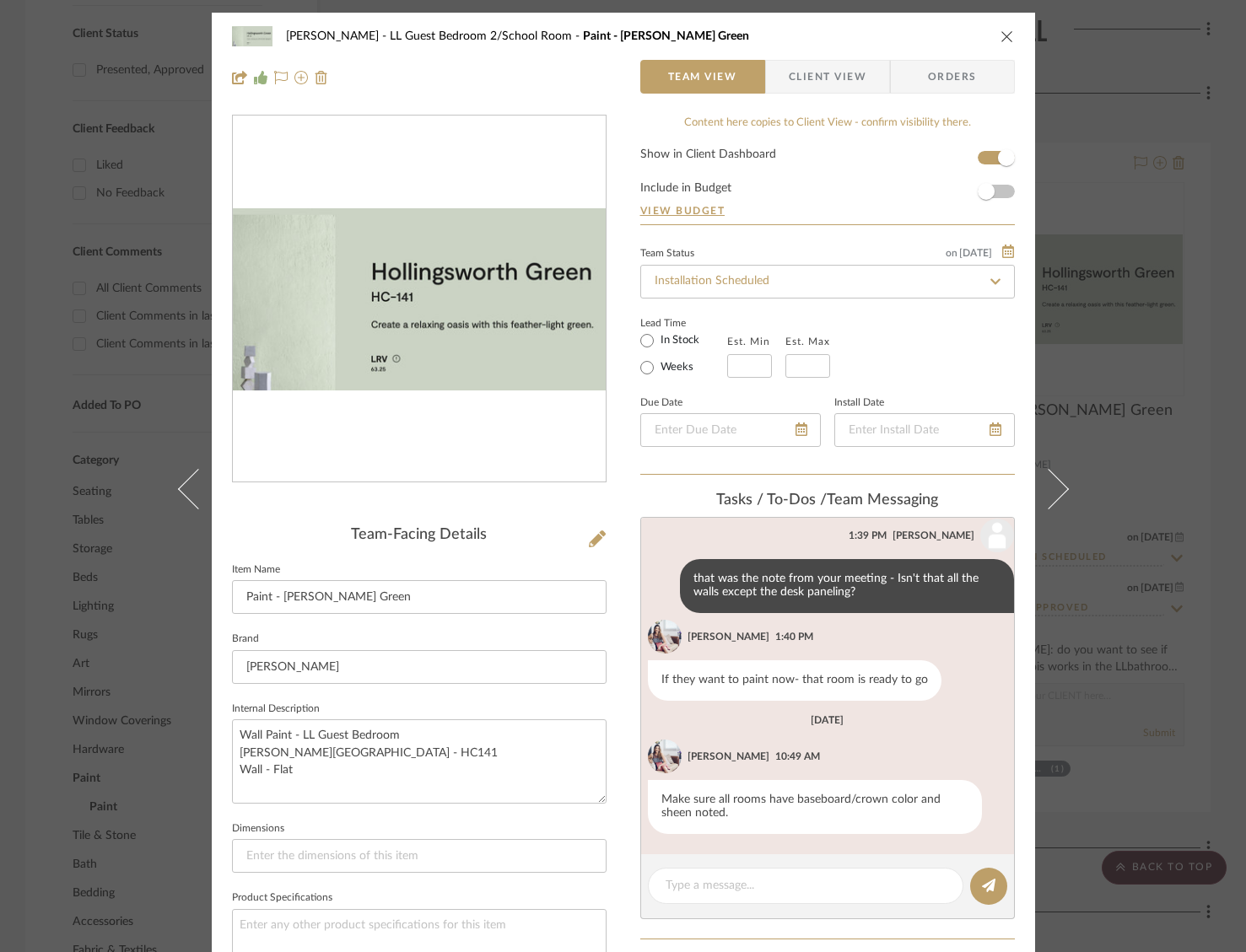 click at bounding box center [1007, 36] 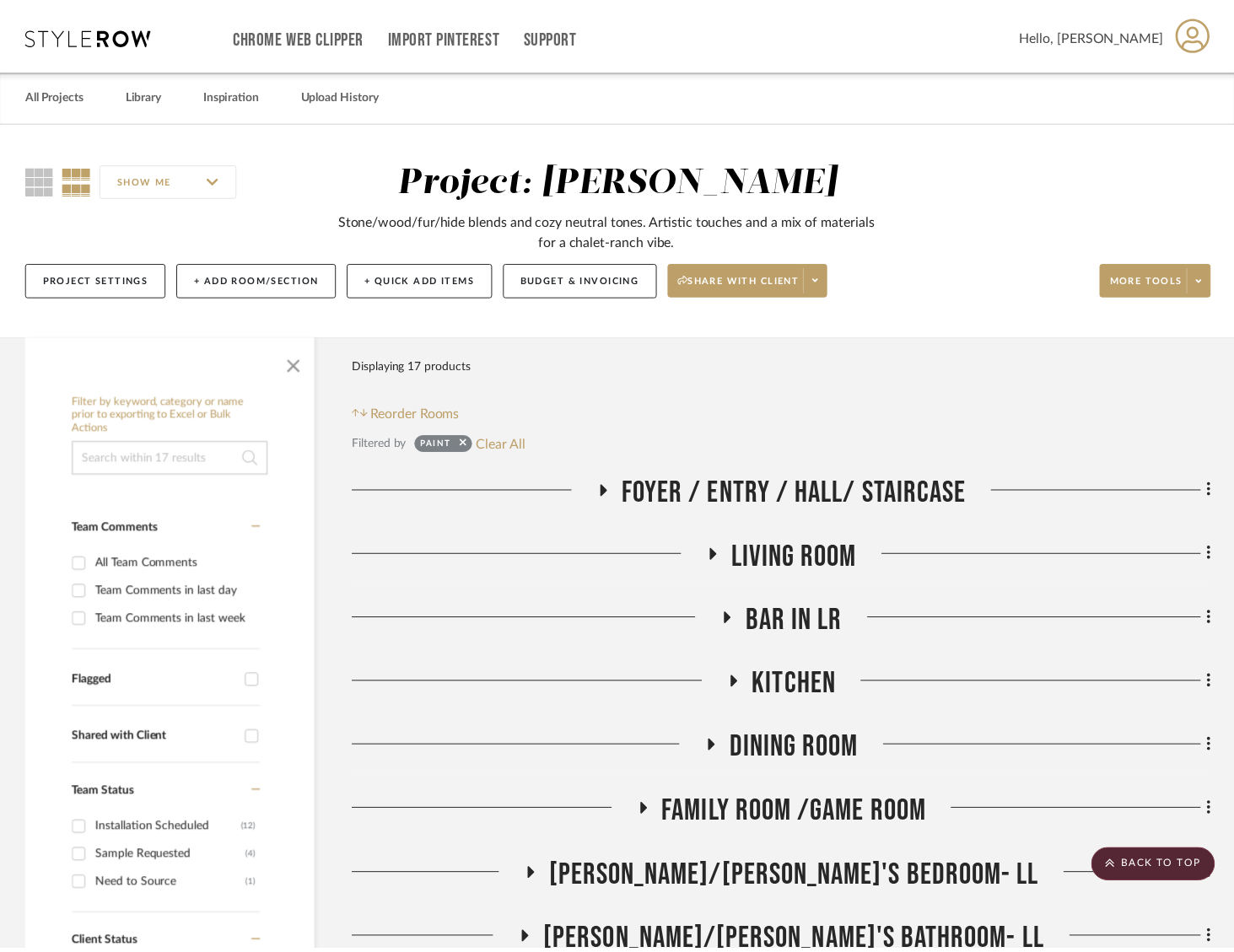 scroll, scrollTop: 911, scrollLeft: 0, axis: vertical 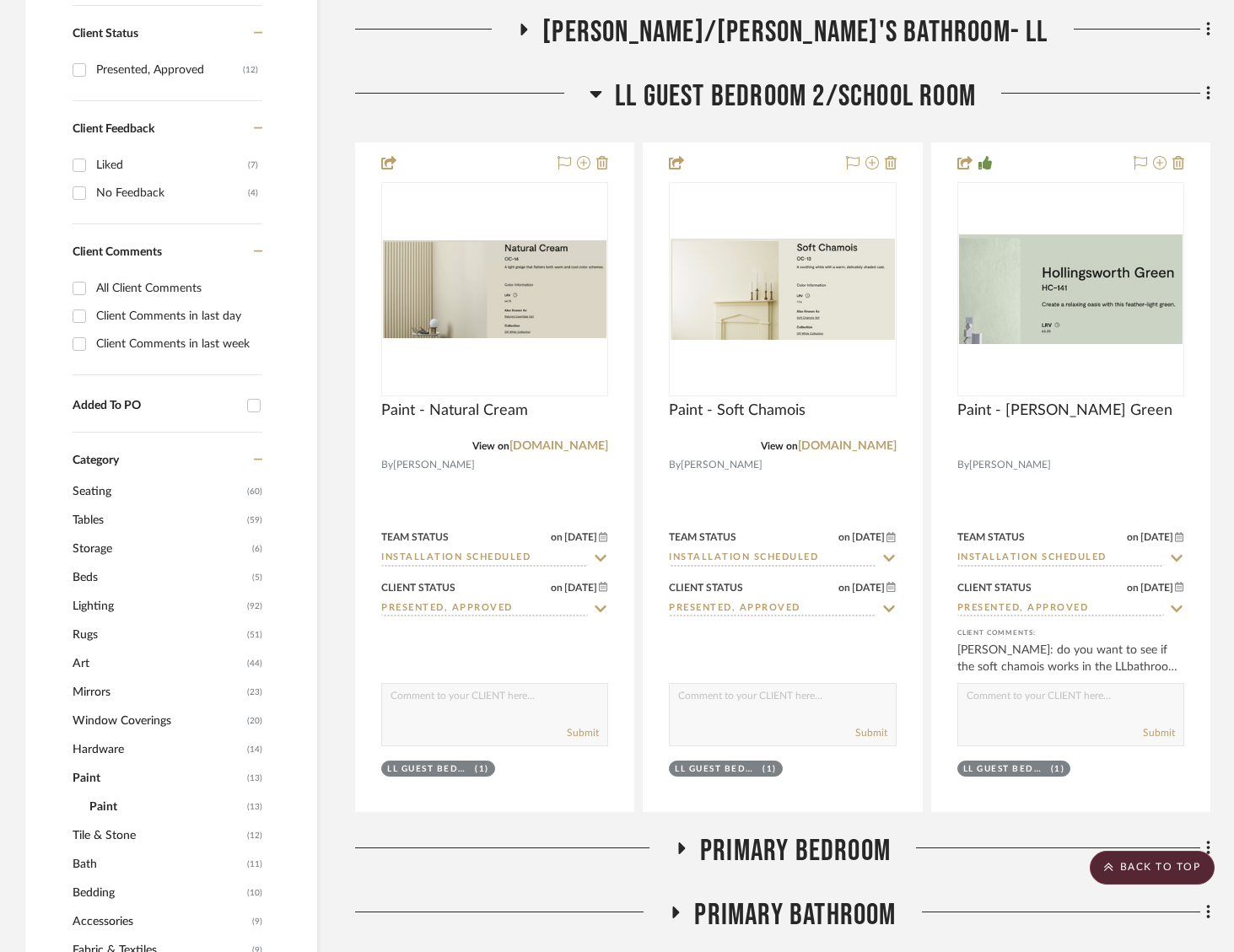 click on "LL Guest Bedroom 2/School Room" 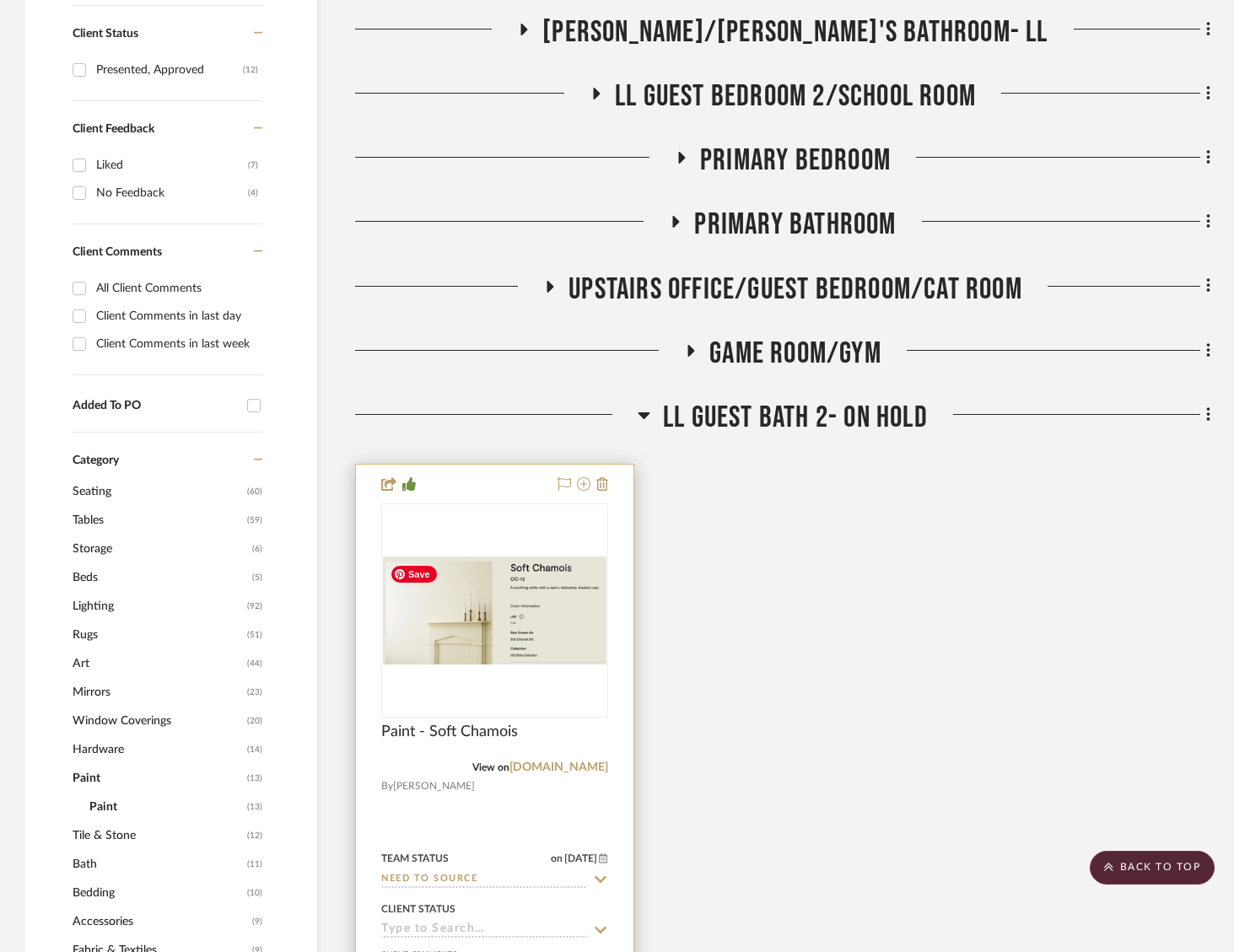 click at bounding box center (494, 610) 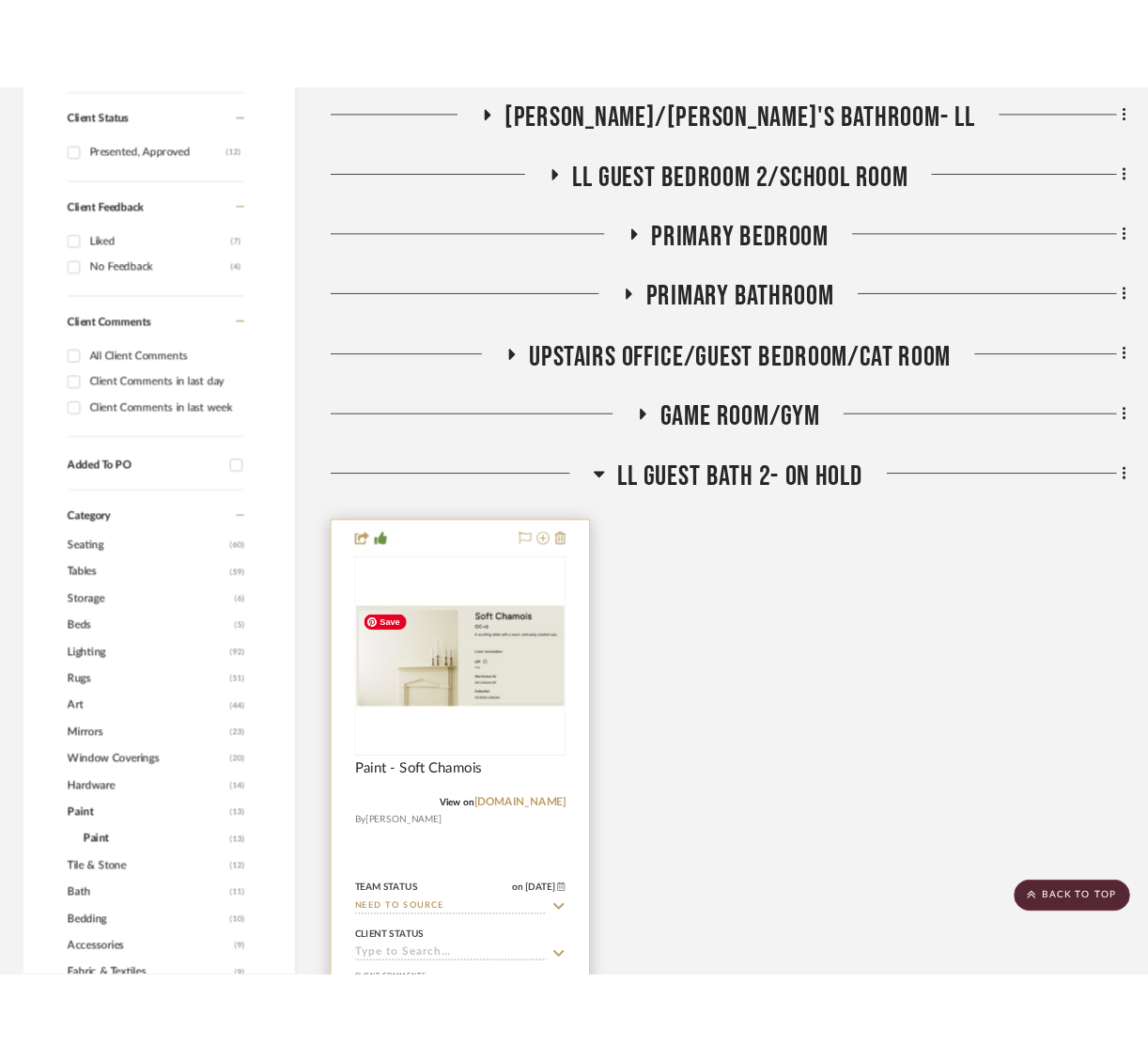 scroll, scrollTop: 0, scrollLeft: 0, axis: both 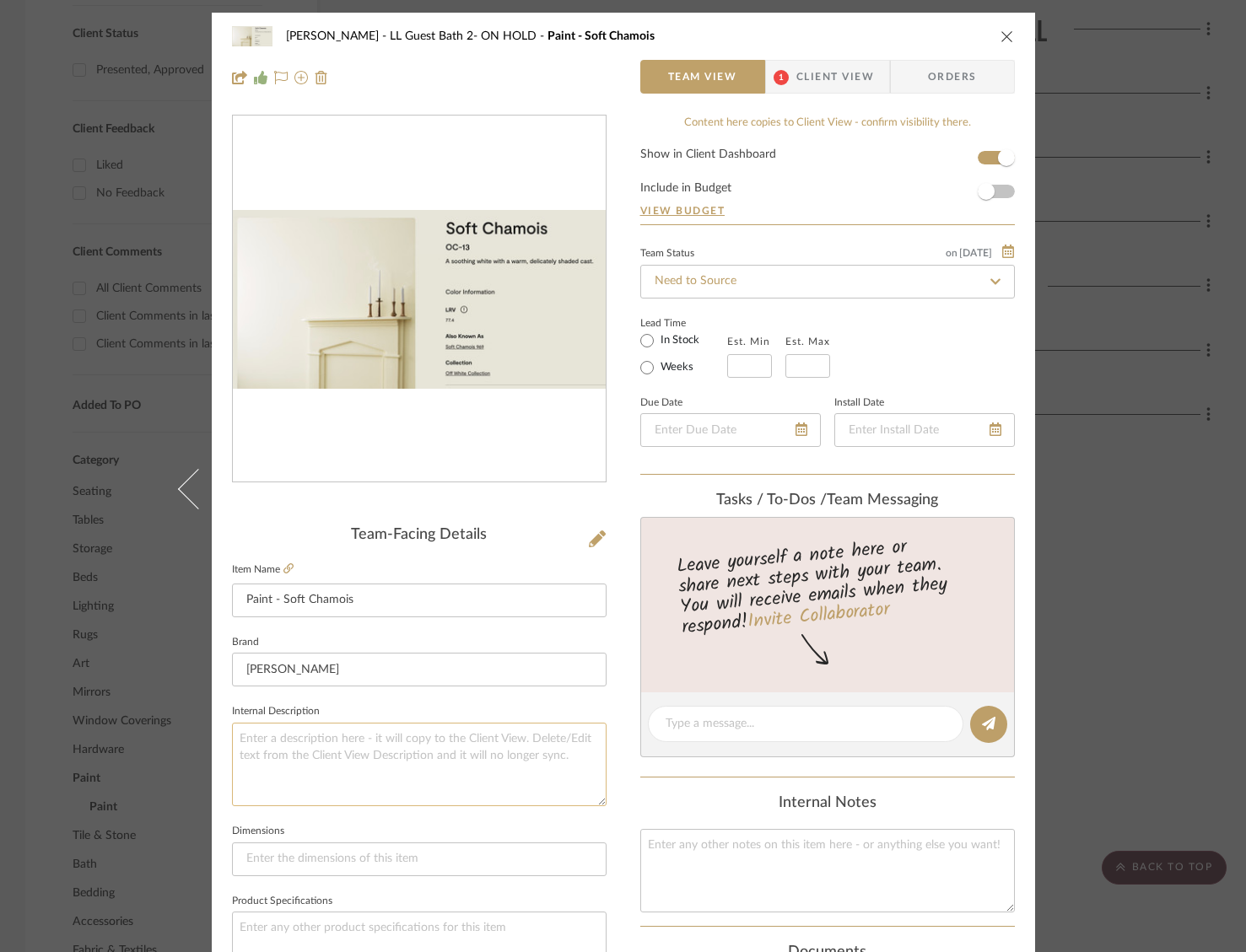 click 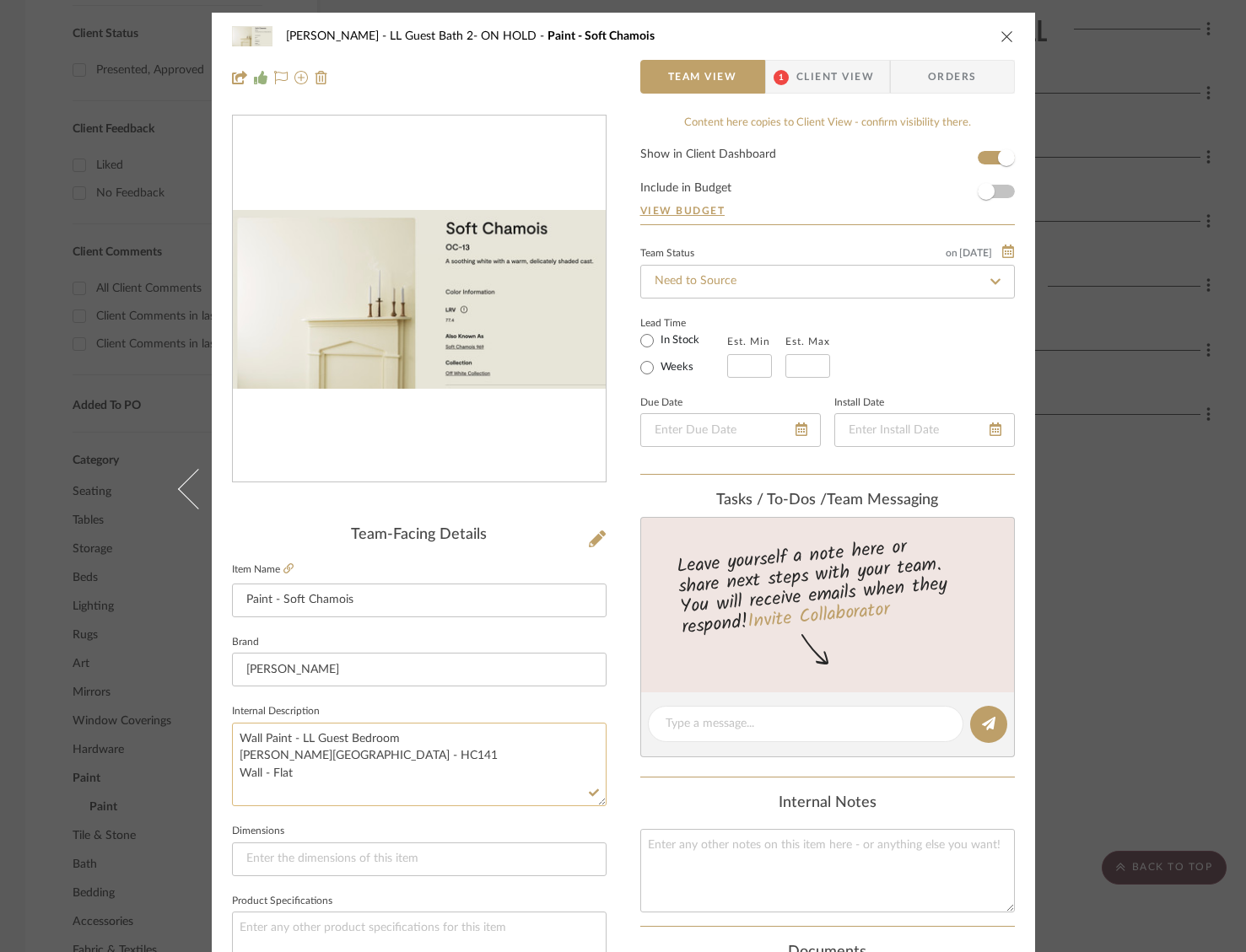 click on "Wall Paint - LL Guest Bedroom
[PERSON_NAME][GEOGRAPHIC_DATA] - HC141
Wall - Flat" 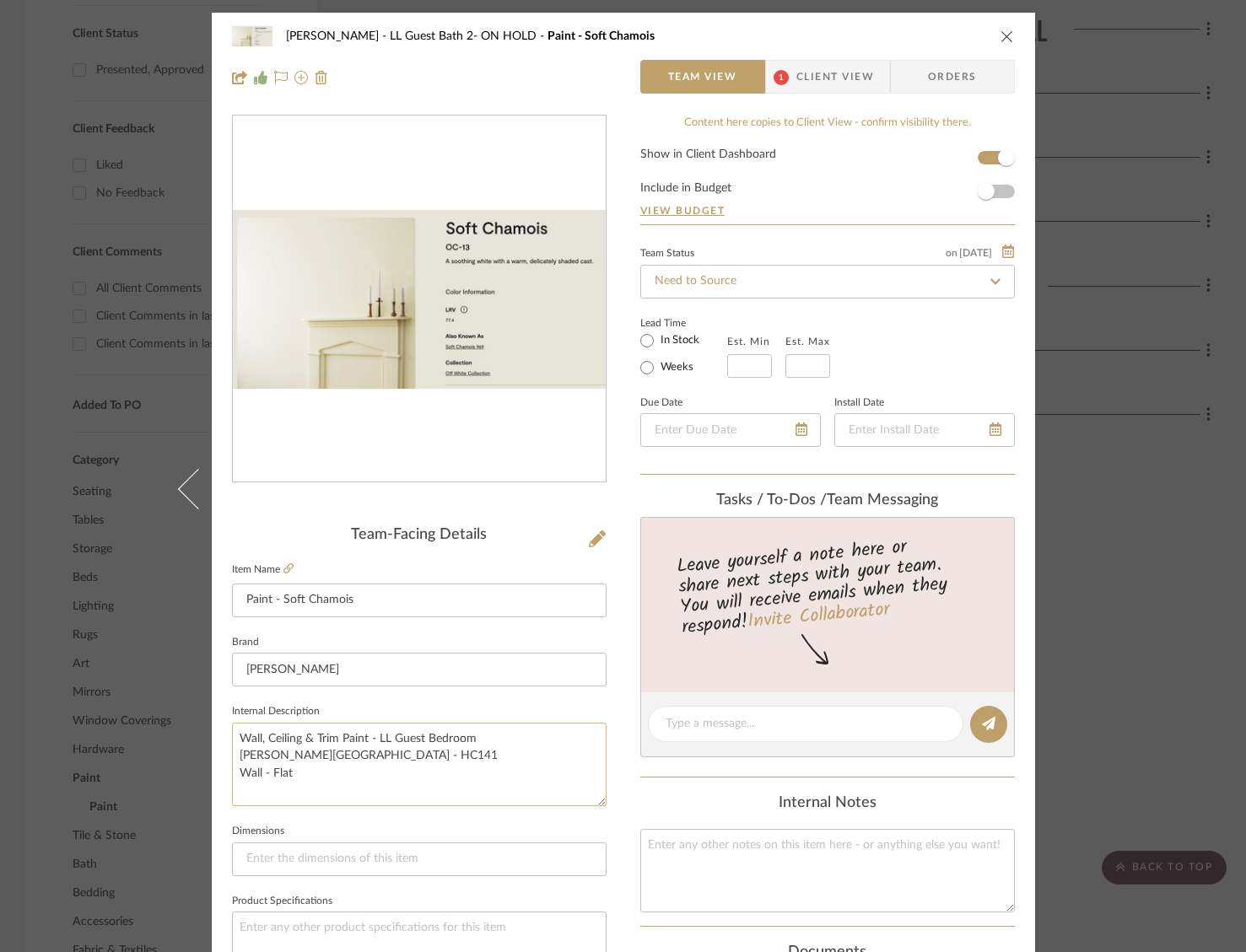 click on "Wall, Ceiling & Trim Paint - LL Guest Bedroom
[PERSON_NAME][GEOGRAPHIC_DATA] - HC141
Wall - Flat" 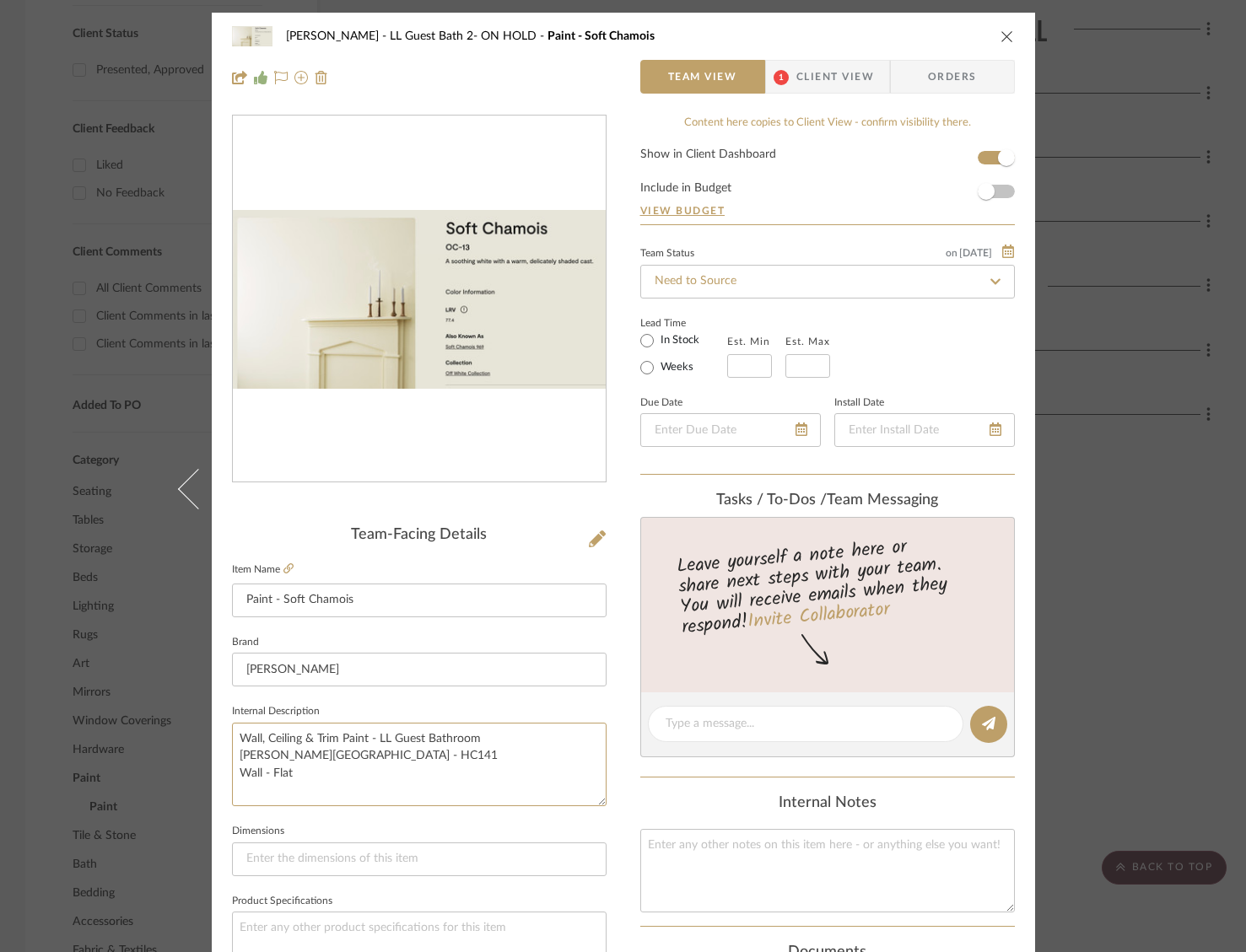 drag, startPoint x: 409, startPoint y: 758, endPoint x: 212, endPoint y: 746, distance: 197.36514 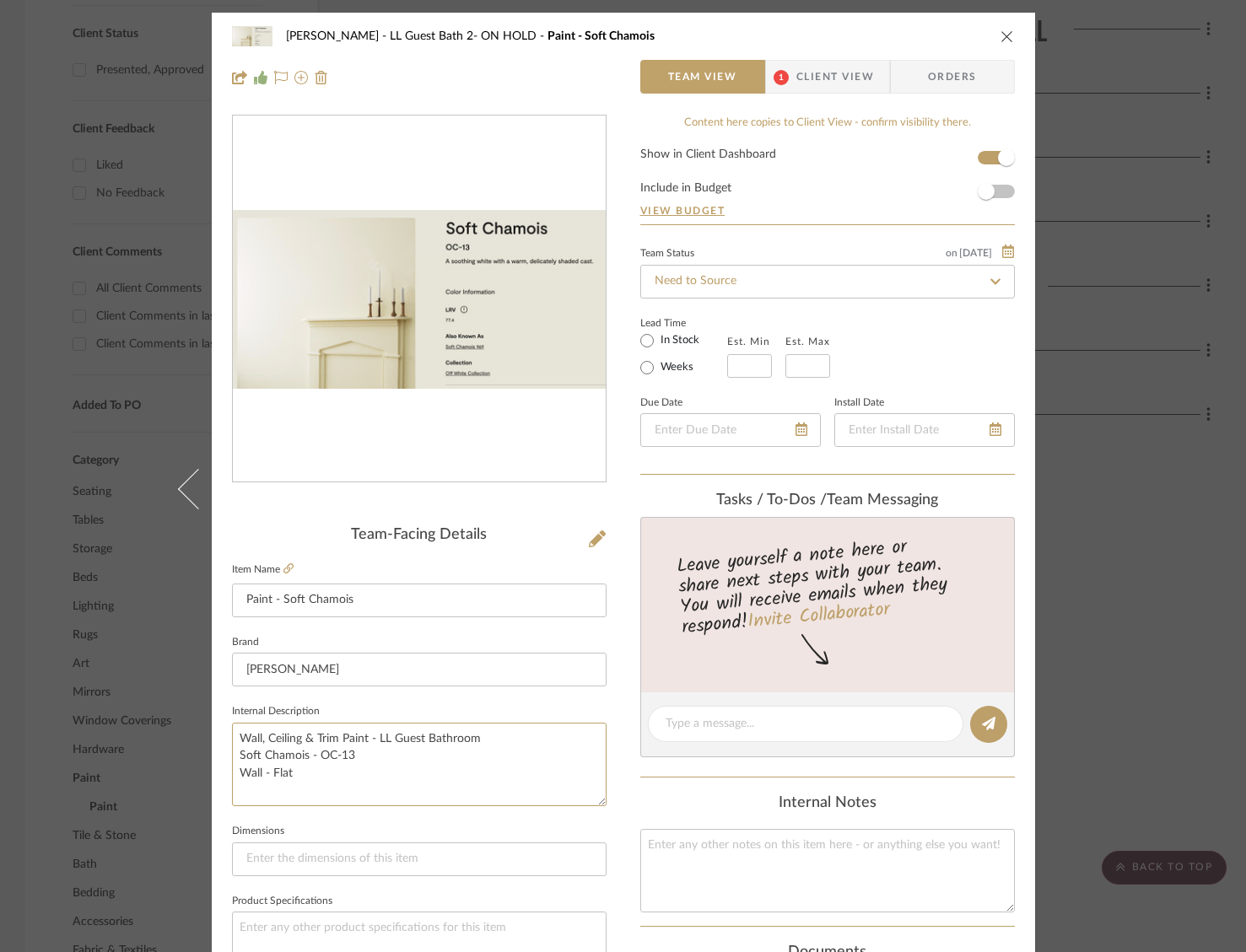 drag, startPoint x: 296, startPoint y: 773, endPoint x: 615, endPoint y: 772, distance: 319.00157 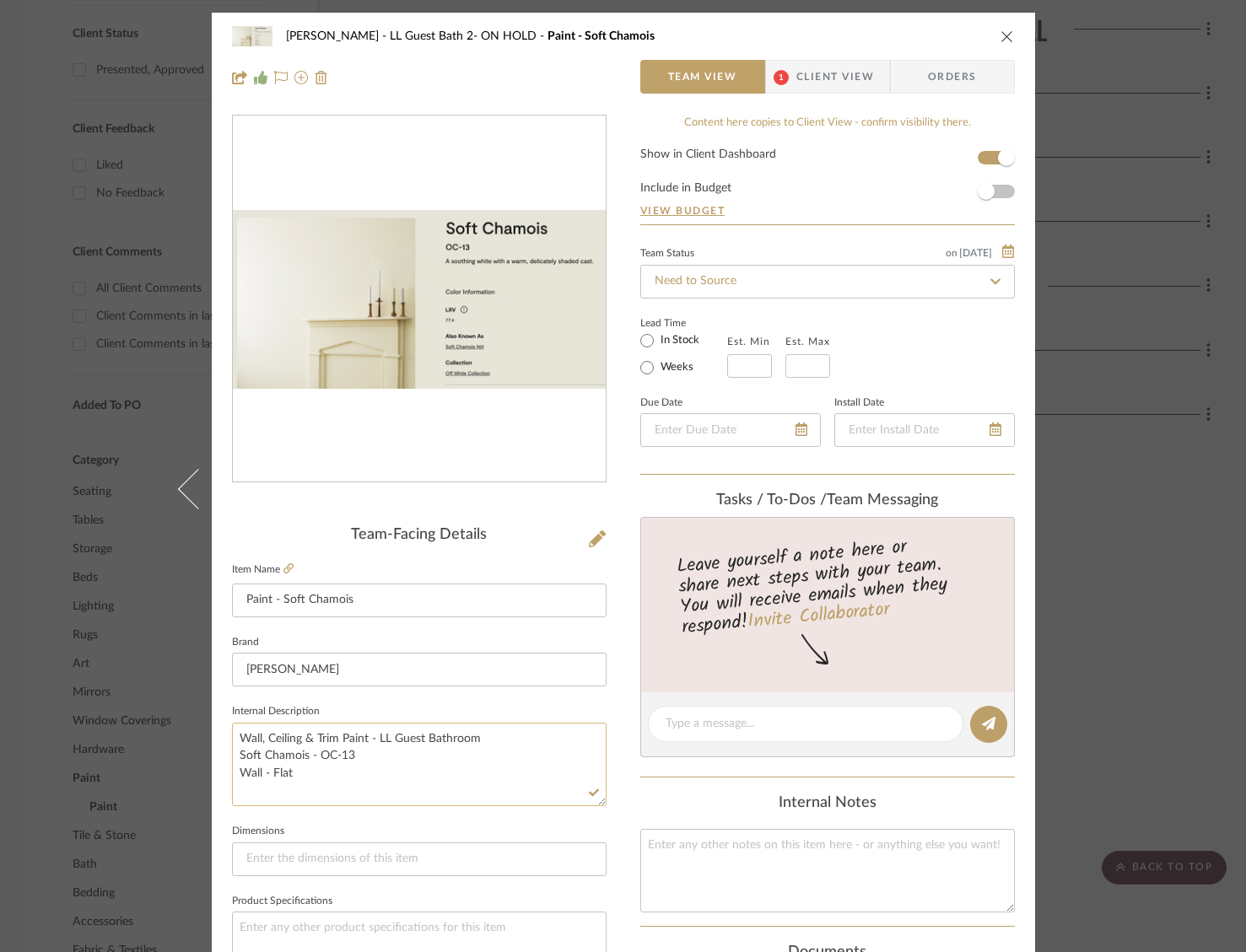 click on "Wall, Ceiling & Trim Paint - LL Guest Bathroom
Soft Chamois - OC-13
Wall - Flat" 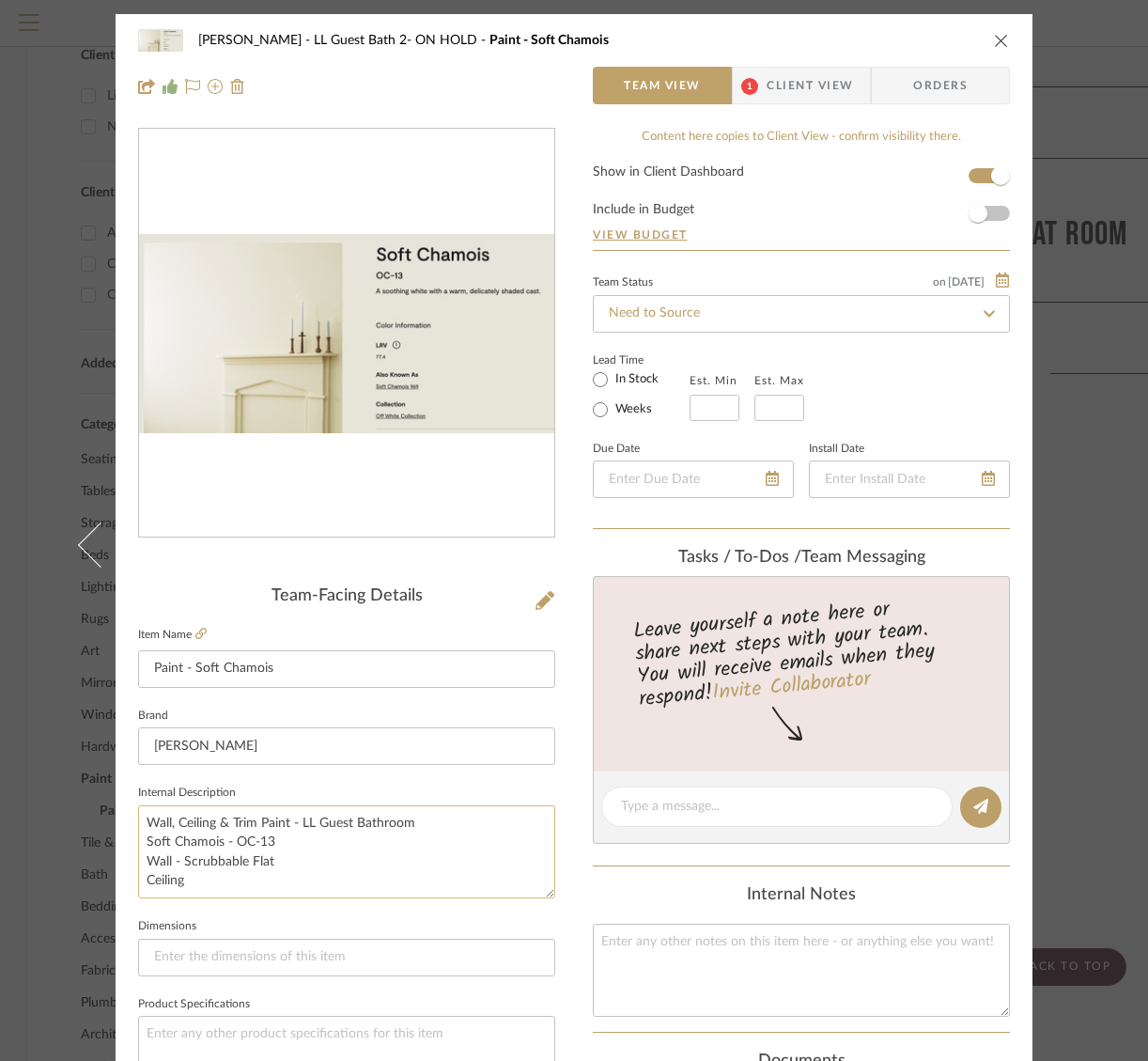 drag, startPoint x: 165, startPoint y: 861, endPoint x: 174, endPoint y: 866, distance: 10.29563 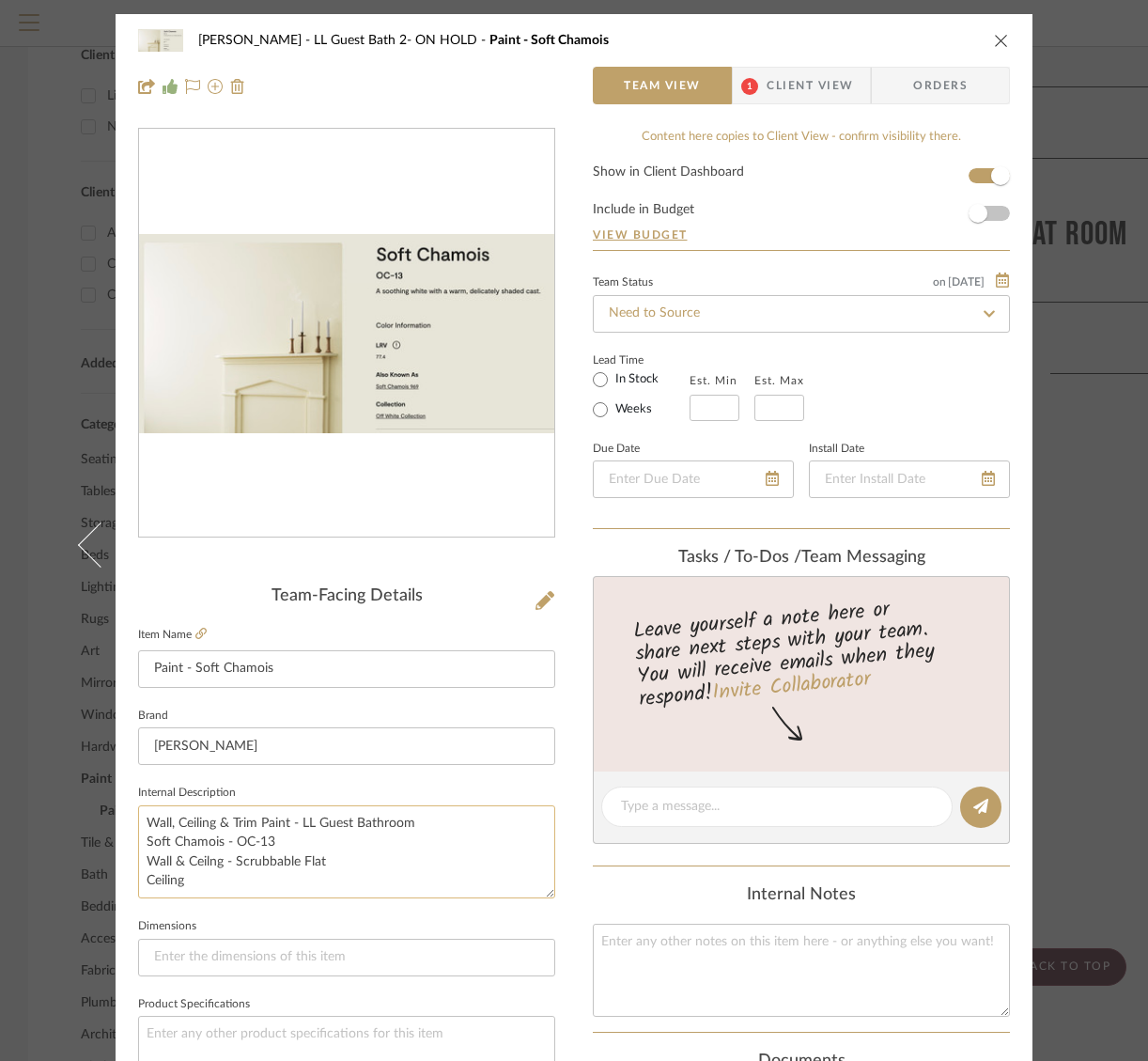 click on "Wall, Ceiling & Trim Paint - LL Guest Bathroom
Soft Chamois - OC-13
Wall & Ceilng - Scrubbable Flat
Ceiling" 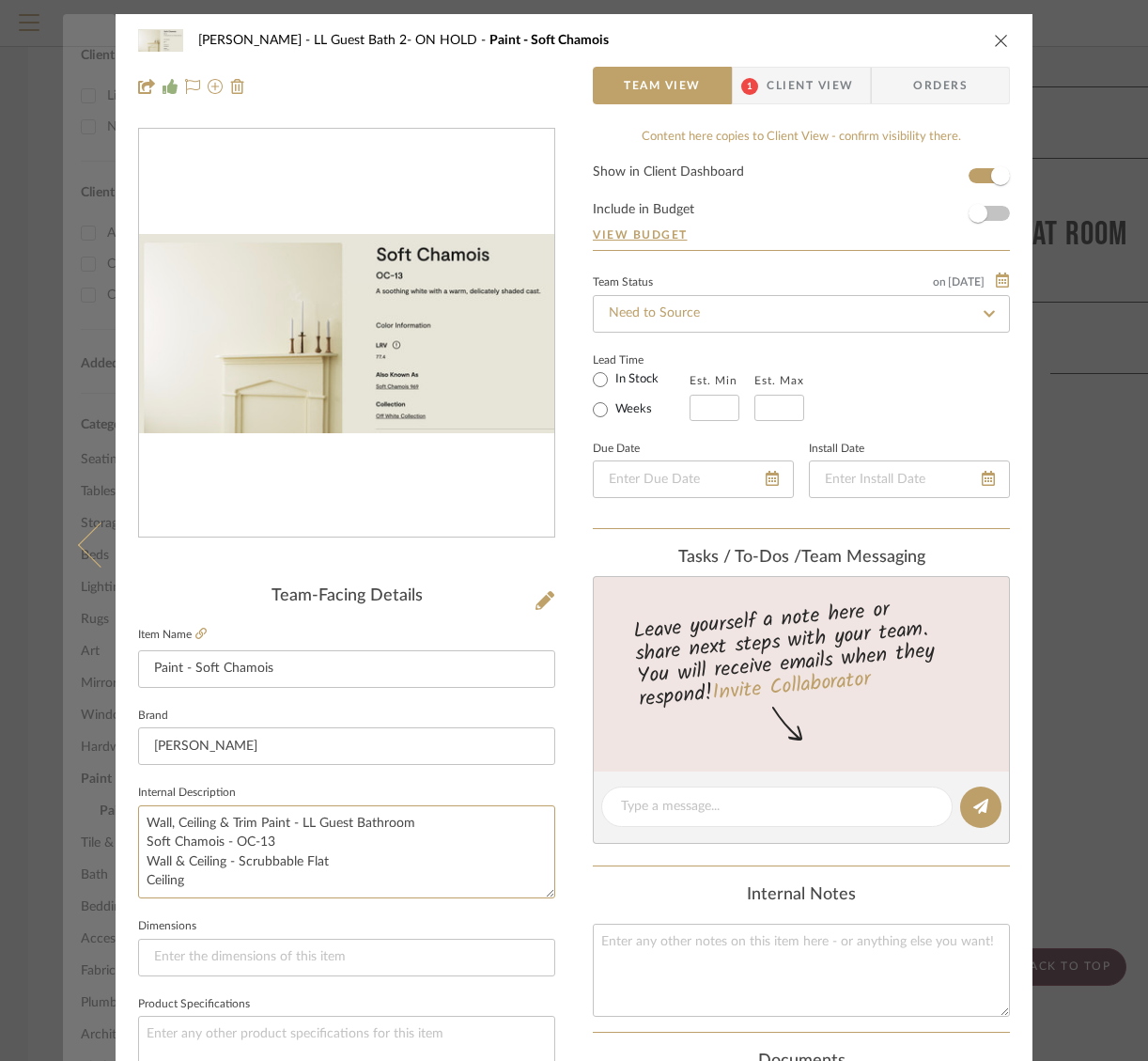 drag, startPoint x: 182, startPoint y: 881, endPoint x: 88, endPoint y: 881, distance: 94 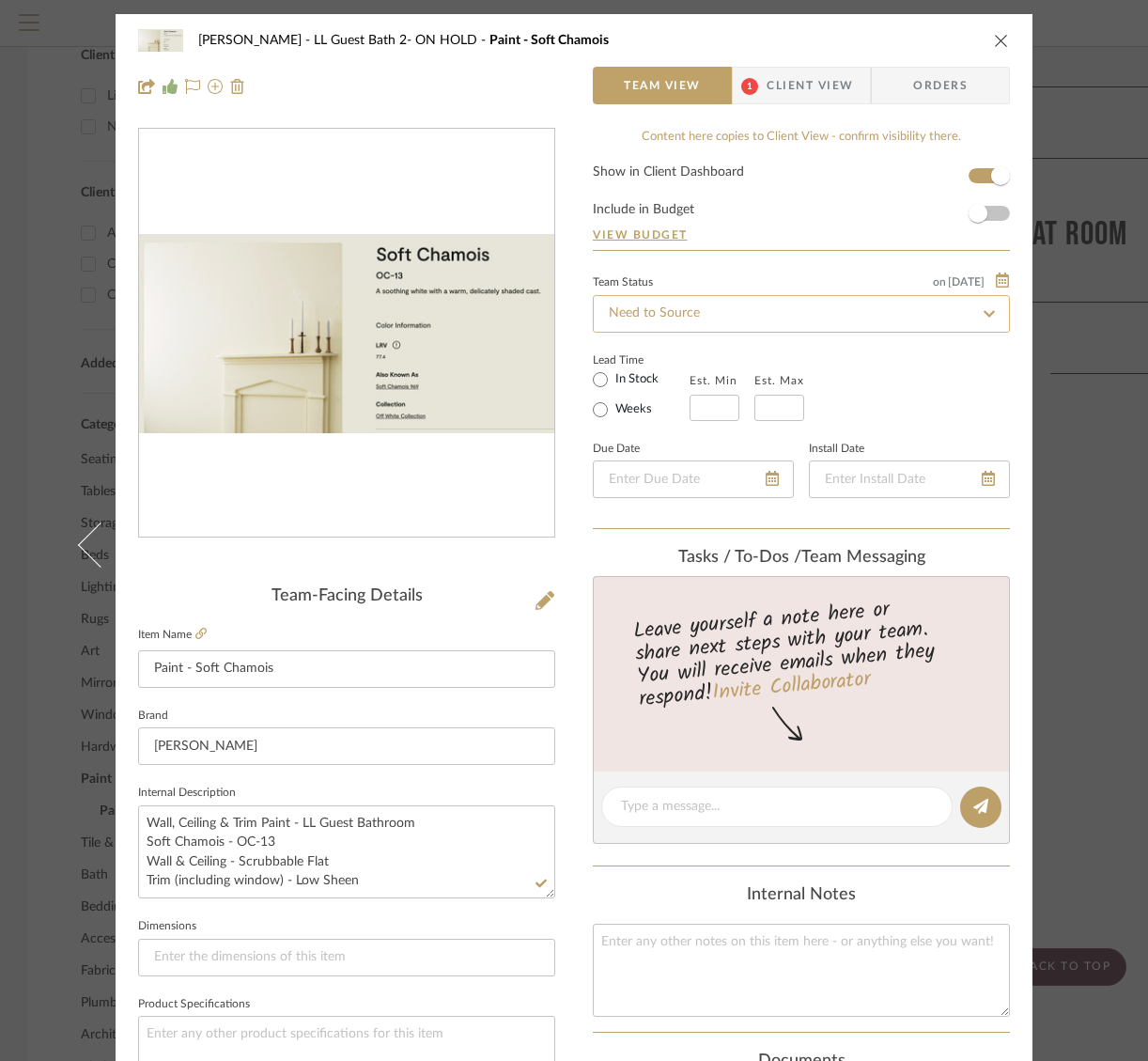 click on "Need to Source" 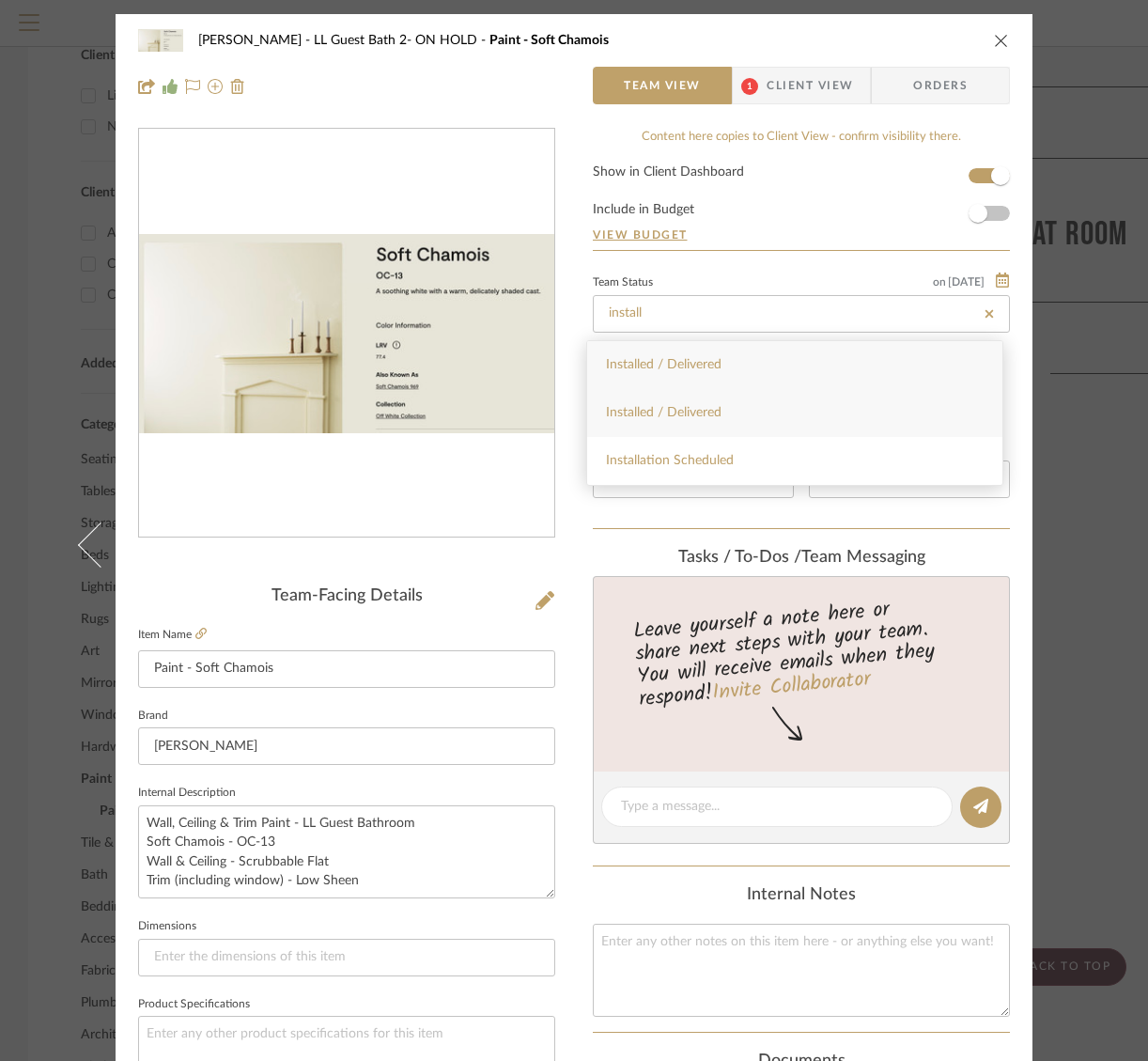 click on "Installation Scheduled" at bounding box center (795, 460) 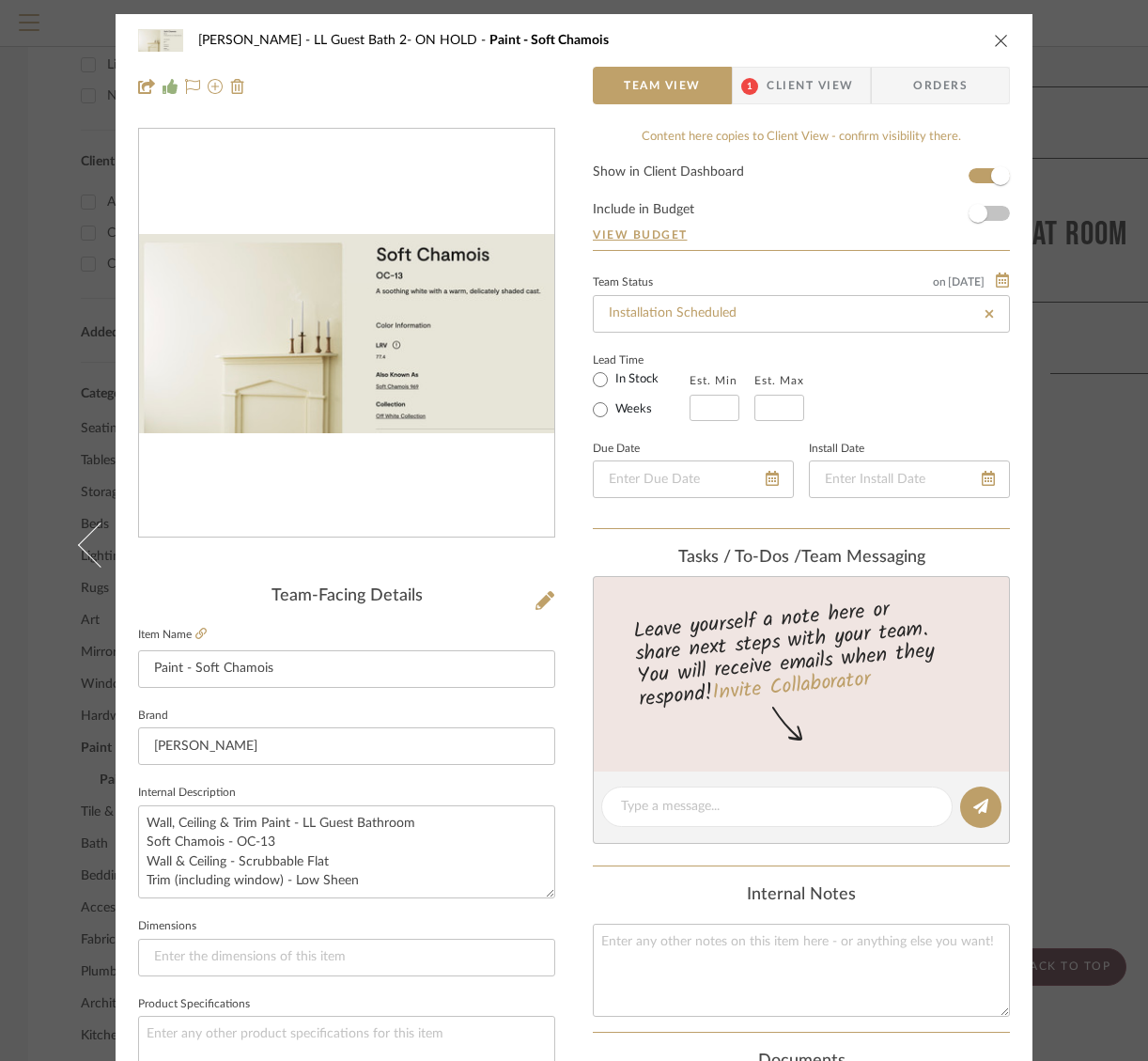 click on "Client View" at bounding box center (810, 86) 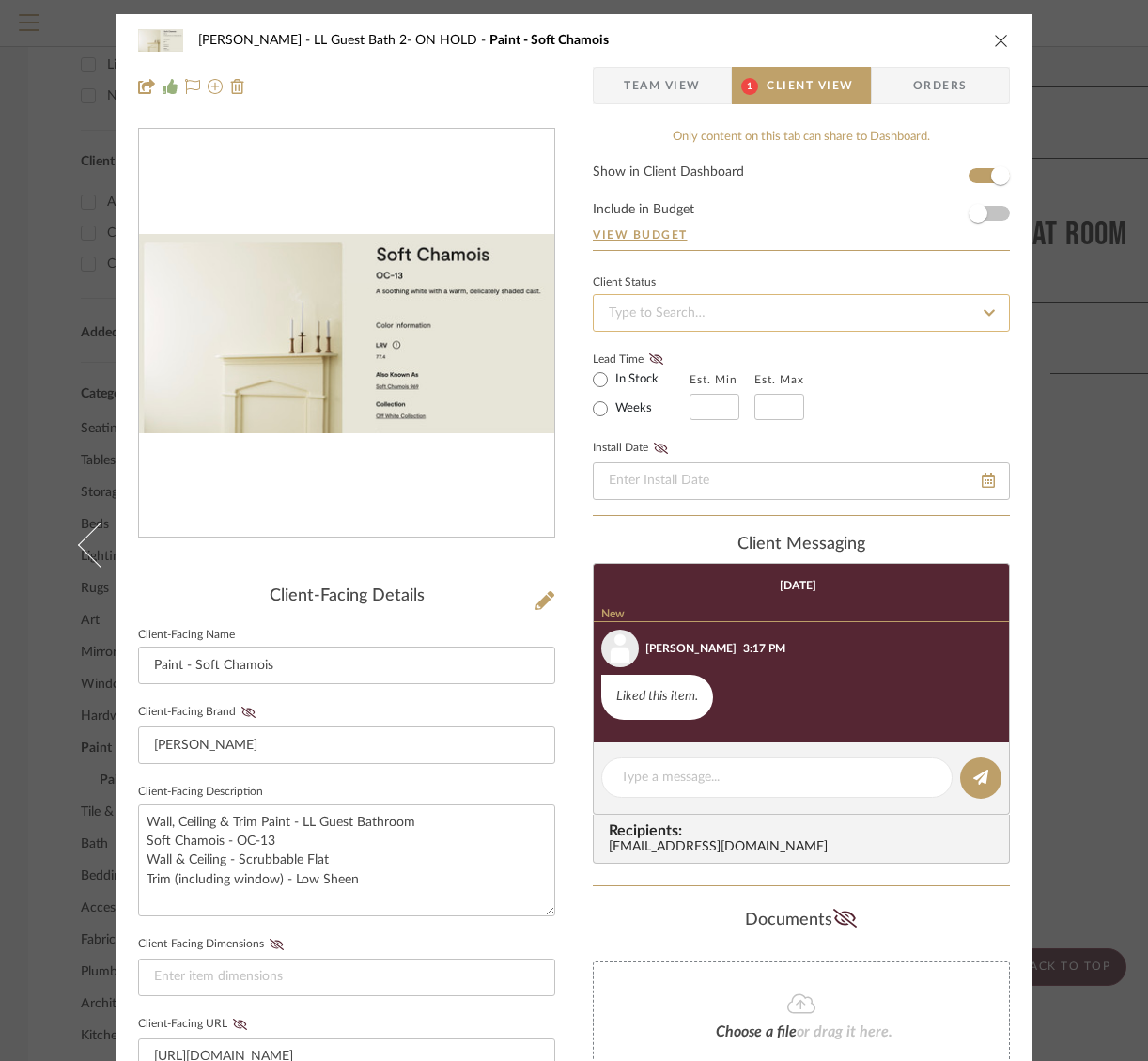 click 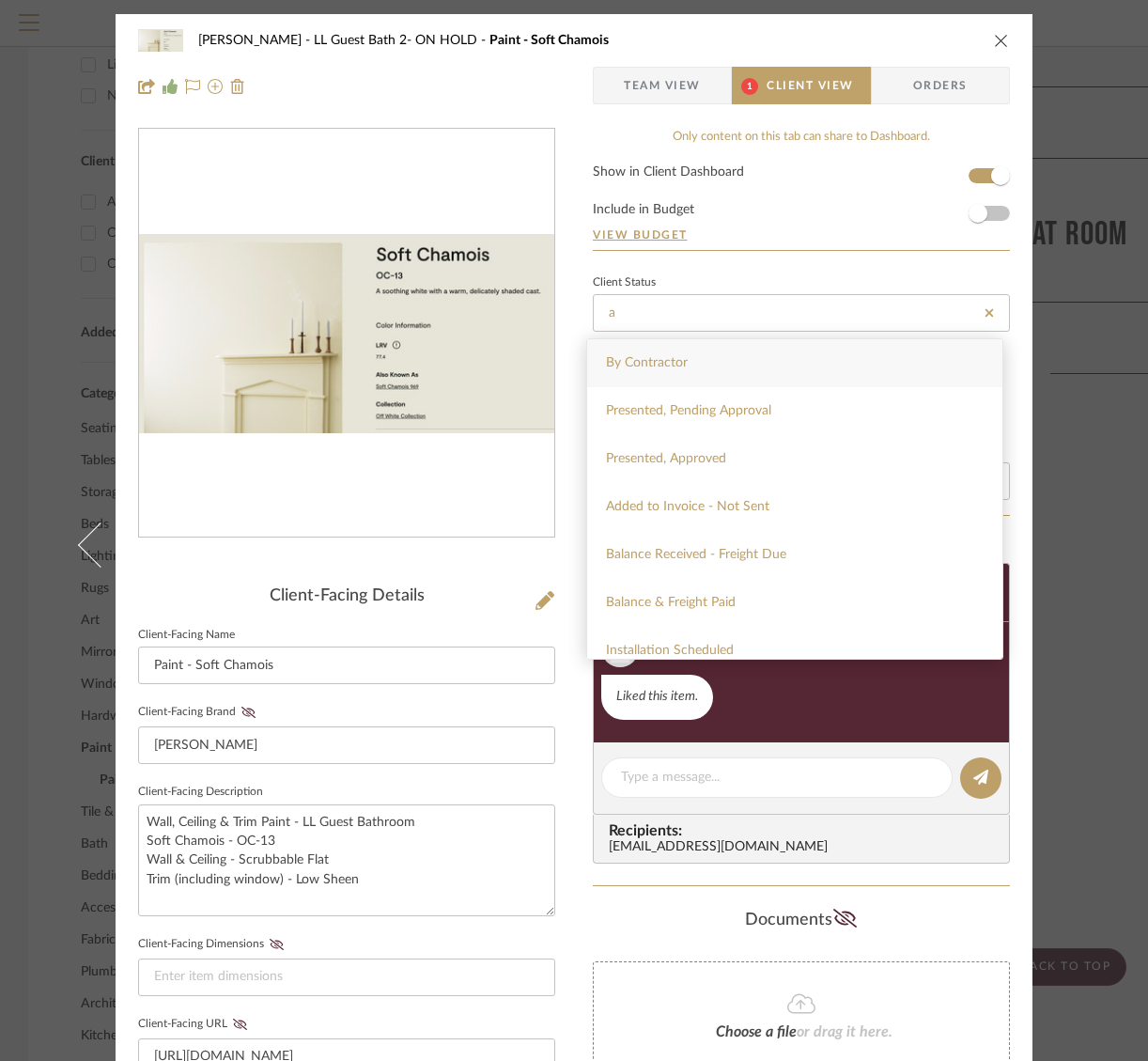 click on "Presented, Approved" at bounding box center (795, 459) 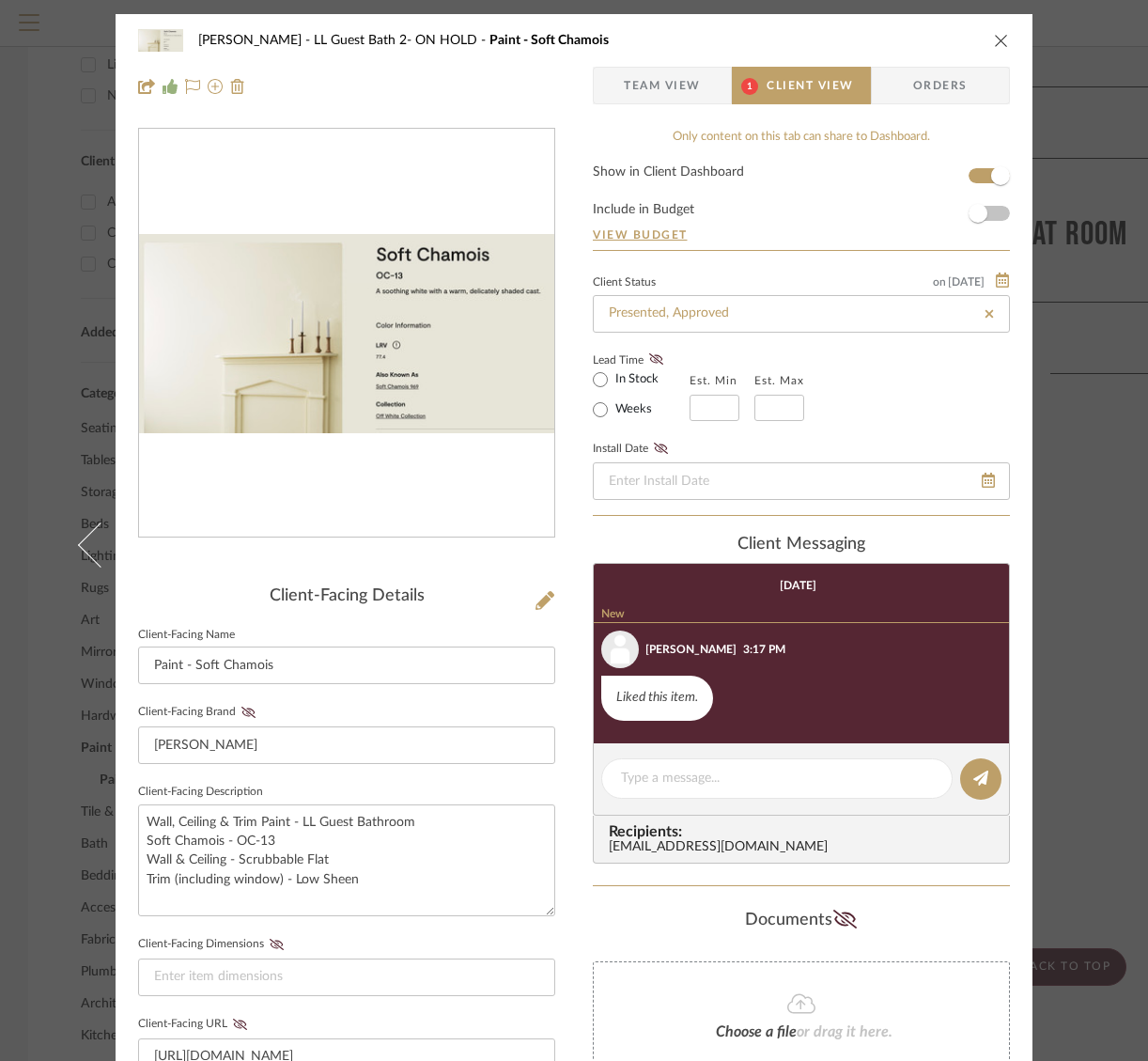 click on "[PERSON_NAME] LL Guest Bath 2- ON HOLD Paint - Soft Chamois Team View  1  Client View Orders  Client-Facing Details   Client-Facing Name  Paint - Soft Chamois  Client-Facing Brand  [PERSON_NAME]  Client-Facing Description  Wall, Ceiling & Trim Paint - LL Guest Bathroom
Soft Chamois - OC-13
Wall & Ceiling - Scrubbable Flat
Trim (including window) - Low Sheen  Client-Facing Dimensions   Client-Facing URL  [URL][DOMAIN_NAME]  Client-Facing Product Specifications   Export Tearsheet   Client Dashboard Pricing   Client Unit Price   $0.00      X  Quantity  1    Each      =  Subtotal   $0.00  Include Tax Include Shipping Total Client Price   $0.00  Only content on this tab can share to Dashboard.  Show in Client Dashboard   Include in Budget   View Budget  Client Status on [DATE] [DATE] Presented, Approved  Lead Time  In Stock Weeks  Est. Min   Est. Max   Install Date  client Messaging [DATE] New  [PERSON_NAME]  New  3:17 PM  Liked this item. Recipients:" at bounding box center [574, 796] 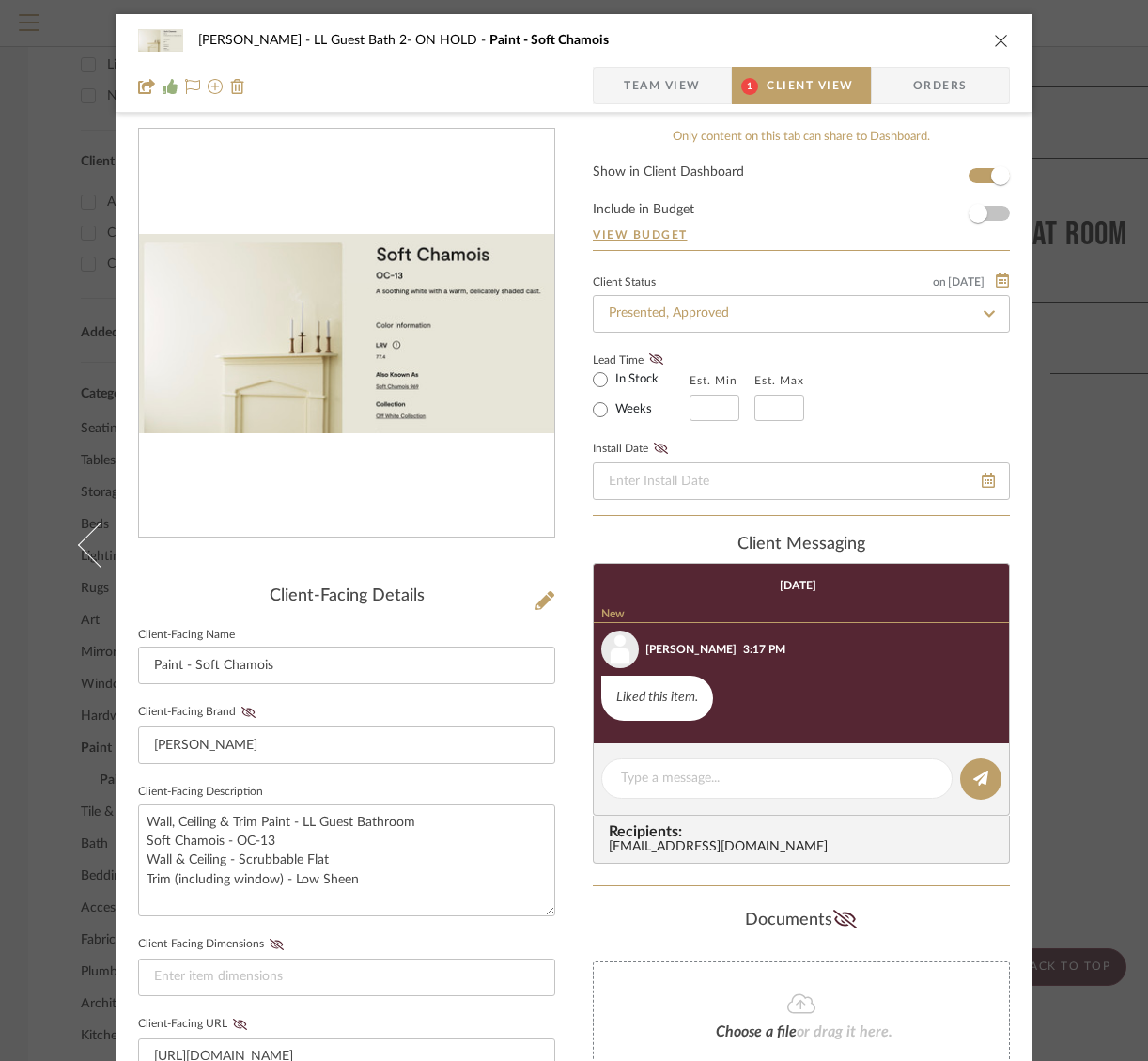 scroll, scrollTop: 517, scrollLeft: 0, axis: vertical 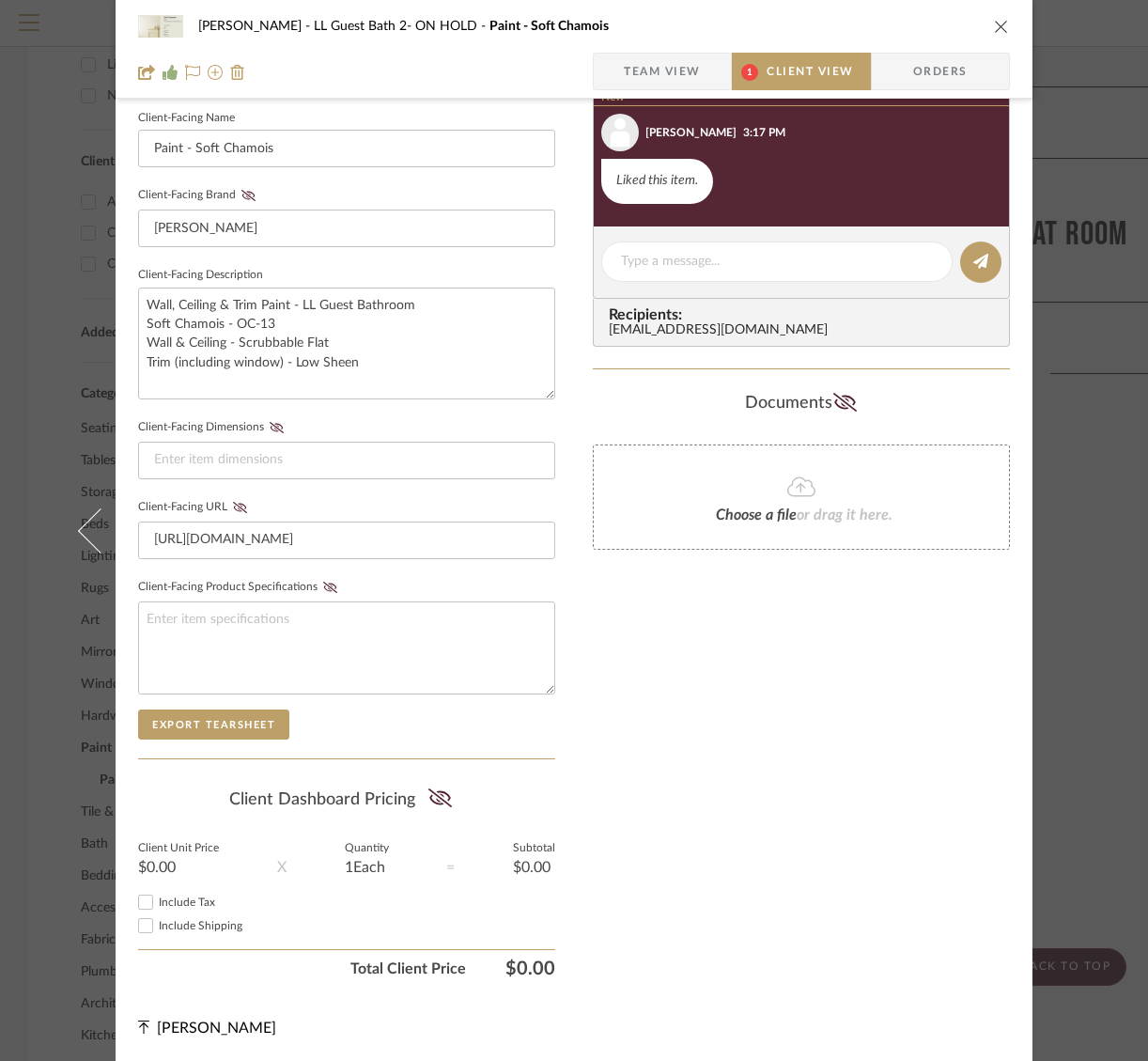 click at bounding box center (1001, 26) 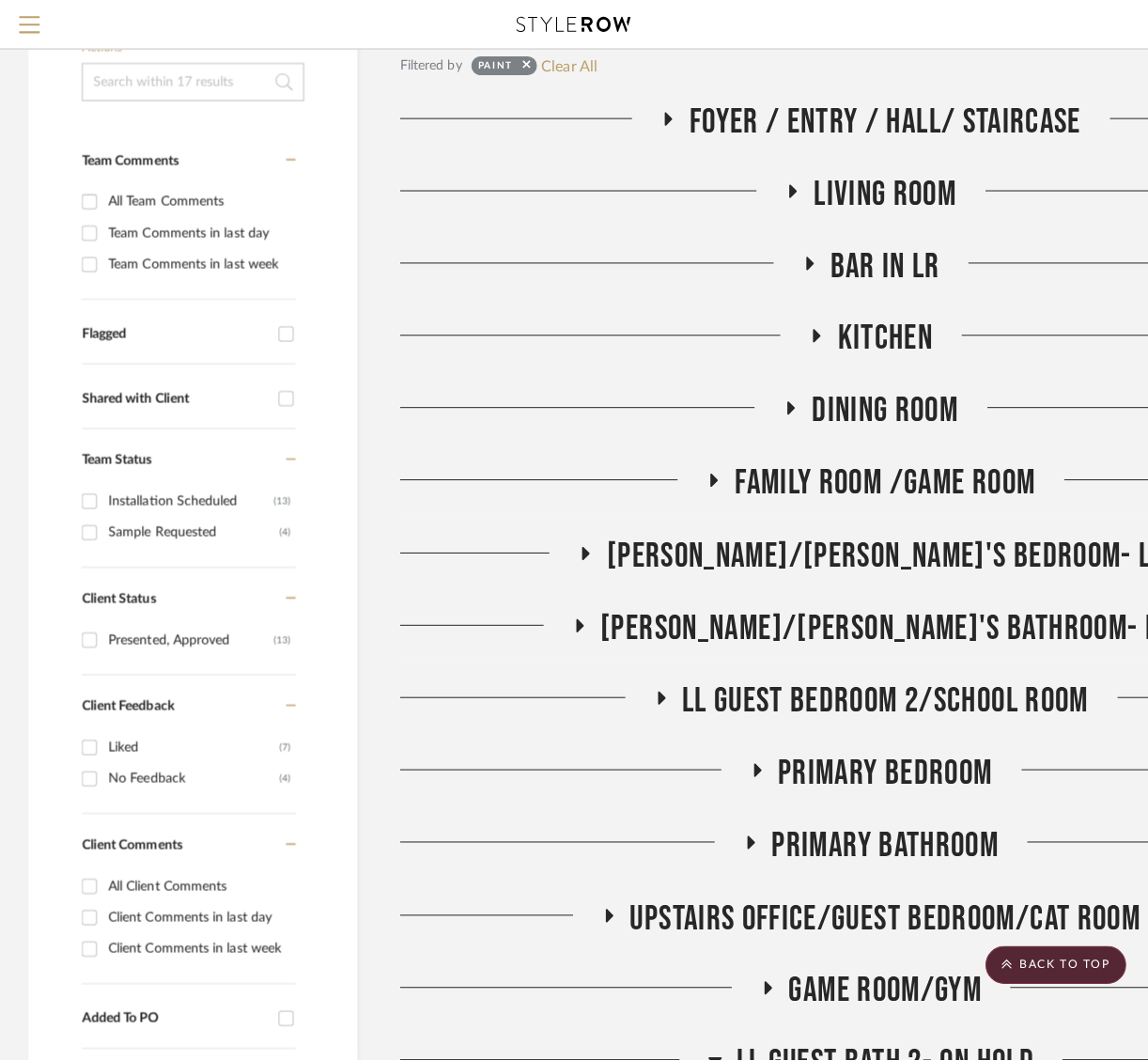 scroll, scrollTop: 0, scrollLeft: 0, axis: both 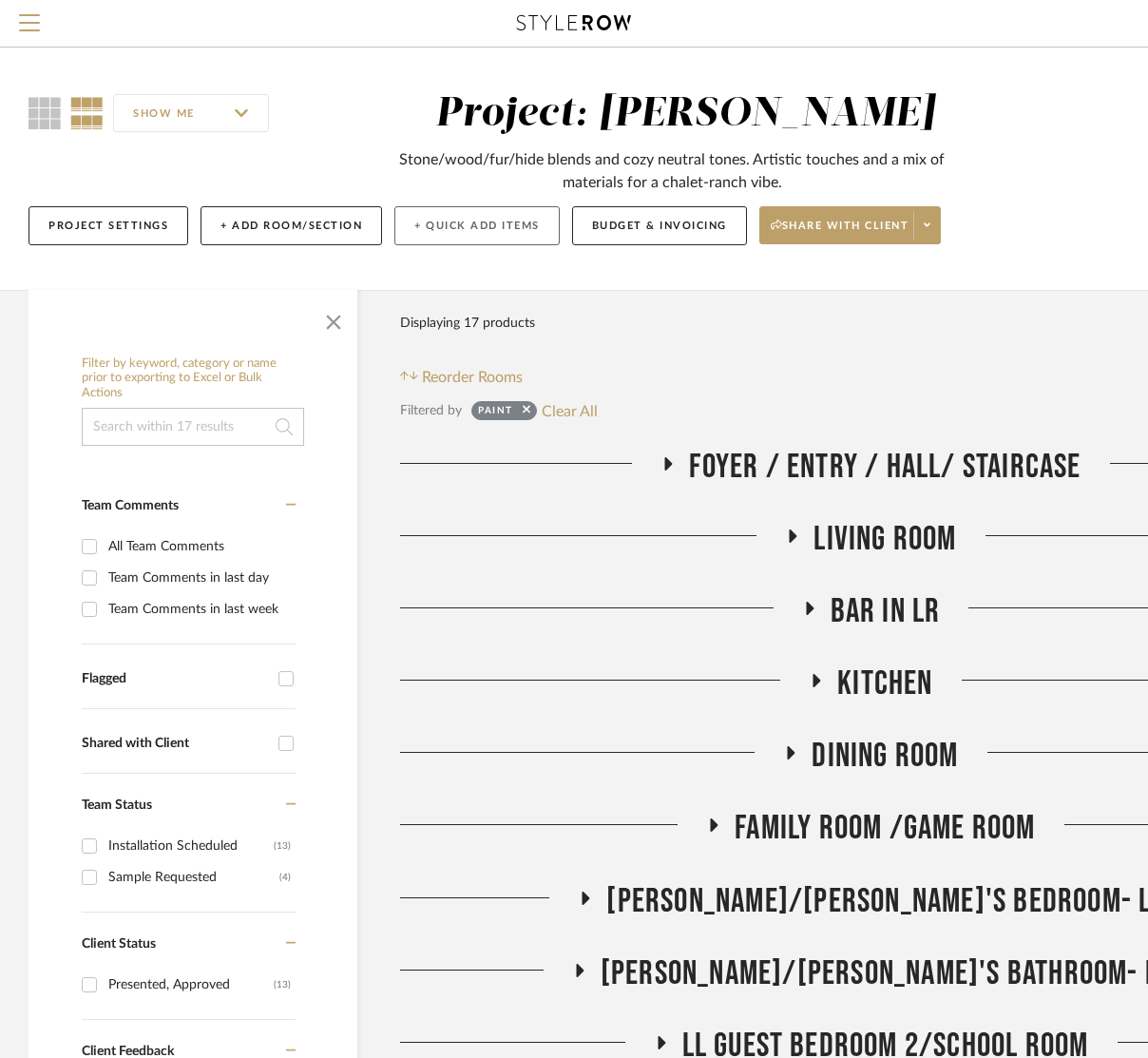click on "+ Quick Add Items" 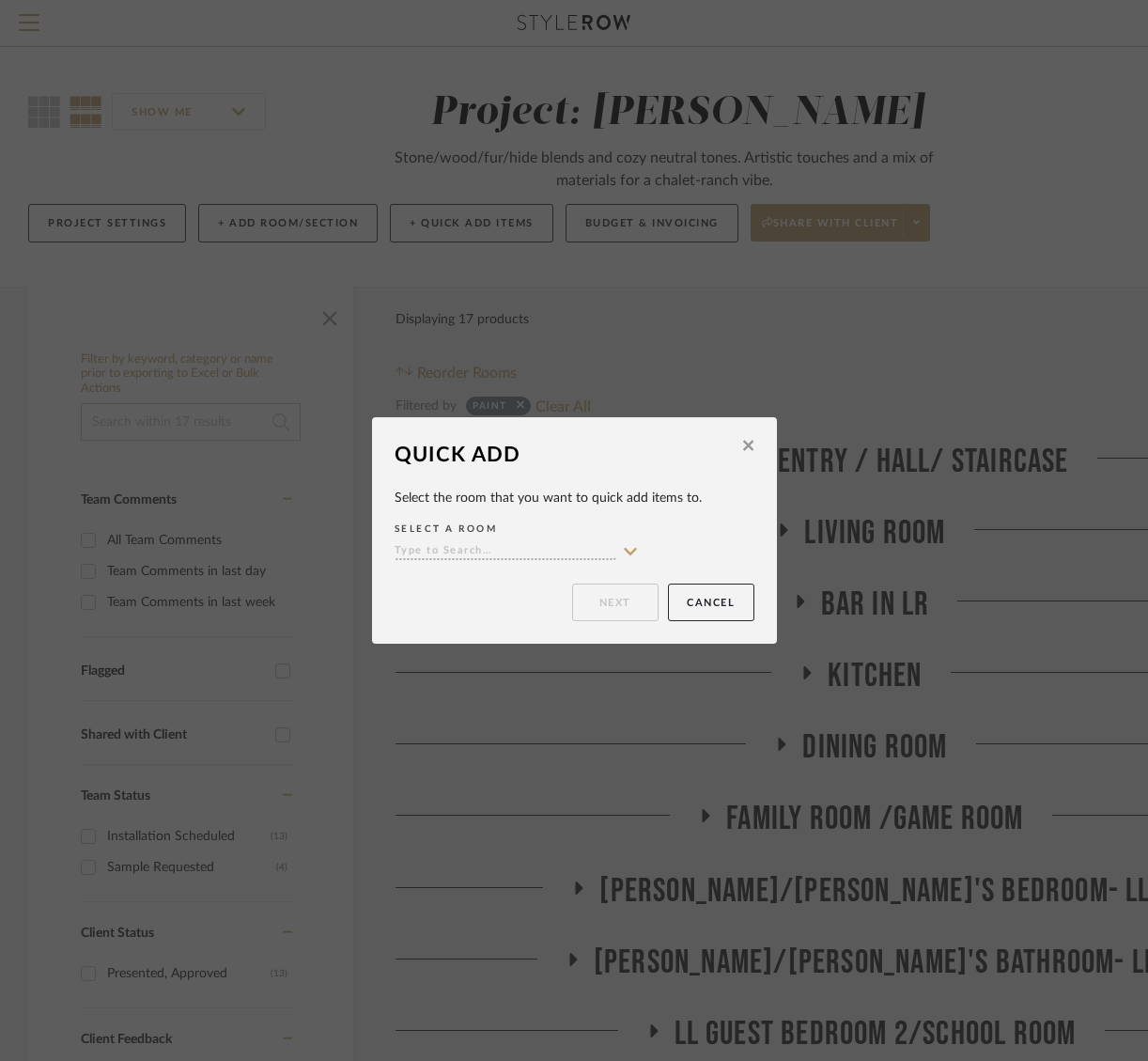 click at bounding box center (505, 552) 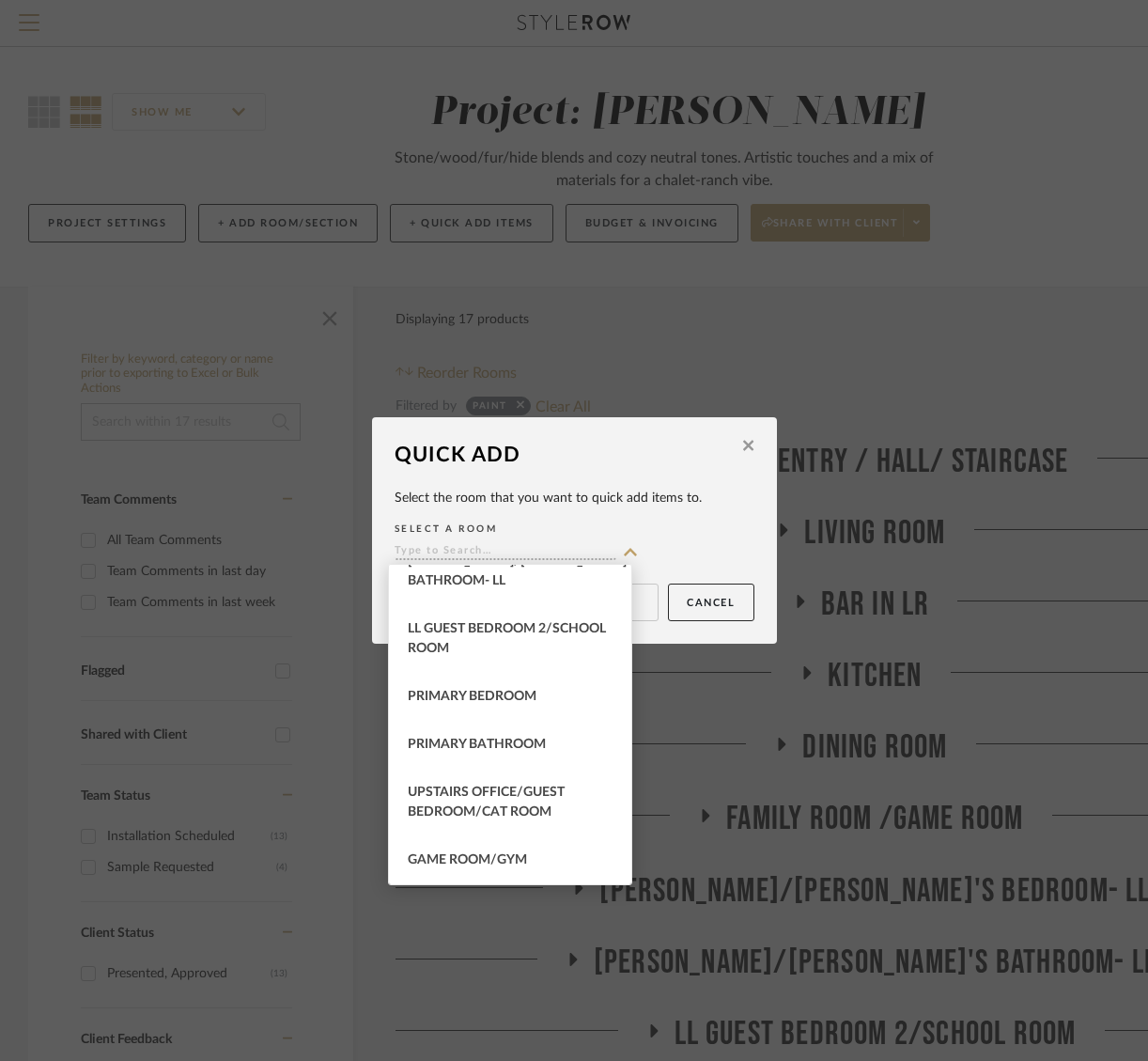 scroll, scrollTop: 619, scrollLeft: 0, axis: vertical 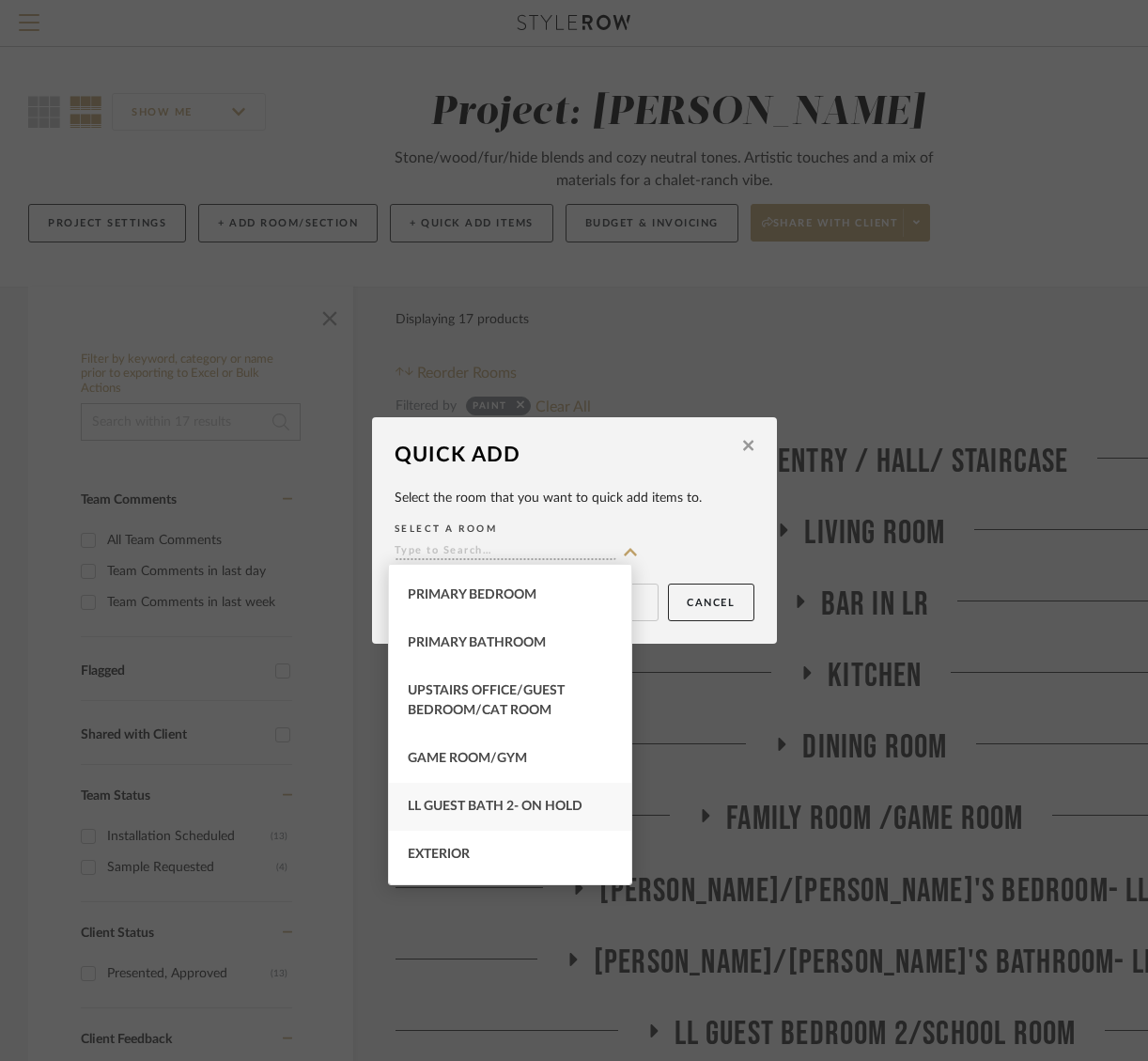 click on "LL Guest Bath 2- ON HOLD" at bounding box center [495, 806] 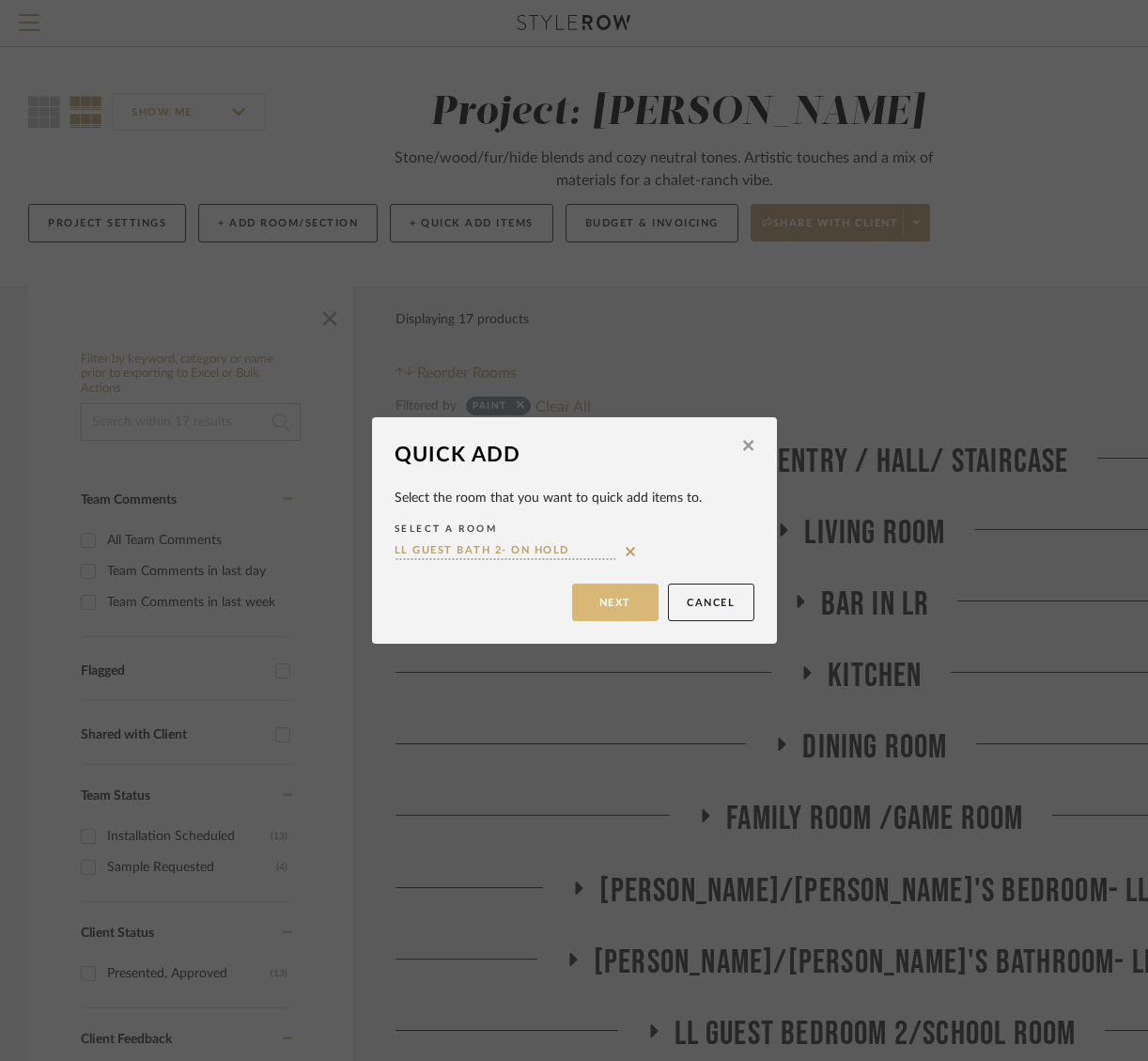 click on "Next" at bounding box center (615, 602) 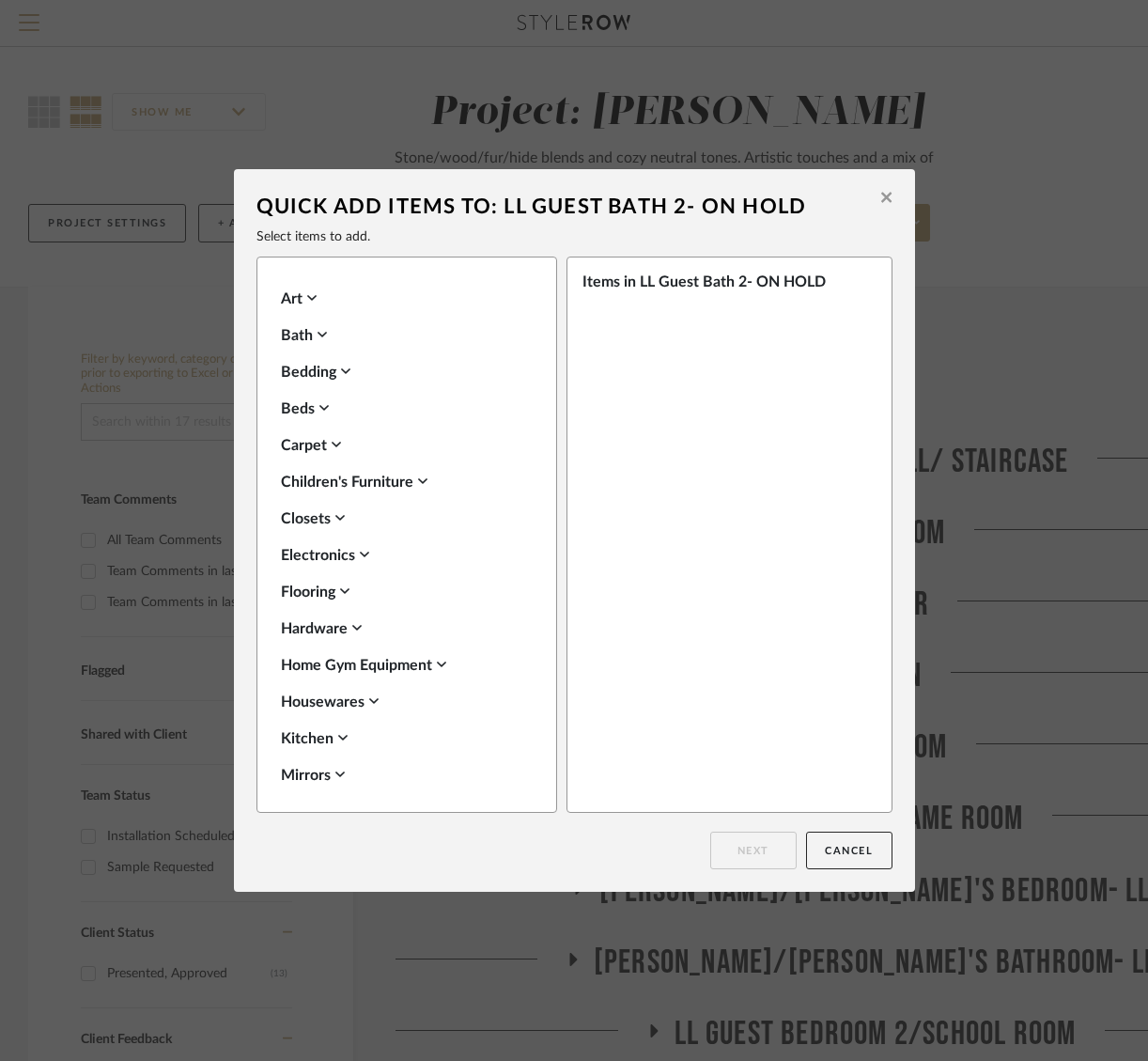 scroll, scrollTop: 531, scrollLeft: 0, axis: vertical 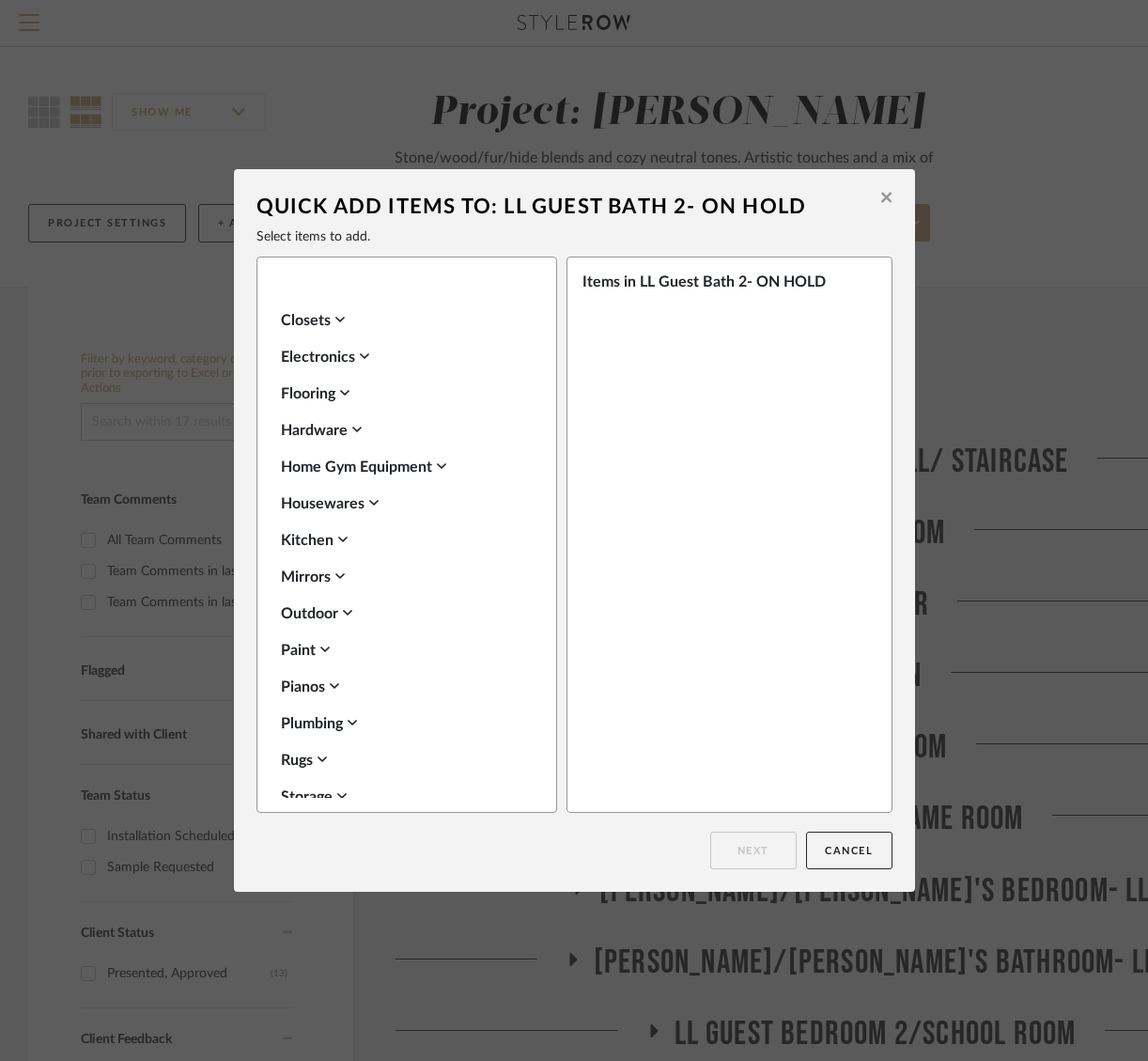 click on "Paint" at bounding box center [402, 650] 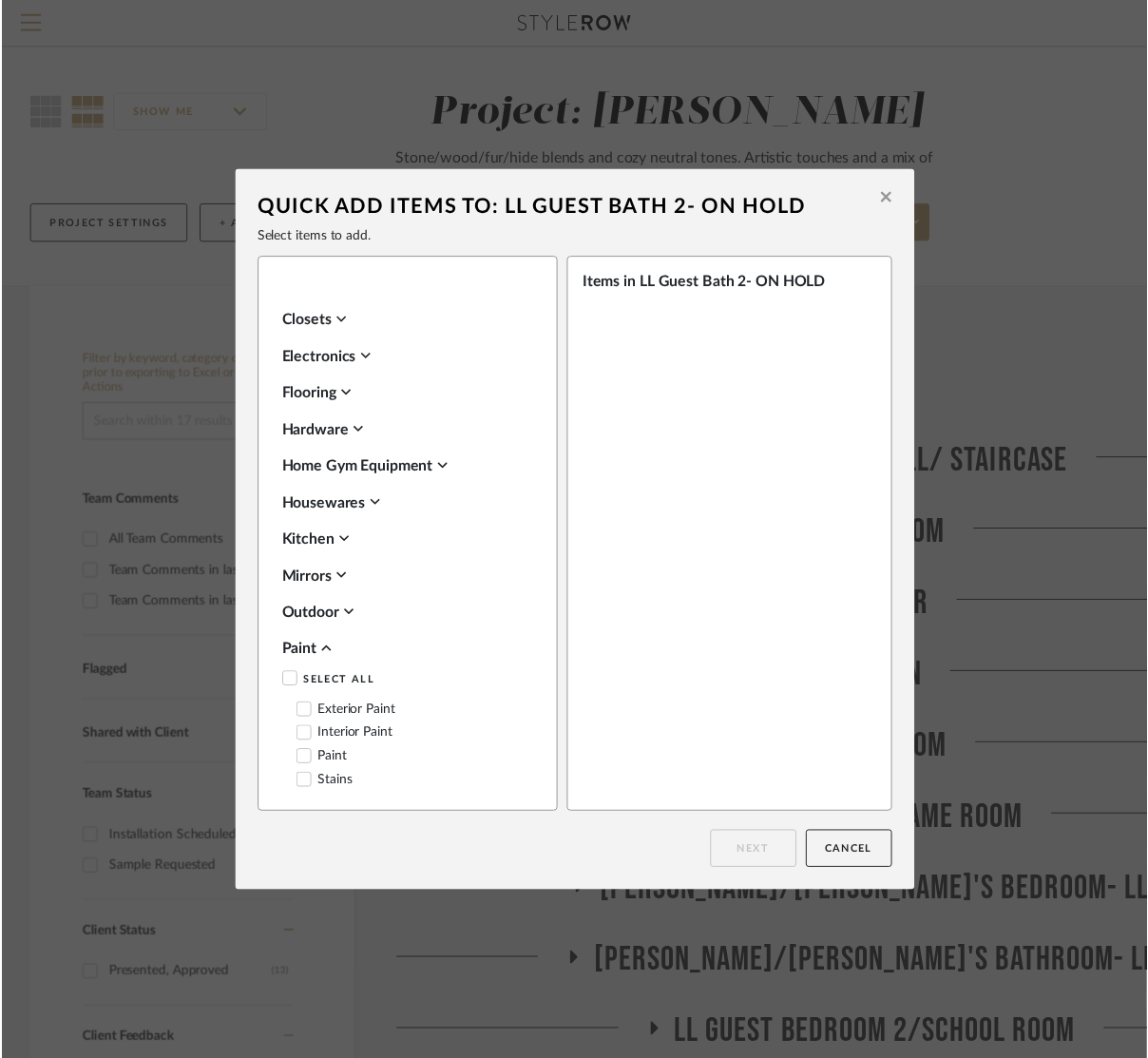 scroll, scrollTop: 694, scrollLeft: 0, axis: vertical 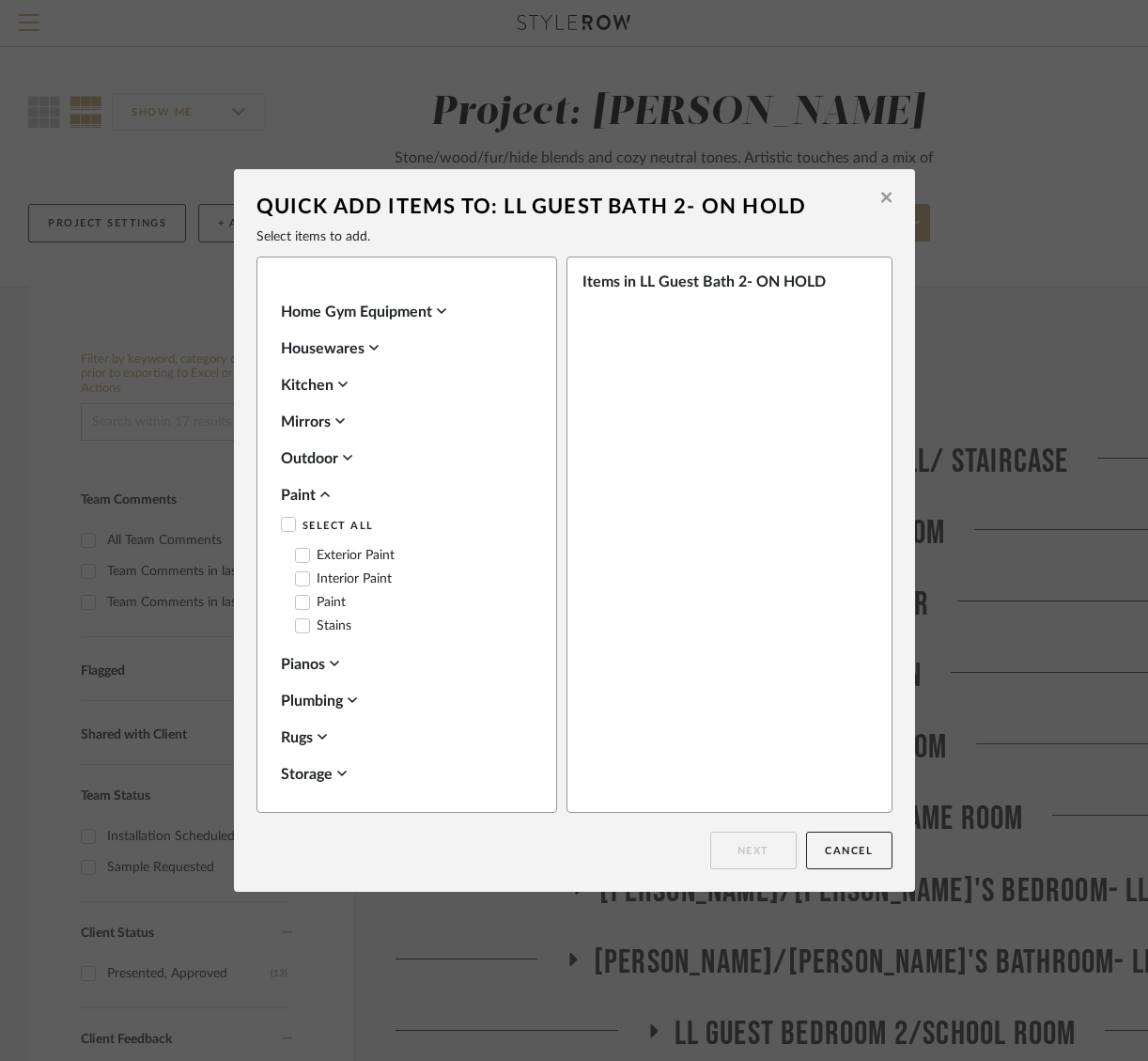 click on "Paint" at bounding box center [320, 602] 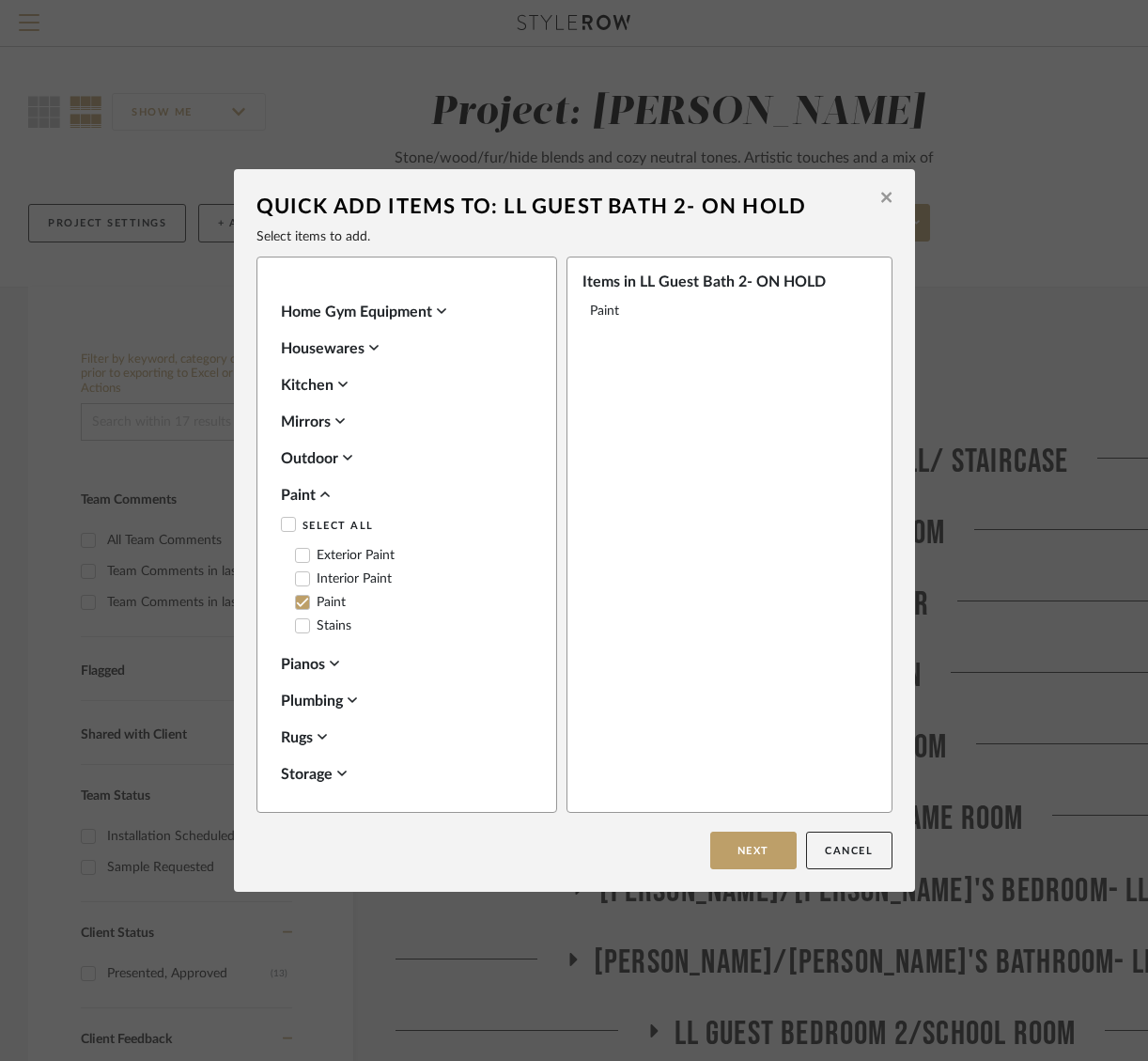 click on "Next" at bounding box center [753, 850] 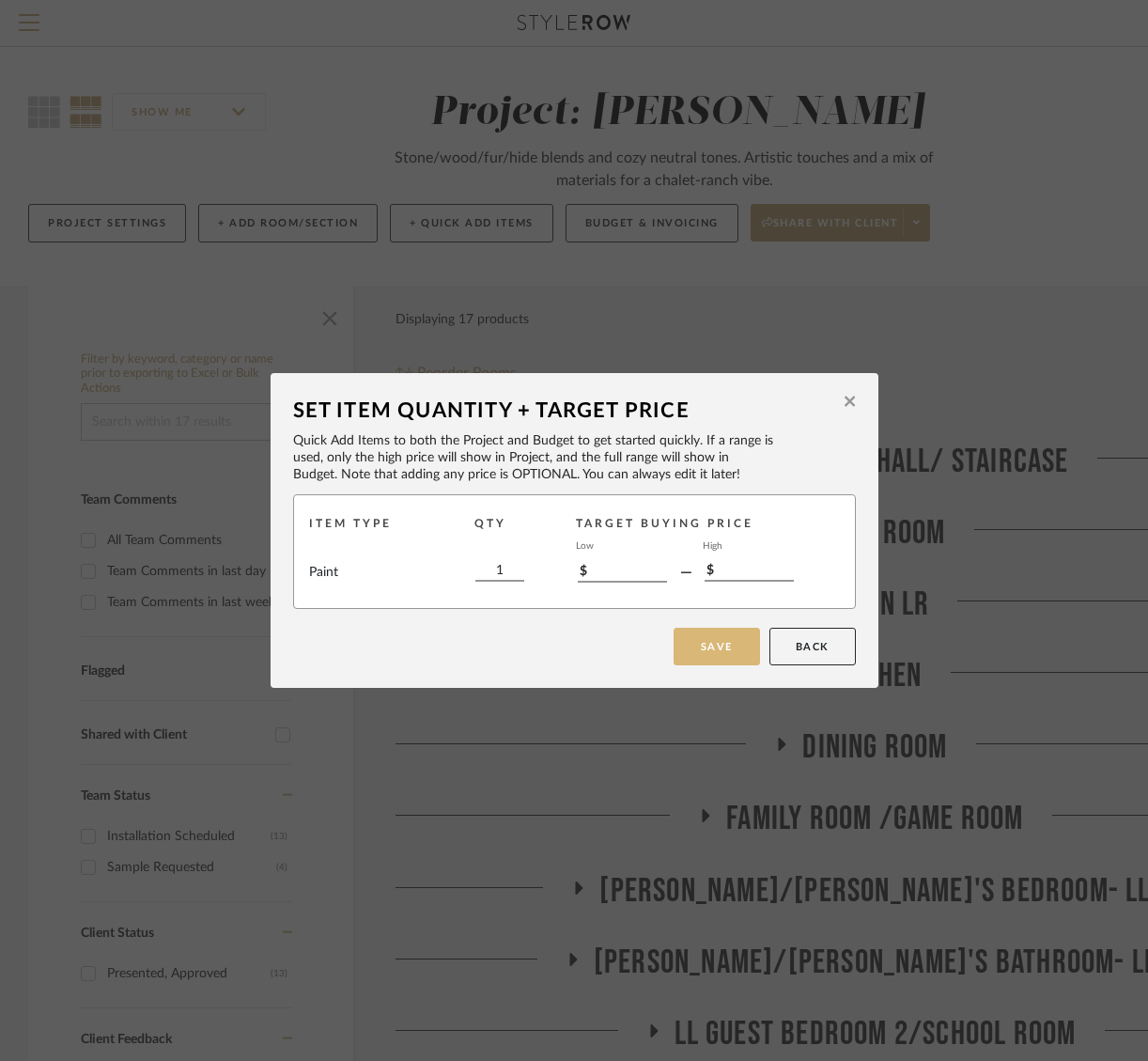 click on "Save" at bounding box center [717, 647] 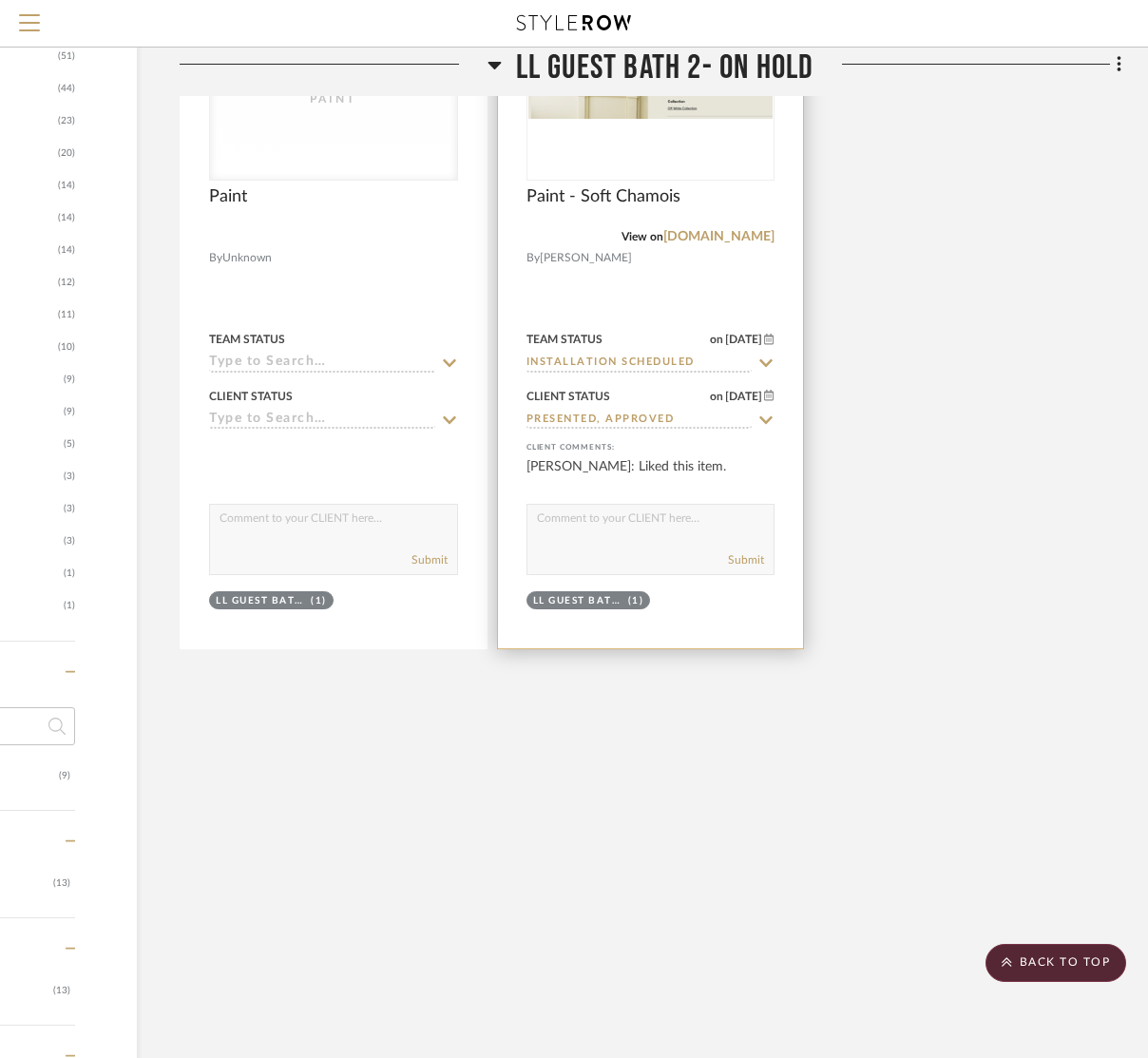 scroll, scrollTop: 1035, scrollLeft: 220, axis: both 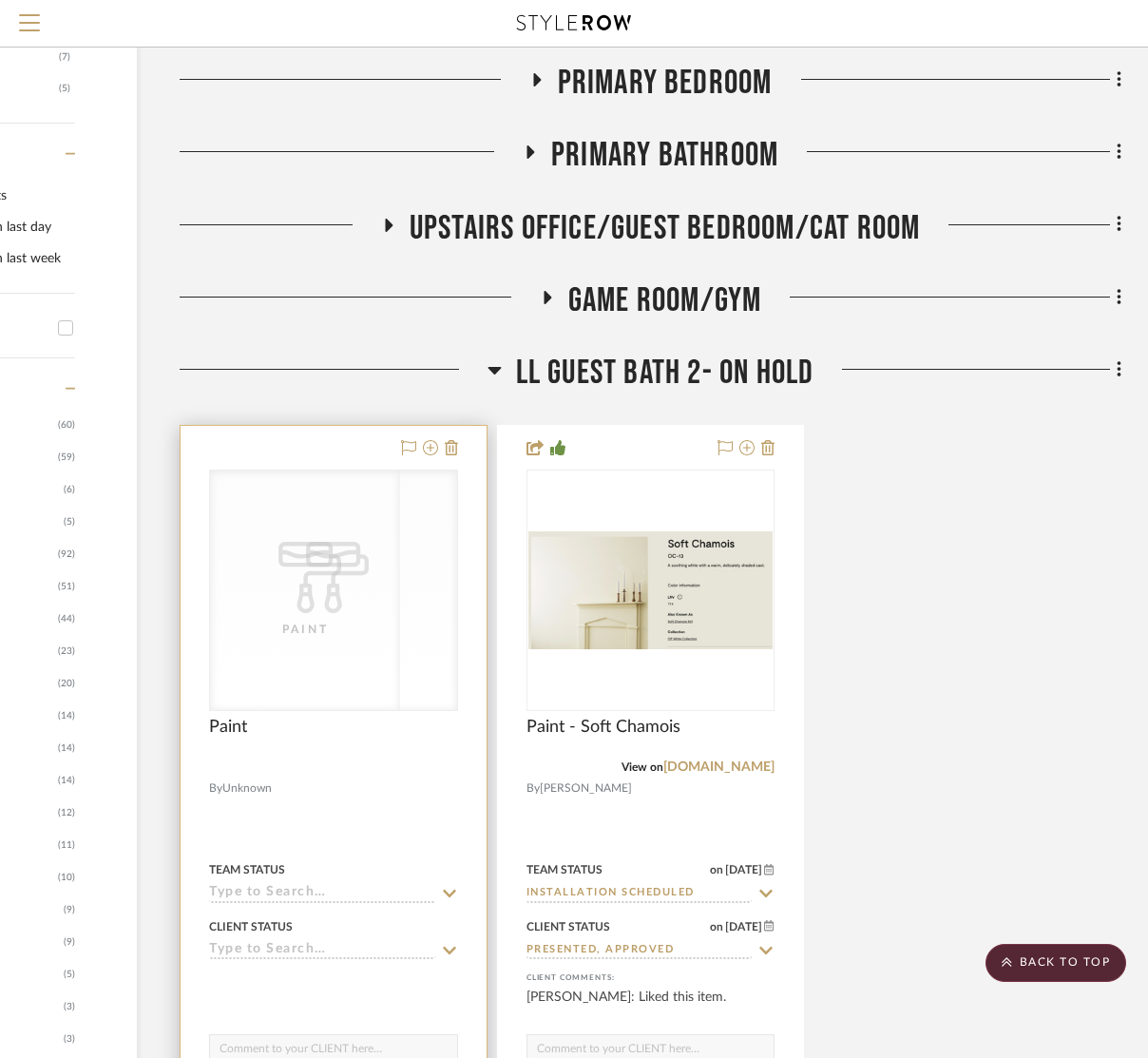 click on "Paint" at bounding box center [334, 629] 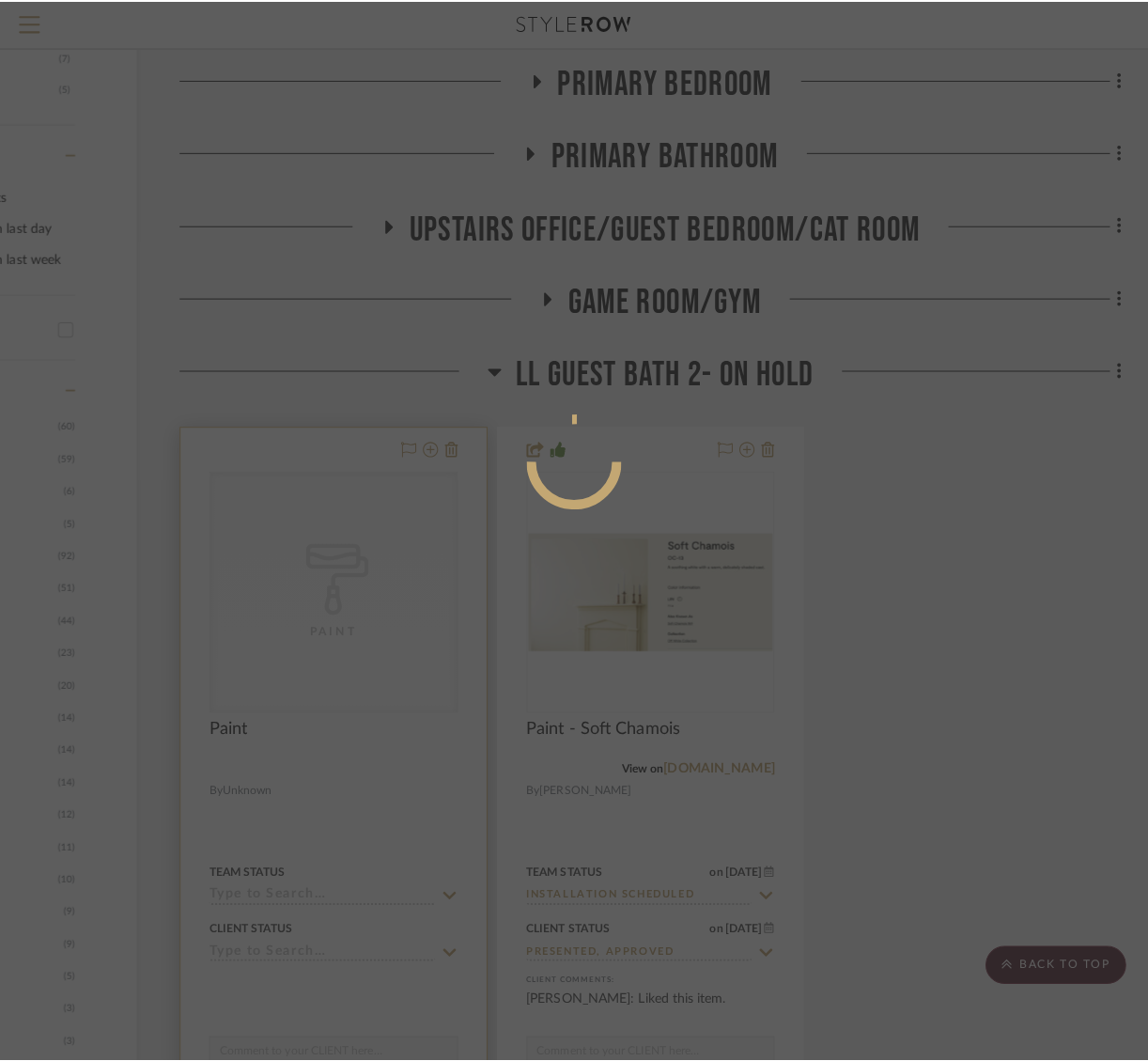 scroll, scrollTop: 0, scrollLeft: 0, axis: both 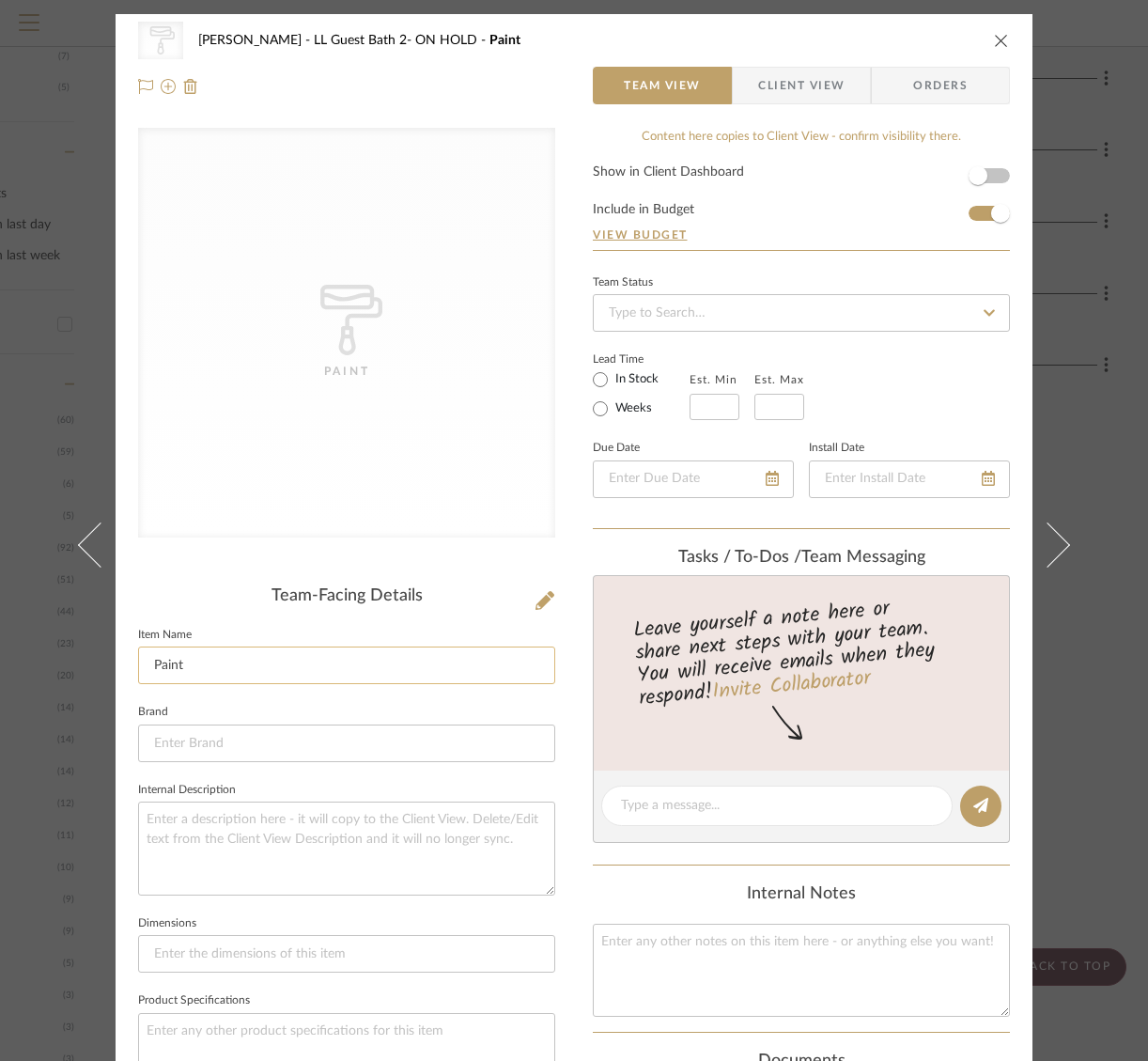 drag, startPoint x: 306, startPoint y: 646, endPoint x: 293, endPoint y: 656, distance: 16.401219 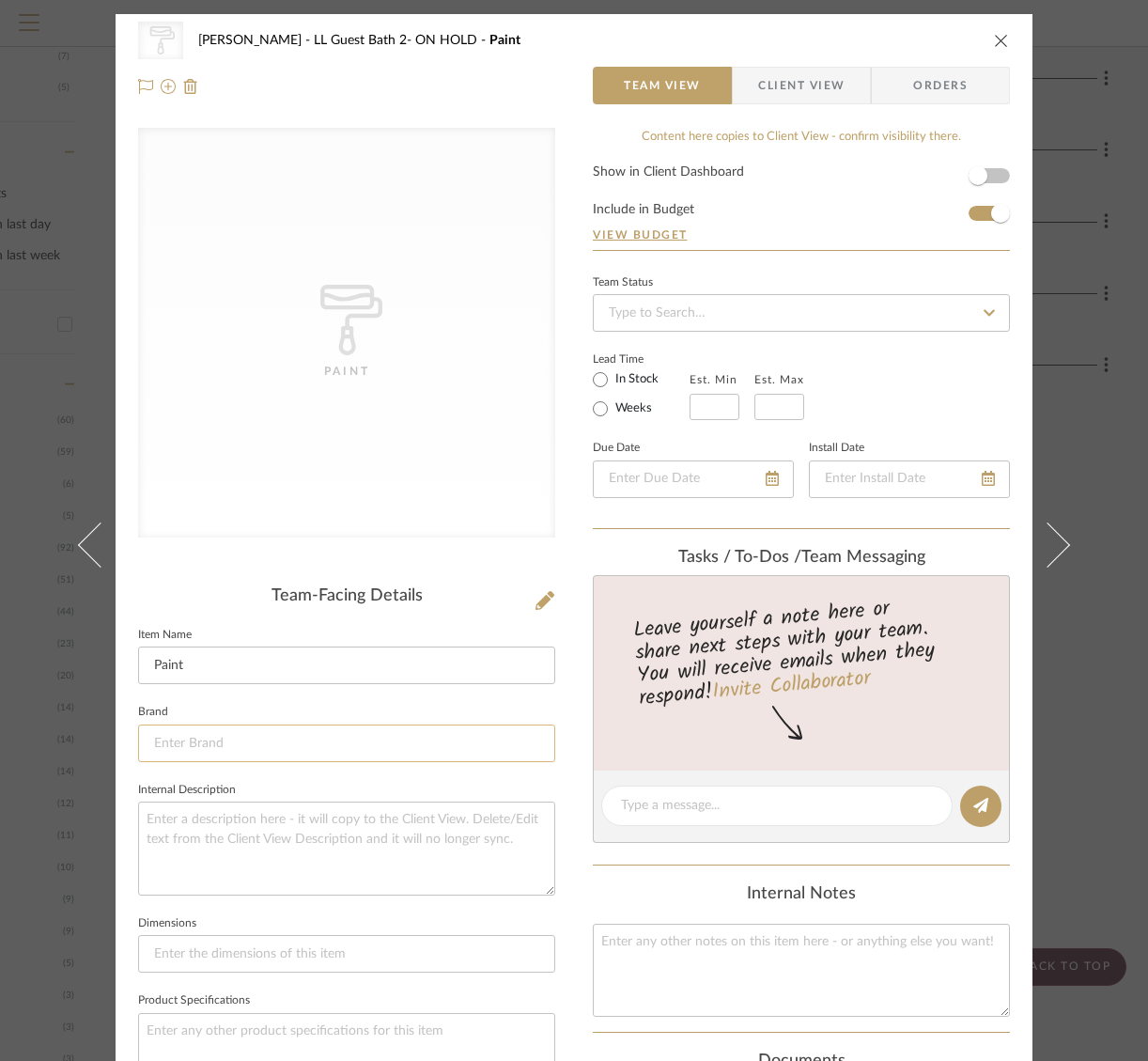 click 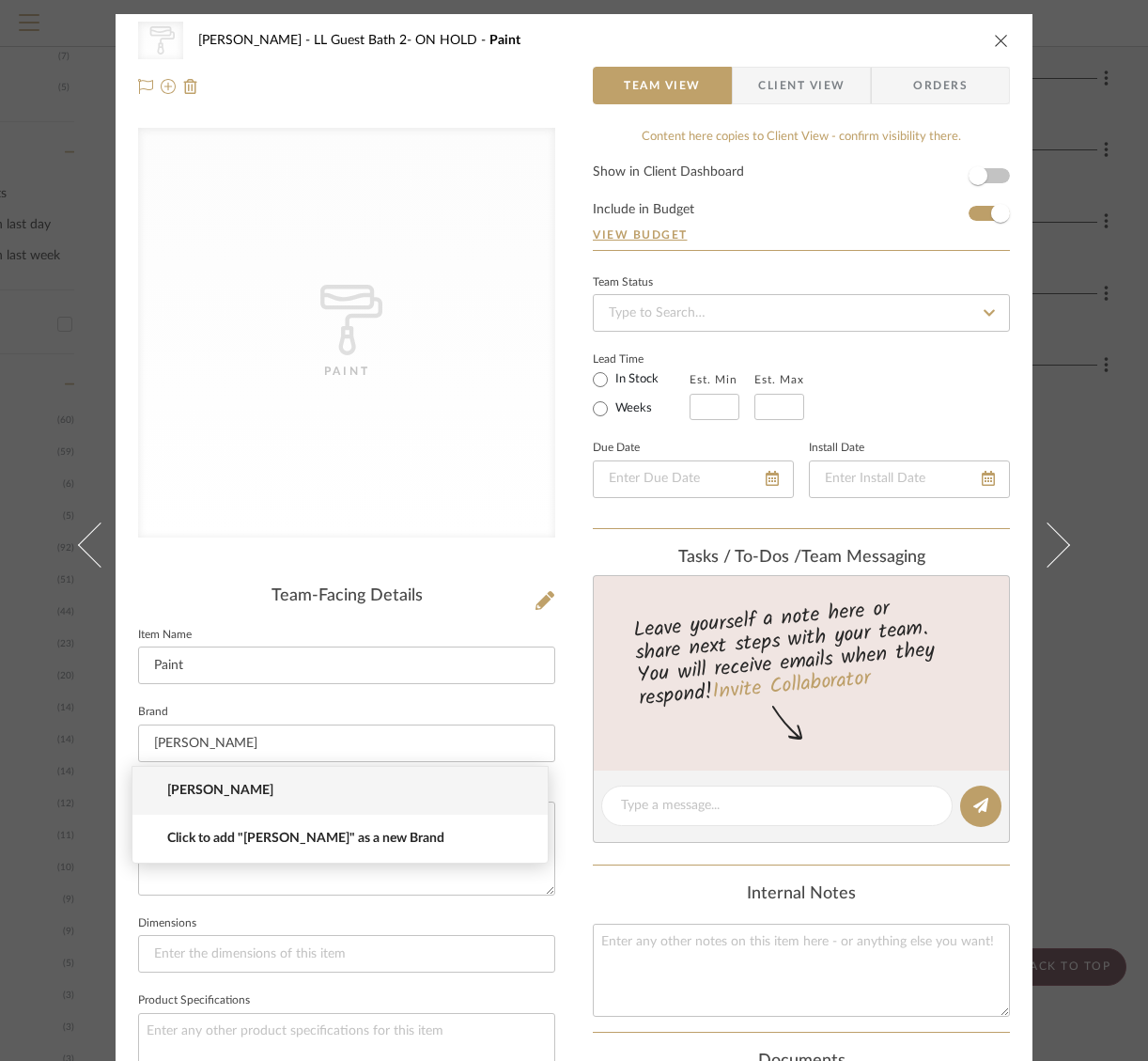 click on "[PERSON_NAME]" at bounding box center [348, 790] 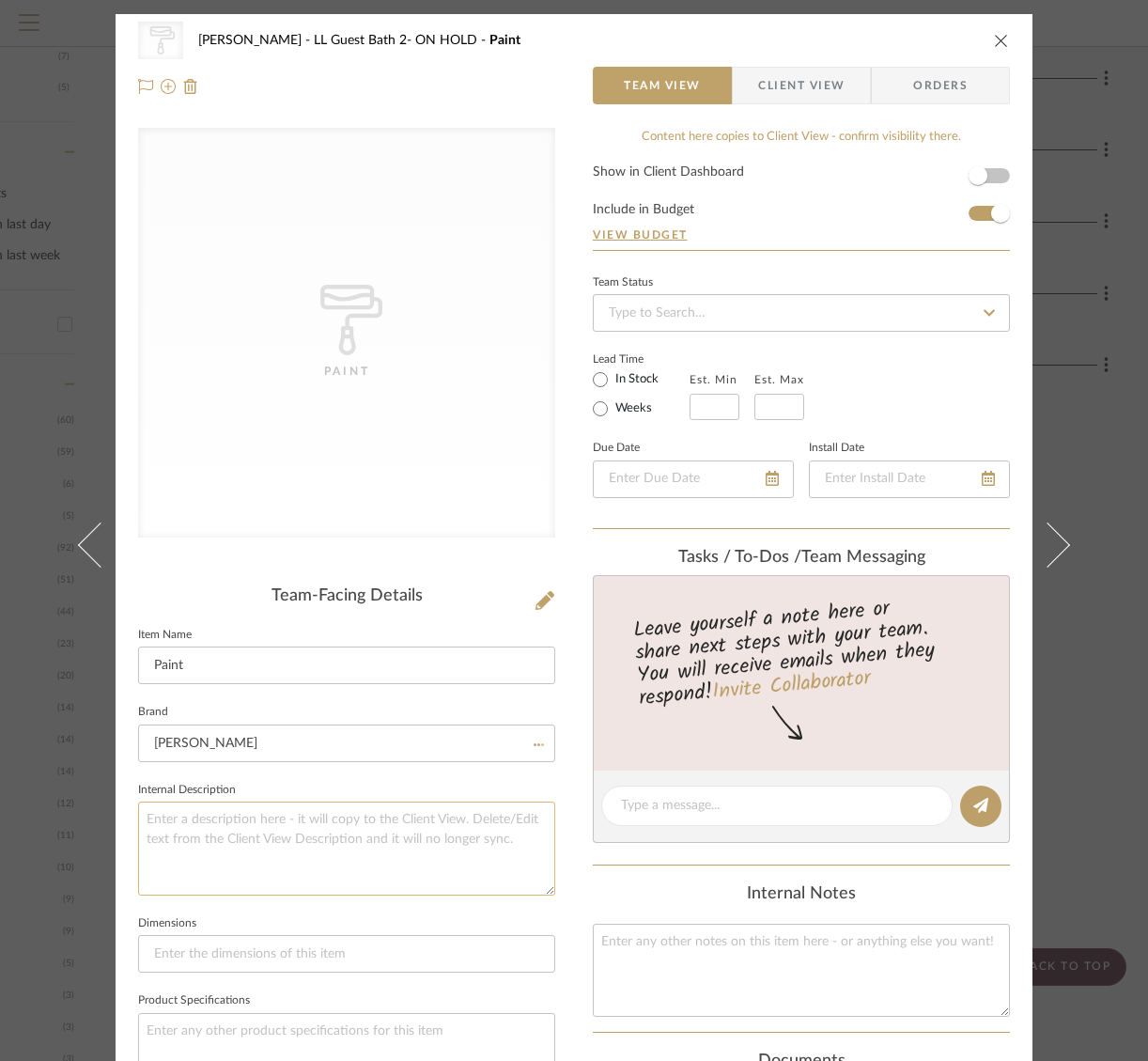 click 